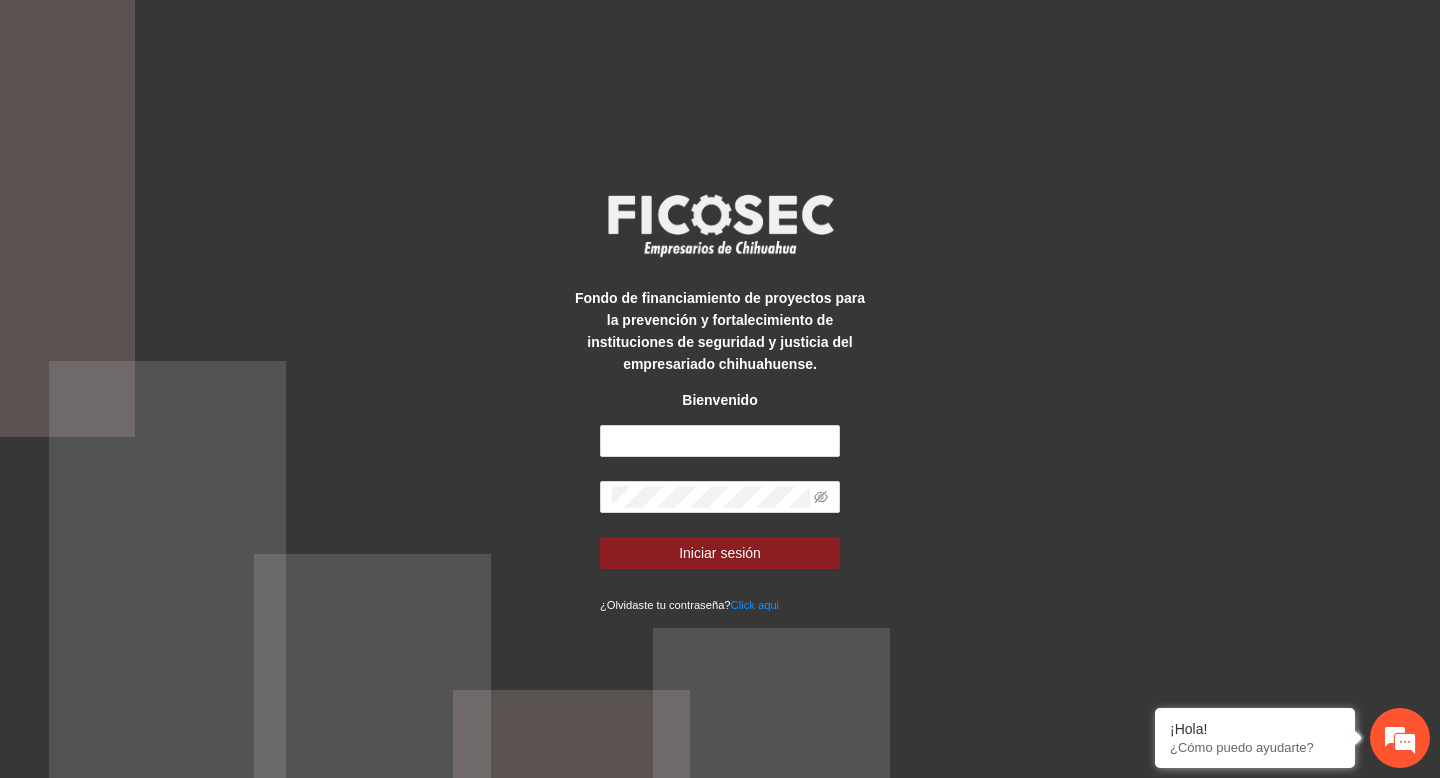 scroll, scrollTop: 0, scrollLeft: 0, axis: both 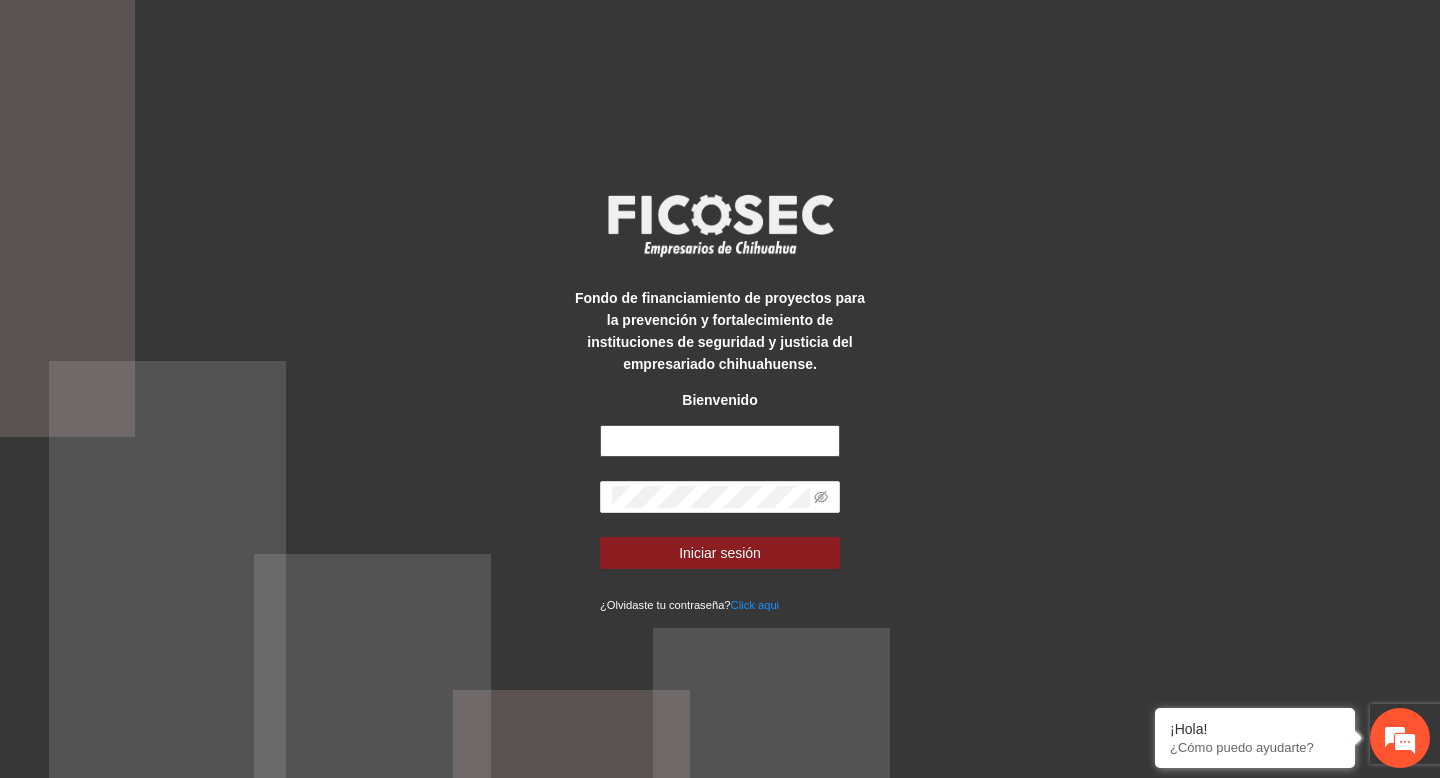 click at bounding box center (720, 441) 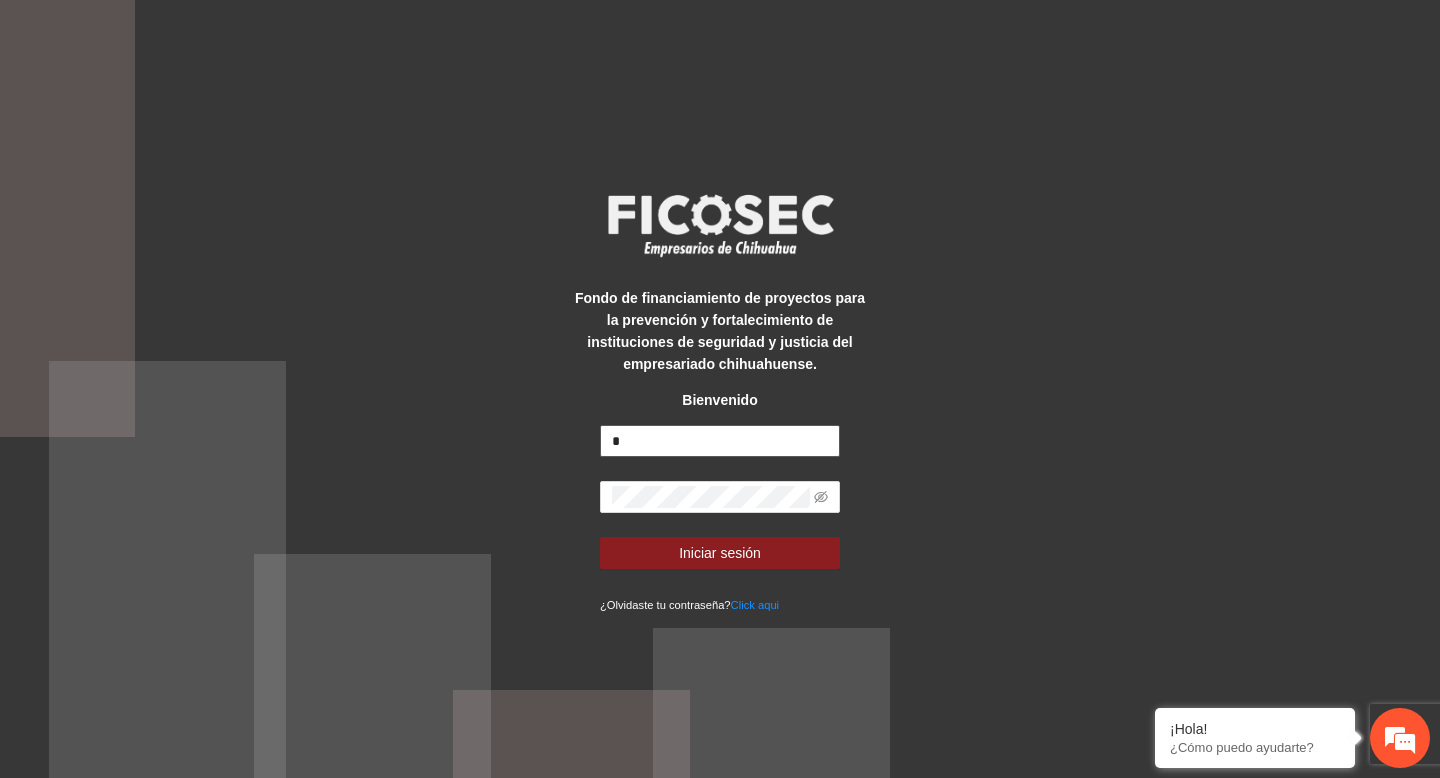 type on "**********" 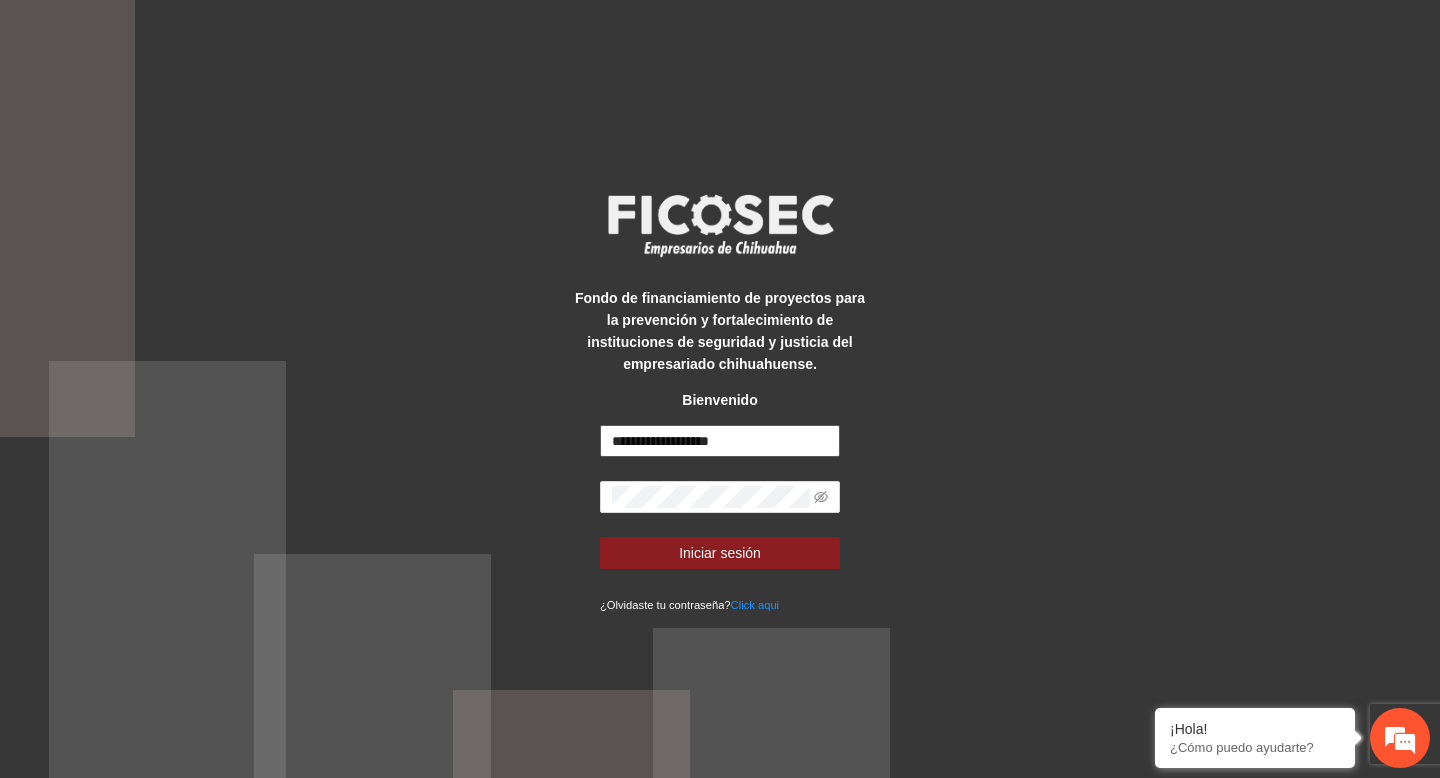 scroll, scrollTop: 0, scrollLeft: 0, axis: both 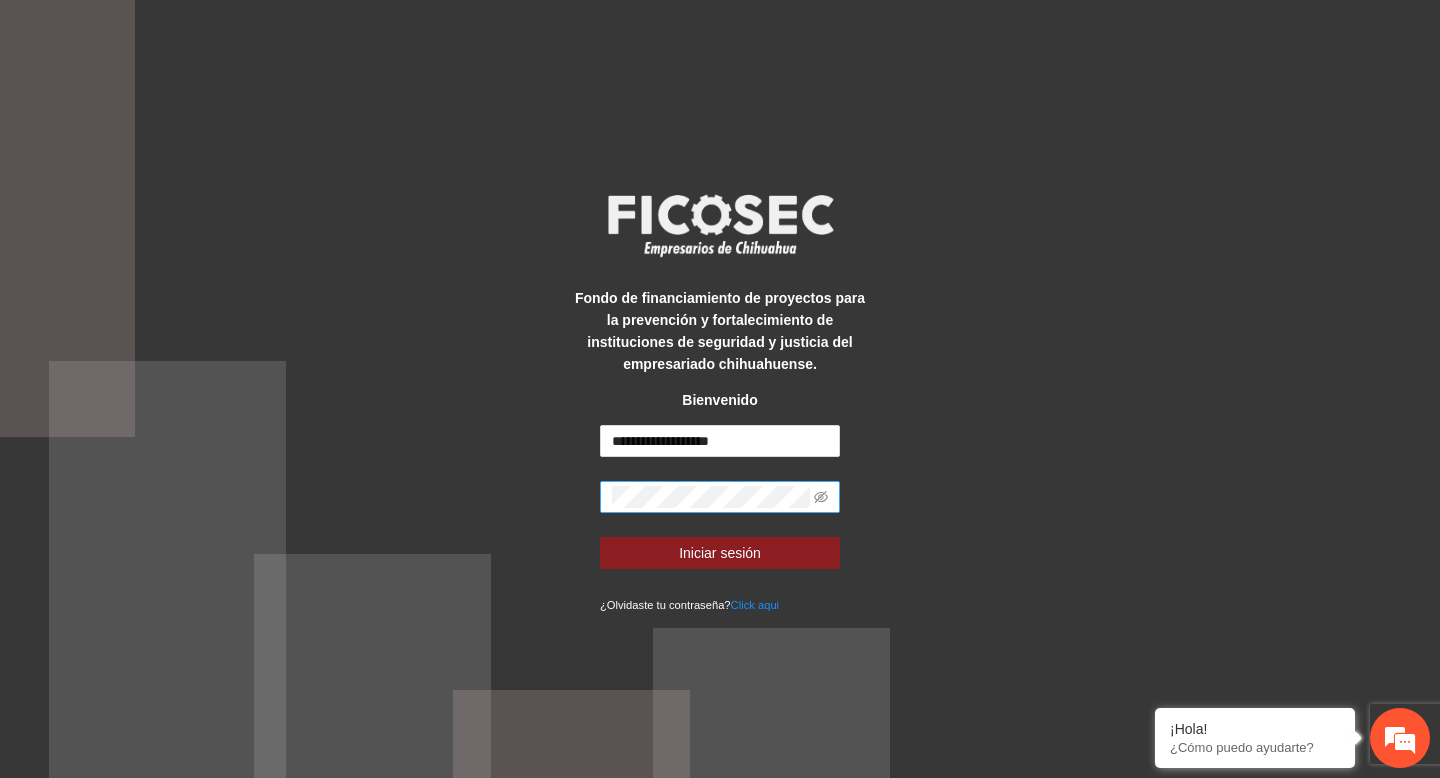 click at bounding box center (720, 497) 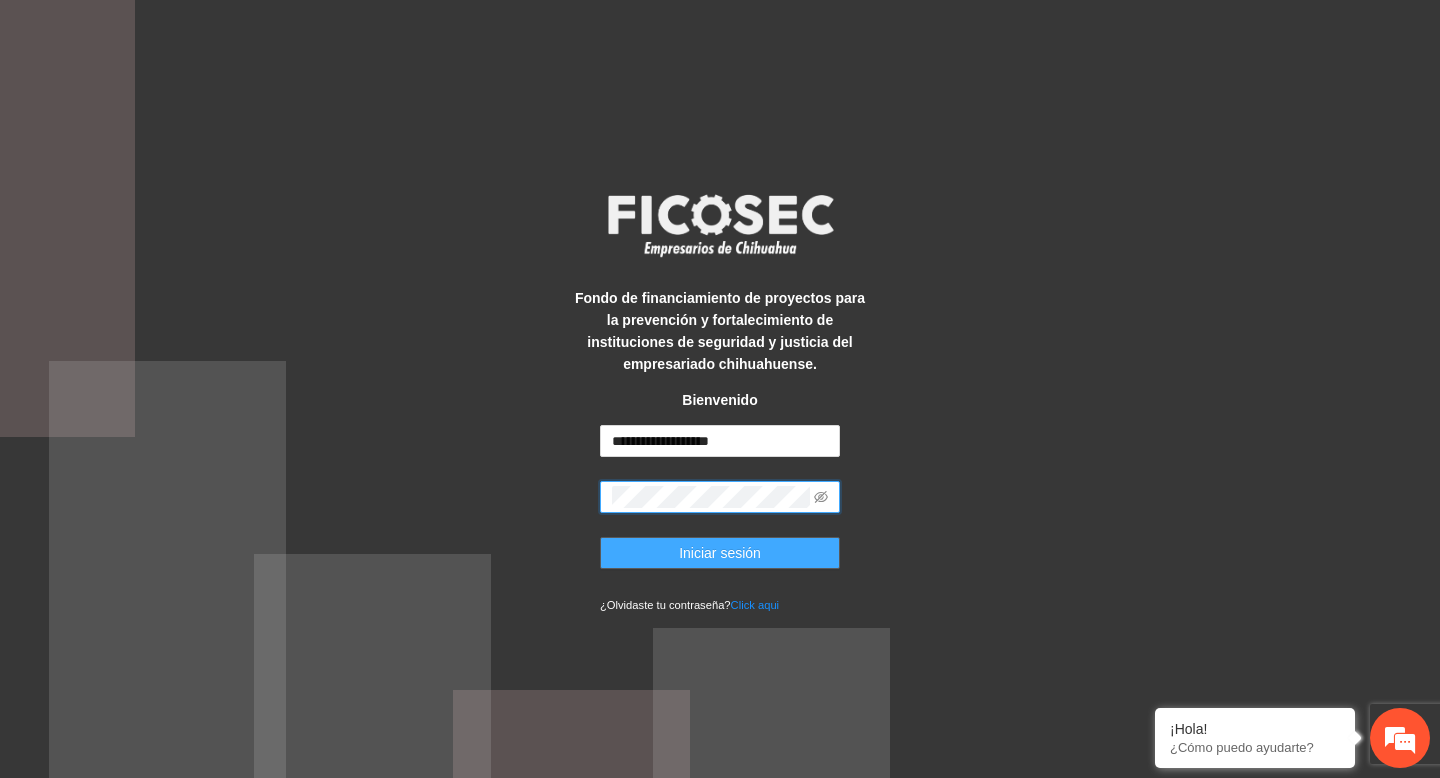click on "Iniciar sesión" at bounding box center (720, 553) 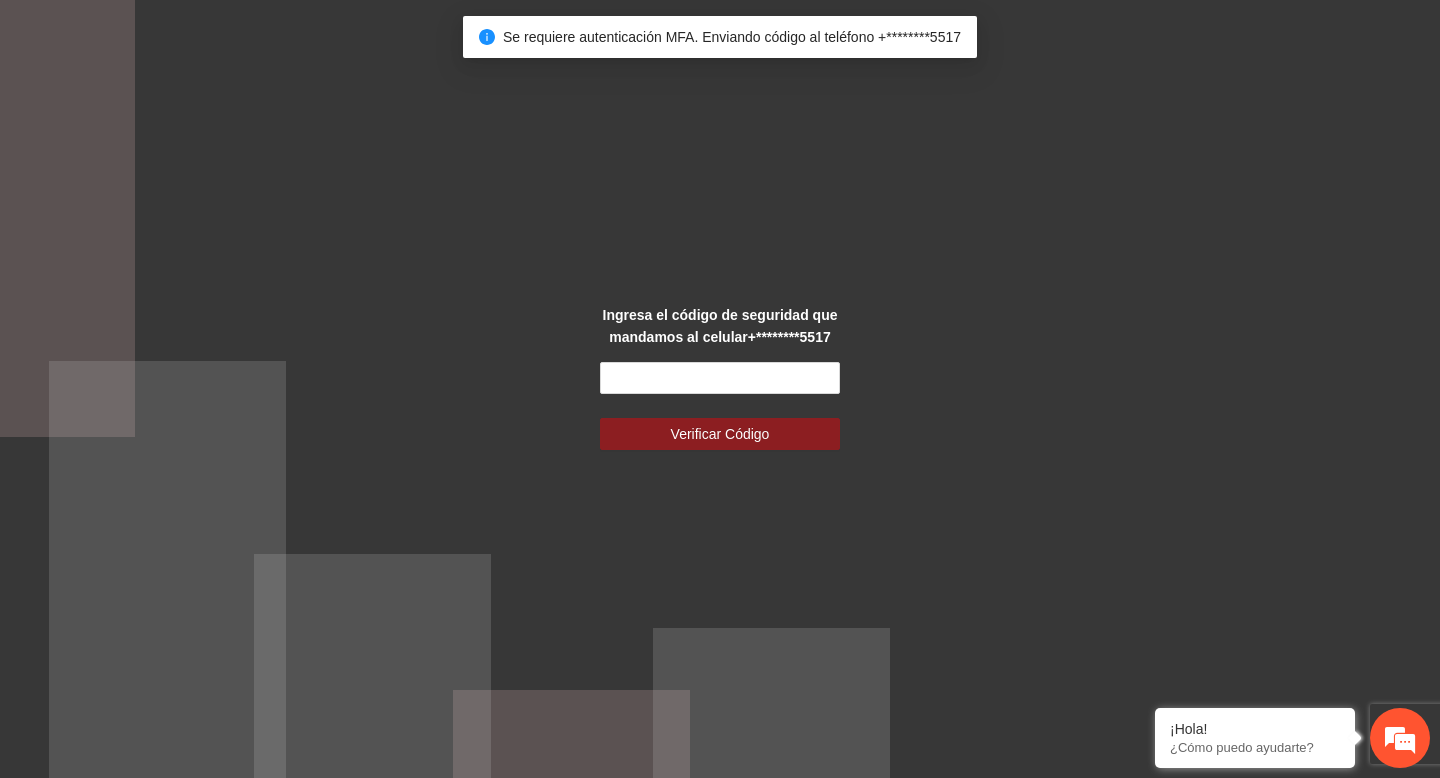 click on "Ingresa el código de seguridad que mandamos al celular  +********5517 Verificar Código" at bounding box center [720, 389] 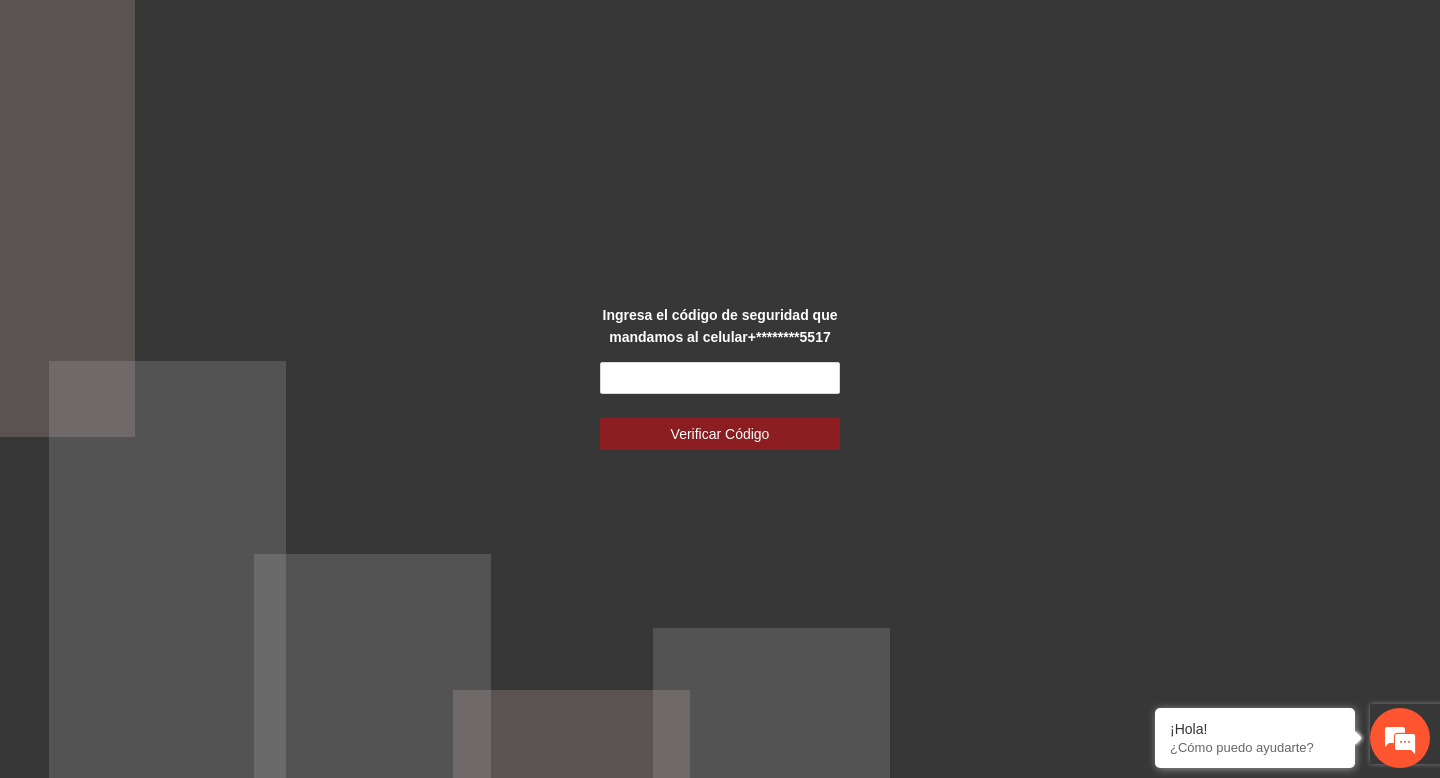 click on "Ingresa el código de seguridad que mandamos al celular  +********5517 Verificar Código" at bounding box center [720, 389] 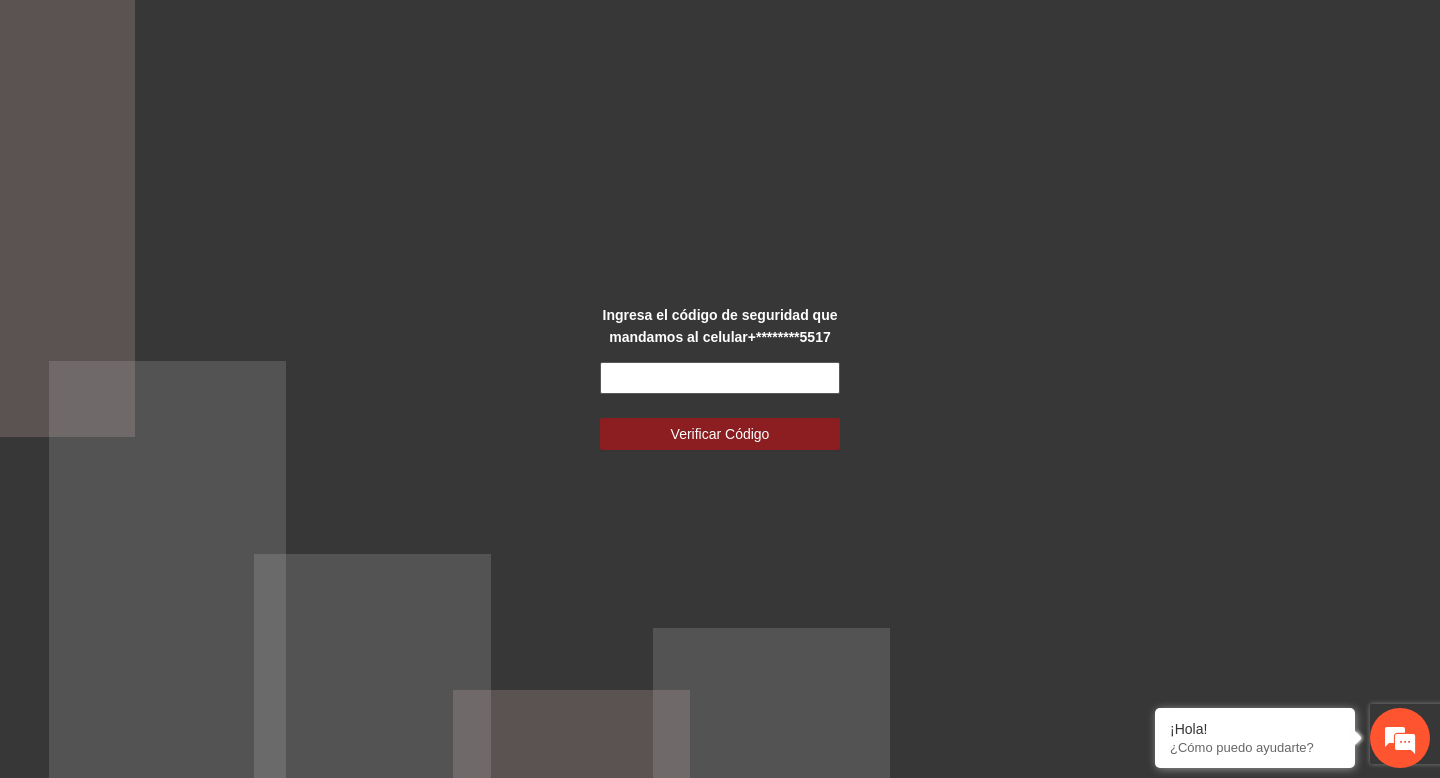 click at bounding box center [720, 378] 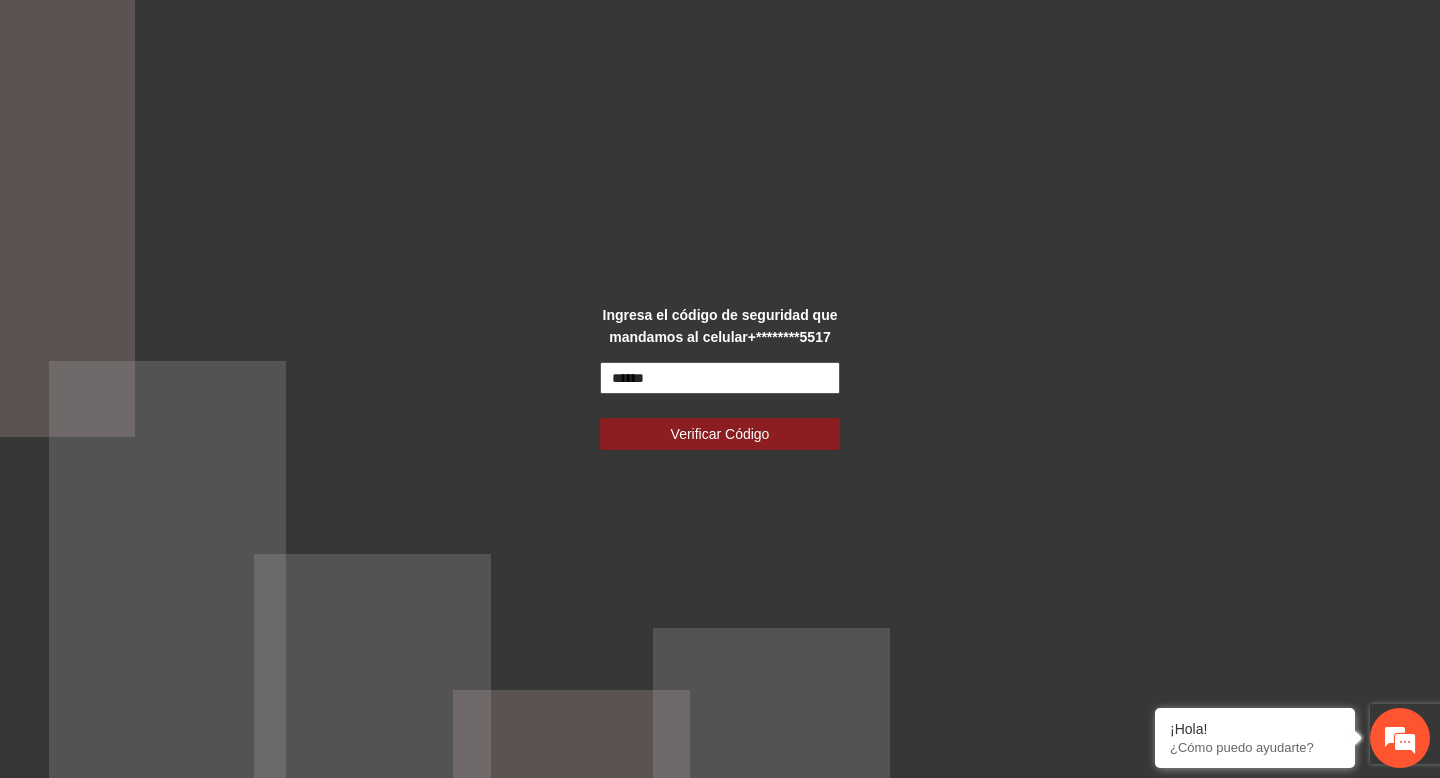 type on "******" 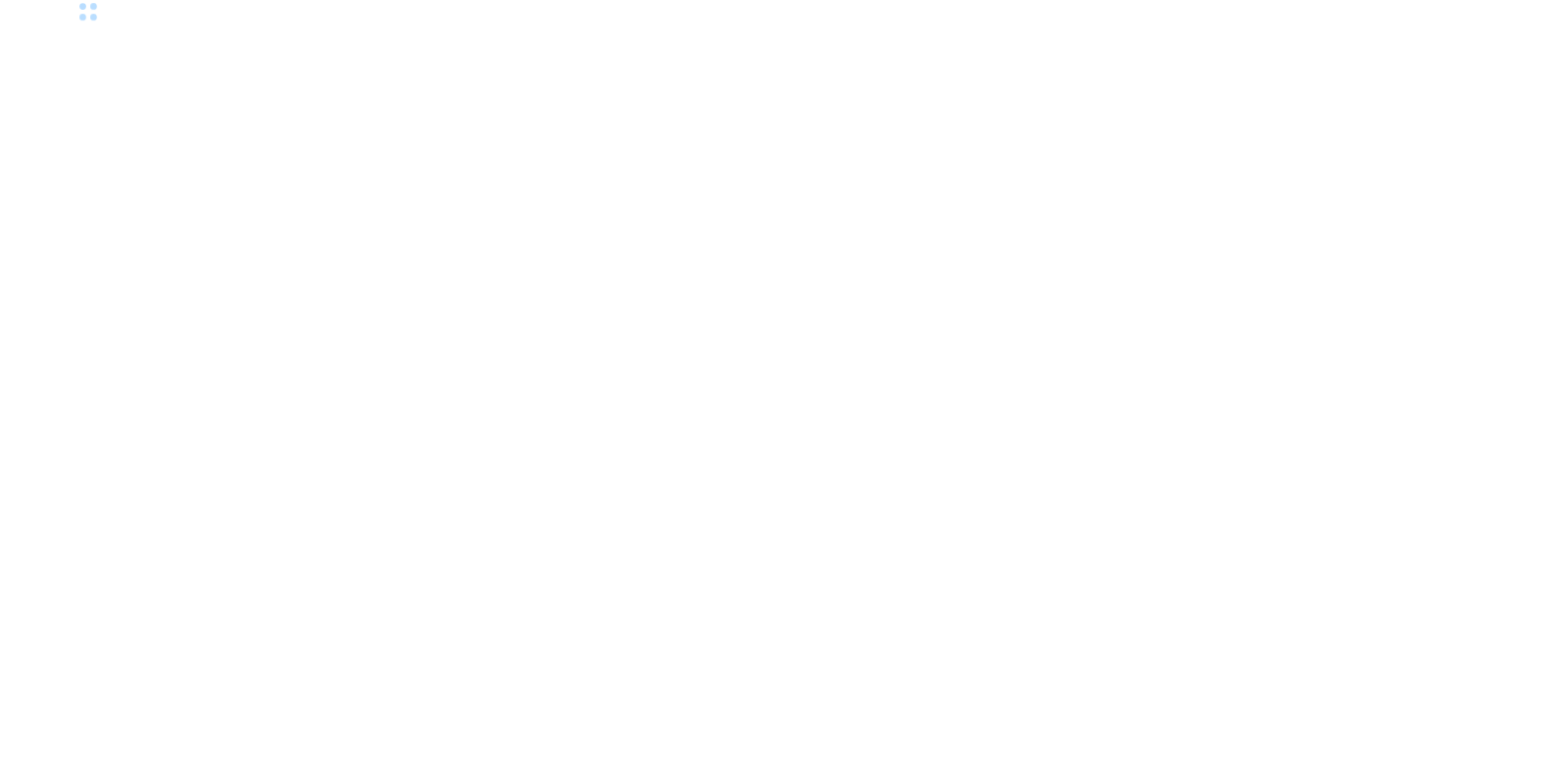 scroll, scrollTop: 0, scrollLeft: 0, axis: both 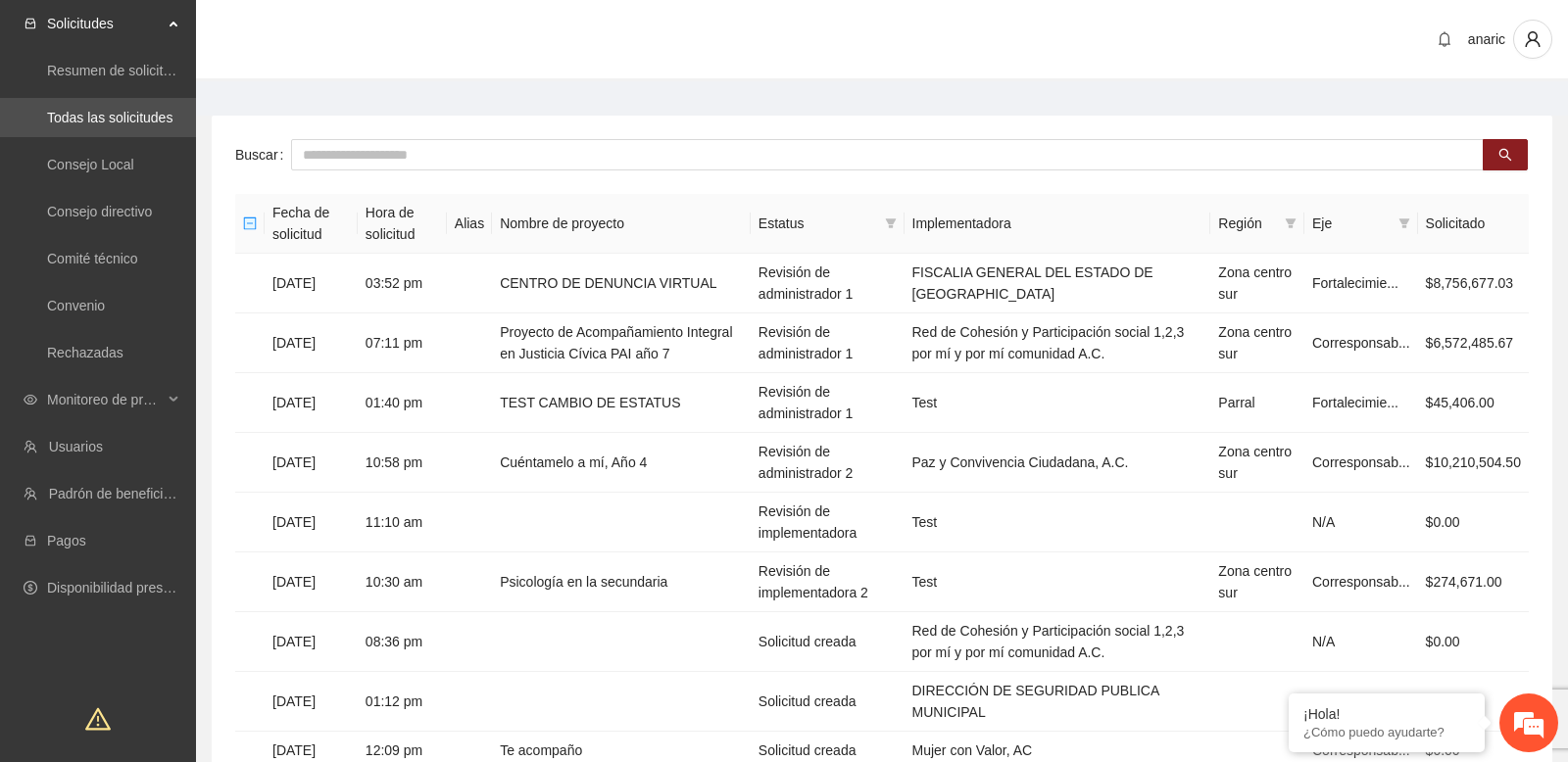 click on "Buscar Fecha de solicitud Hora de solicitud Alias Nombre de proyecto Estatus Implementadora Región Eje Solicitado [DATE] 03:52 pm CENTRO DE DENUNCIA VIRTUAL Revisión de administrador 1 FISCALIA GENERAL DEL ESTADO DE [GEOGRAPHIC_DATA] Zona centro sur Fortalecimie... $8,756,677.03 [DATE] 07:11 pm Proyecto de Acompañamiento Integral en Justicia Cívica PAI año 7 Revisión de administrador 1 Red de Cohesión y Participación social 1,2,3 por mí y por mí comunidad A.C. Zona centro sur [GEOGRAPHIC_DATA]... $6,572,485.67 [DATE] 01:40 pm TEST CAMBIO DE ESTATUS Revisión de administrador 1 Test Parral Fortalecimie... $45,406.00 [DATE] 10:58 pm Cuéntamelo a mí, Año 4 Revisión de administrador 2 Paz y Convivencia Ciudadana, A.C. Zona centro sur [GEOGRAPHIC_DATA]... $10,210,504.50 [DATE] 11:10 am Revisión de implementadora Test N/A $0.00 [DATE] 10:30 am Psicología en la secundaria Revisión de implementadora 2 Test Zona centro sur Corresponsab... $274,671.00 [DATE] 08:36 pm Solicitud creada N/A N/A" at bounding box center (882, 504) 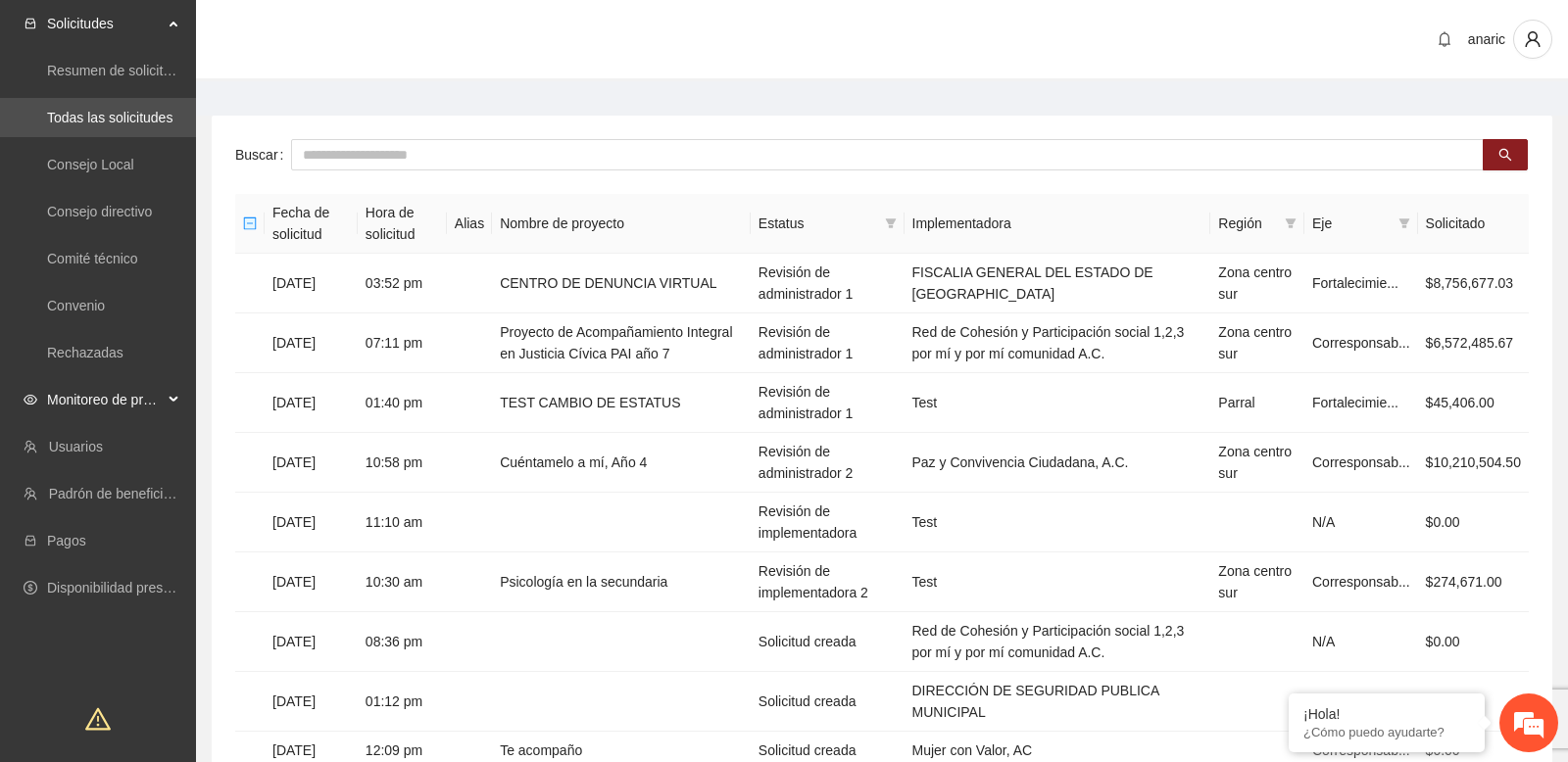 click on "Monitoreo de proyectos" at bounding box center (98, 400) 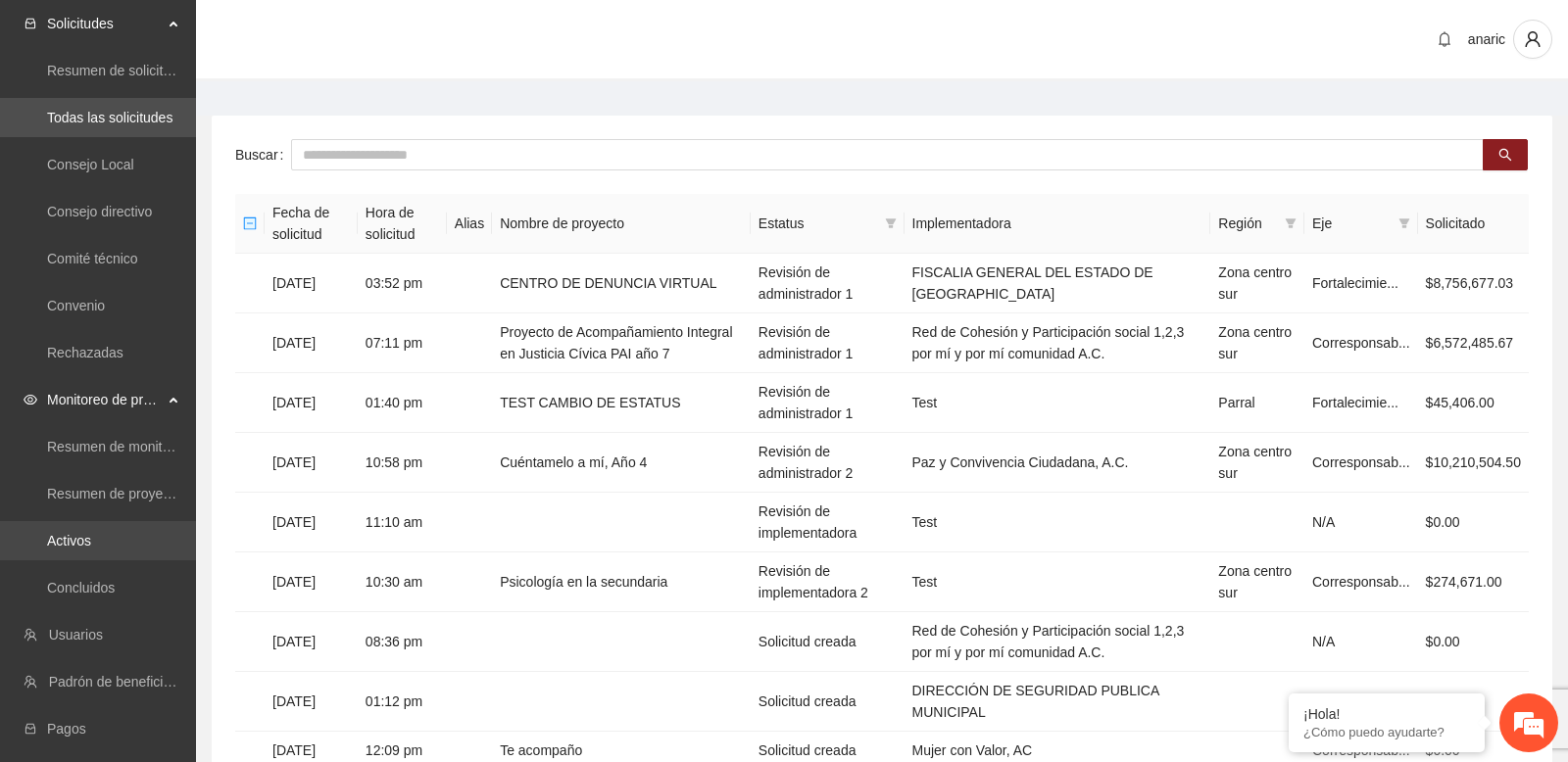 click on "Activos" at bounding box center (69, 541) 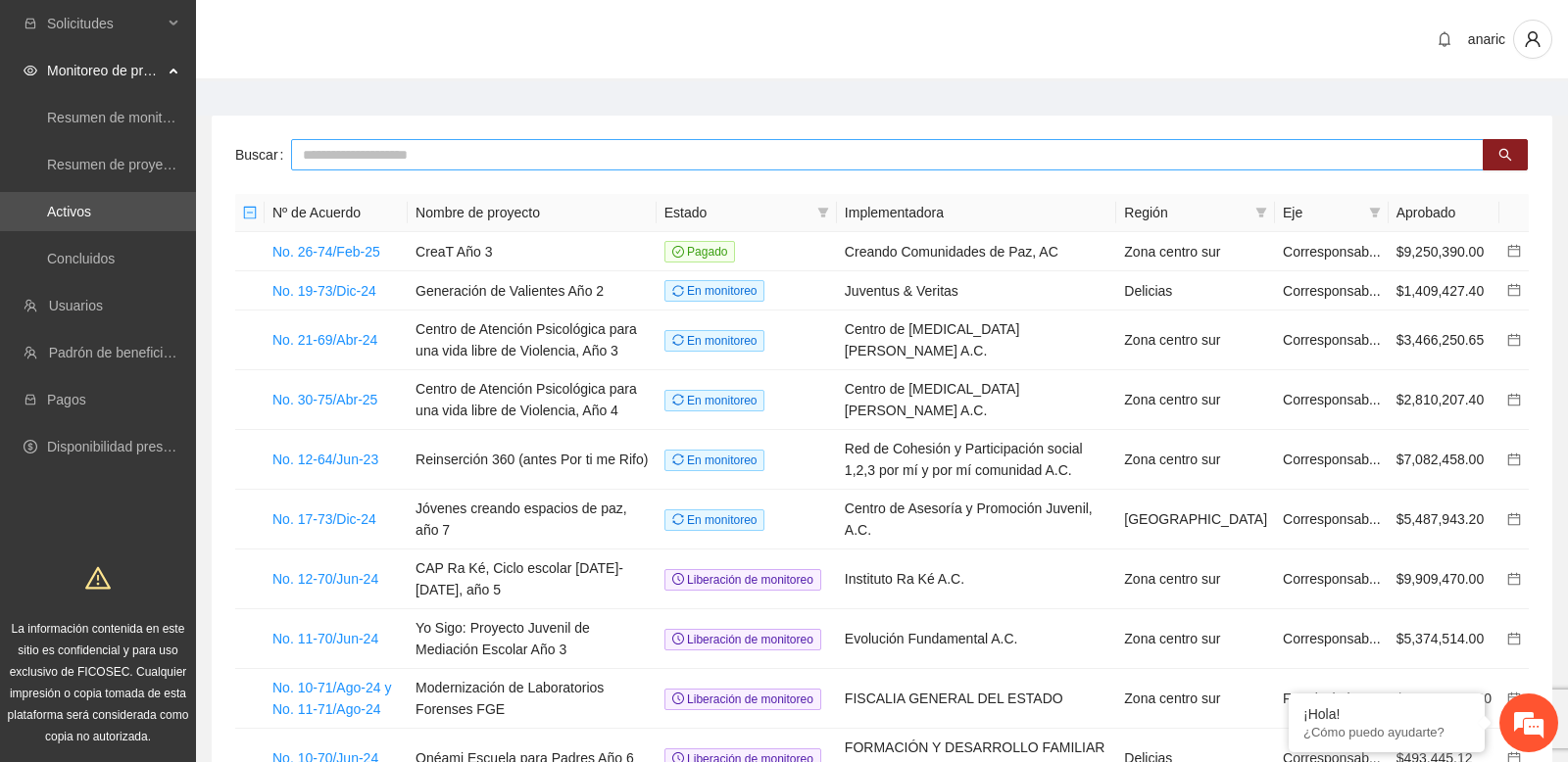 click at bounding box center (887, 155) 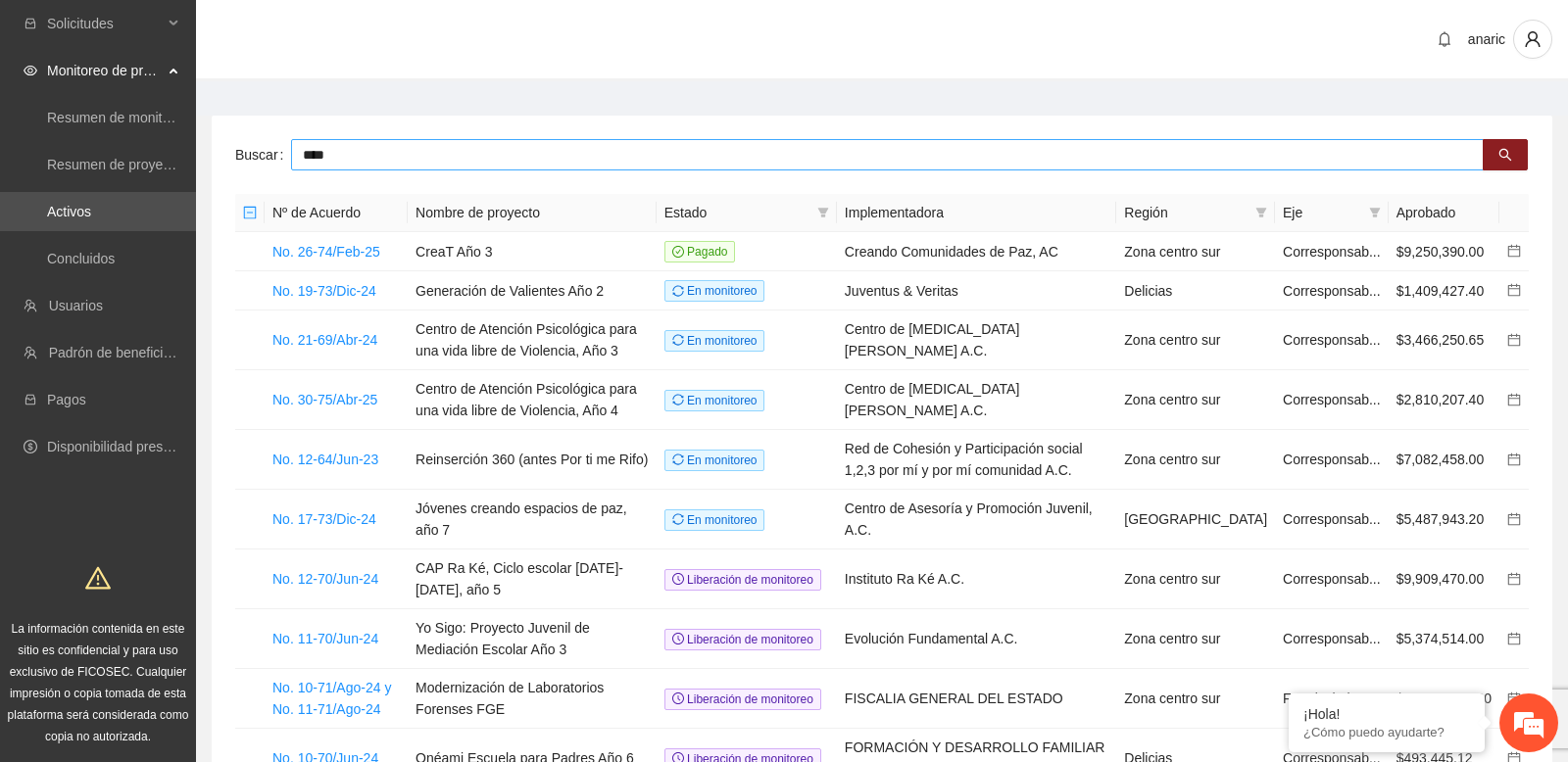 type on "****" 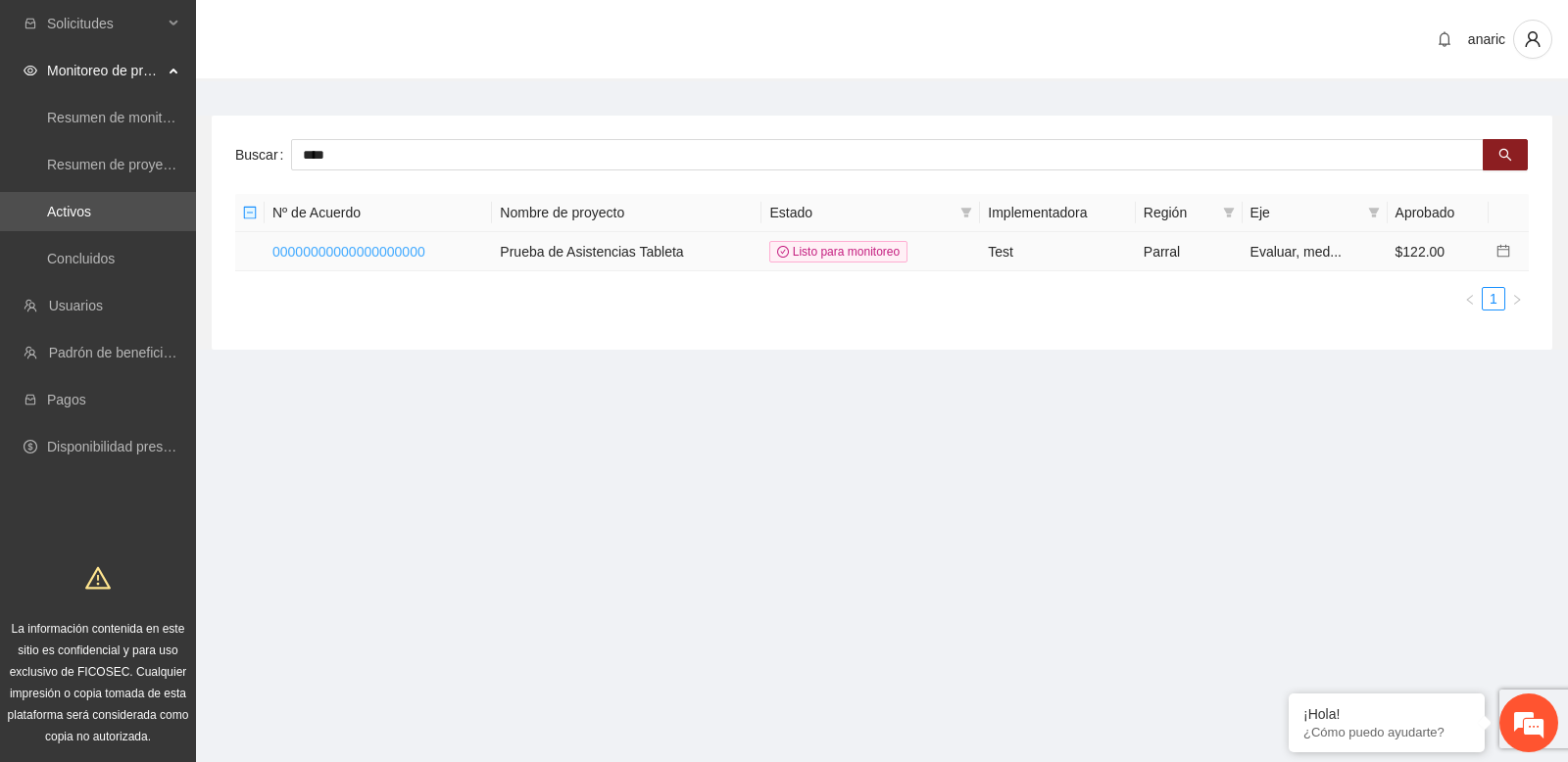 click on "00000000000000000000" at bounding box center (349, 252) 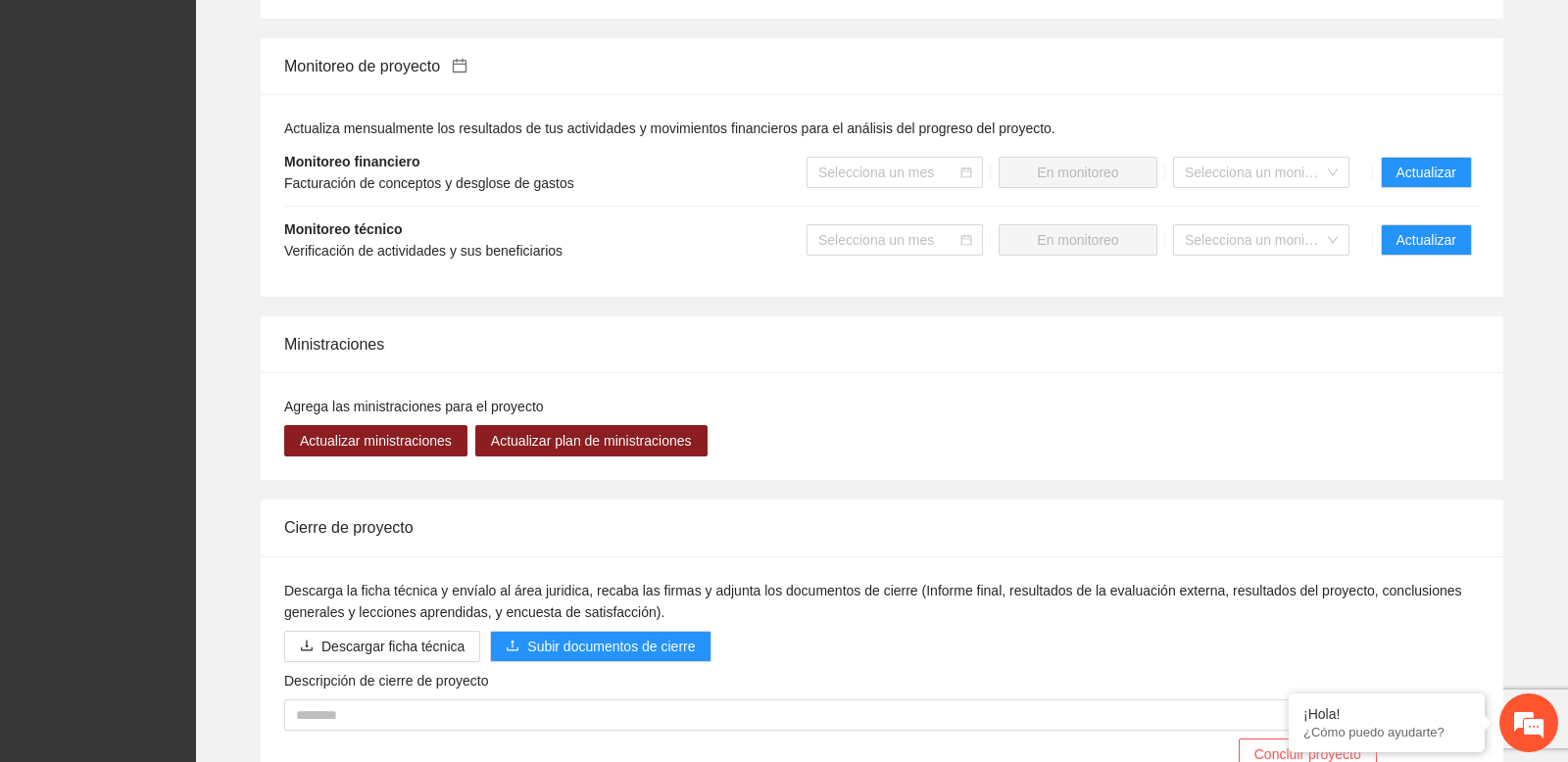 scroll, scrollTop: 1521, scrollLeft: 0, axis: vertical 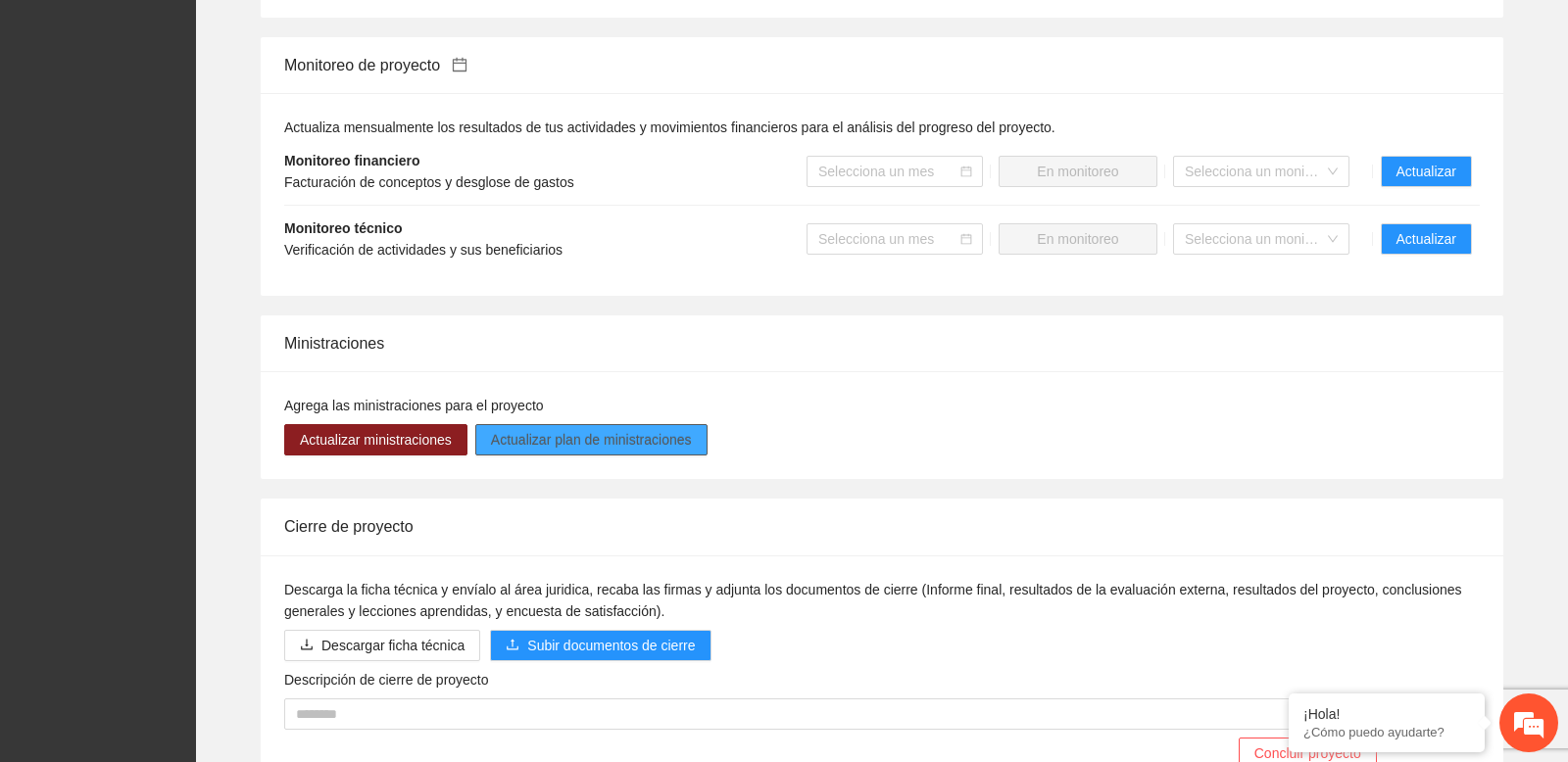 click on "Actualizar plan de ministraciones" at bounding box center [591, 440] 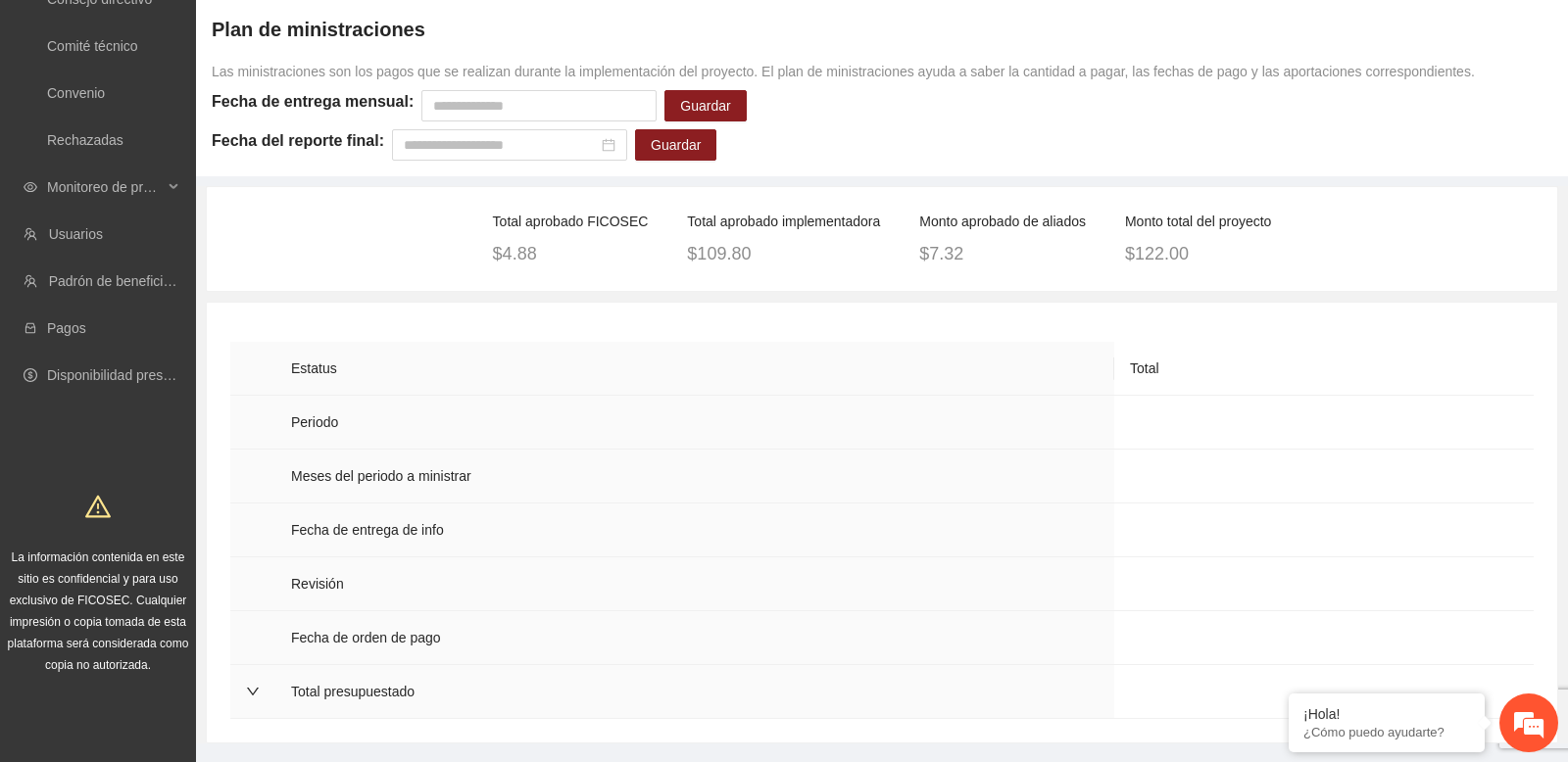 scroll, scrollTop: 259, scrollLeft: 0, axis: vertical 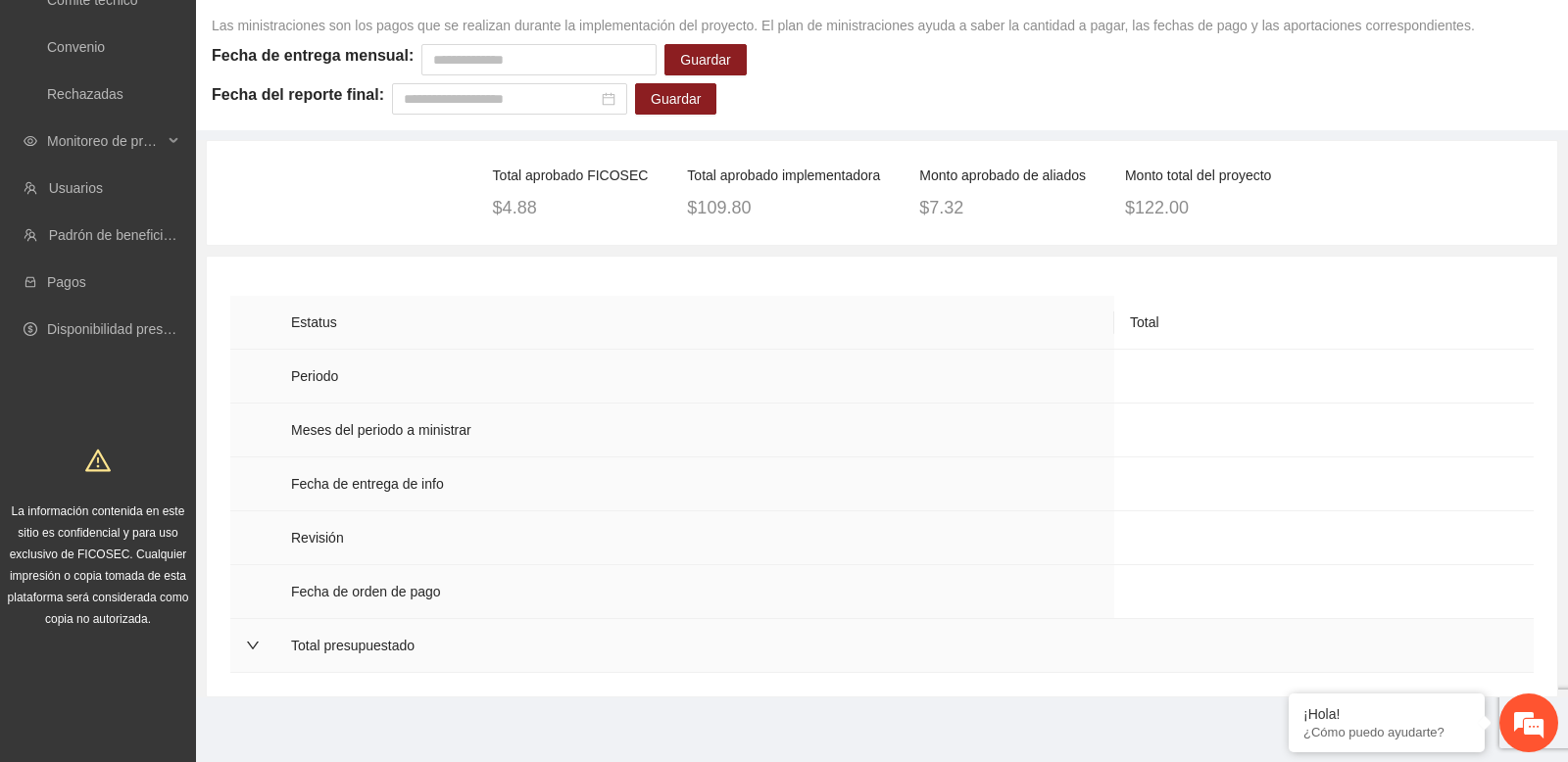 click 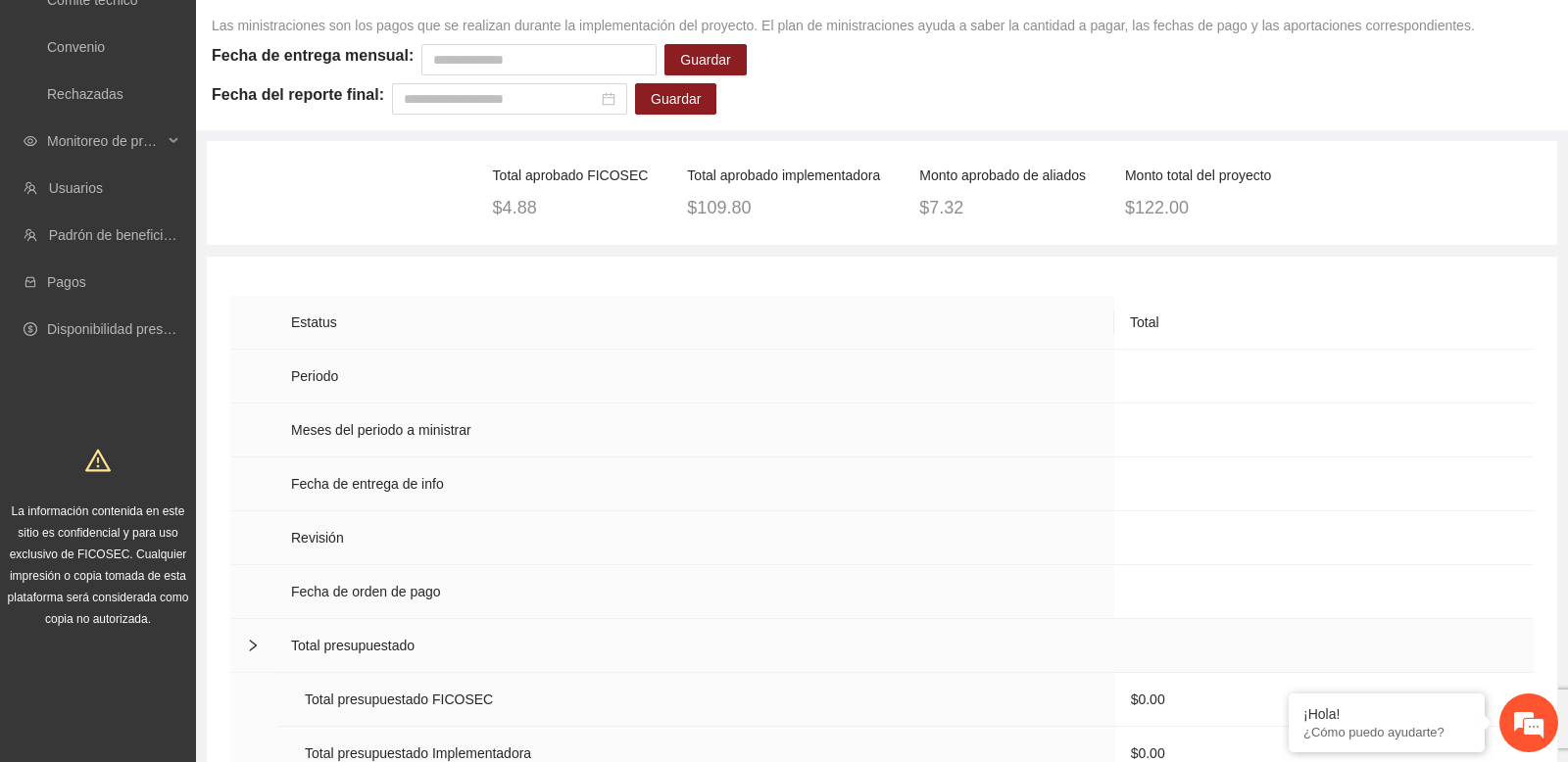 click 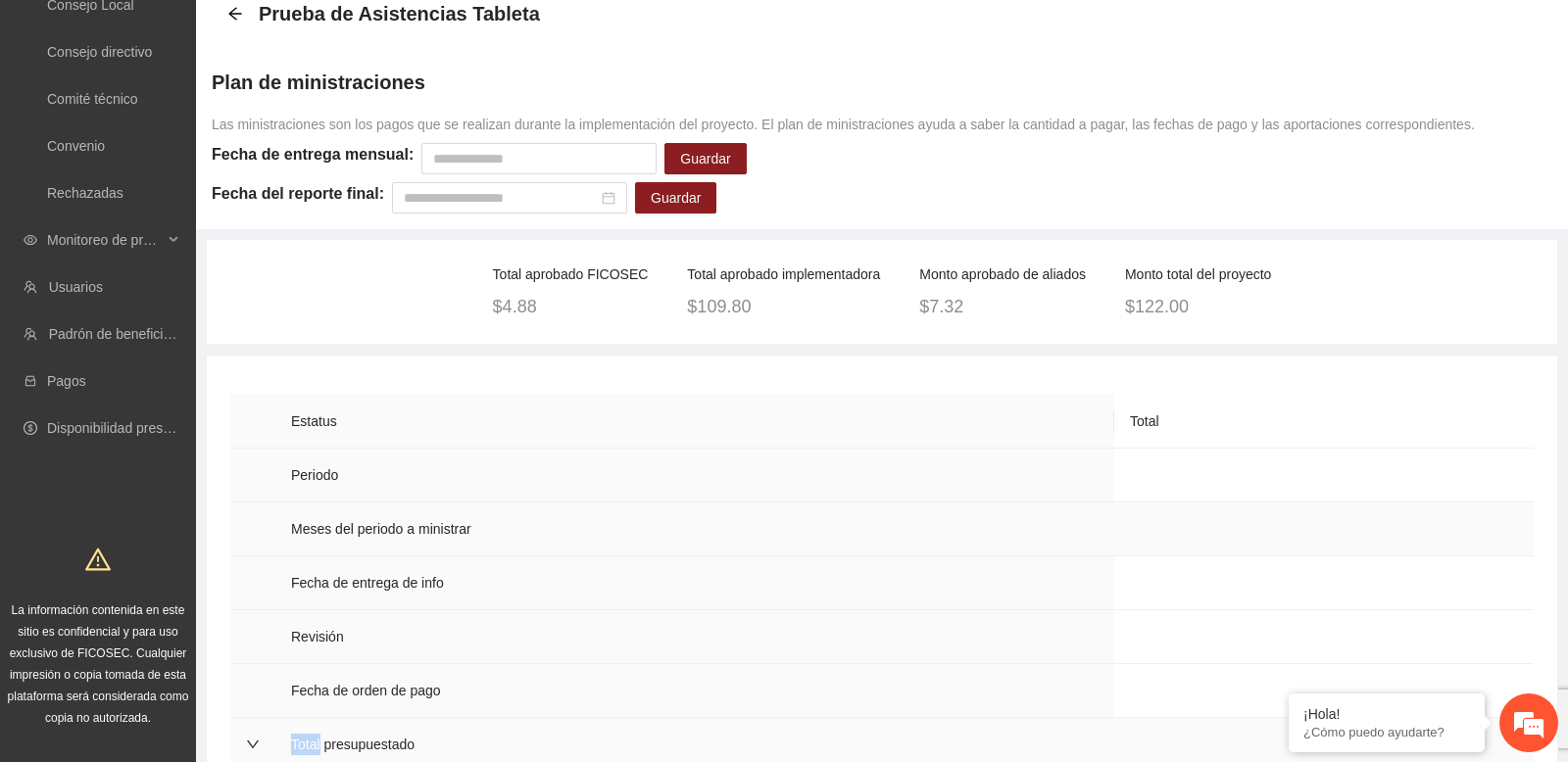 scroll, scrollTop: 0, scrollLeft: 0, axis: both 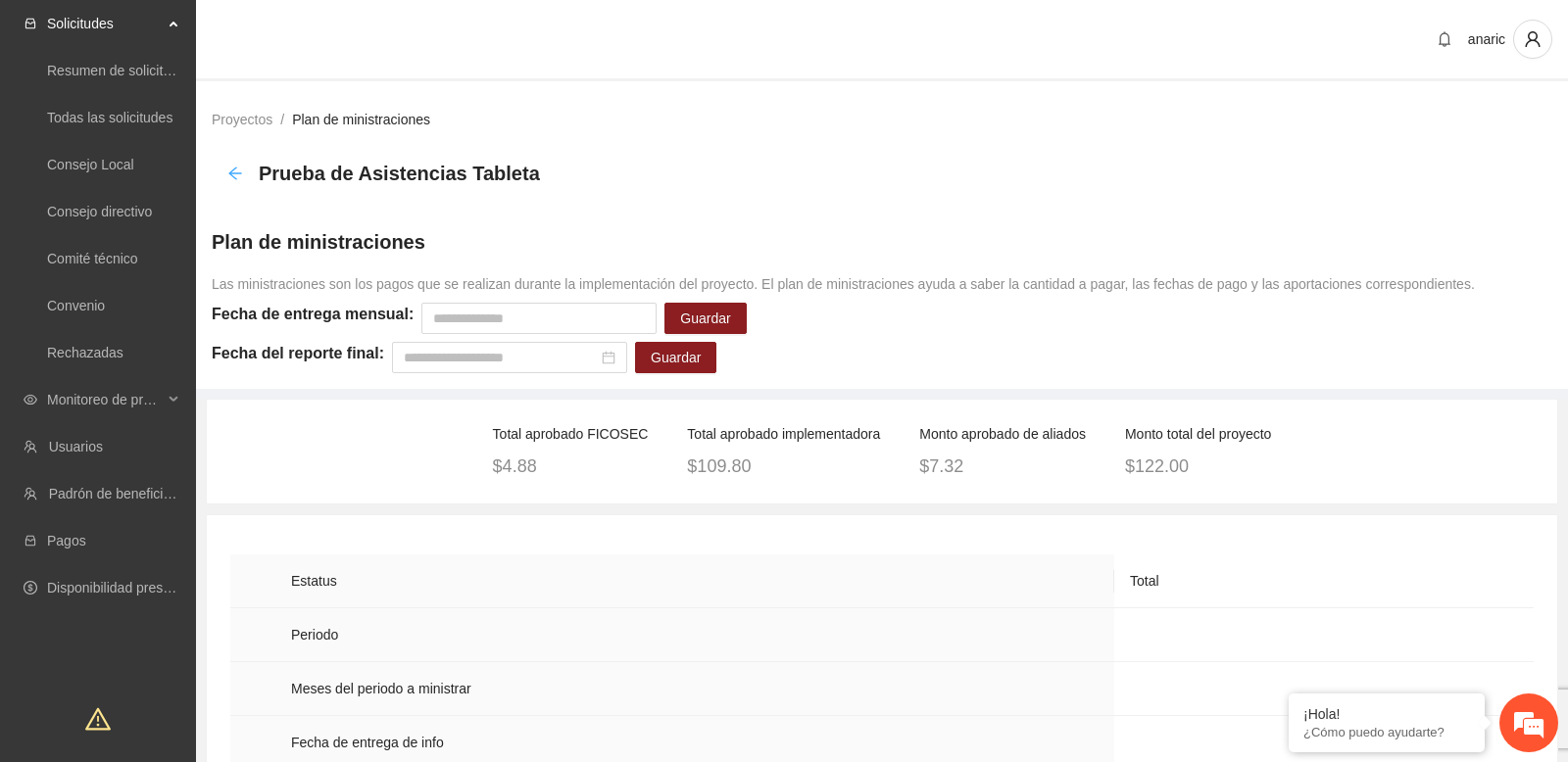 click 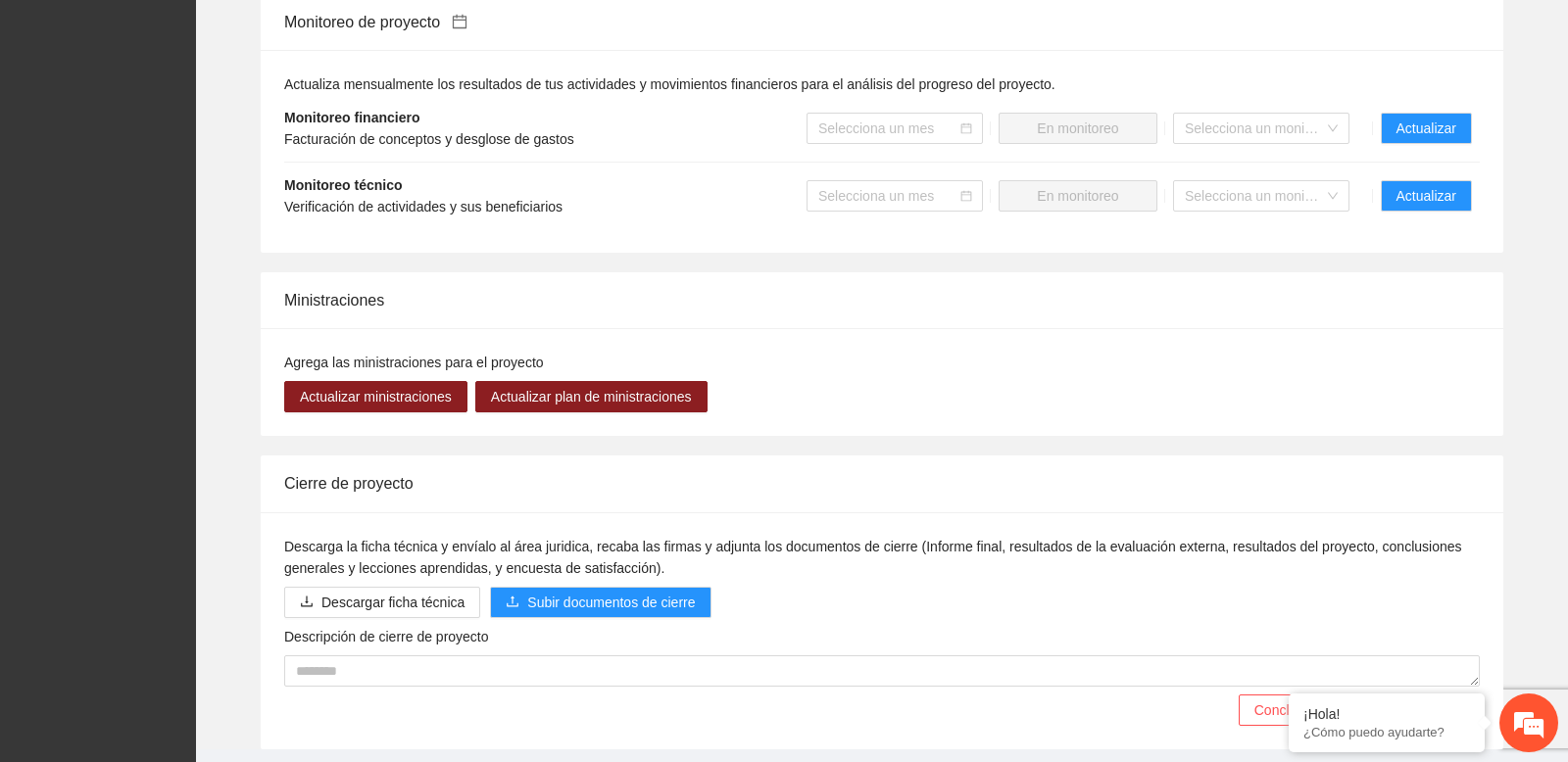 scroll, scrollTop: 1626, scrollLeft: 0, axis: vertical 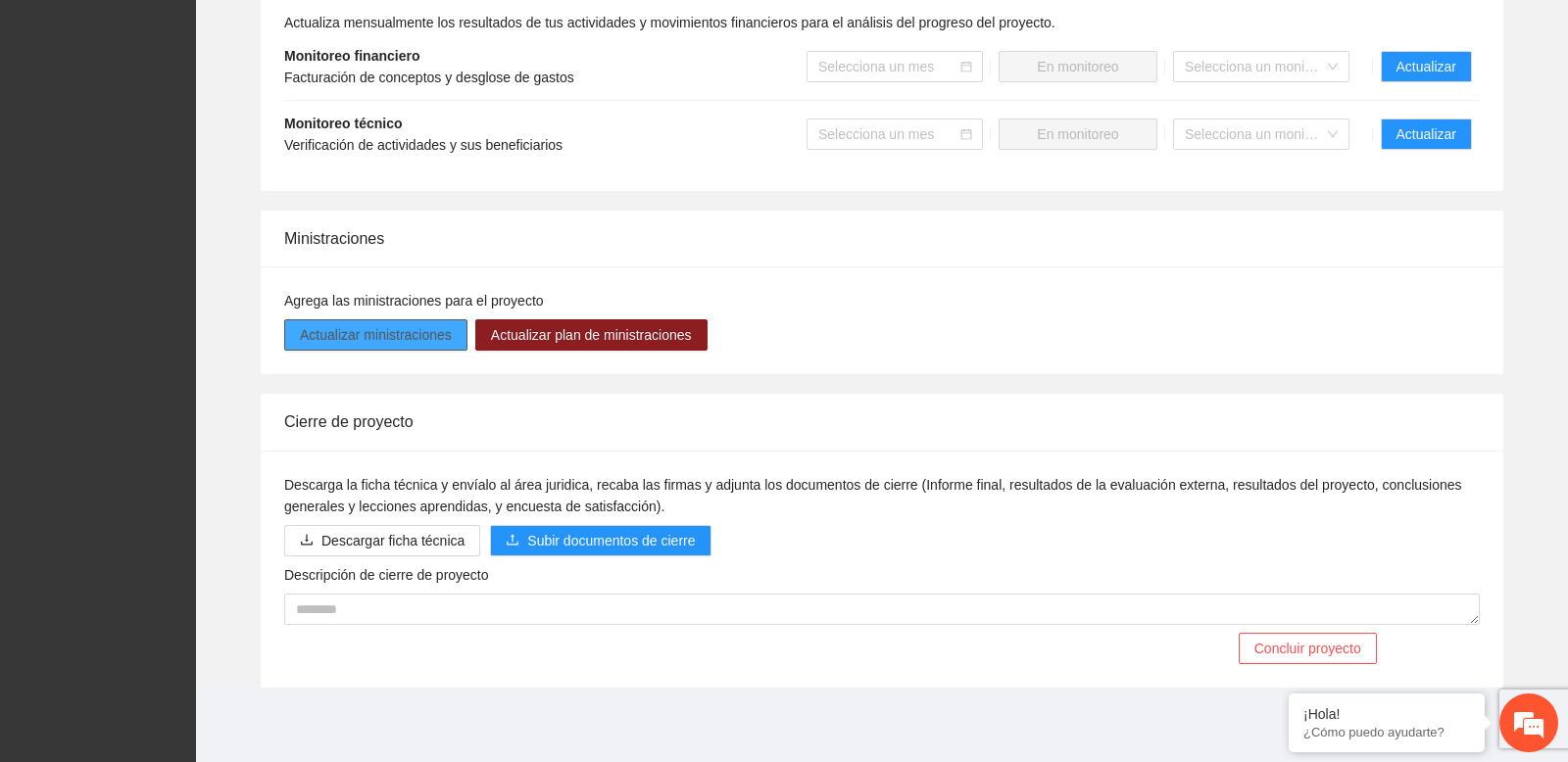 click on "Actualizar ministraciones" at bounding box center [375, 335] 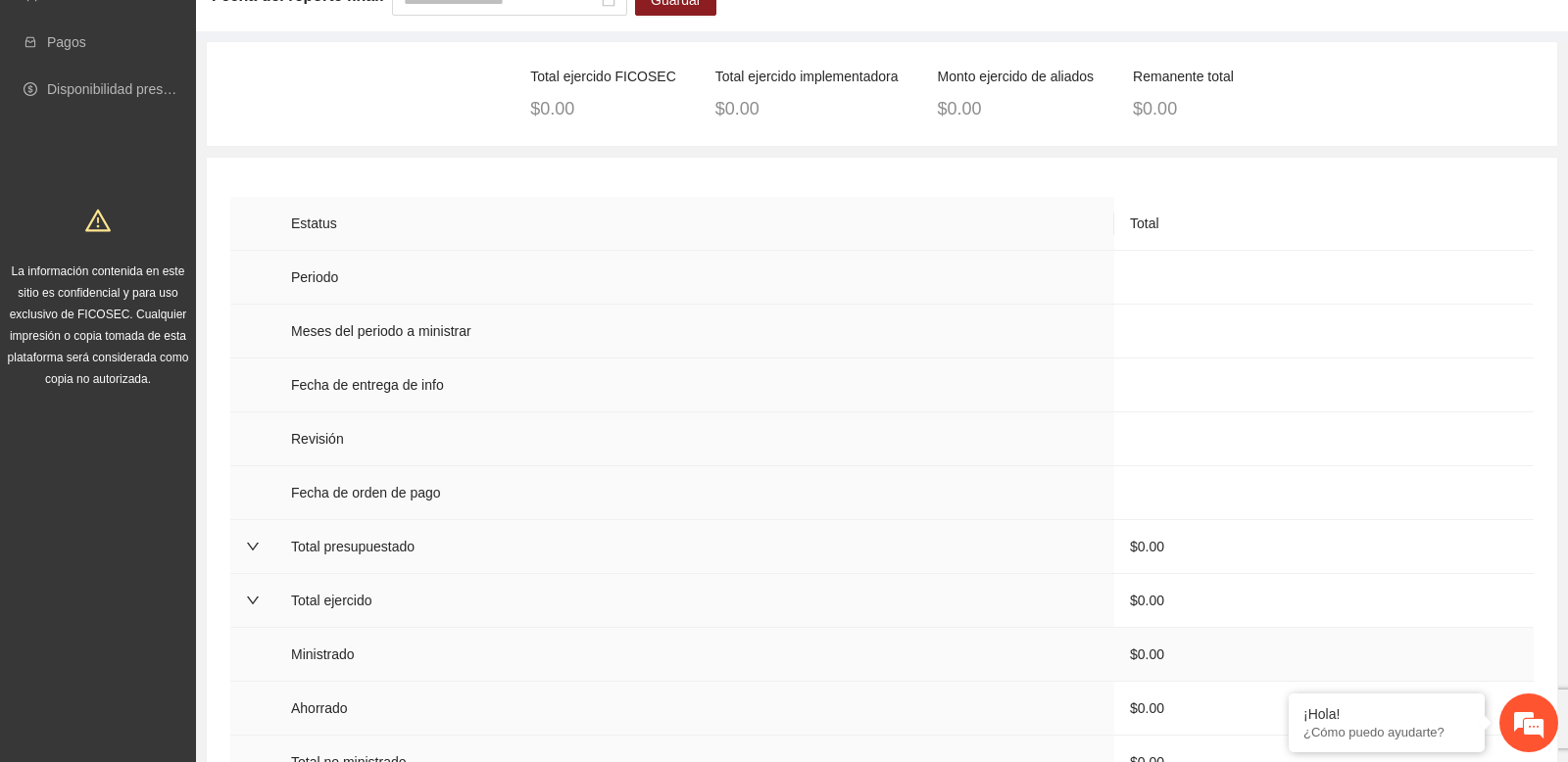 scroll, scrollTop: 0, scrollLeft: 0, axis: both 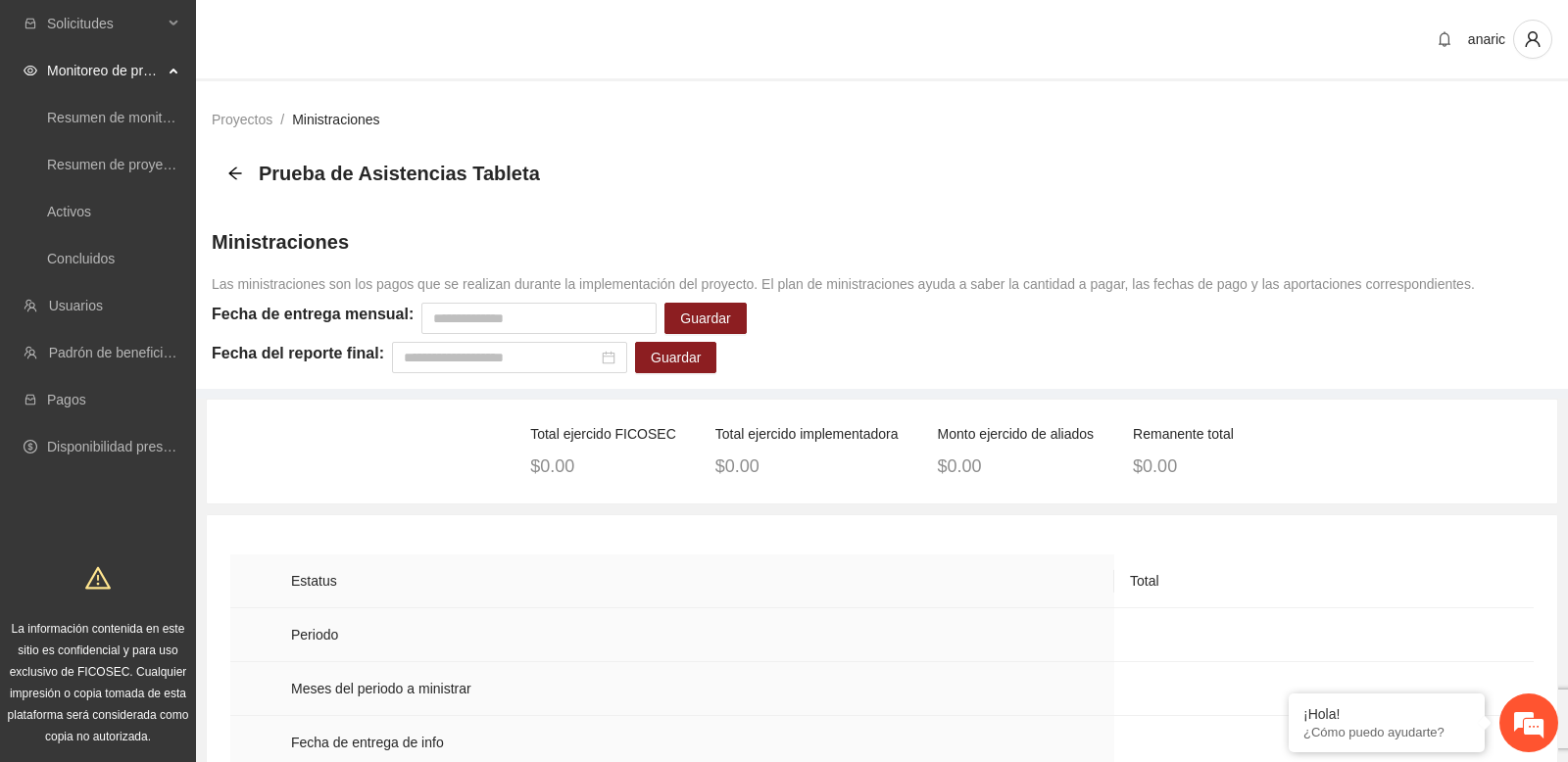click on "Prueba de Asistencias Tableta" at bounding box center (843, 173) 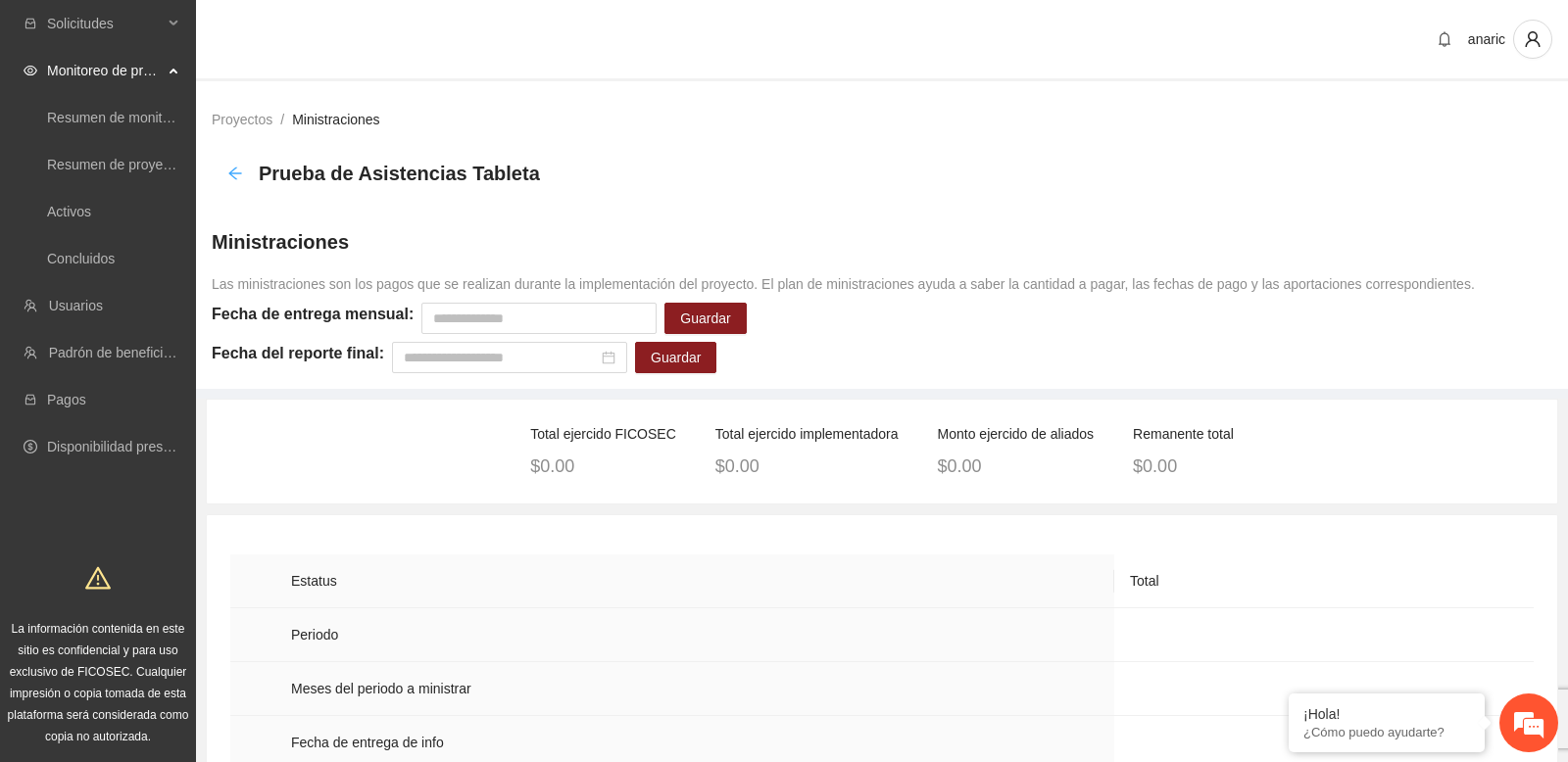 click 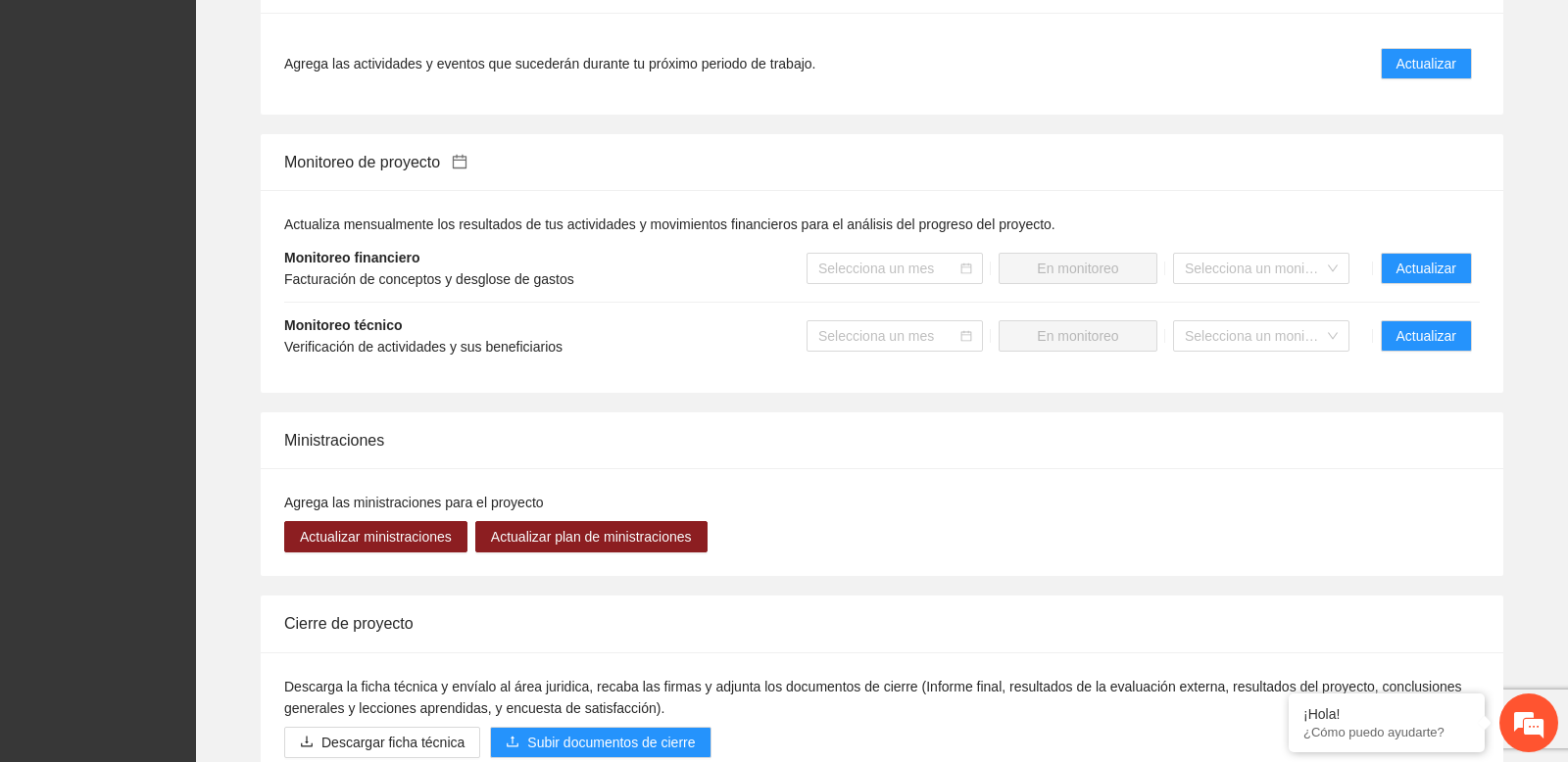 scroll, scrollTop: 1507, scrollLeft: 0, axis: vertical 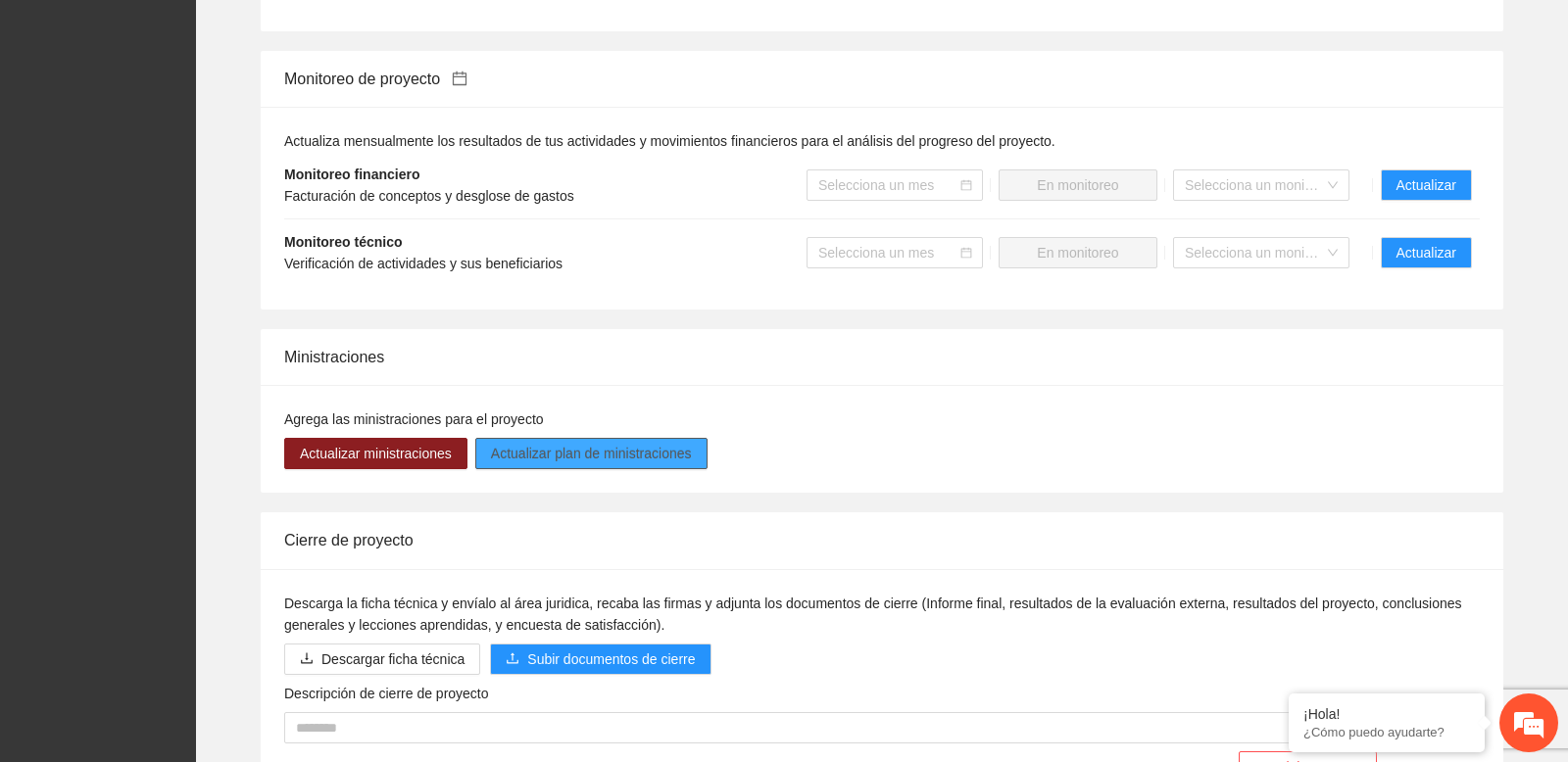 click on "Actualizar plan de ministraciones" at bounding box center [591, 453] 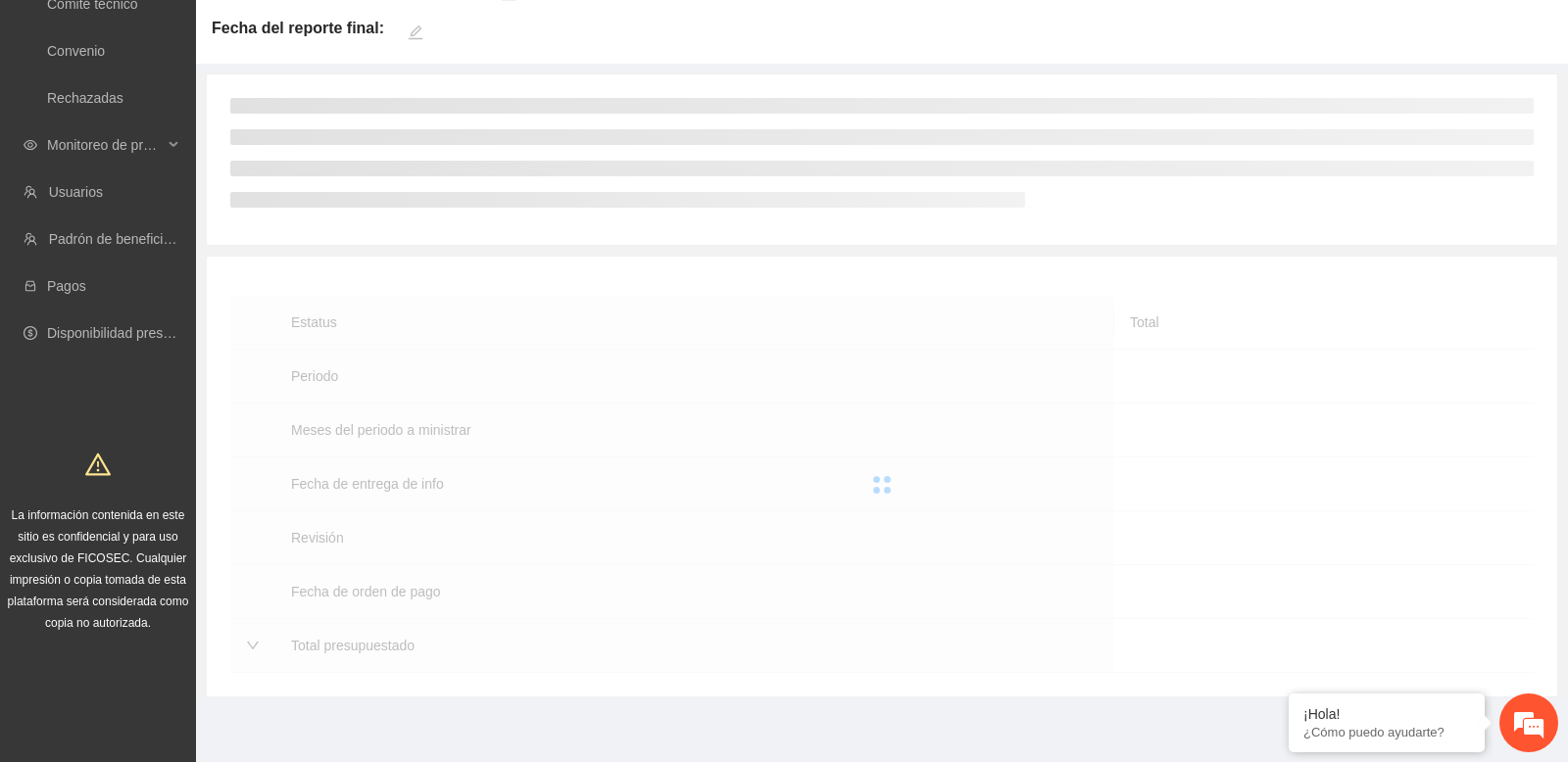 scroll, scrollTop: 0, scrollLeft: 0, axis: both 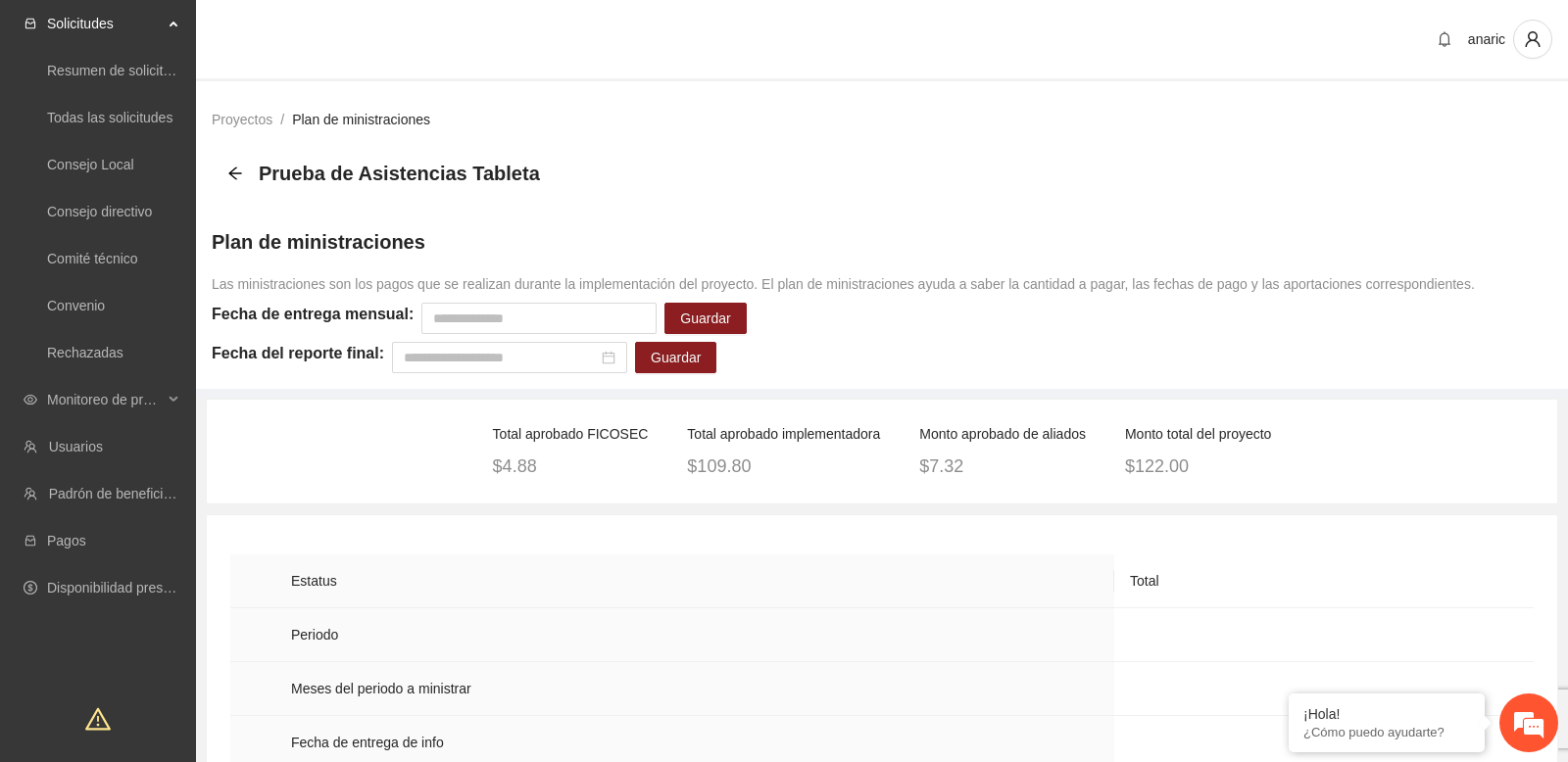 click on "Total aprobado FICOSEC $4.88 Total aprobado implementadora $109.80 Monto aprobado de aliados $7.32 Monto total del proyecto $122.00 Estatus Total       Periodo Meses del periodo a ministrar Fecha de entrega de info Revisión Fecha de orden de pago Total presupuestado" at bounding box center (882, 677) 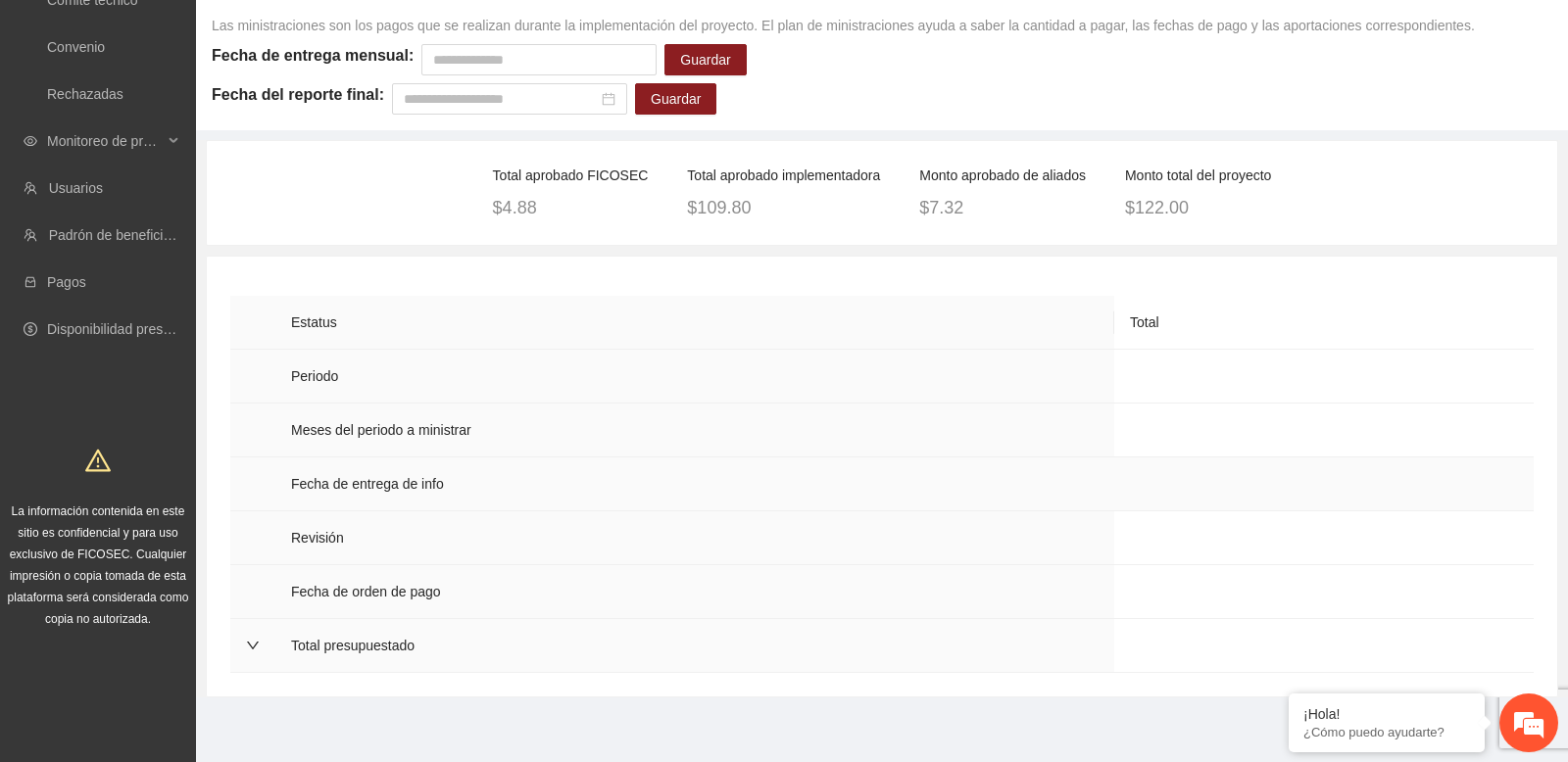 scroll, scrollTop: 0, scrollLeft: 0, axis: both 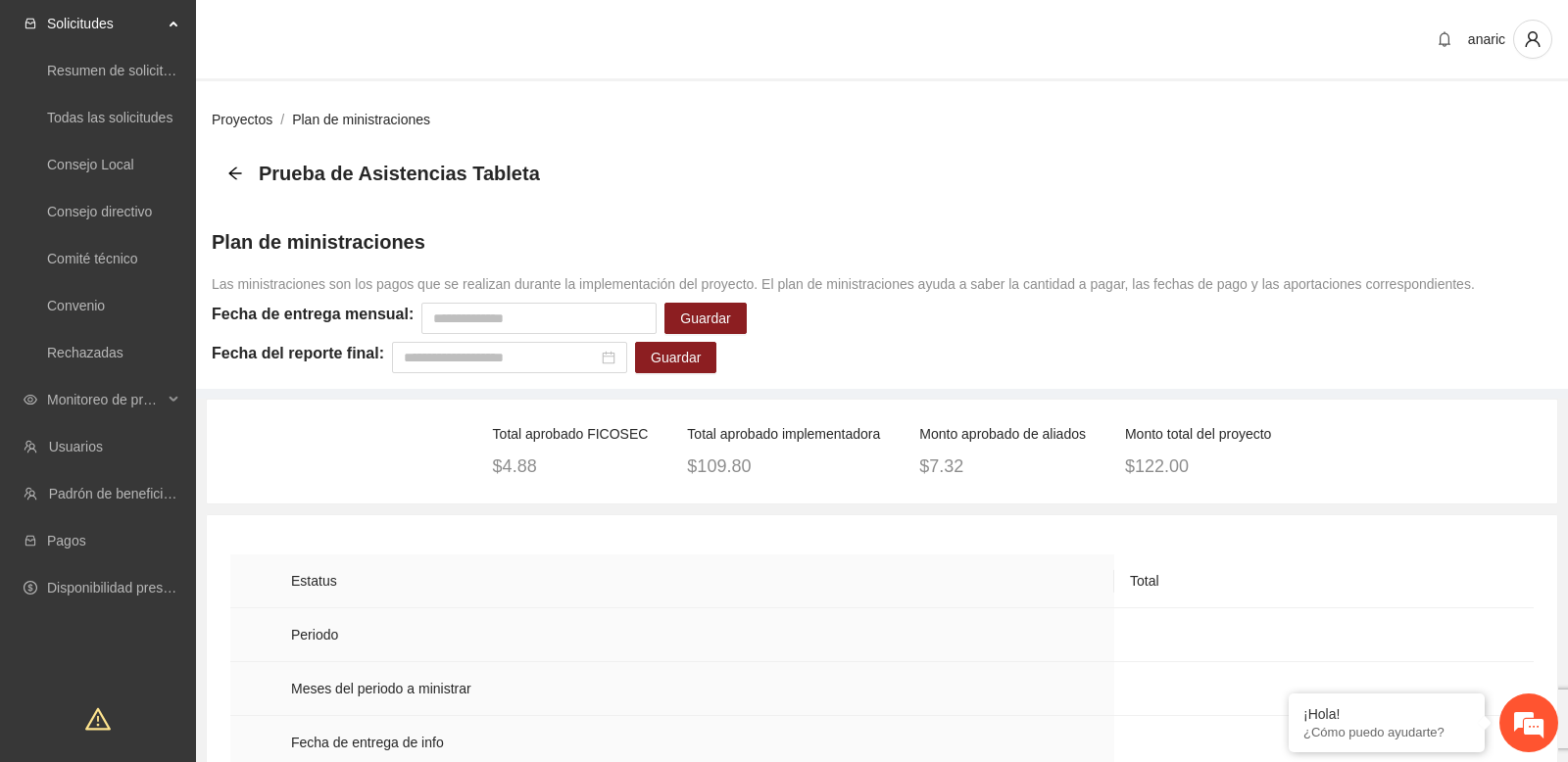 click on "Proyectos" at bounding box center [242, 119] 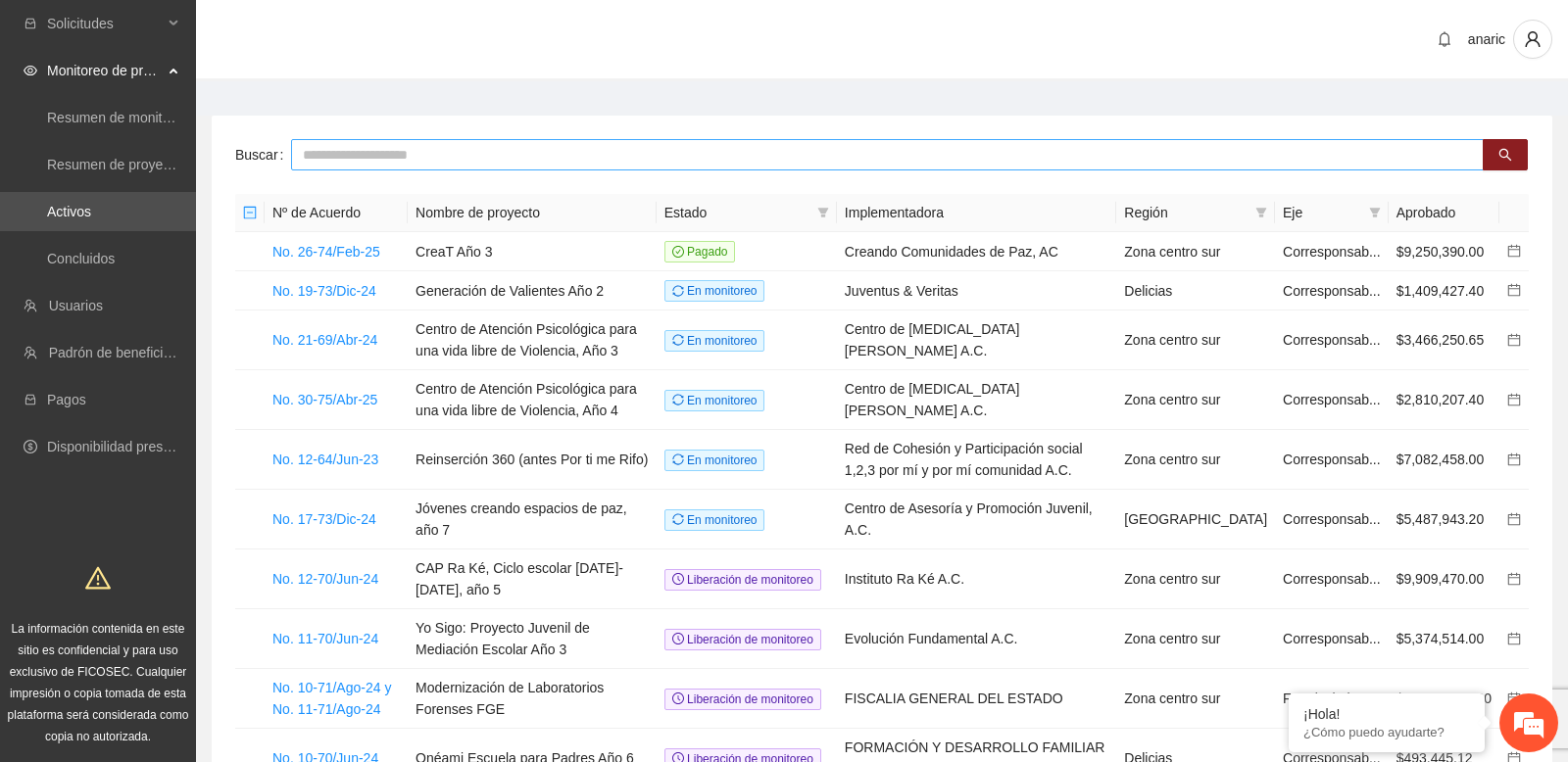 click at bounding box center [887, 155] 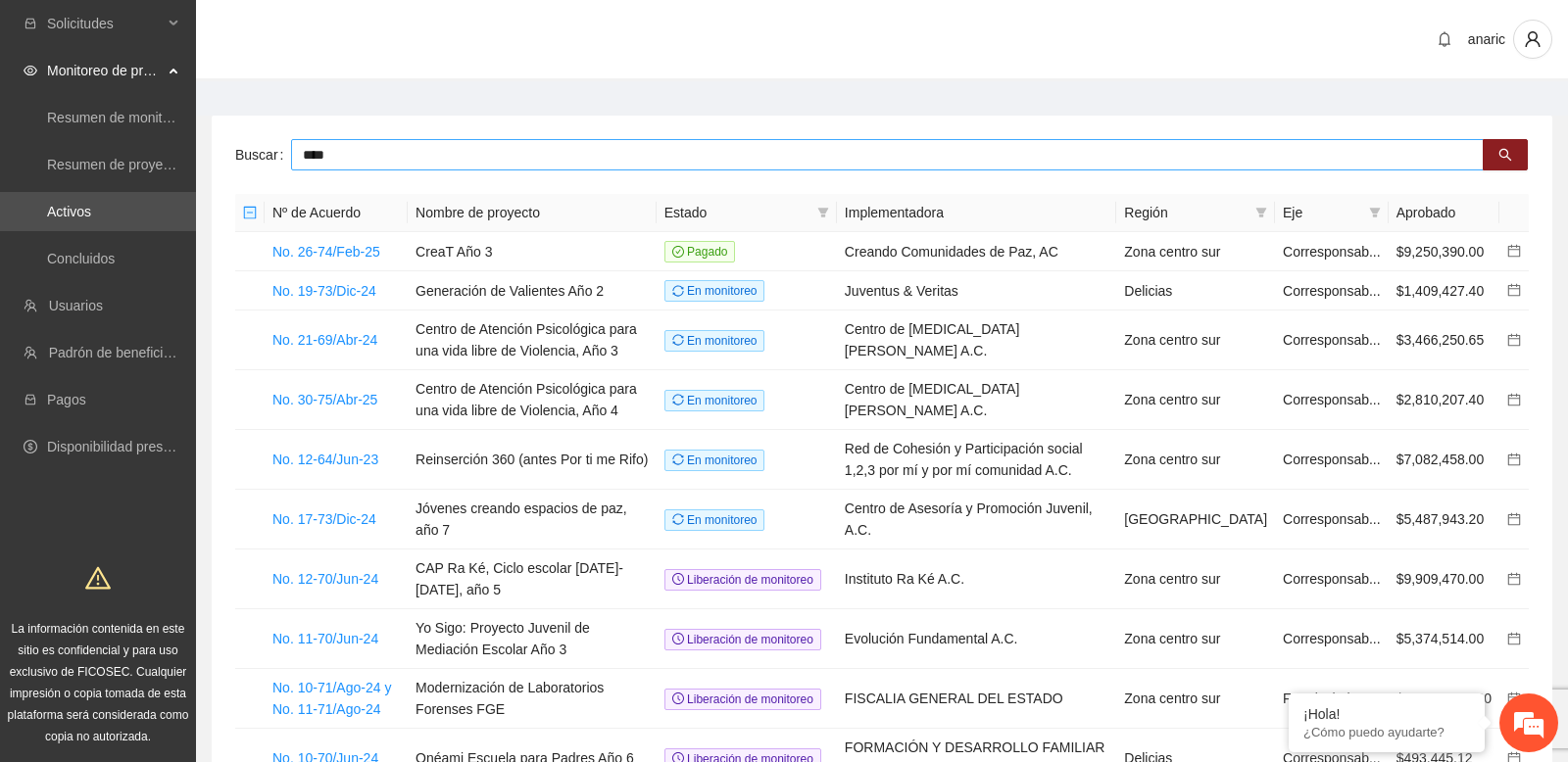 type on "****" 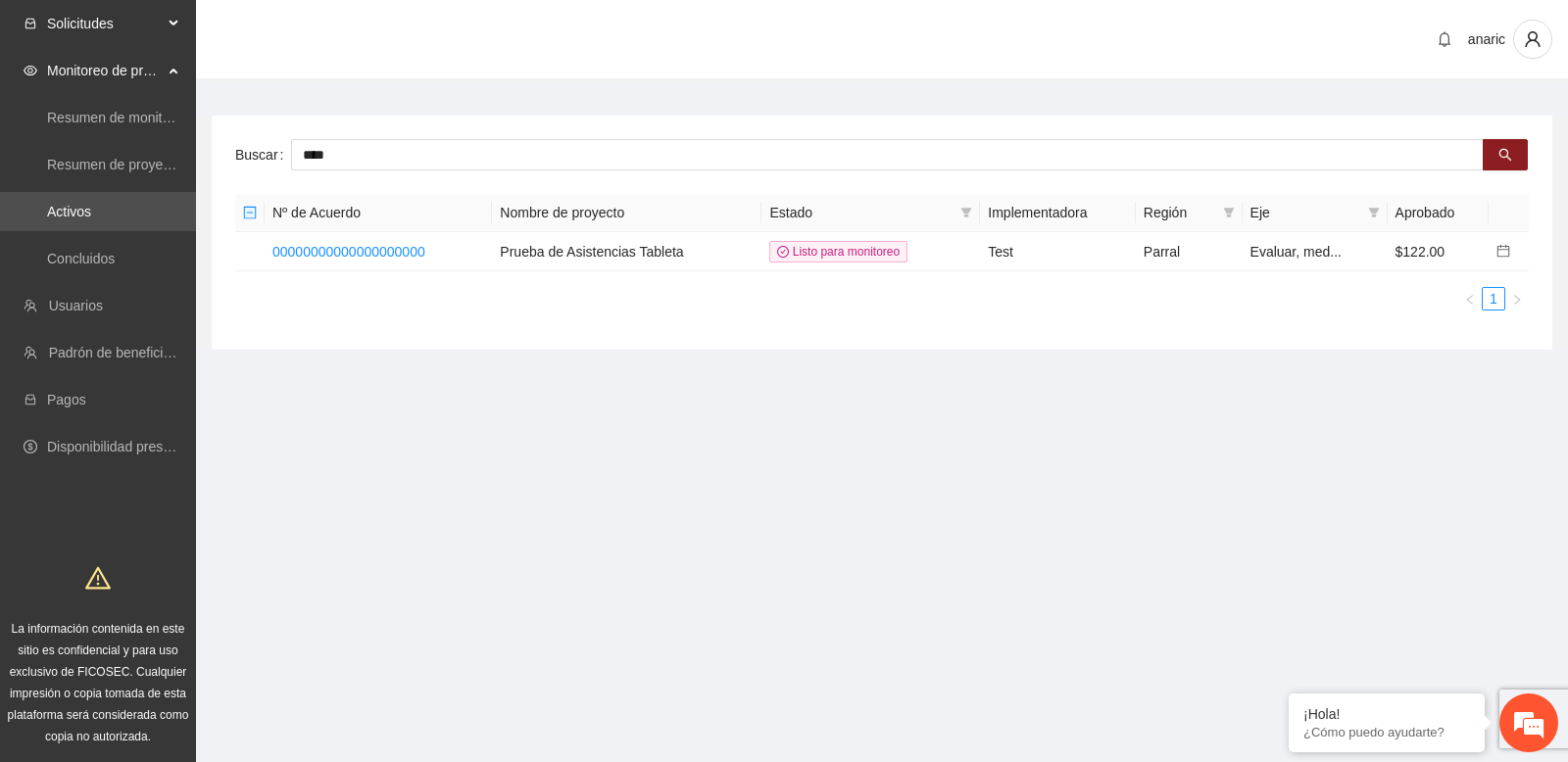click on "Solicitudes" at bounding box center (98, 24) 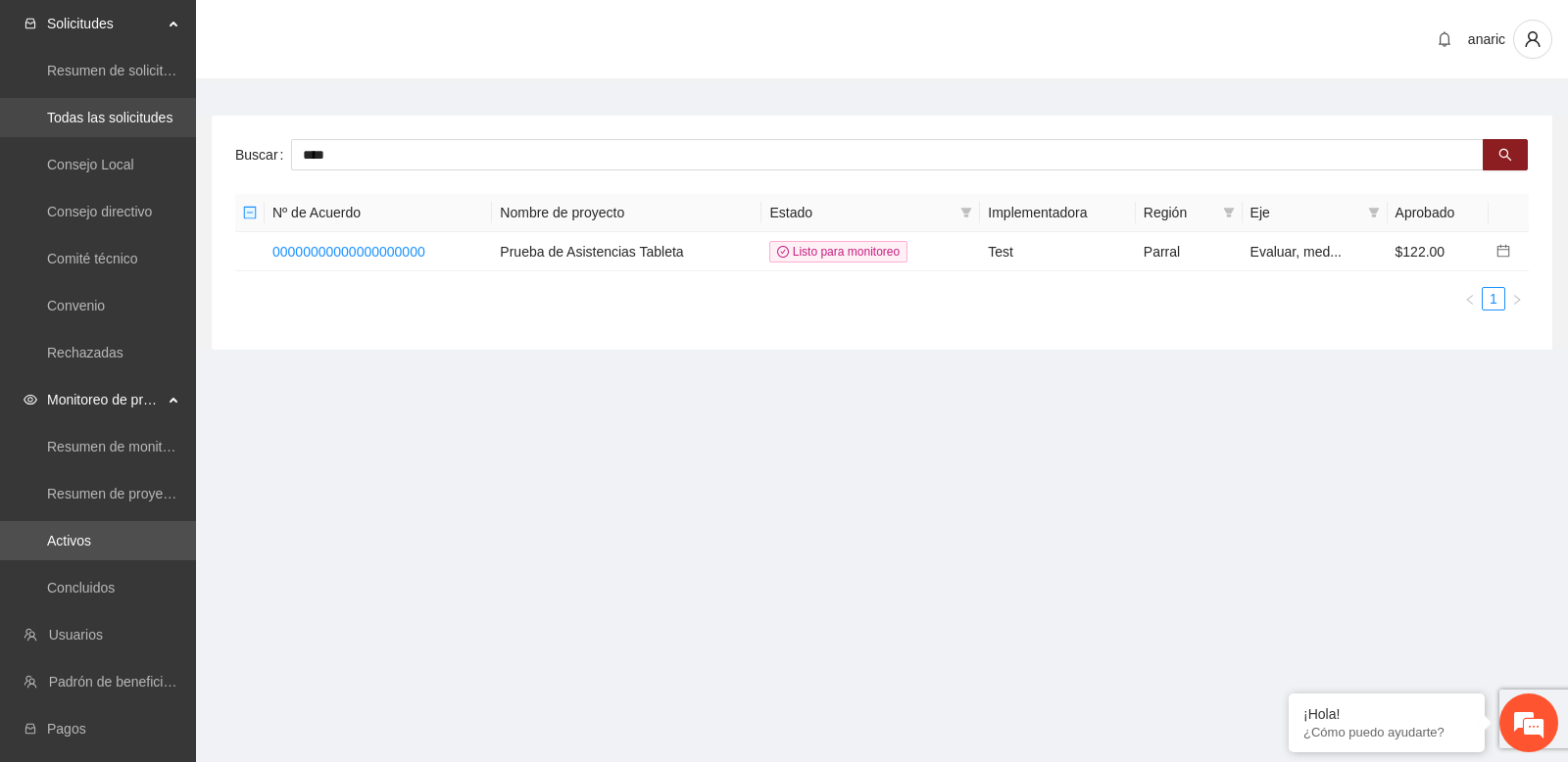 click on "Todas las solicitudes" at bounding box center (110, 118) 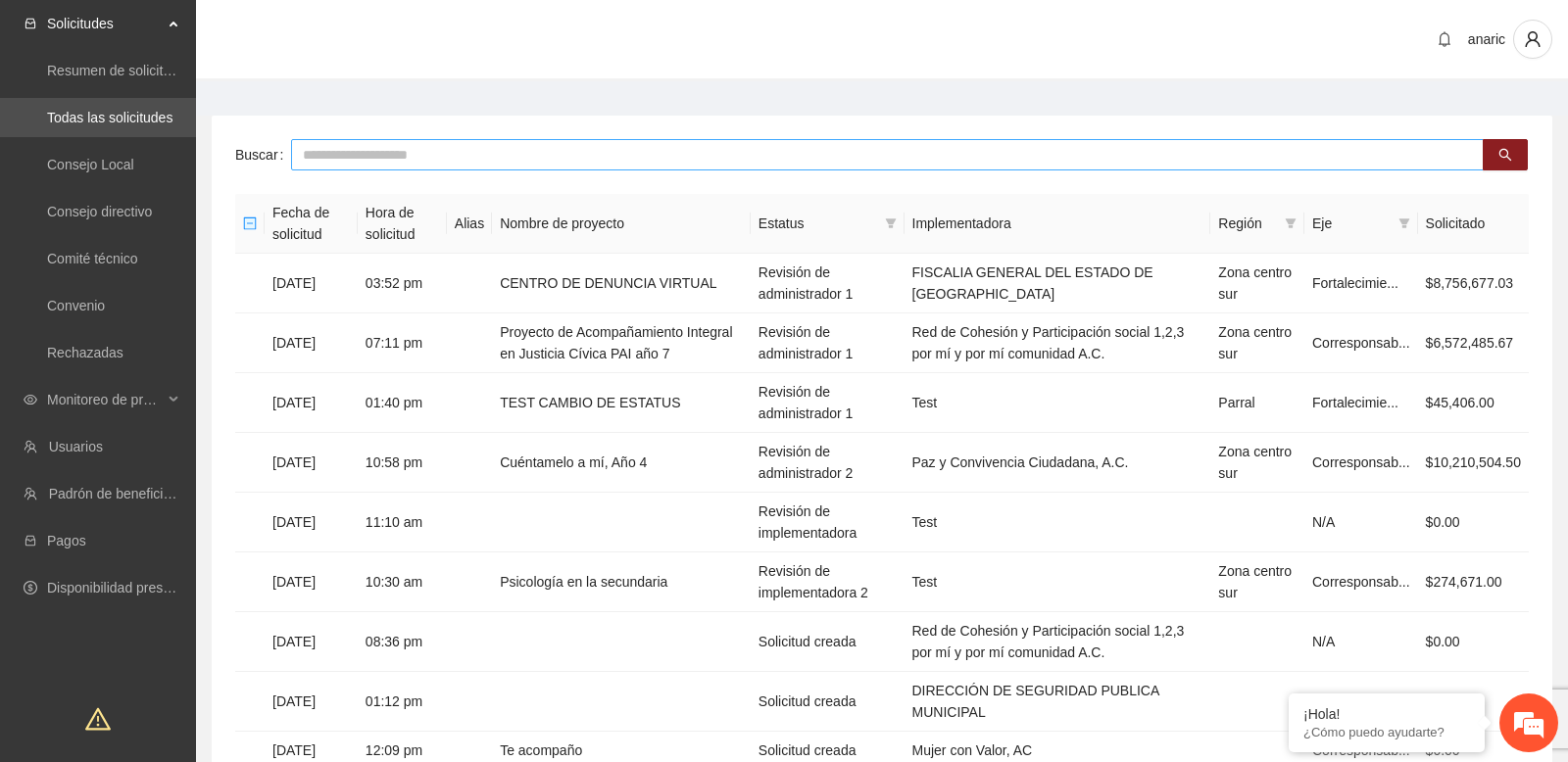 click at bounding box center [887, 155] 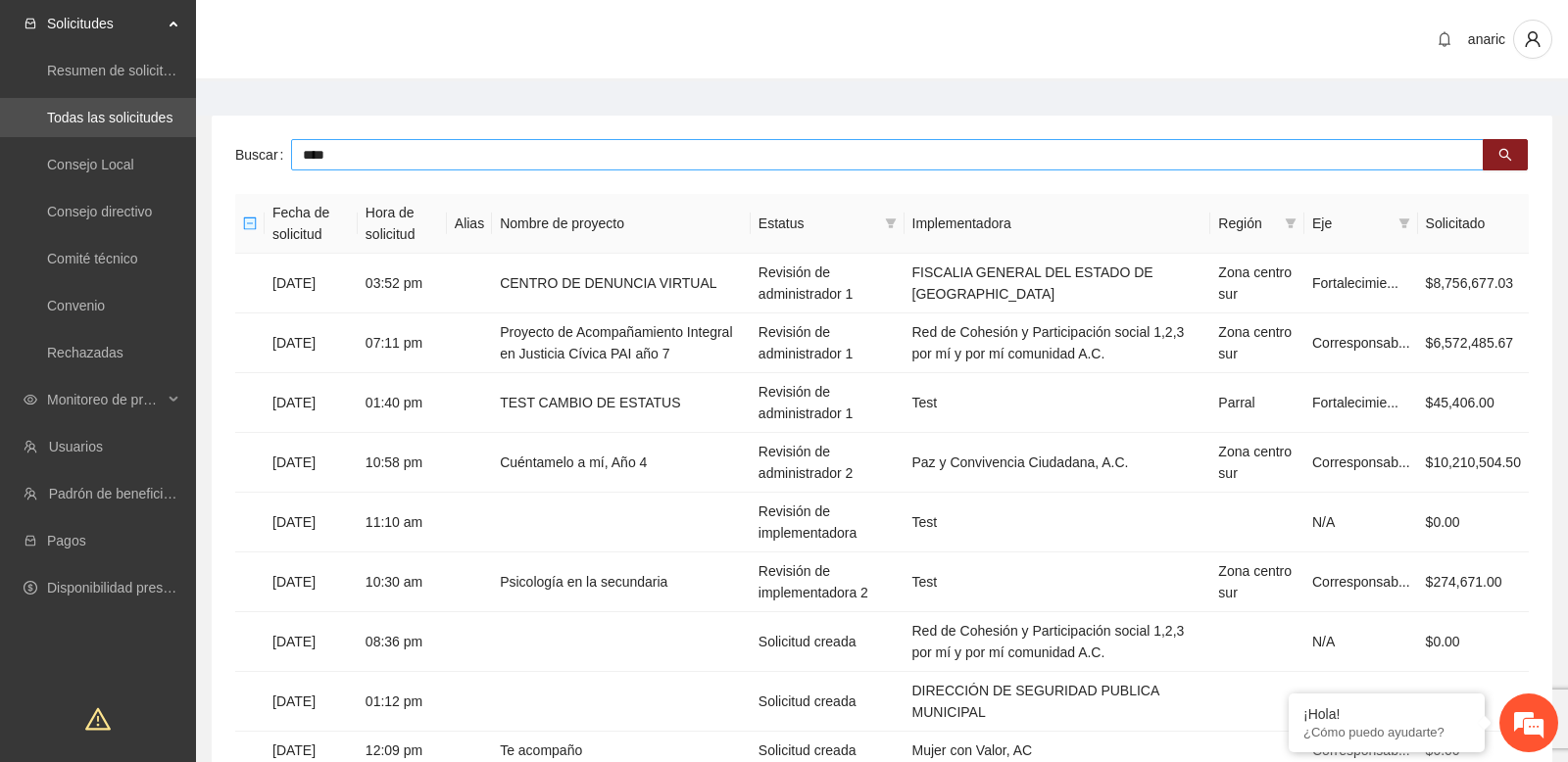 type on "****" 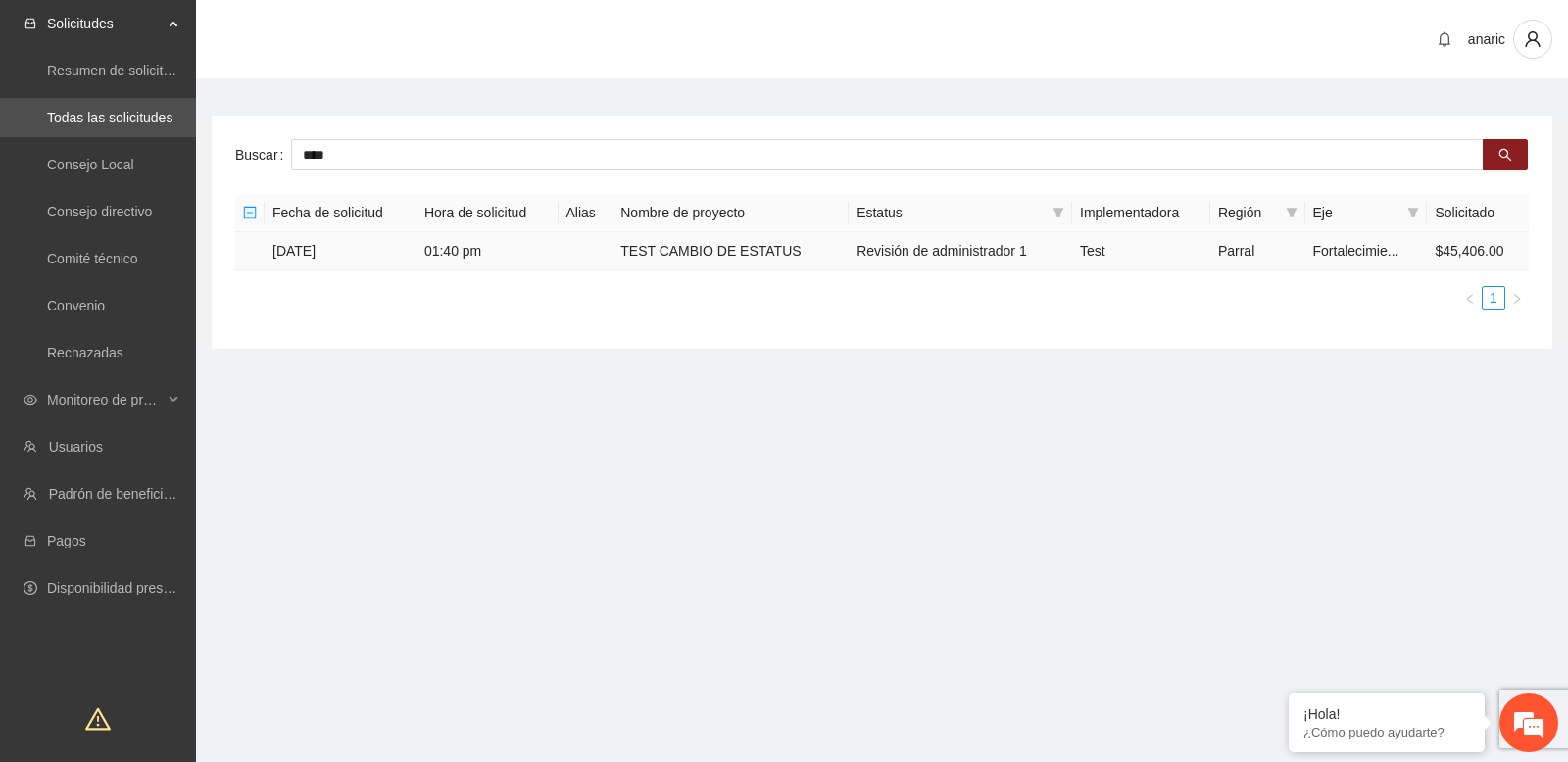 click on "01:40 pm" at bounding box center (487, 251) 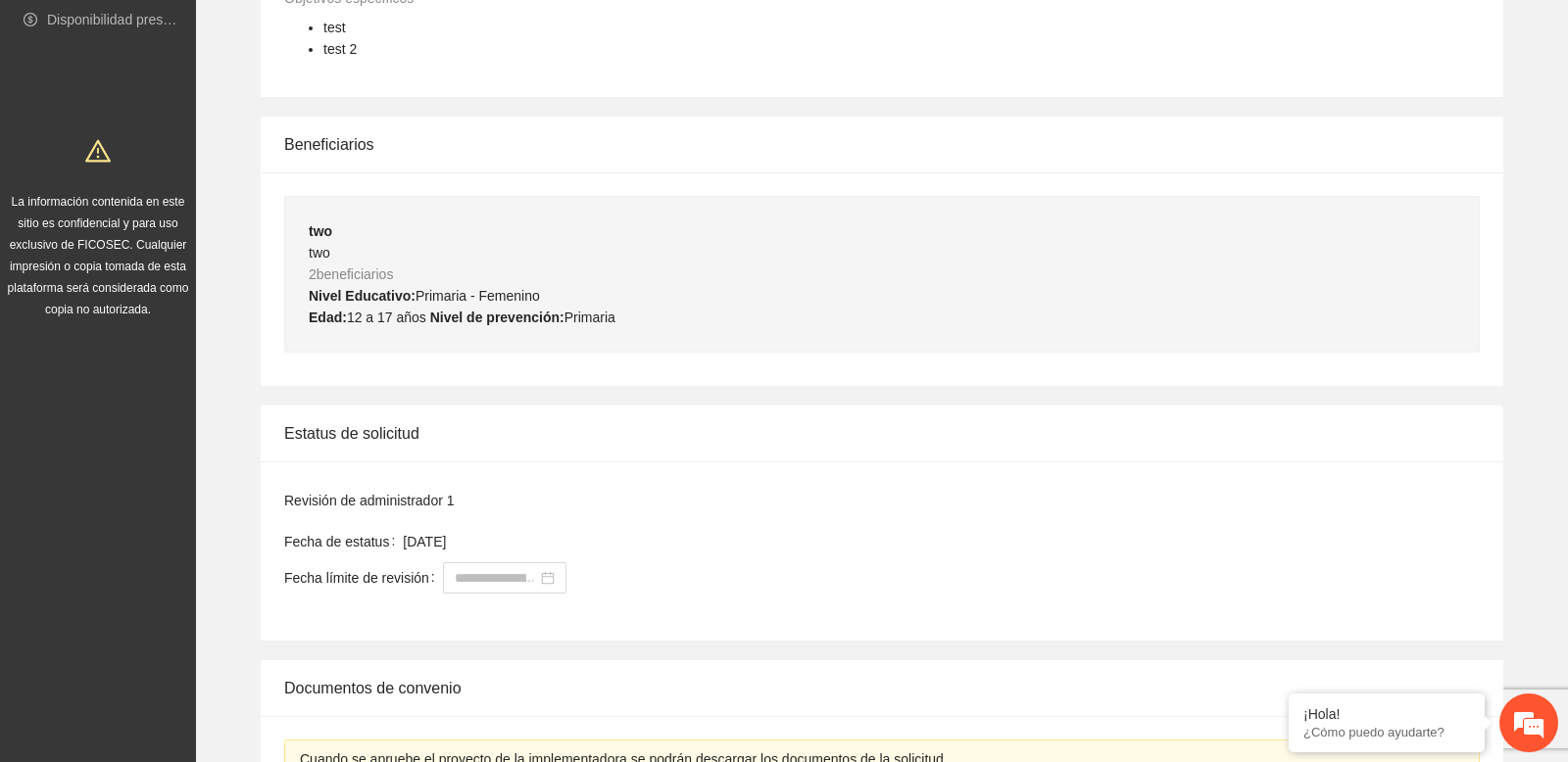 scroll, scrollTop: 0, scrollLeft: 0, axis: both 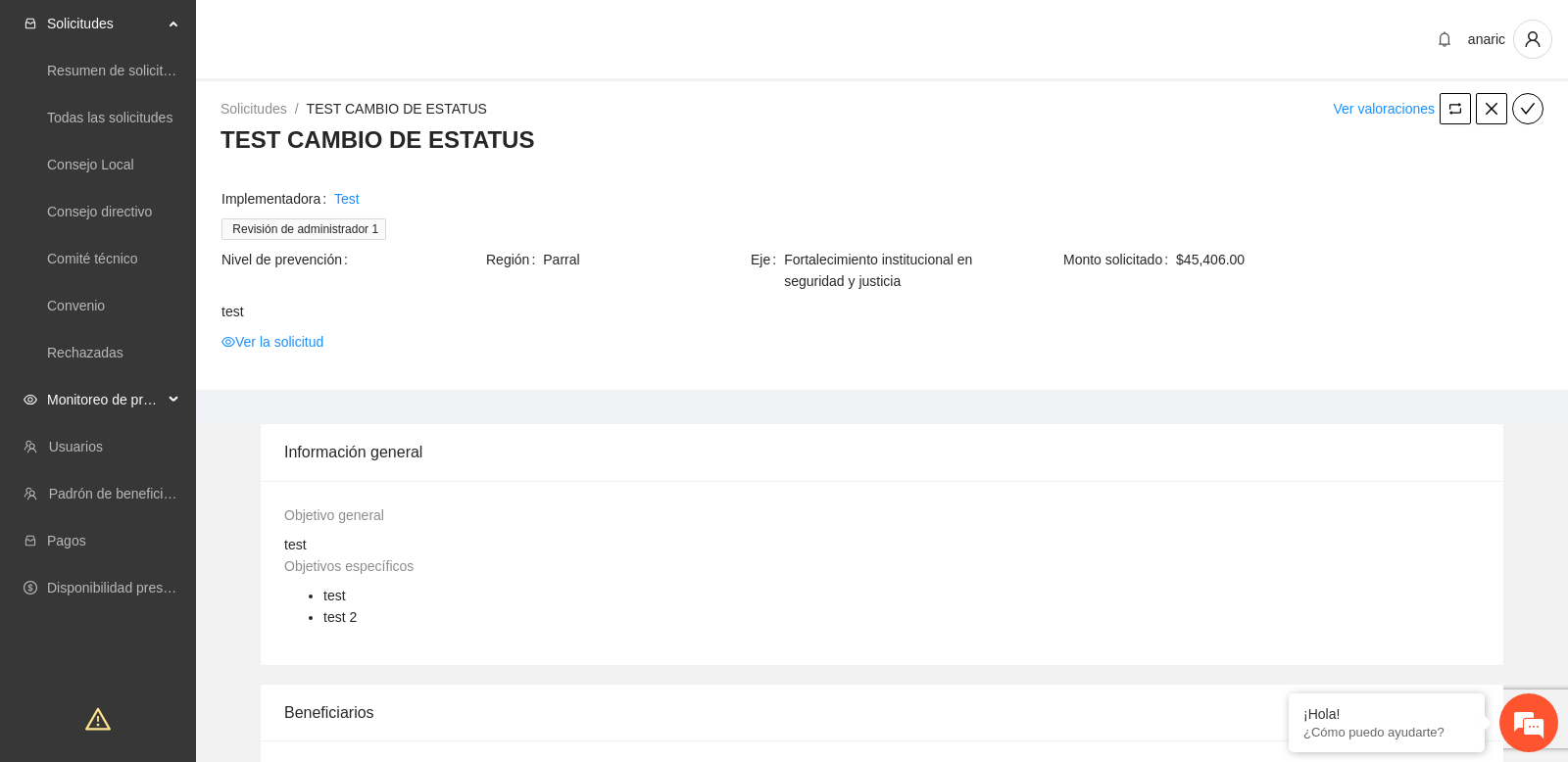 click on "Monitoreo de proyectos" at bounding box center (105, 400) 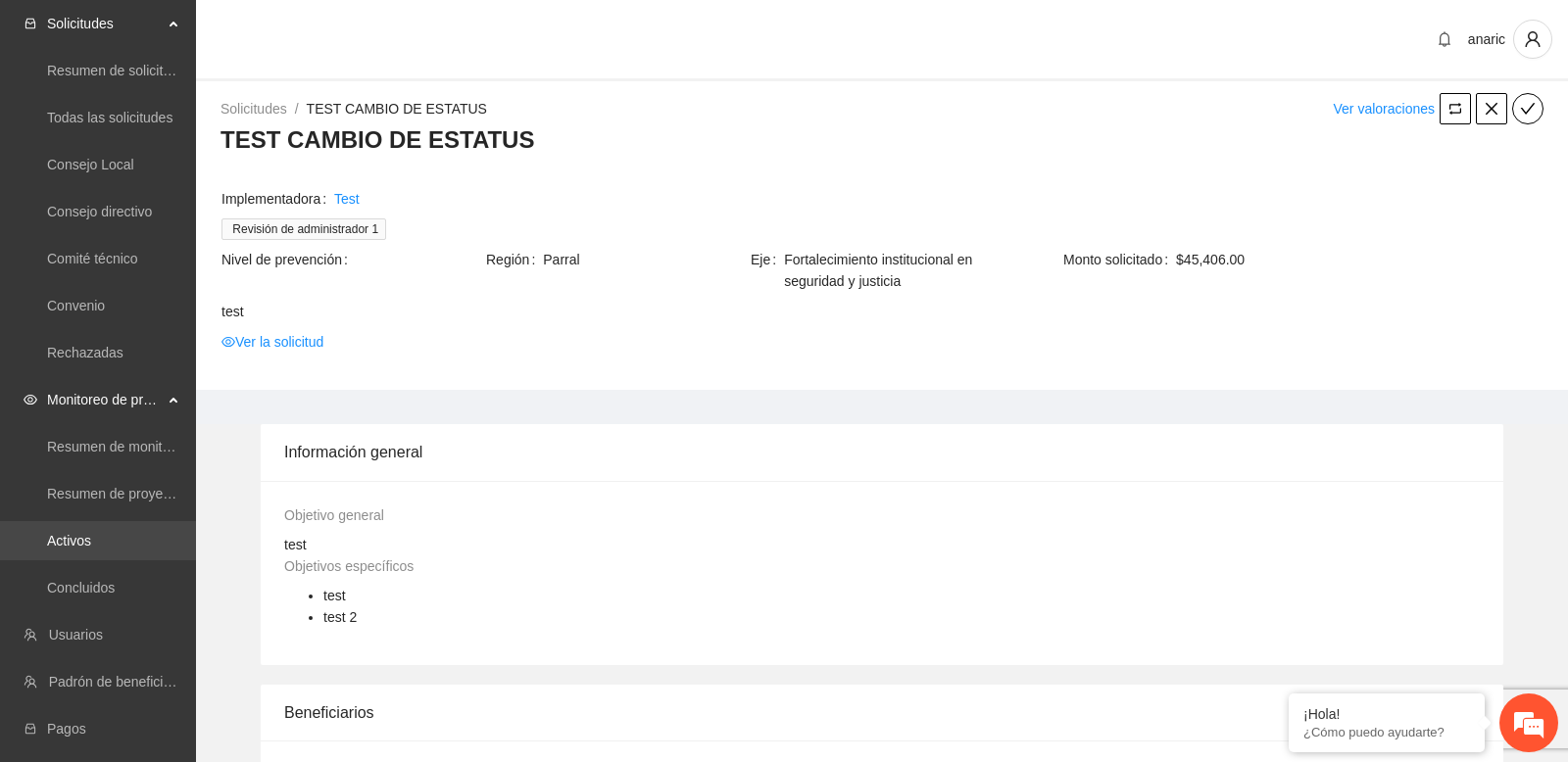 click on "Activos" at bounding box center (69, 541) 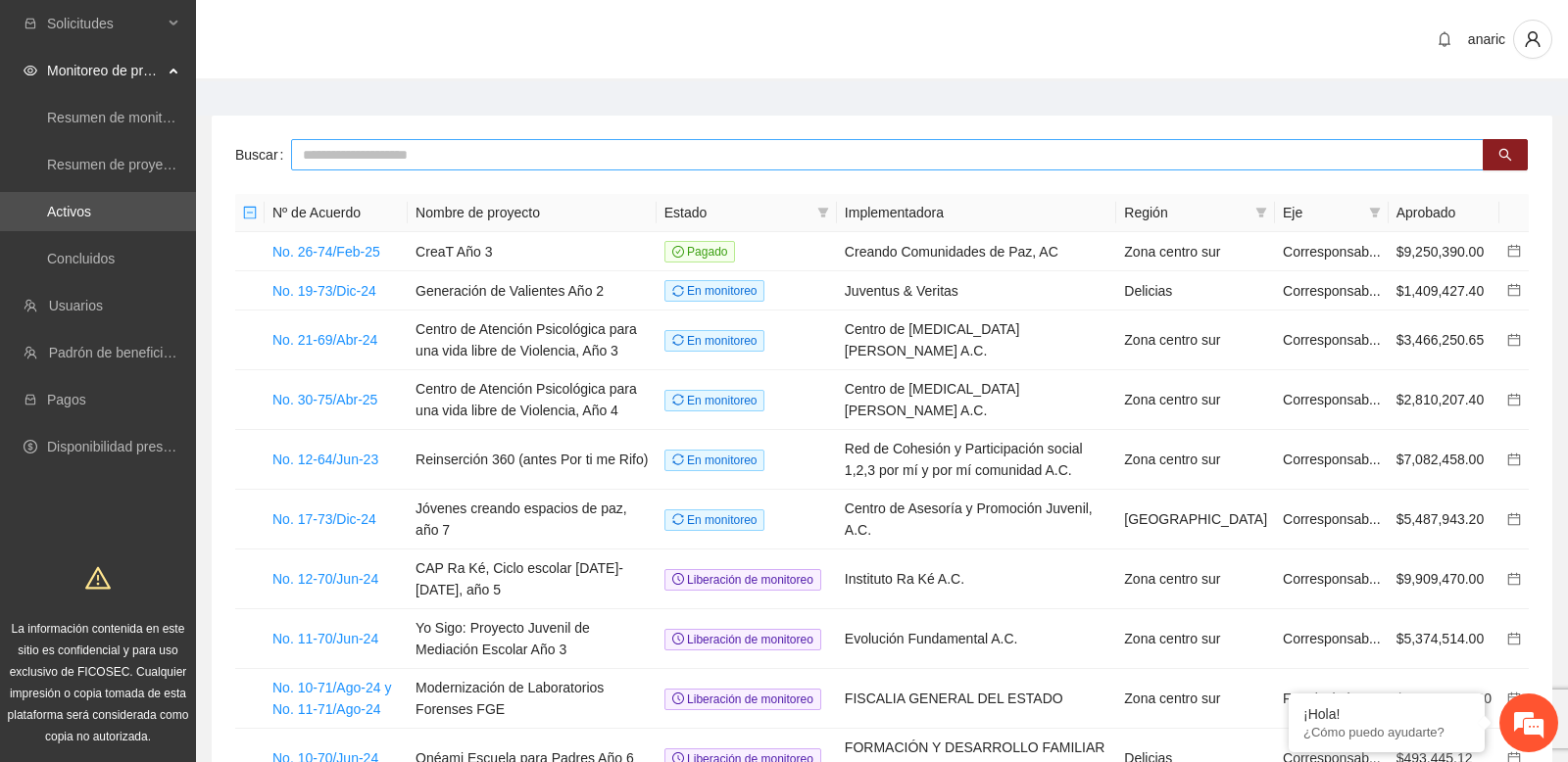 click at bounding box center (887, 155) 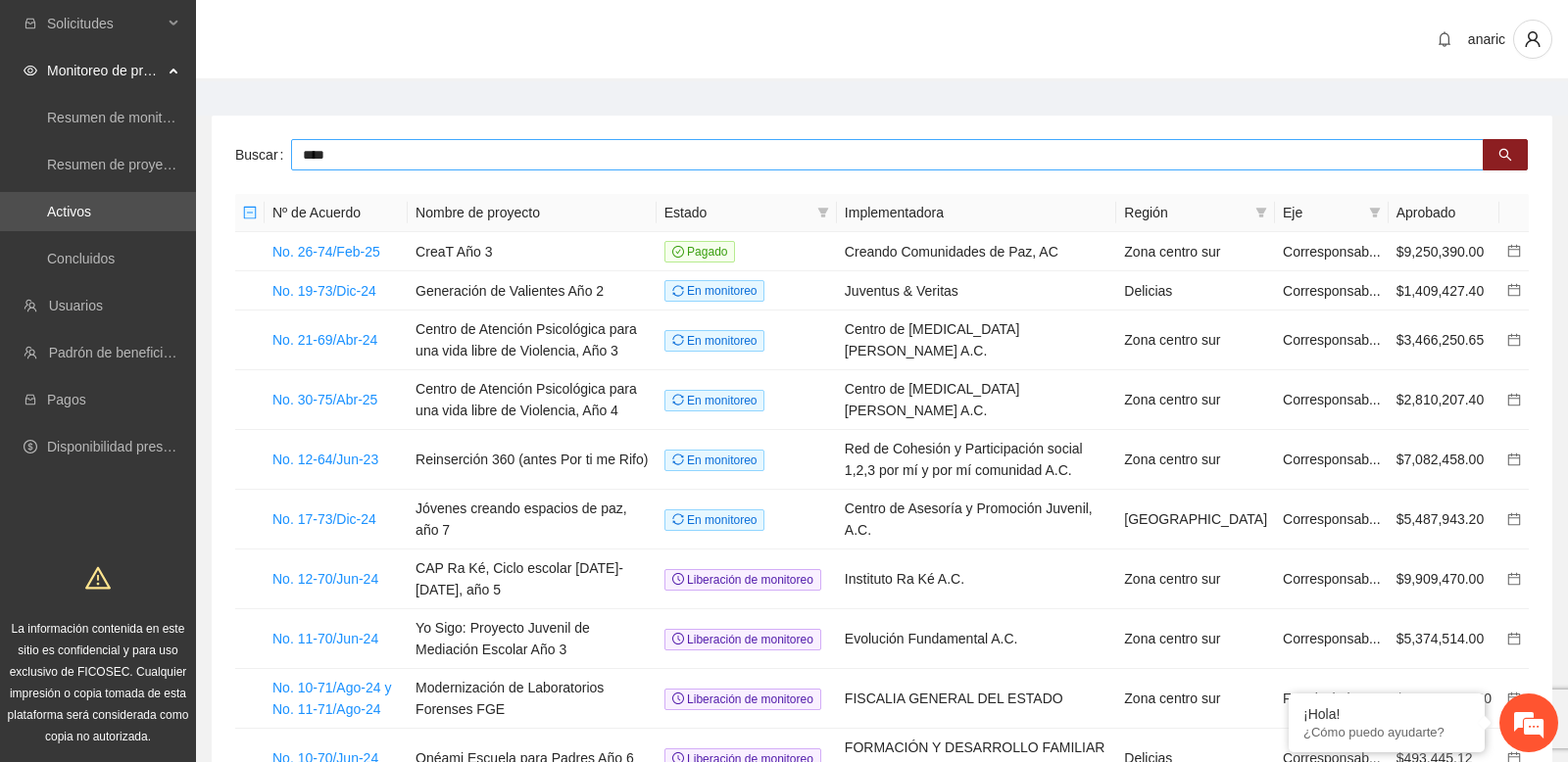 type on "****" 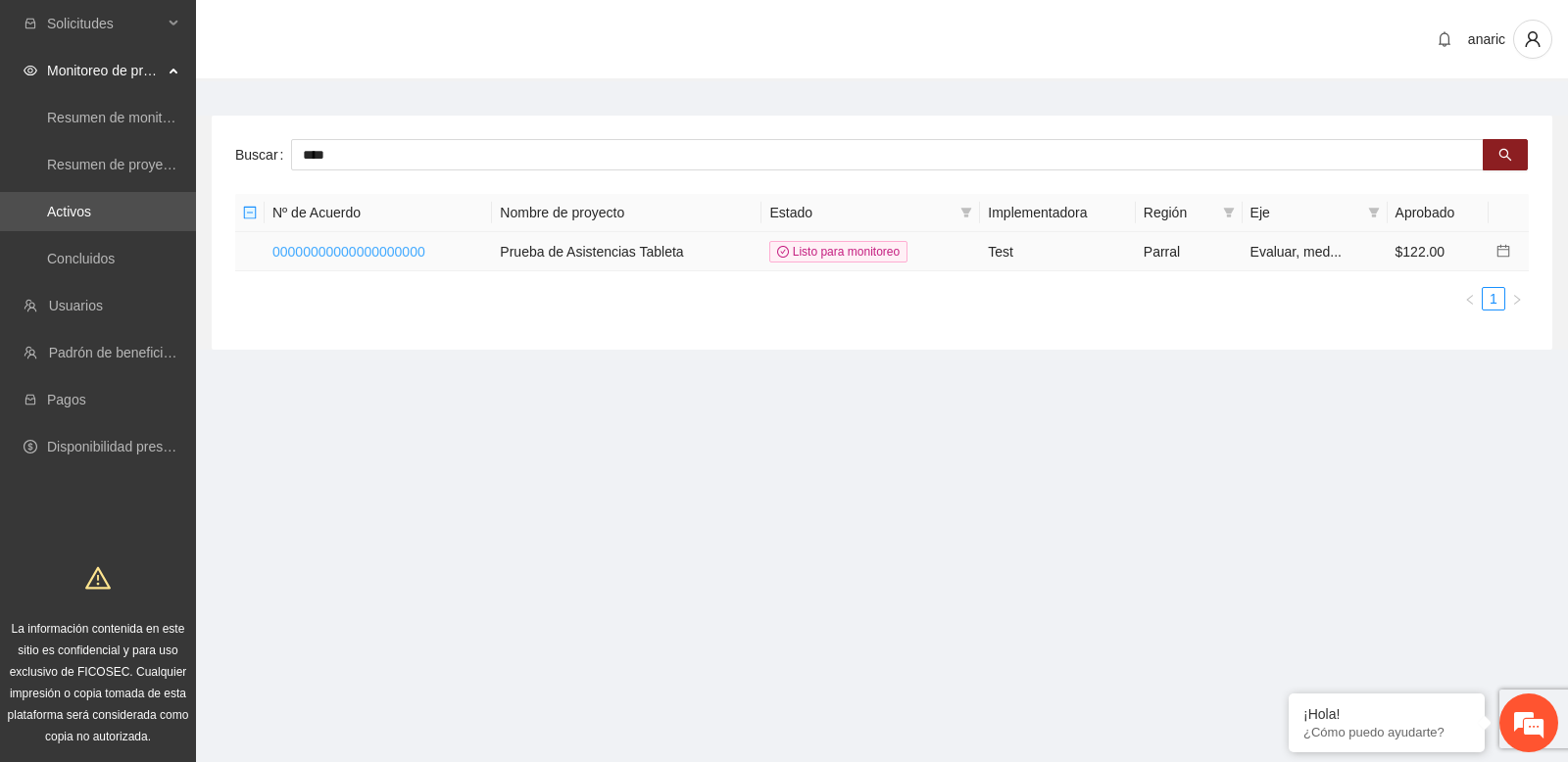click on "00000000000000000000" at bounding box center (349, 252) 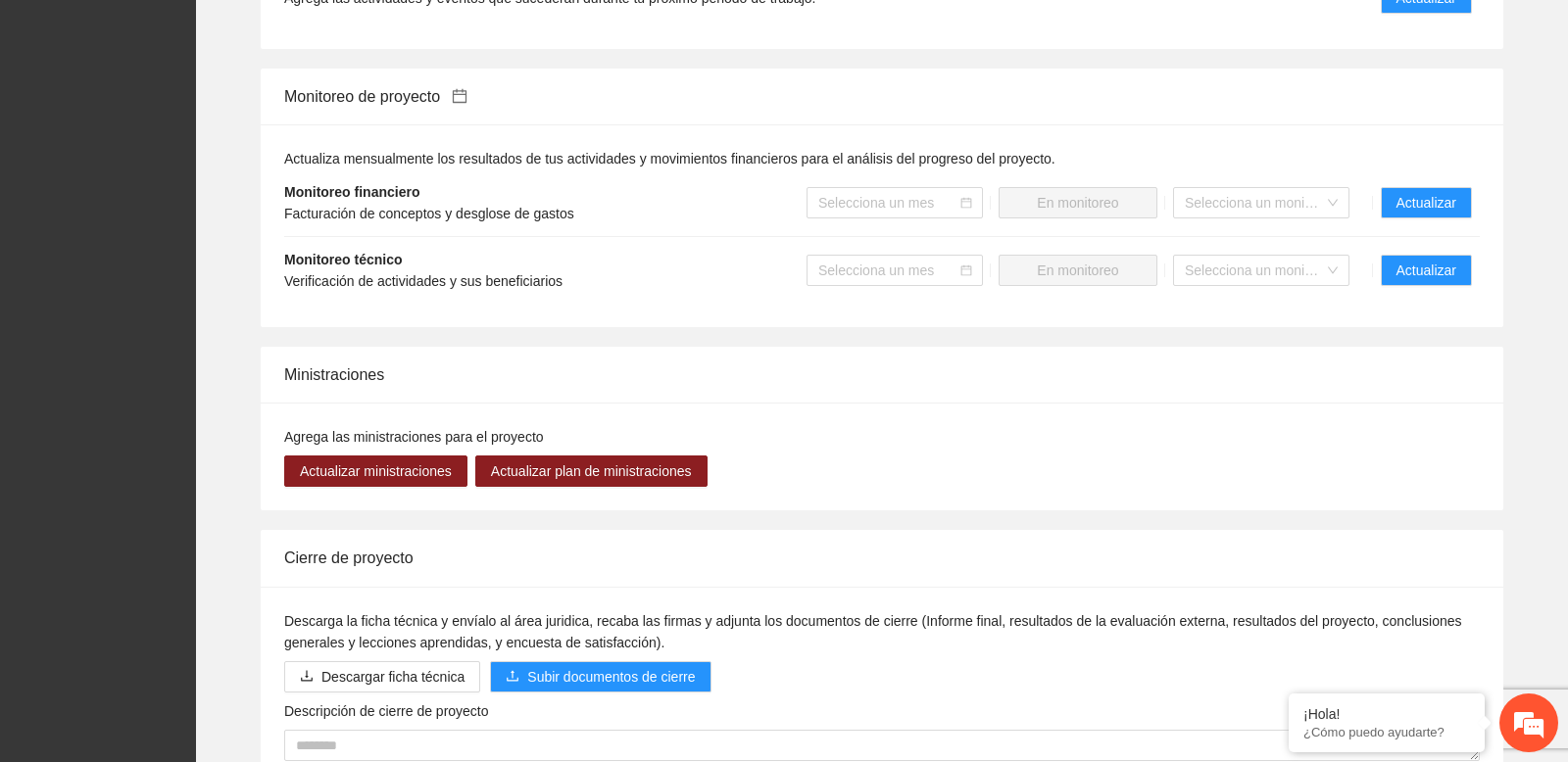 scroll, scrollTop: 1626, scrollLeft: 0, axis: vertical 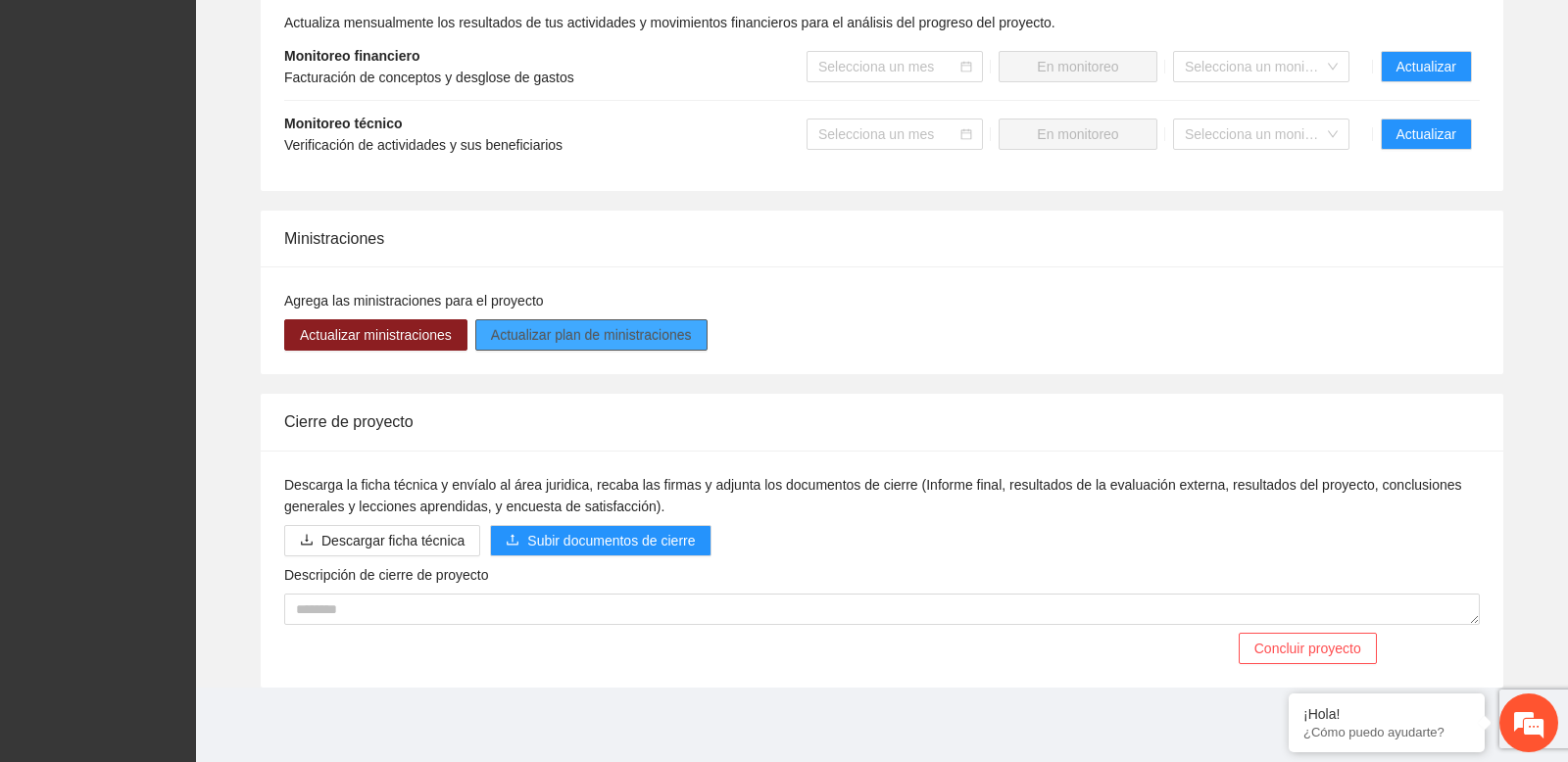 click on "Actualizar plan de ministraciones" at bounding box center [591, 335] 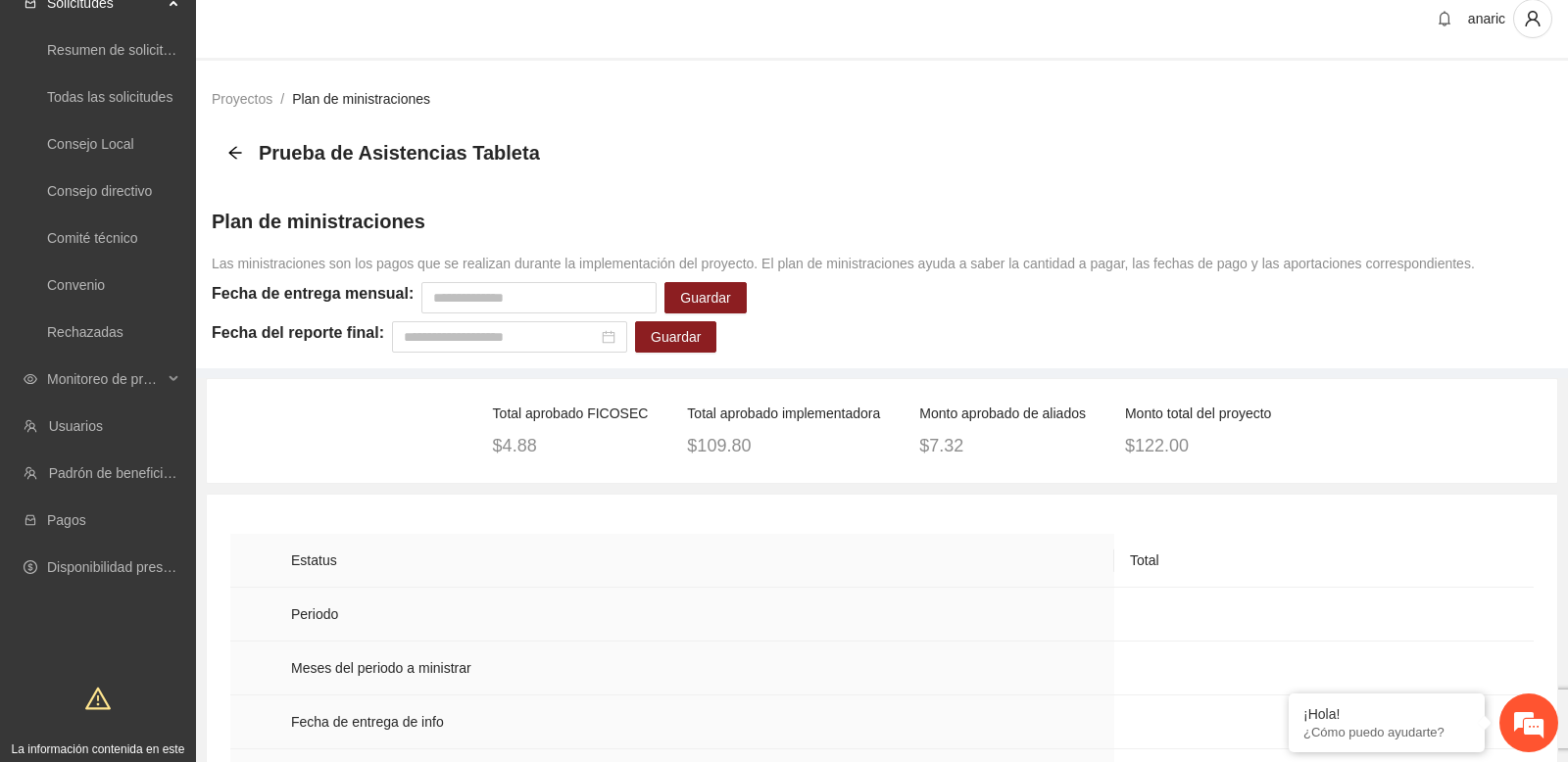 scroll, scrollTop: 0, scrollLeft: 0, axis: both 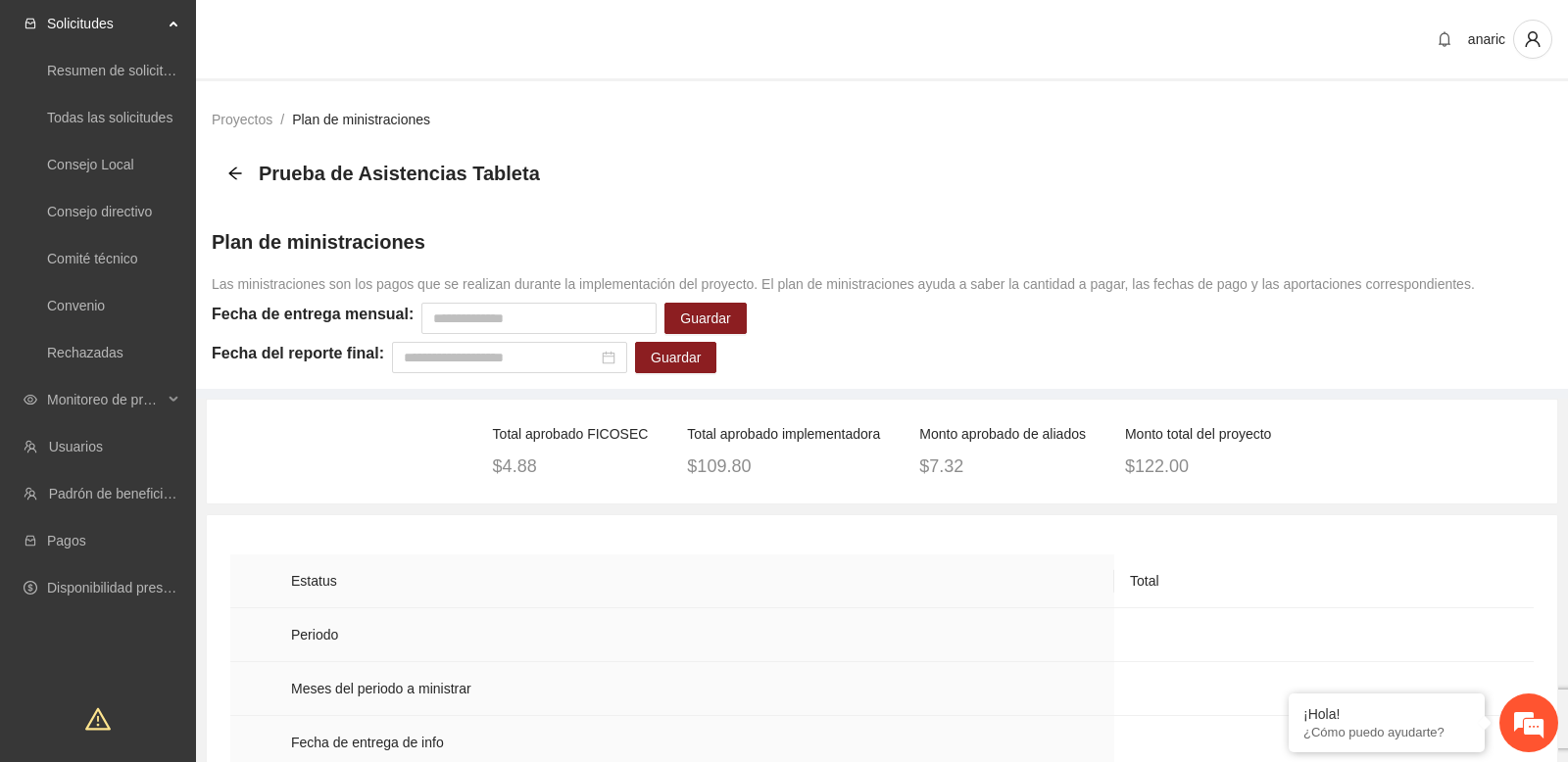 click on "Prueba de Asistencias Tableta" at bounding box center [389, 173] 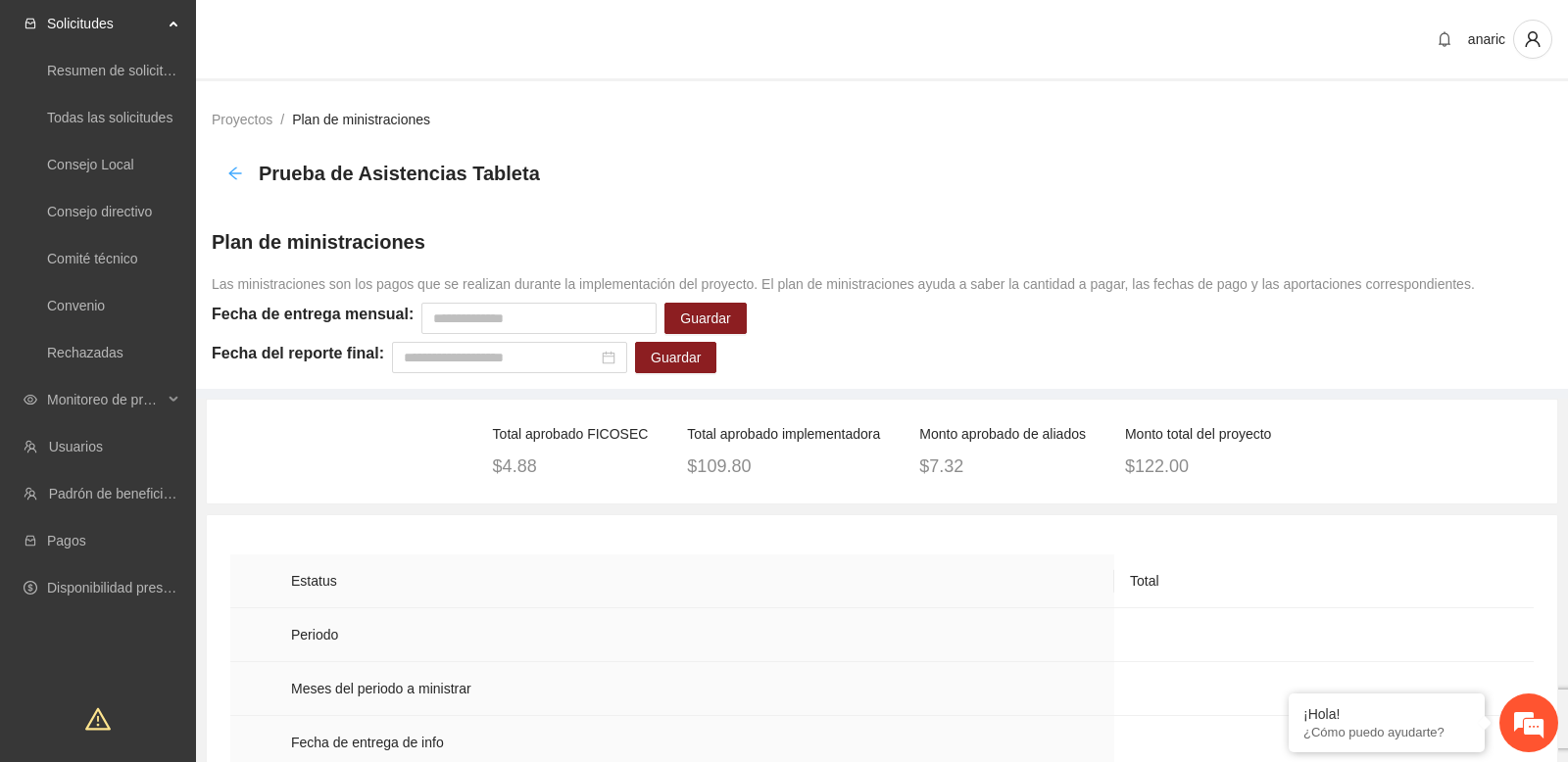click 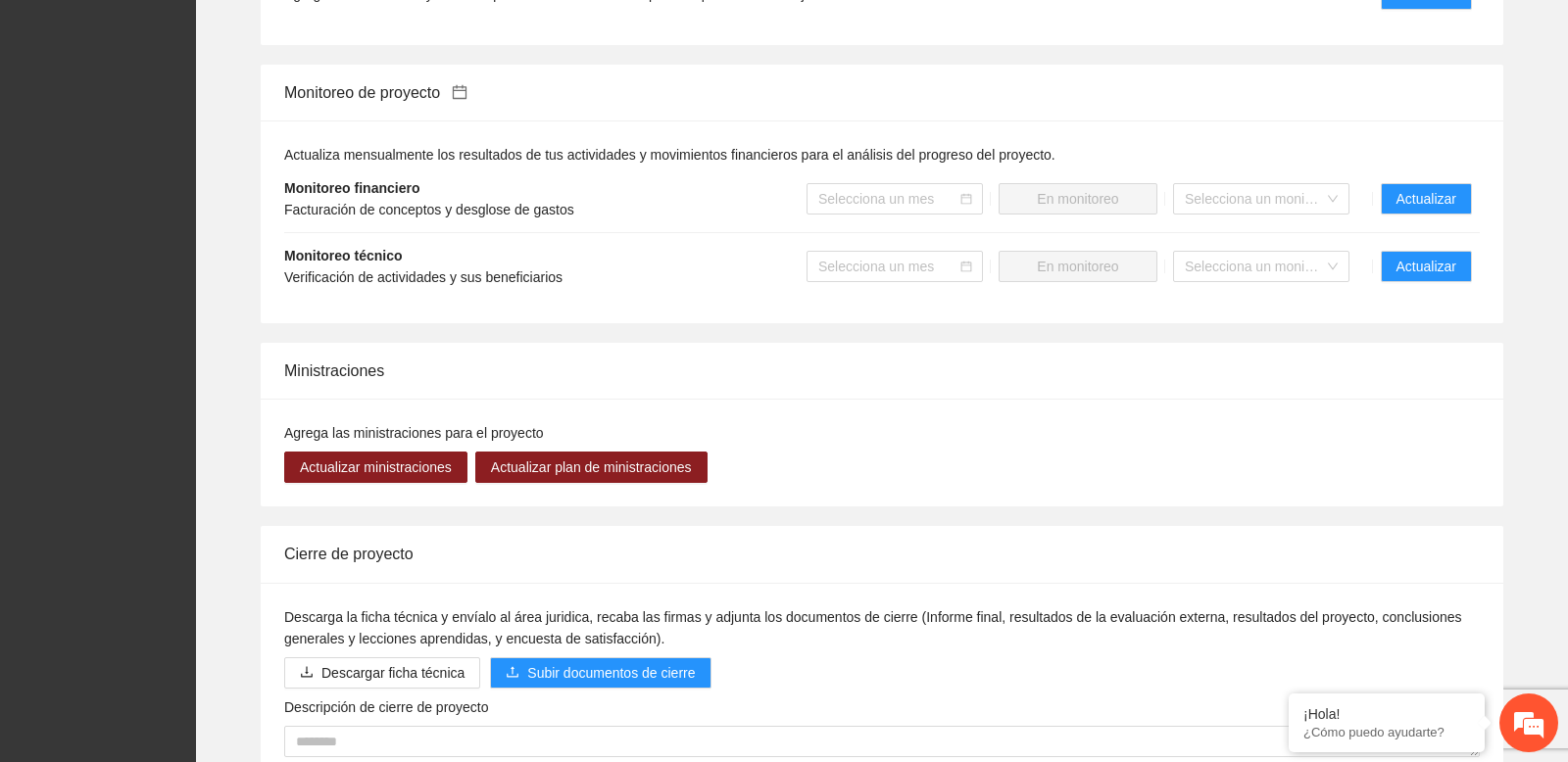 scroll, scrollTop: 1626, scrollLeft: 0, axis: vertical 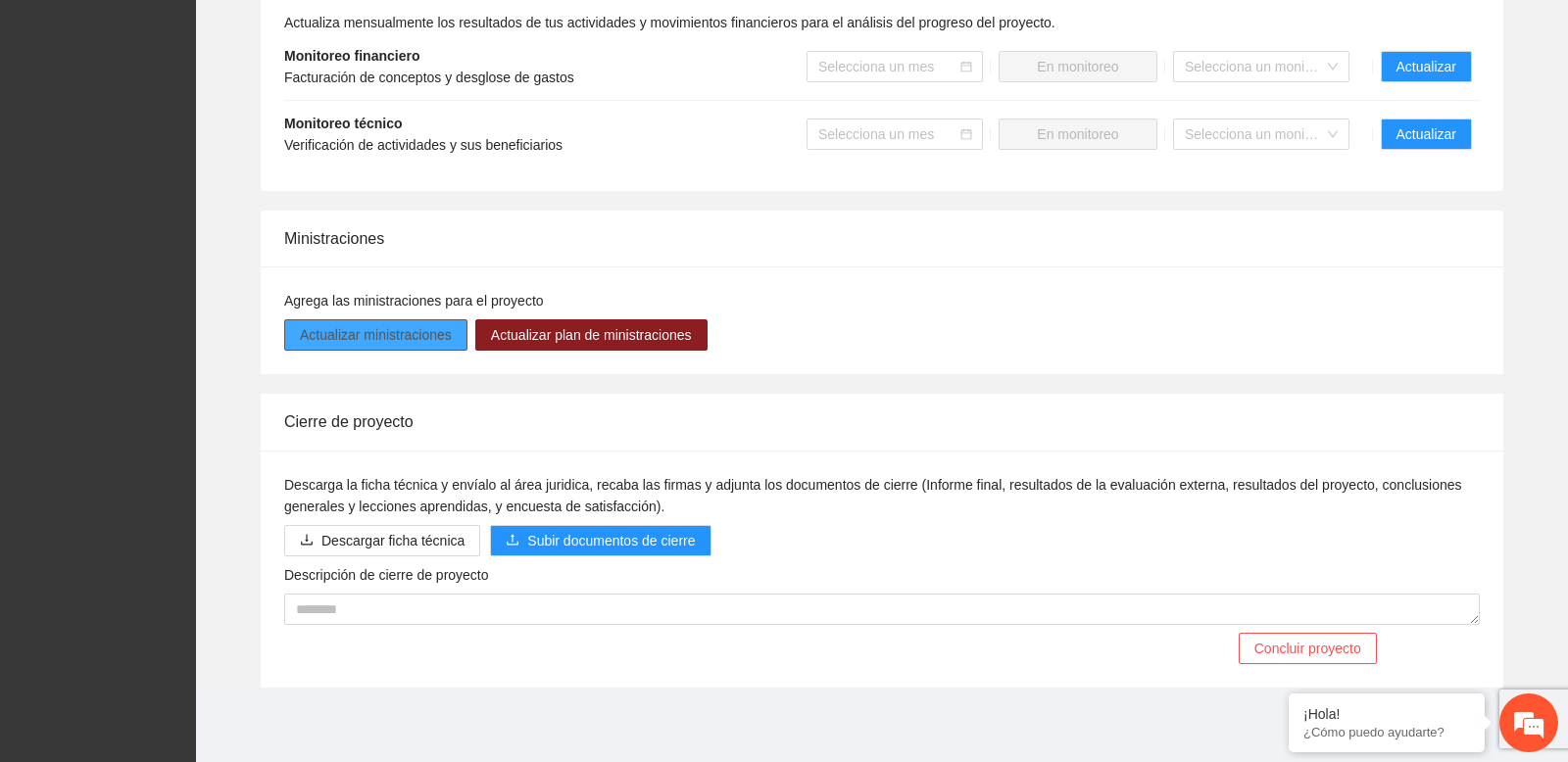click on "Actualizar ministraciones" at bounding box center (375, 335) 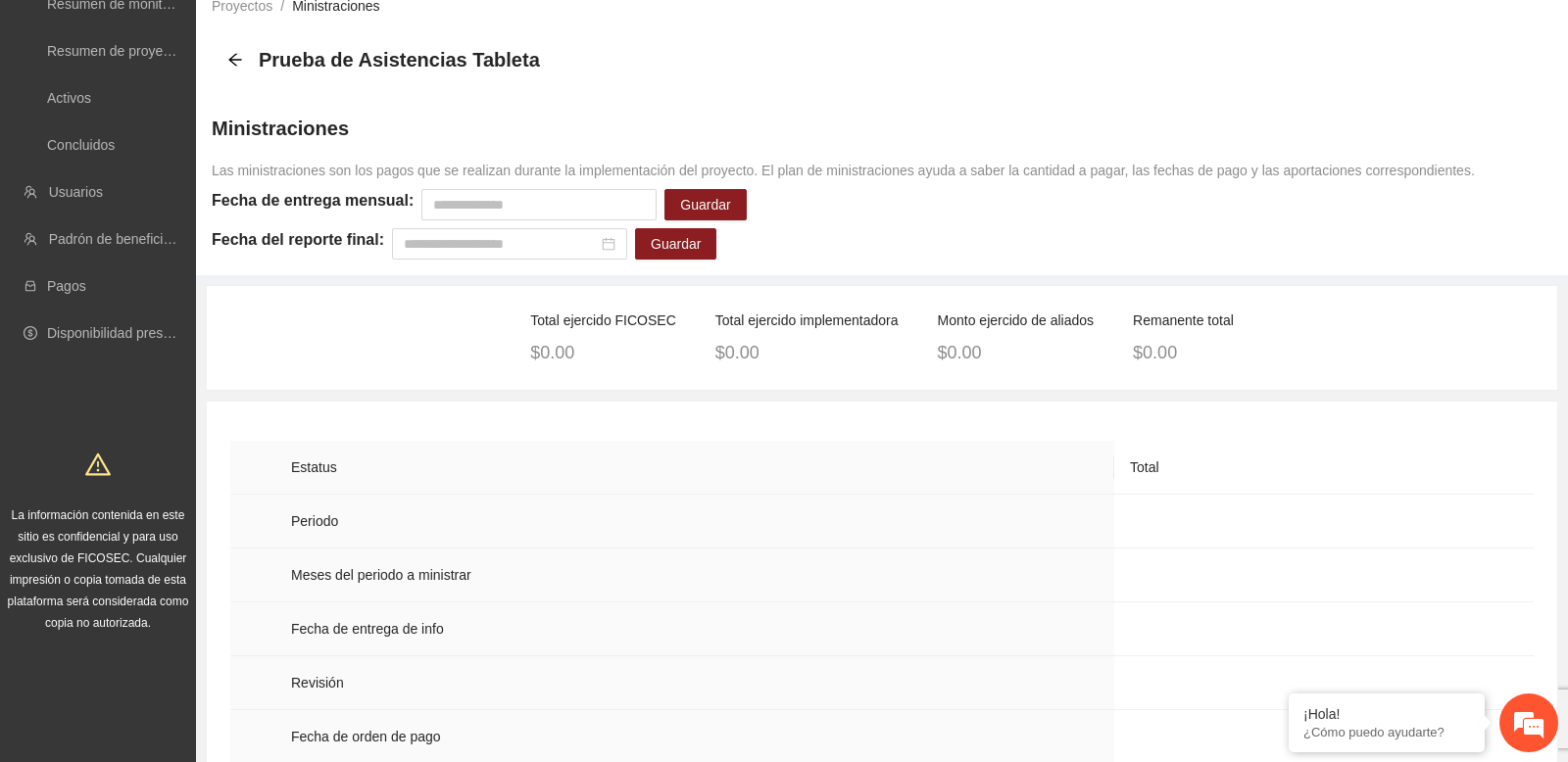 scroll, scrollTop: 0, scrollLeft: 0, axis: both 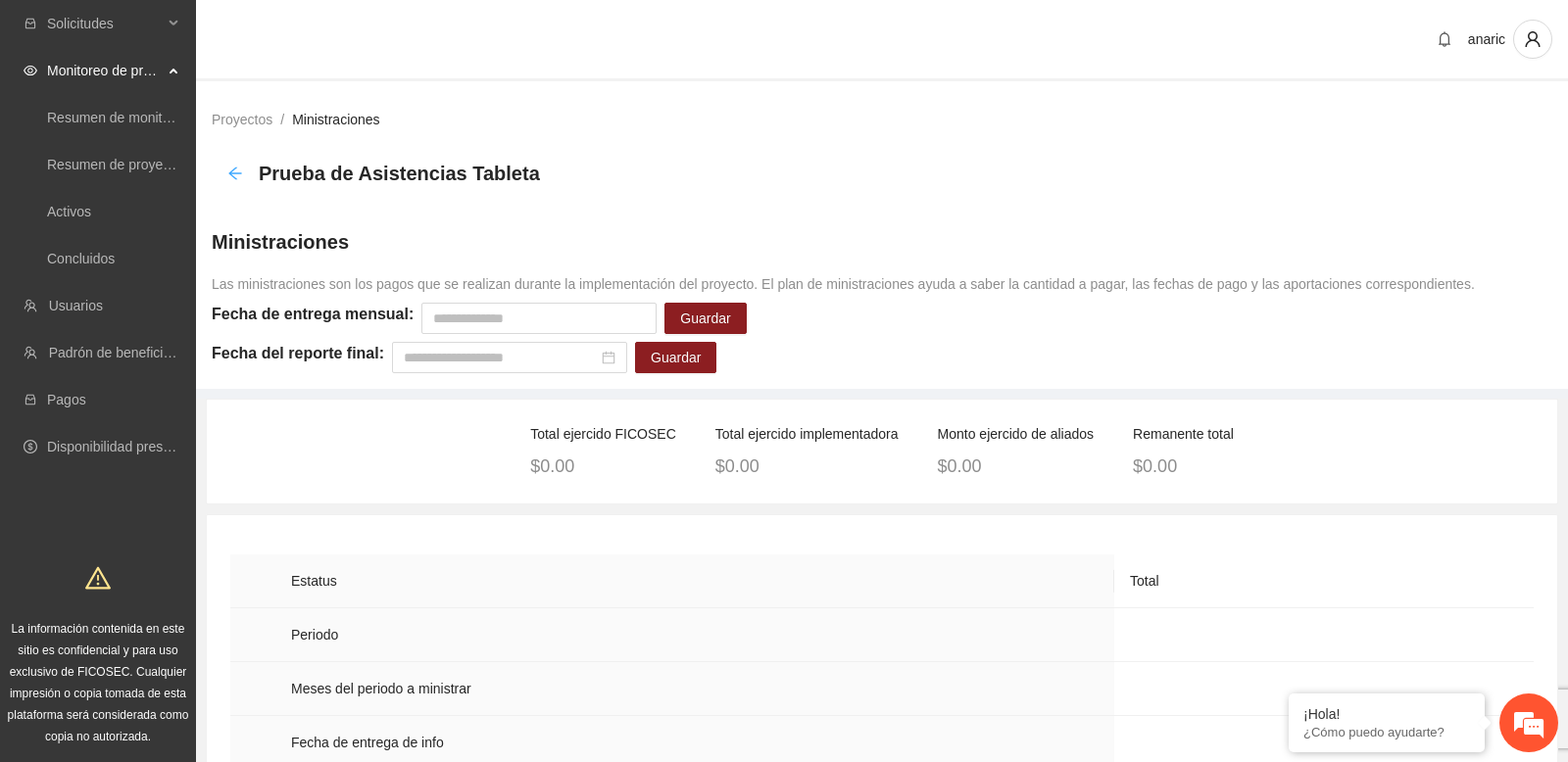 click 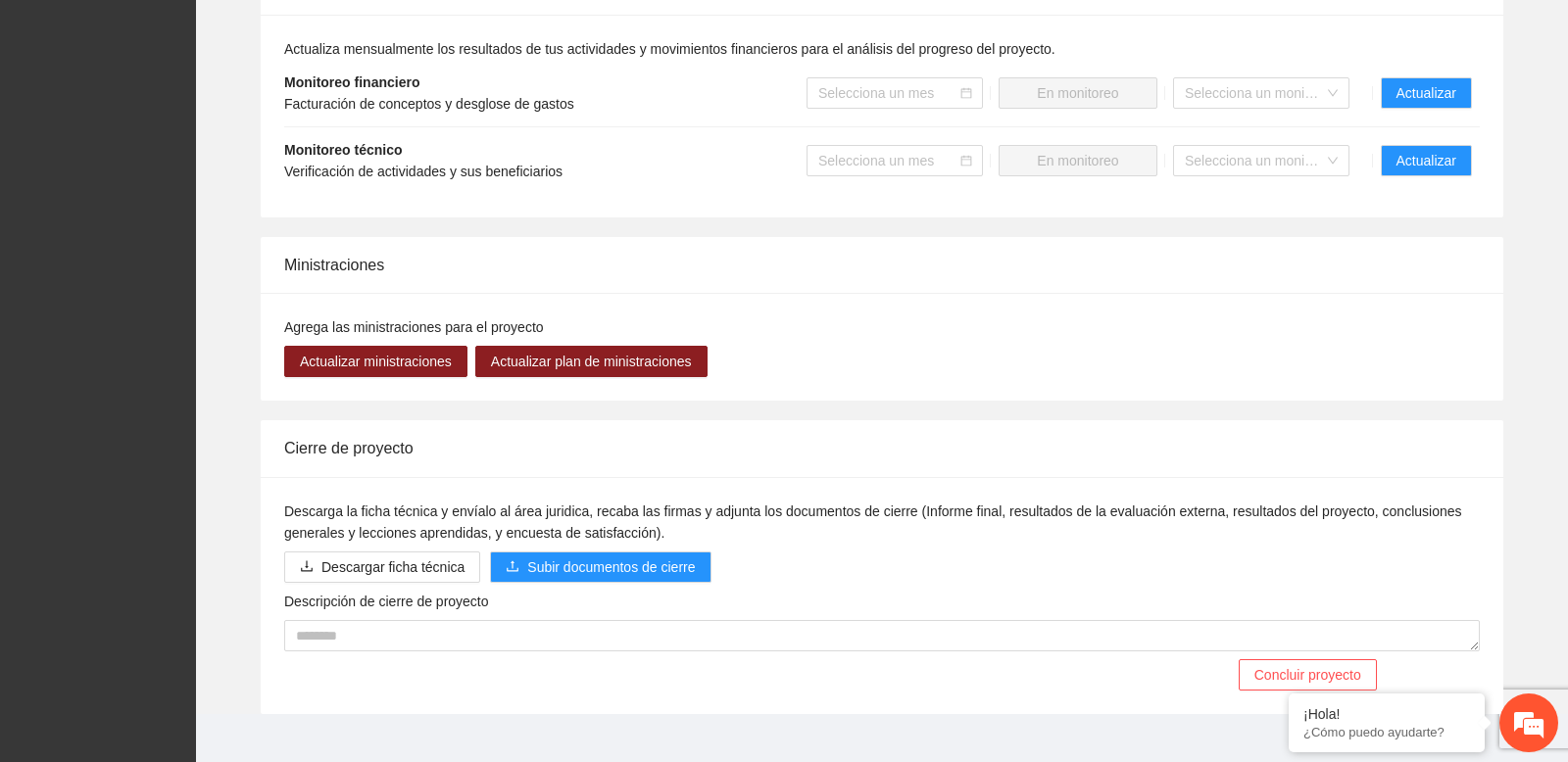 scroll, scrollTop: 1626, scrollLeft: 0, axis: vertical 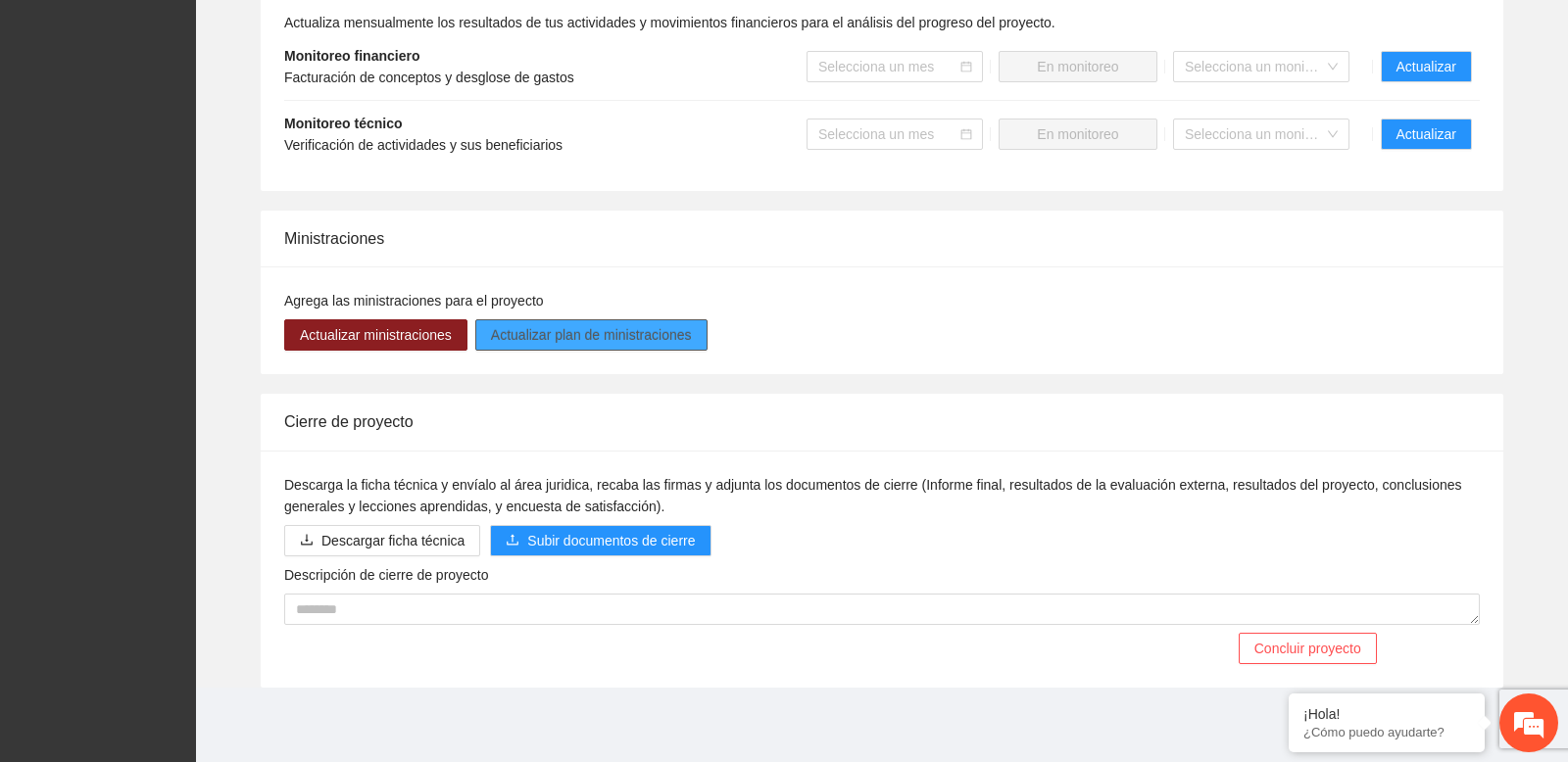 click on "Actualizar plan de ministraciones" at bounding box center [591, 335] 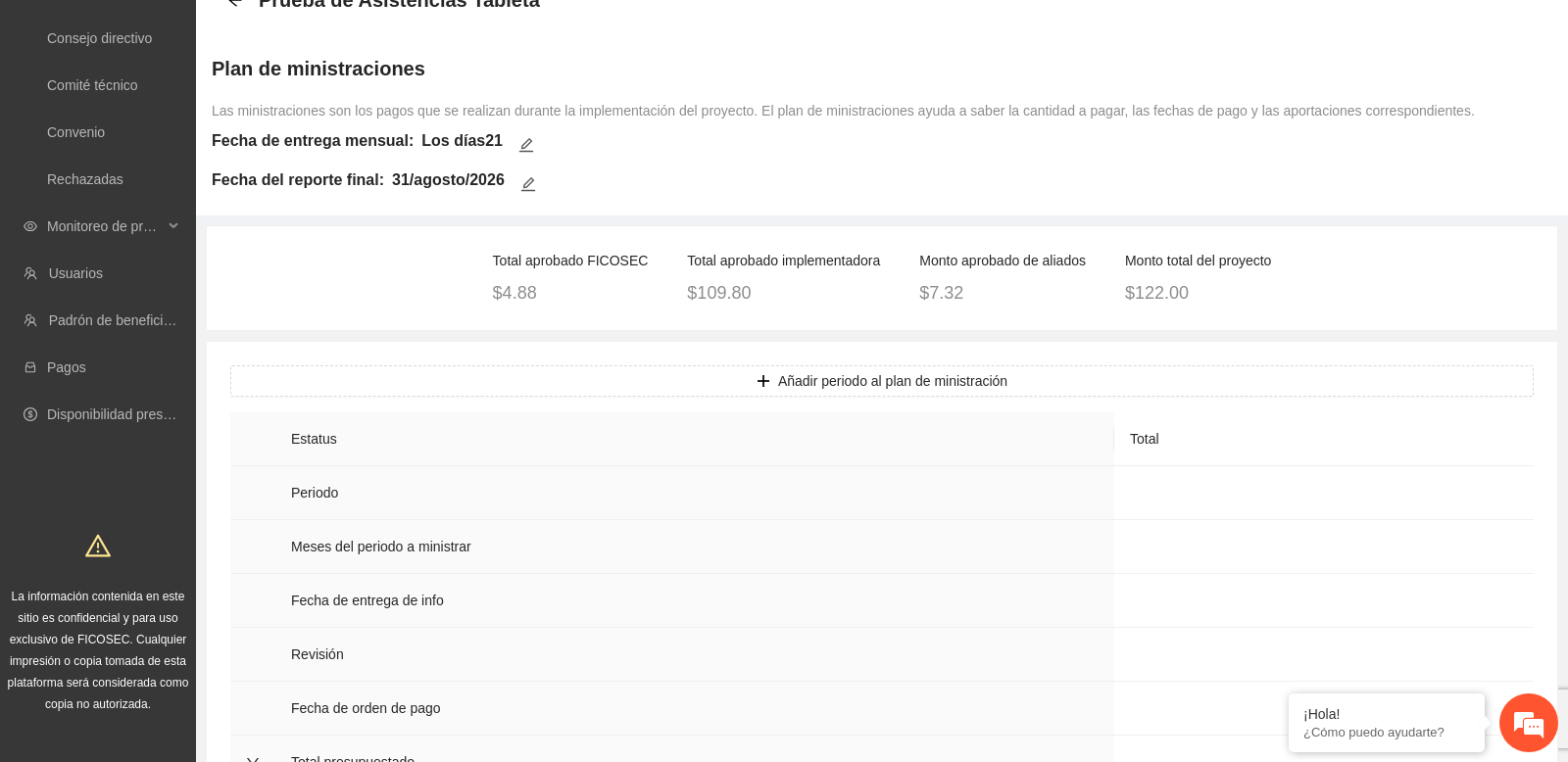 scroll, scrollTop: 290, scrollLeft: 0, axis: vertical 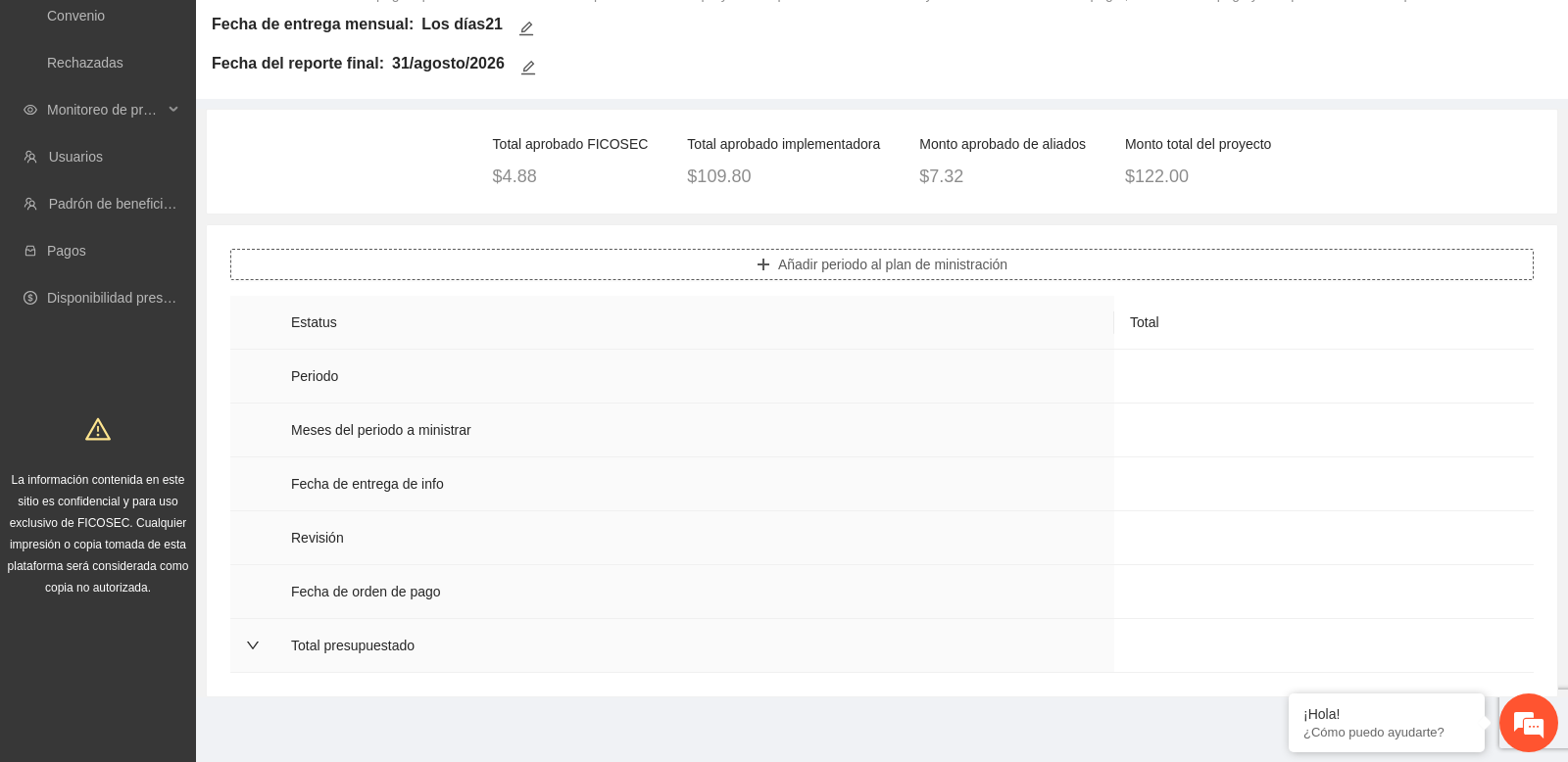 click on "Añadir periodo al plan de ministración" at bounding box center (893, 264) 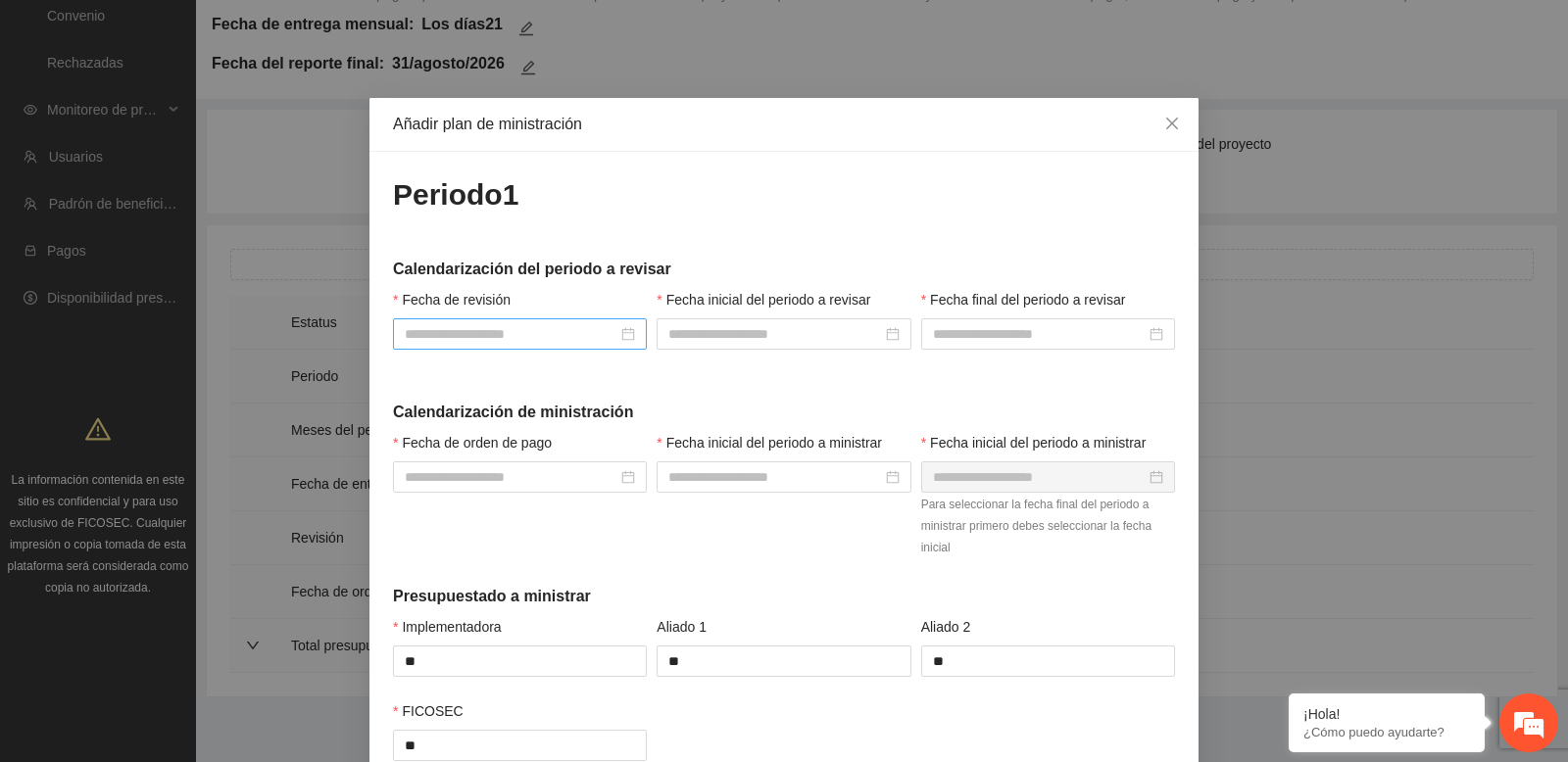 click at bounding box center [519, 334] 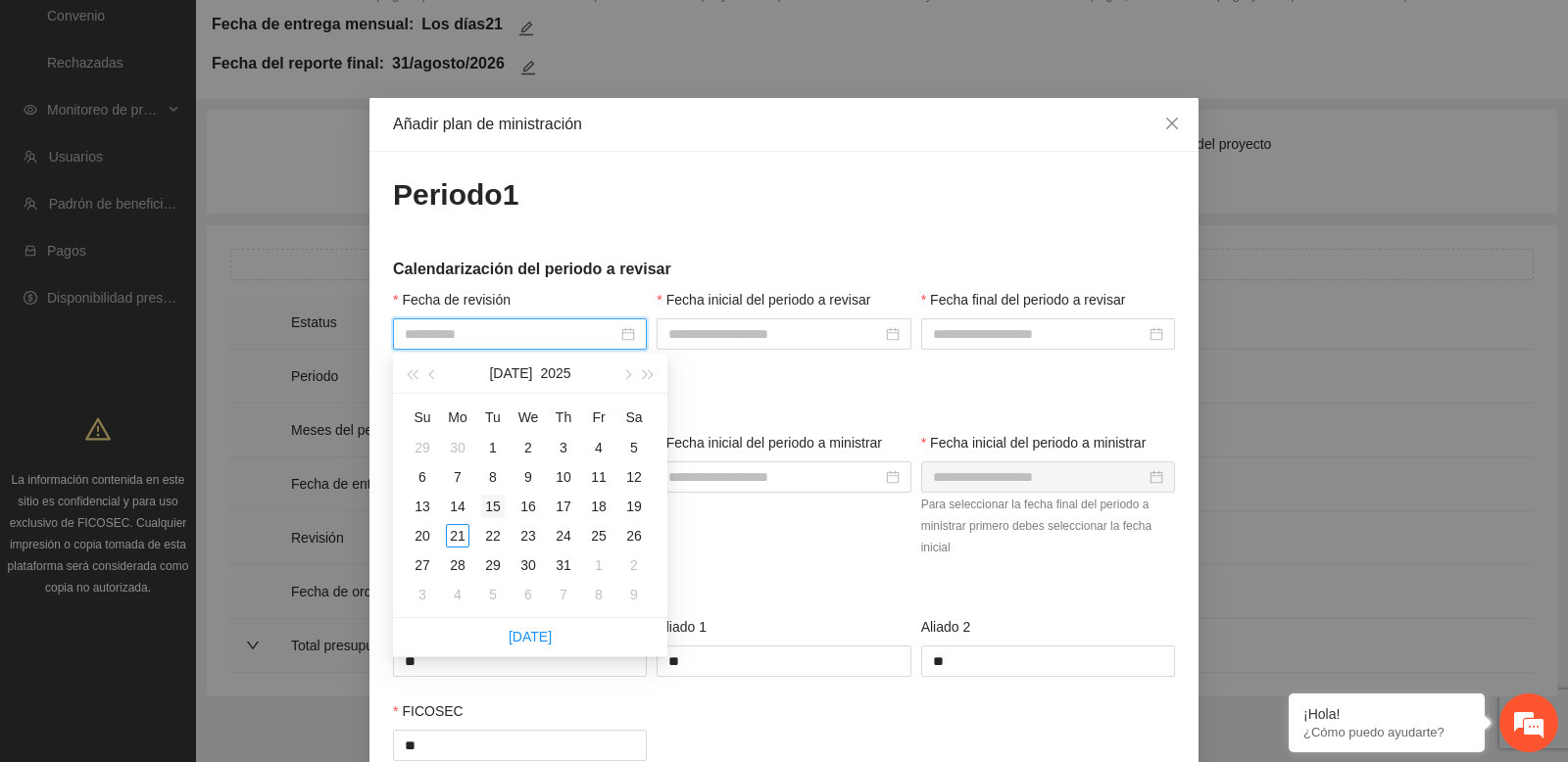 type on "**********" 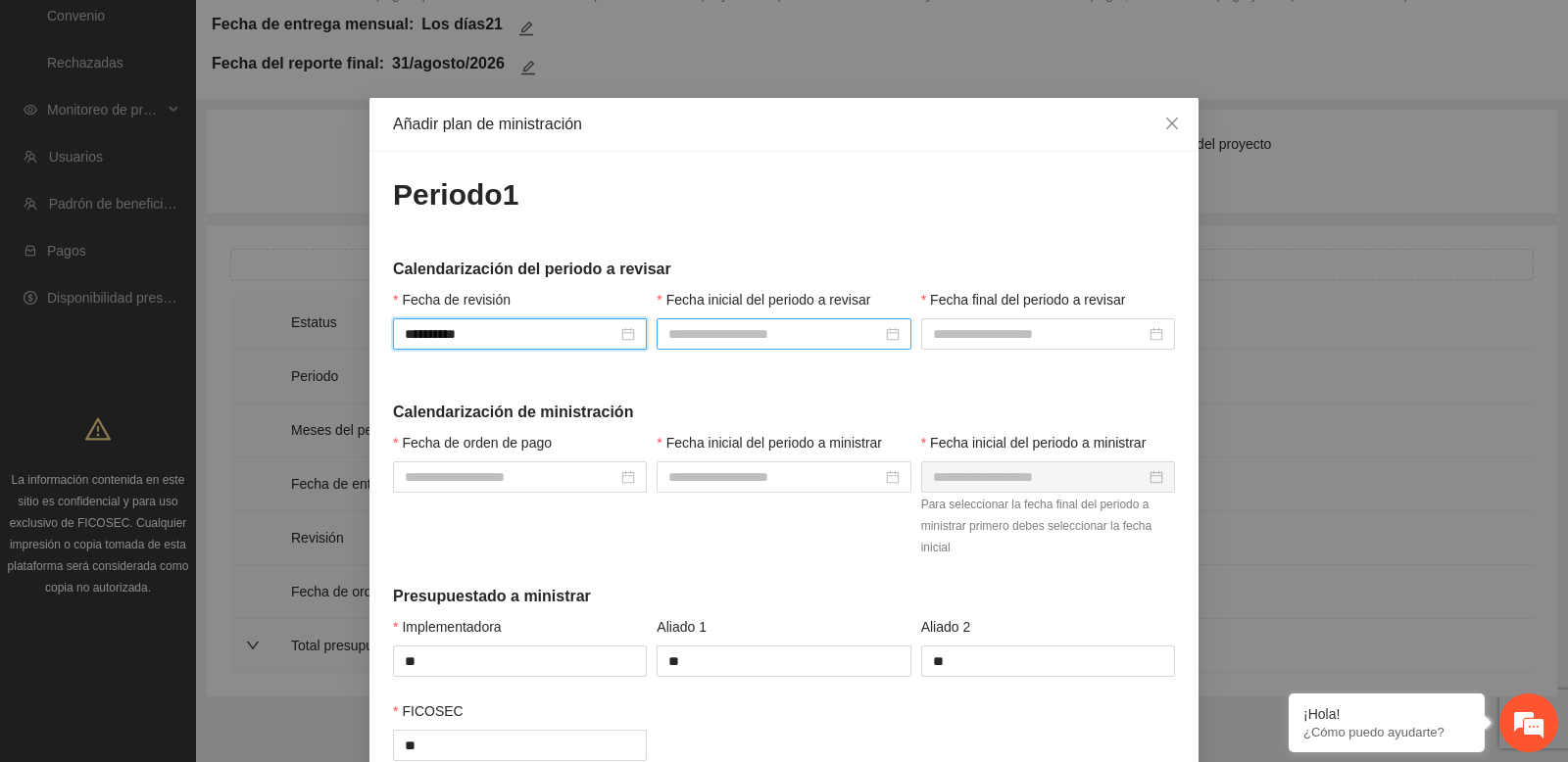 click on "Fecha inicial del periodo a revisar" at bounding box center (774, 334) 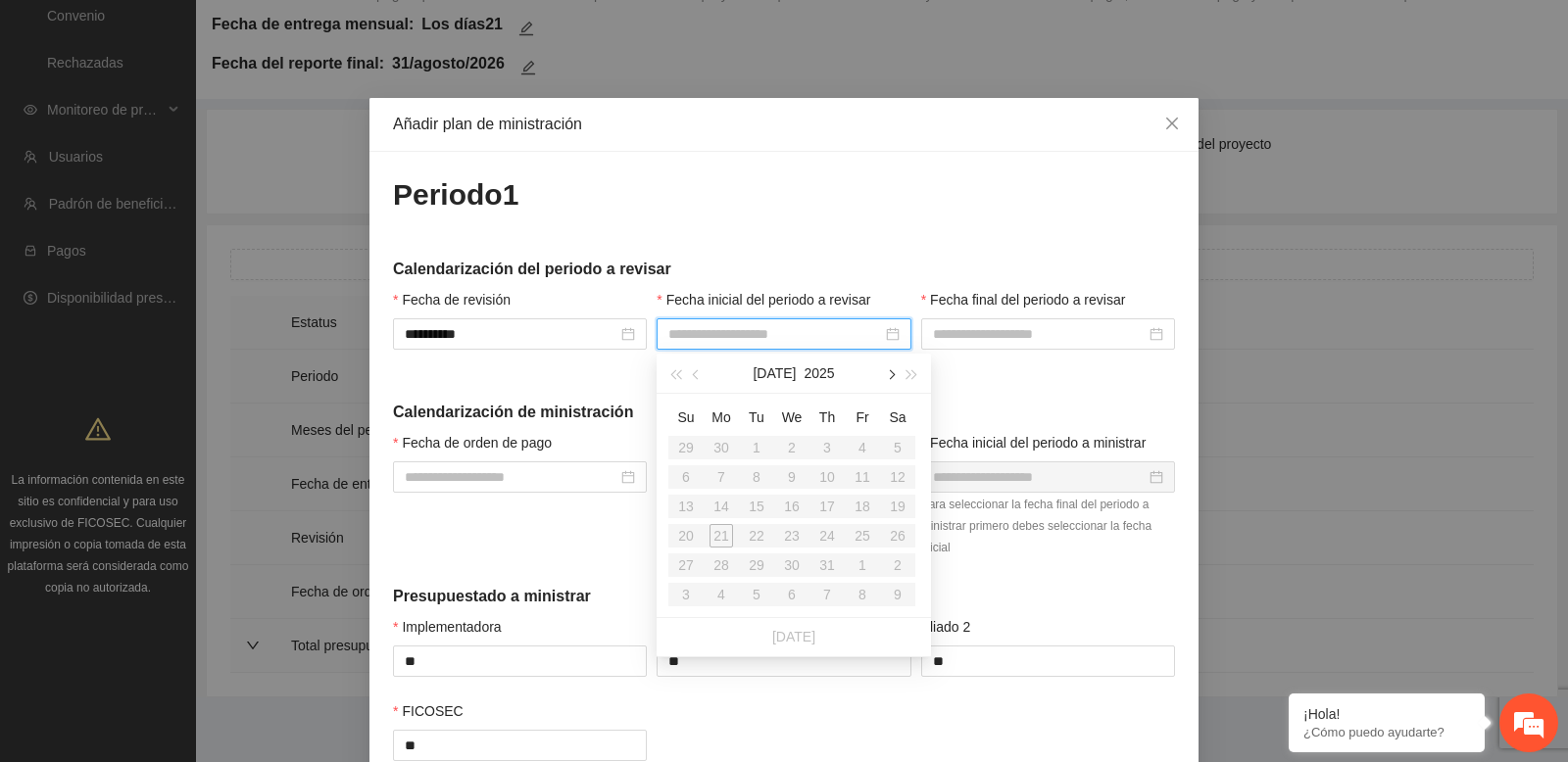 click at bounding box center [890, 375] 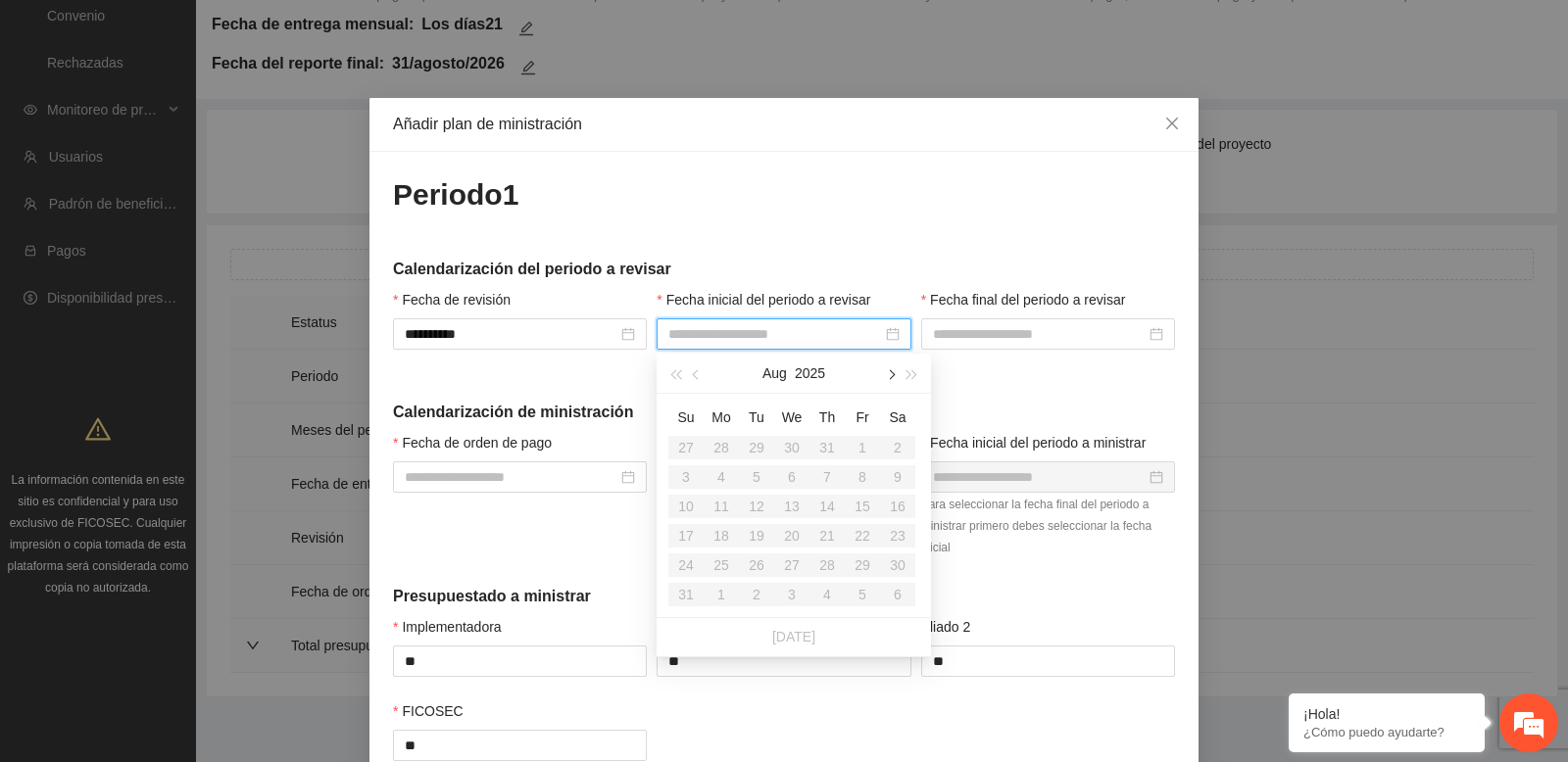 click at bounding box center [890, 375] 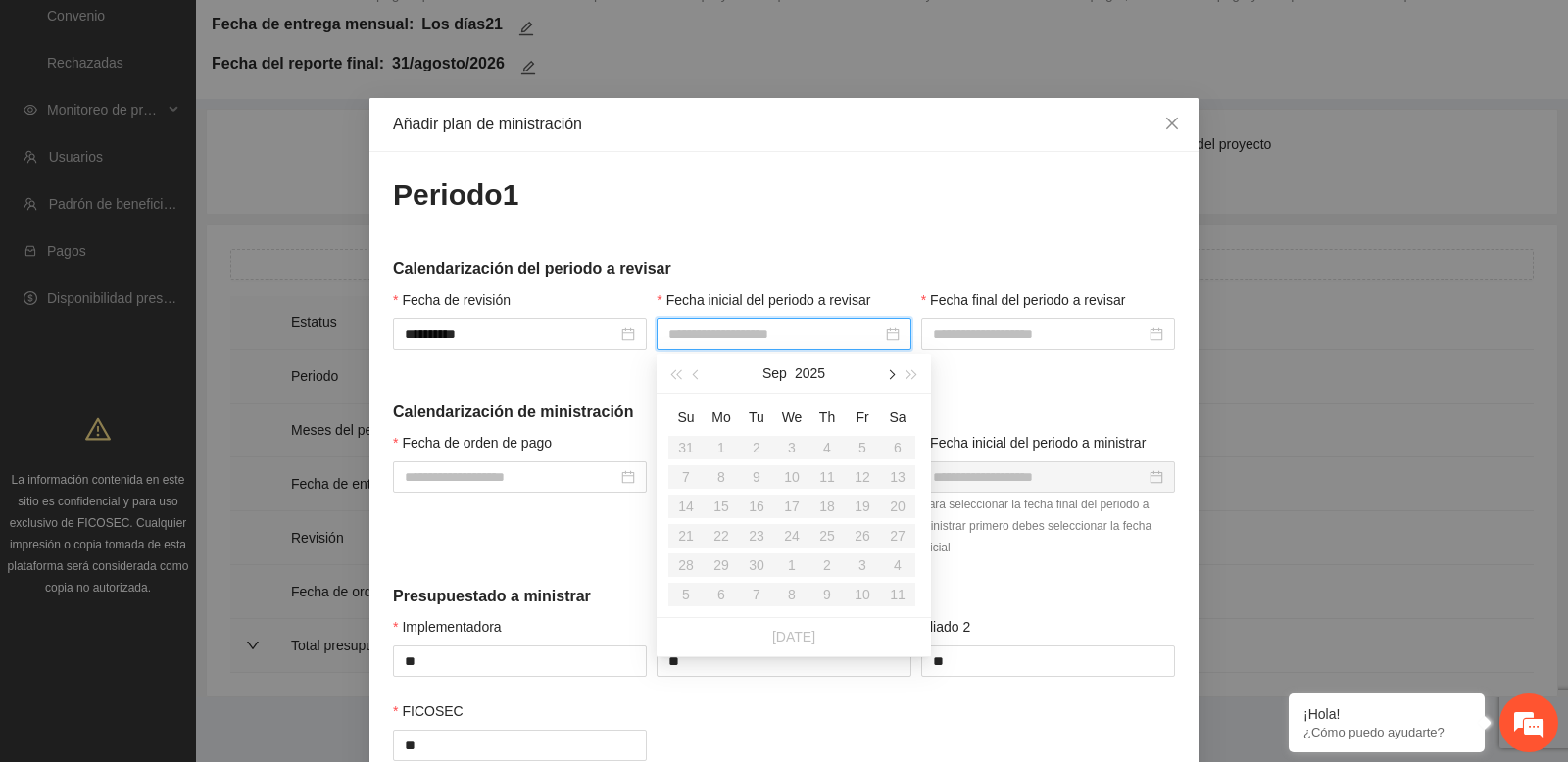 click at bounding box center (890, 375) 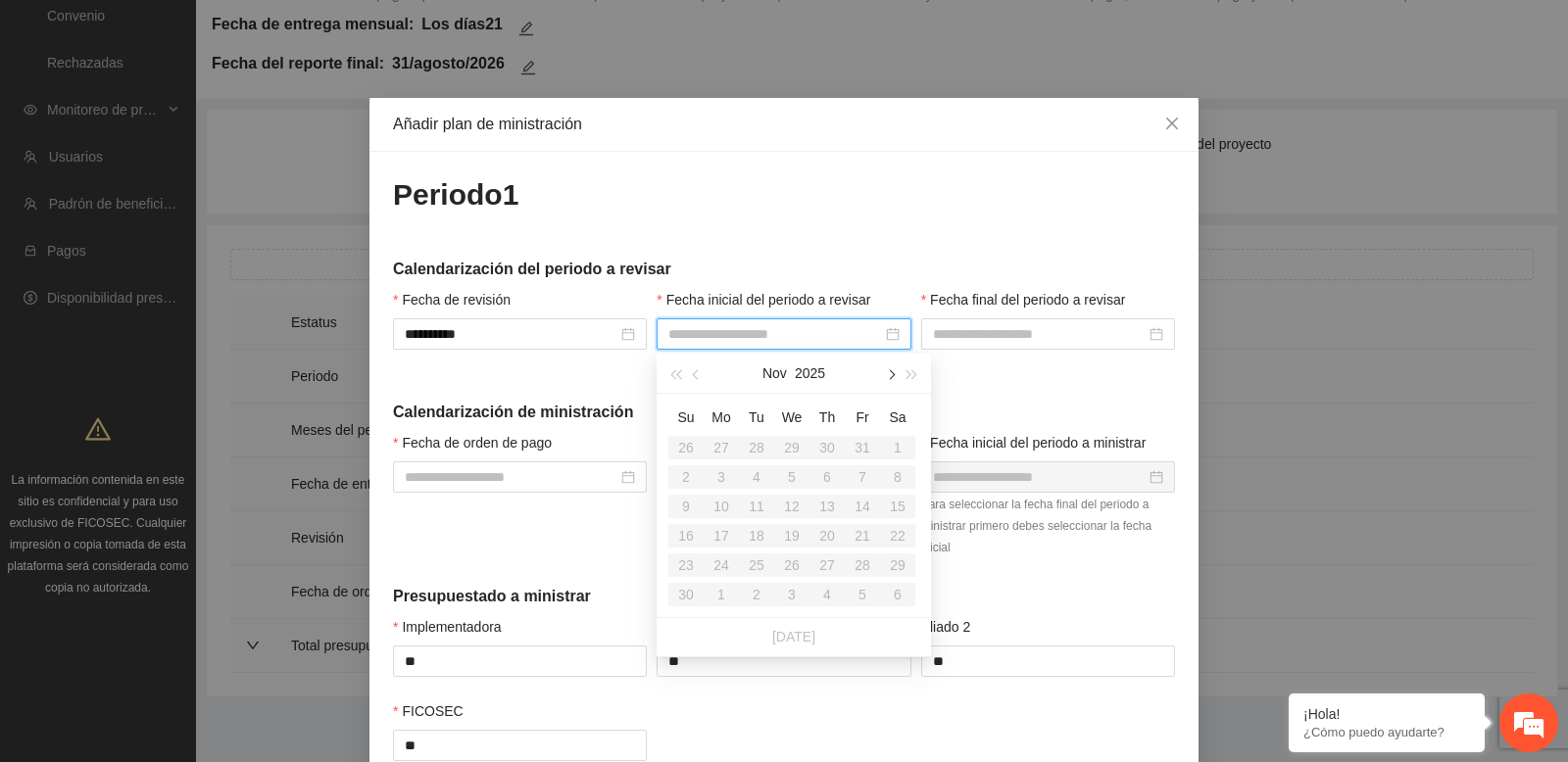 click at bounding box center (890, 375) 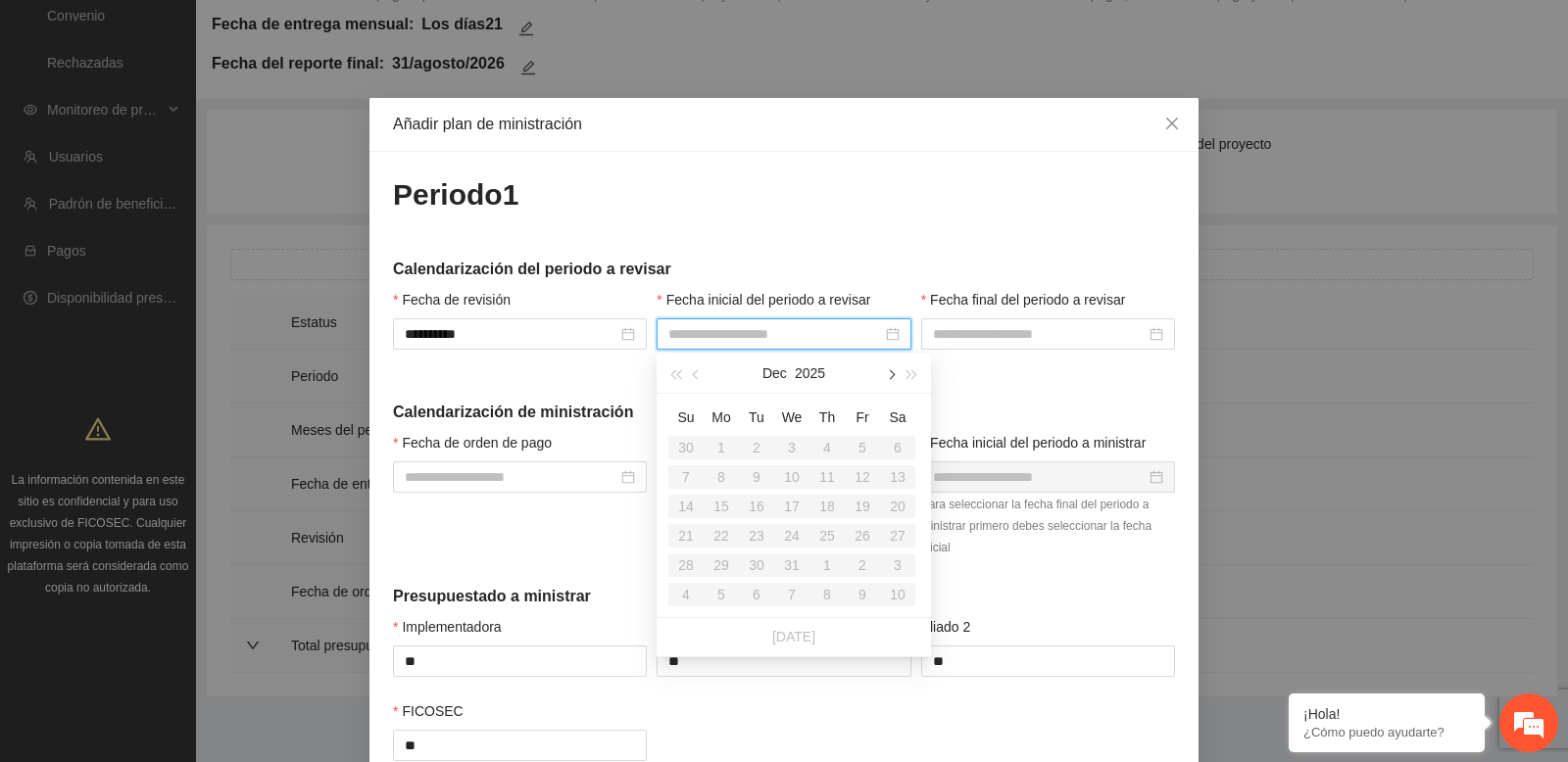 click at bounding box center (890, 375) 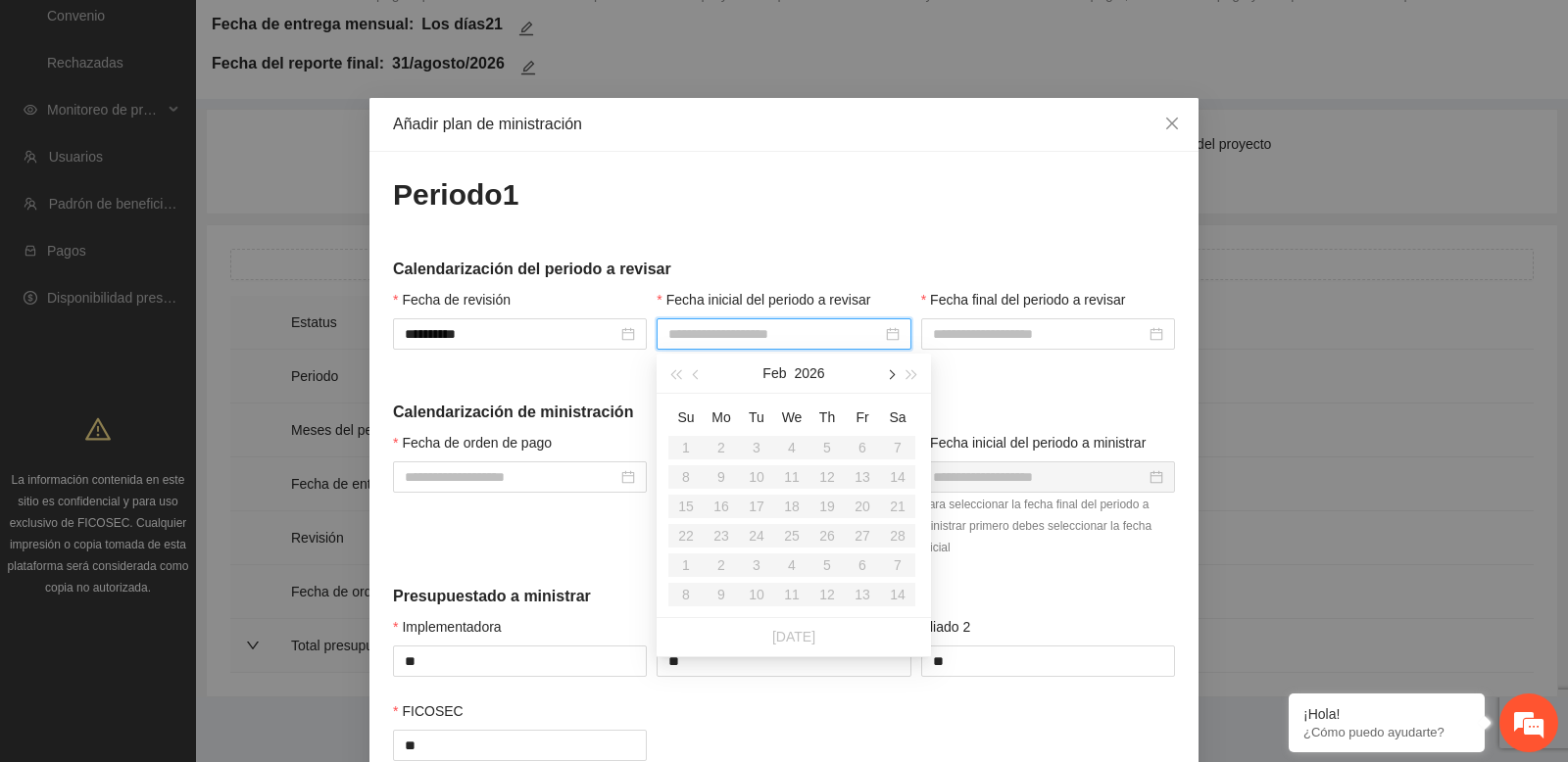click at bounding box center [890, 375] 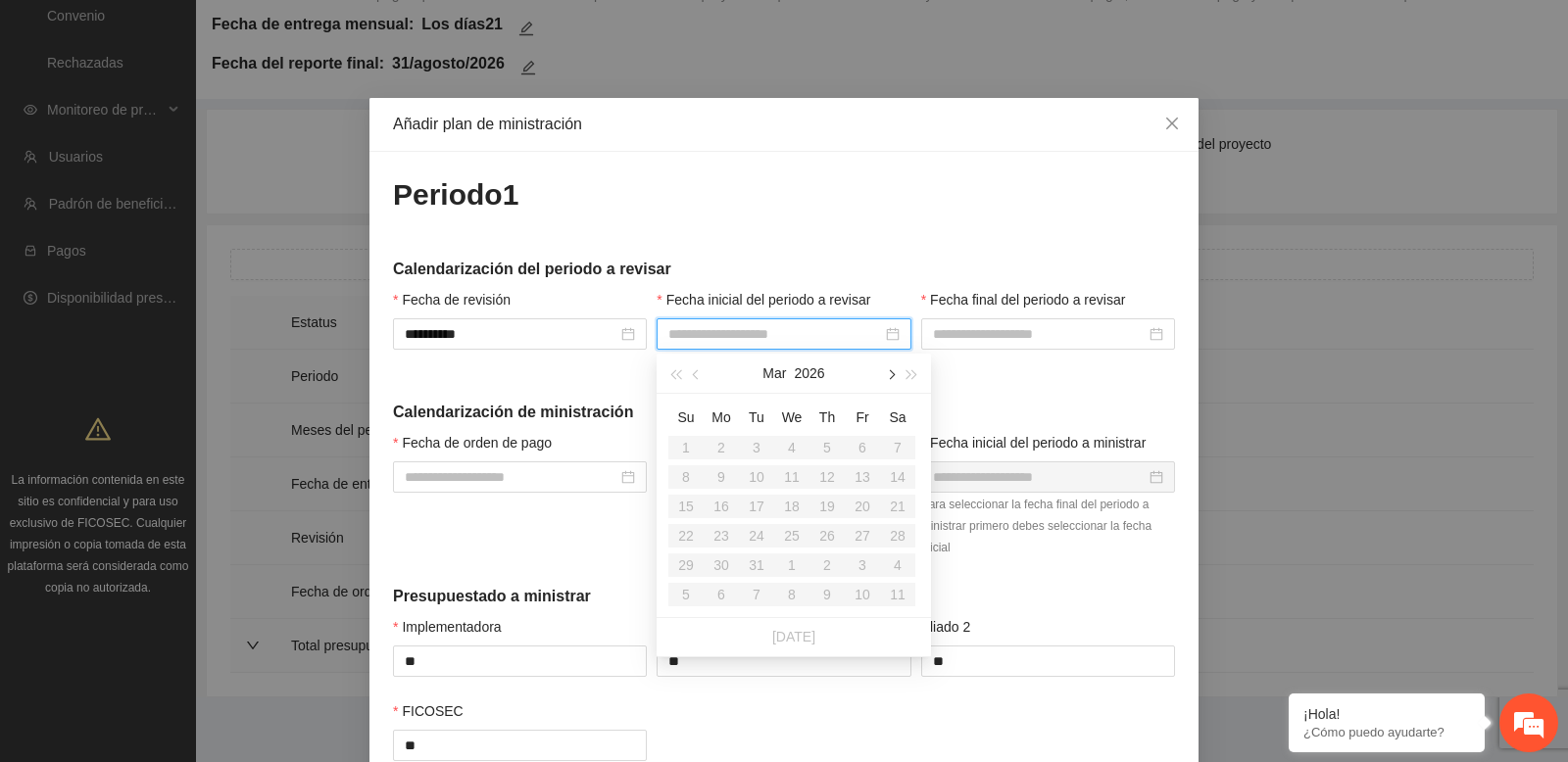 click at bounding box center [890, 375] 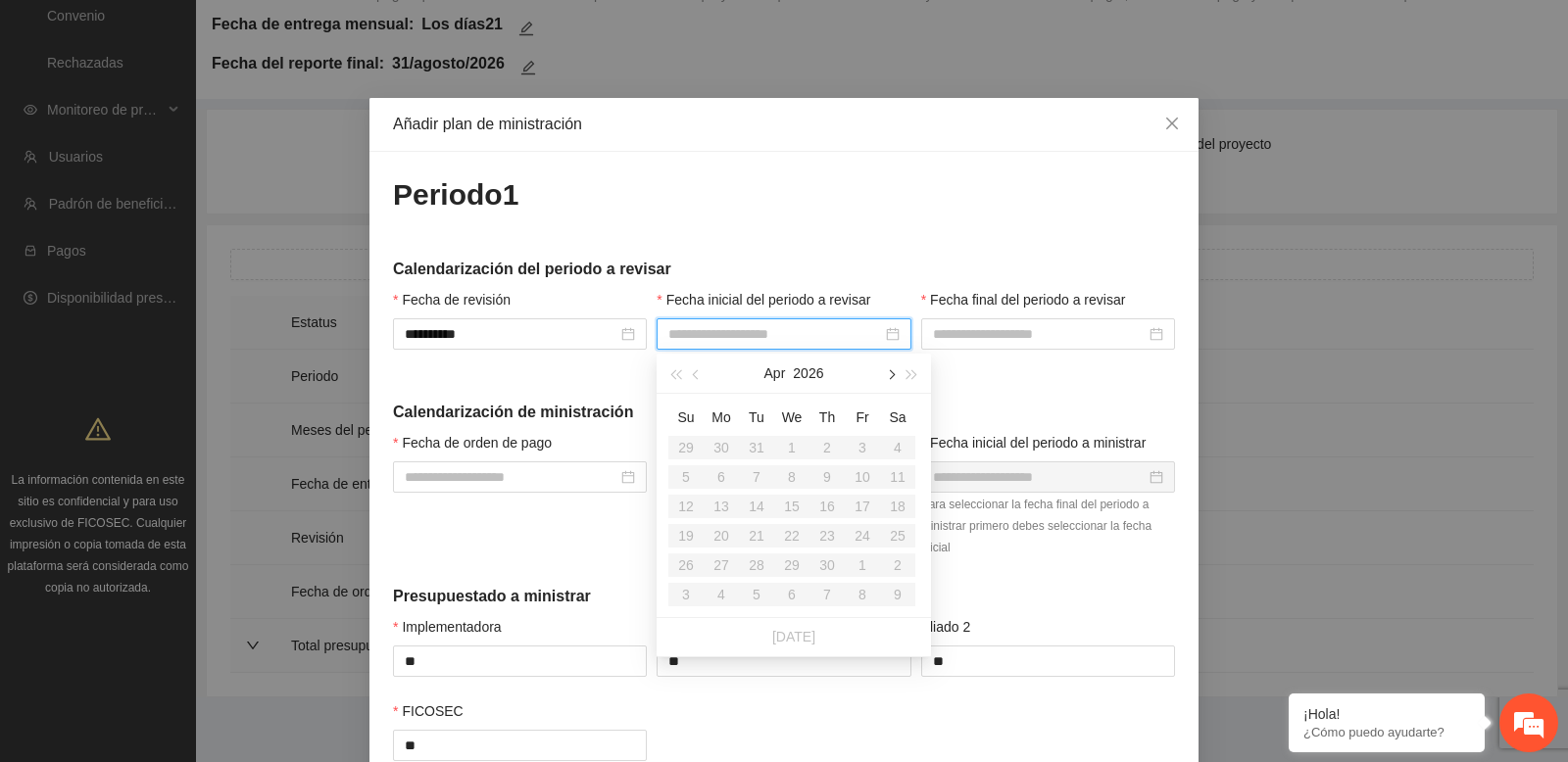 click at bounding box center [890, 375] 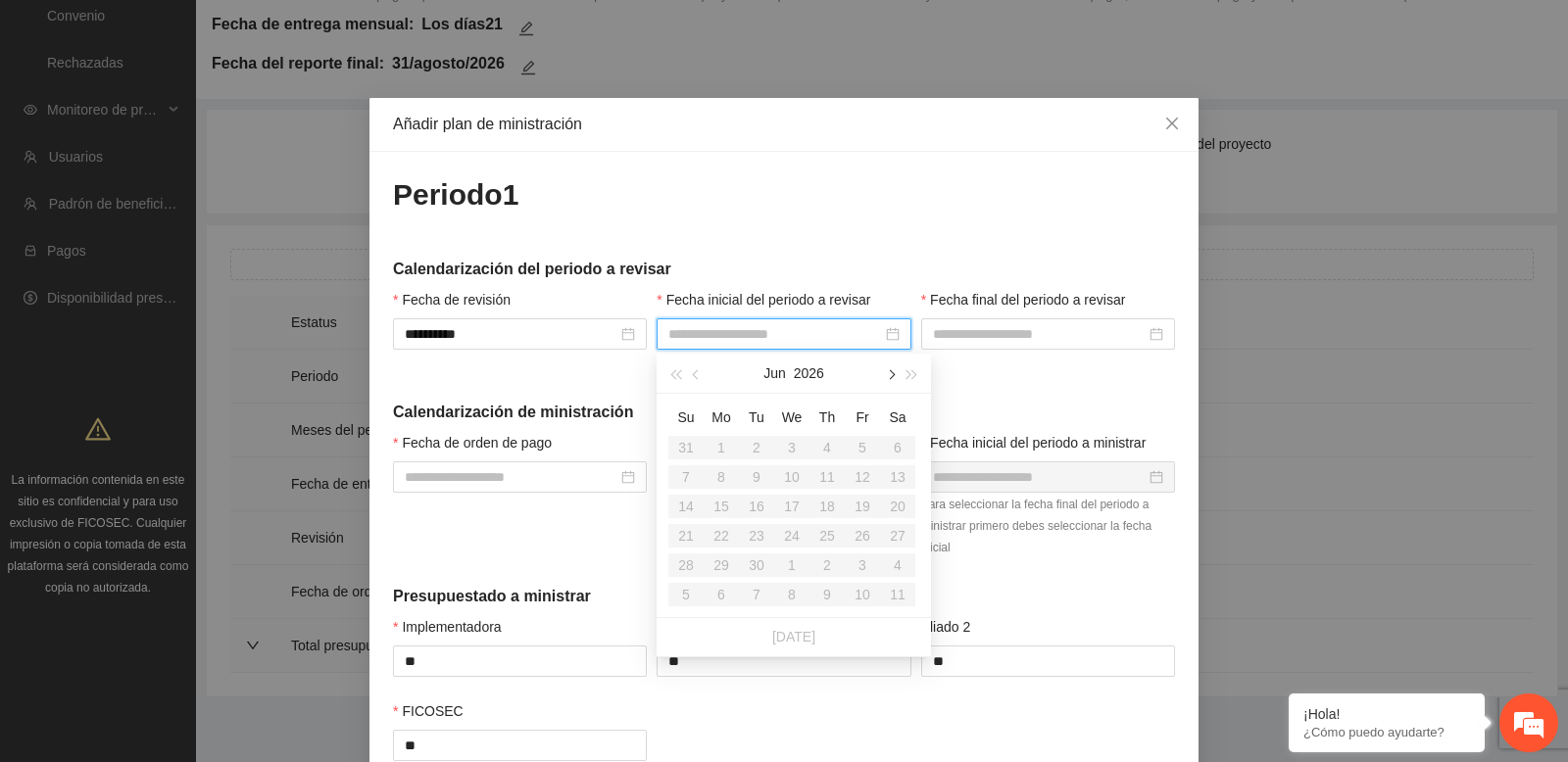 click at bounding box center [890, 375] 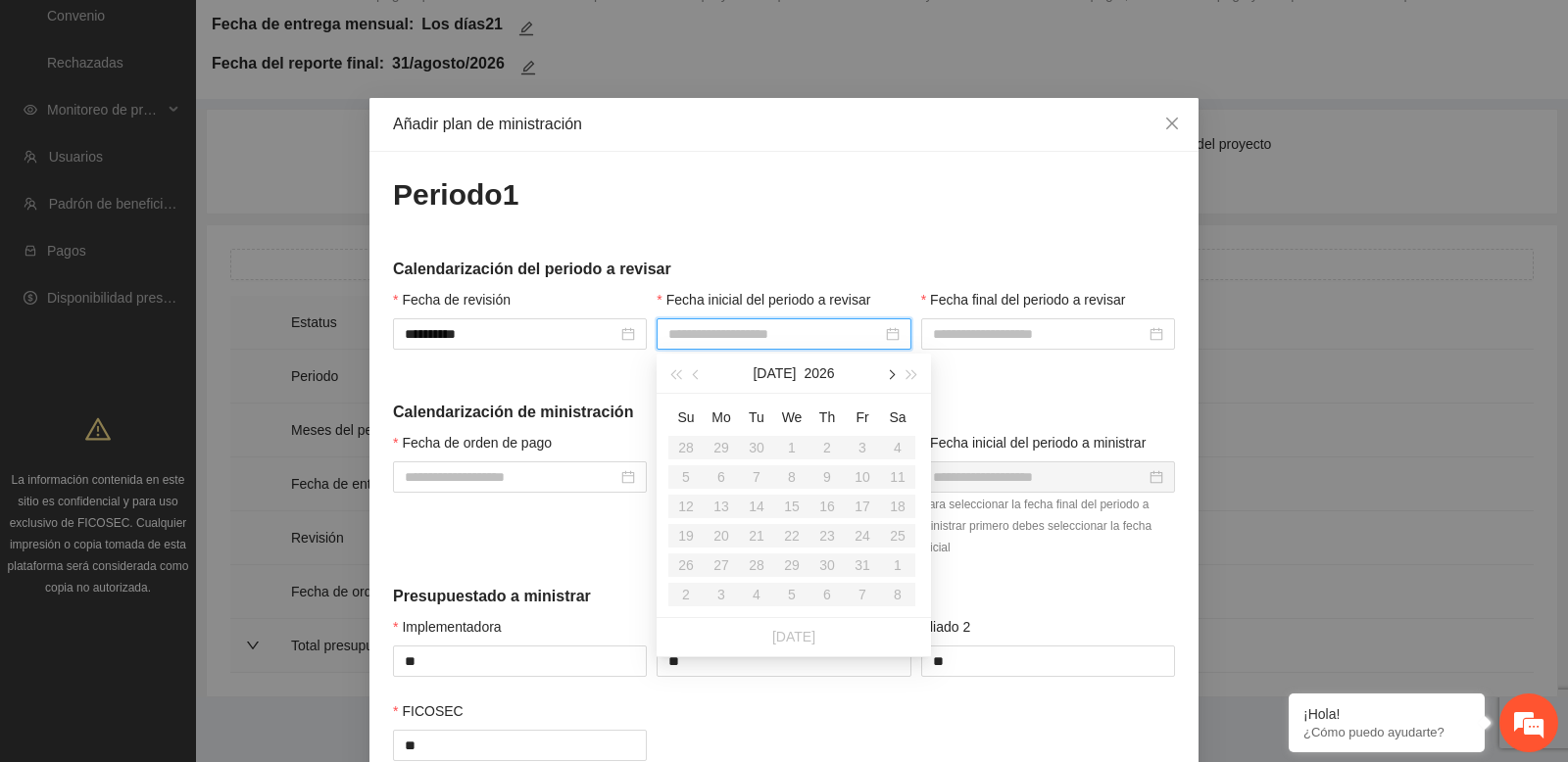 click at bounding box center (890, 375) 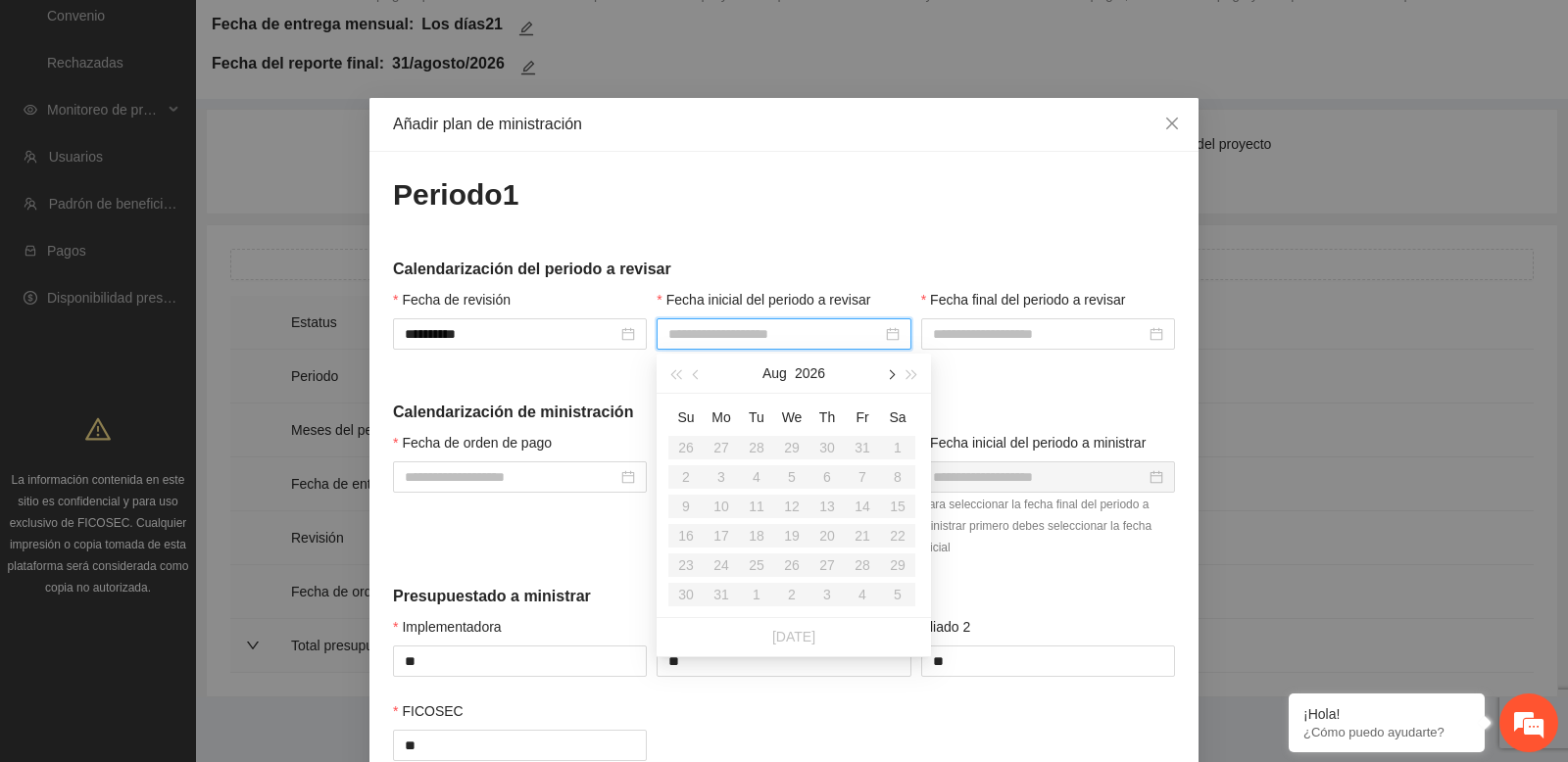 click at bounding box center (890, 375) 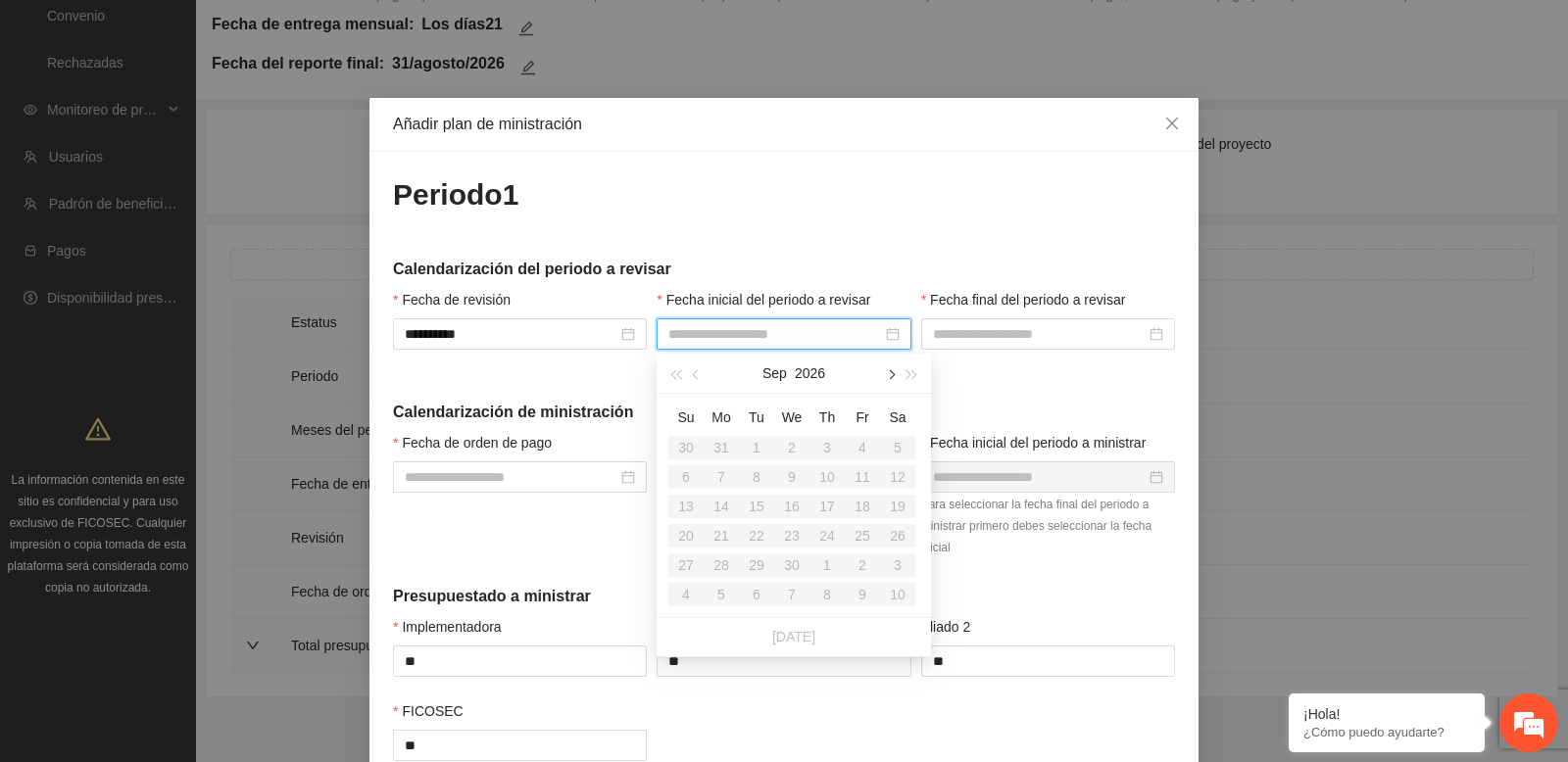 click at bounding box center (890, 375) 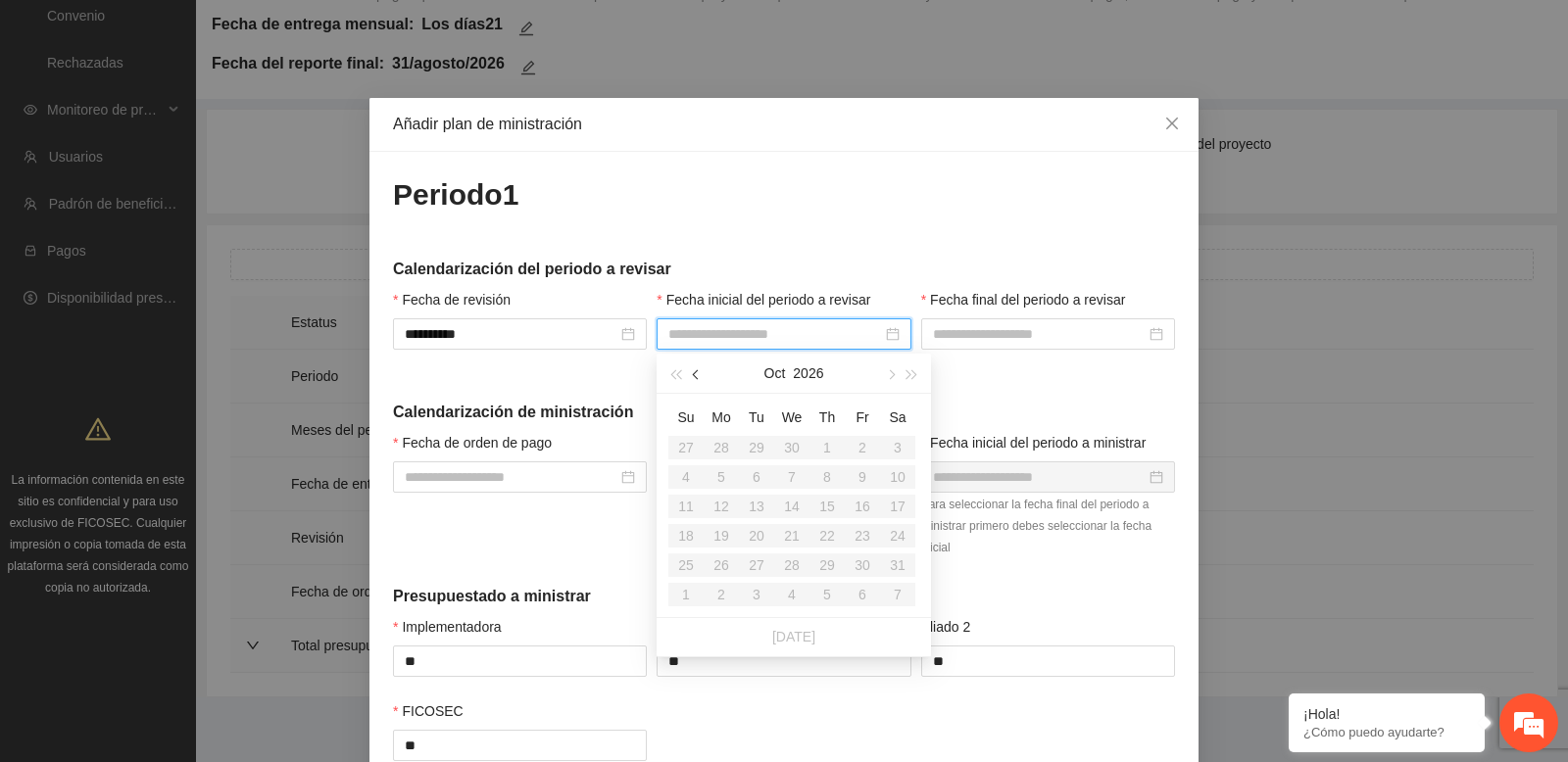 click at bounding box center [698, 375] 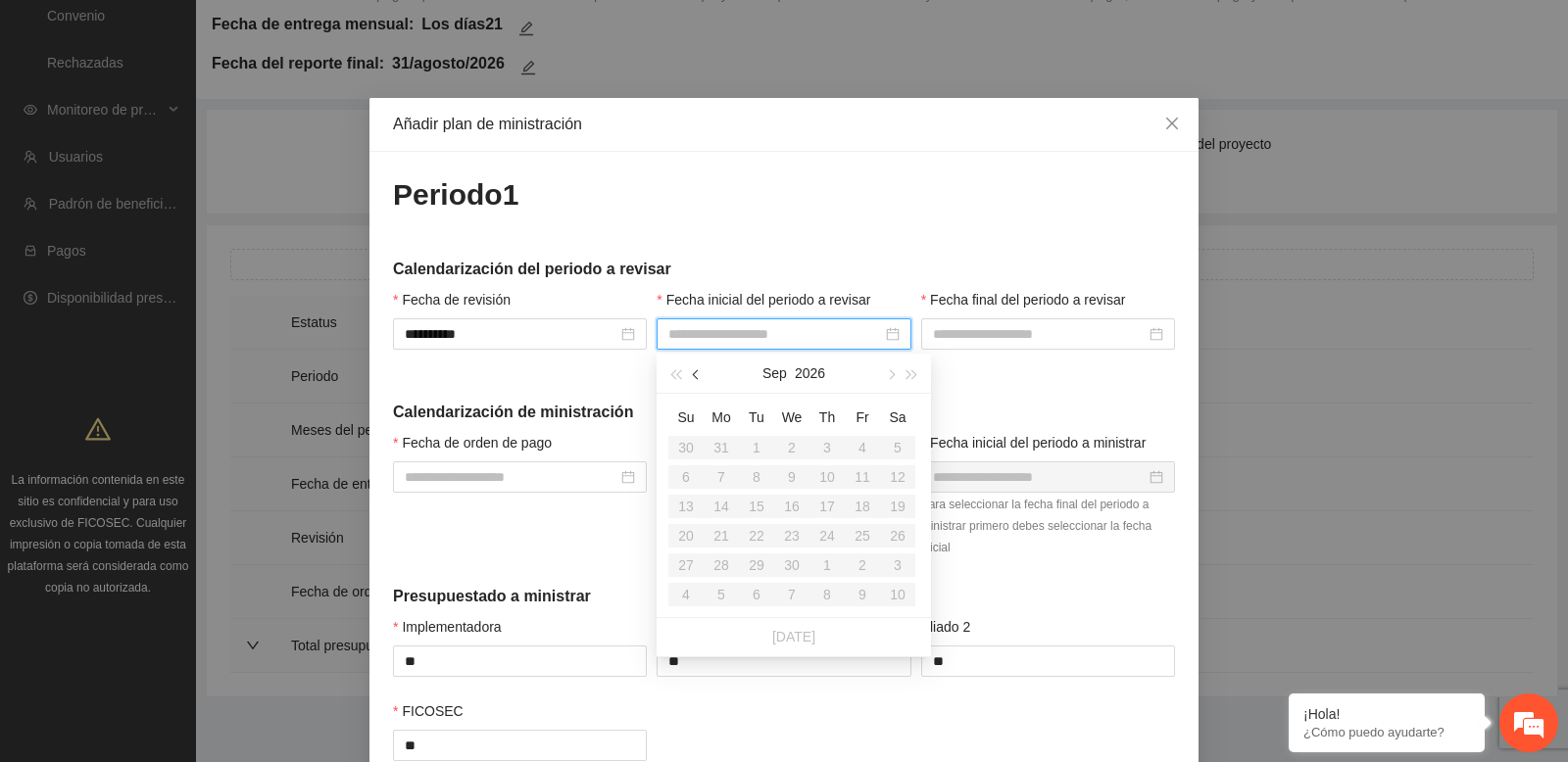 click at bounding box center (698, 375) 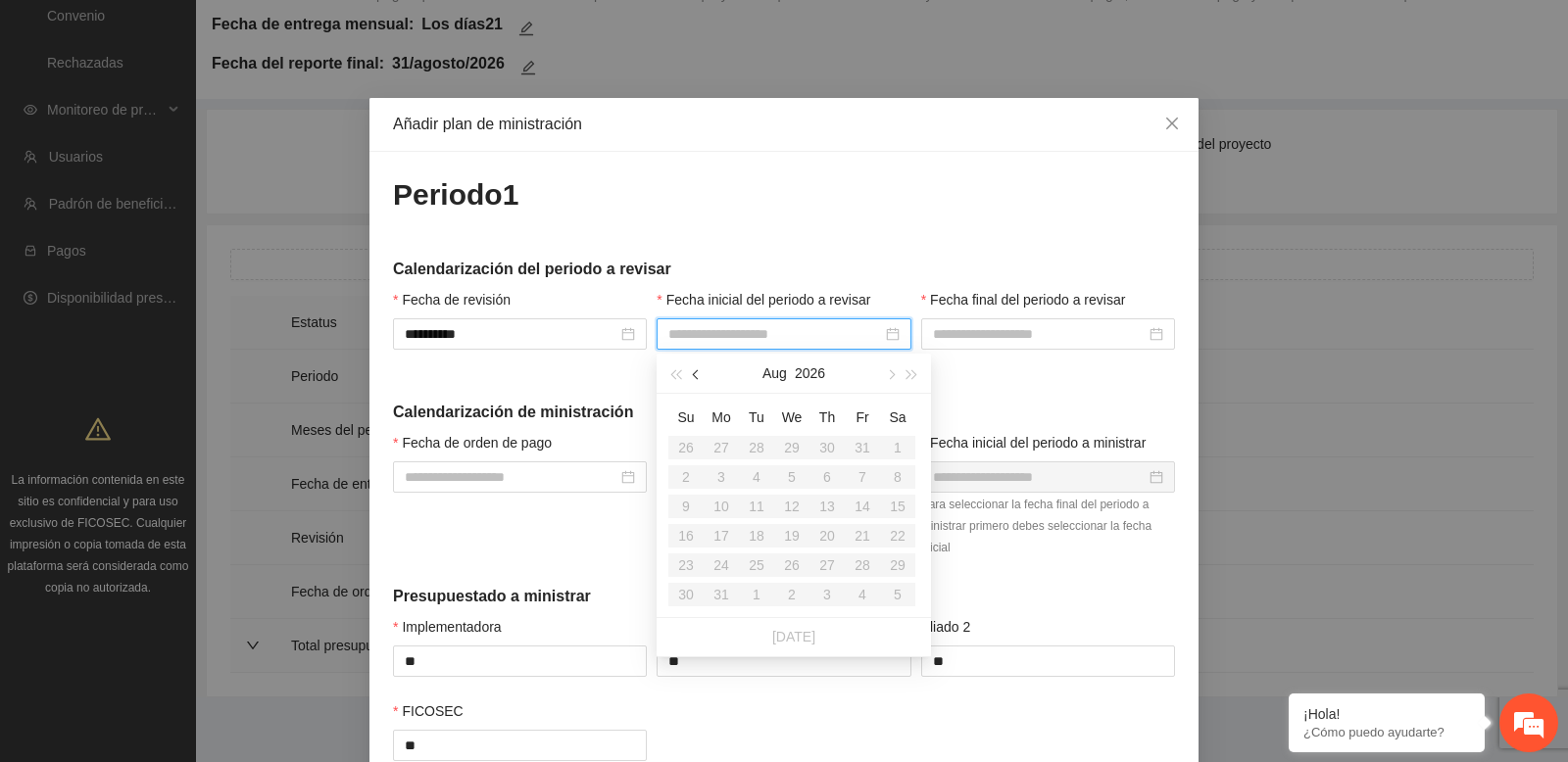 click at bounding box center [698, 375] 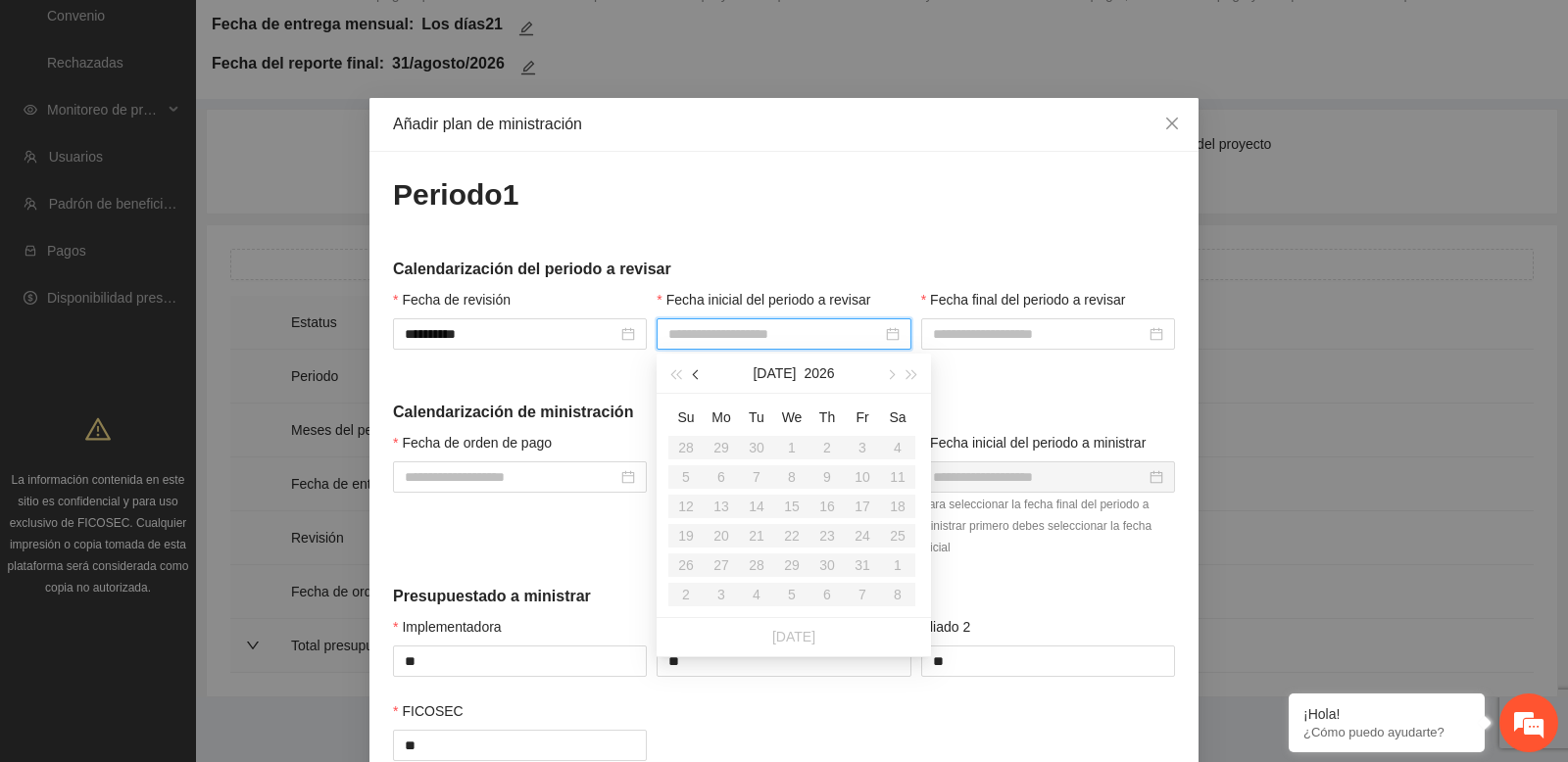click at bounding box center (698, 375) 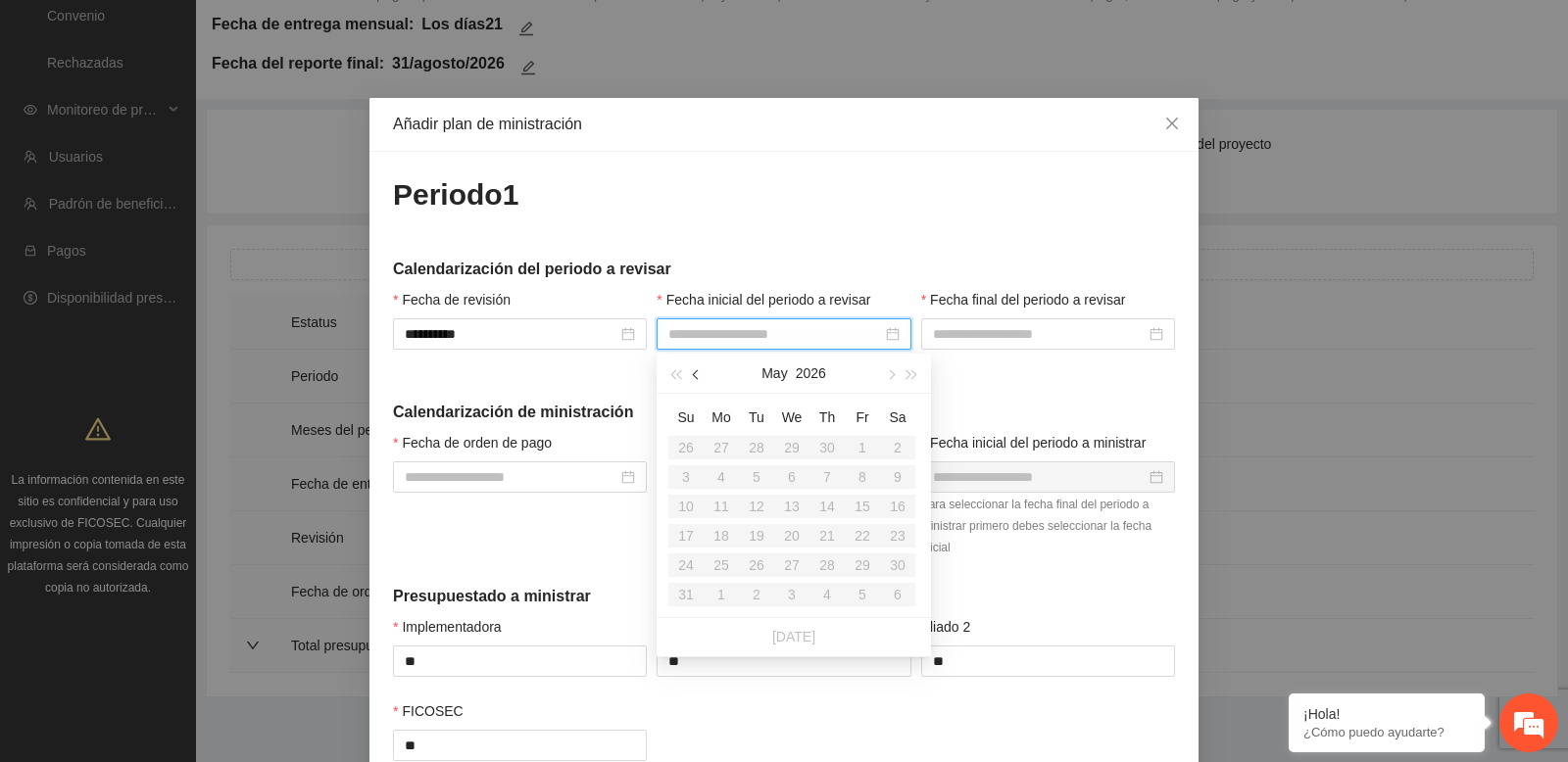 click at bounding box center (698, 375) 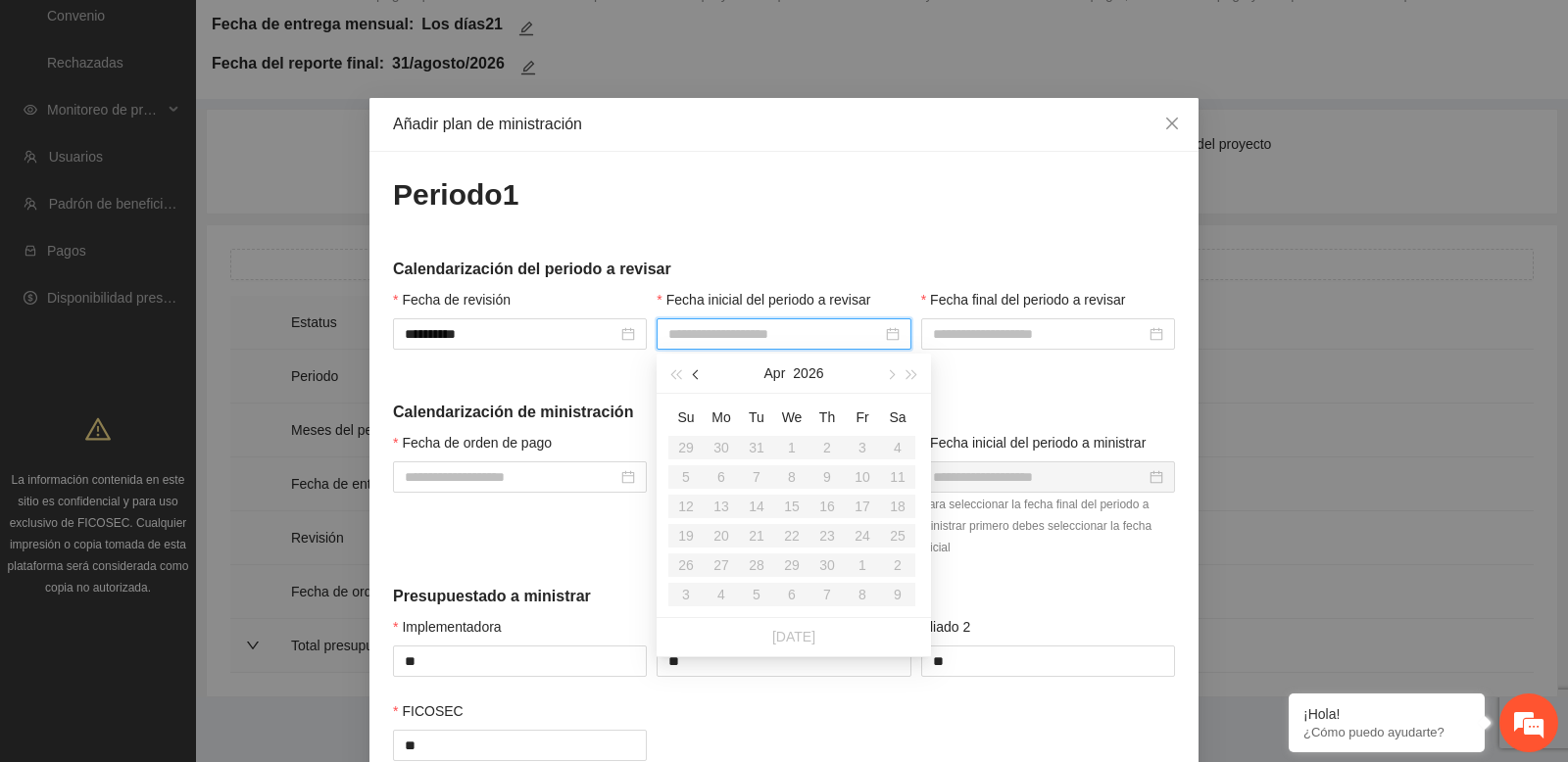 click at bounding box center [698, 375] 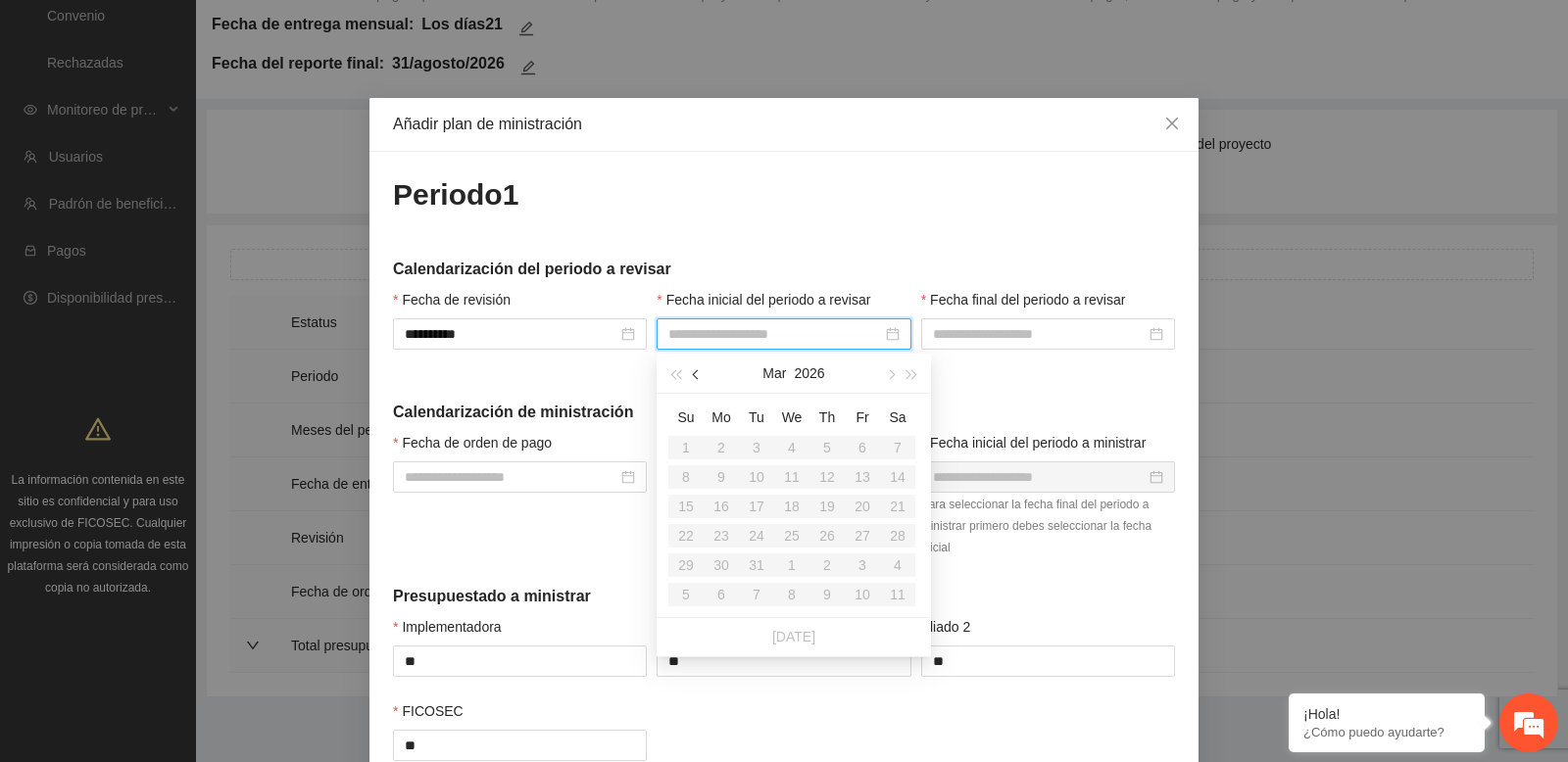 click at bounding box center [698, 375] 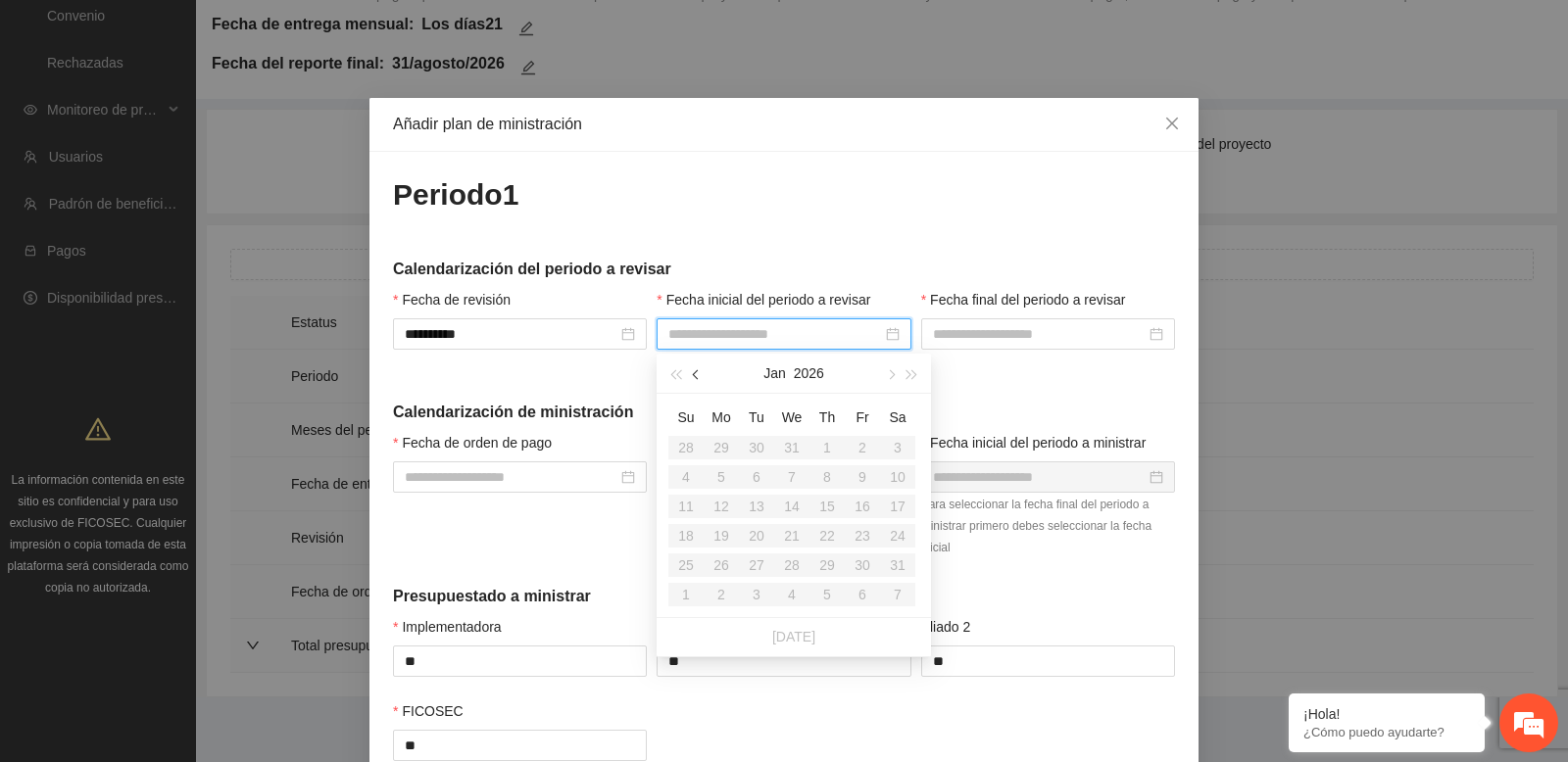 click at bounding box center (698, 375) 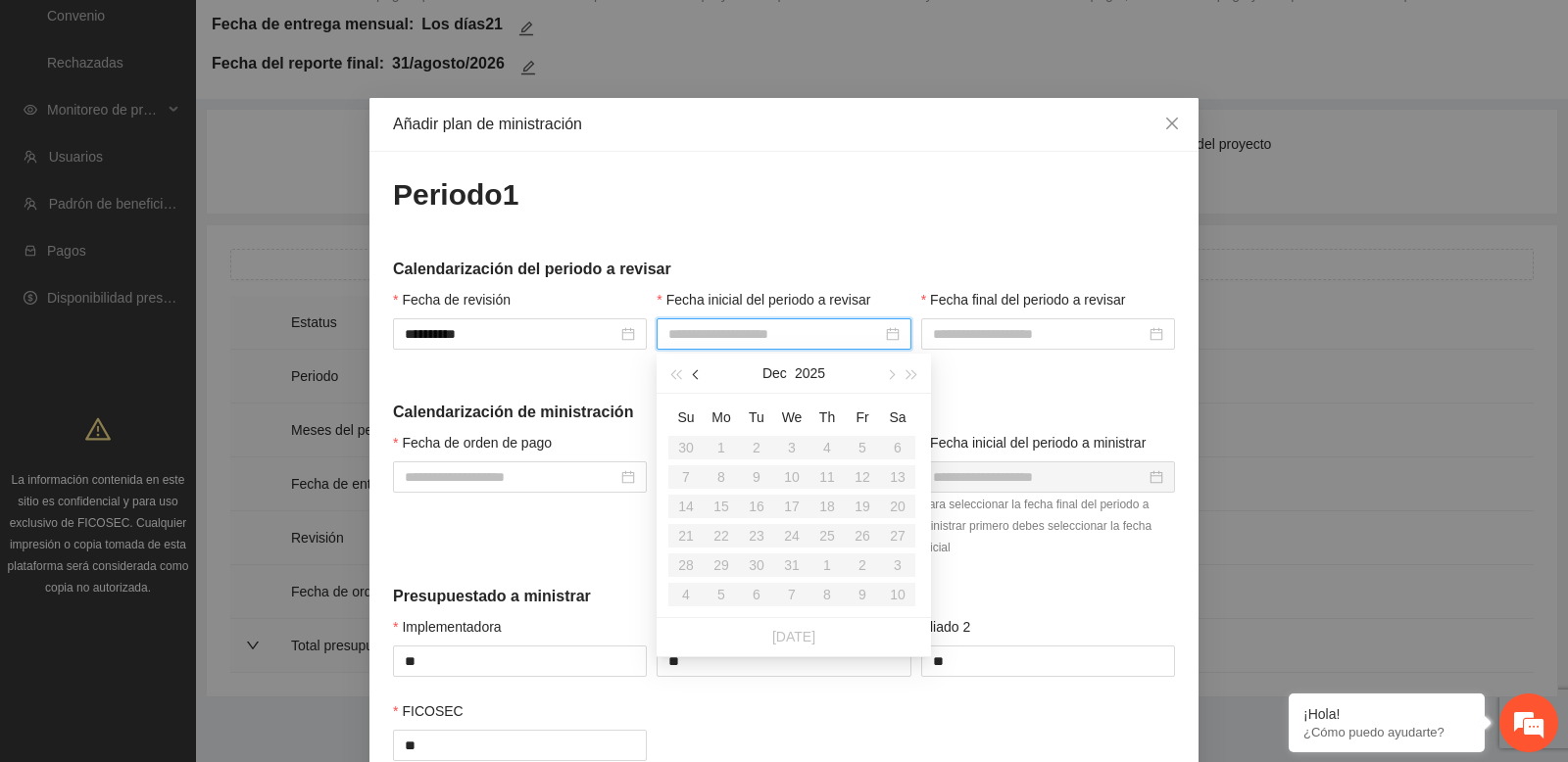 click at bounding box center [698, 375] 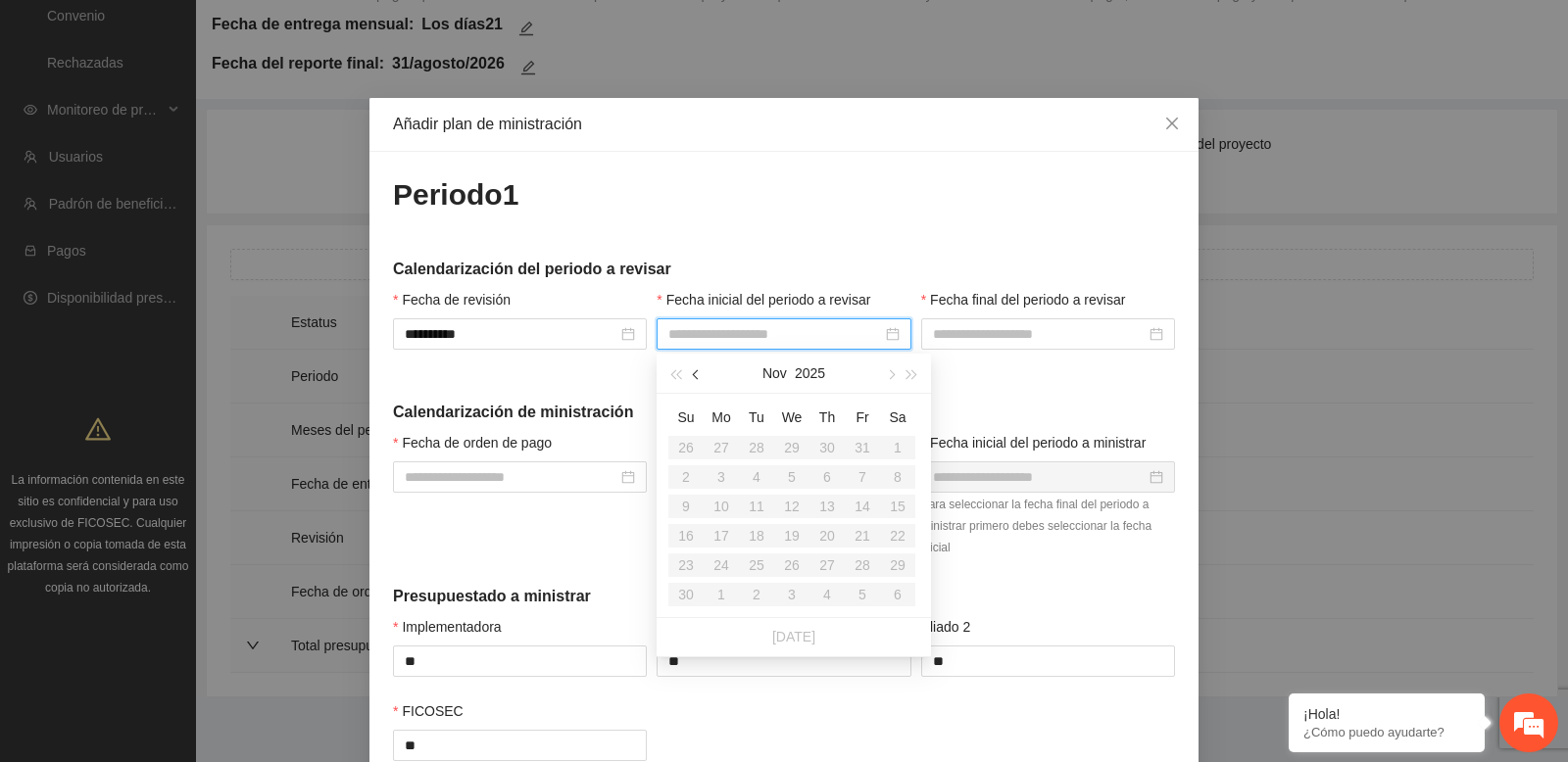click at bounding box center [698, 375] 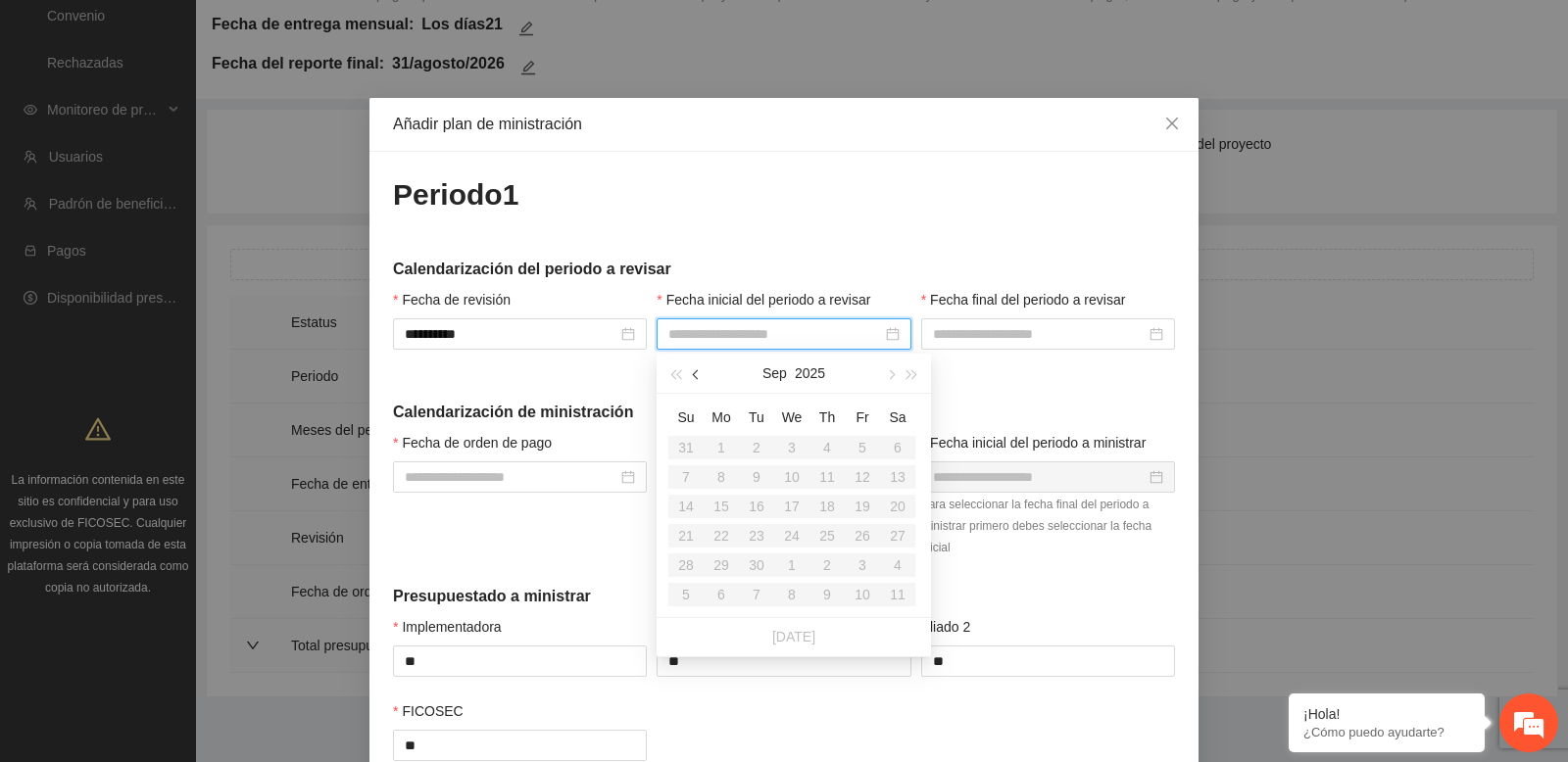 click at bounding box center (698, 375) 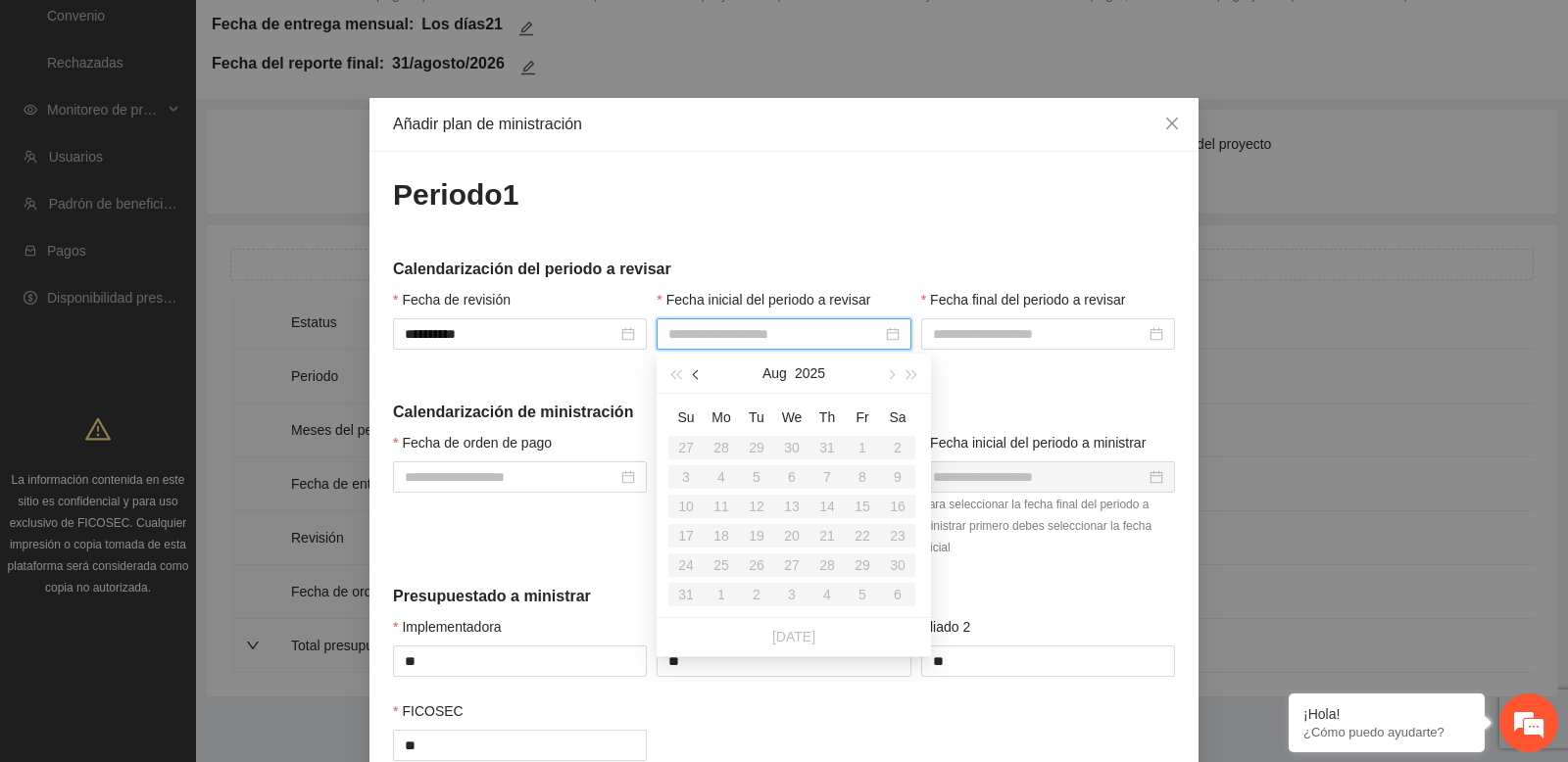click at bounding box center (698, 375) 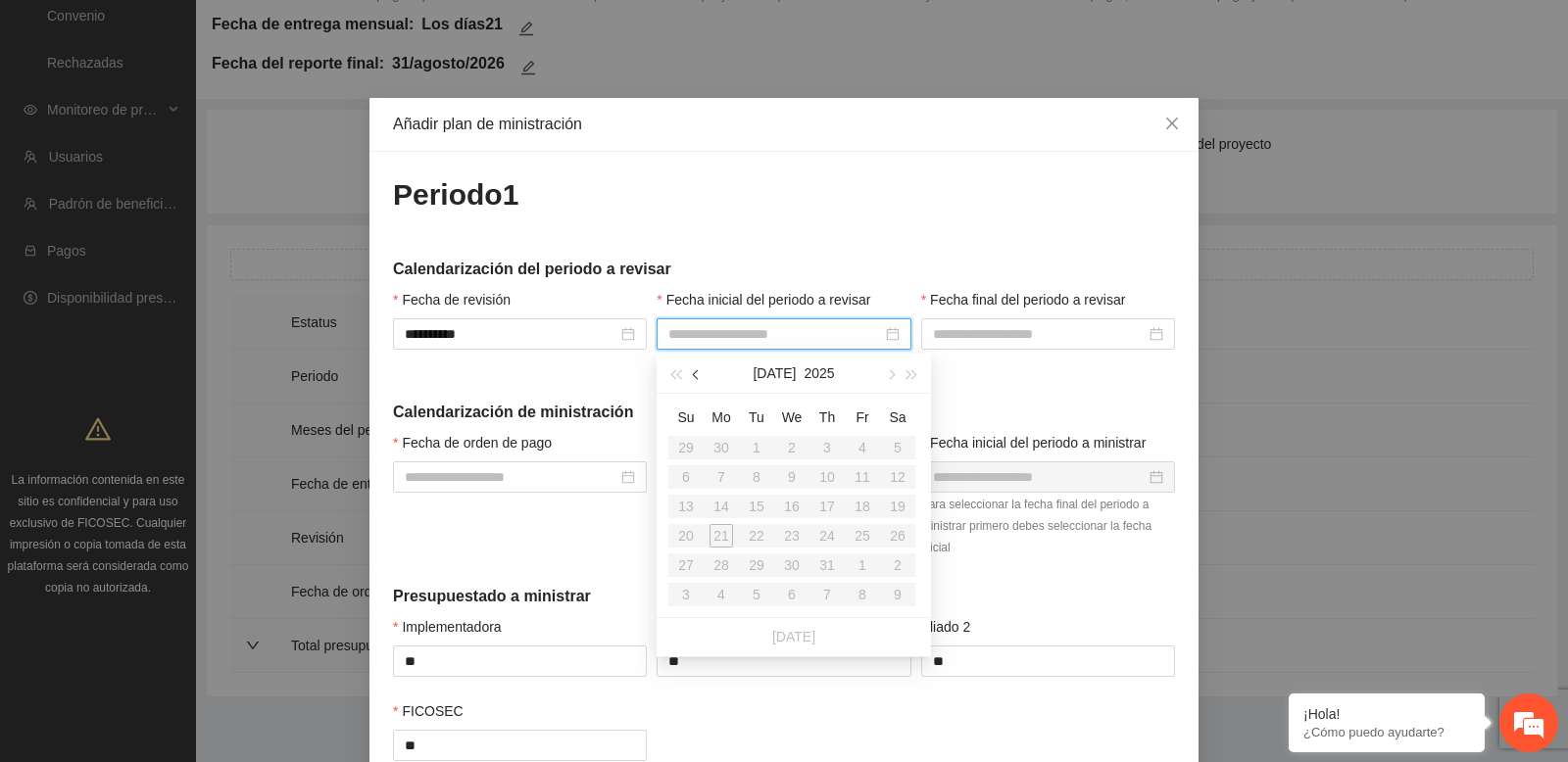 click at bounding box center [698, 375] 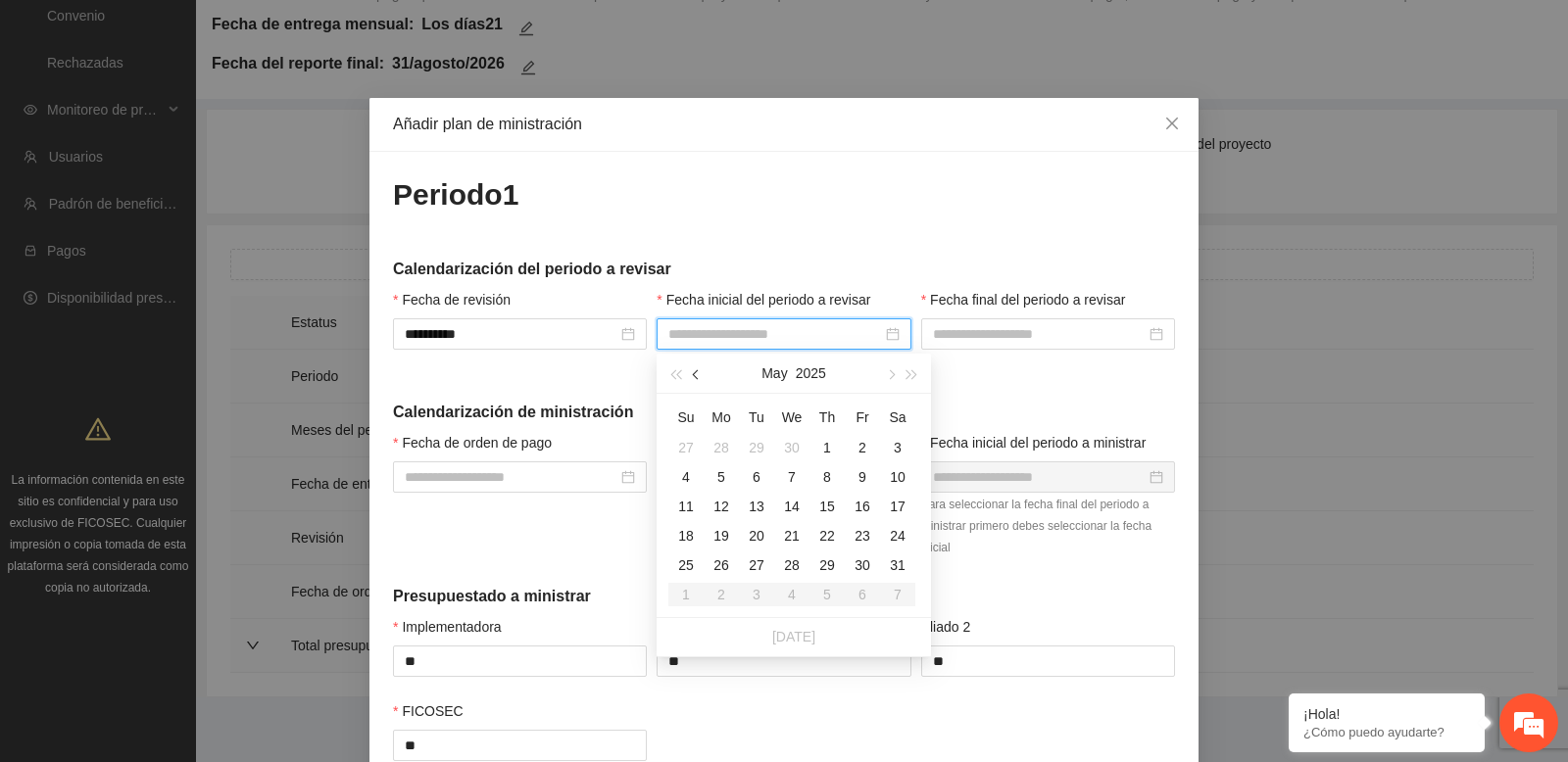click at bounding box center (698, 375) 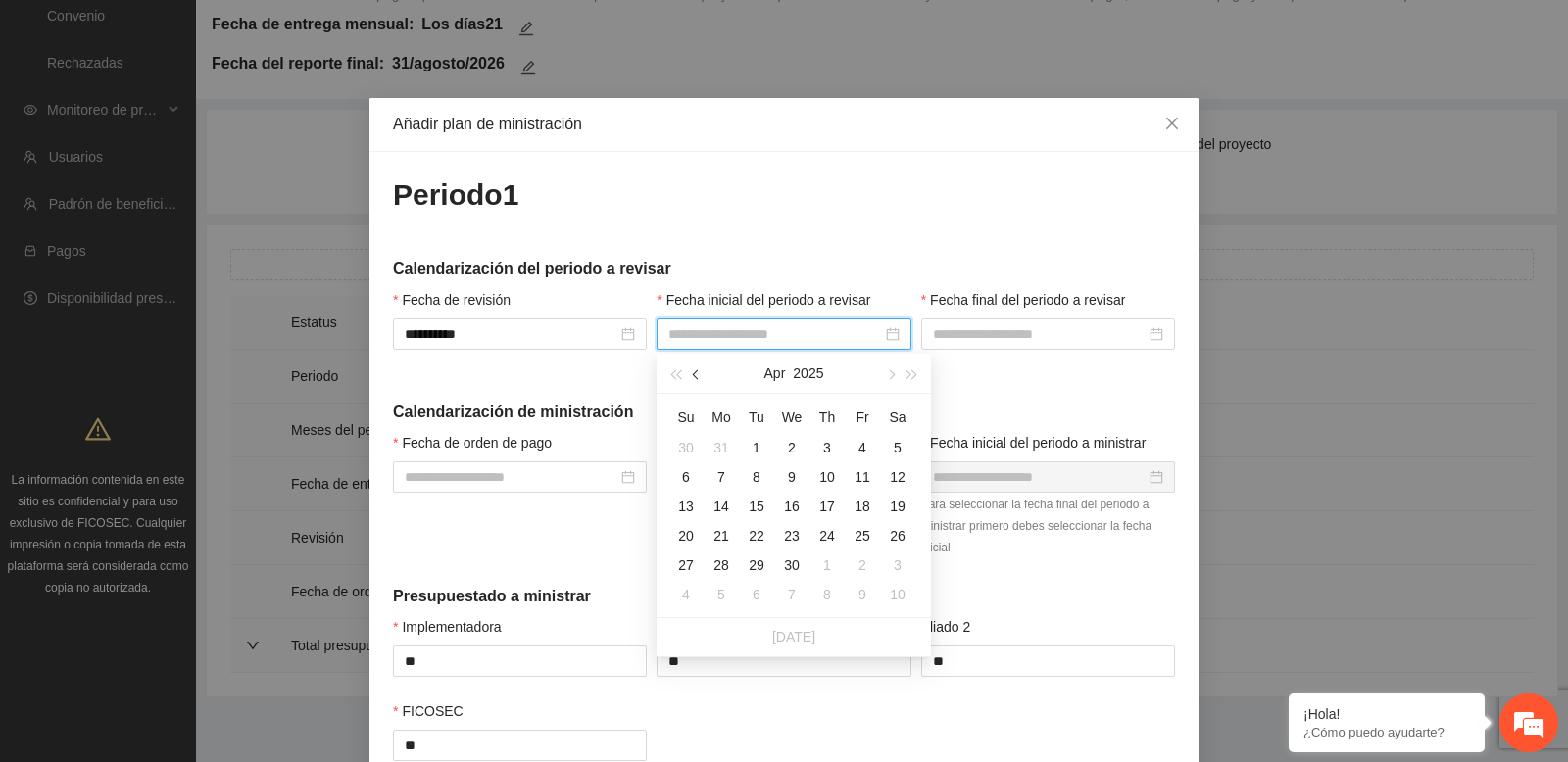 click at bounding box center [698, 375] 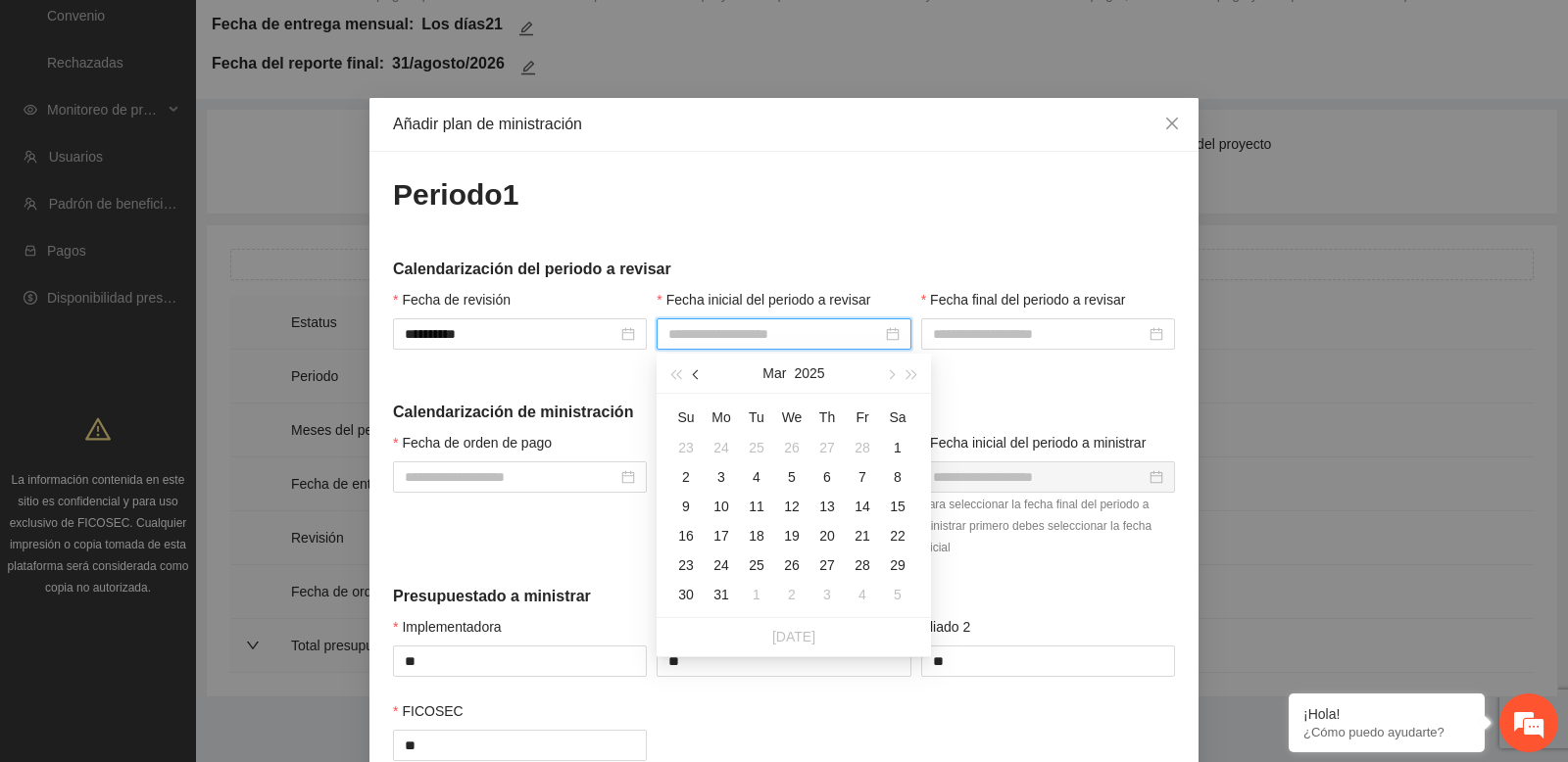 click at bounding box center [698, 375] 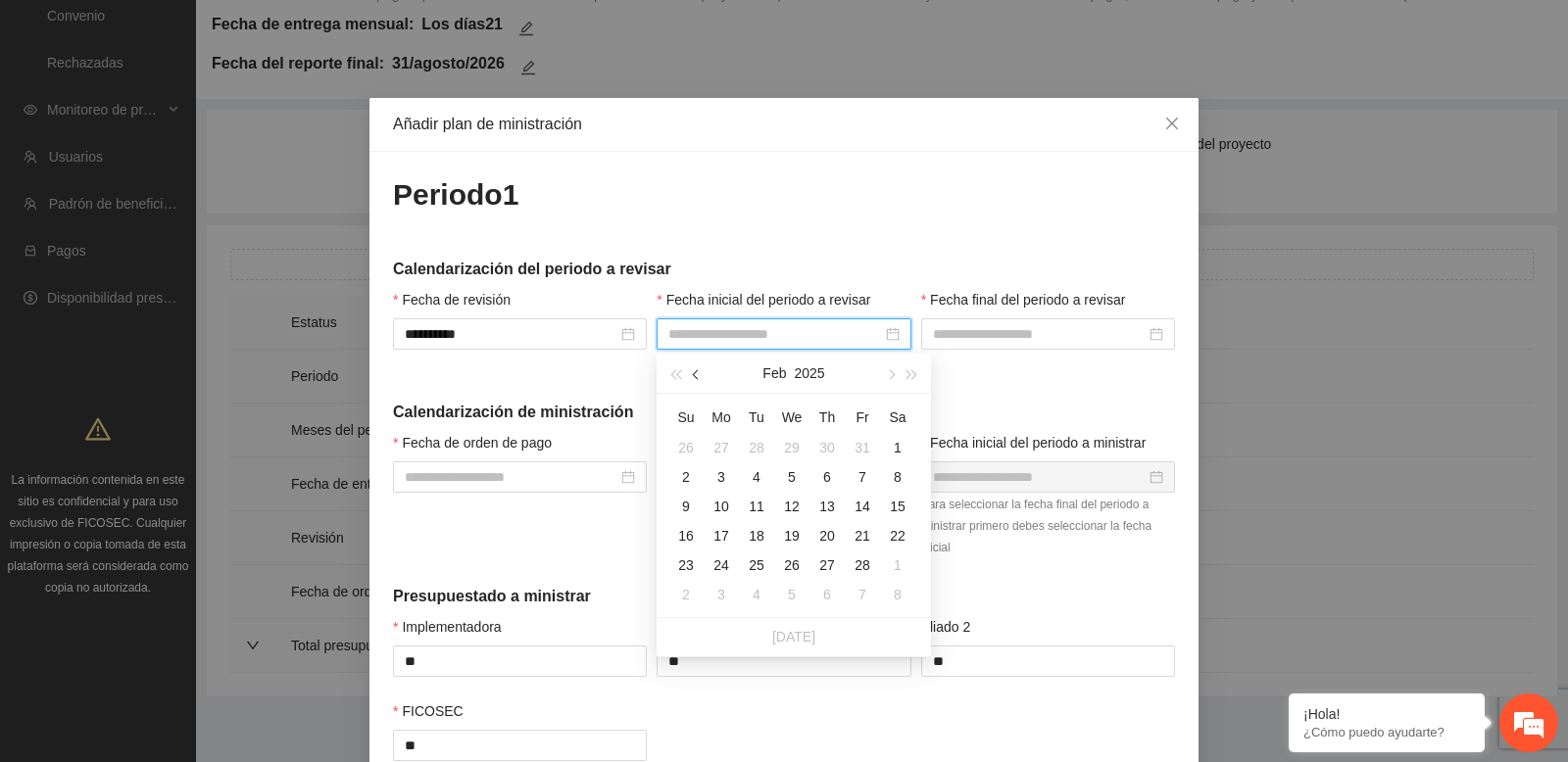click at bounding box center (698, 375) 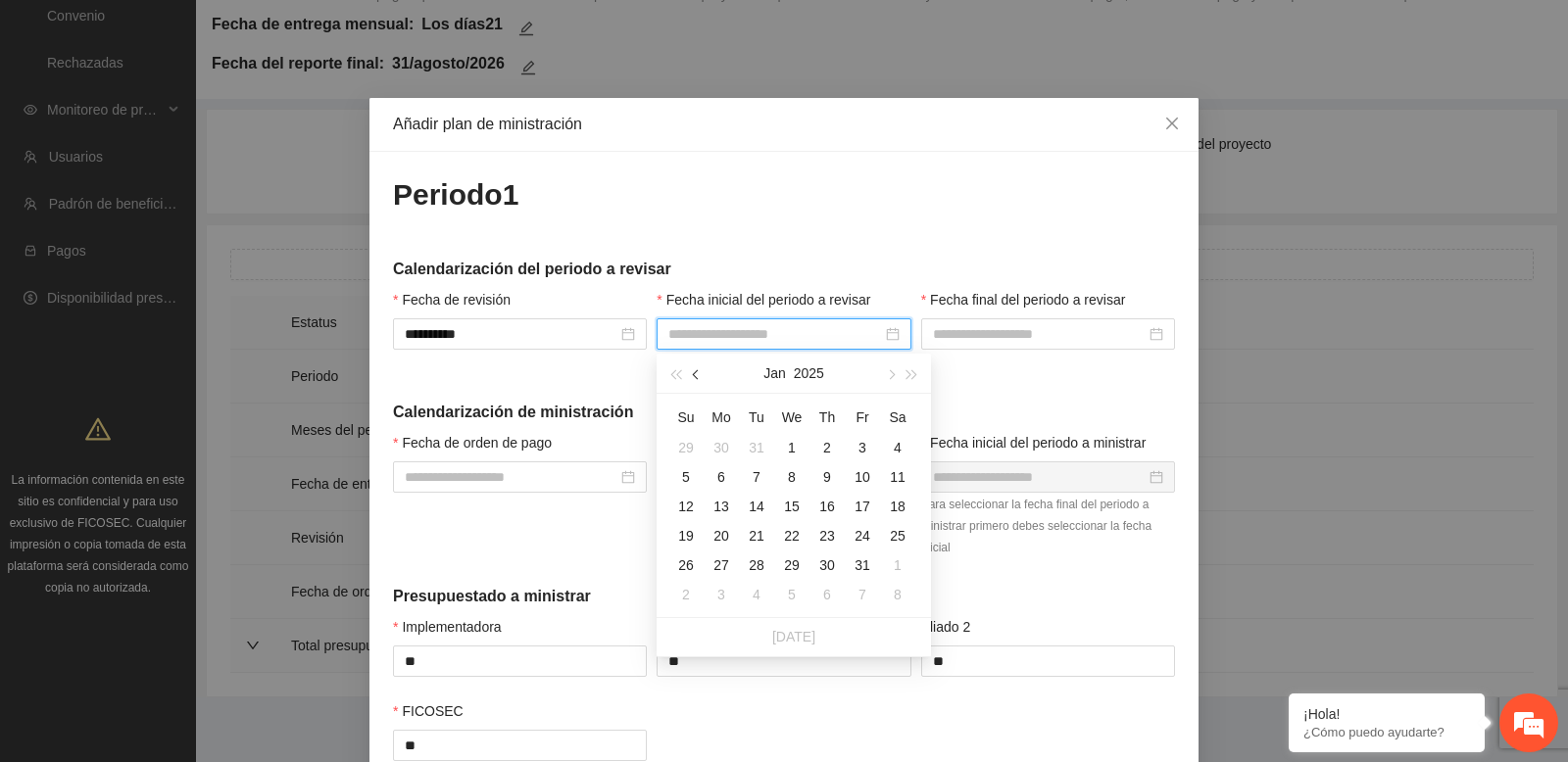 click at bounding box center (698, 375) 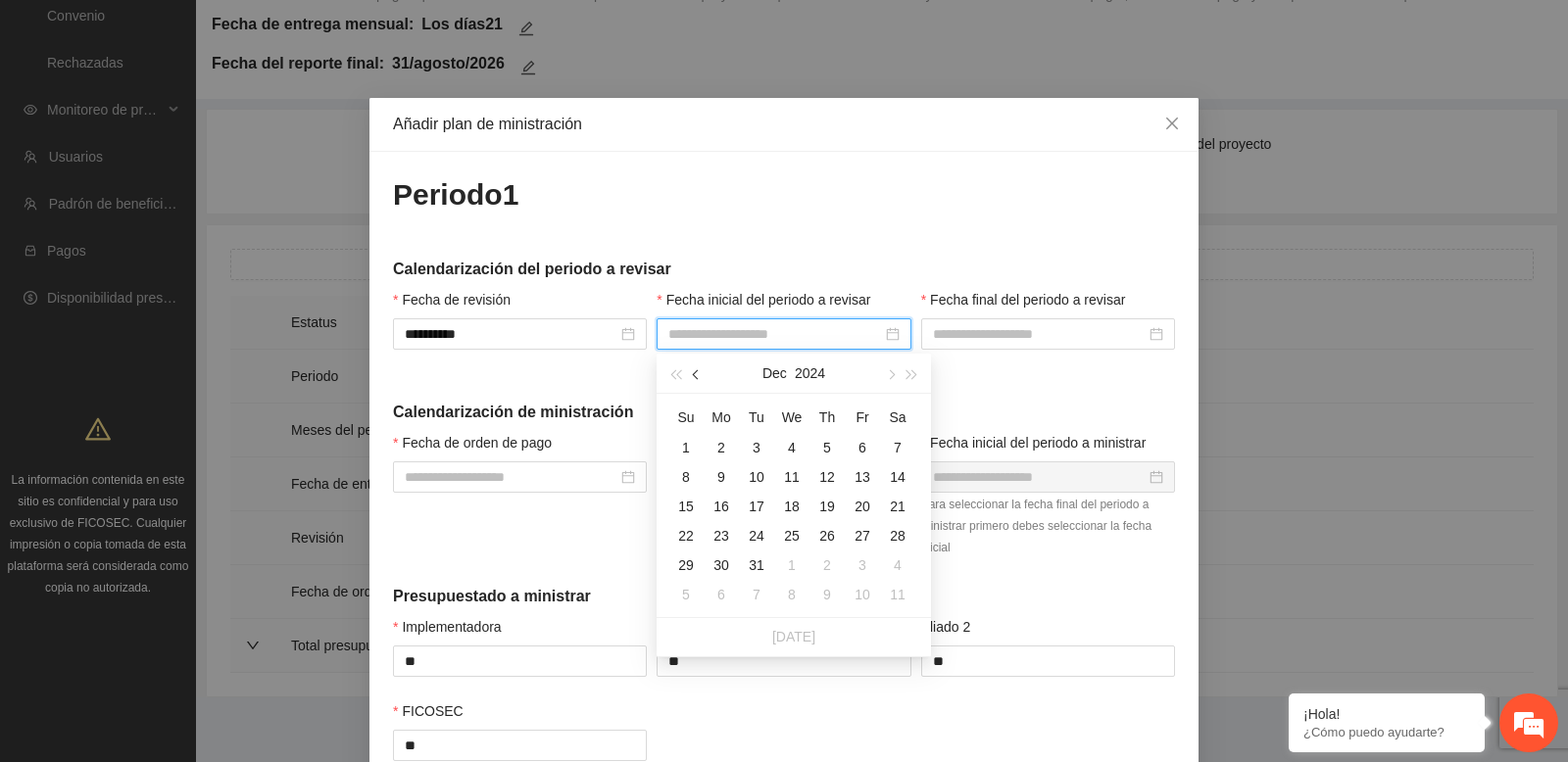 click at bounding box center (698, 375) 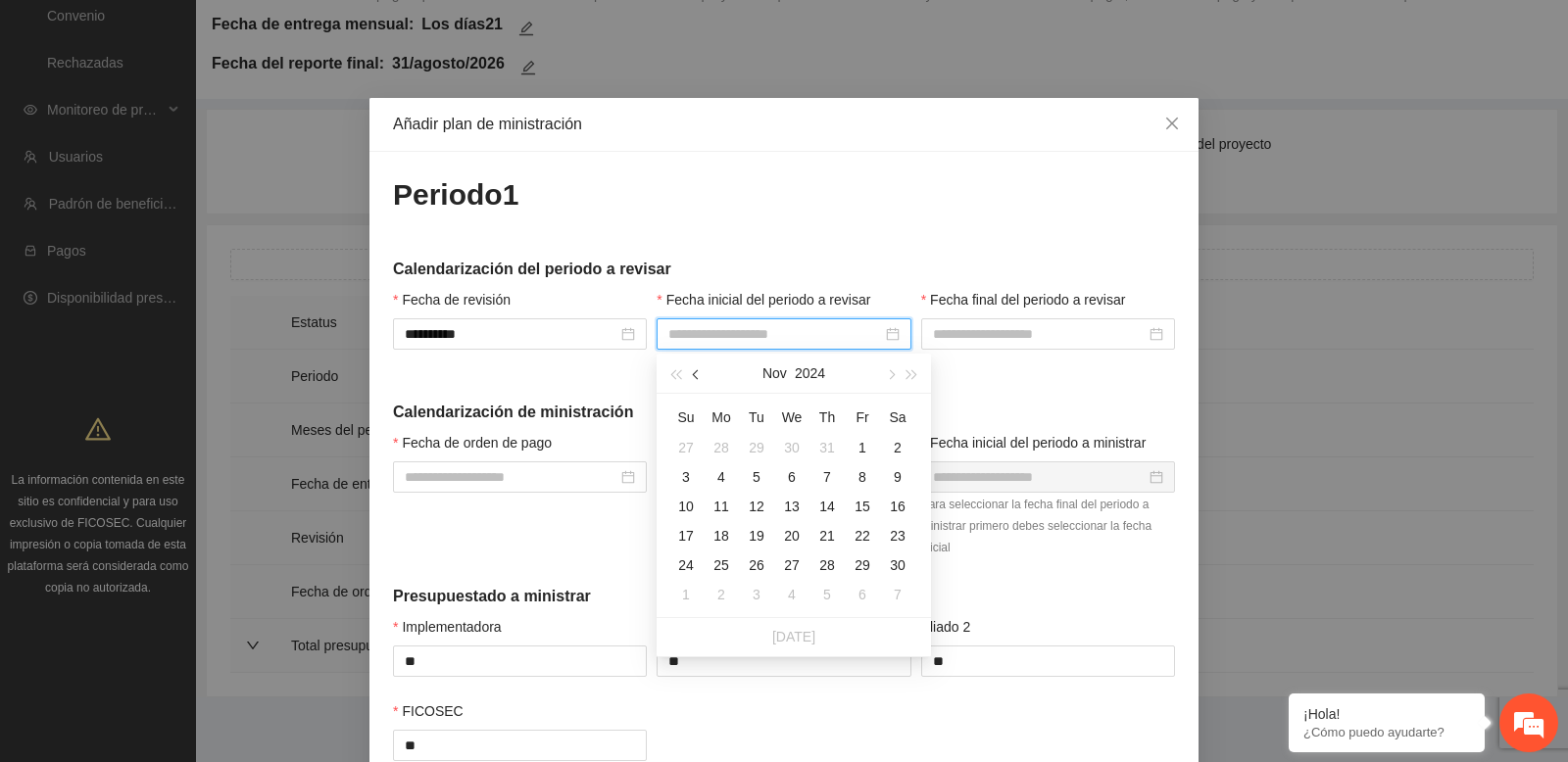click at bounding box center [698, 375] 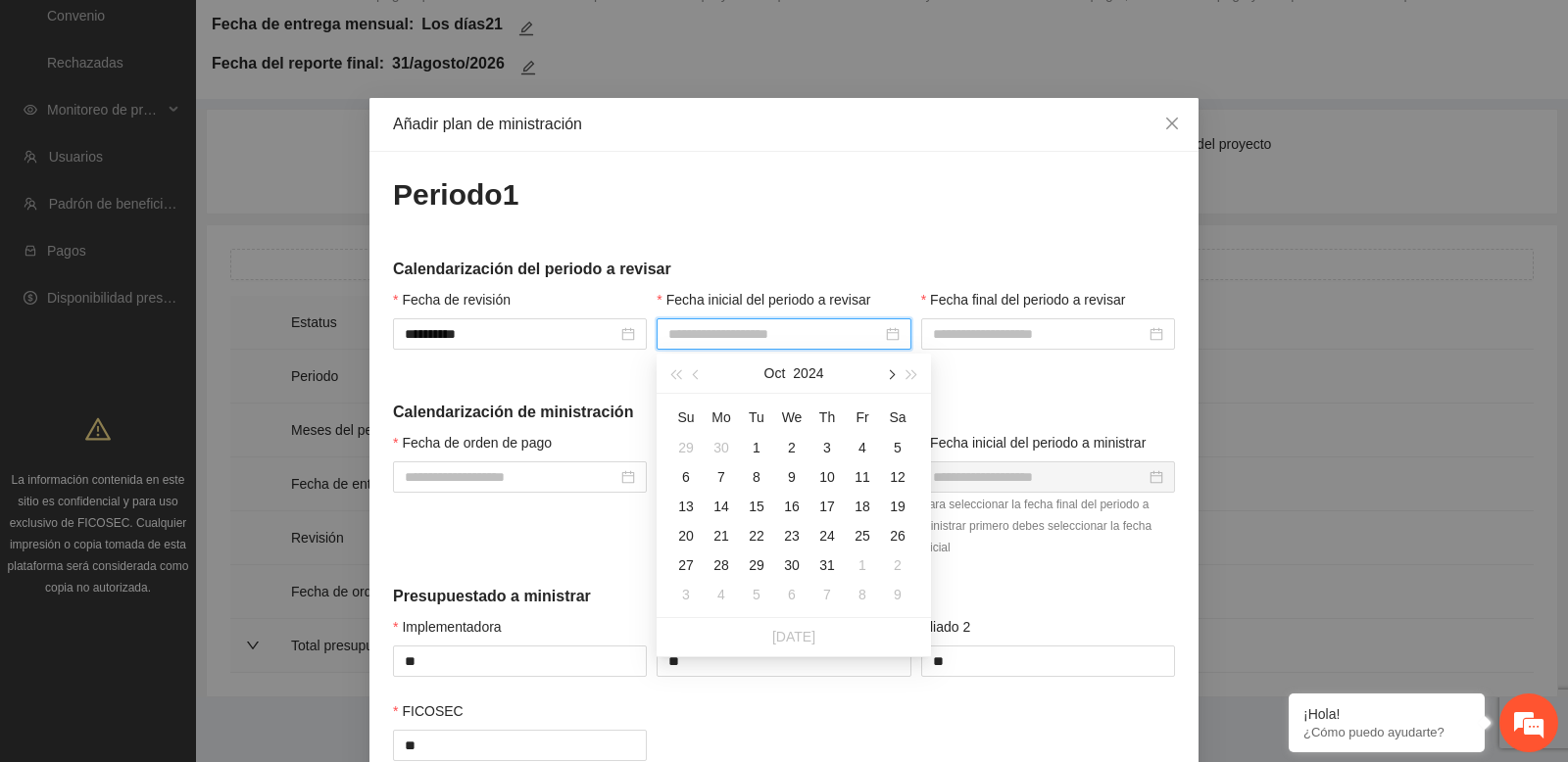 click at bounding box center (890, 375) 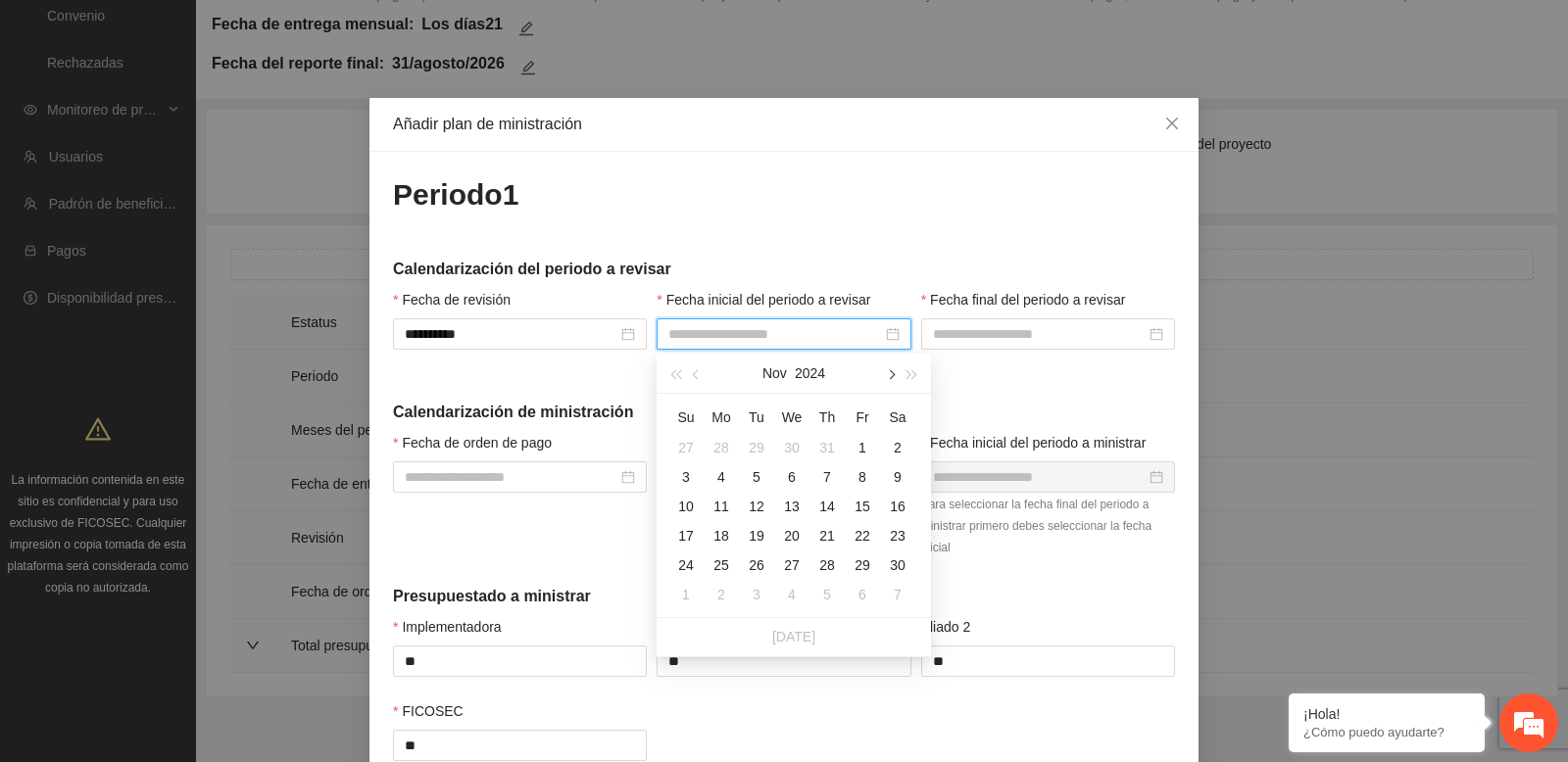click at bounding box center [890, 375] 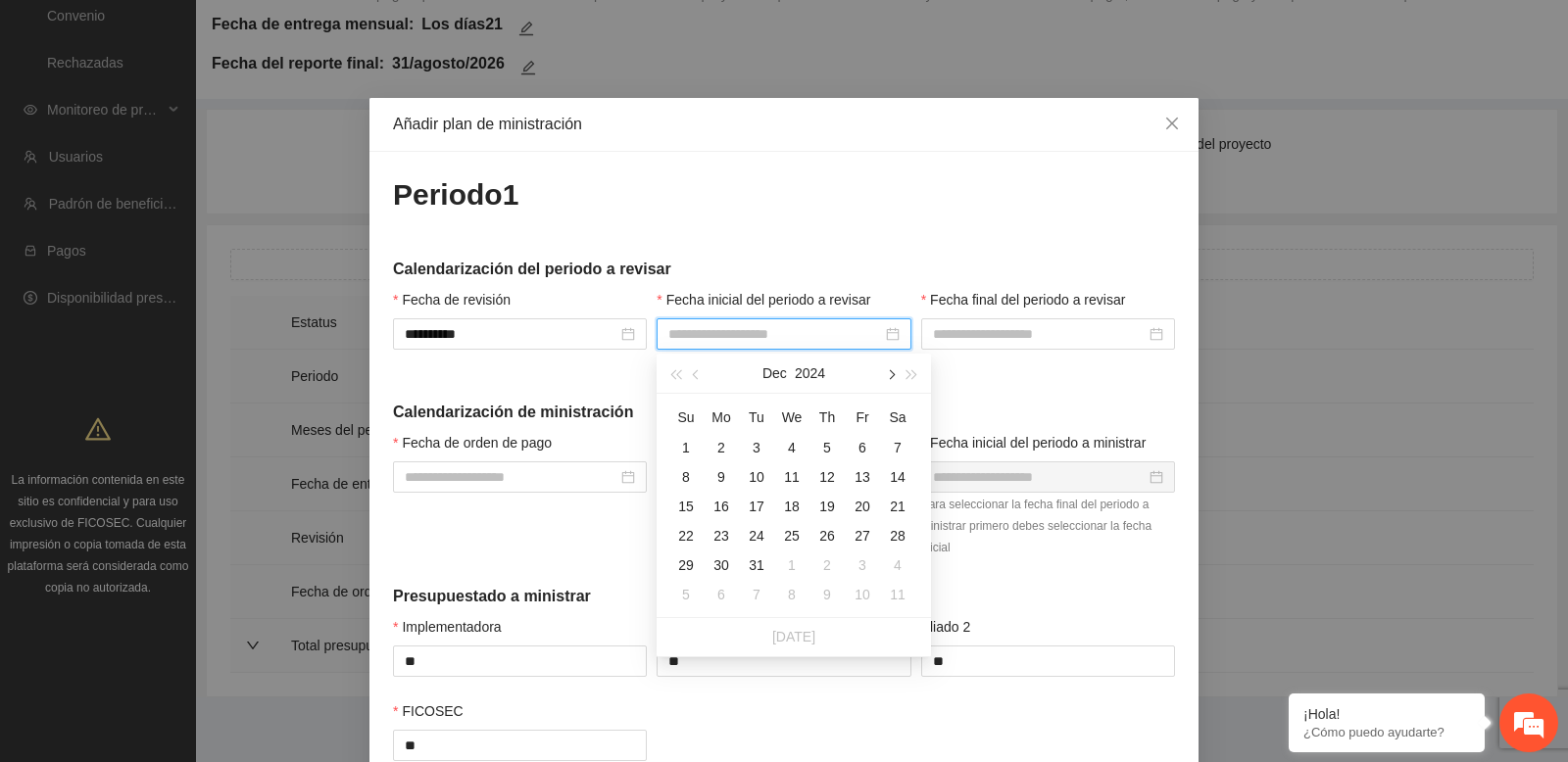 click at bounding box center [890, 375] 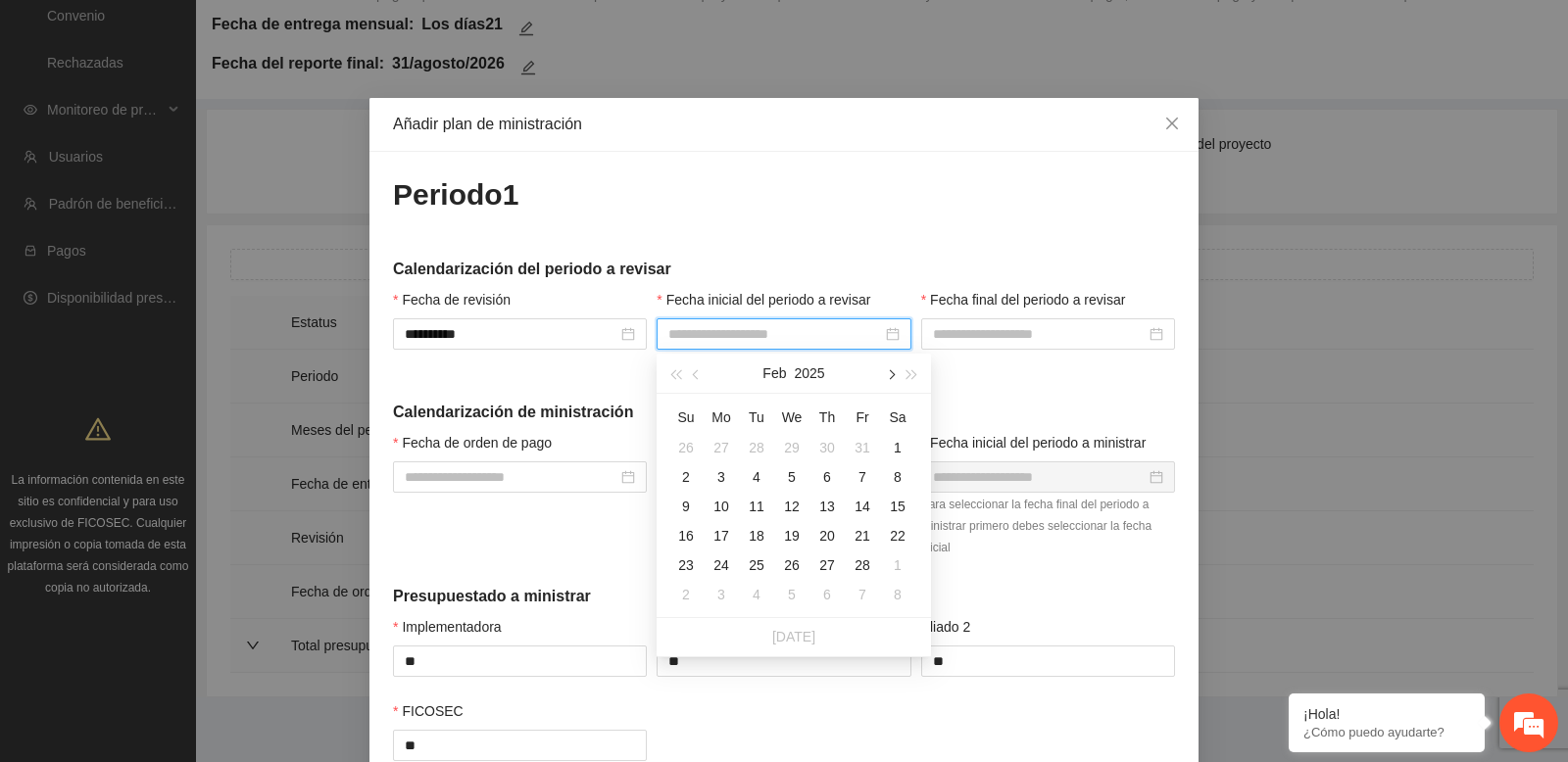 click at bounding box center [890, 375] 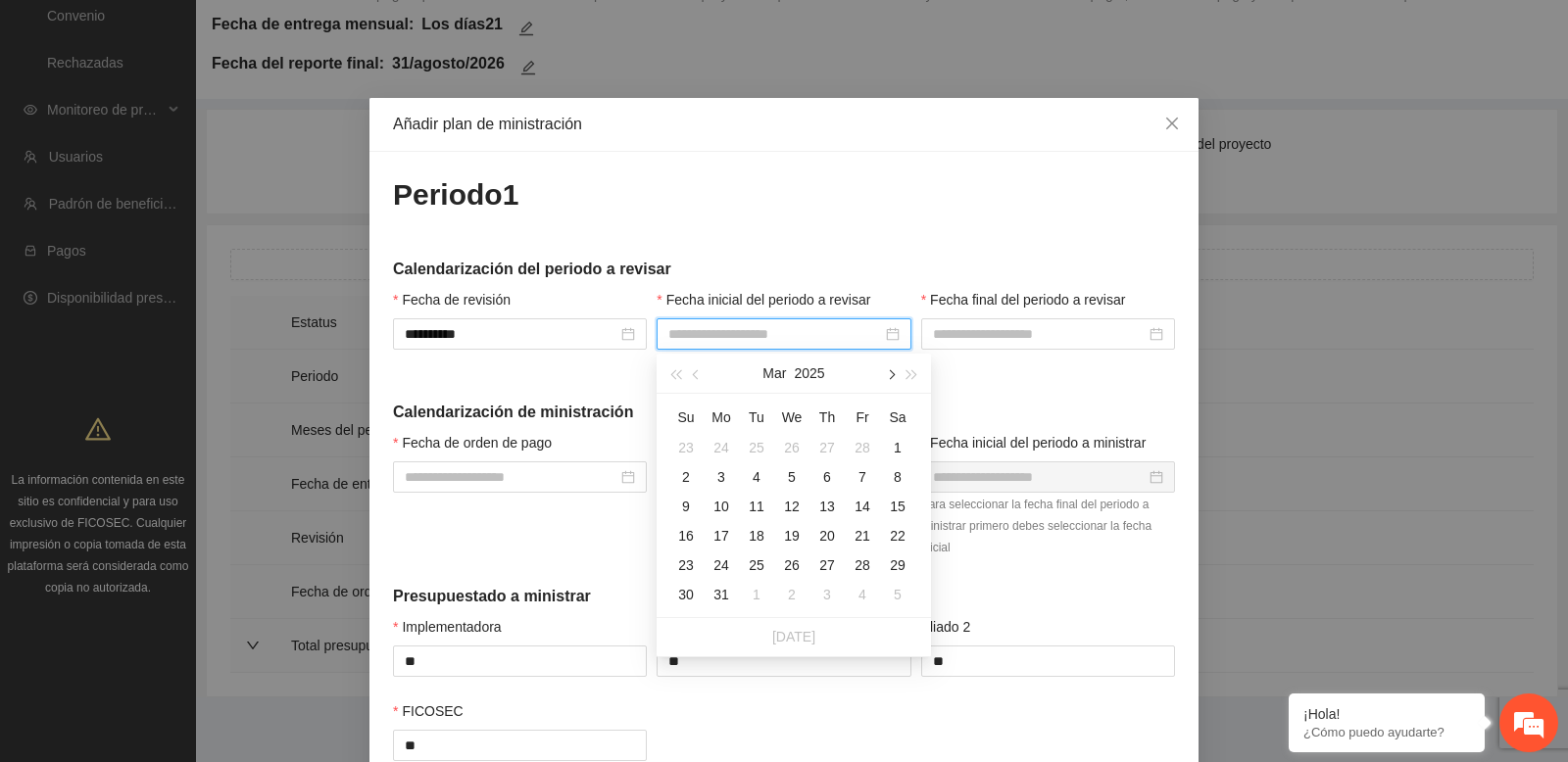 click at bounding box center [890, 373] 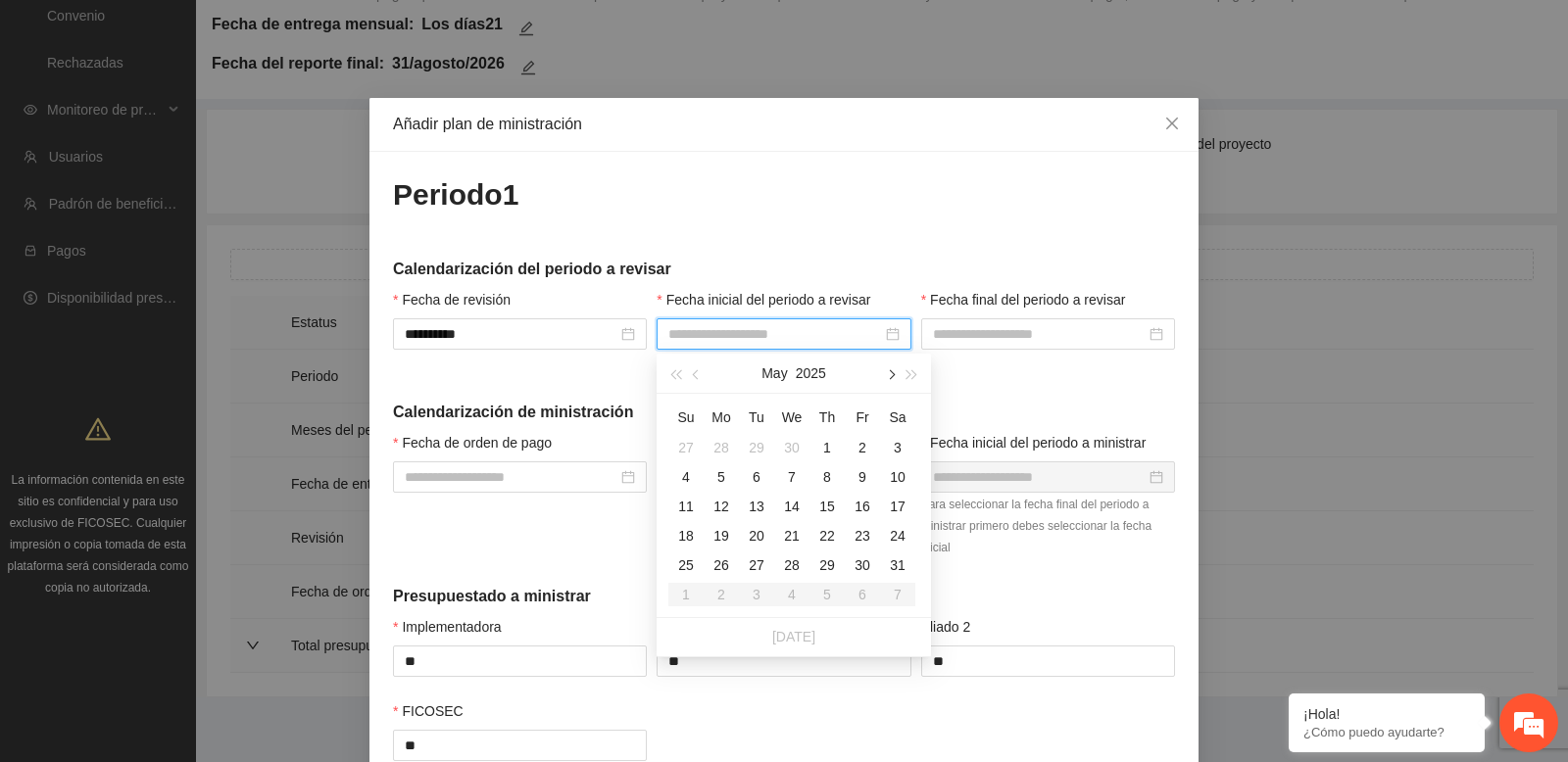 click at bounding box center [890, 373] 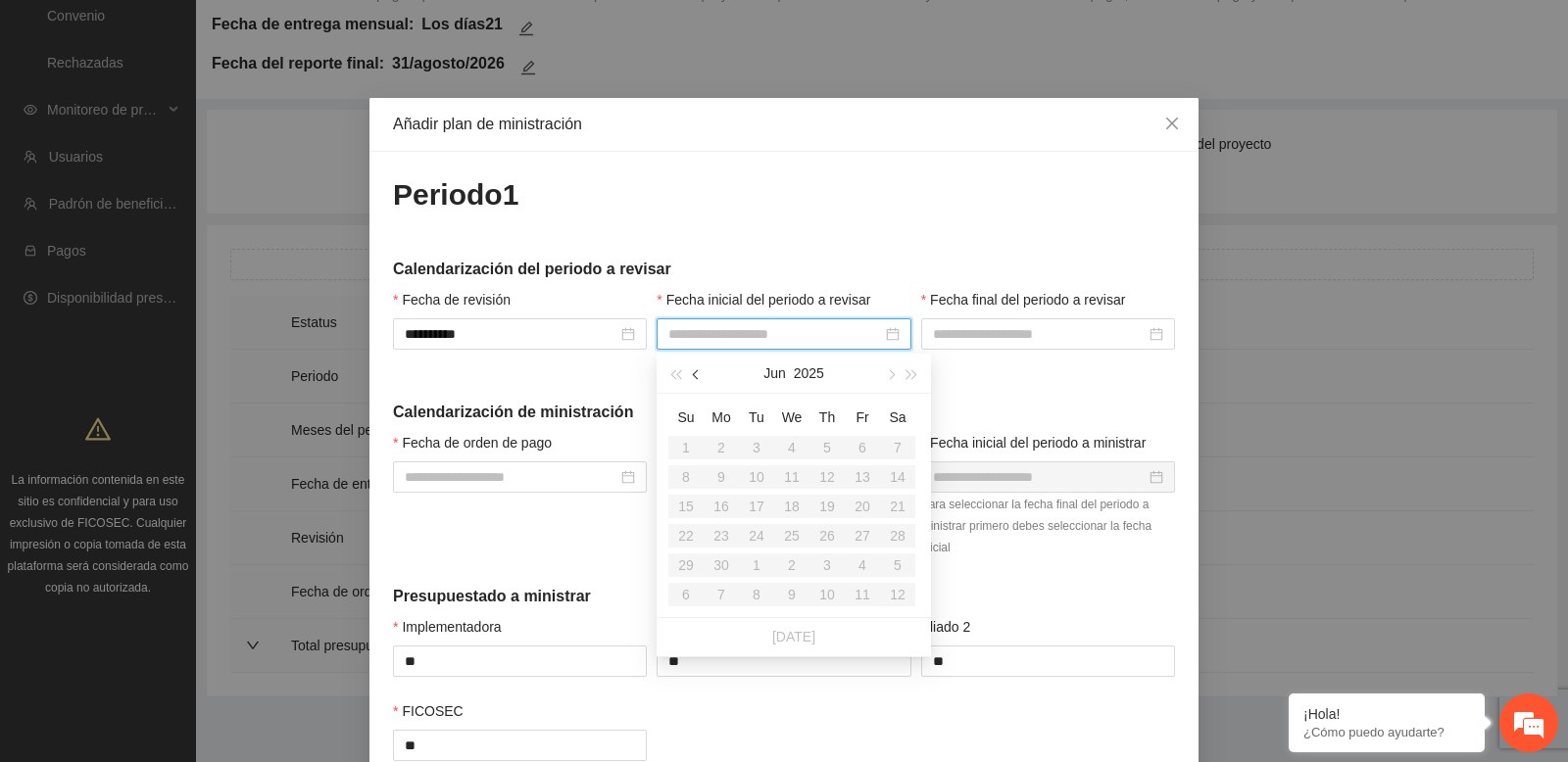 click at bounding box center [697, 373] 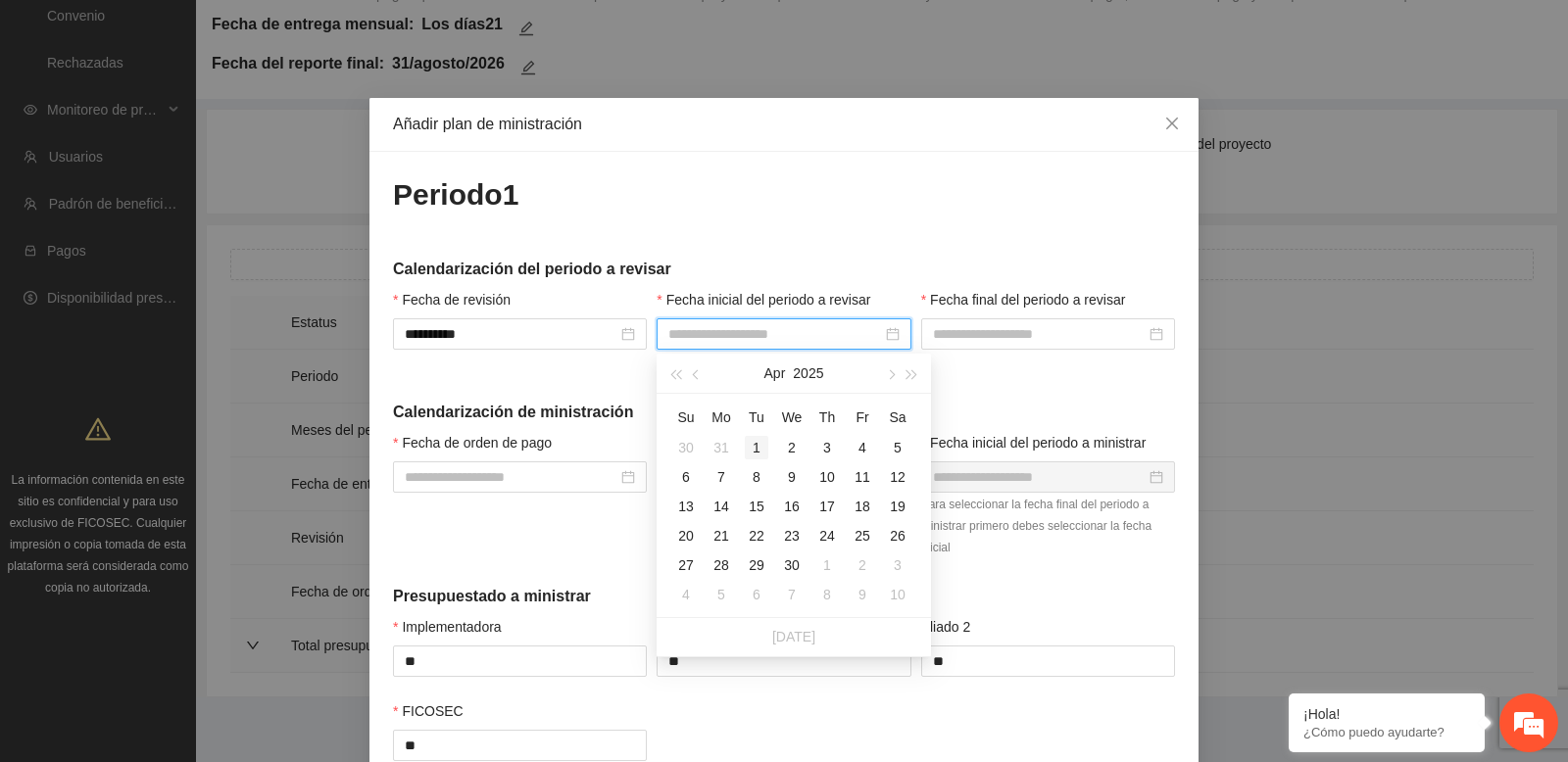 type on "**********" 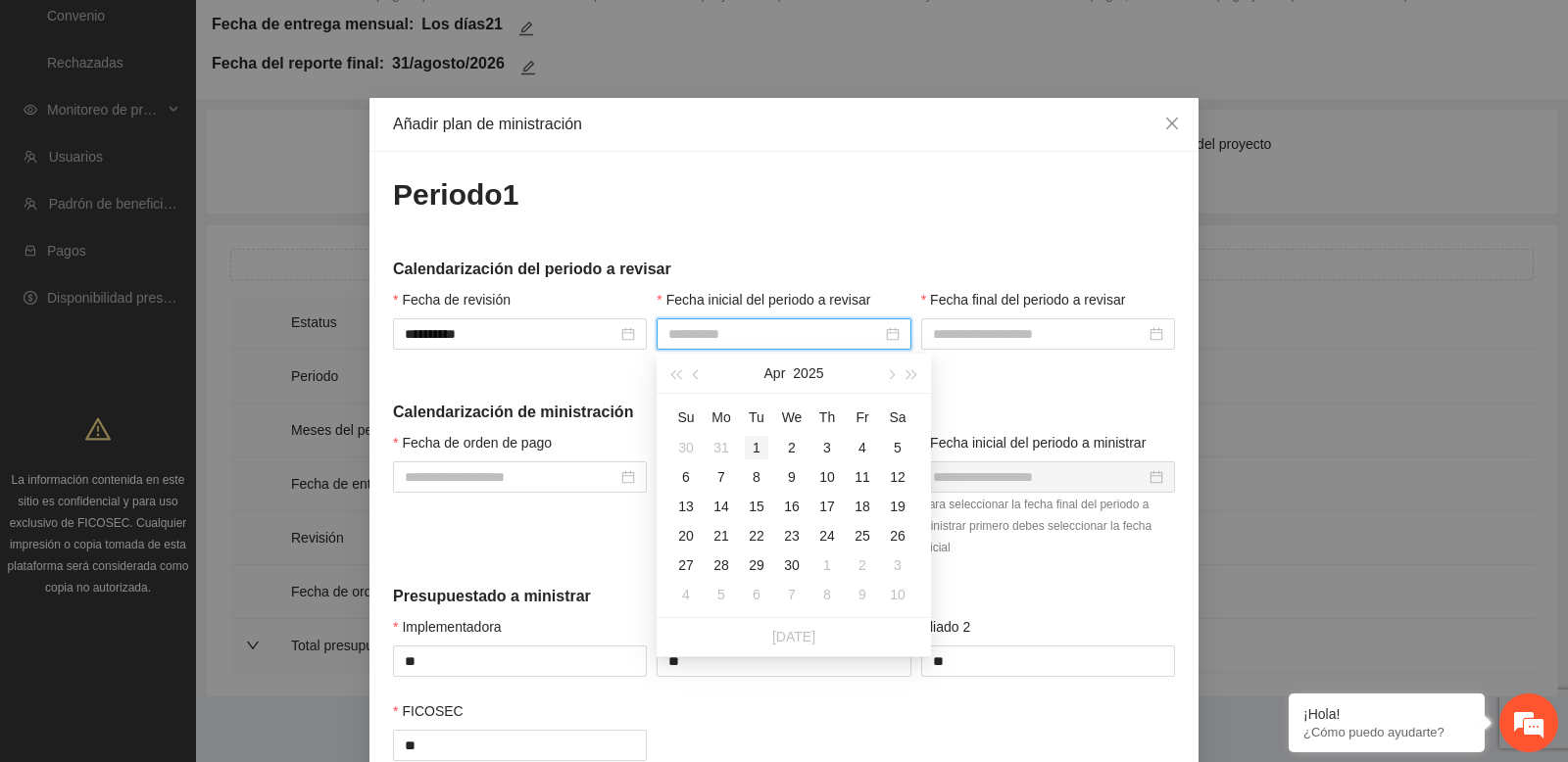 click on "1" at bounding box center (757, 448) 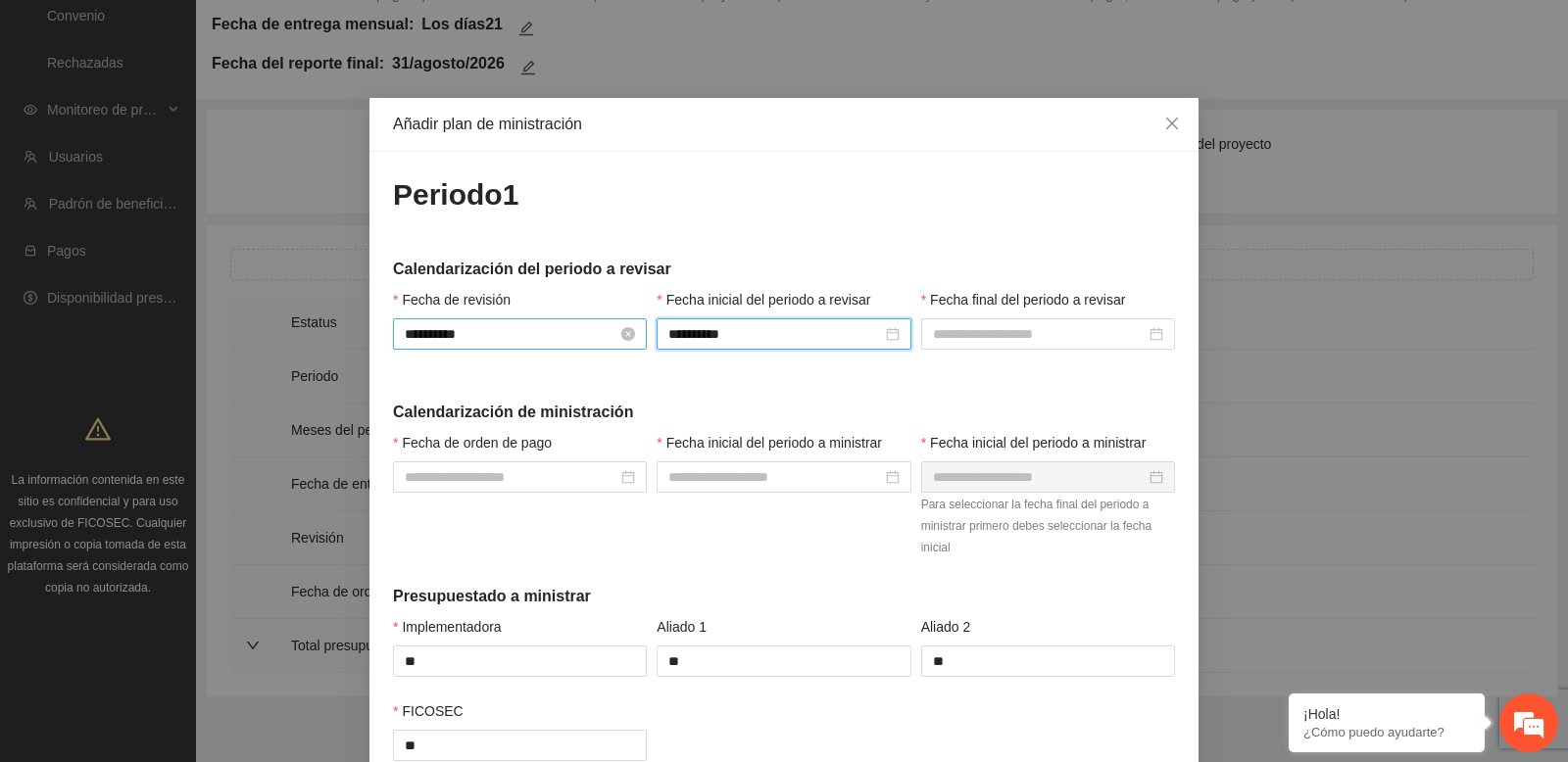 click on "**********" at bounding box center [511, 334] 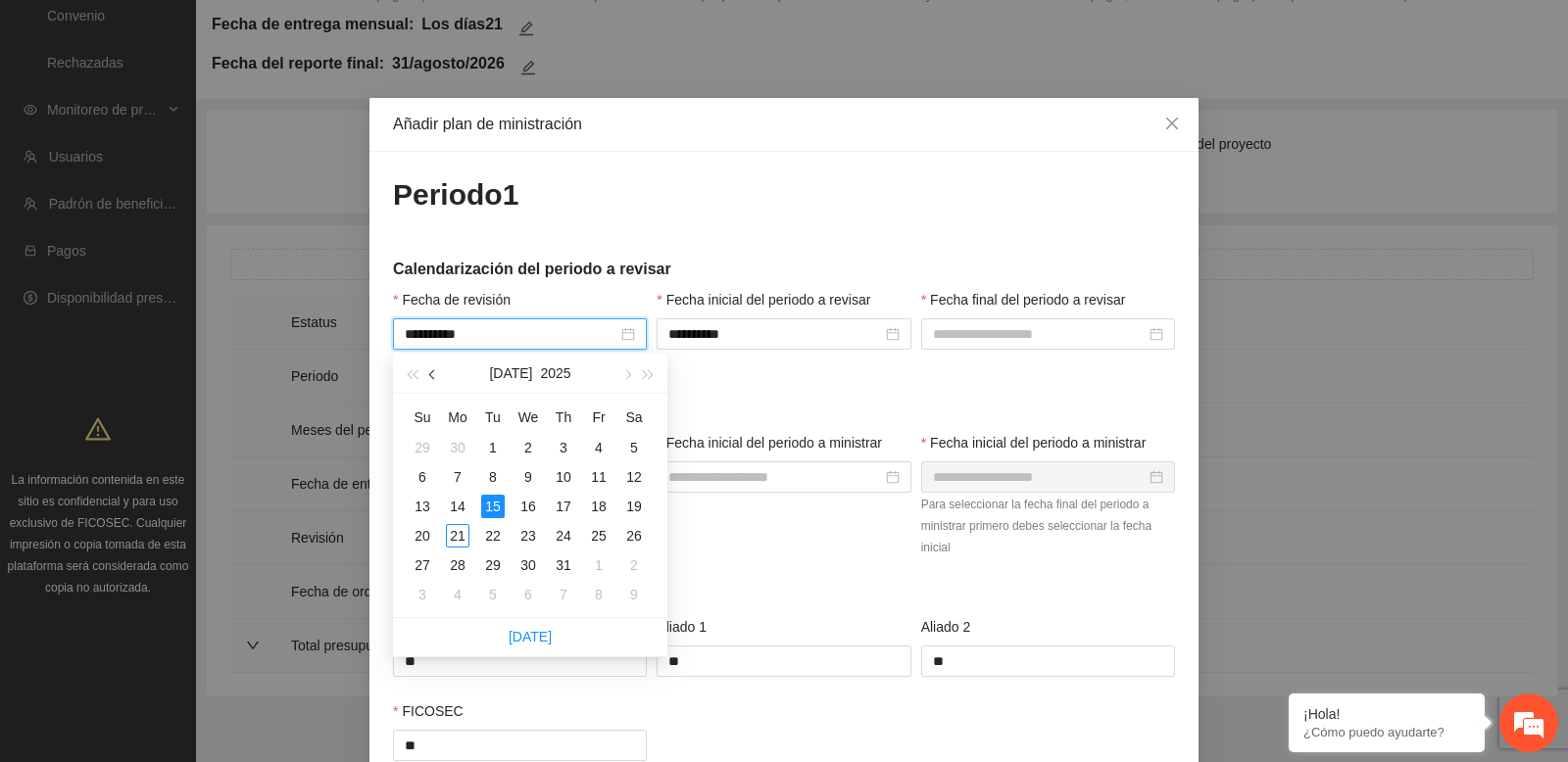 click at bounding box center [434, 375] 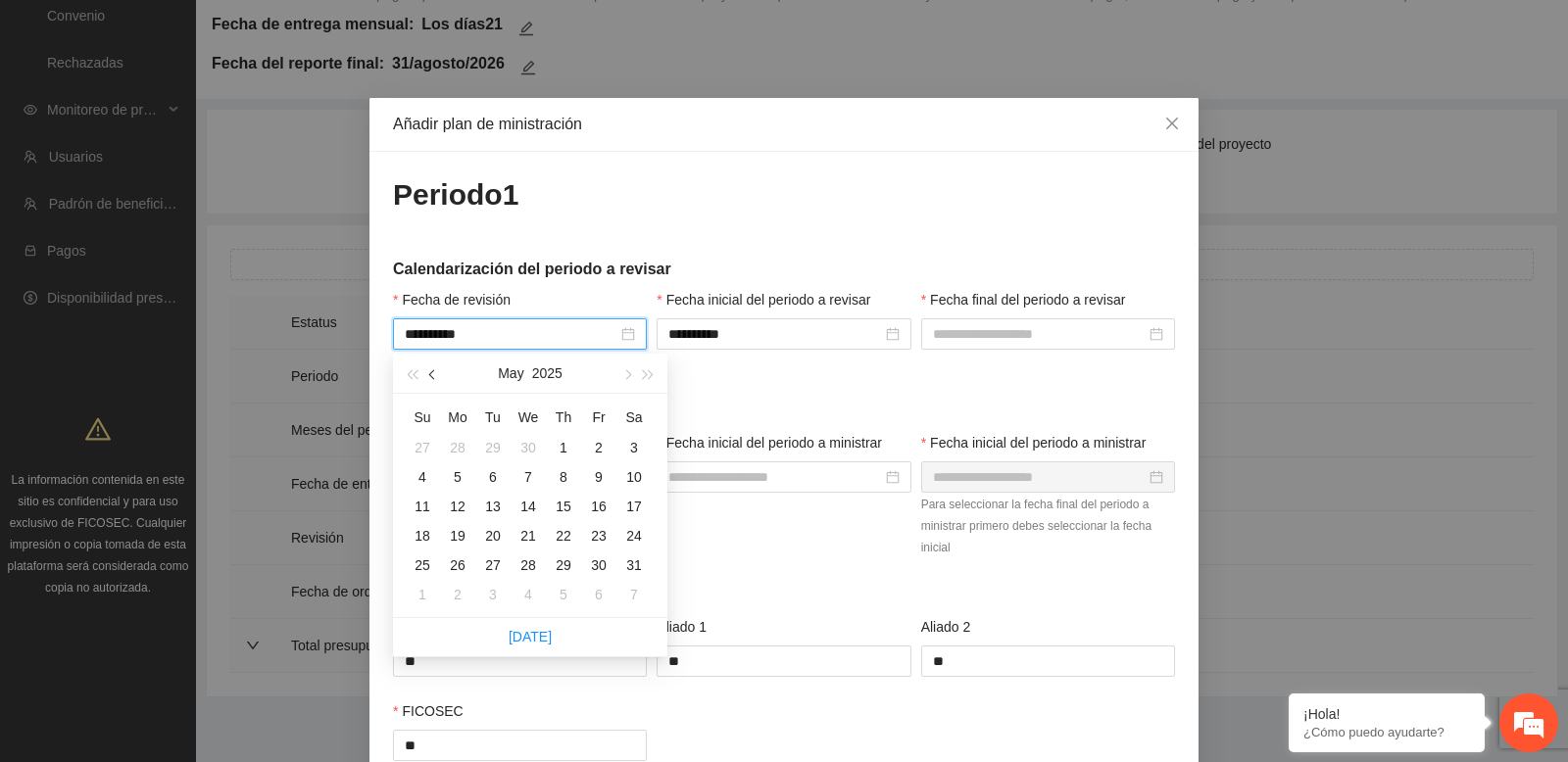 click at bounding box center [434, 375] 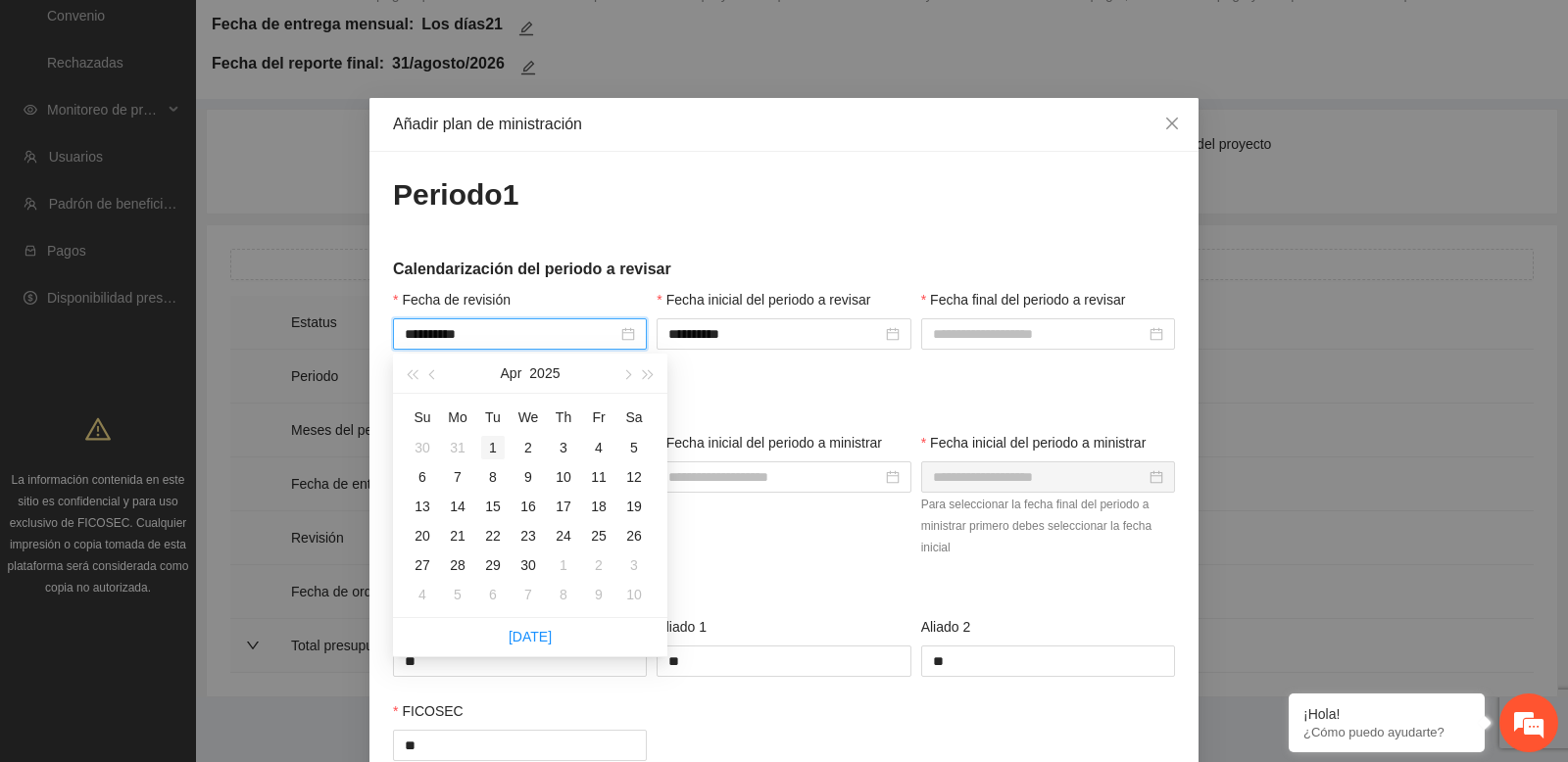 type on "**********" 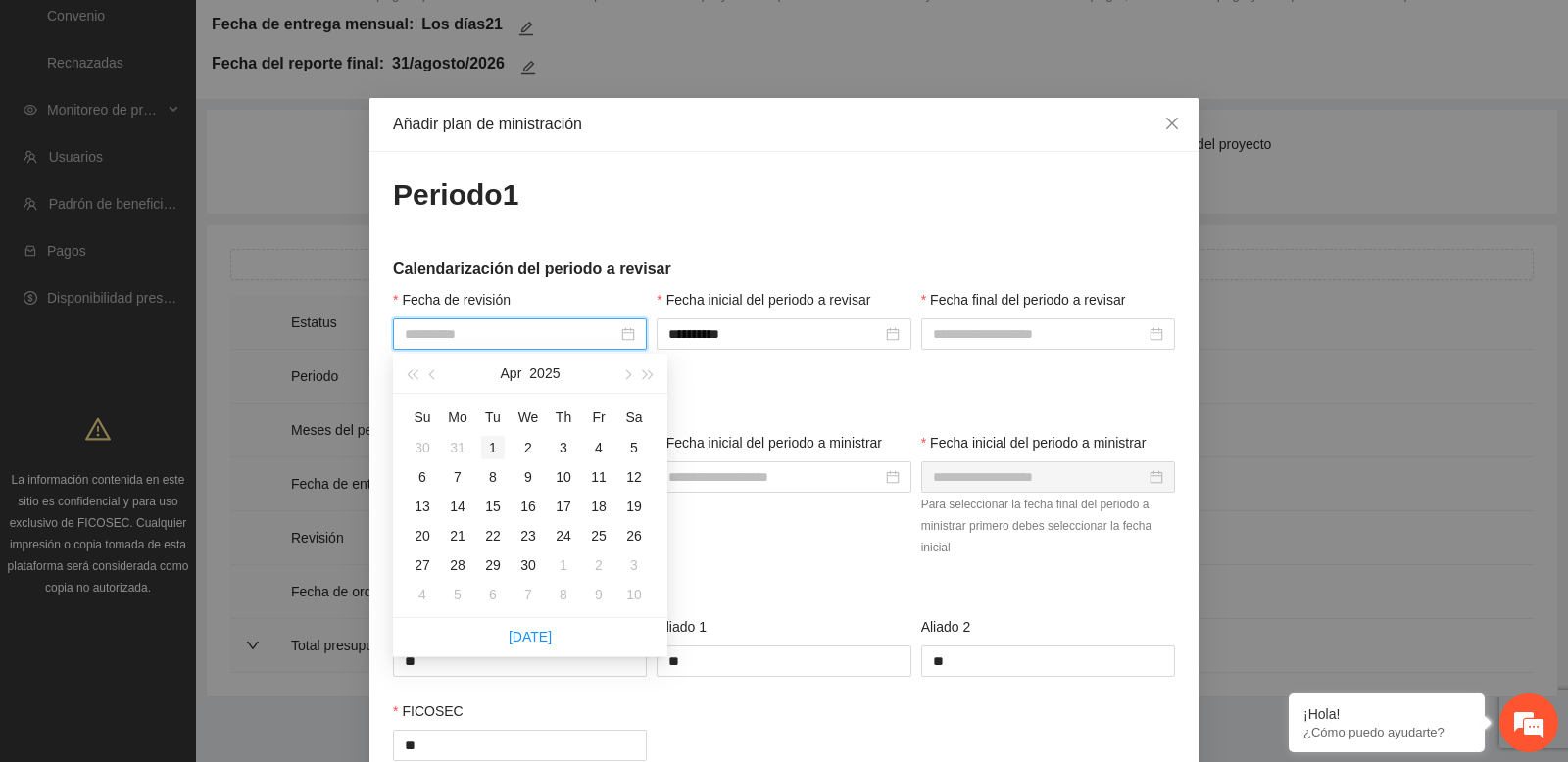 click on "1" at bounding box center (493, 448) 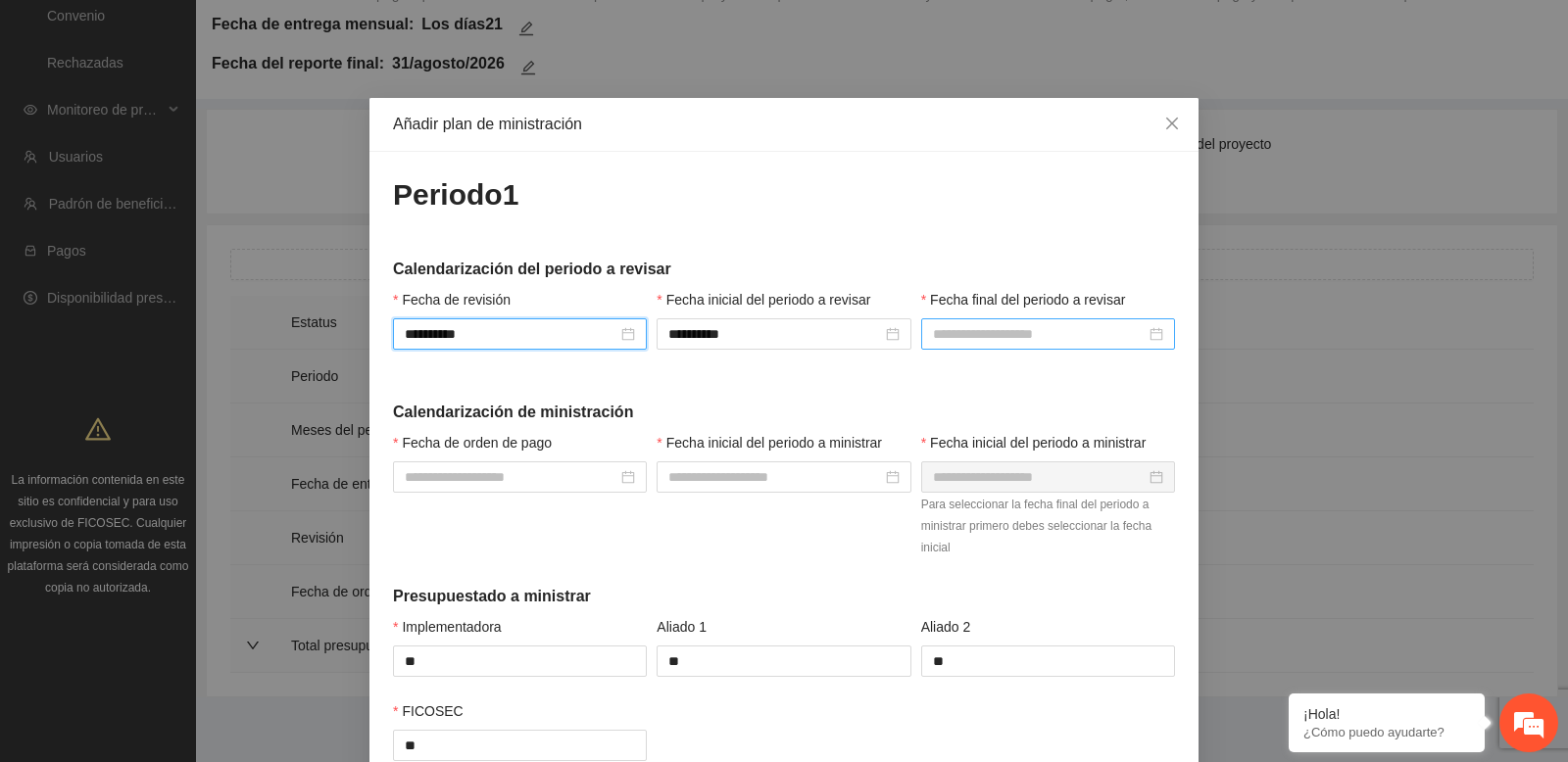 click on "Fecha final del periodo a revisar" at bounding box center (1039, 334) 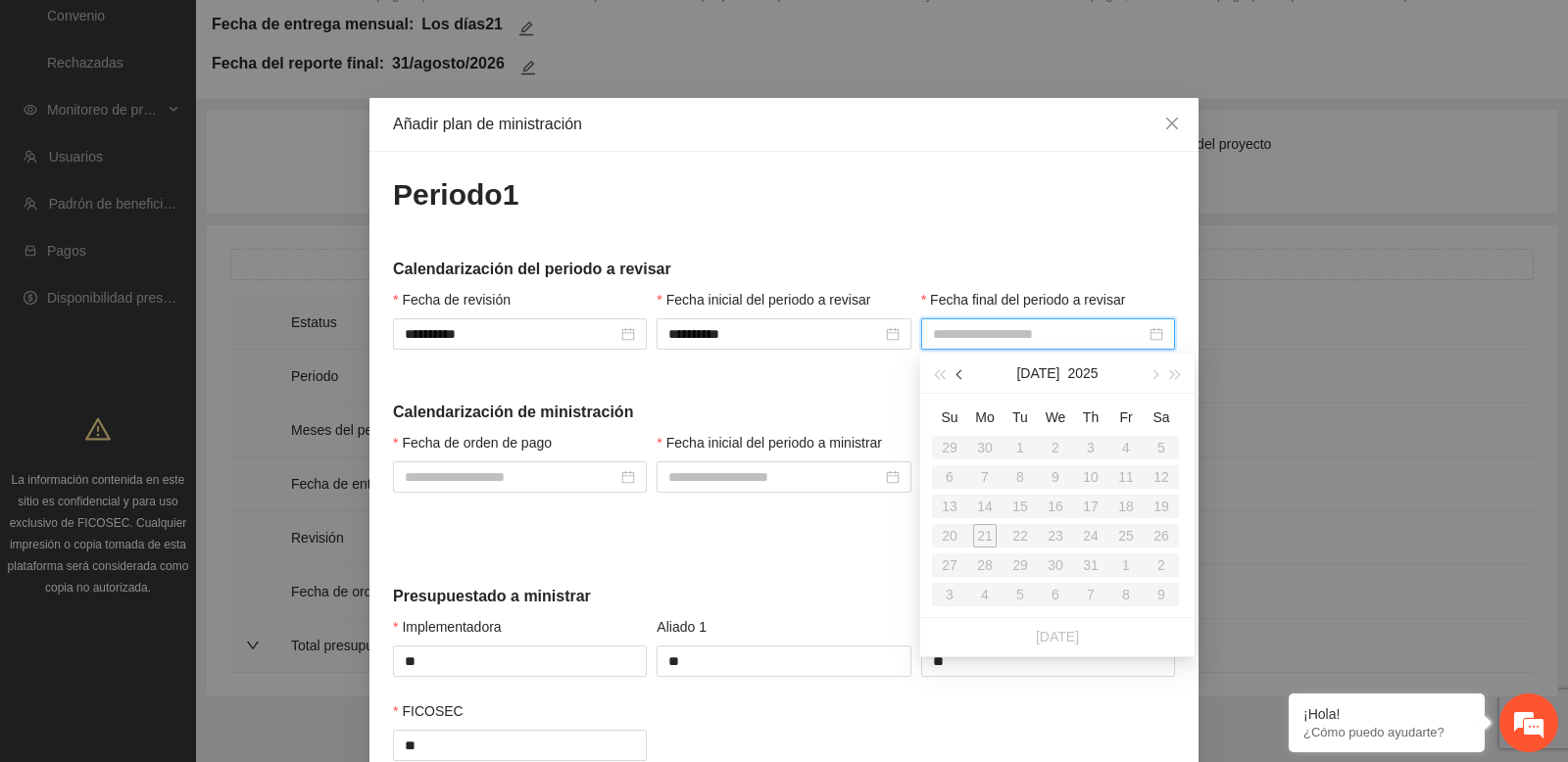 click at bounding box center [961, 375] 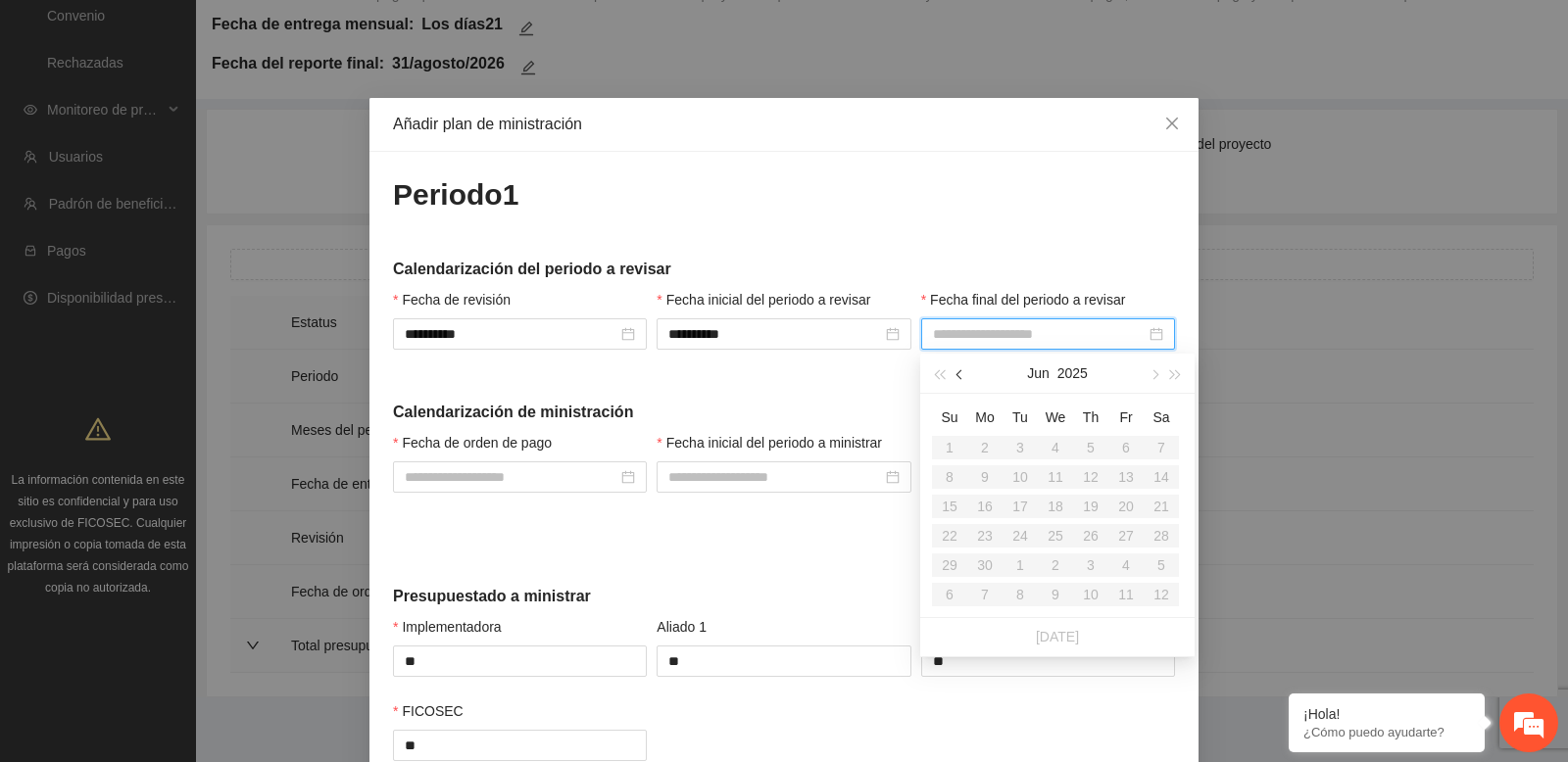 click at bounding box center (961, 375) 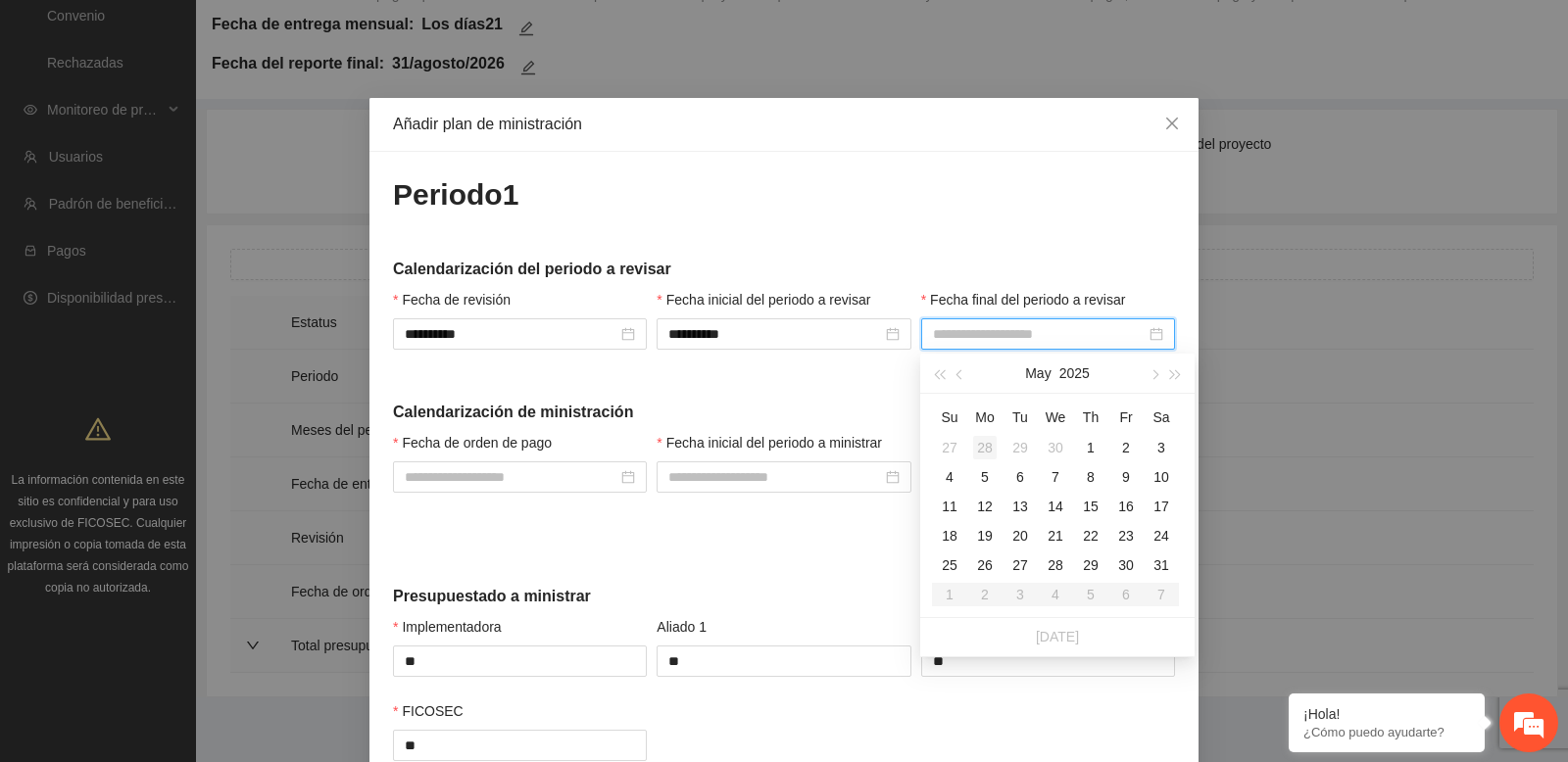 type on "**********" 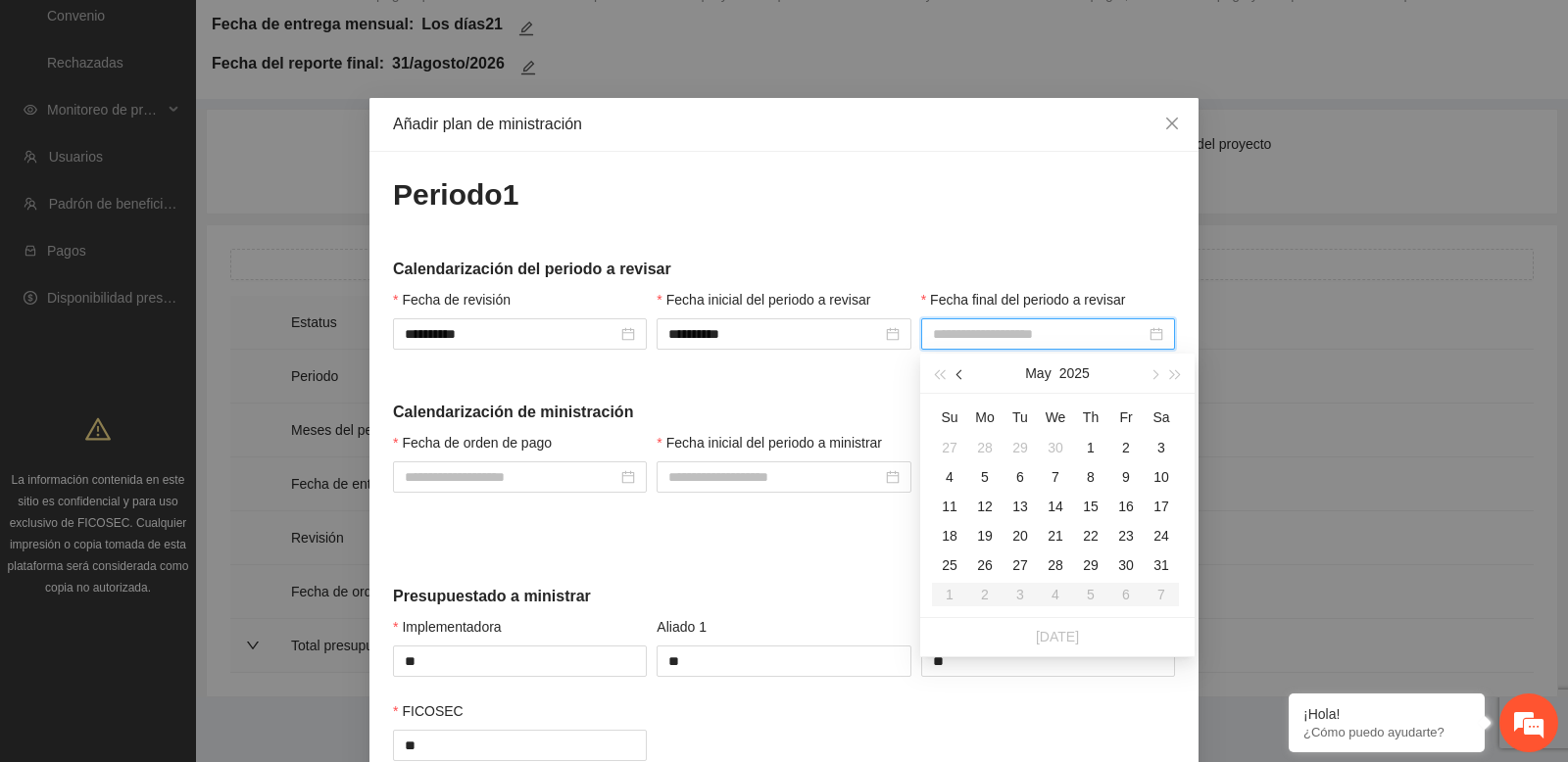 click at bounding box center (961, 375) 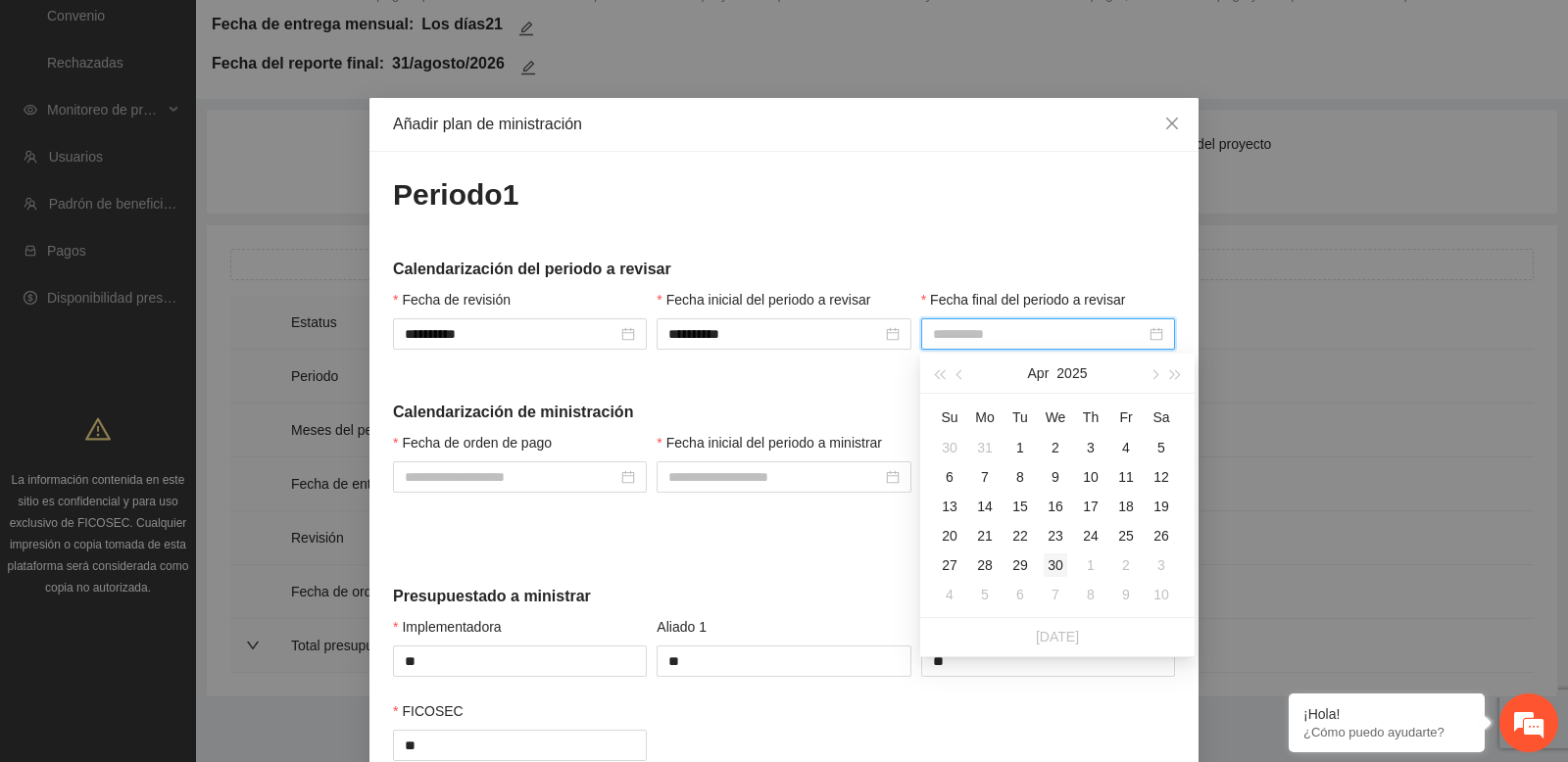 type on "**********" 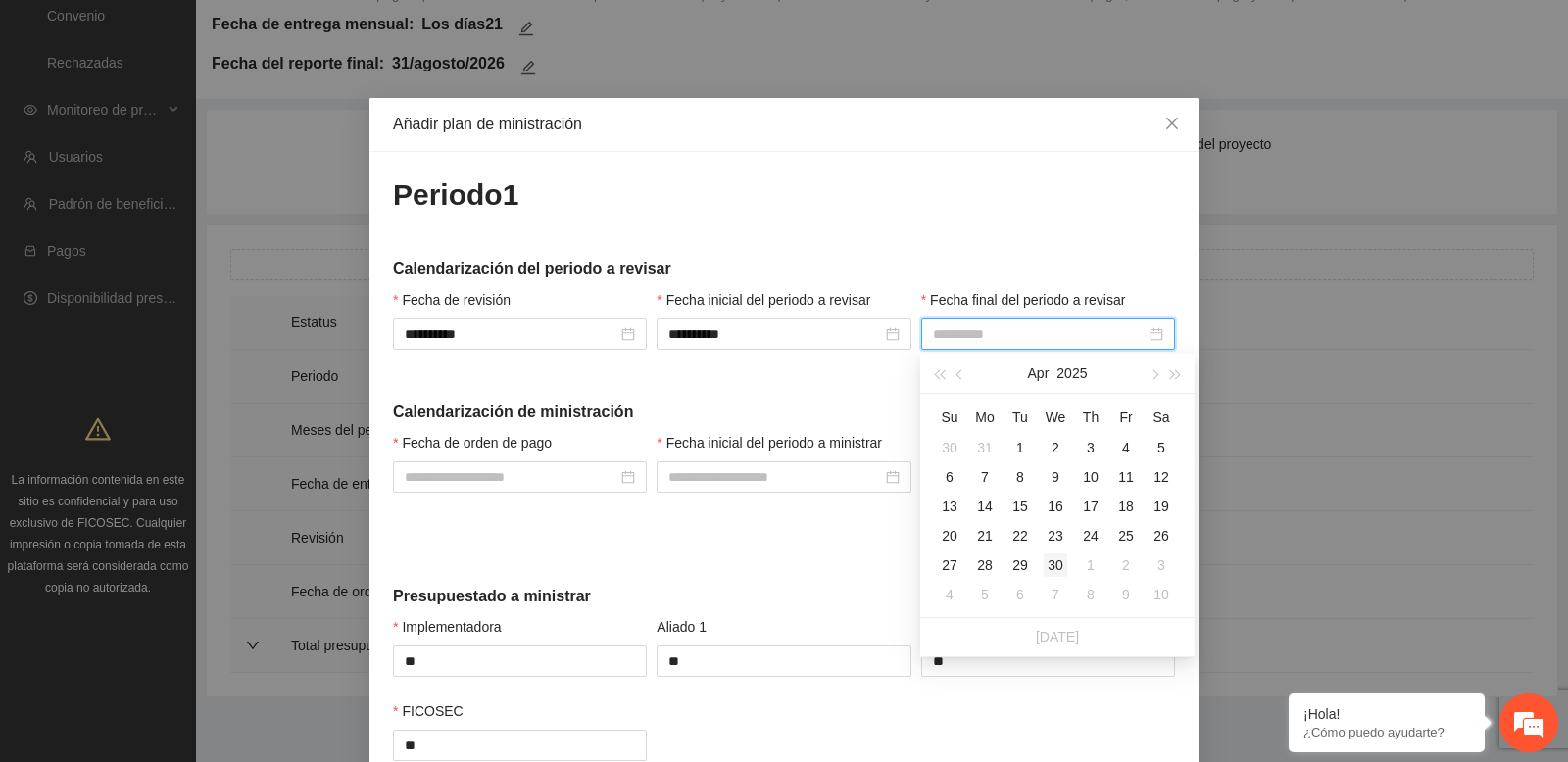 click on "30" at bounding box center [1055, 565] 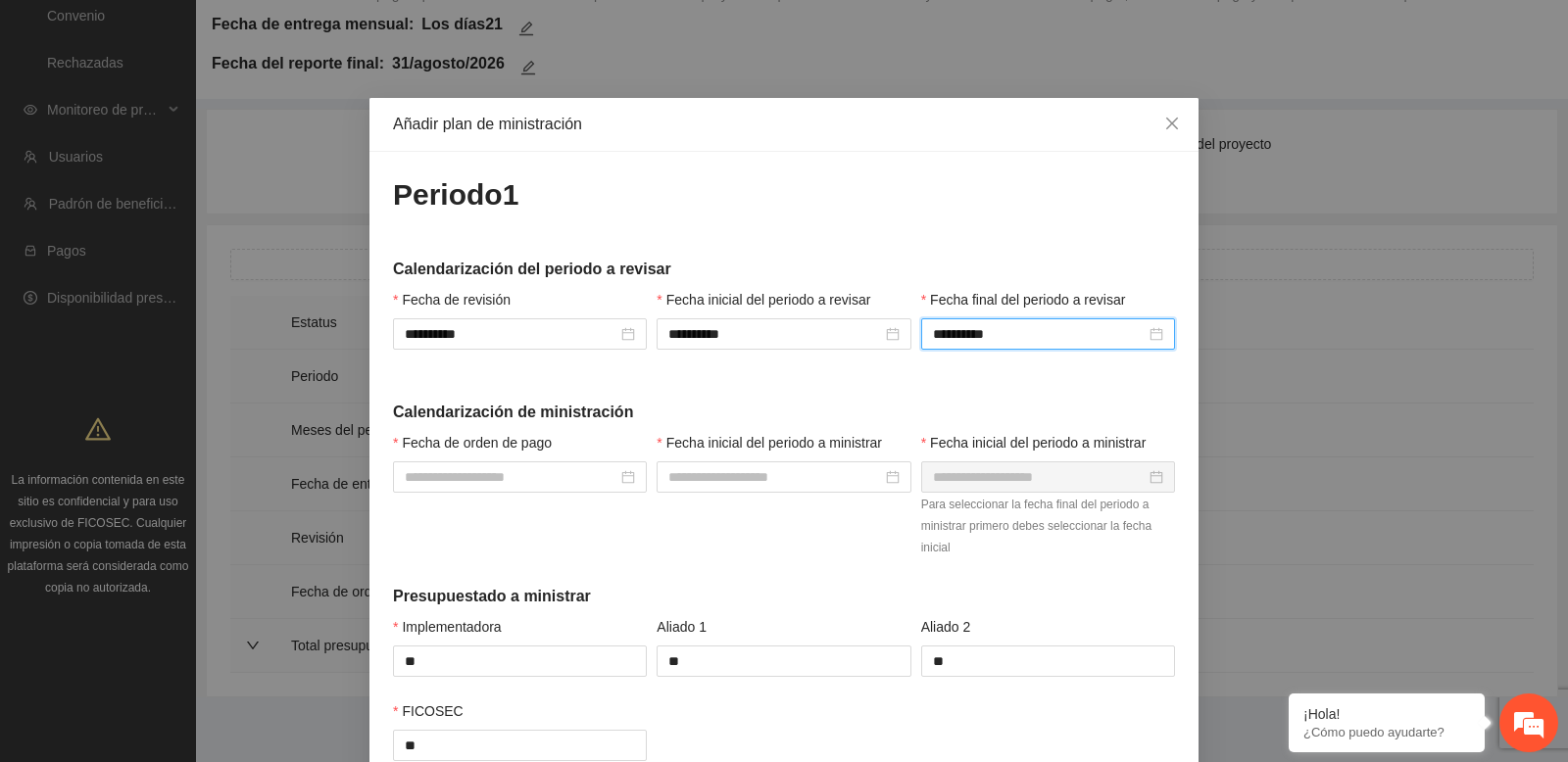 scroll, scrollTop: 121, scrollLeft: 0, axis: vertical 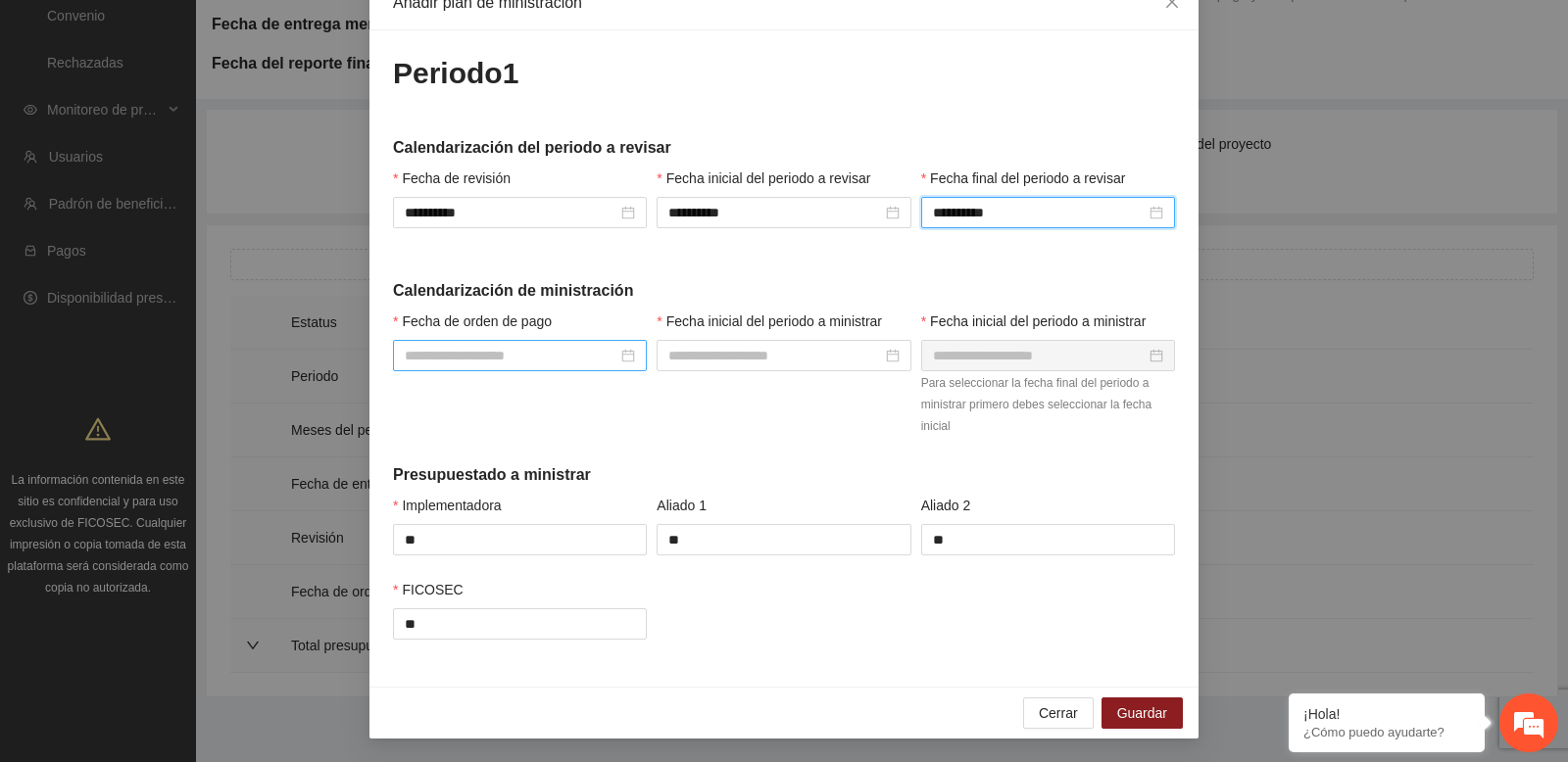 click on "Fecha de orden de pago" at bounding box center (511, 356) 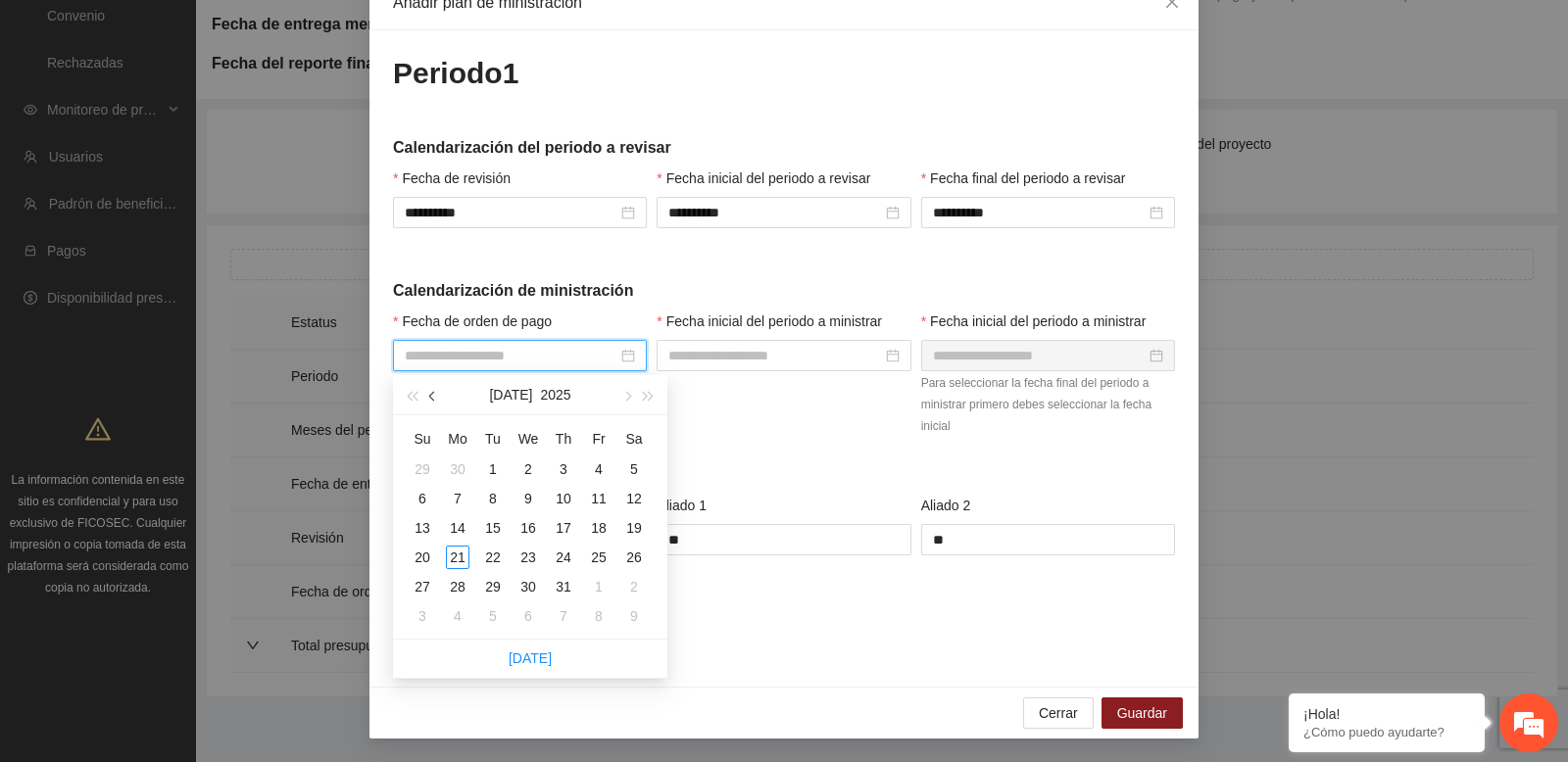 click at bounding box center (434, 397) 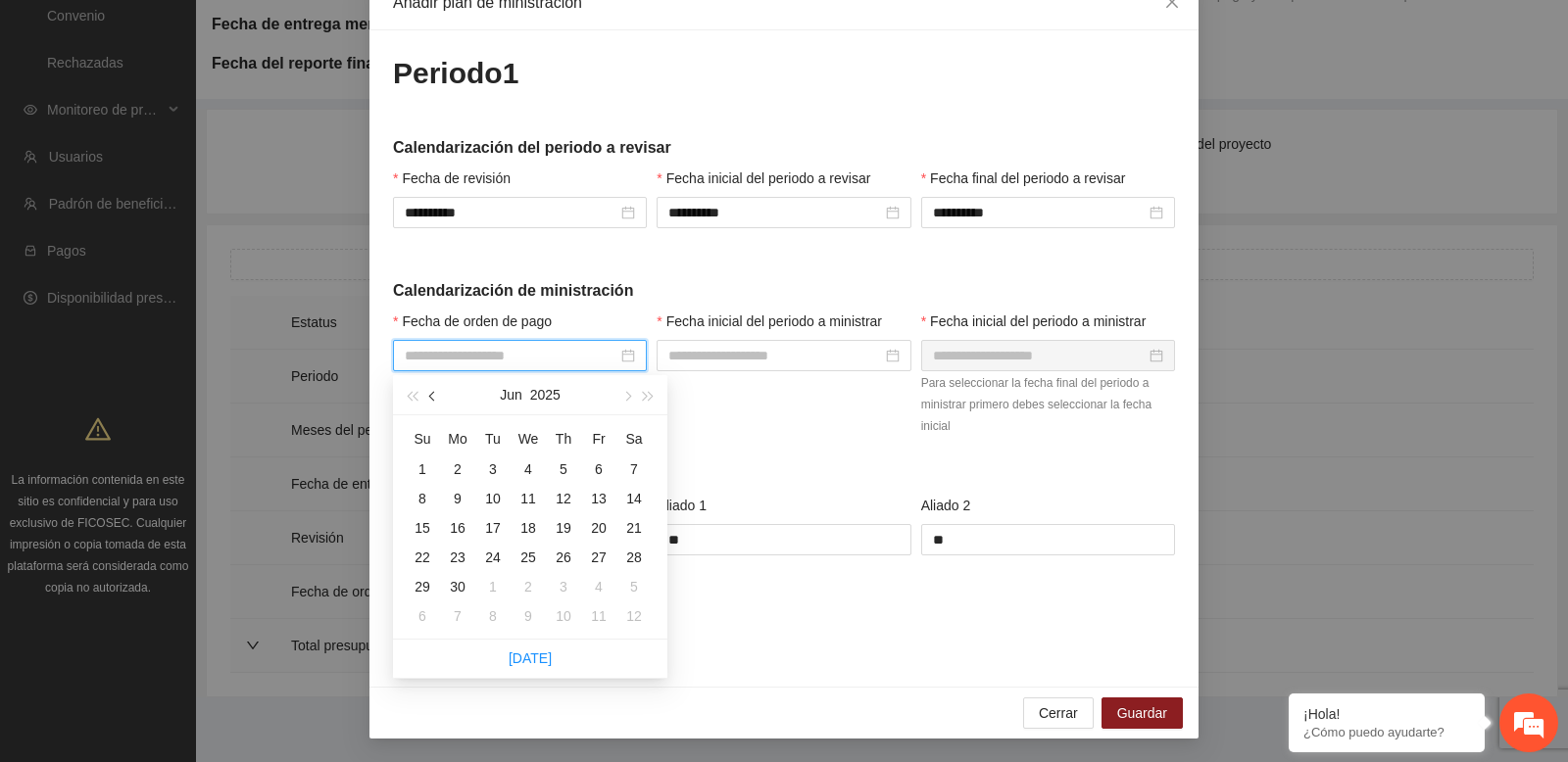 click at bounding box center [434, 397] 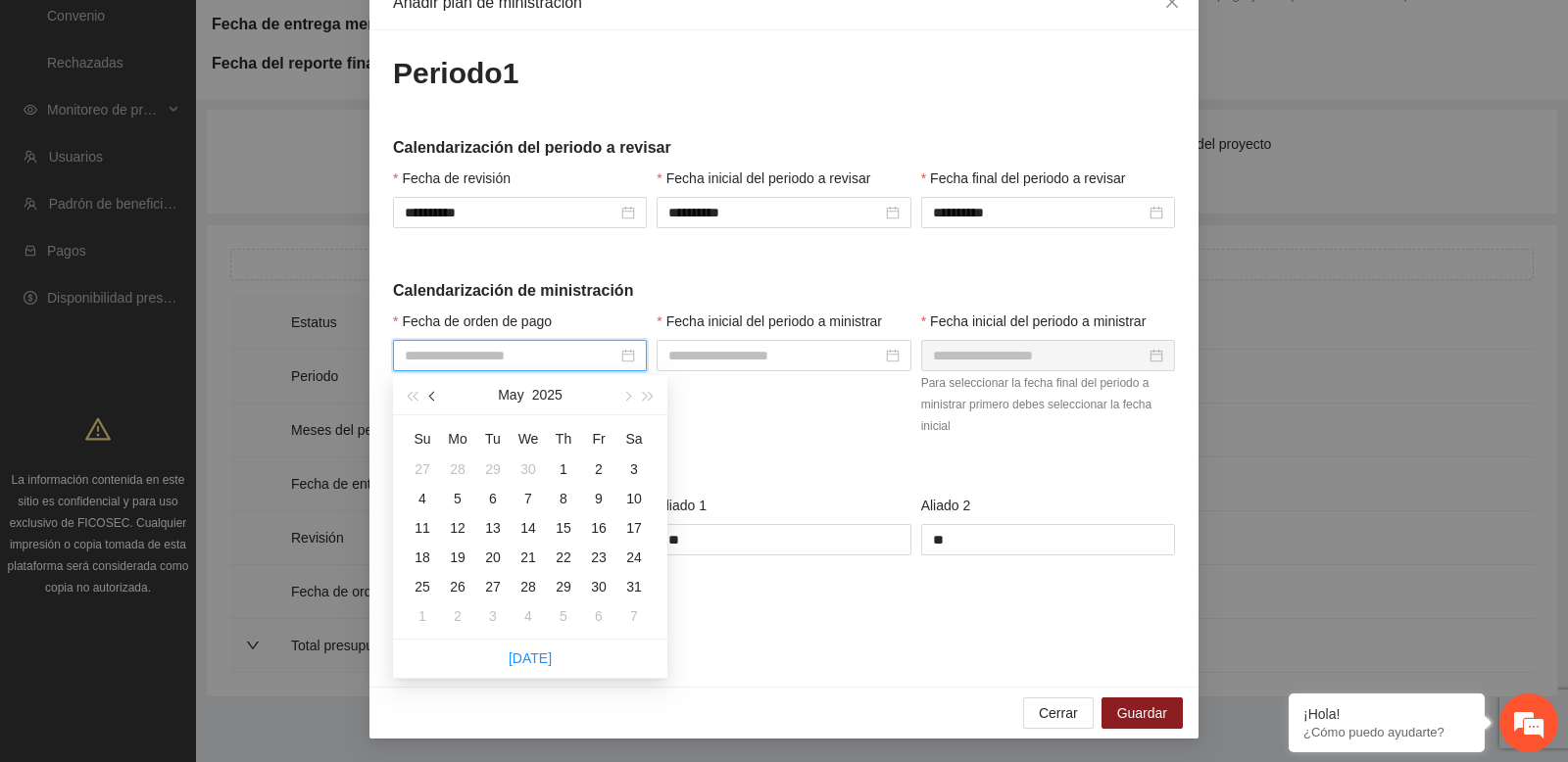 click at bounding box center [434, 397] 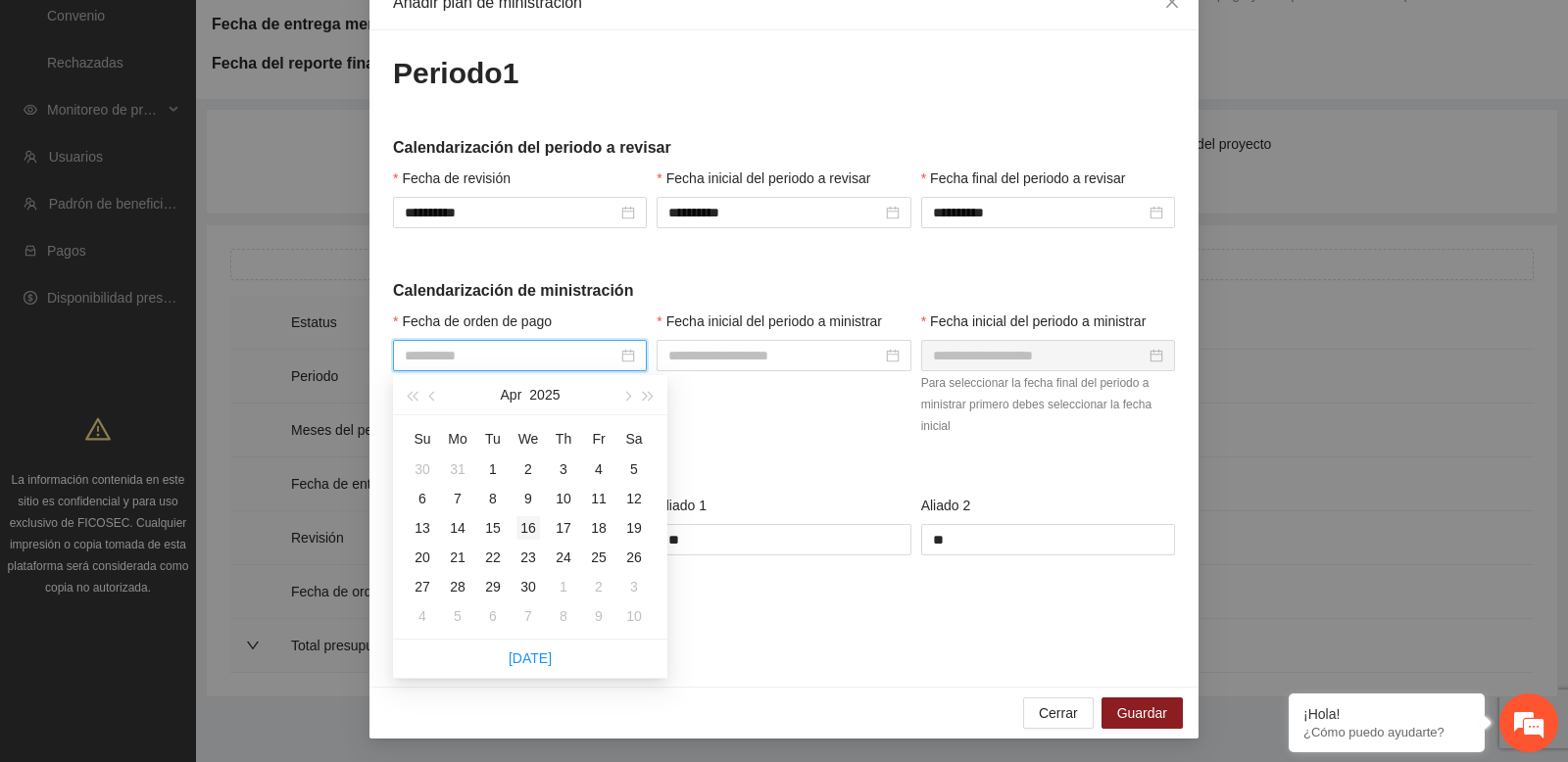 type on "**********" 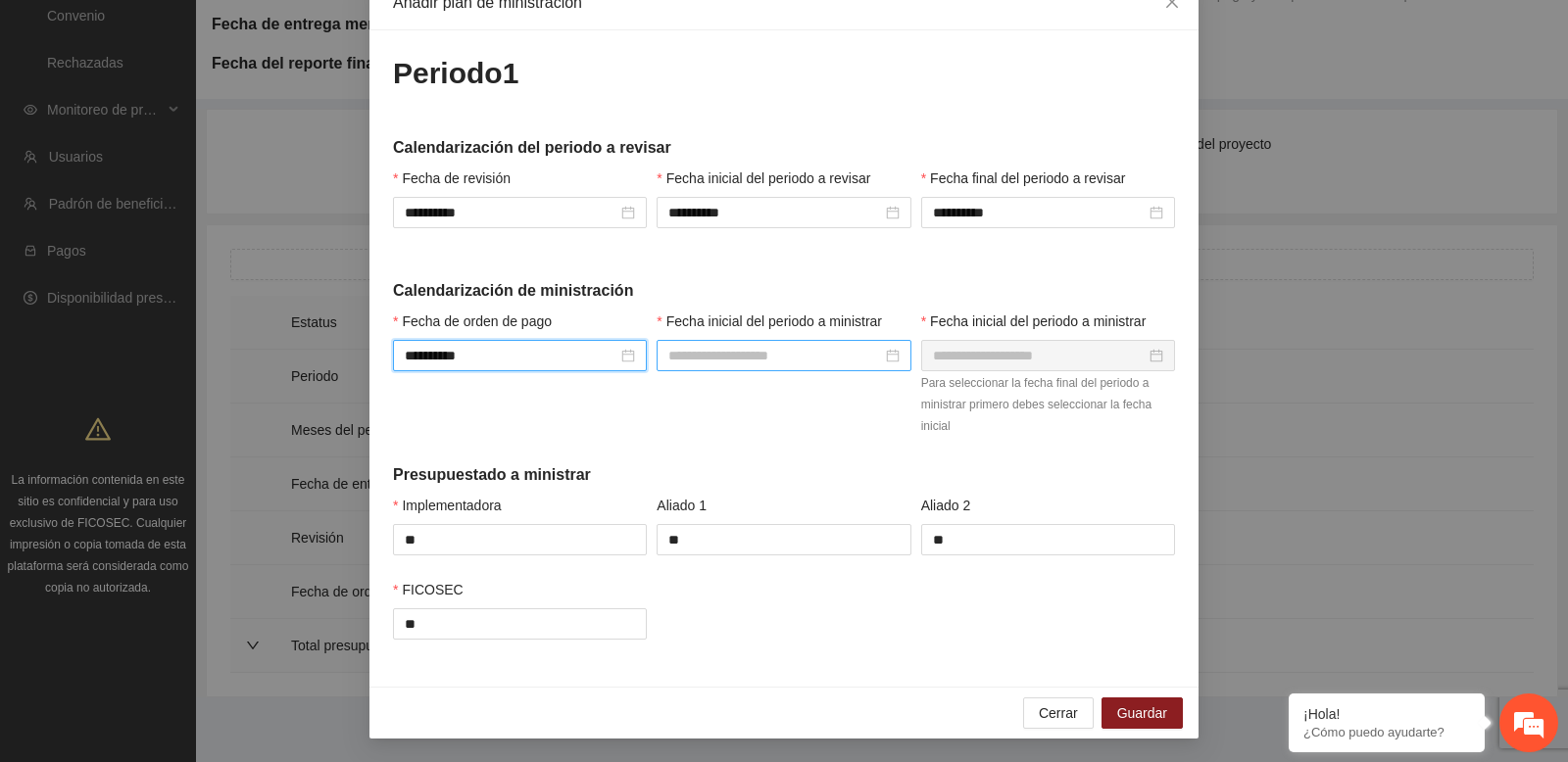 click on "Fecha inicial del periodo a ministrar" at bounding box center [774, 356] 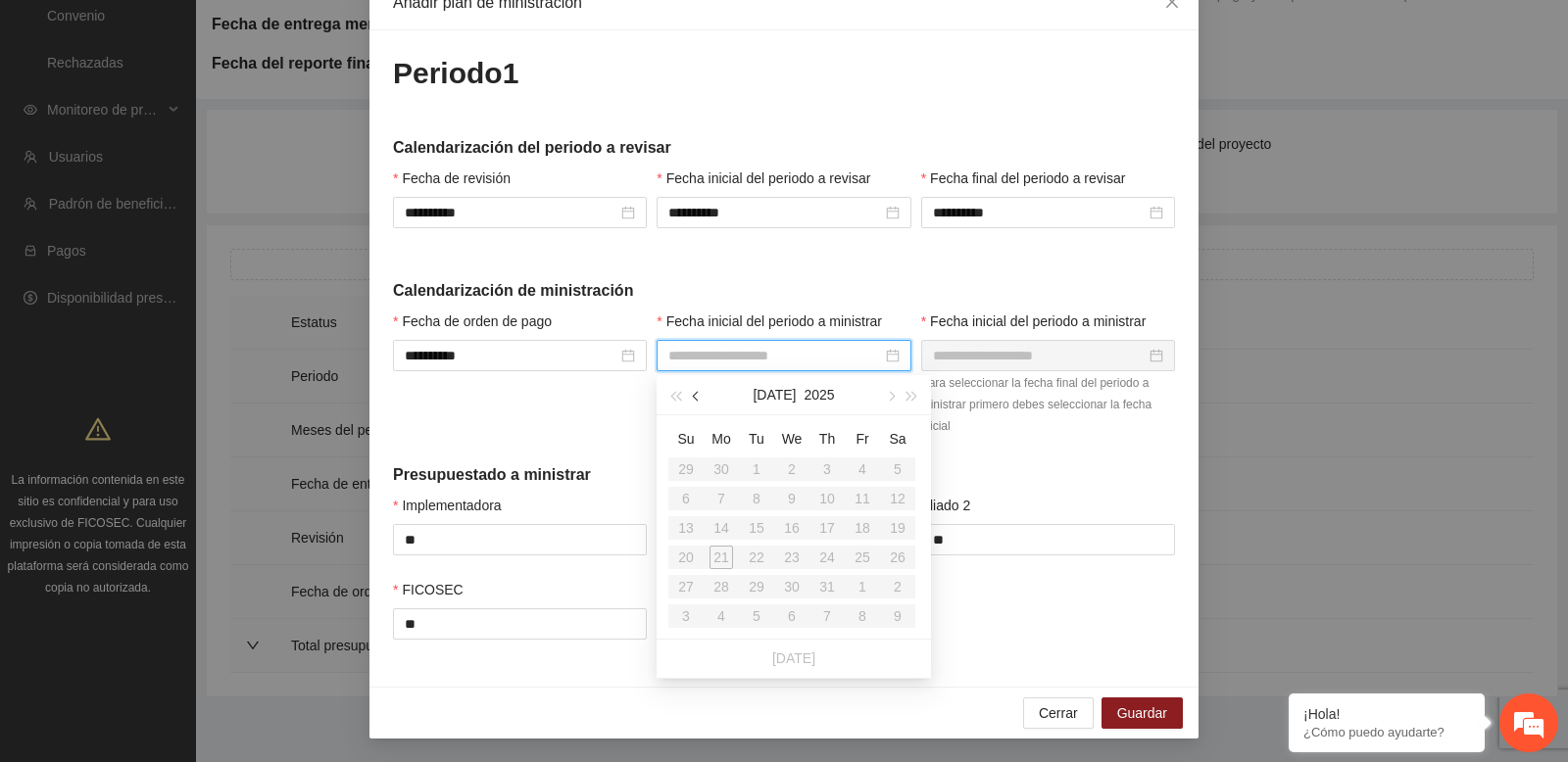 click at bounding box center (698, 397) 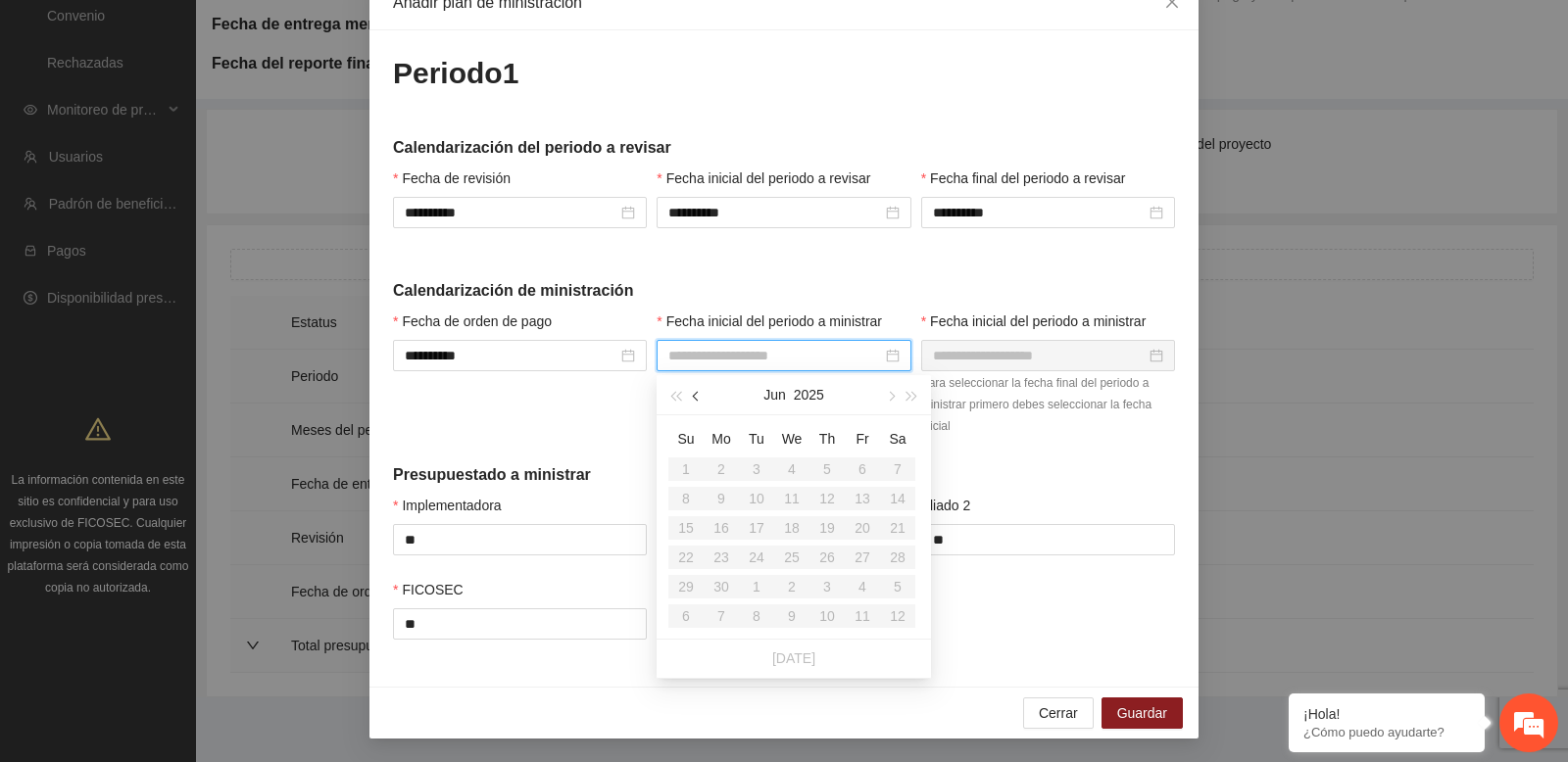 click at bounding box center (698, 397) 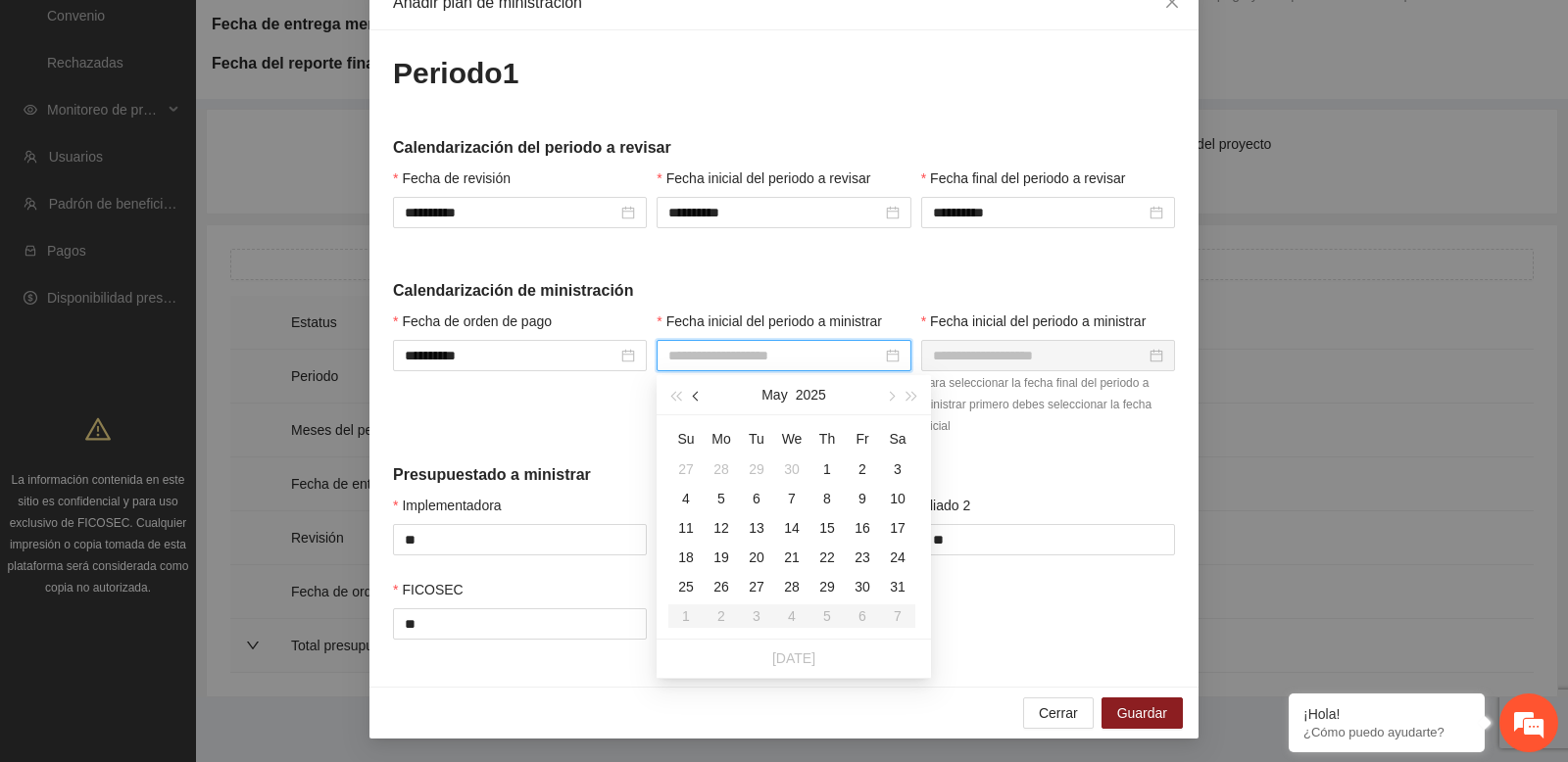 click at bounding box center (698, 397) 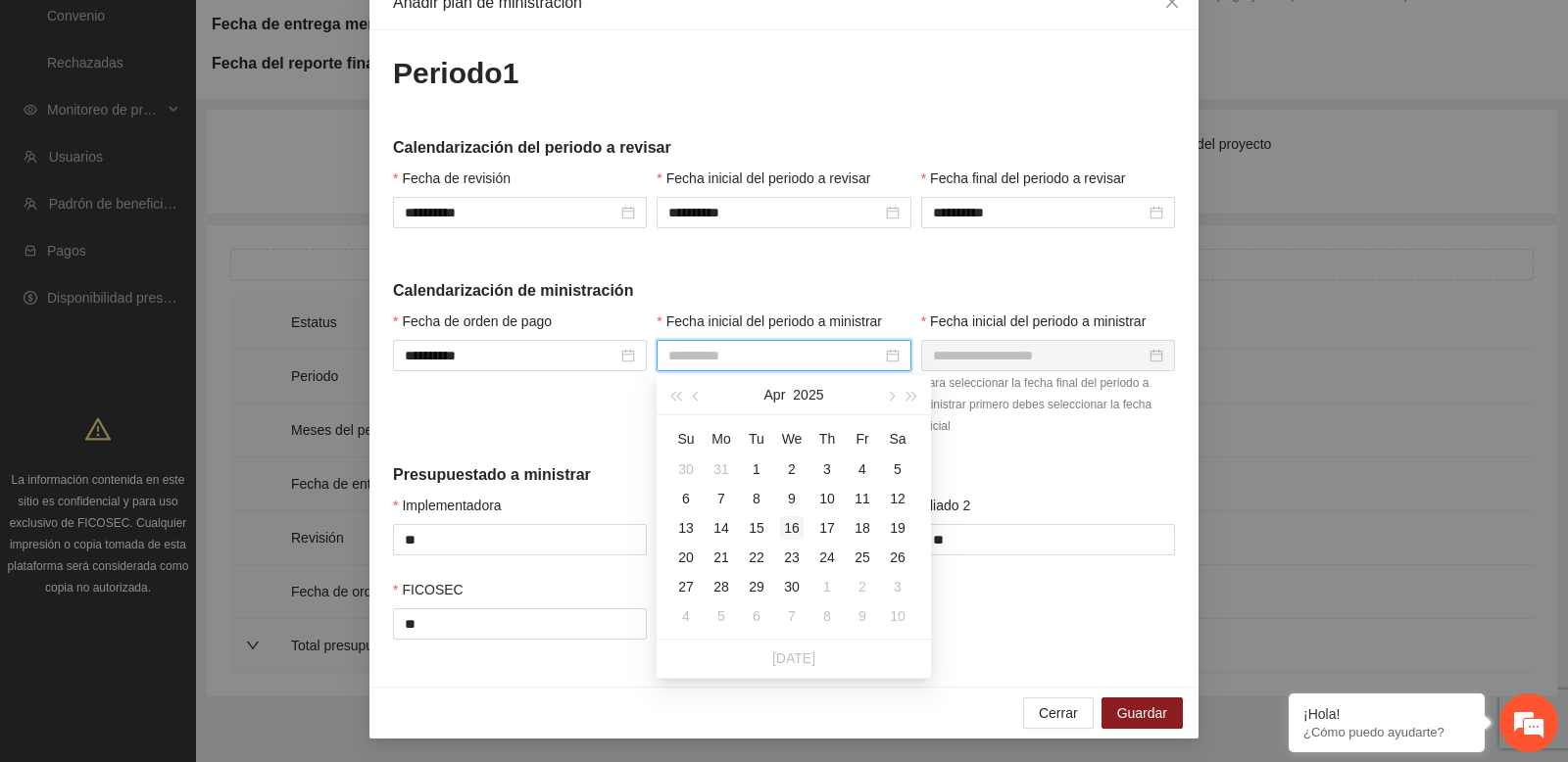 type on "**********" 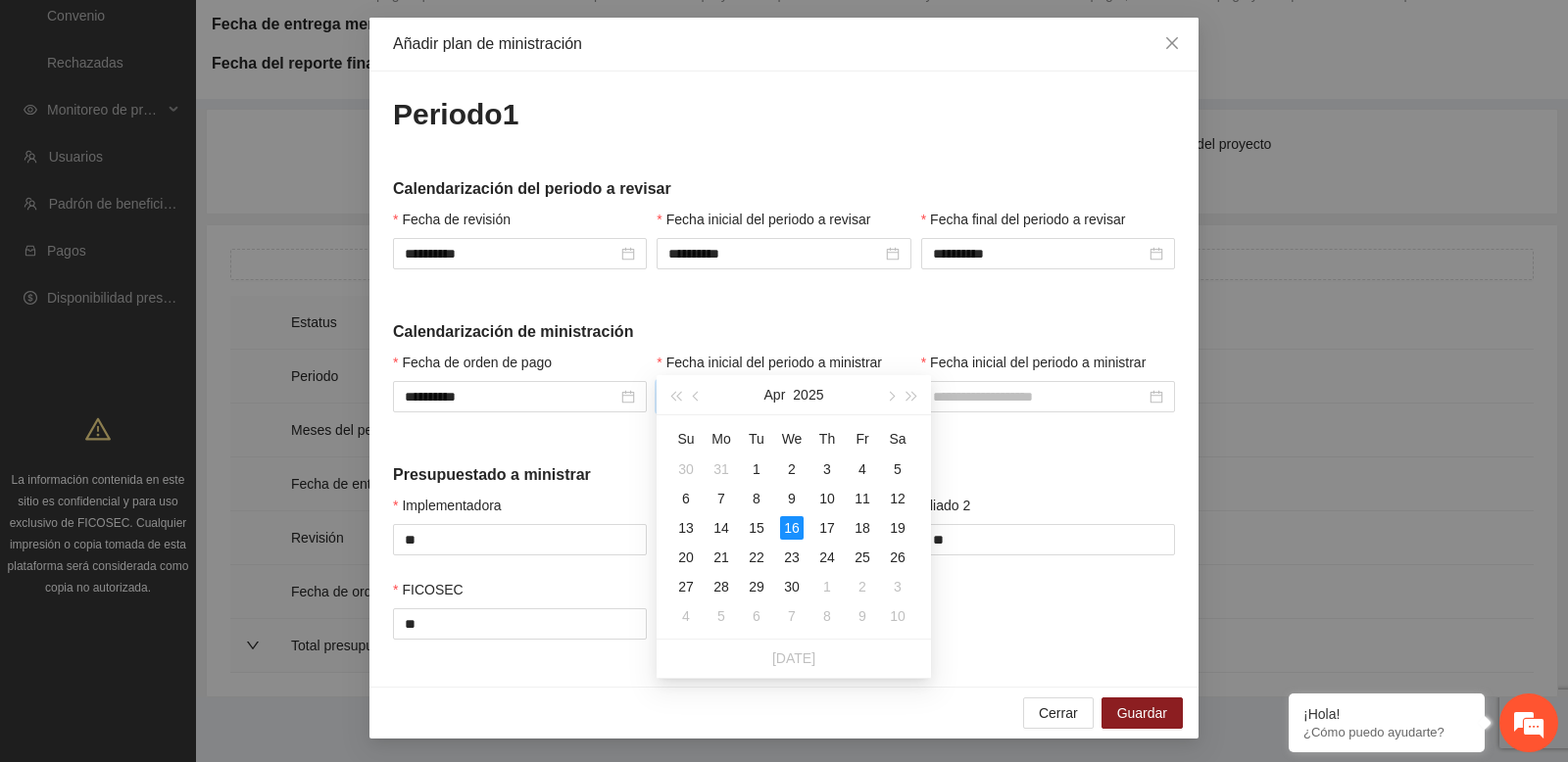 scroll, scrollTop: 80, scrollLeft: 0, axis: vertical 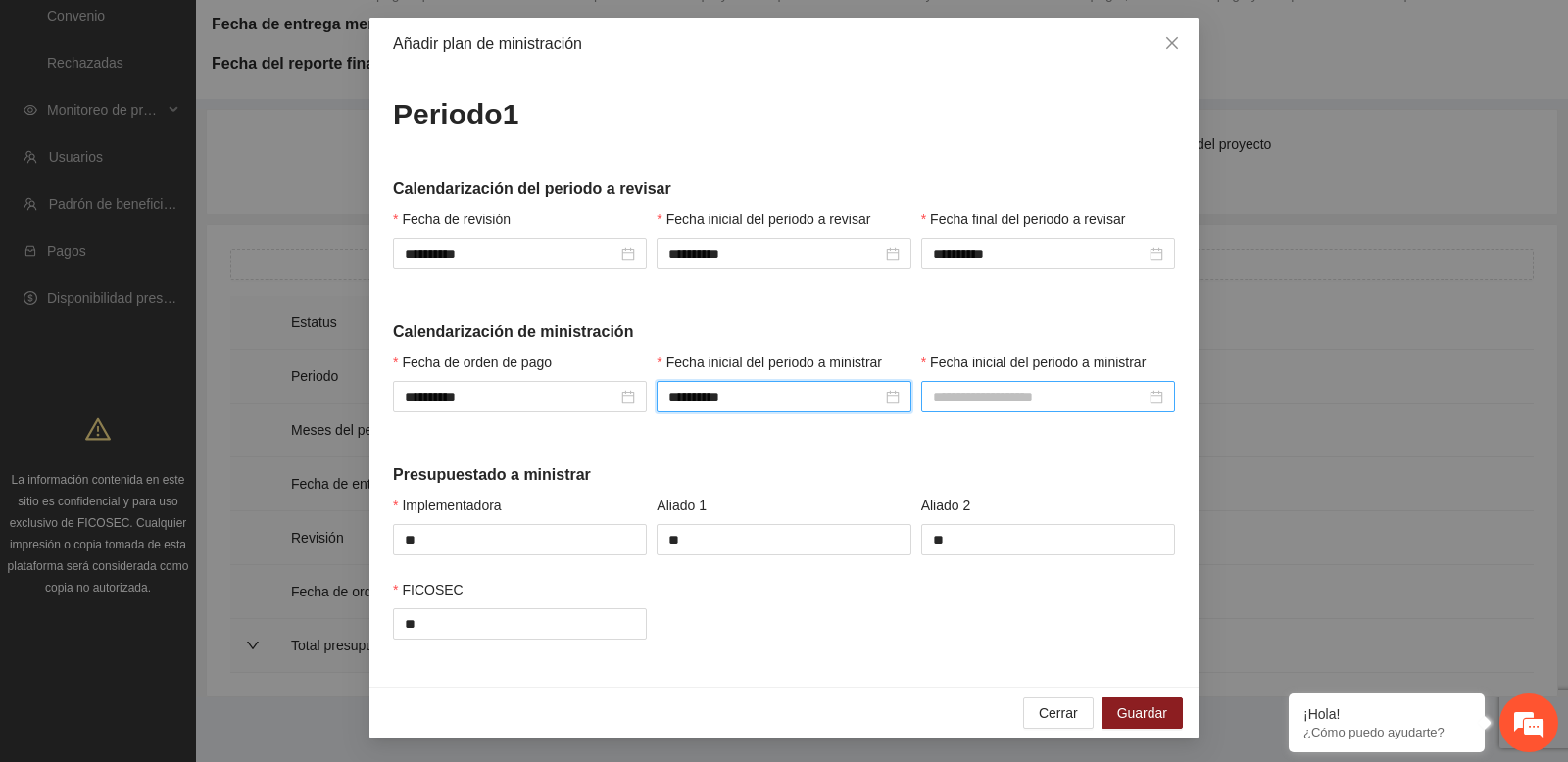 click on "Fecha inicial del periodo a ministrar" at bounding box center [1039, 397] 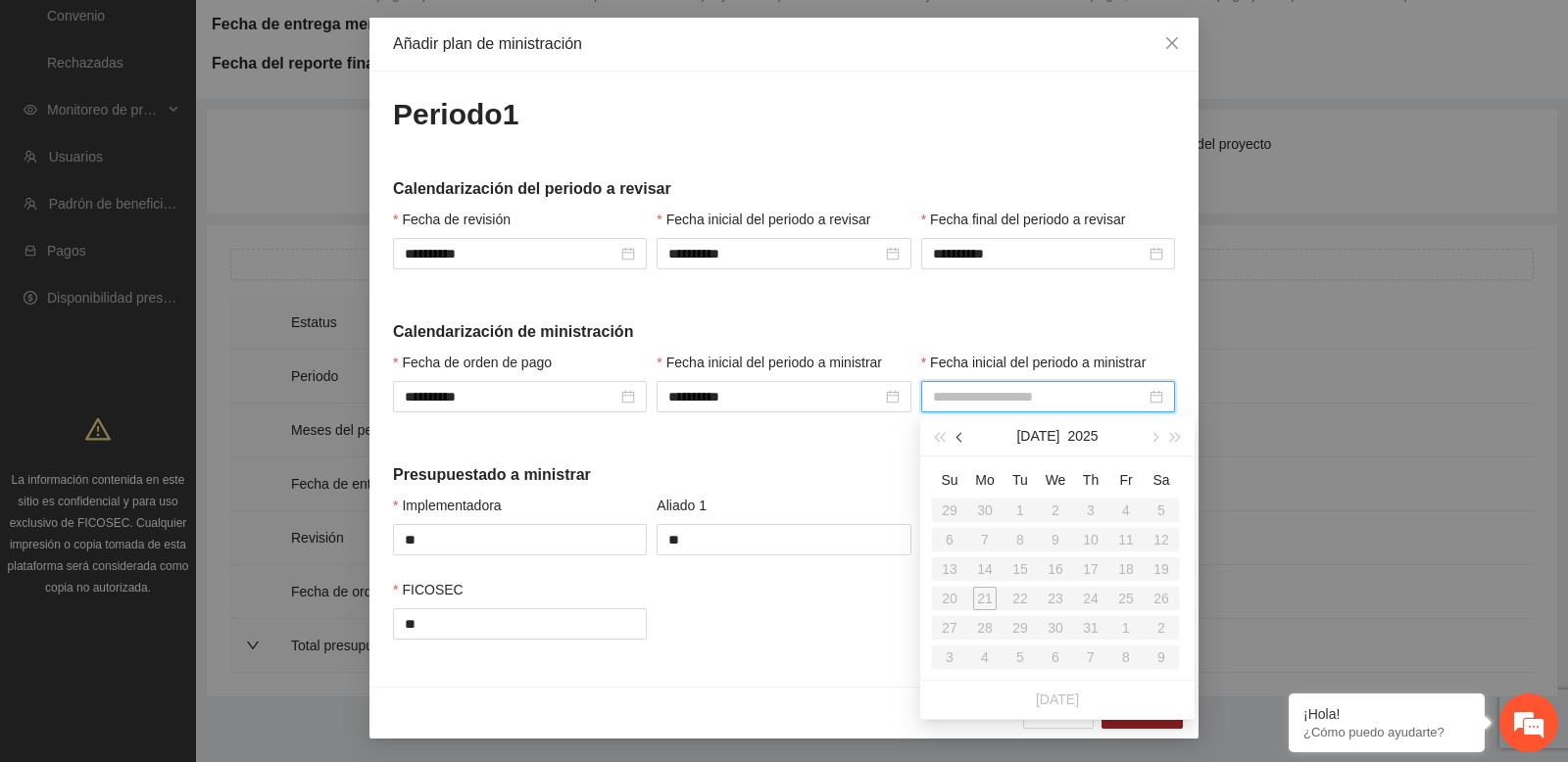 click at bounding box center (960, 436) 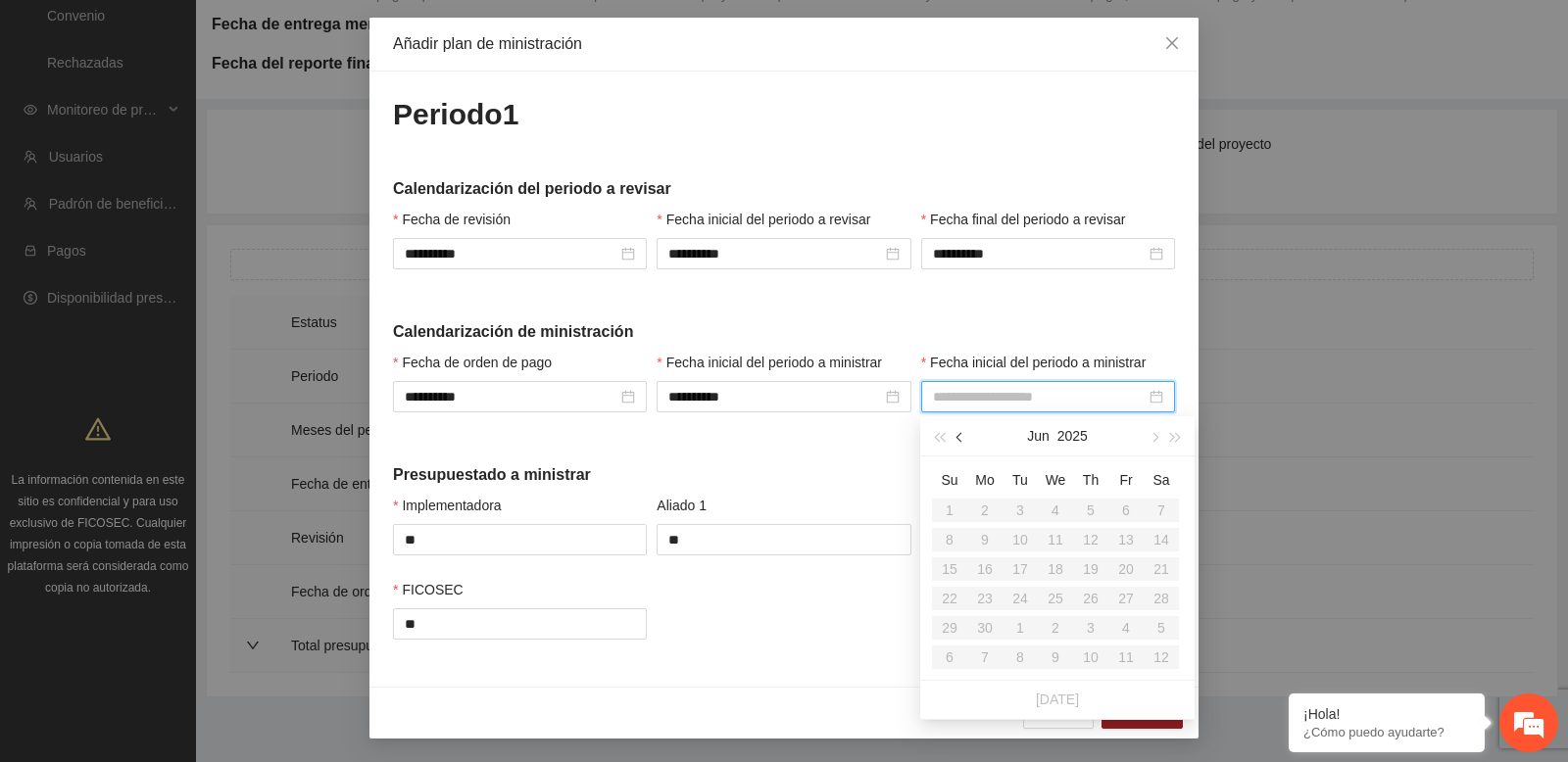 click at bounding box center [960, 436] 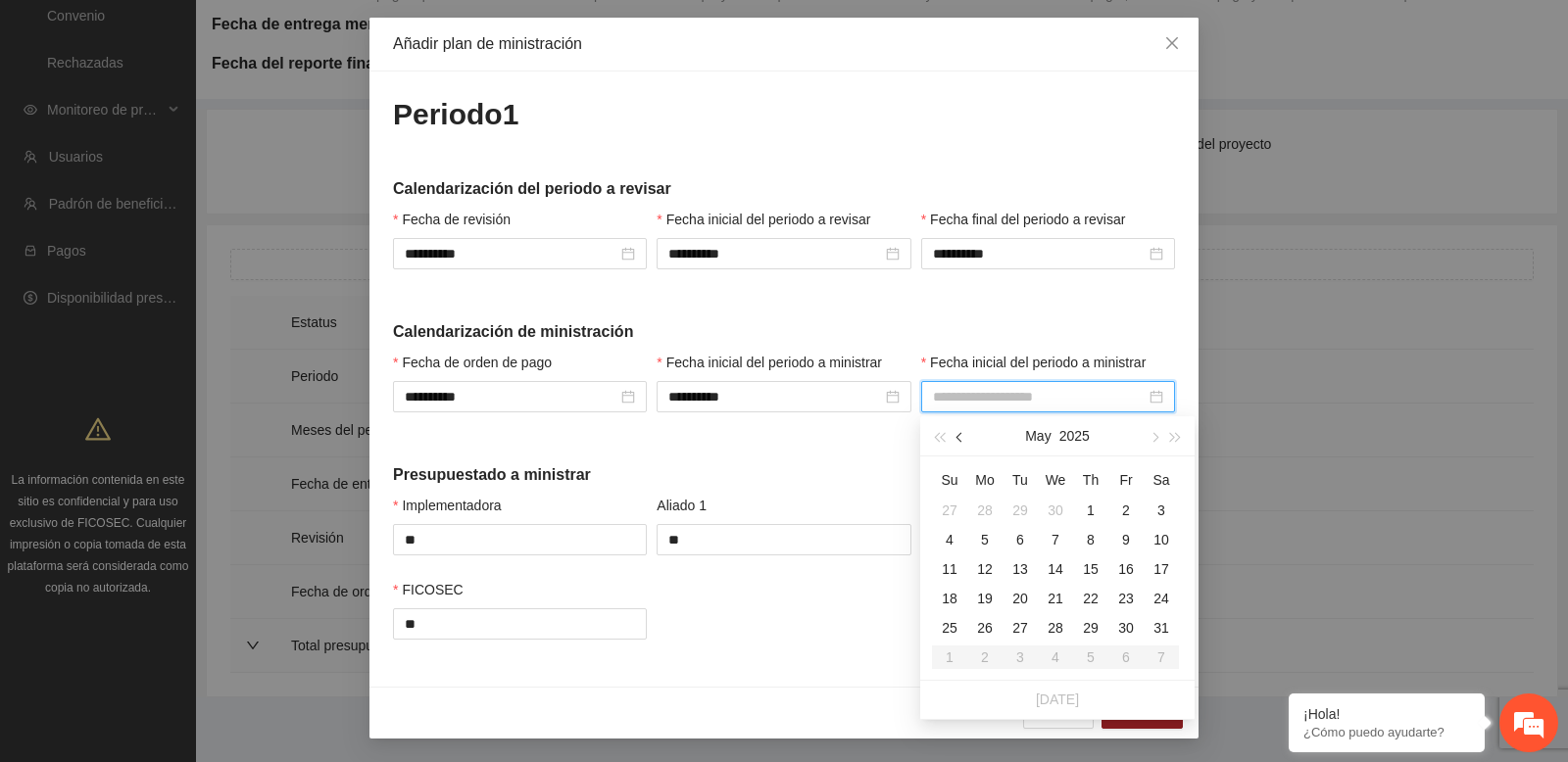 click at bounding box center (960, 436) 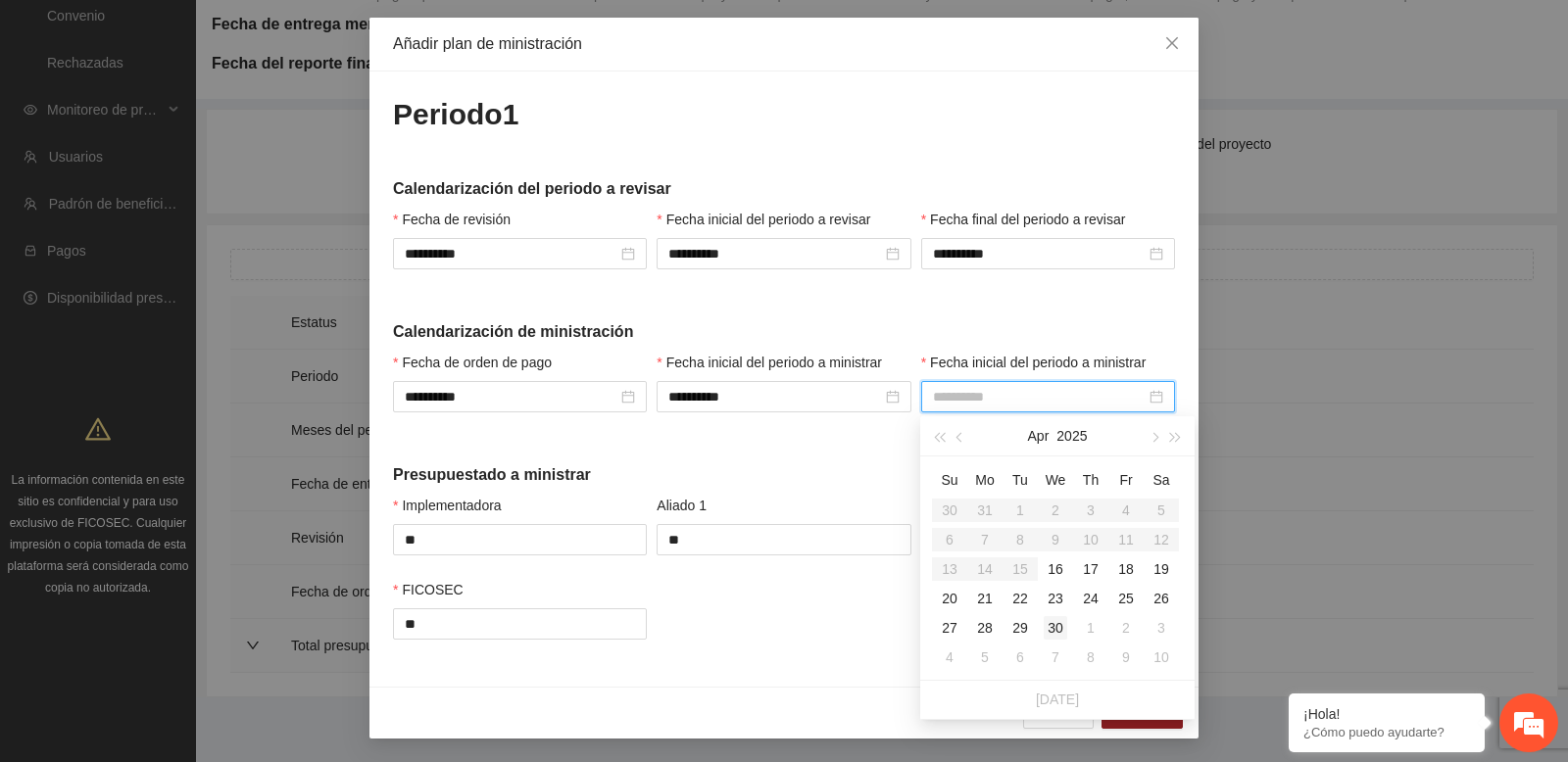 type on "**********" 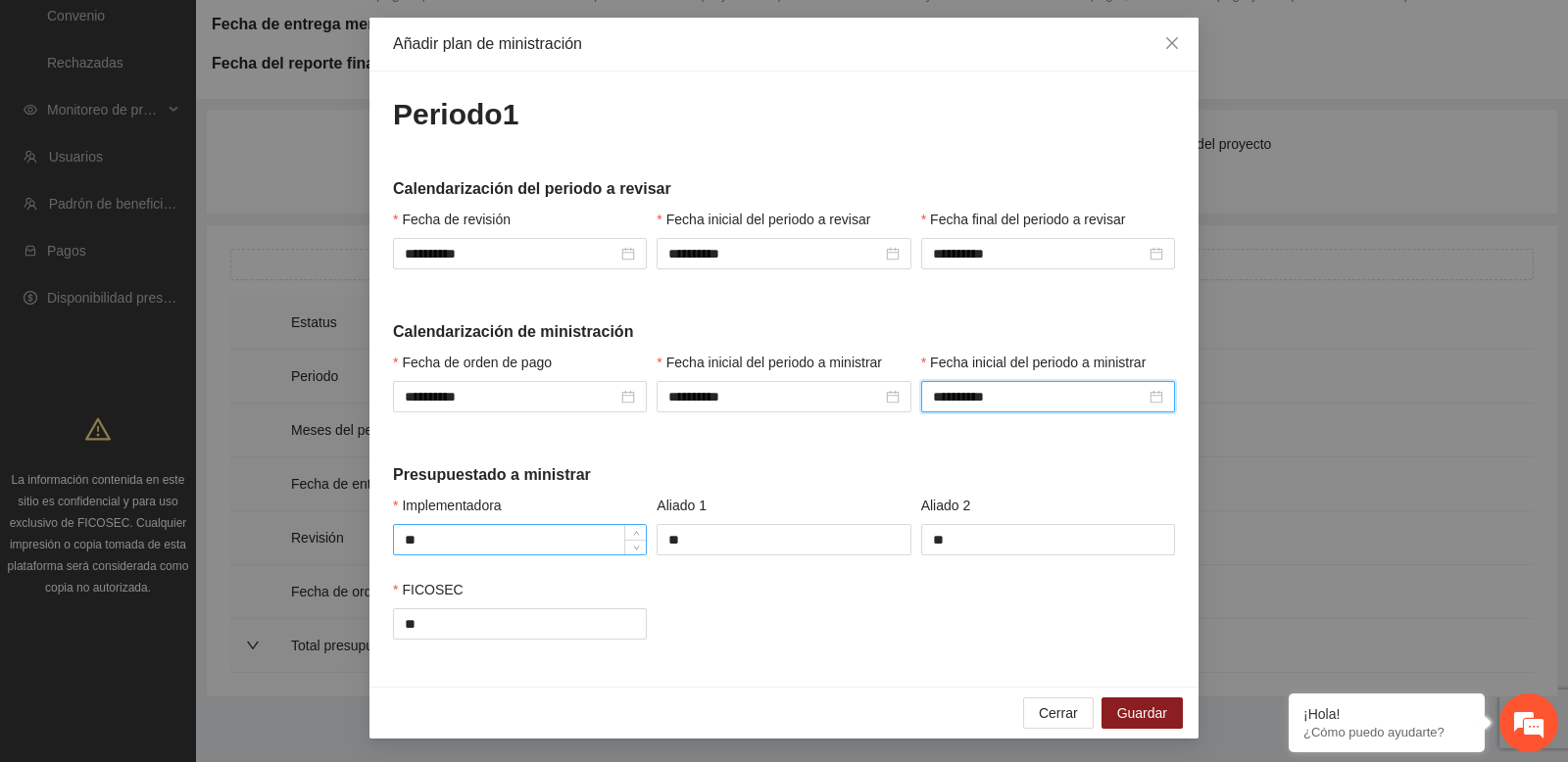 click on "*" at bounding box center [519, 540] 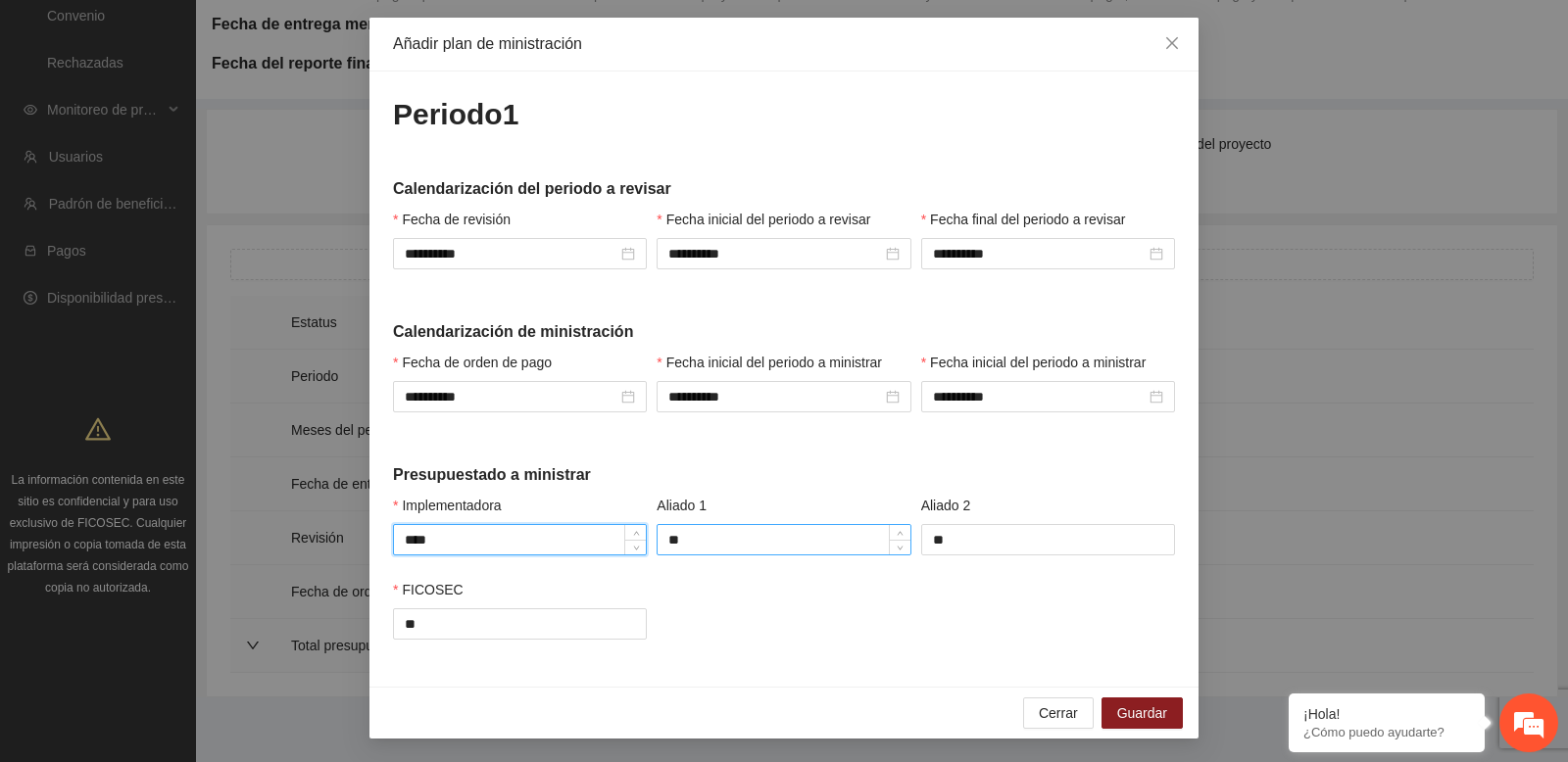 type on "****" 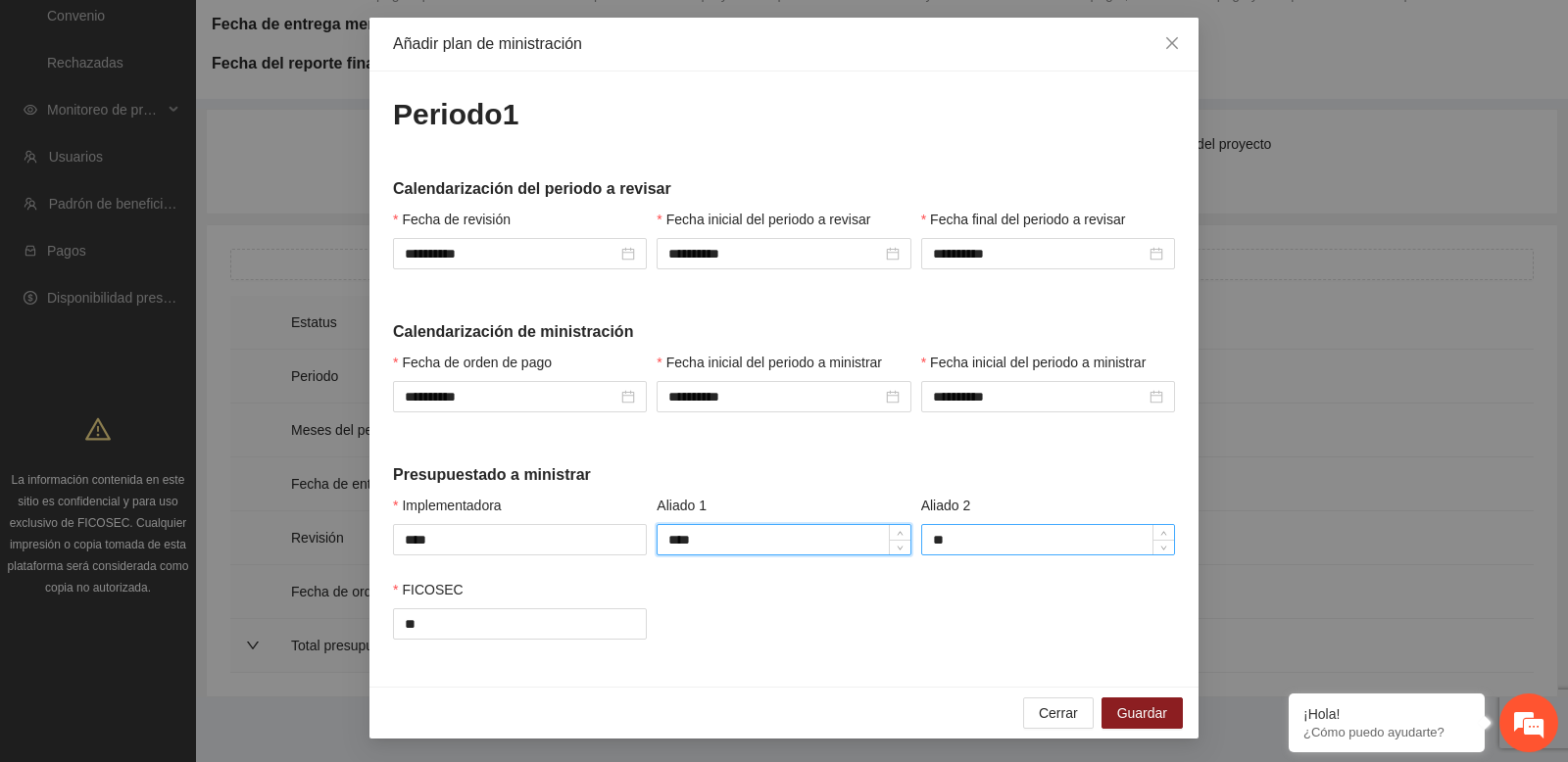 type on "****" 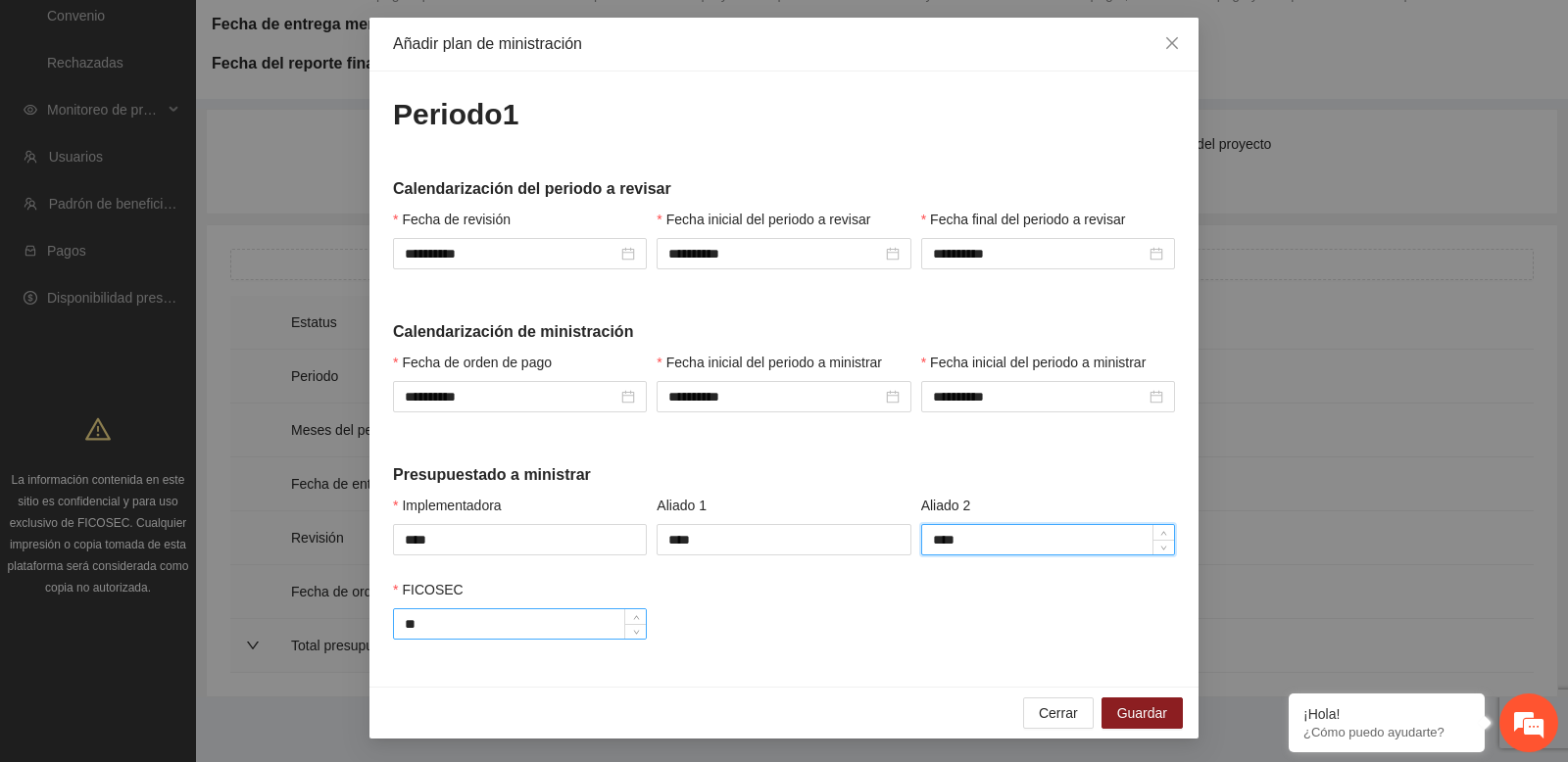 type on "****" 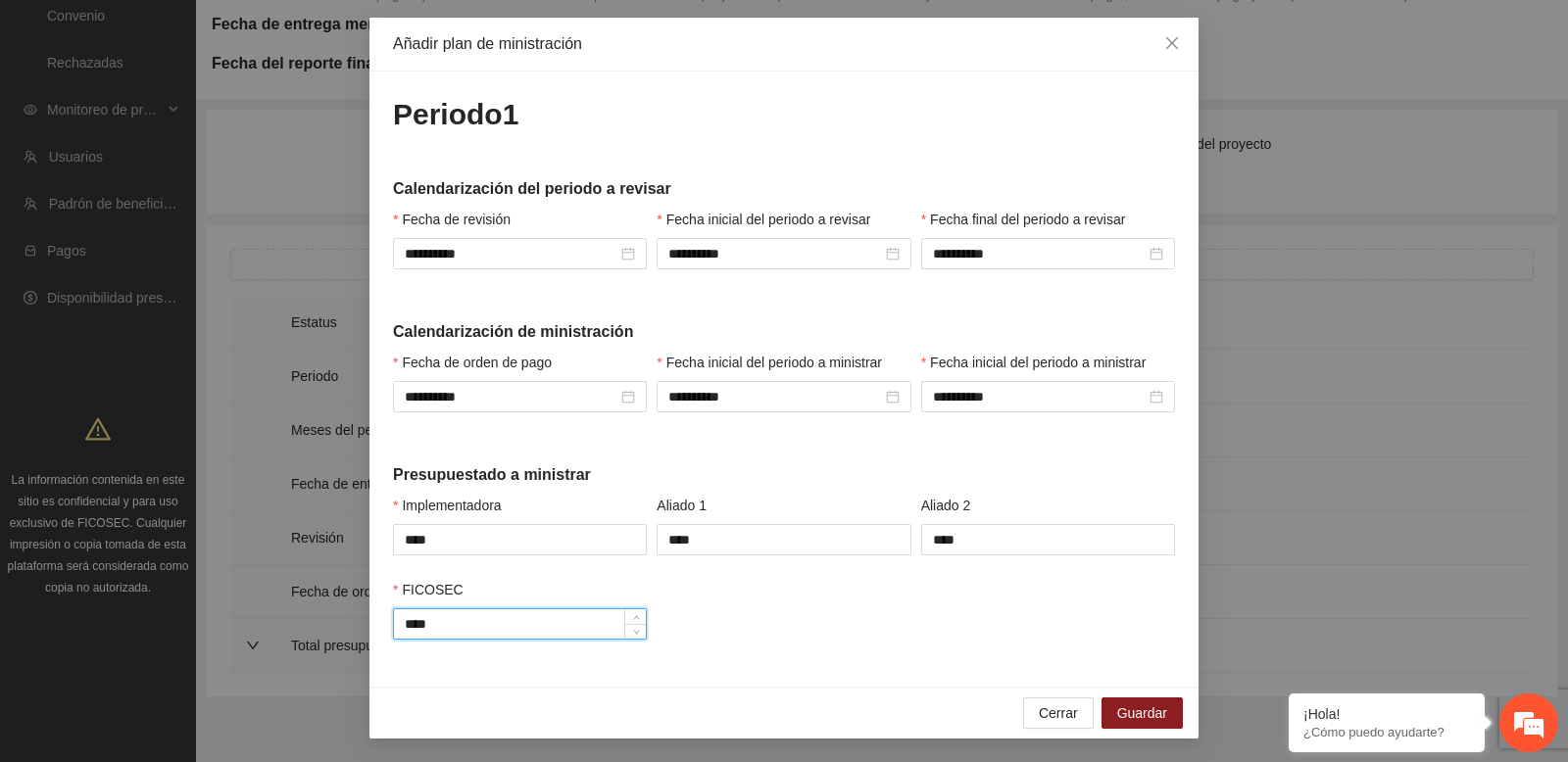 type on "****" 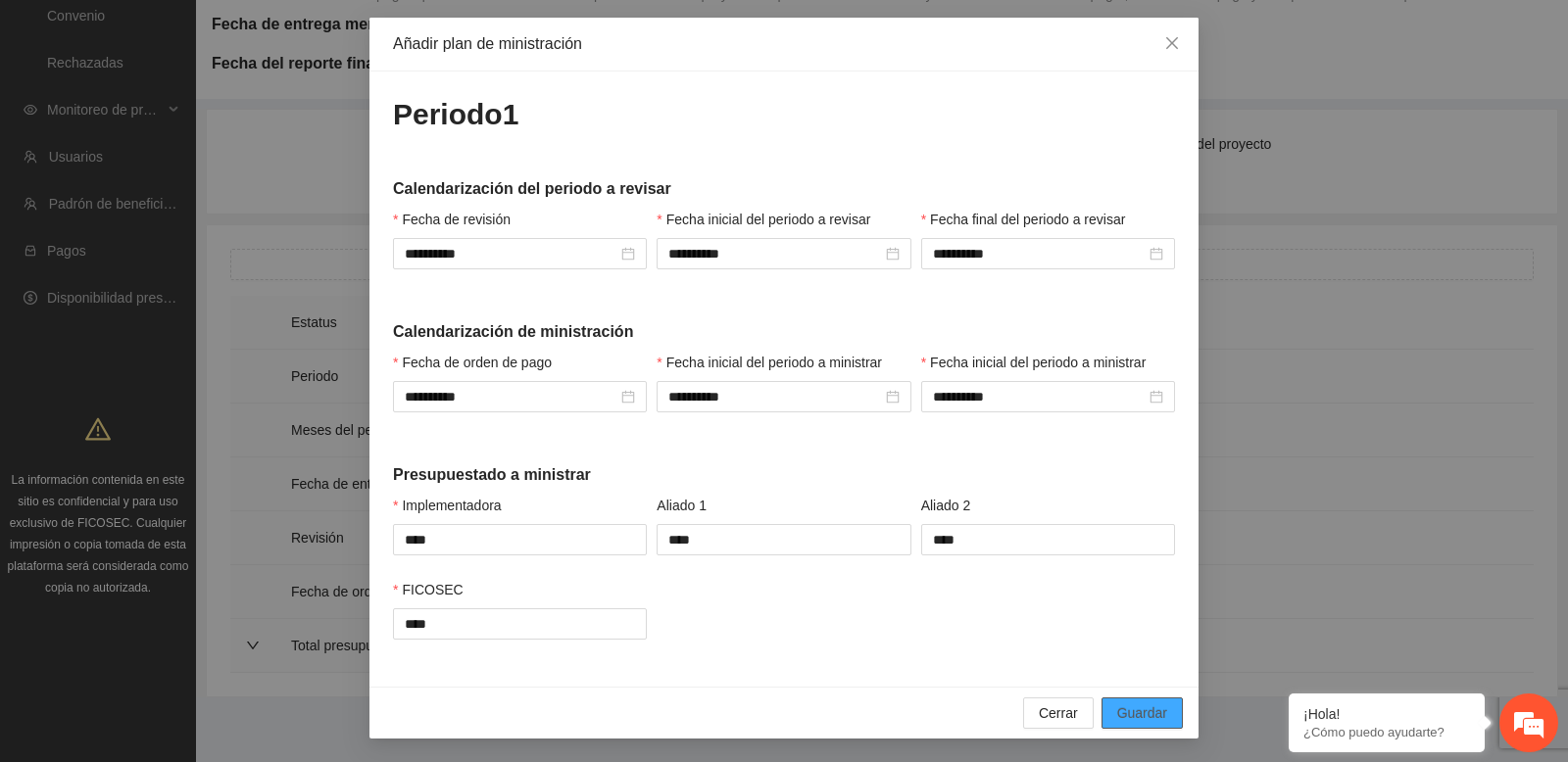 click on "Guardar" at bounding box center [1142, 713] 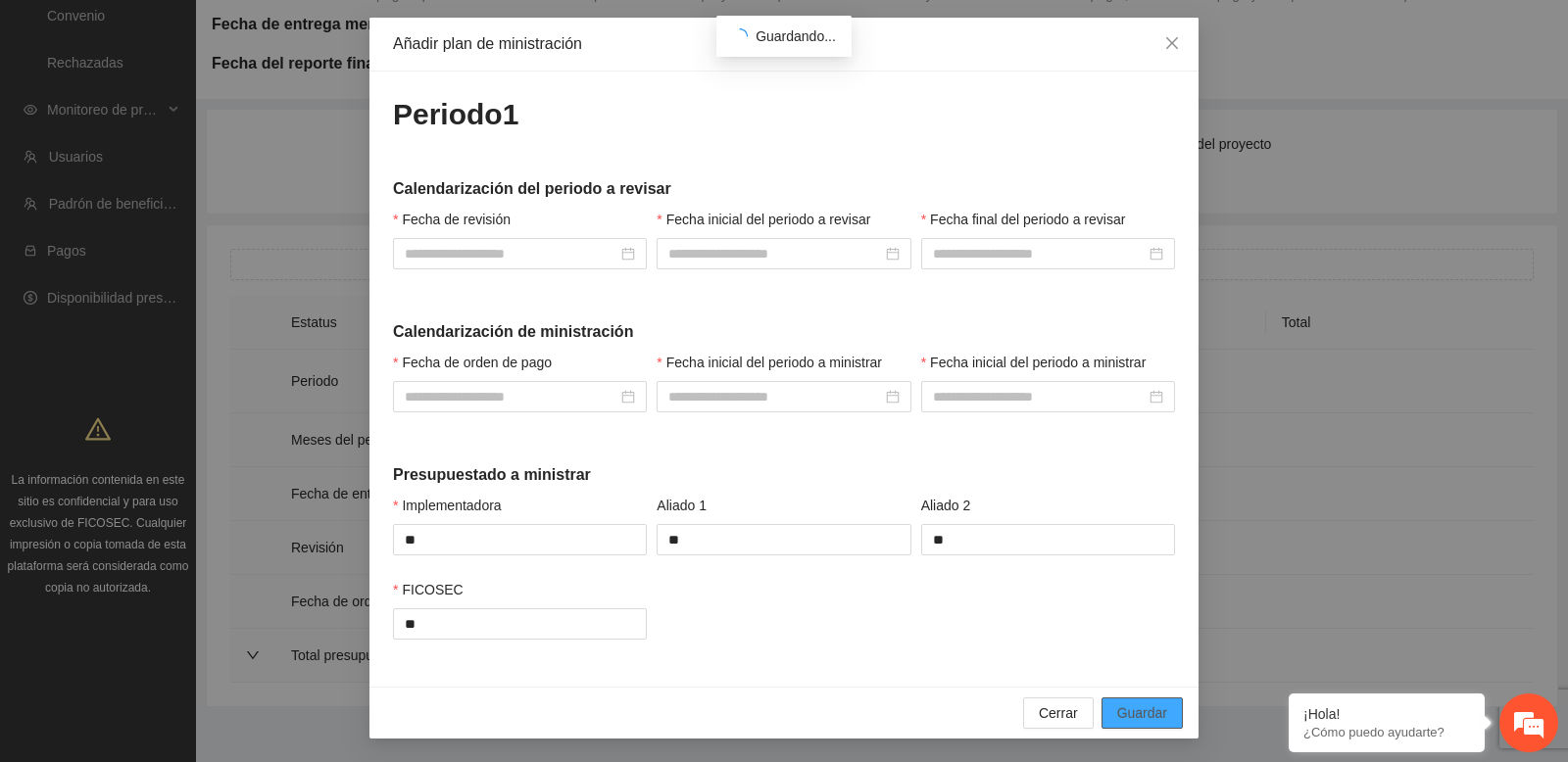 scroll, scrollTop: 0, scrollLeft: 0, axis: both 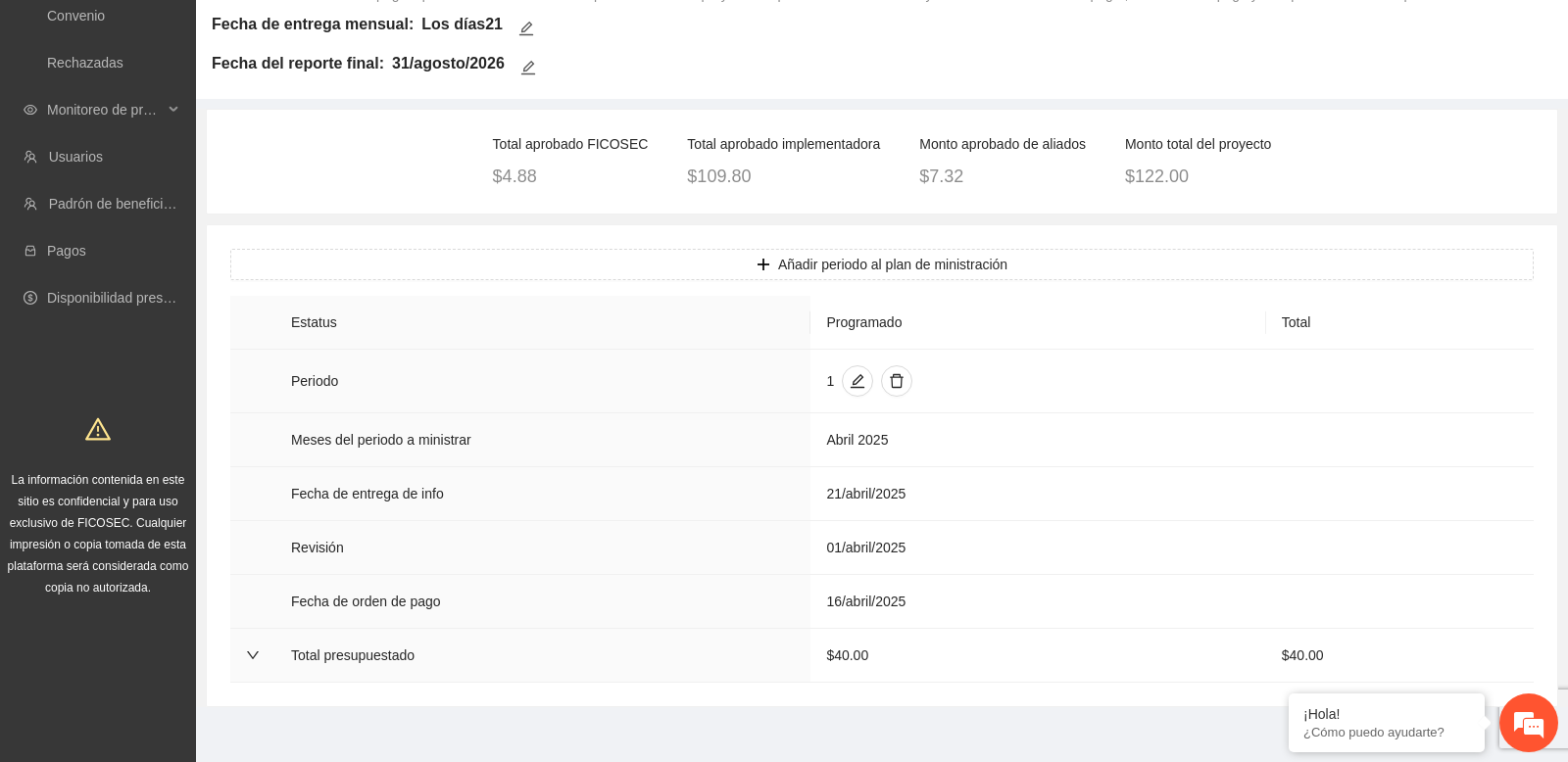 click on "Total aprobado FICOSEC $4.88 Total aprobado implementadora $109.80 Monto aprobado de aliados $7.32 Monto total del proyecto $122.00" at bounding box center (882, 162) 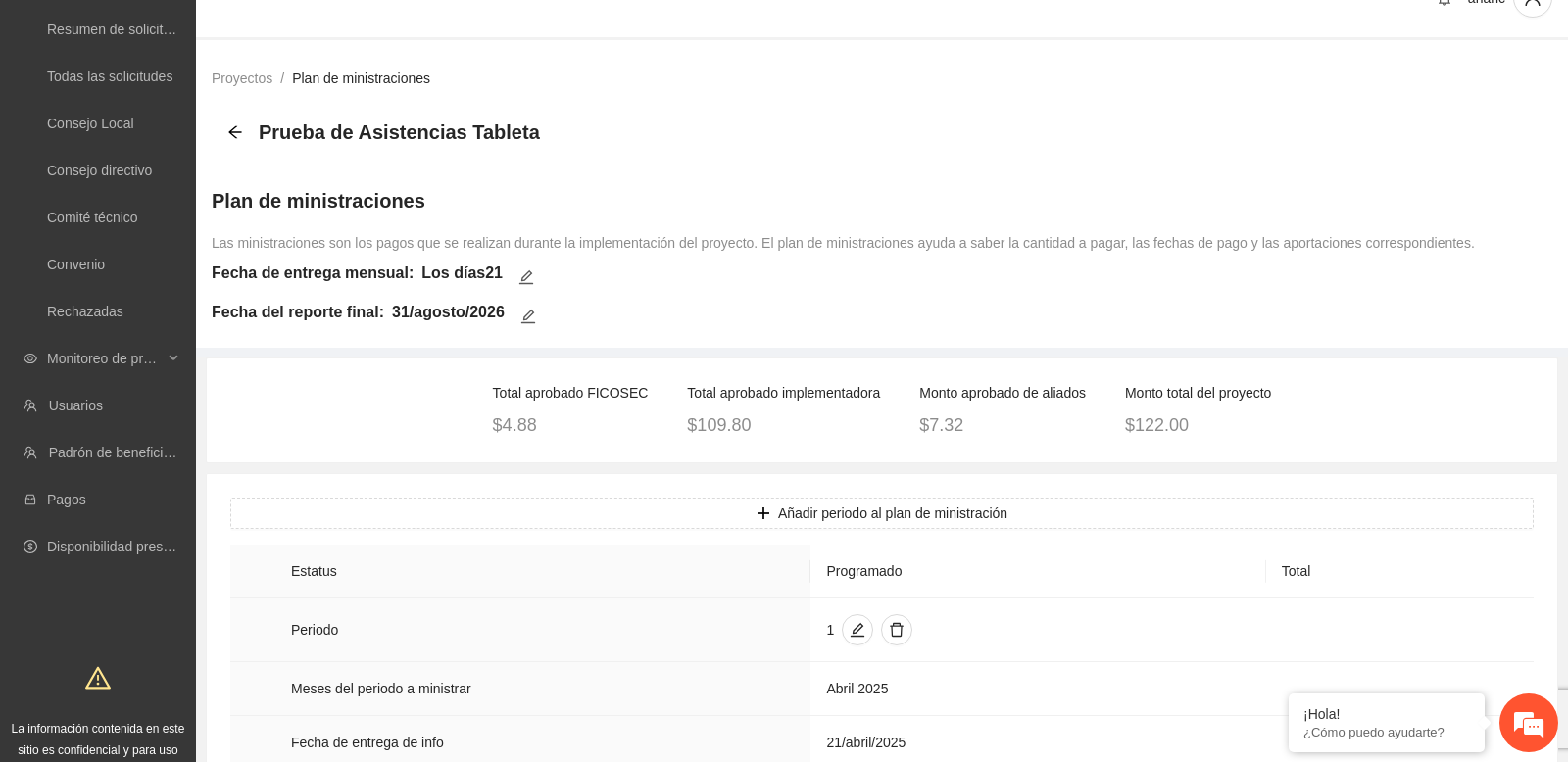 scroll, scrollTop: 0, scrollLeft: 0, axis: both 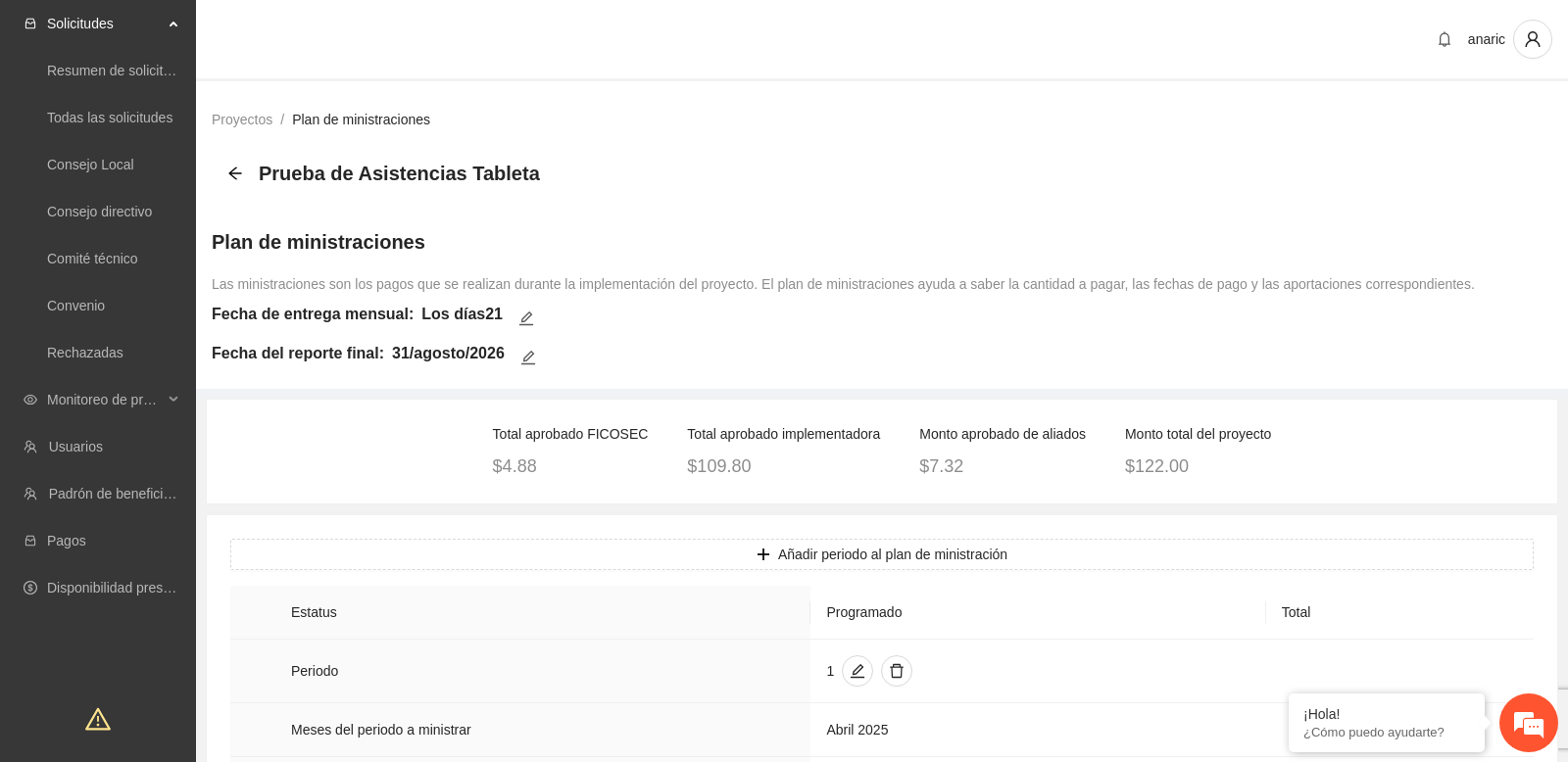 click on "Plan de ministraciones" at bounding box center [843, 242] 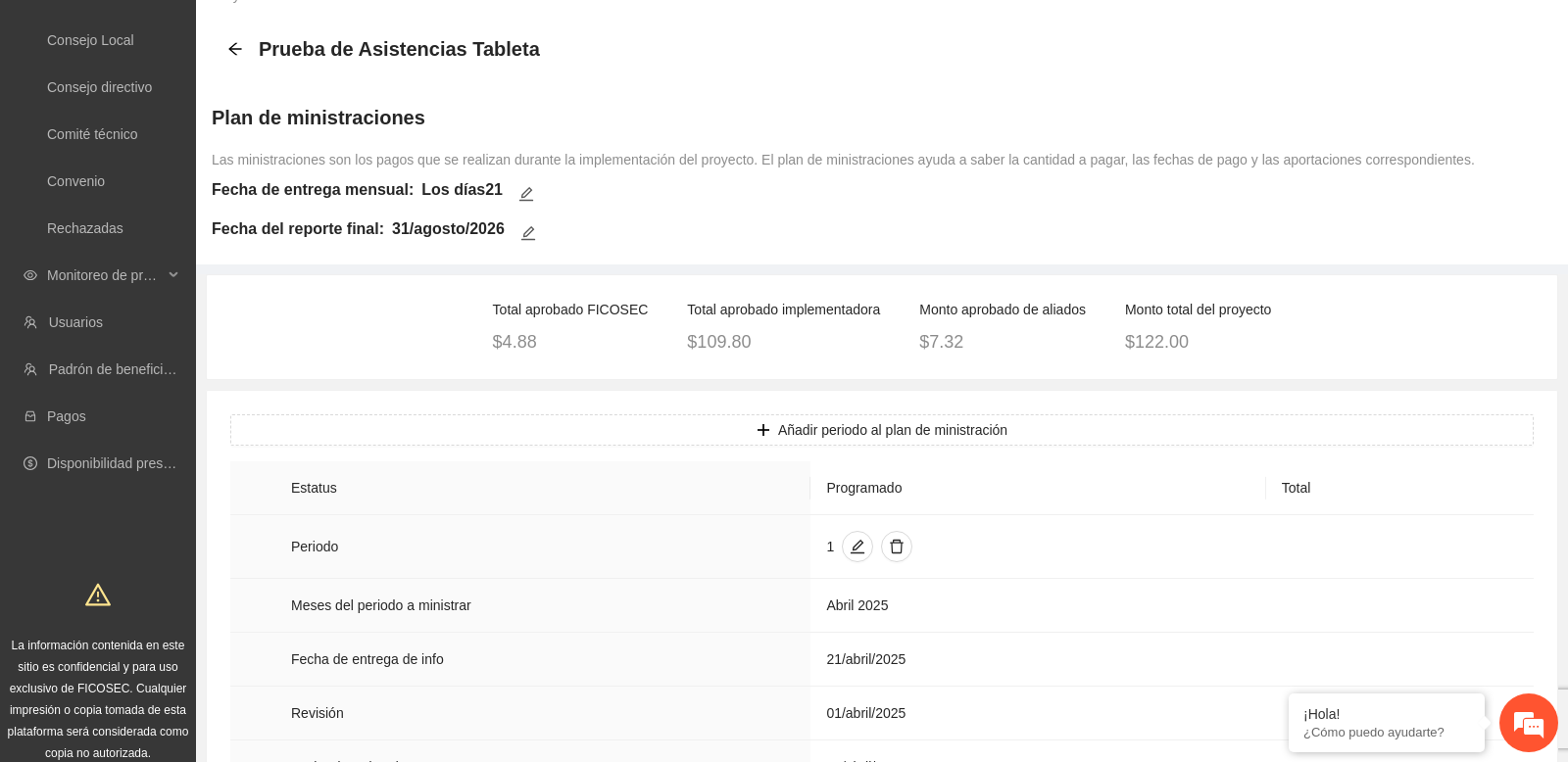 scroll, scrollTop: 126, scrollLeft: 0, axis: vertical 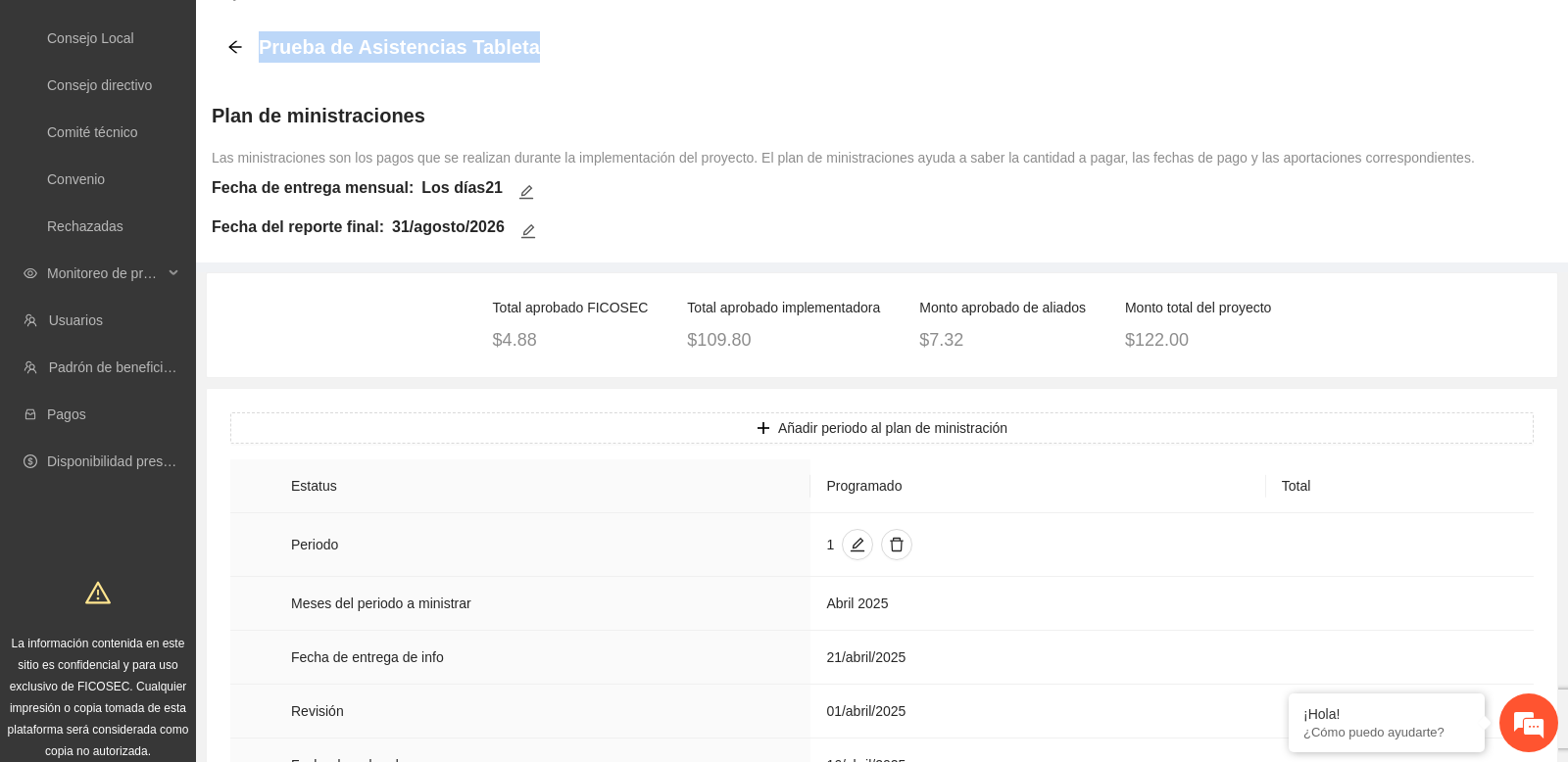 drag, startPoint x: 262, startPoint y: 47, endPoint x: 523, endPoint y: 50, distance: 261.01724 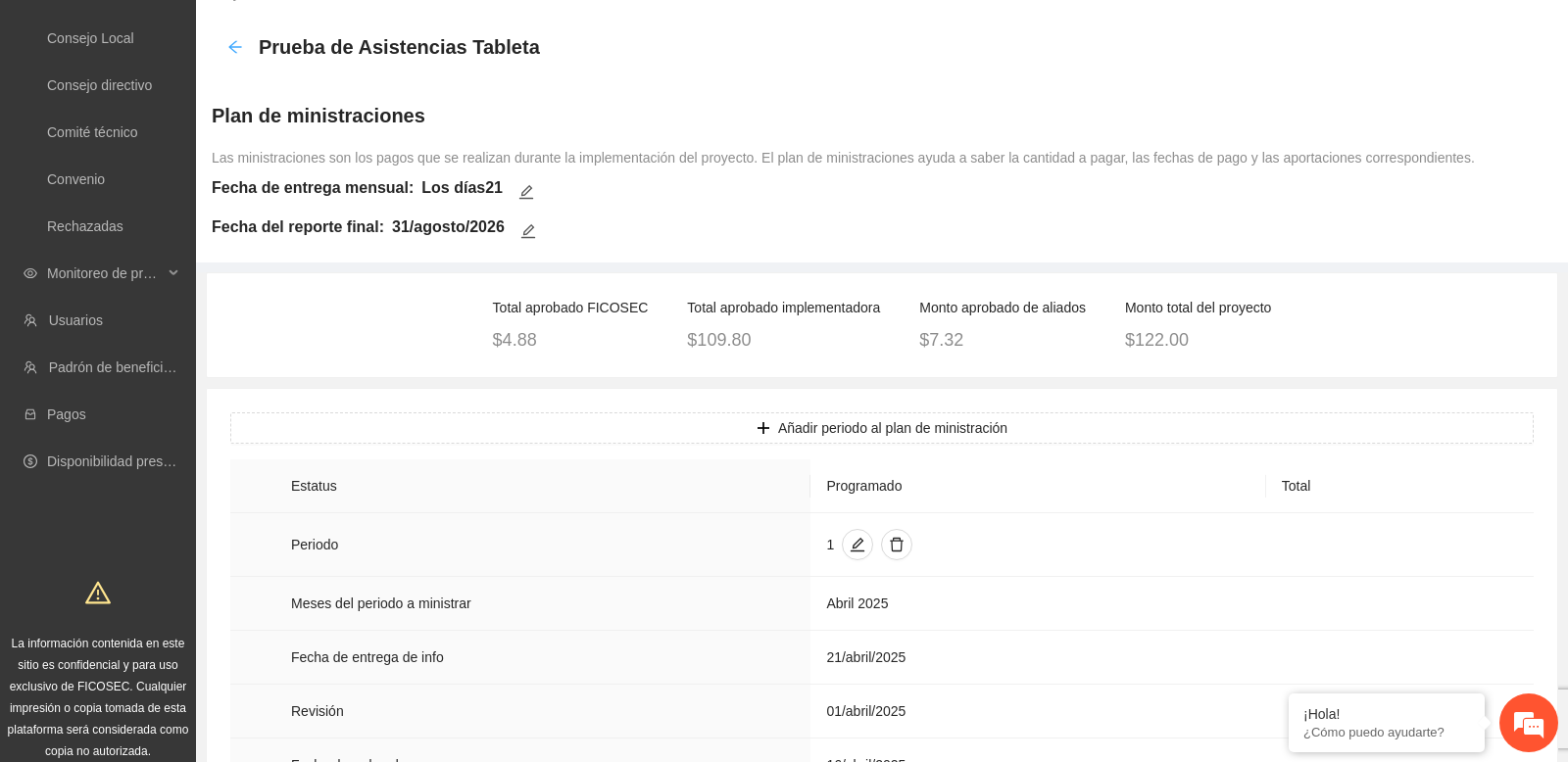 click 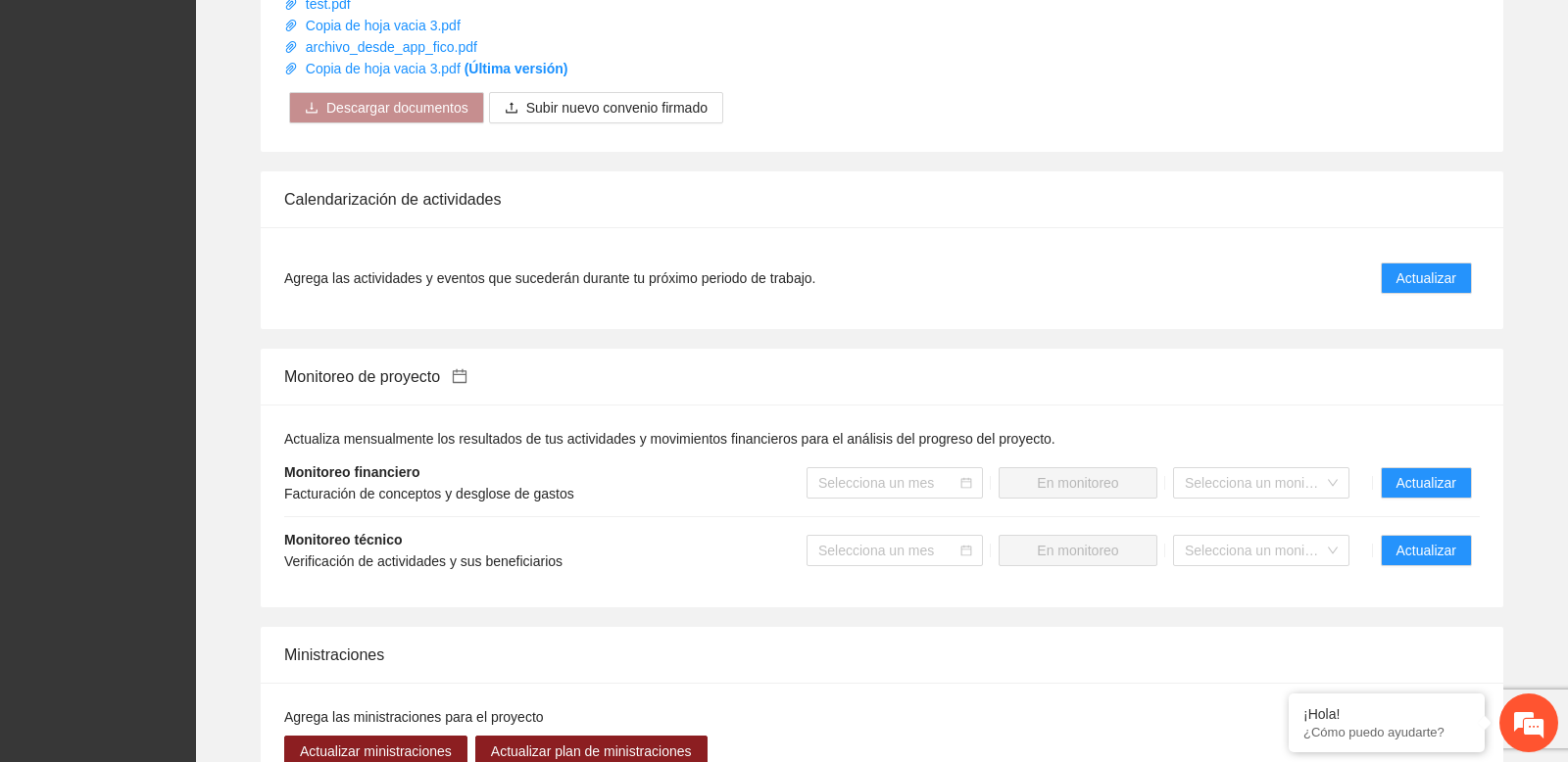 scroll, scrollTop: 1264, scrollLeft: 0, axis: vertical 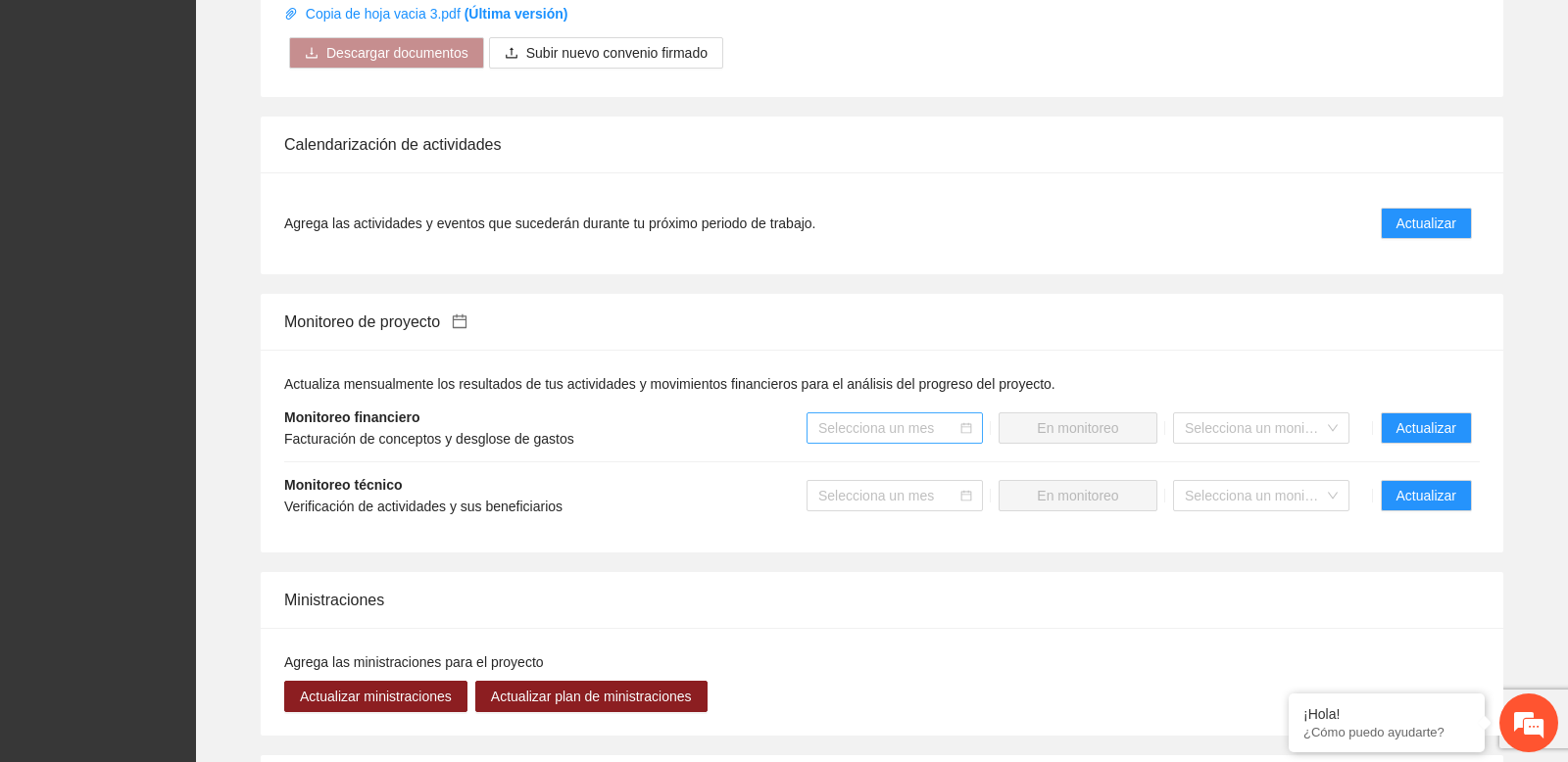 click at bounding box center [888, 428] 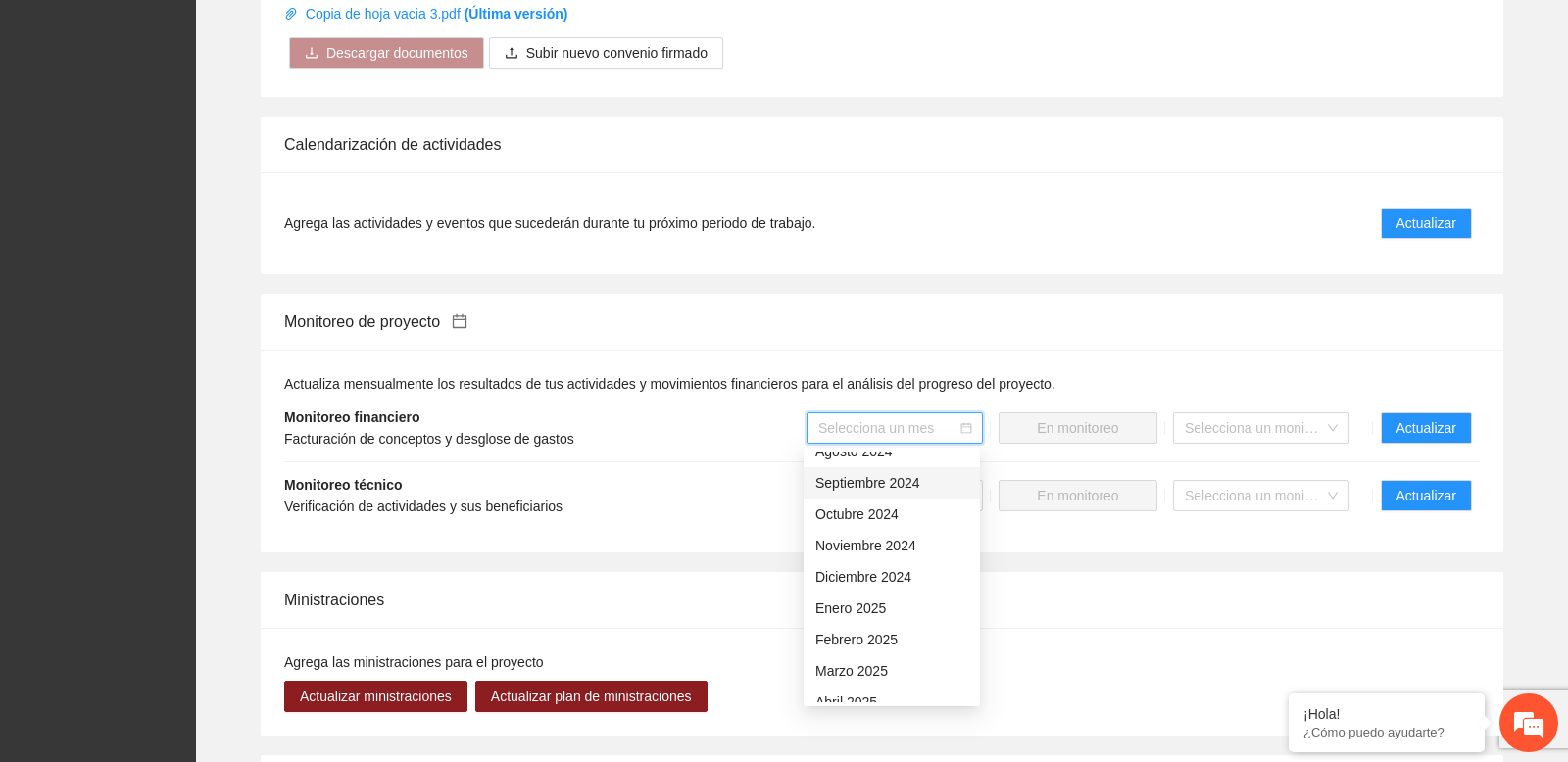 scroll, scrollTop: 157, scrollLeft: 0, axis: vertical 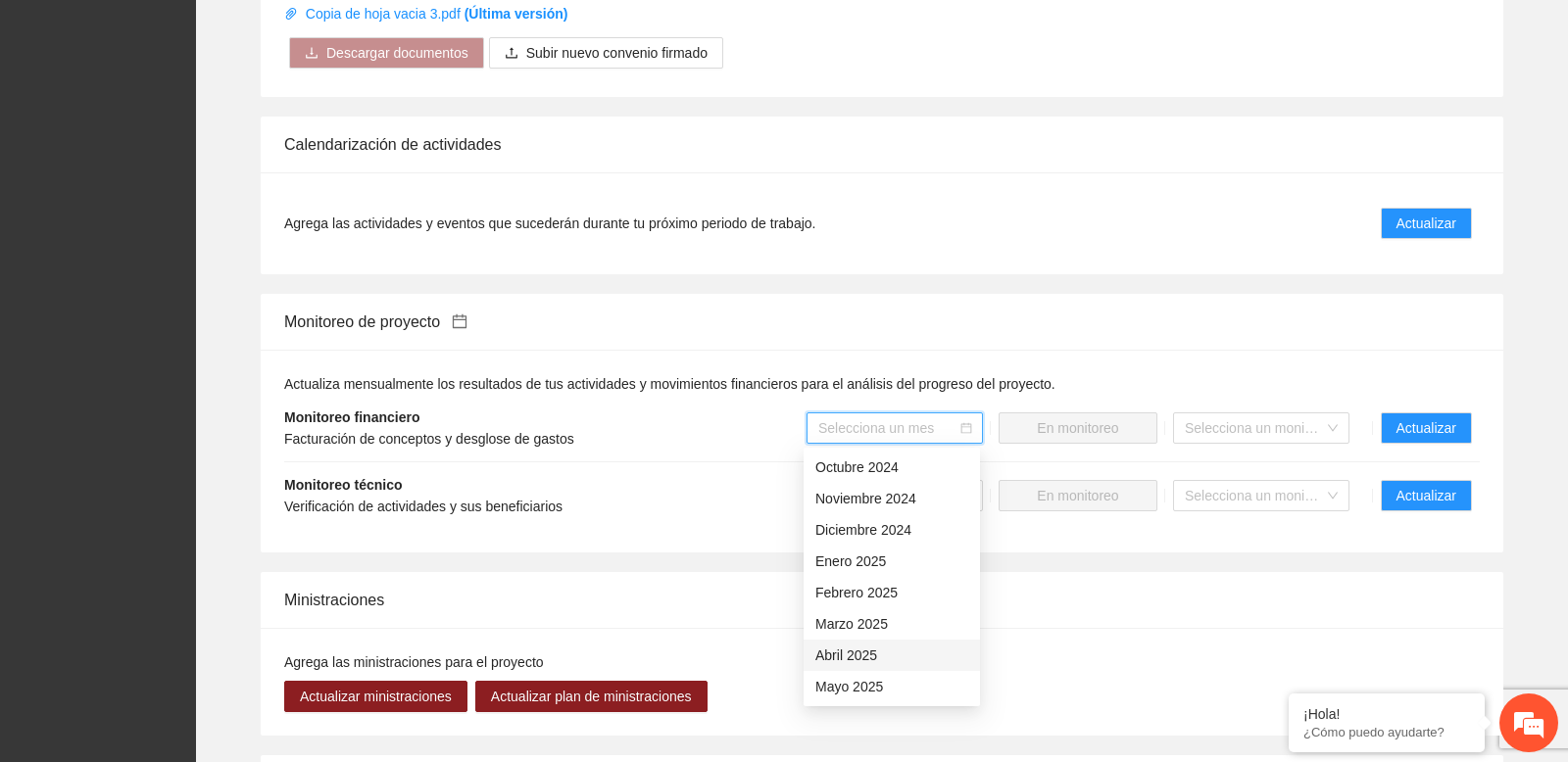click on "Abril 2025" at bounding box center (892, 655) 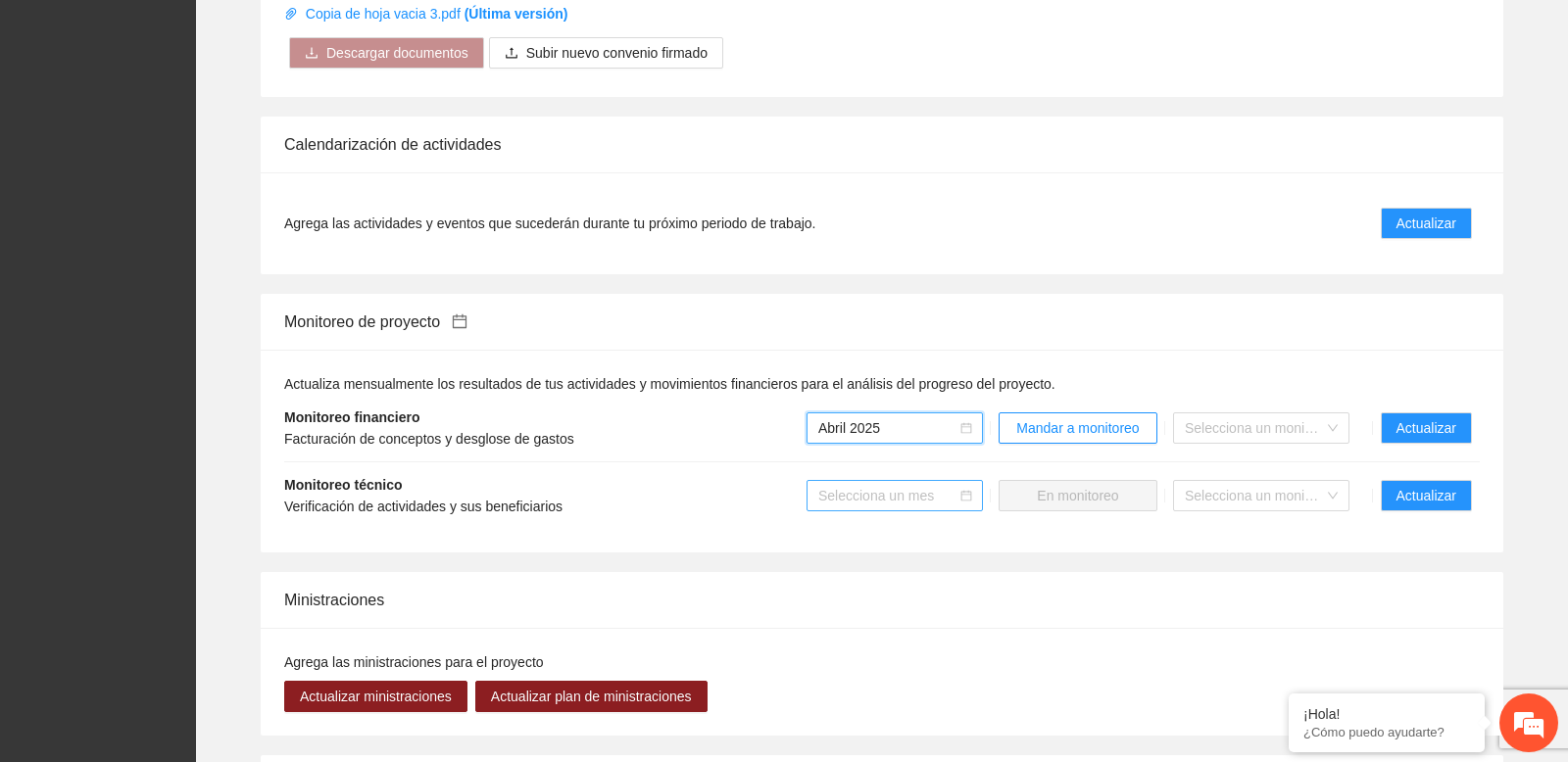 click at bounding box center [888, 496] 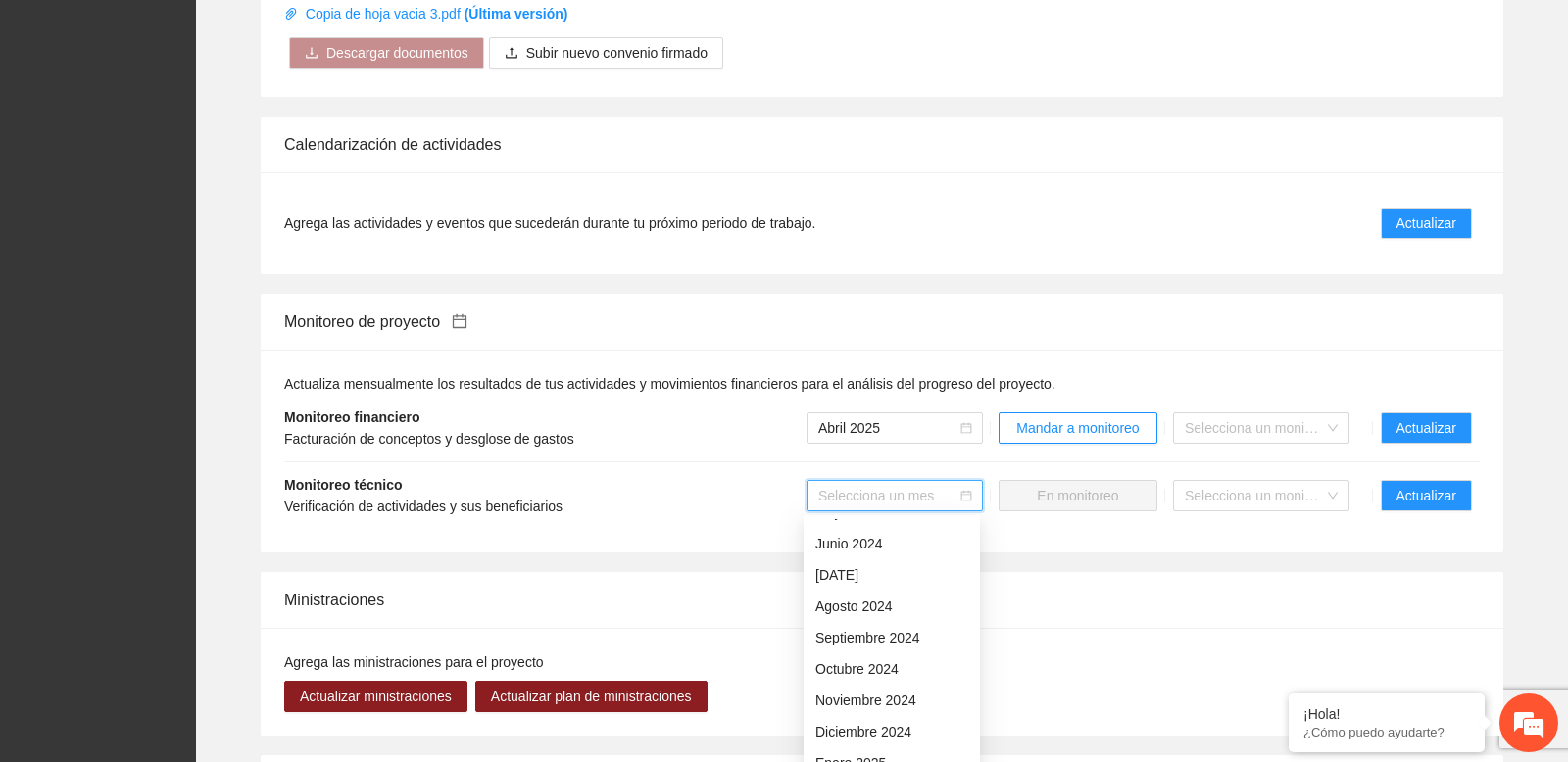 scroll, scrollTop: 0, scrollLeft: 0, axis: both 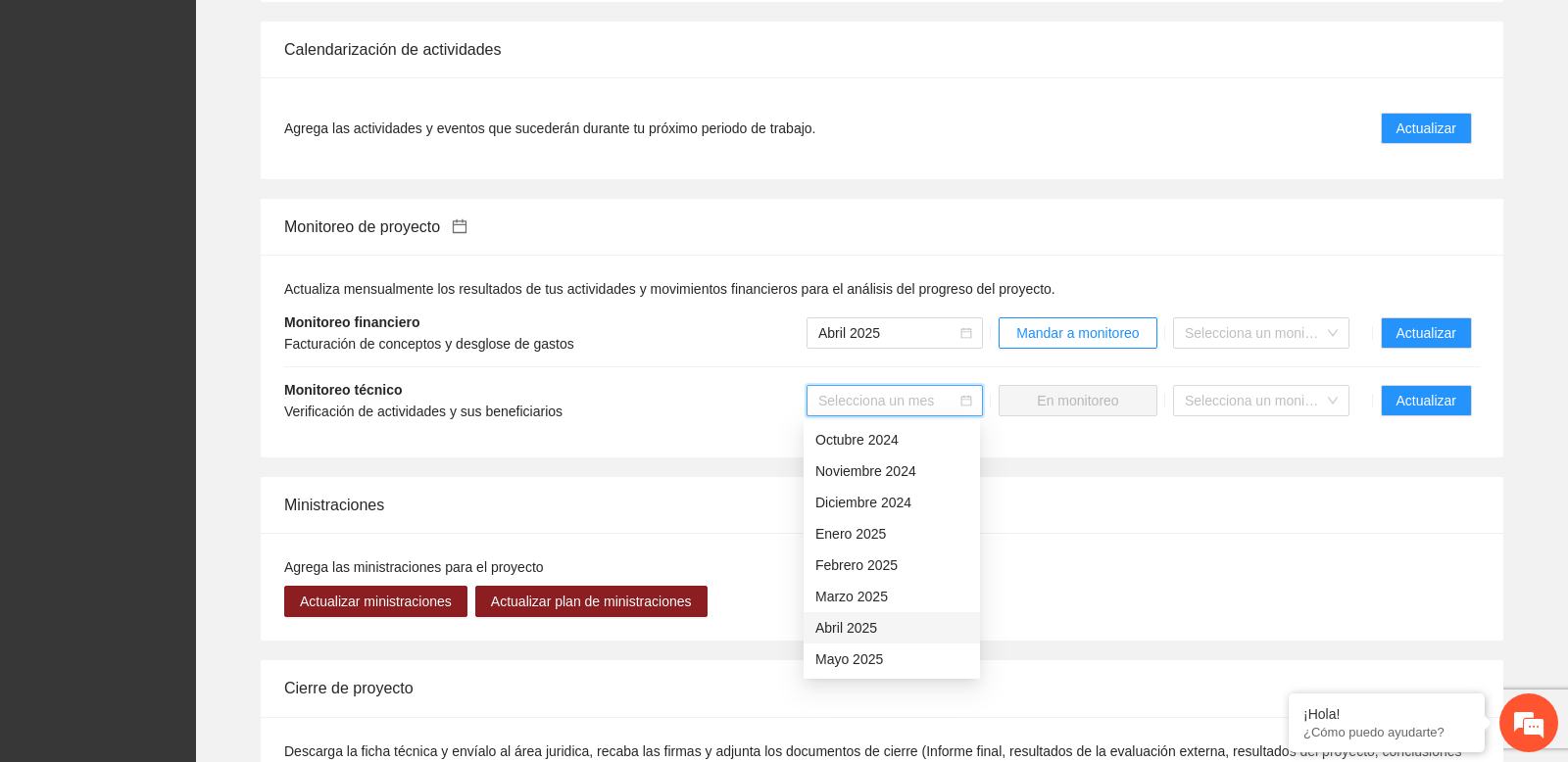 click on "Abril 2025" at bounding box center [892, 628] 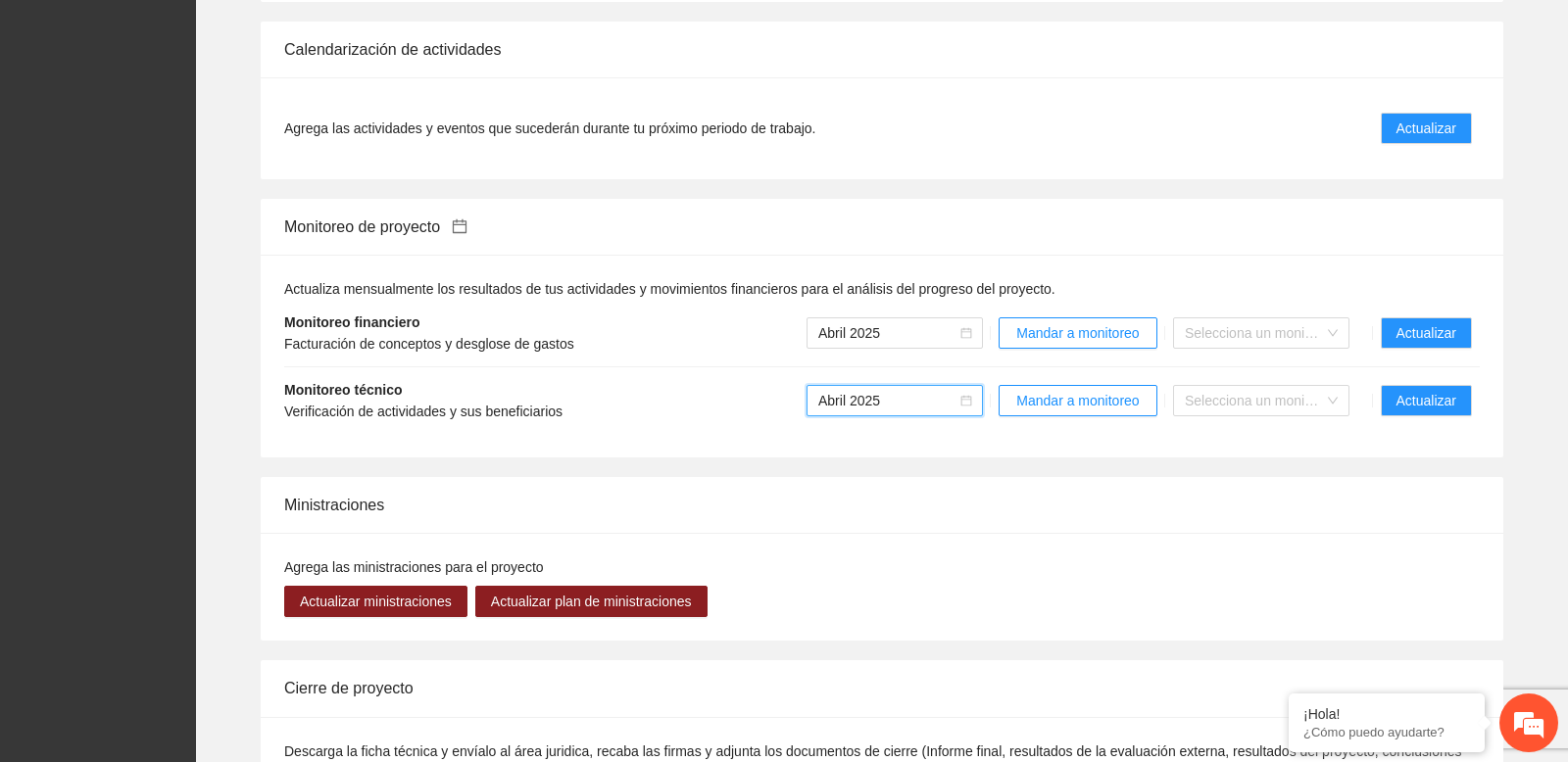 click on "Actualiza mensualmente los resultados de tus actividades y movimientos financieros para el análisis del progreso del proyecto. Monitoreo financiero Facturación de conceptos y desglose de gastos Abril 2025 Mandar a monitoreo Selecciona un monitorista Actualizar Monitoreo técnico Verificación de actividades y sus beneficiarios Abril 2025 Abril 2025 Mandar a monitoreo Selecciona un monitorista Actualizar" at bounding box center [882, 356] 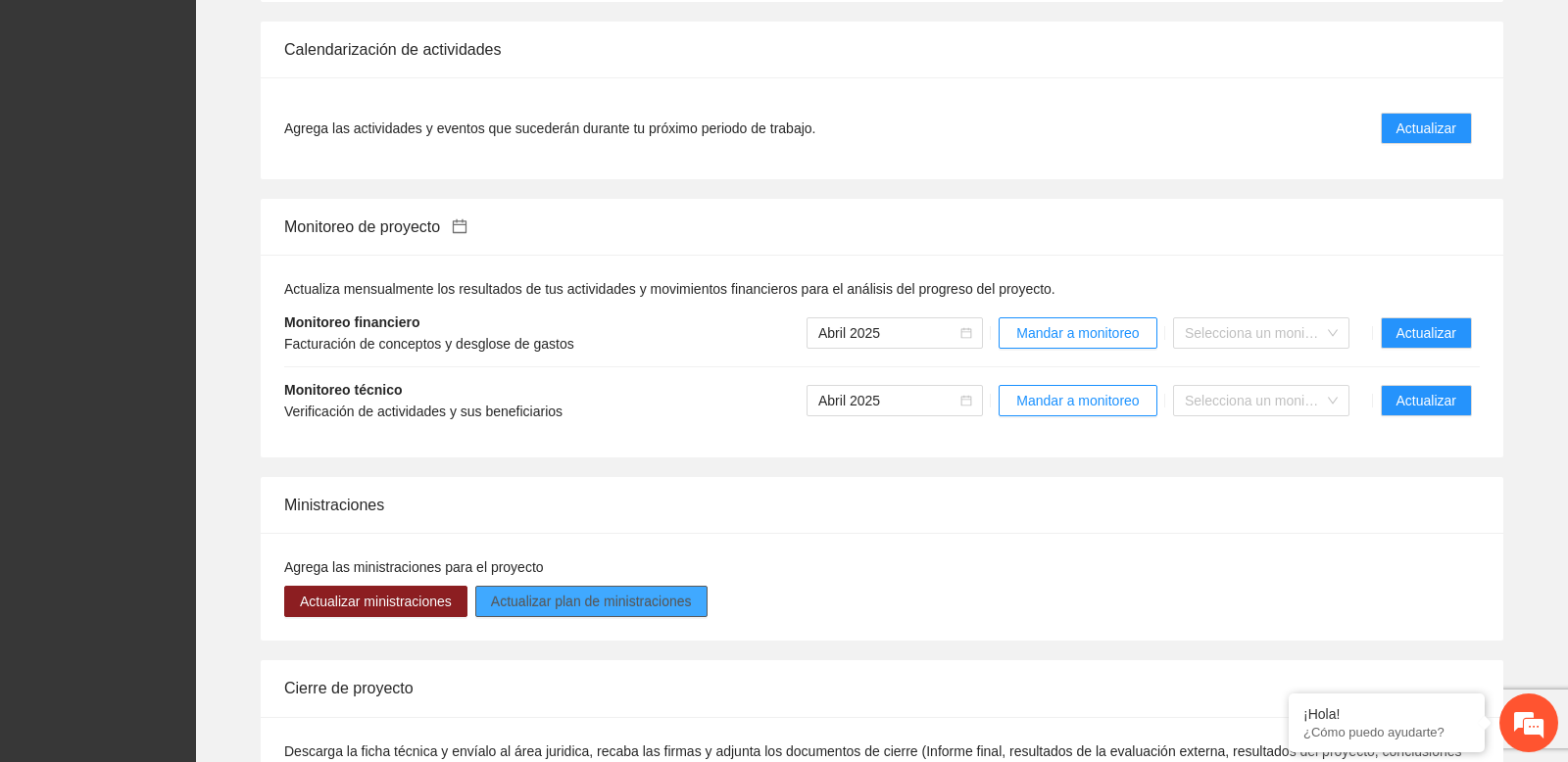 click on "Actualizar plan de ministraciones" at bounding box center [591, 601] 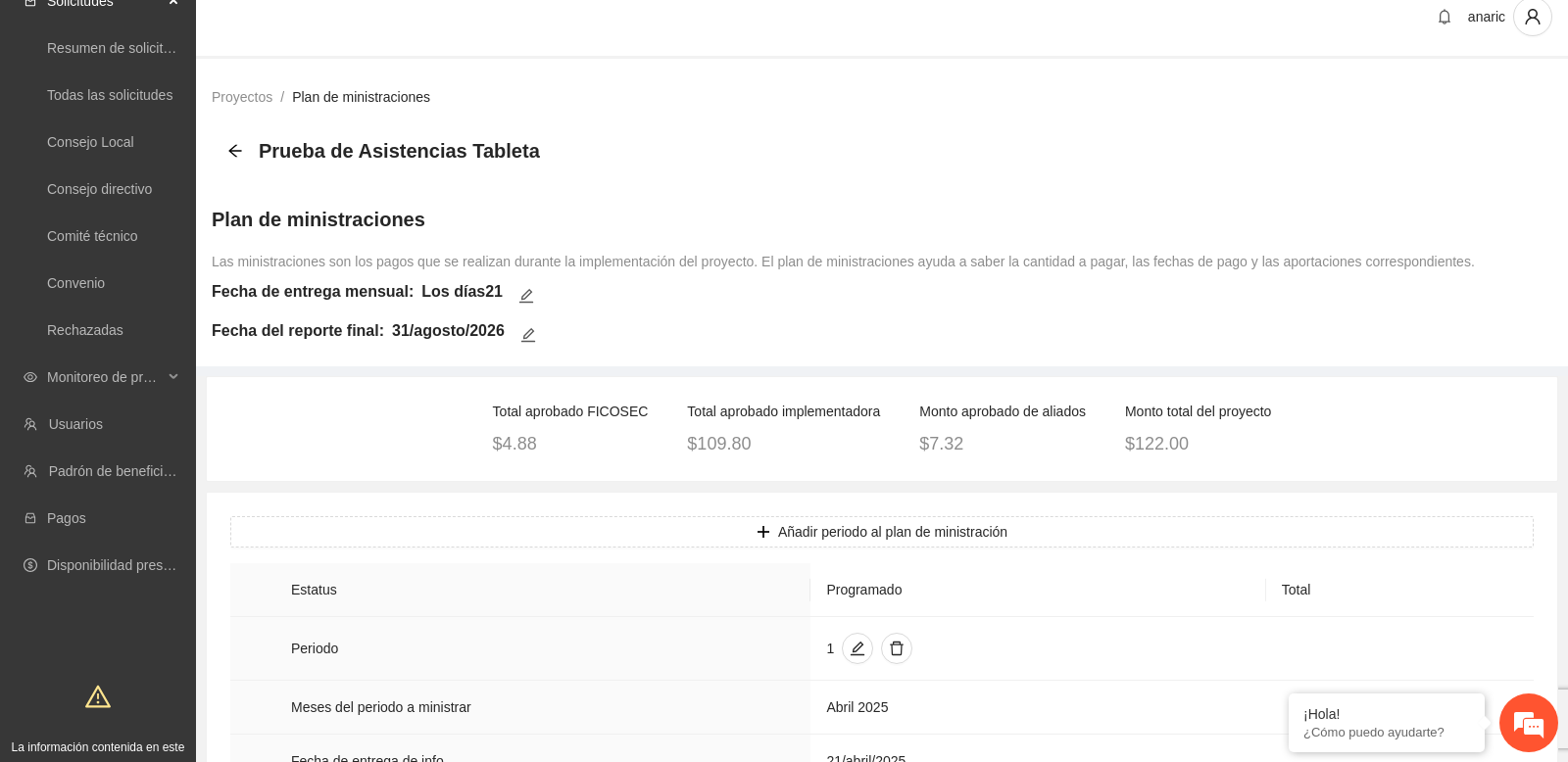 scroll, scrollTop: 17, scrollLeft: 0, axis: vertical 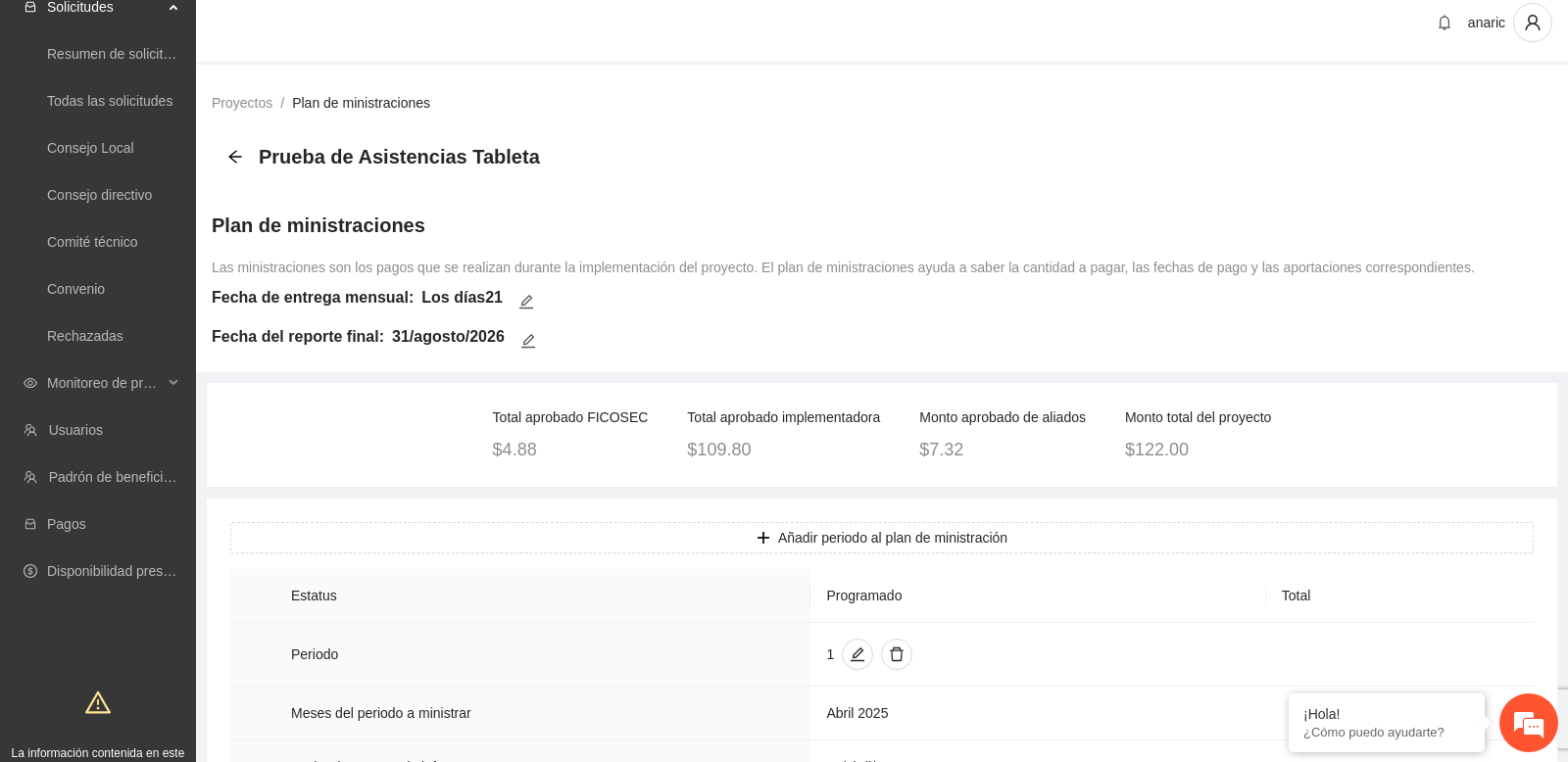 click on "Plan de ministraciones" at bounding box center [843, 230] 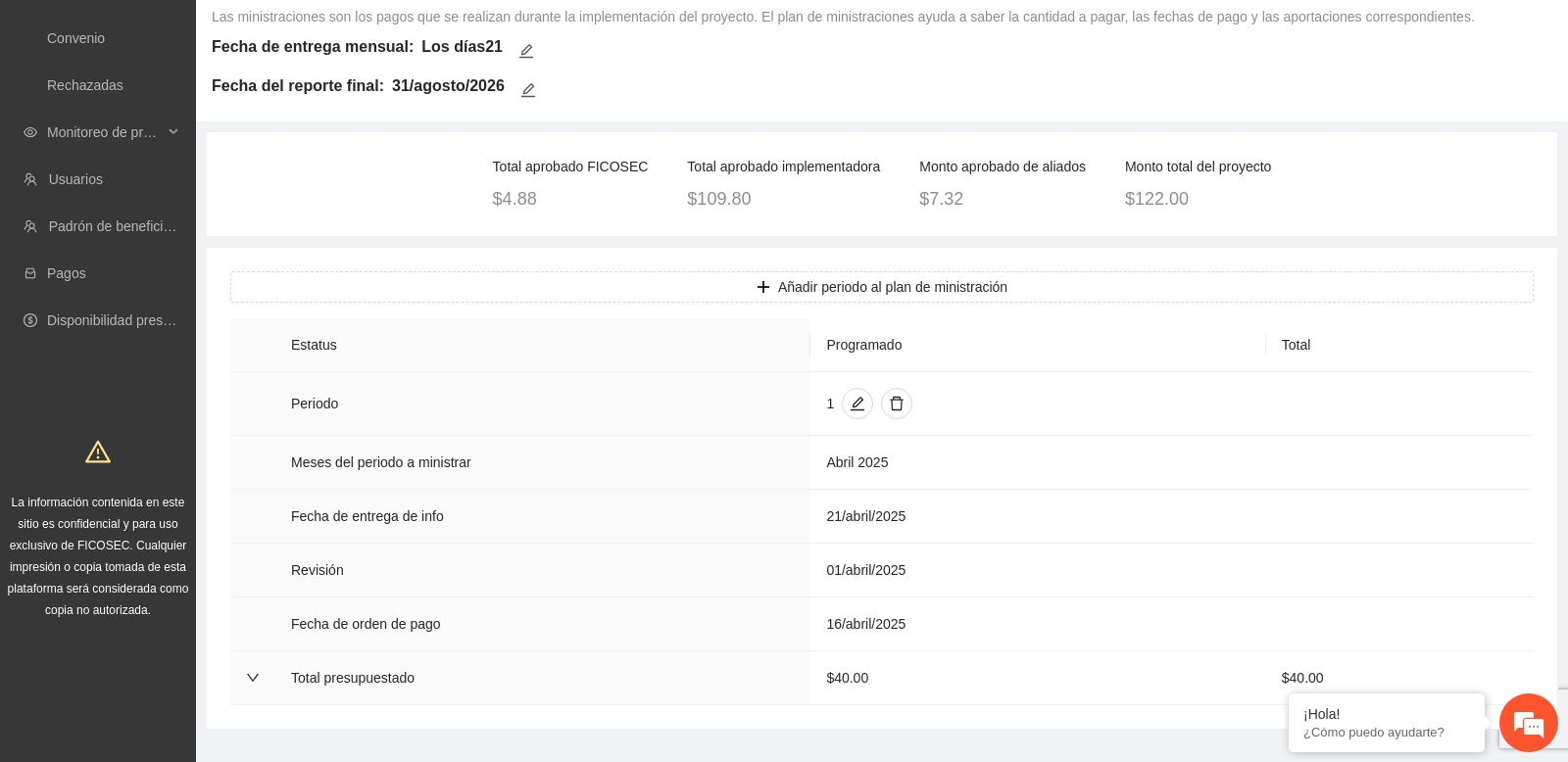 scroll, scrollTop: 300, scrollLeft: 0, axis: vertical 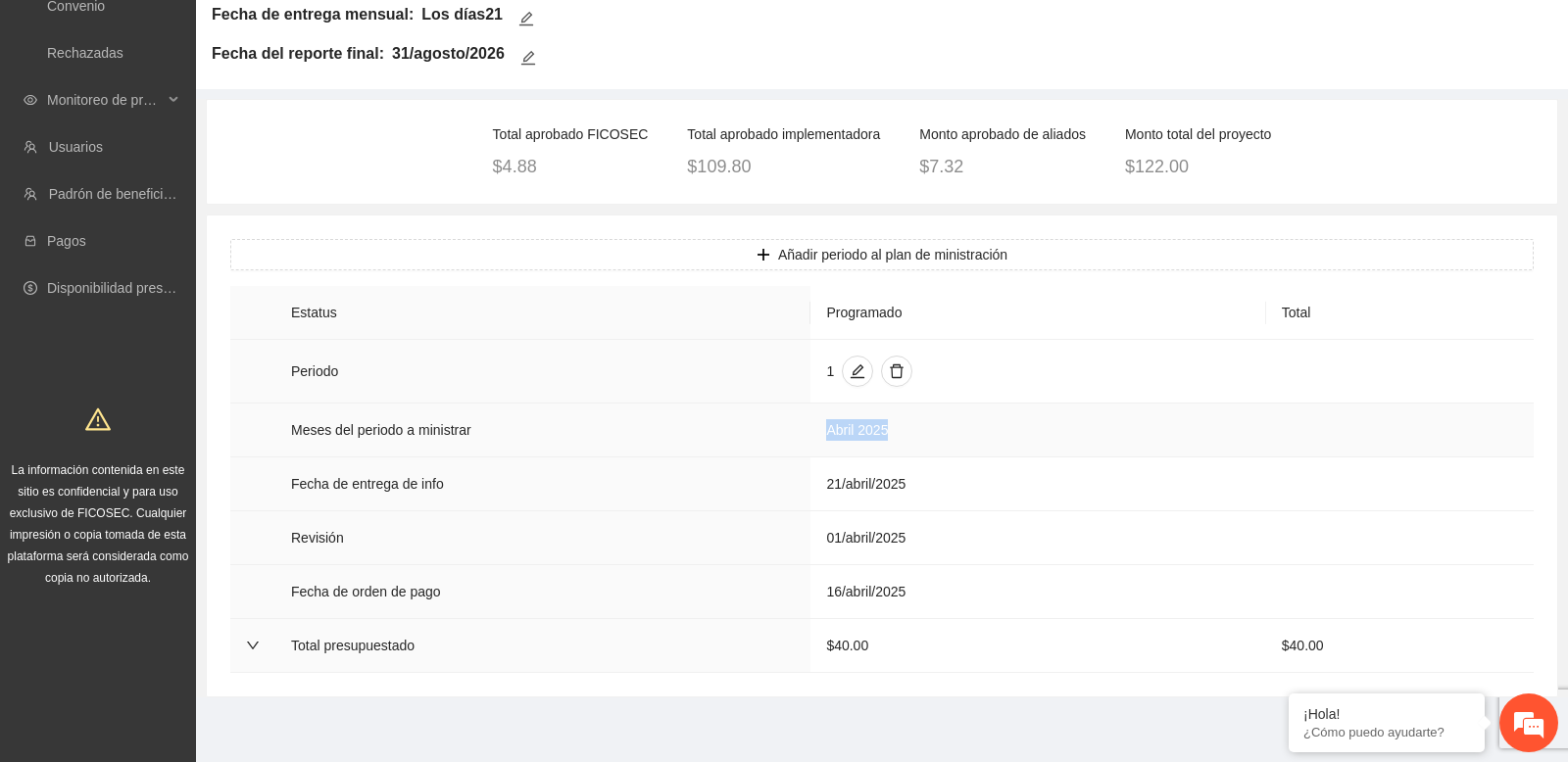 drag, startPoint x: 824, startPoint y: 431, endPoint x: 924, endPoint y: 431, distance: 100 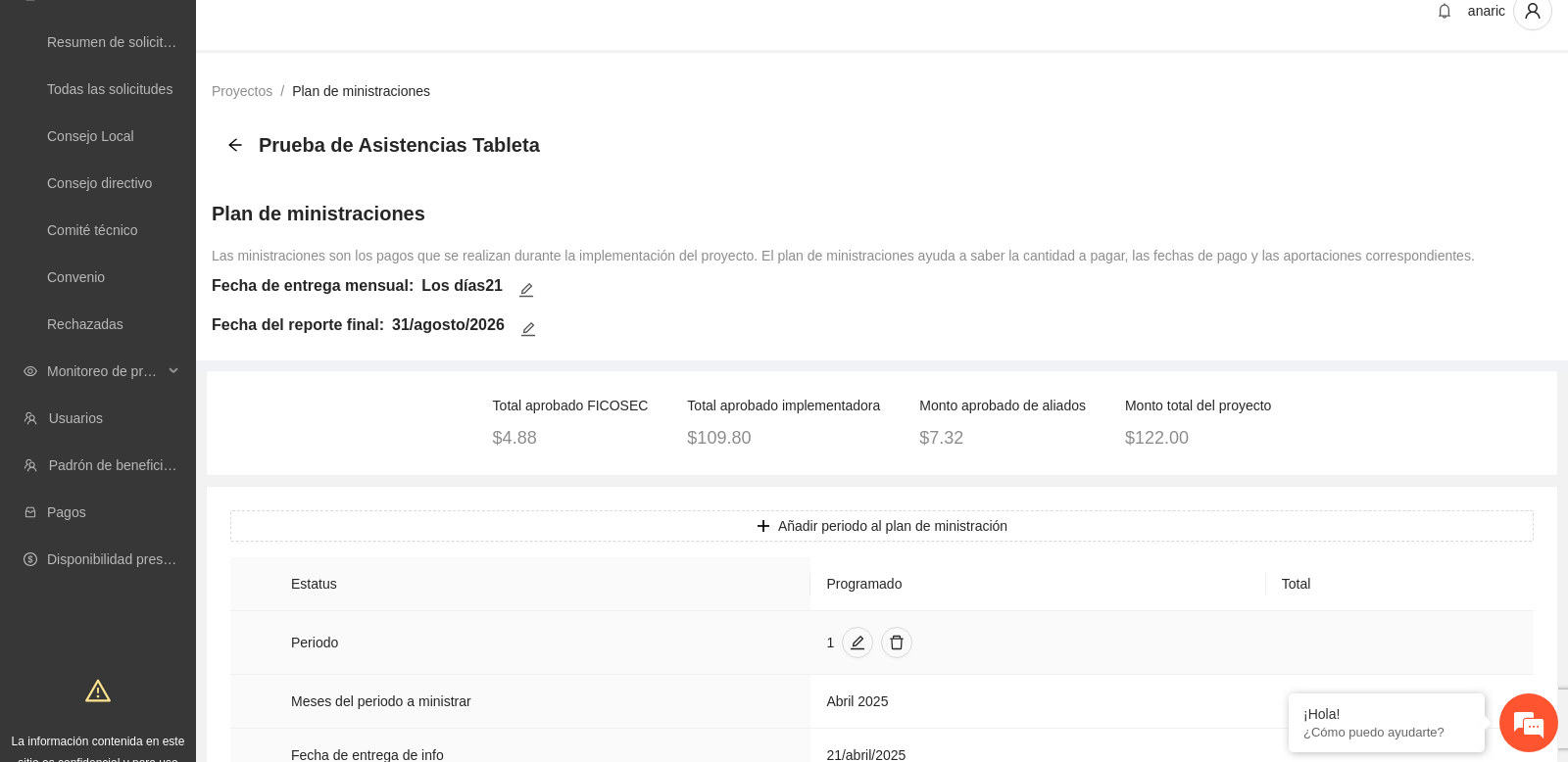 scroll, scrollTop: 0, scrollLeft: 0, axis: both 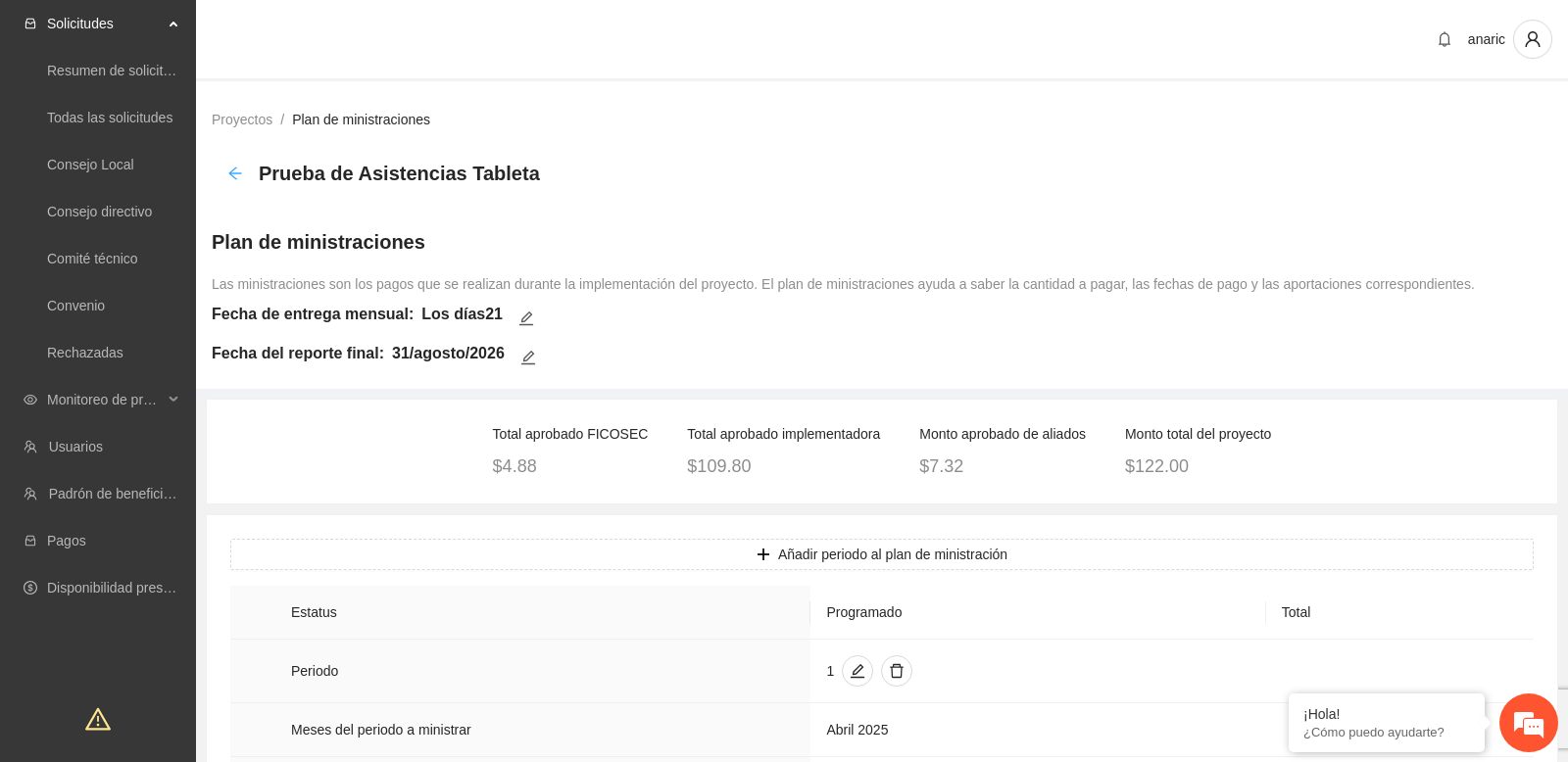 click 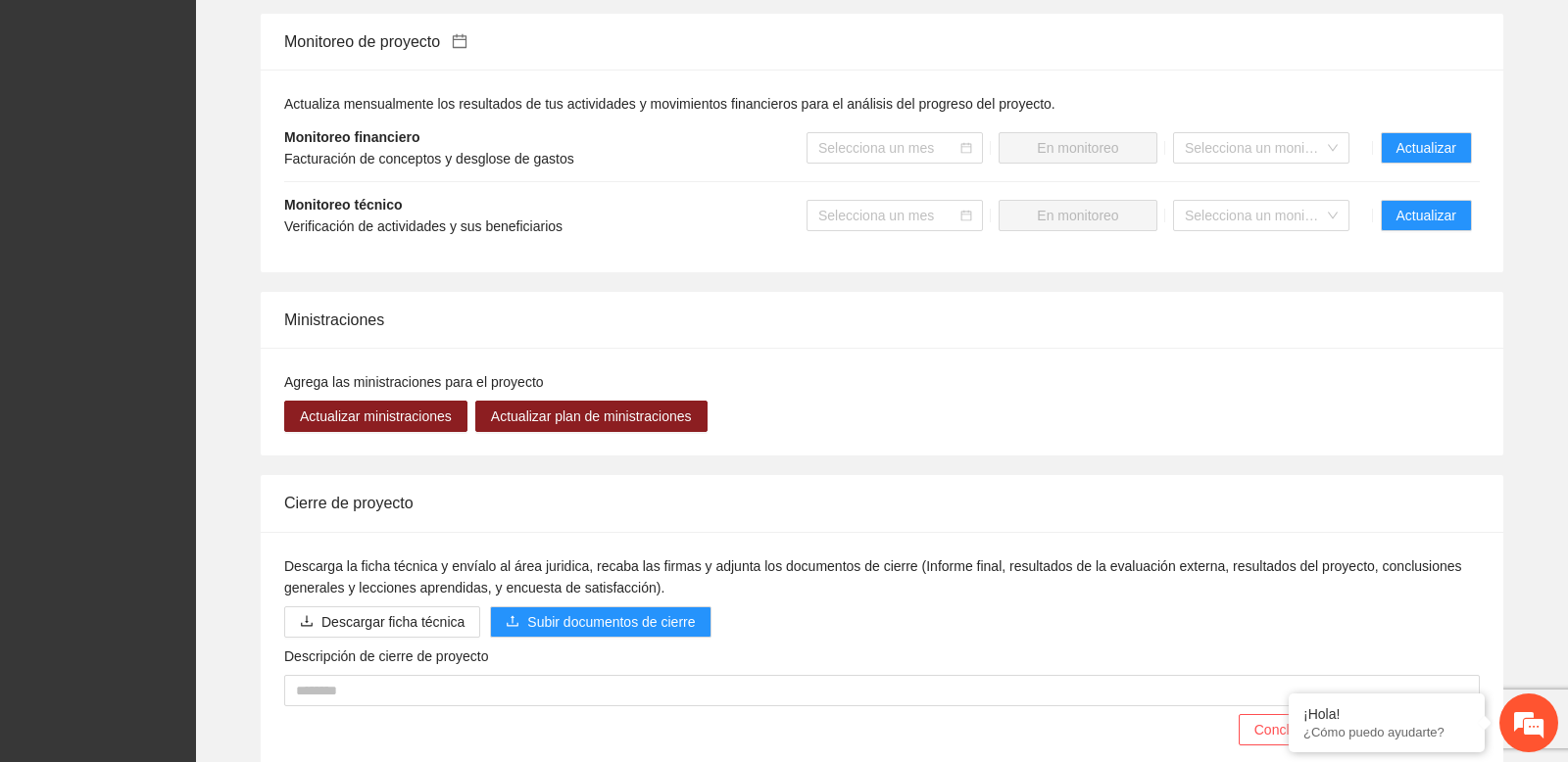 scroll, scrollTop: 1537, scrollLeft: 0, axis: vertical 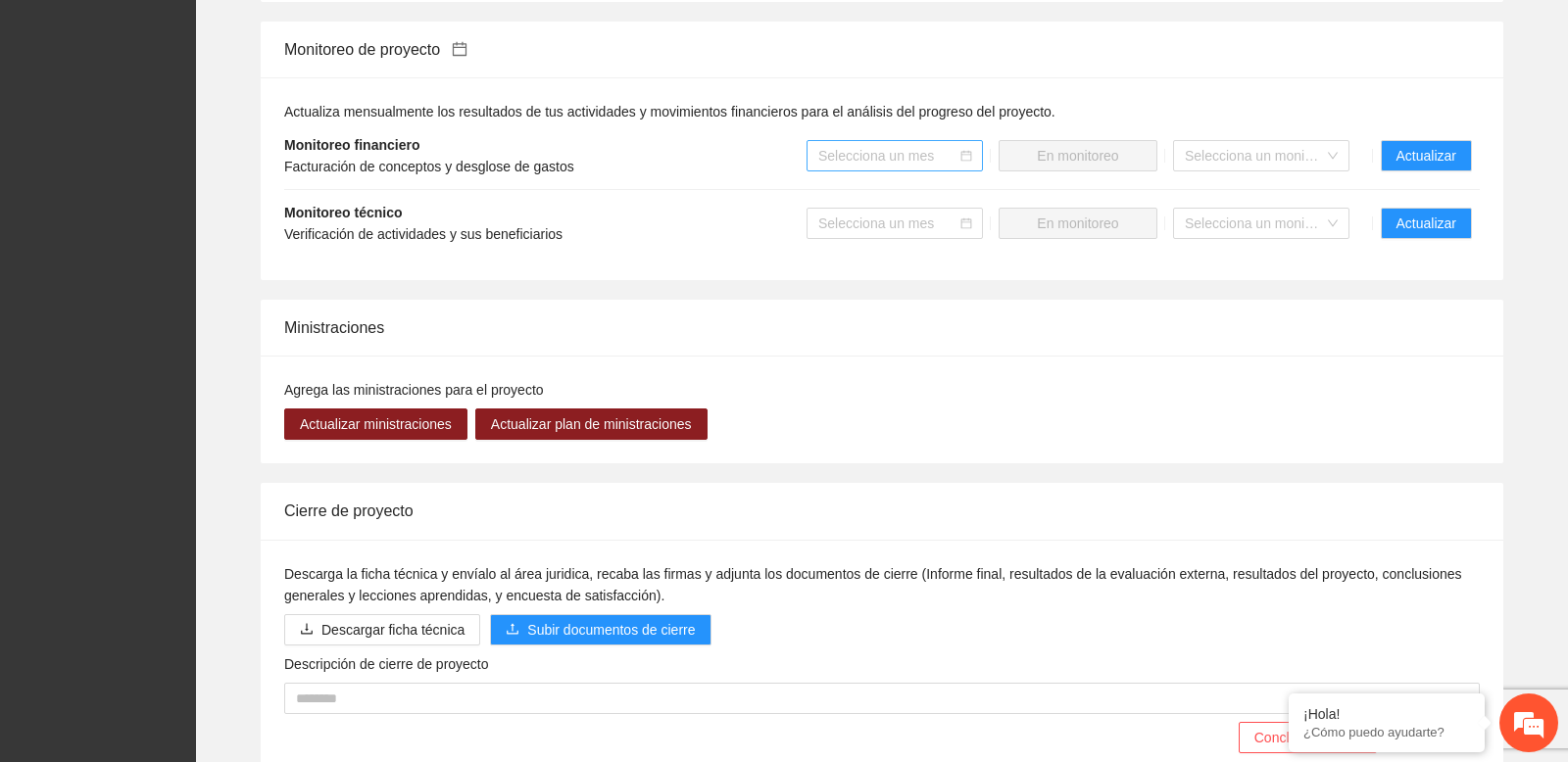 click at bounding box center [888, 156] 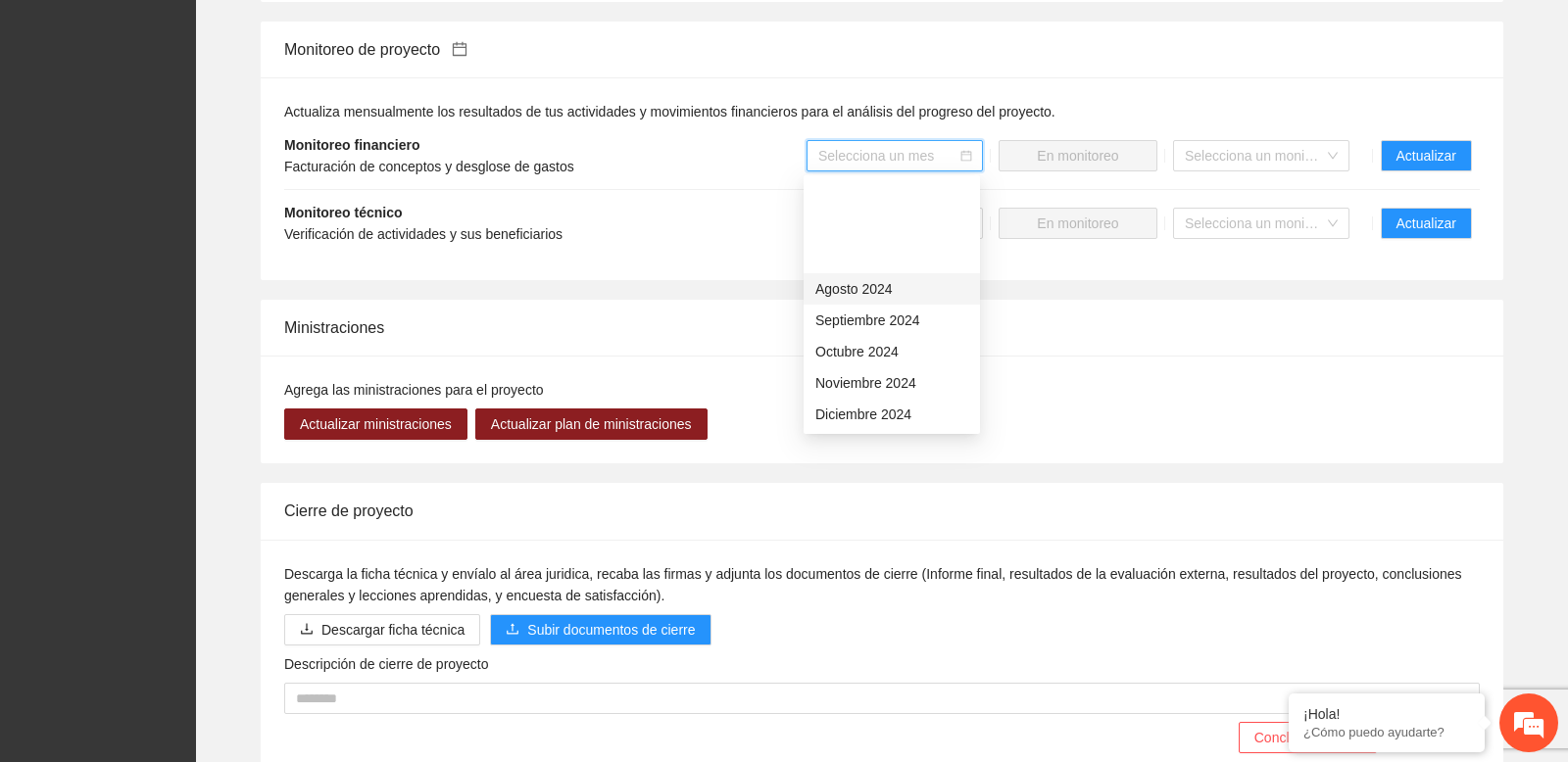 scroll, scrollTop: 157, scrollLeft: 0, axis: vertical 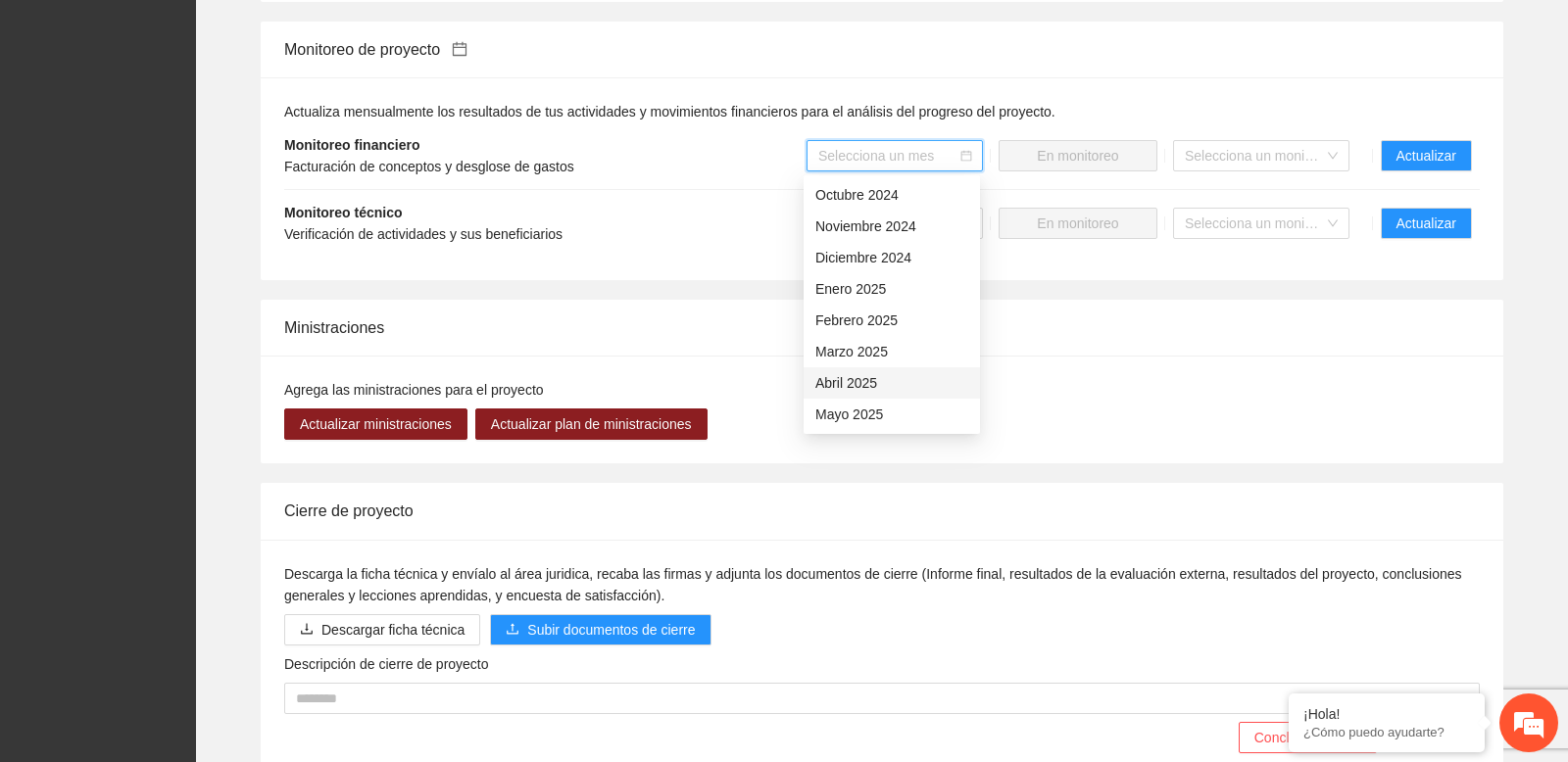 click on "Abril 2025" at bounding box center [892, 383] 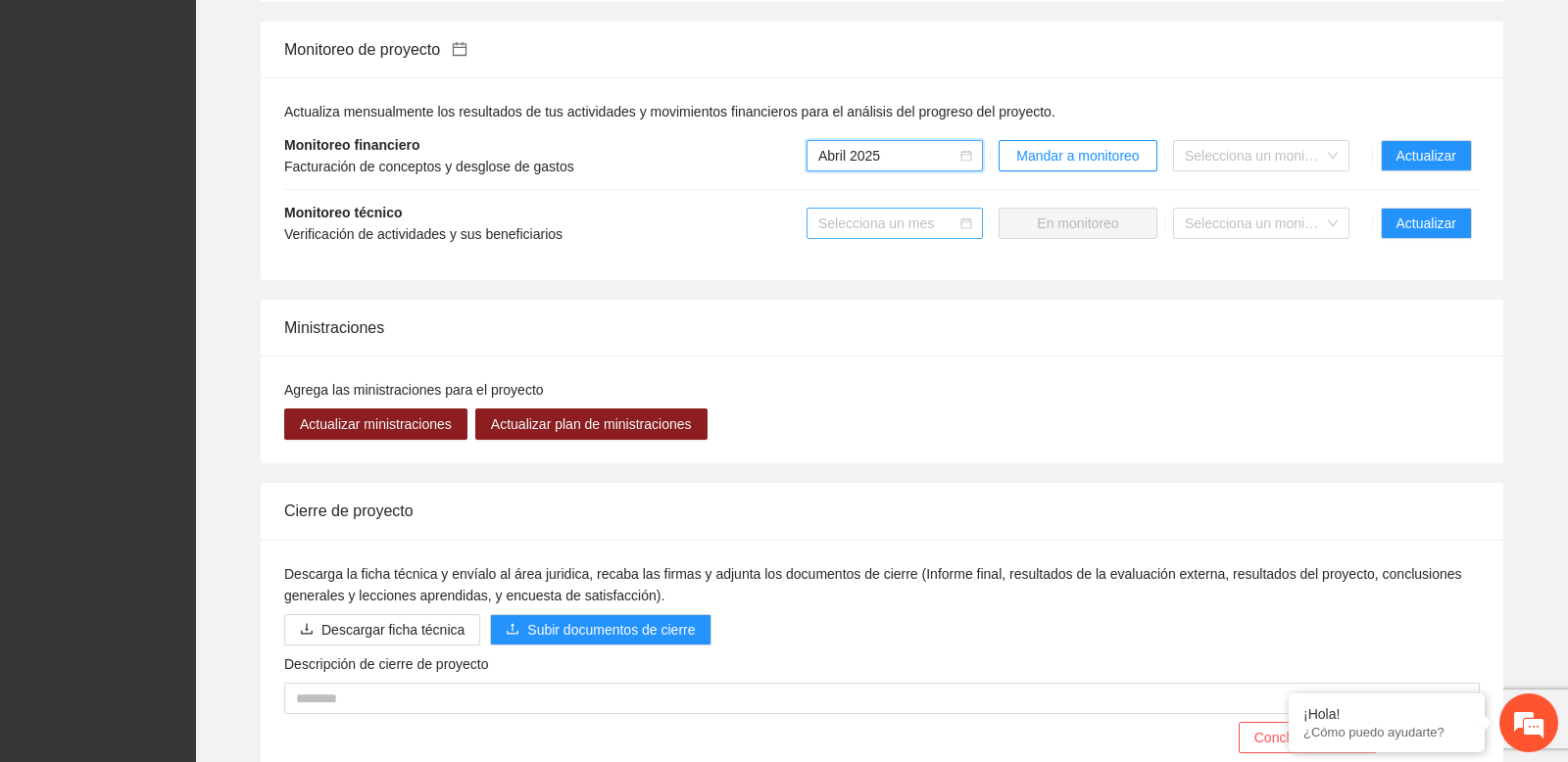 click at bounding box center [888, 223] 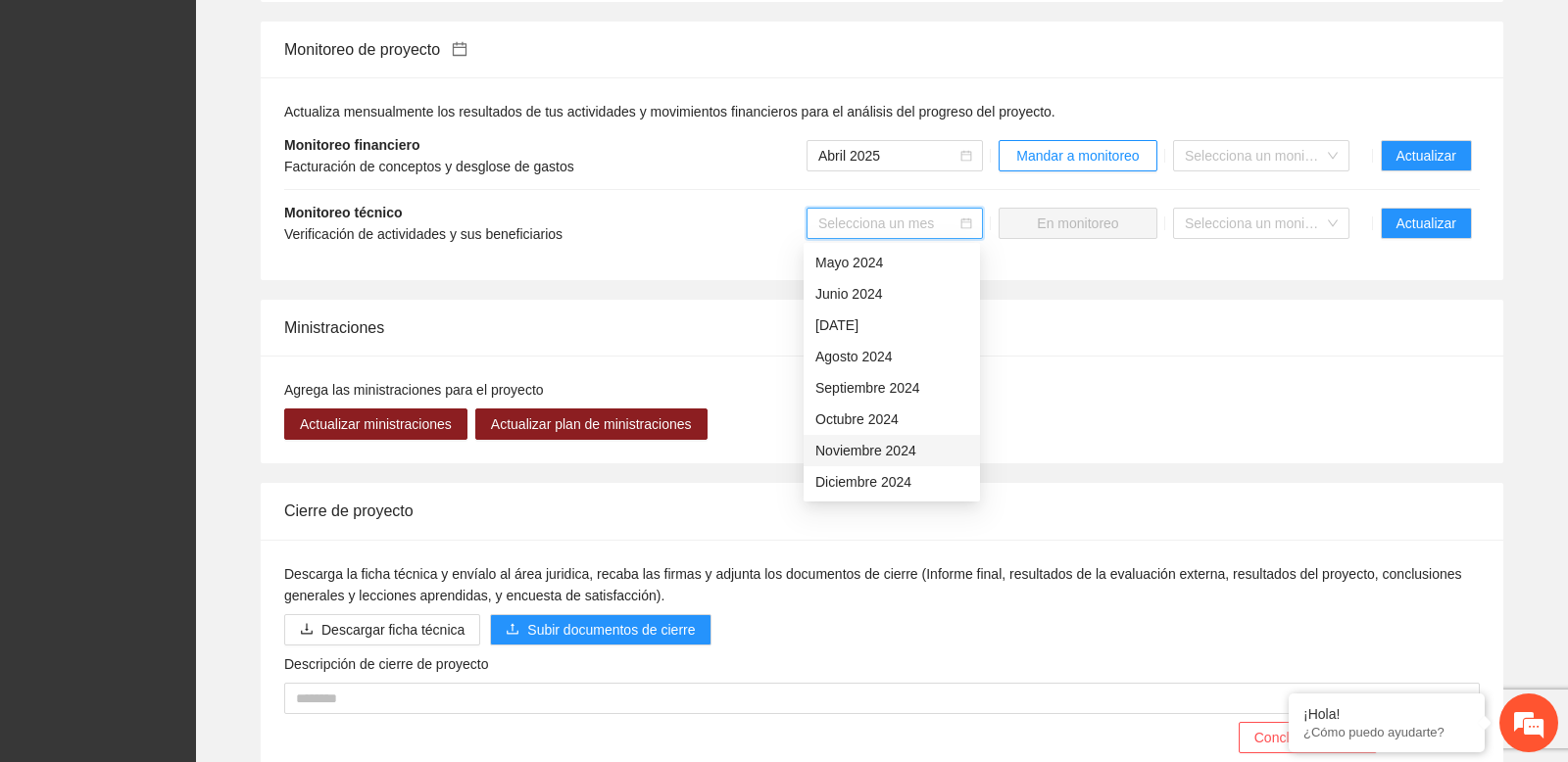 scroll, scrollTop: 157, scrollLeft: 0, axis: vertical 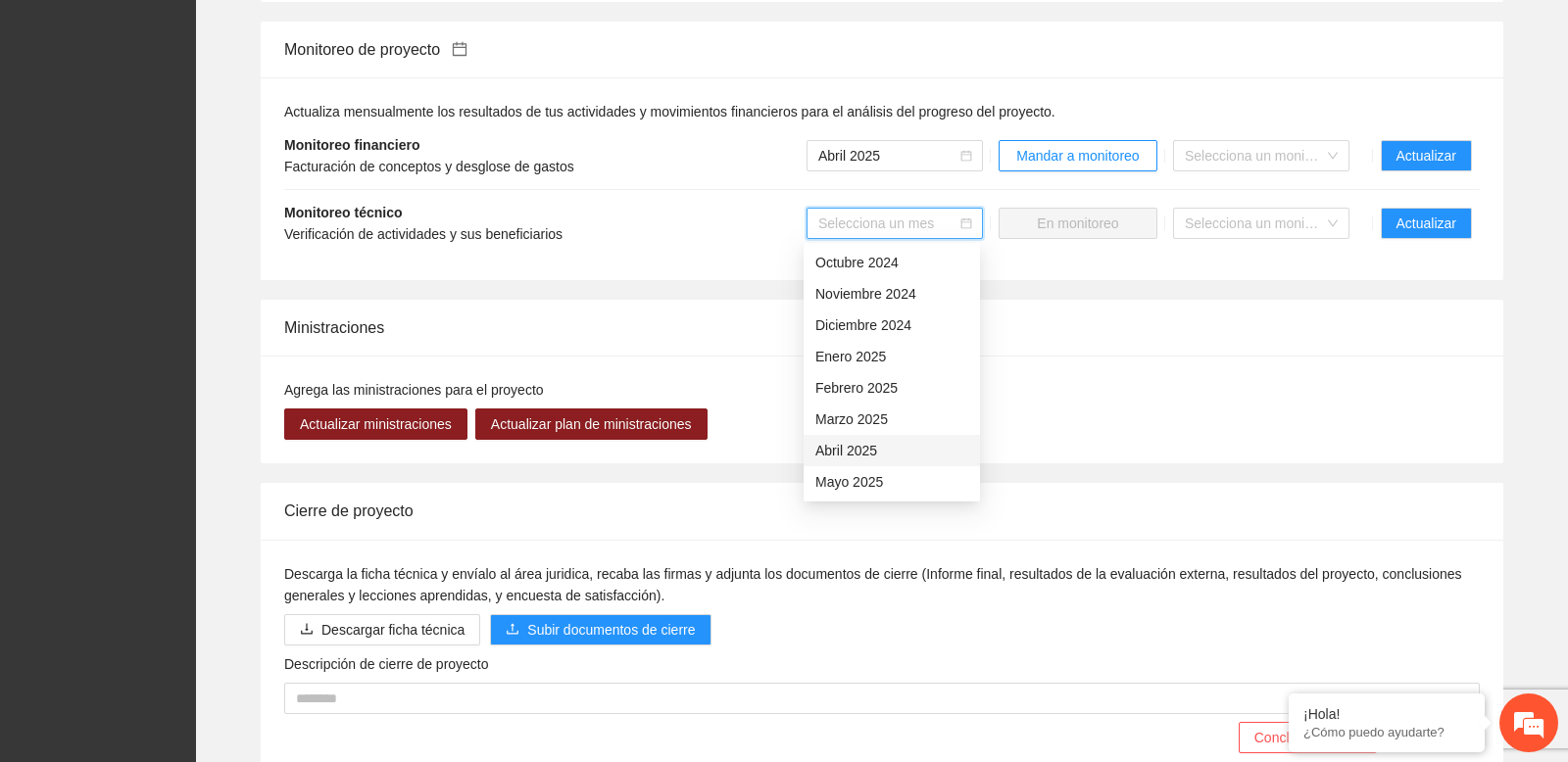 click on "Abril 2025" at bounding box center [892, 451] 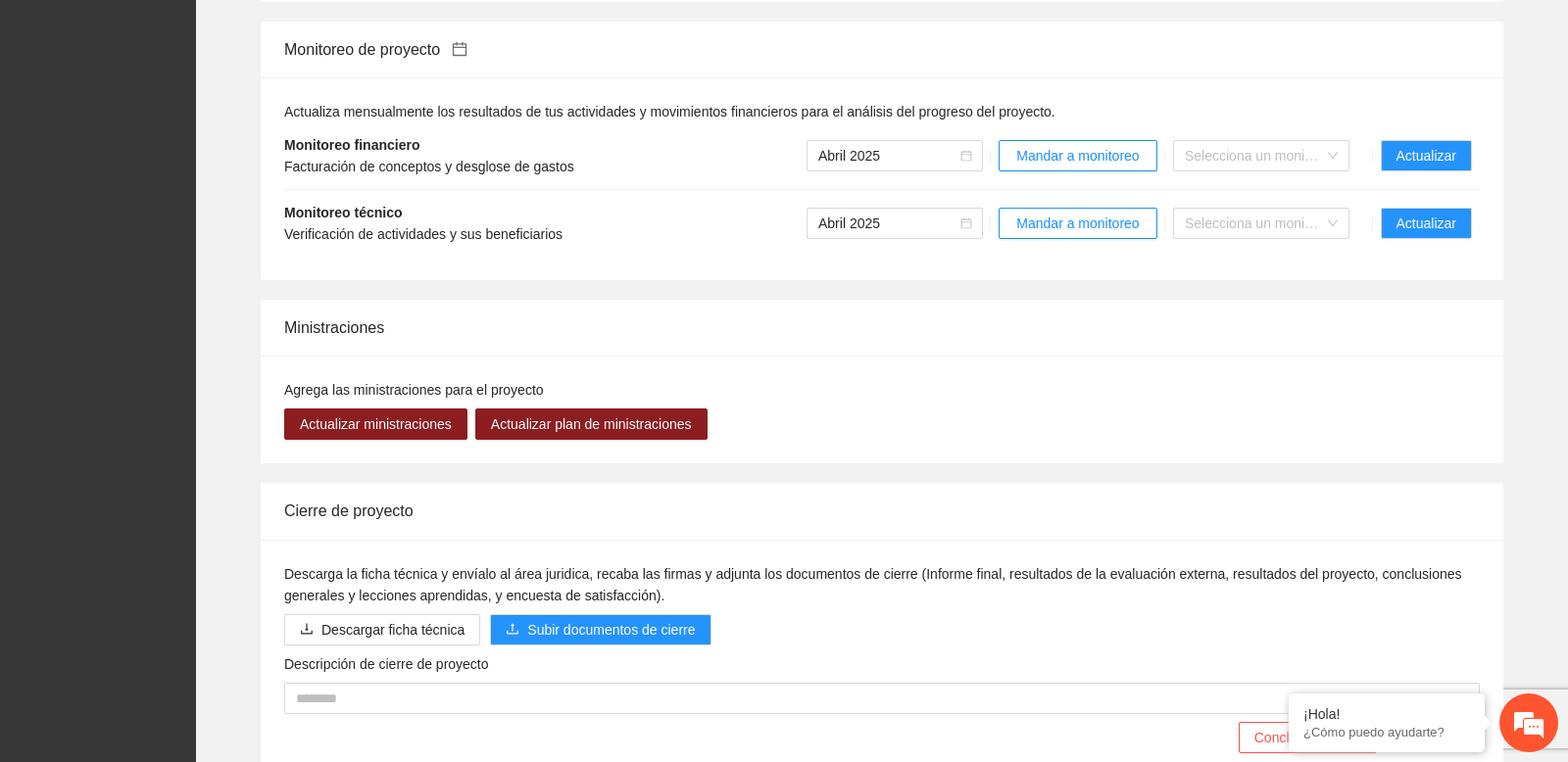 drag, startPoint x: 1049, startPoint y: 262, endPoint x: 1072, endPoint y: 259, distance: 23.194827 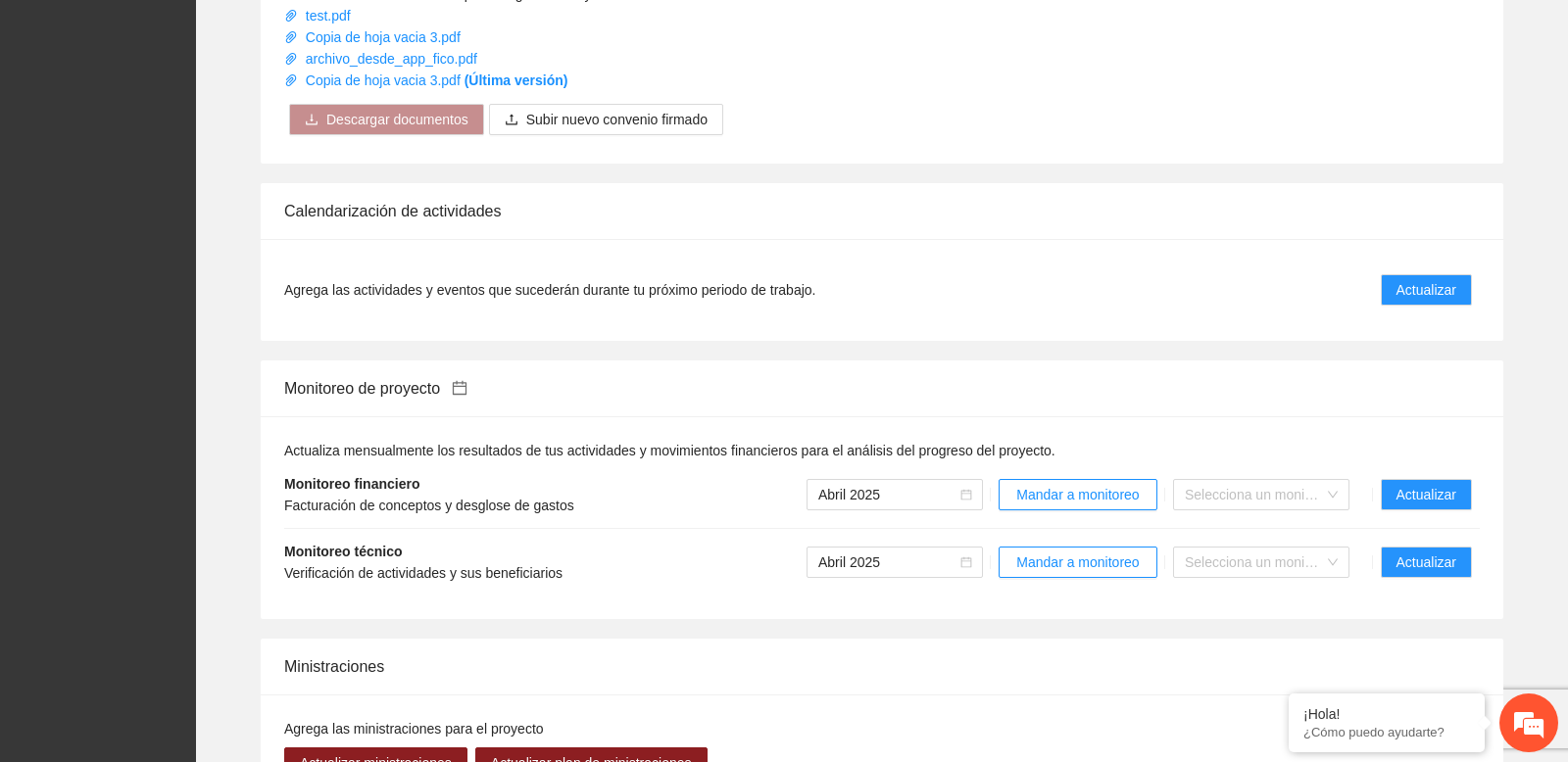 scroll, scrollTop: 1200, scrollLeft: 0, axis: vertical 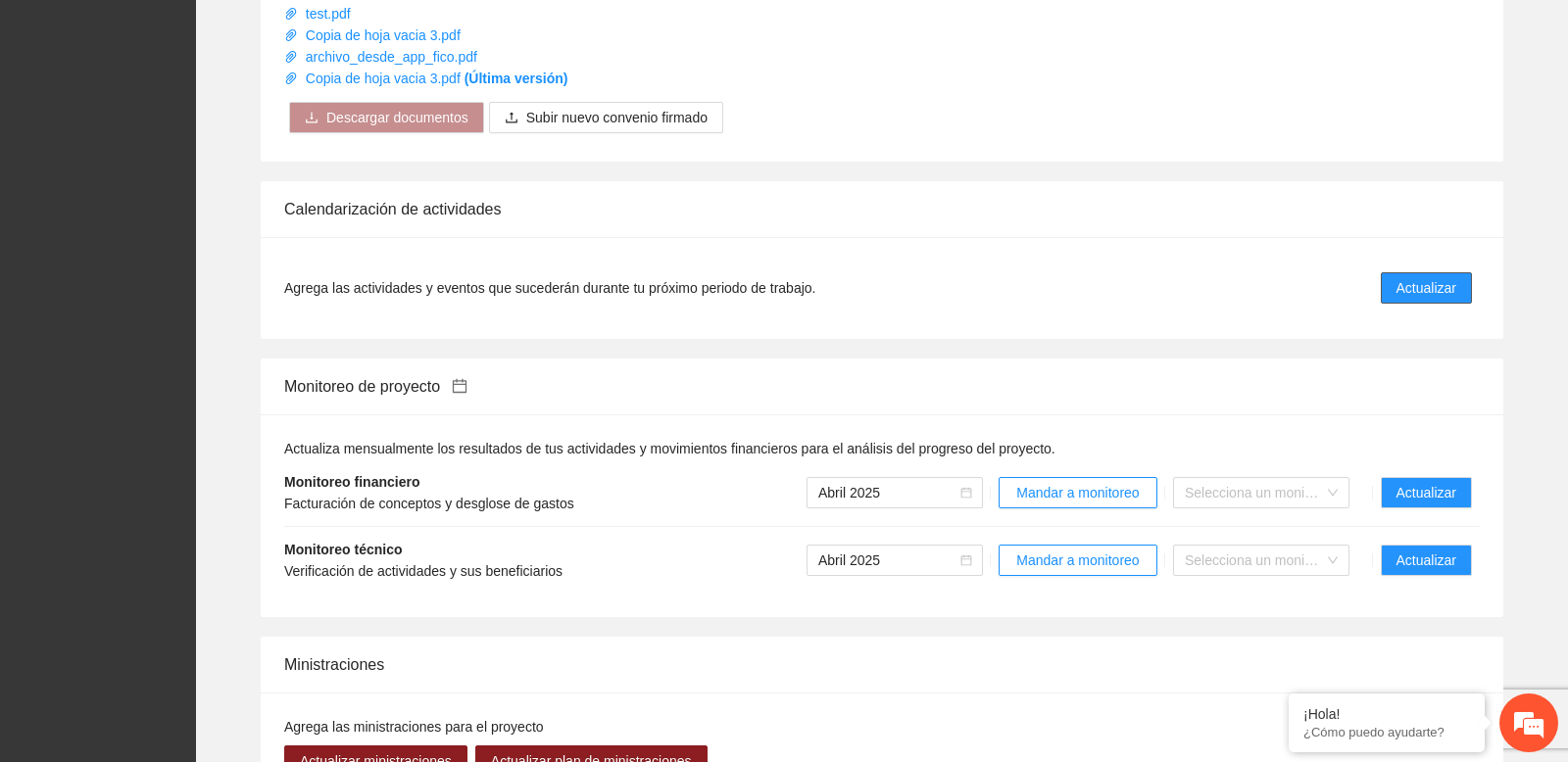 click on "Actualizar" at bounding box center (1426, 288) 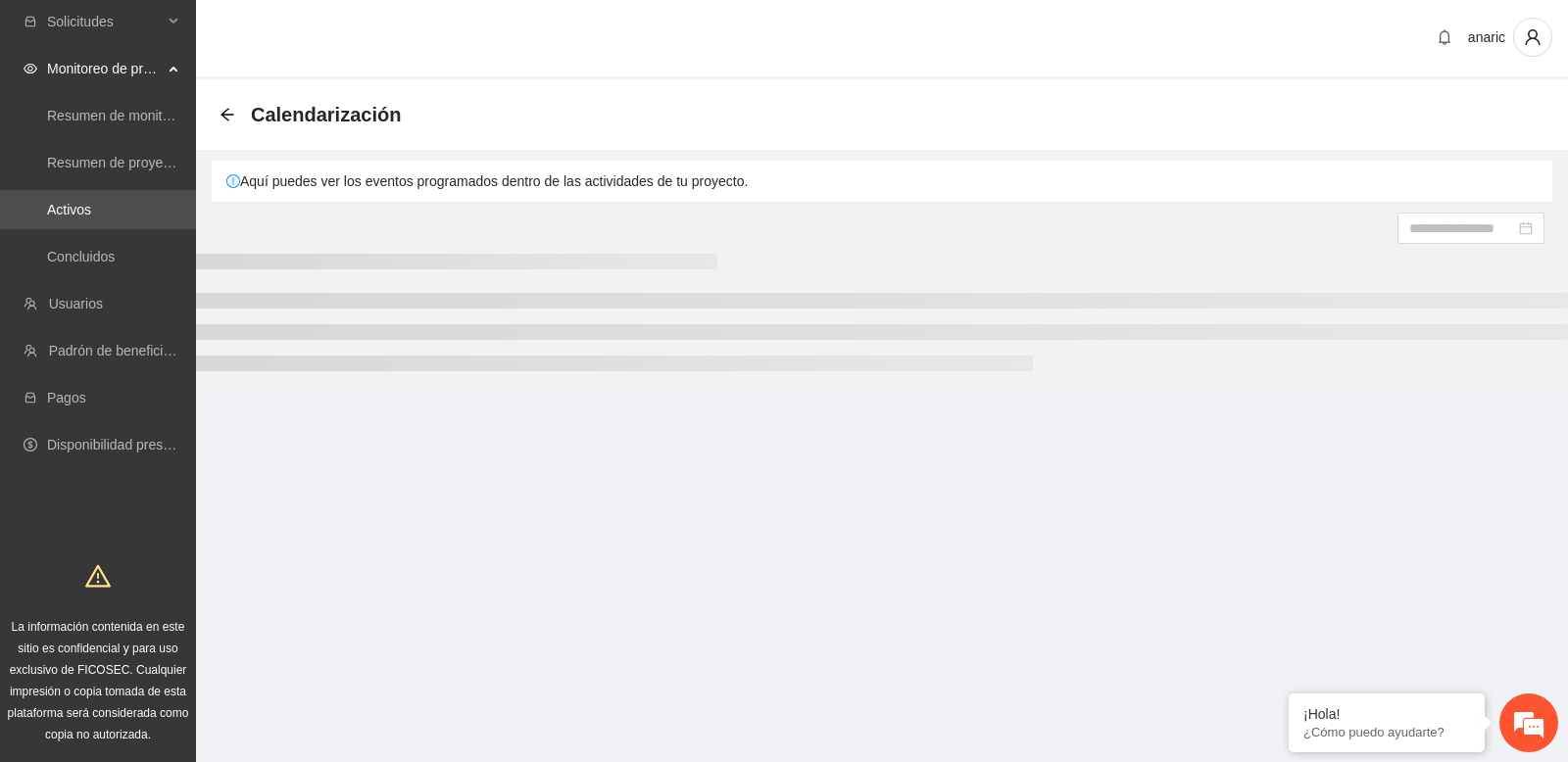 scroll, scrollTop: 0, scrollLeft: 0, axis: both 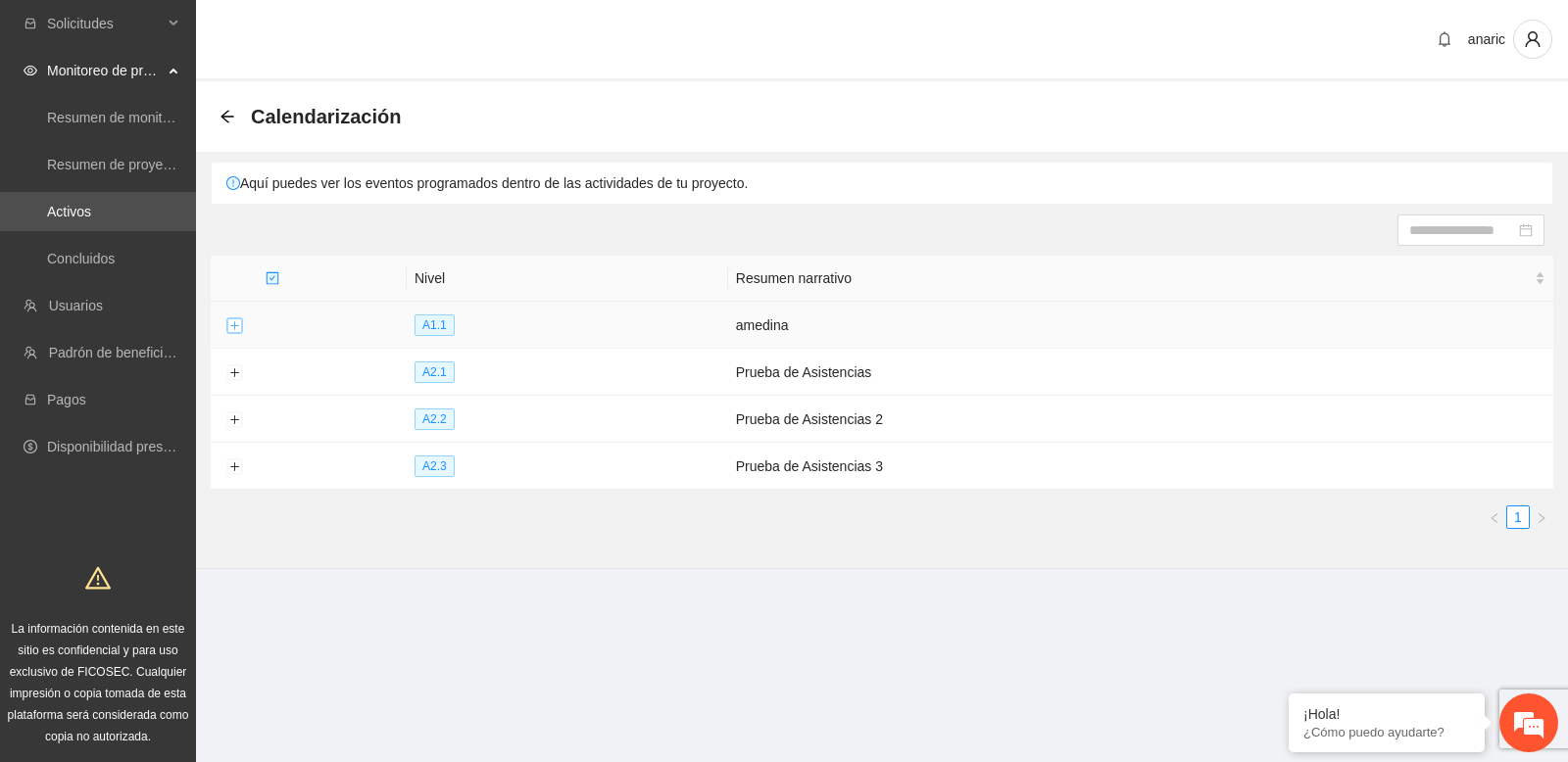 click at bounding box center [234, 326] 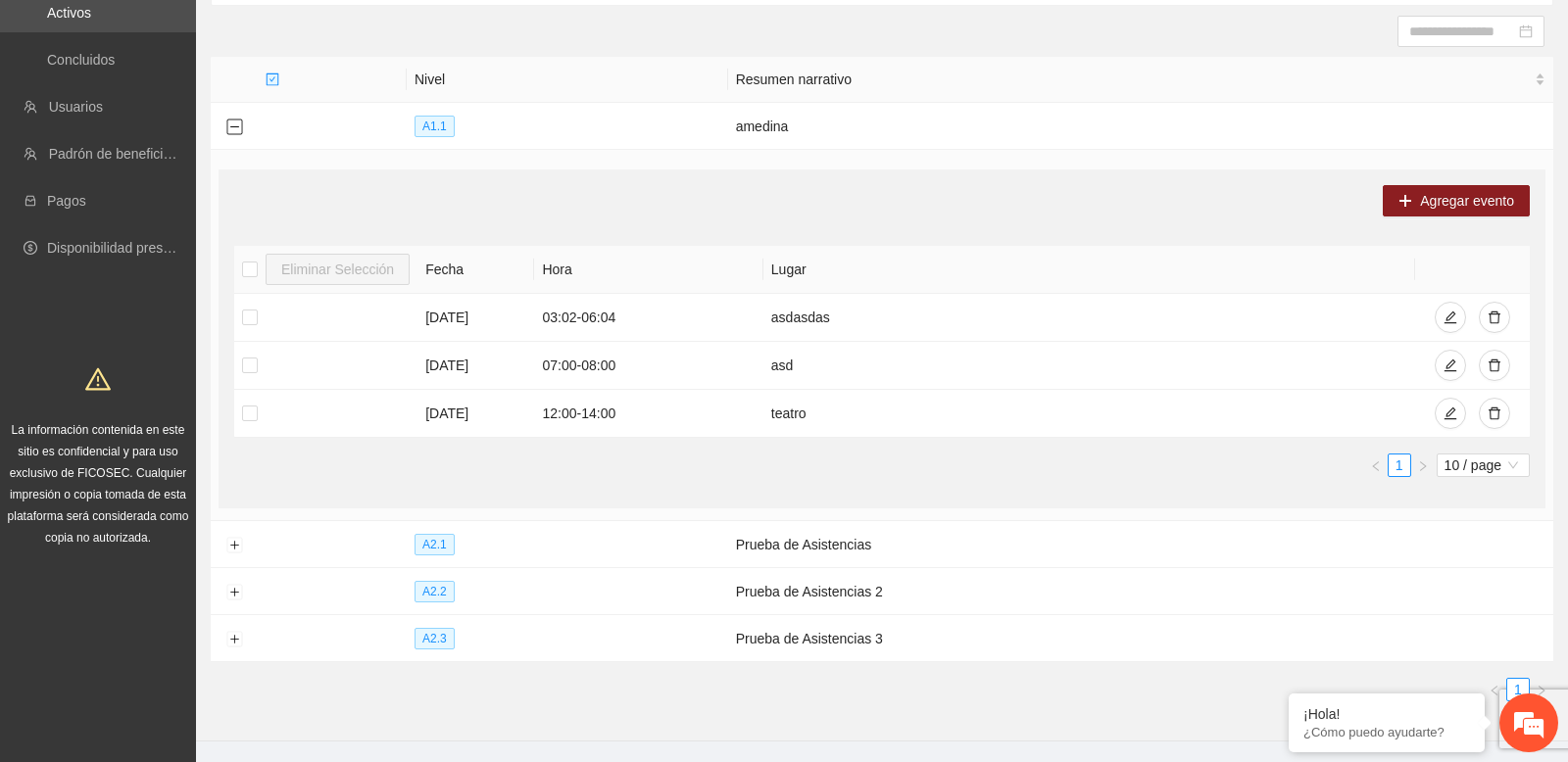 scroll, scrollTop: 197, scrollLeft: 0, axis: vertical 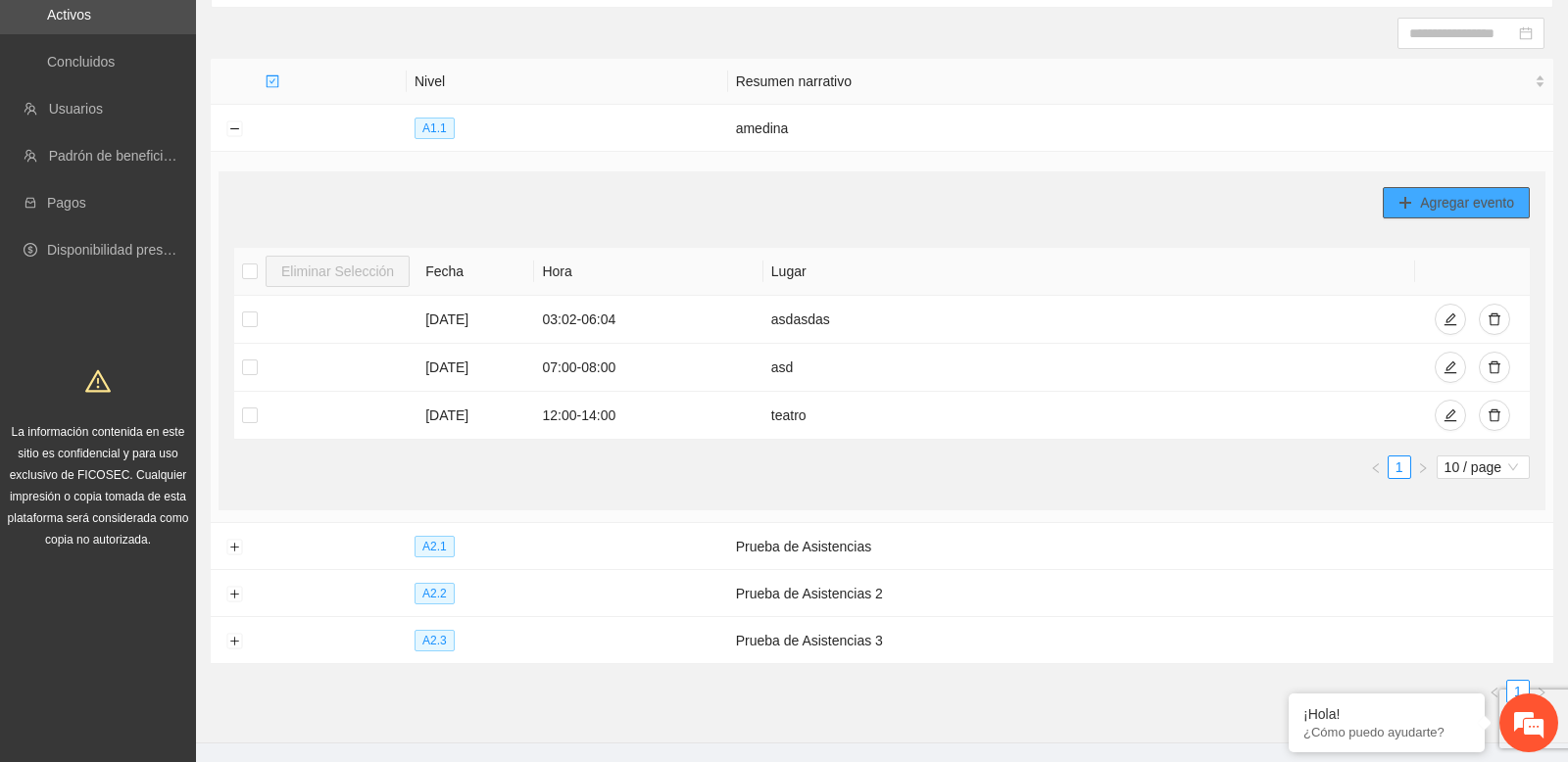 click on "Agregar evento" at bounding box center (1456, 203) 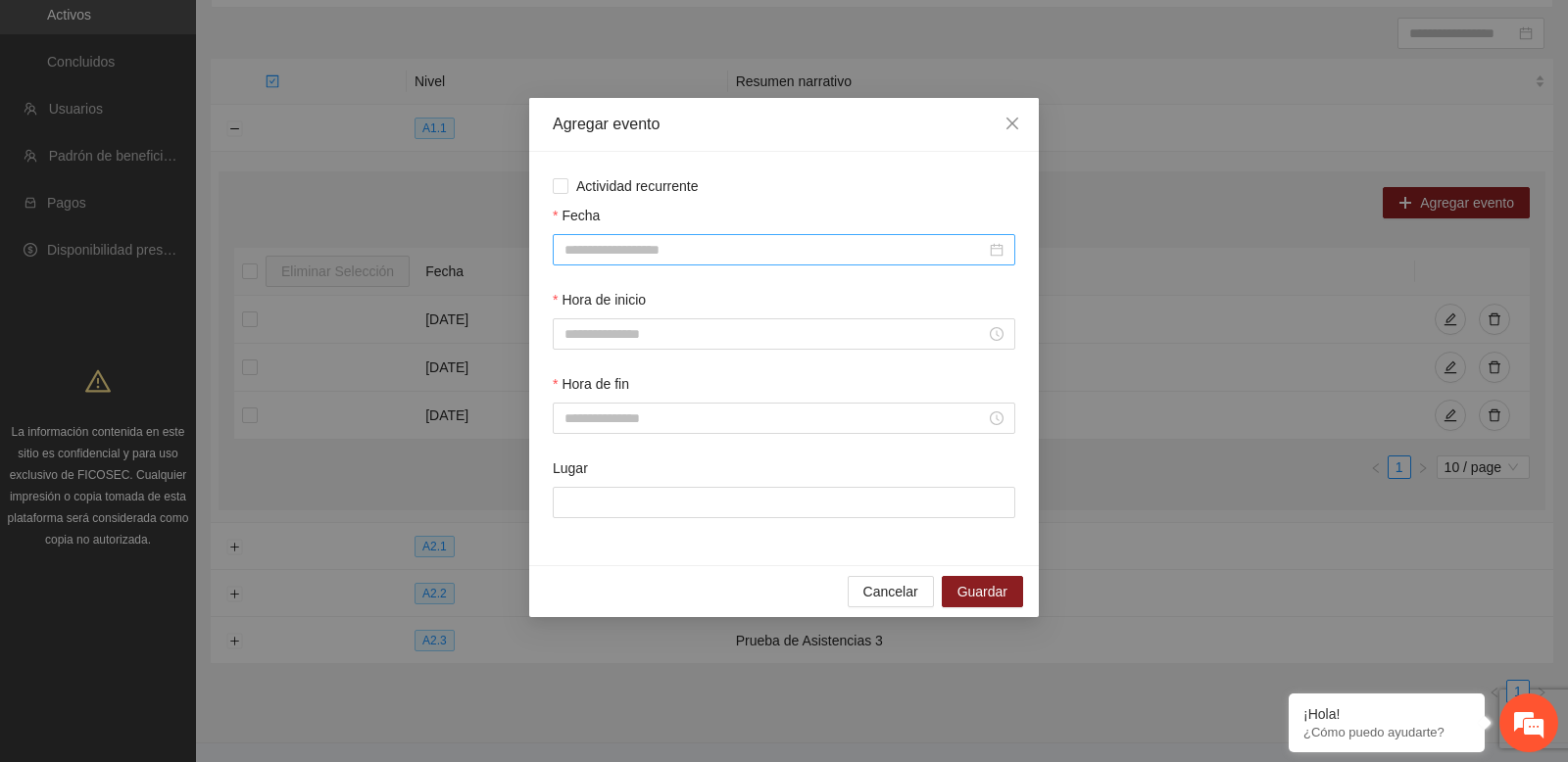 click on "Fecha" at bounding box center (775, 250) 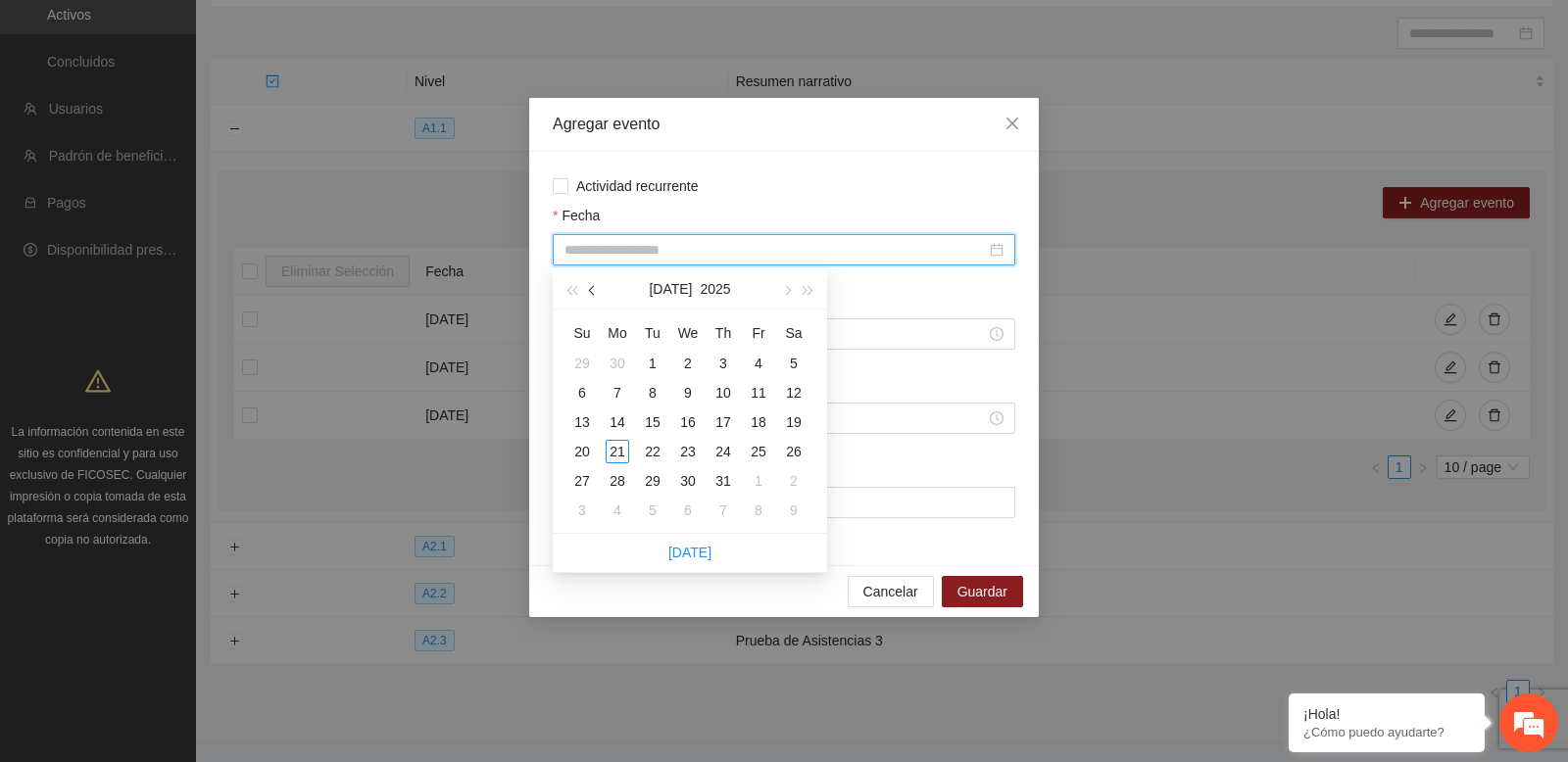 click at bounding box center [594, 291] 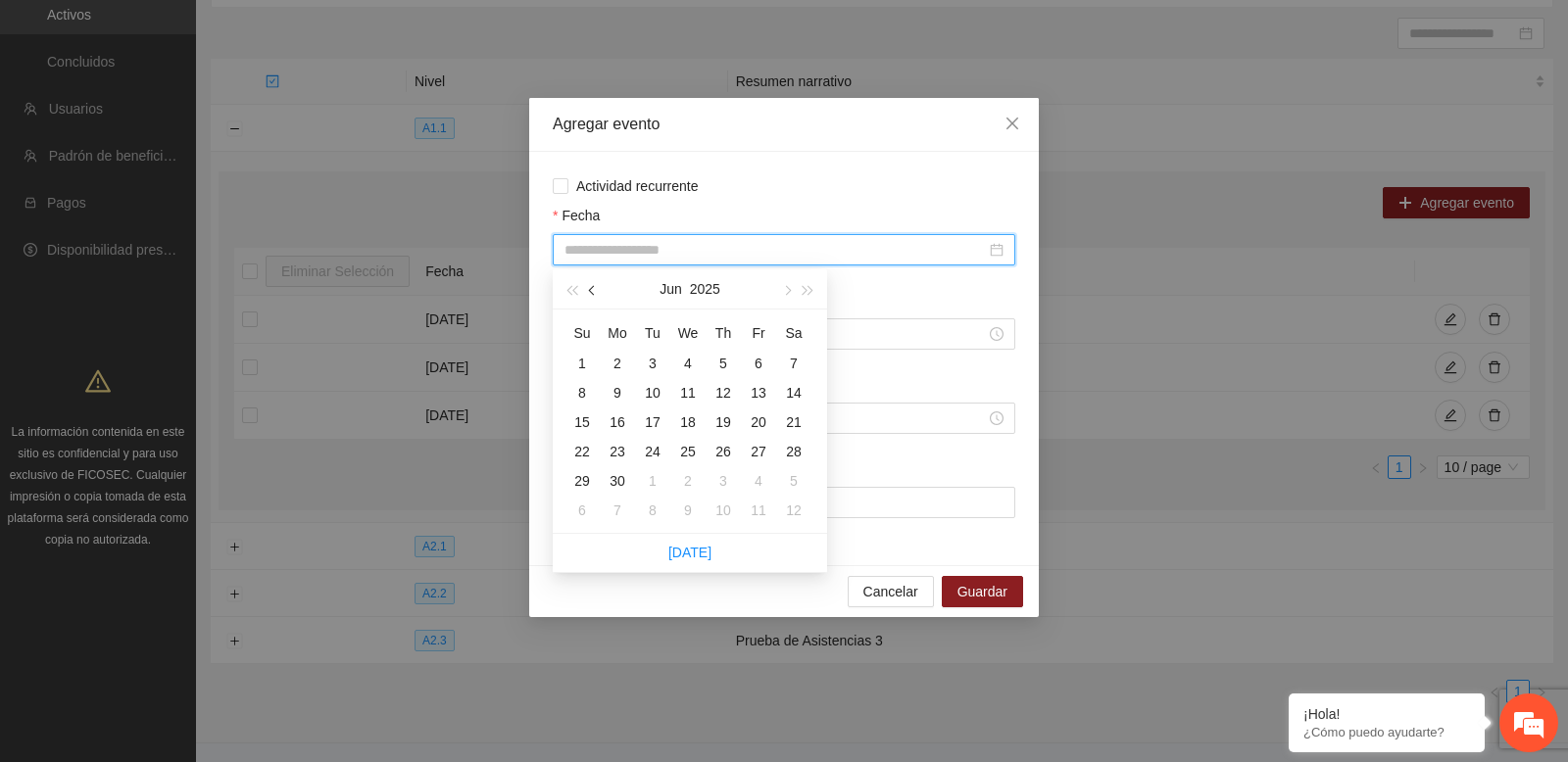 click at bounding box center [594, 291] 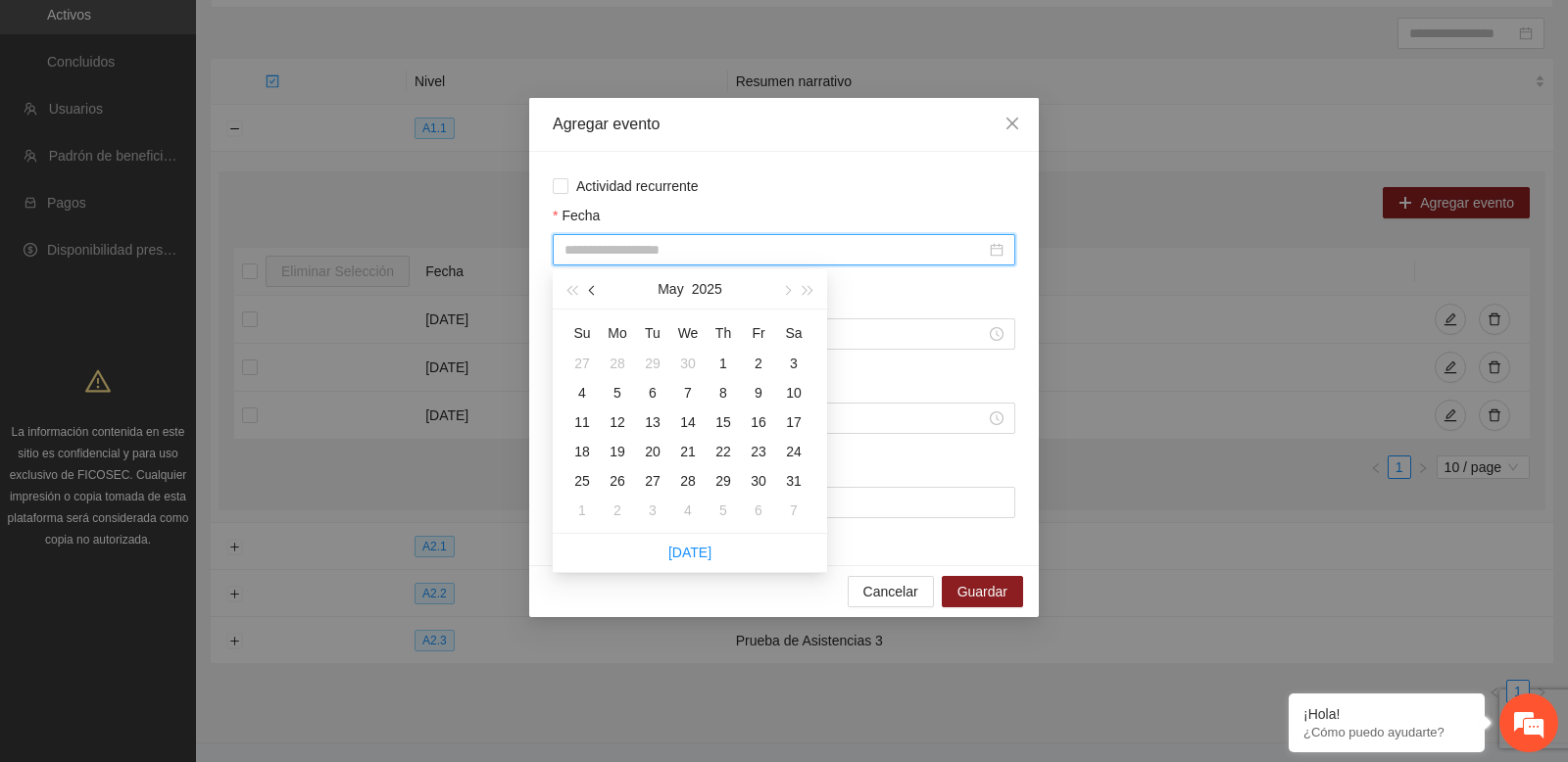 click at bounding box center (594, 291) 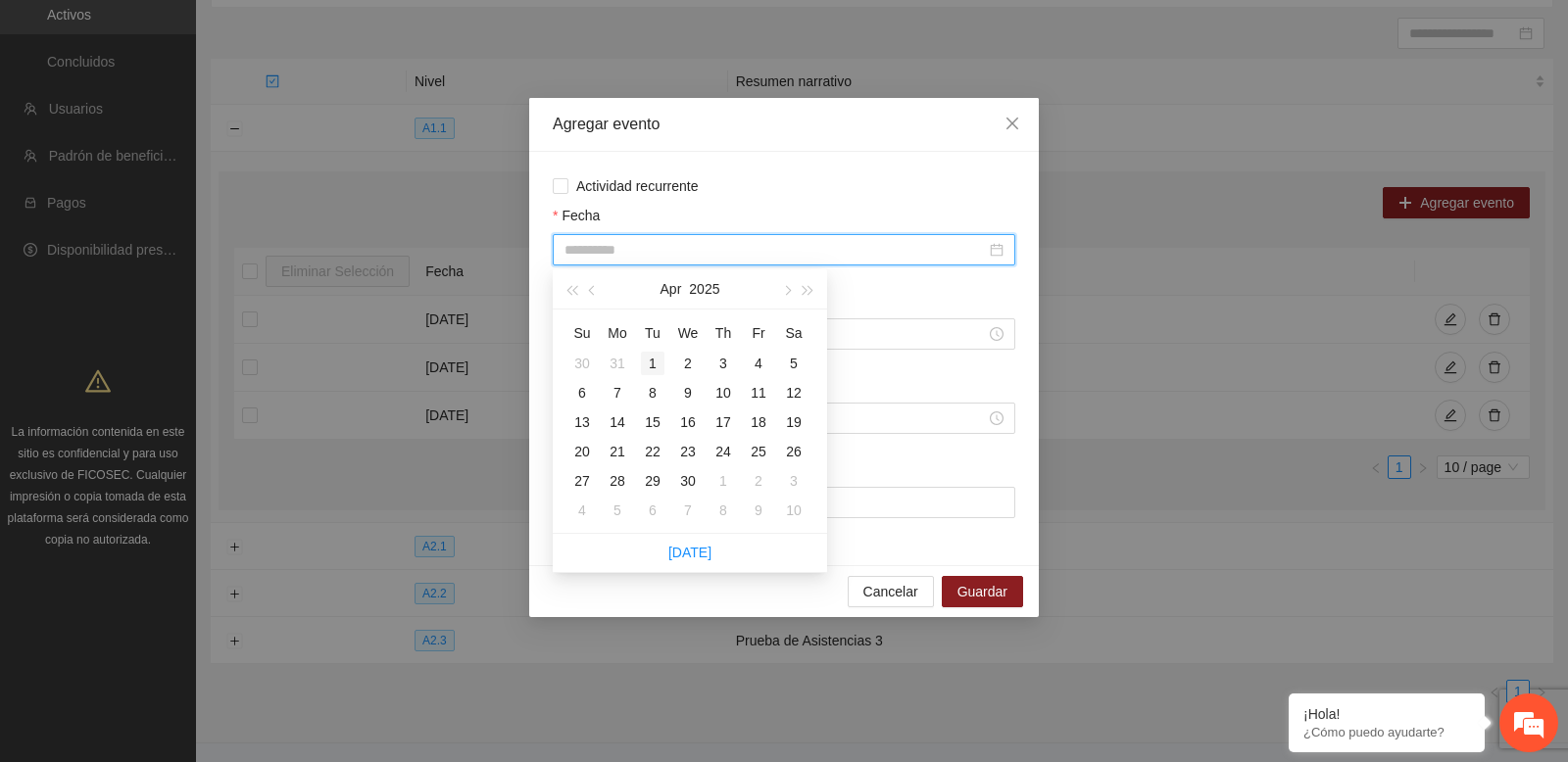 click on "1" at bounding box center (653, 363) 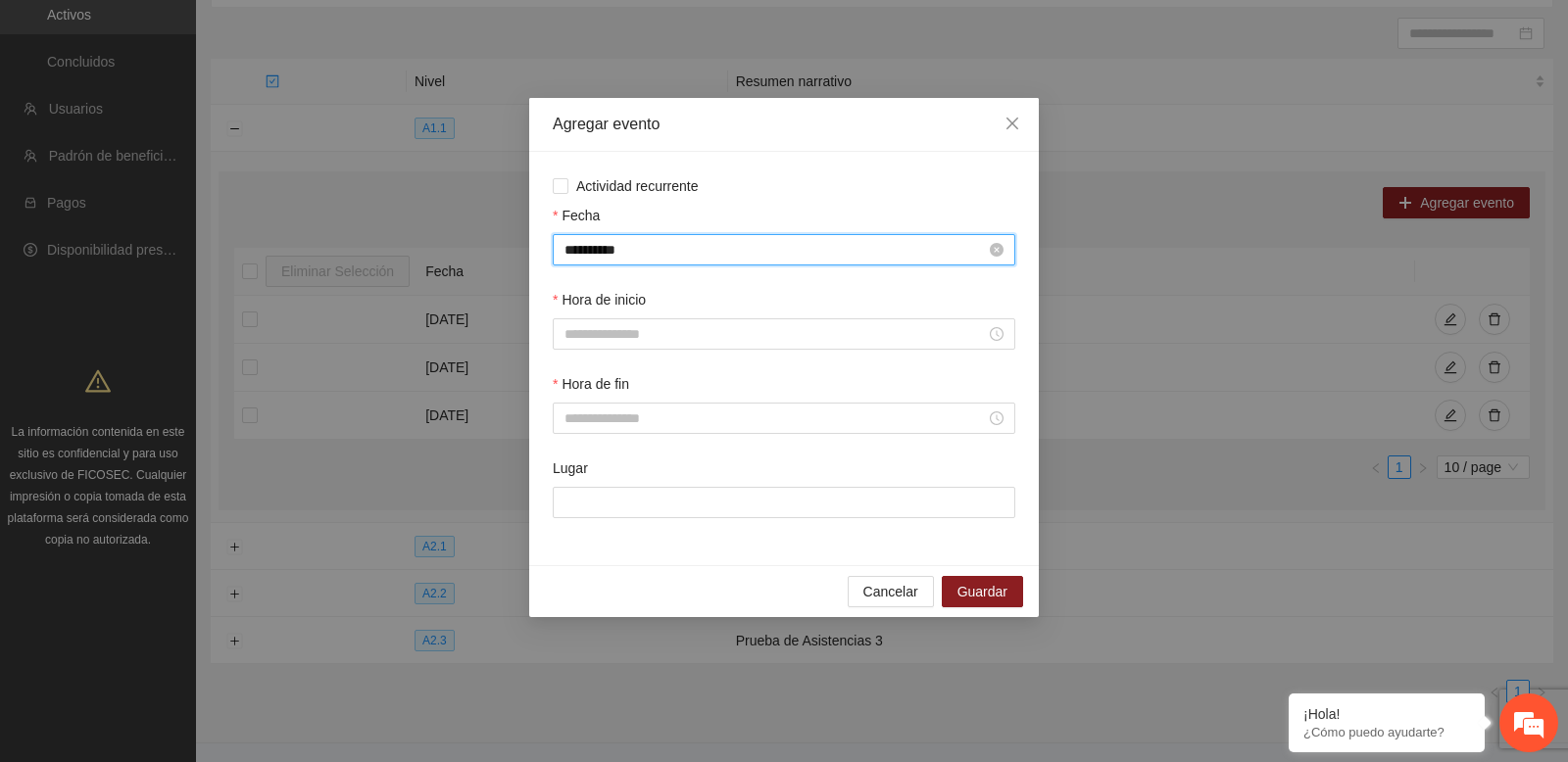 click on "**********" at bounding box center (775, 250) 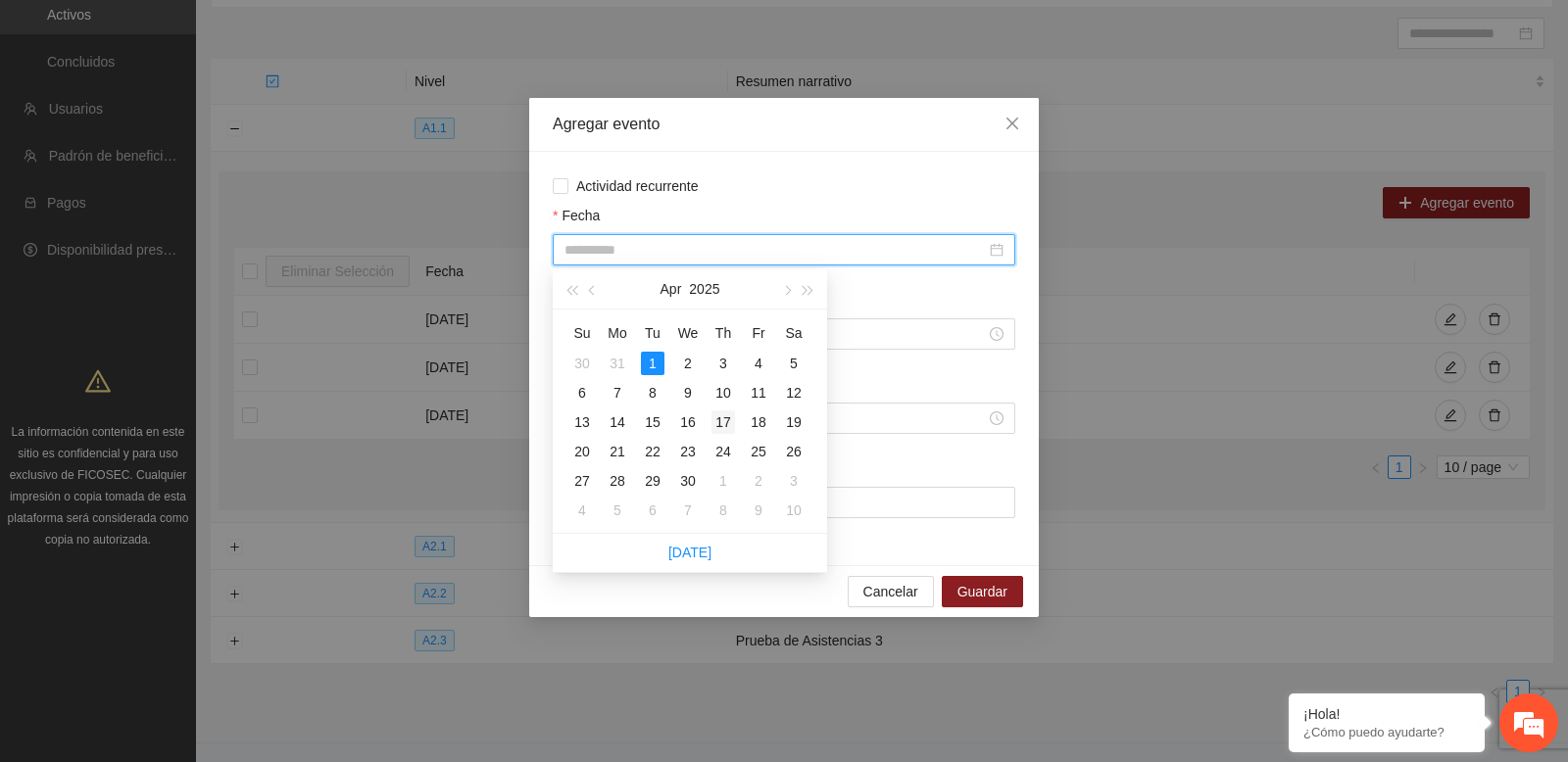 click on "17" at bounding box center [723, 422] 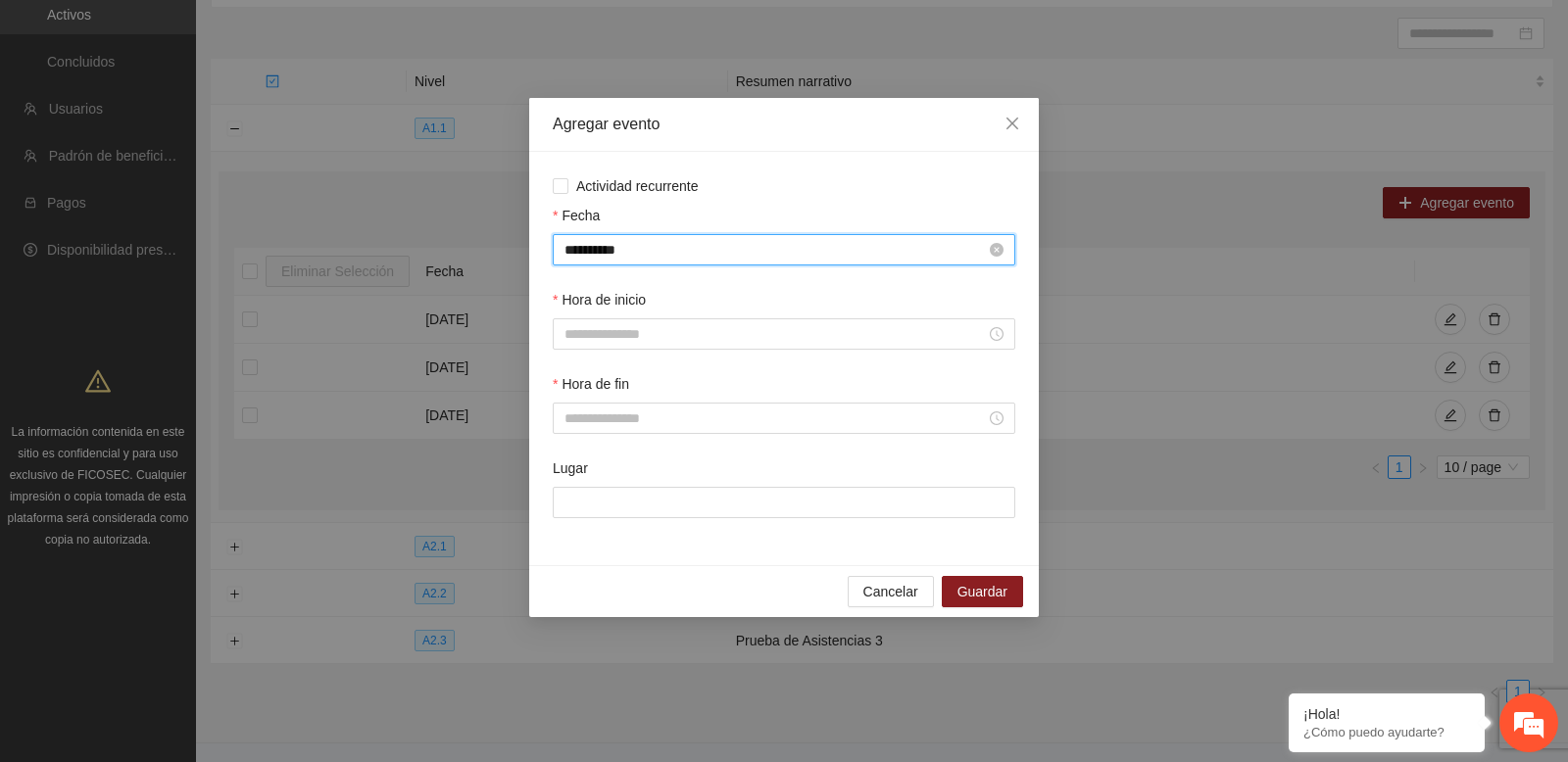 click on "**********" at bounding box center [775, 250] 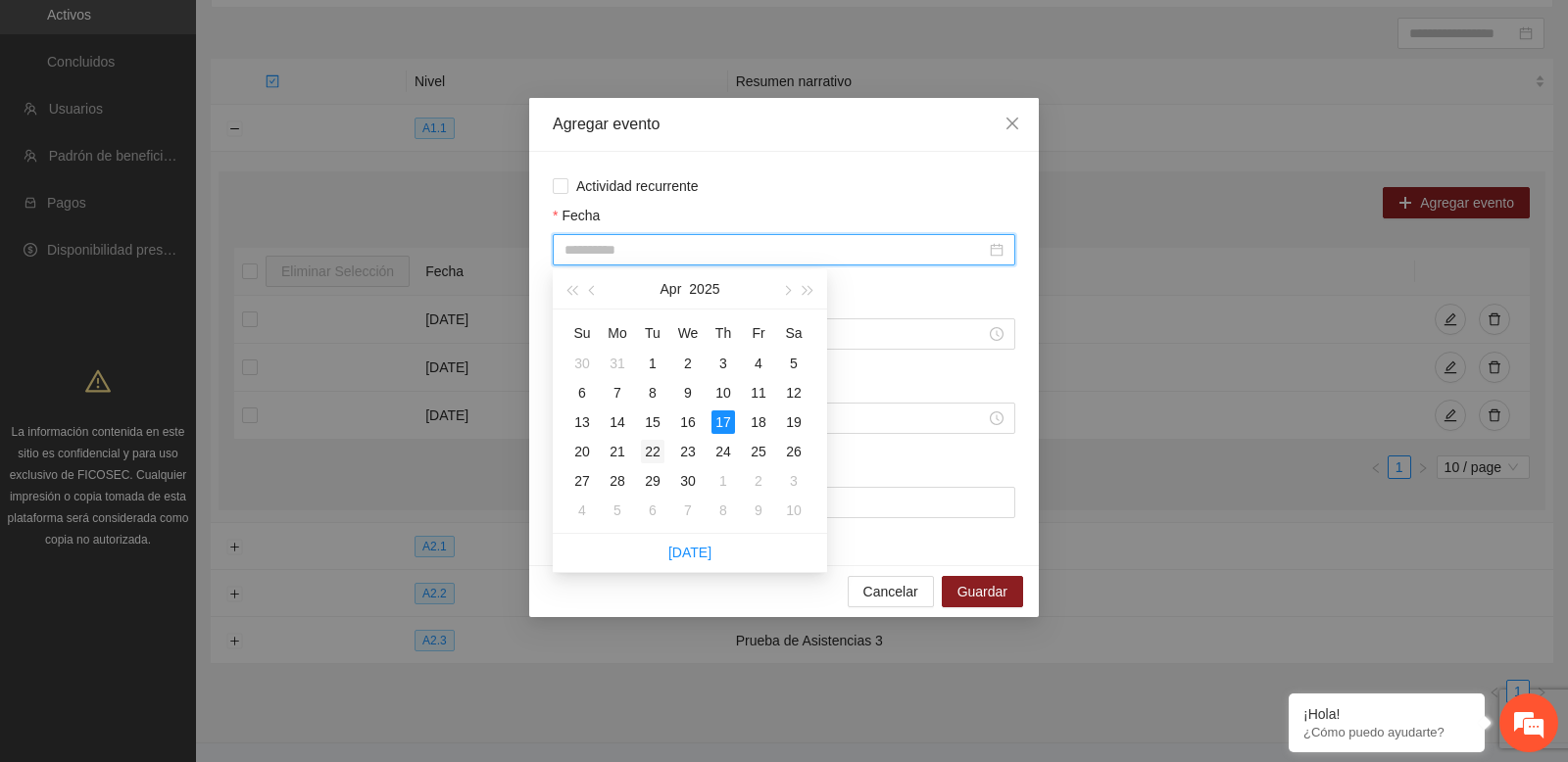 type on "**********" 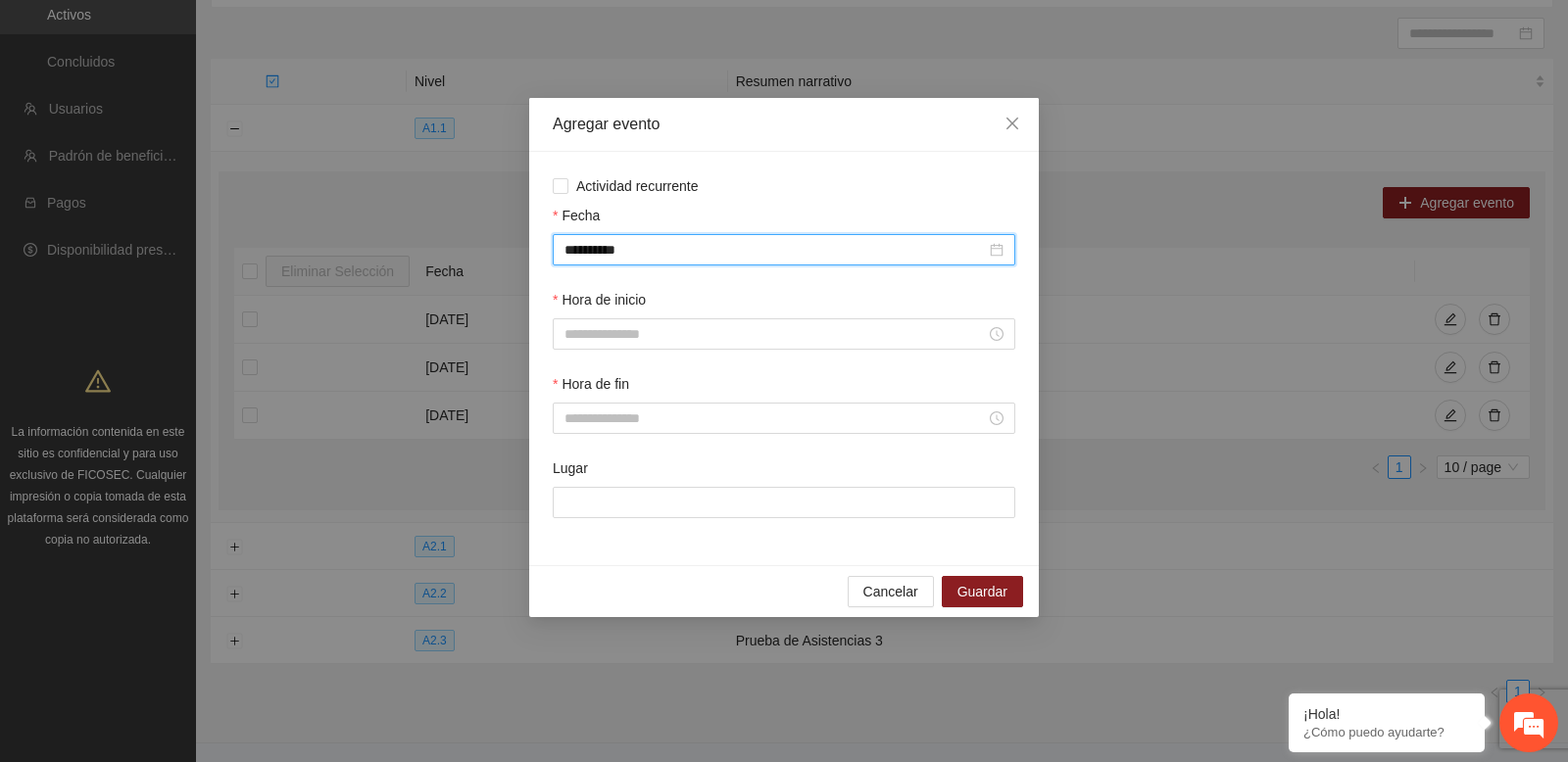 click on "Hora de inicio" at bounding box center (784, 304) 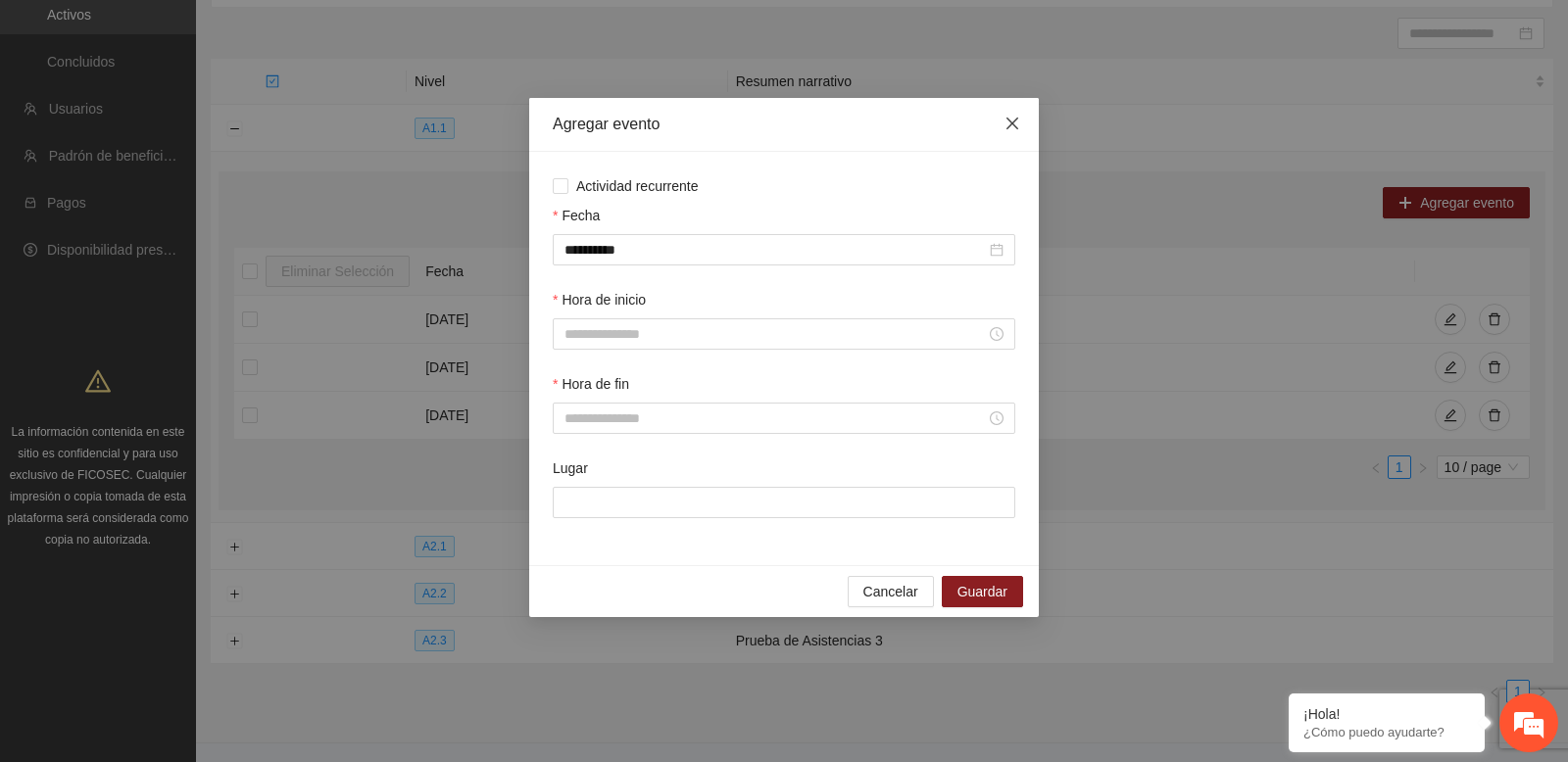 click 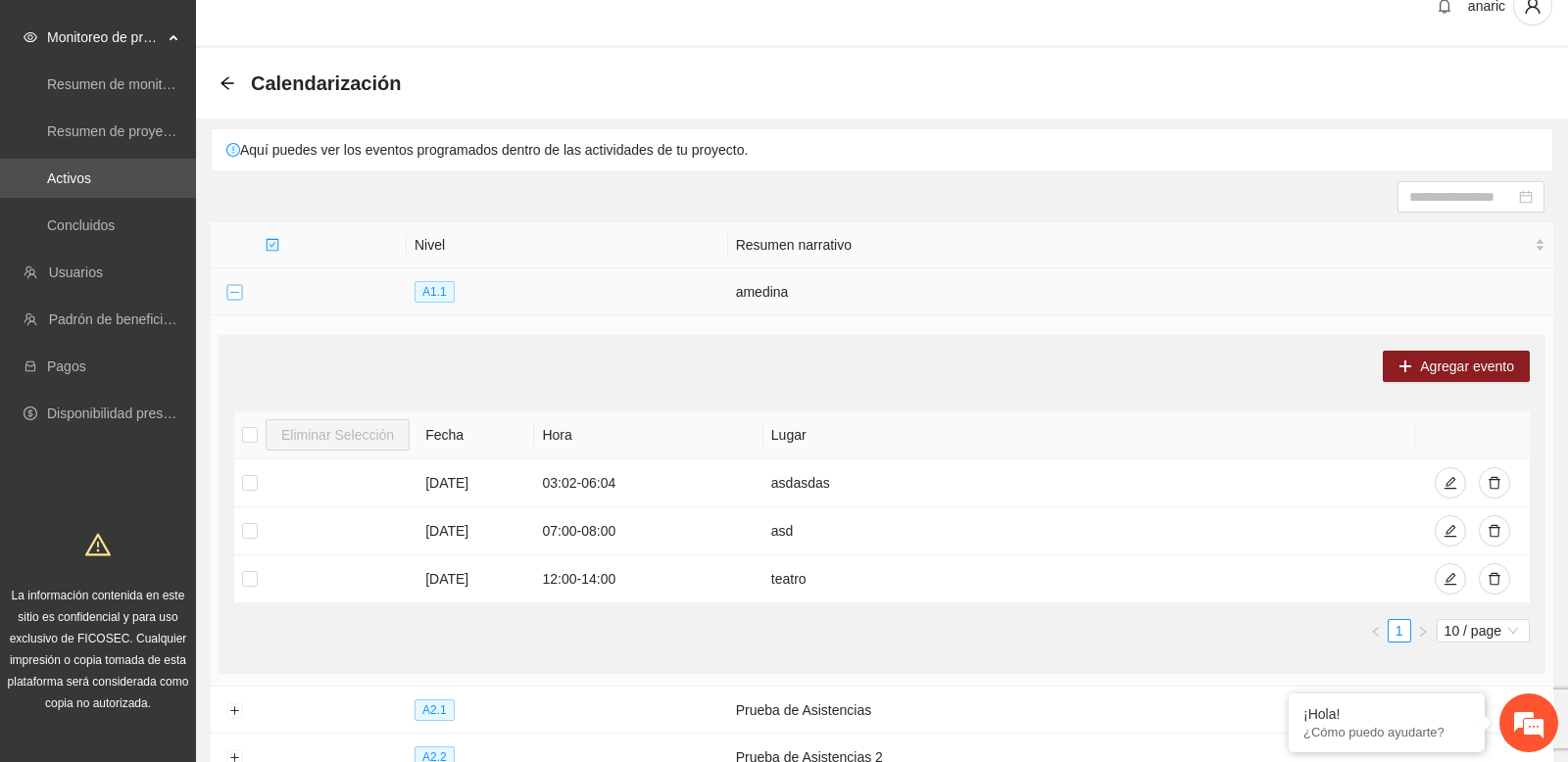 click at bounding box center [234, 293] 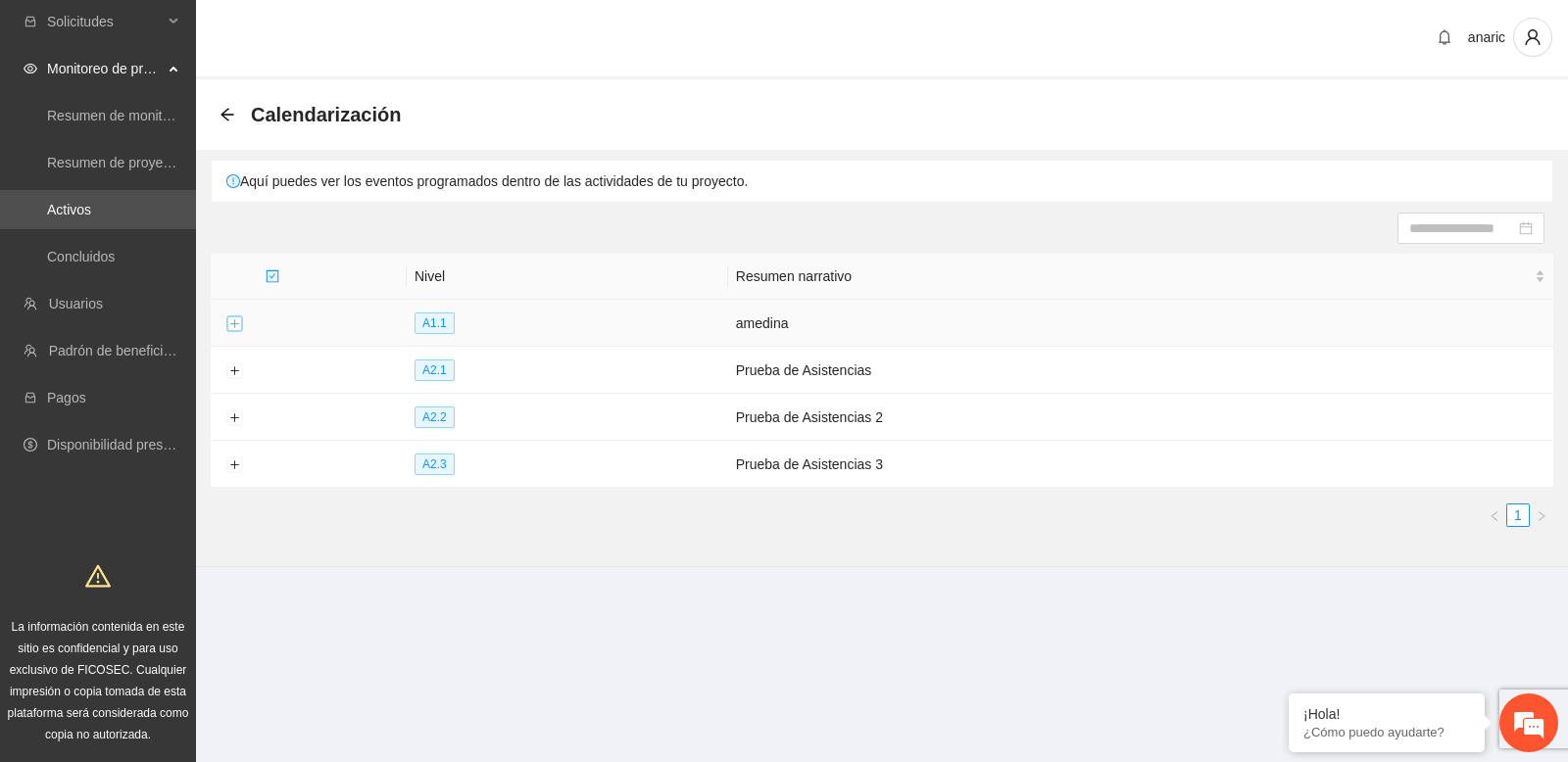scroll, scrollTop: 2, scrollLeft: 0, axis: vertical 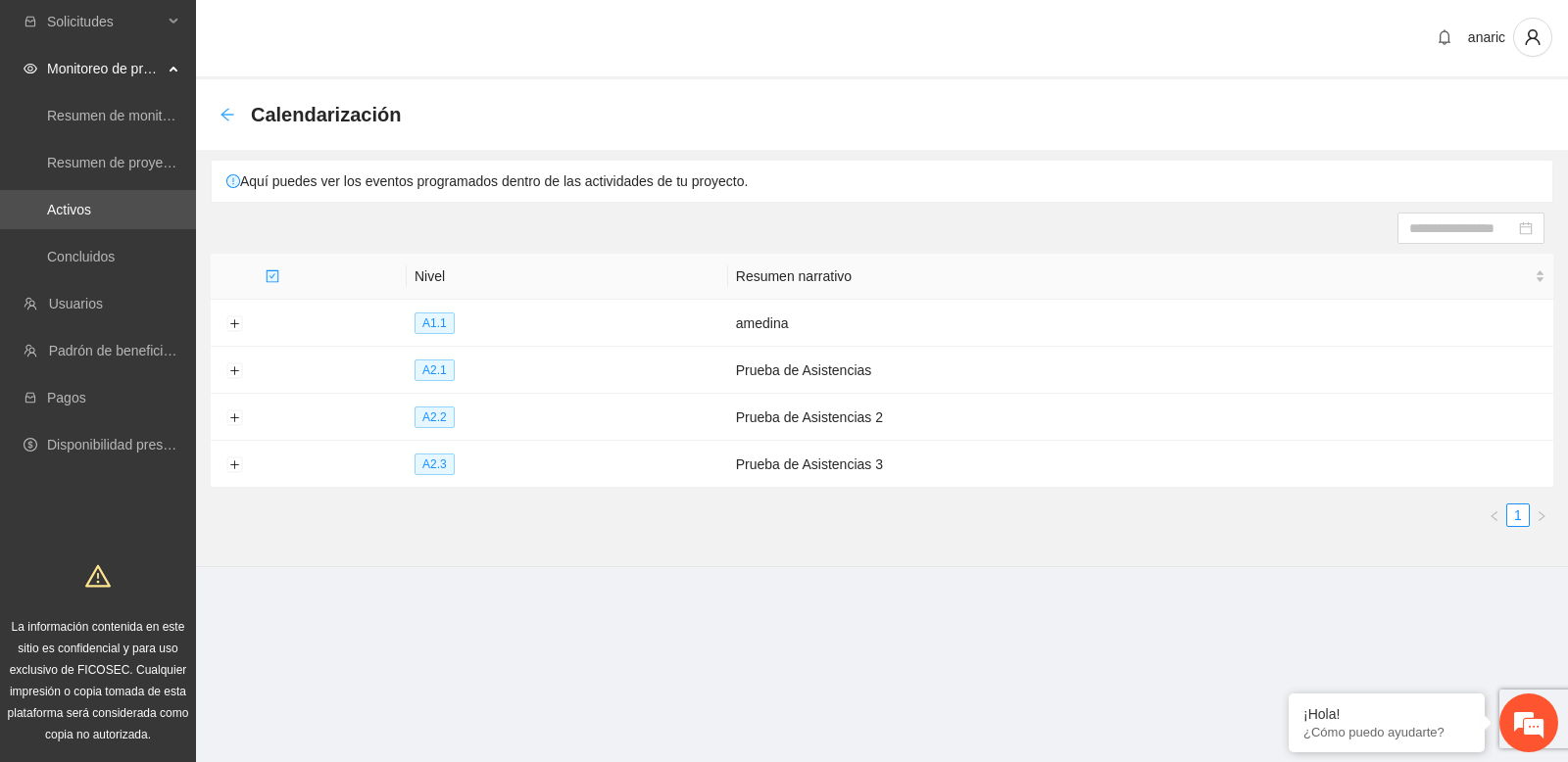 click 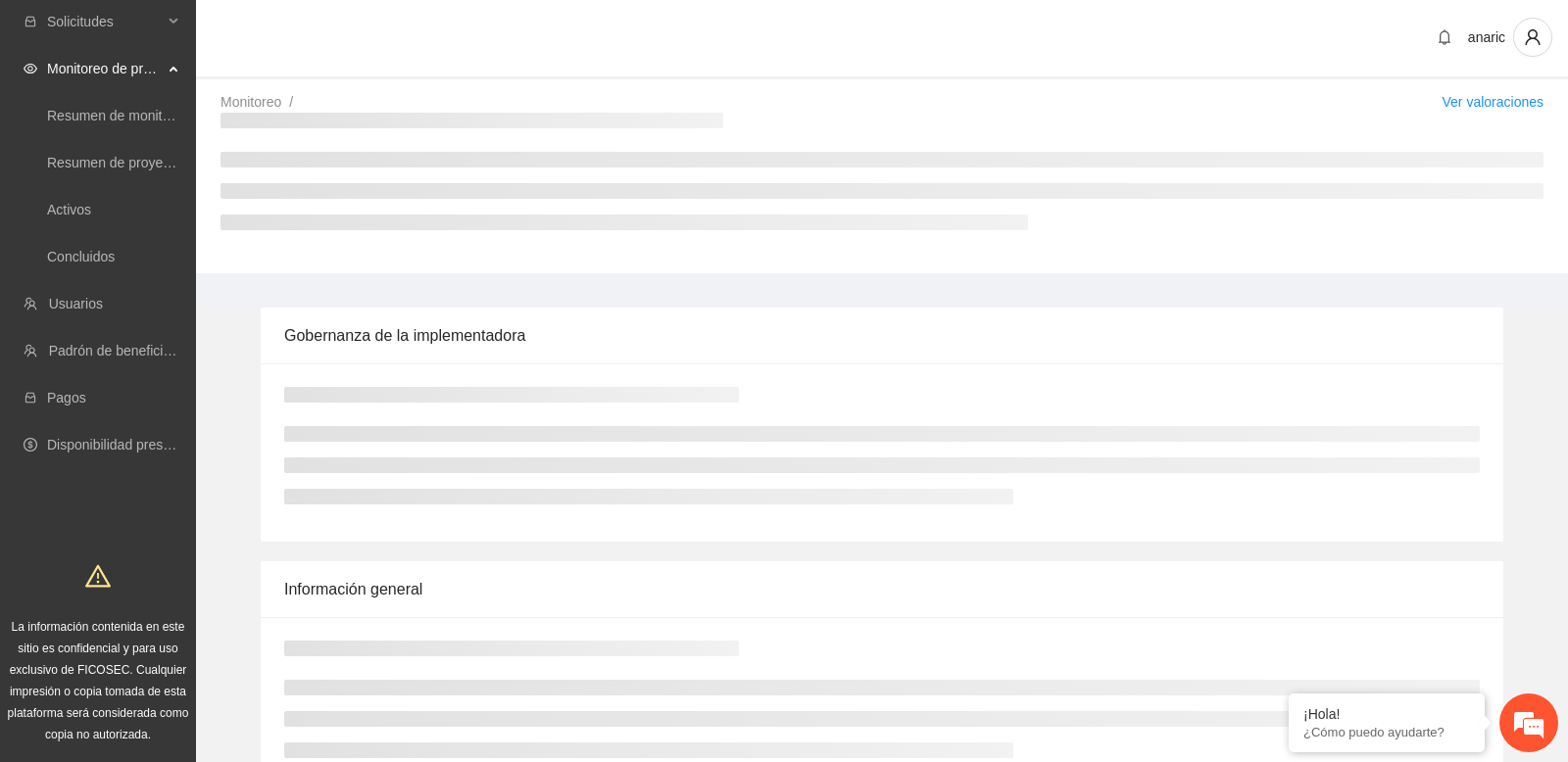 scroll, scrollTop: 0, scrollLeft: 0, axis: both 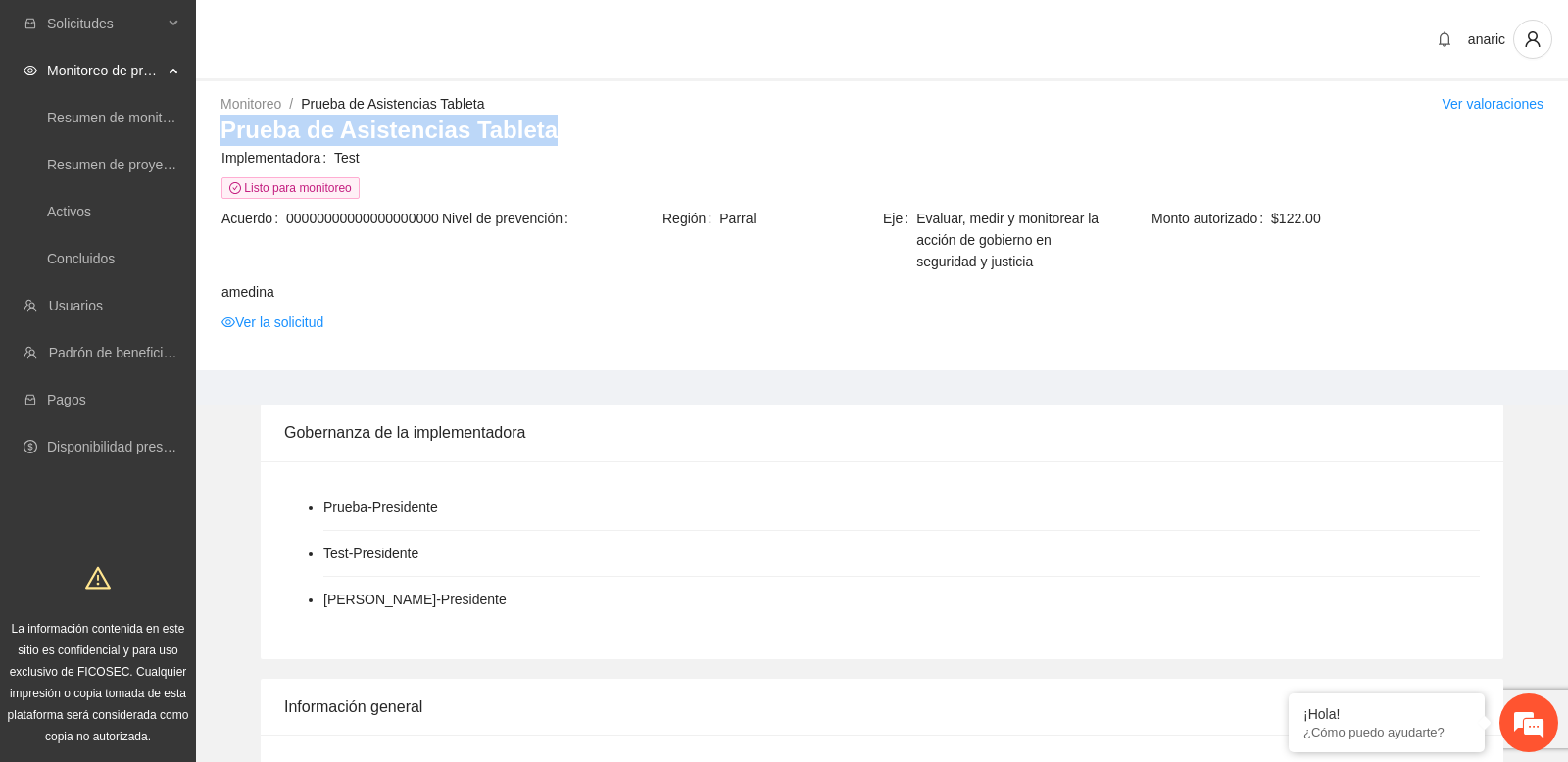 drag, startPoint x: 223, startPoint y: 130, endPoint x: 541, endPoint y: 134, distance: 318.0252 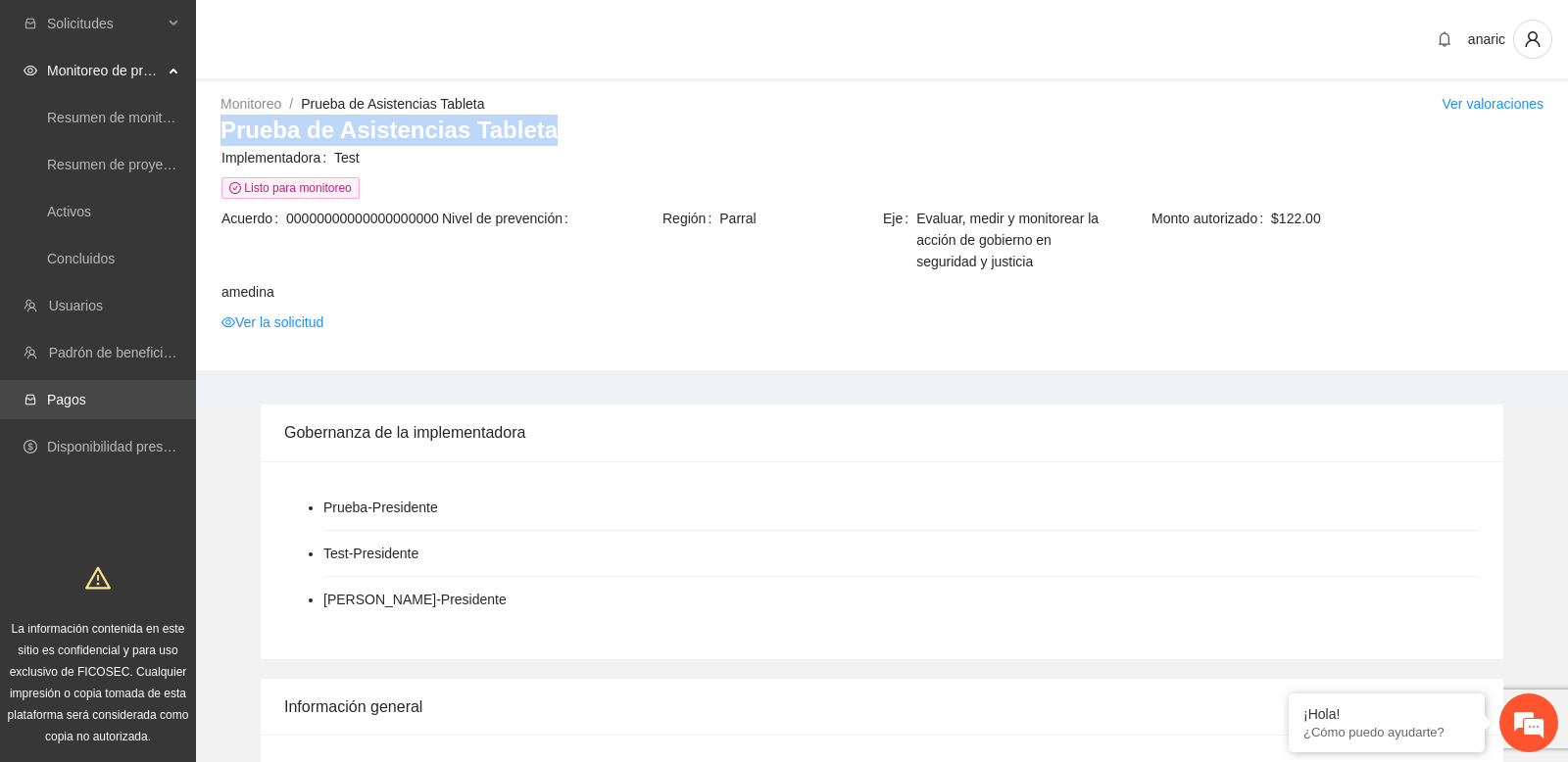 click on "Pagos" at bounding box center (67, 400) 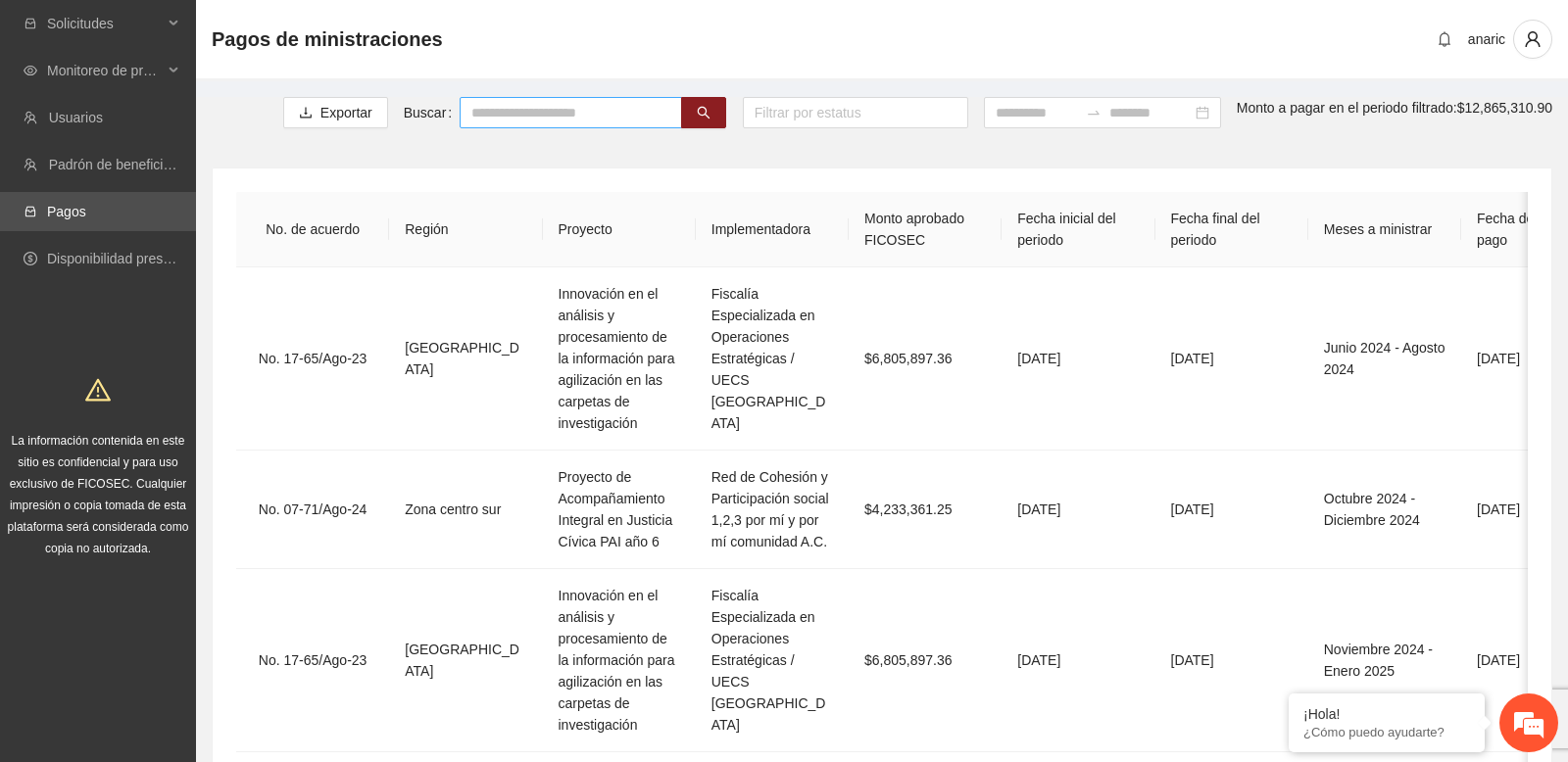 click at bounding box center (570, 113) 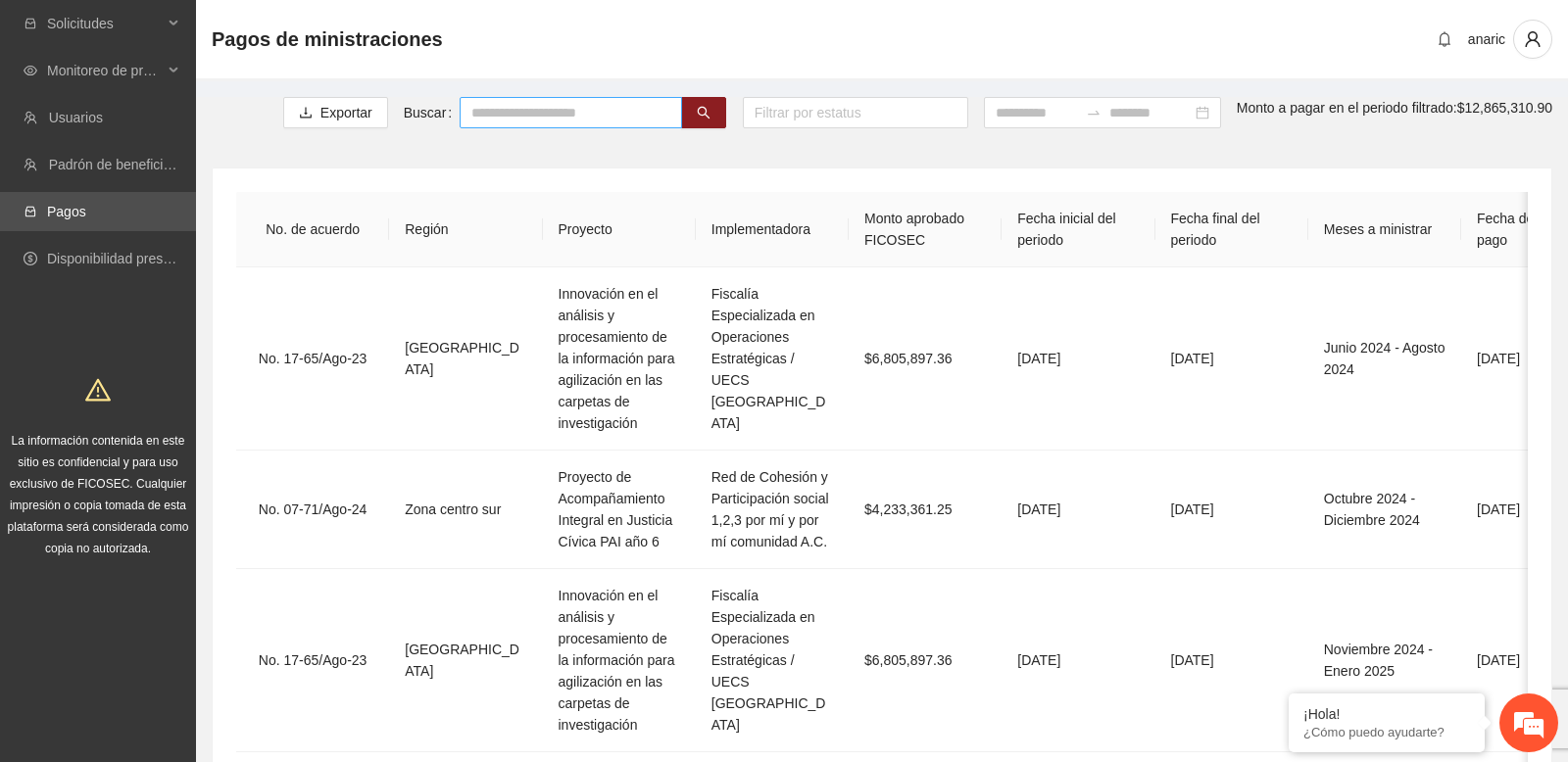 paste on "**********" 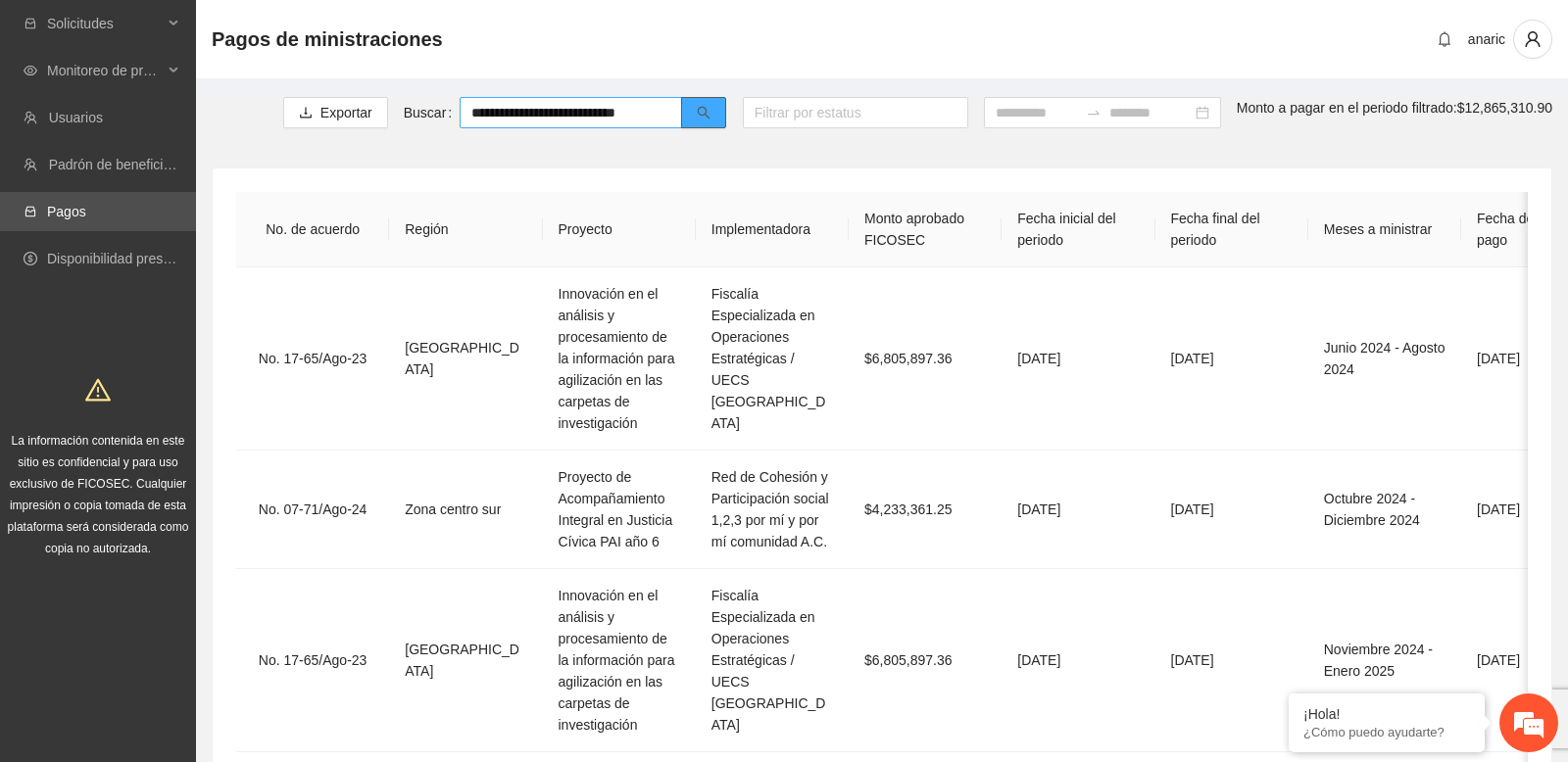 click 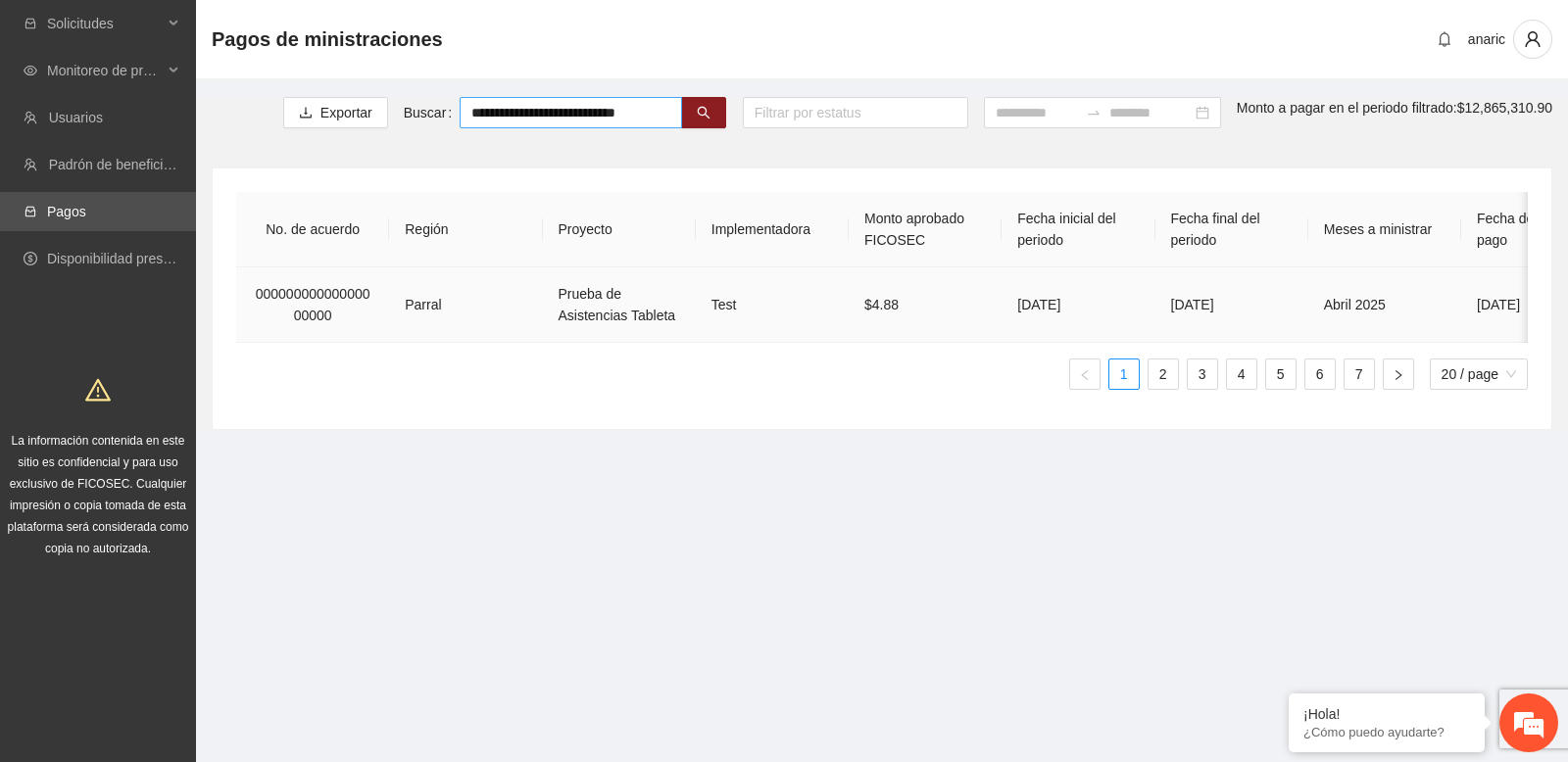 type on "**********" 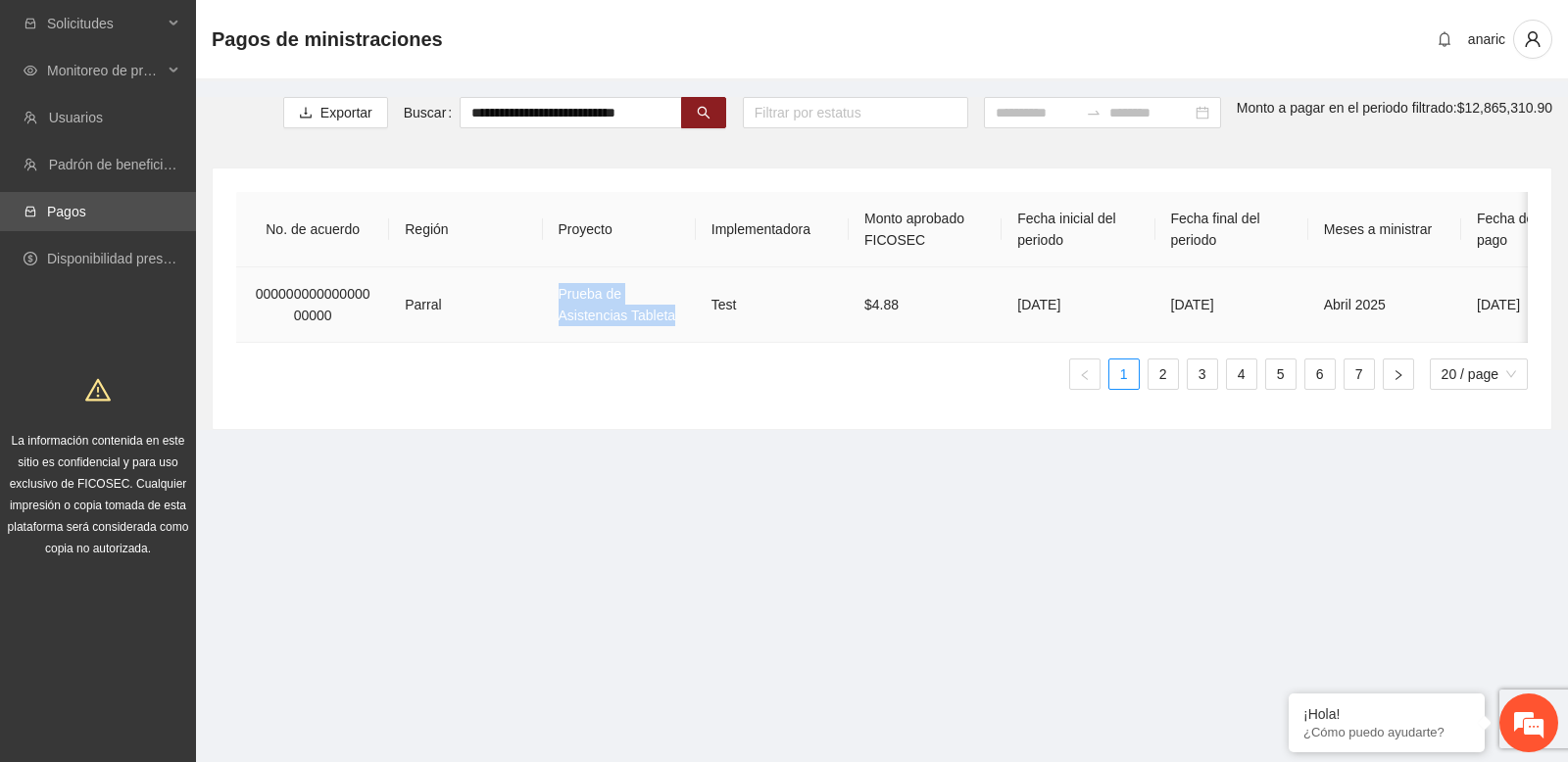 drag, startPoint x: 561, startPoint y: 293, endPoint x: 681, endPoint y: 316, distance: 122.18429 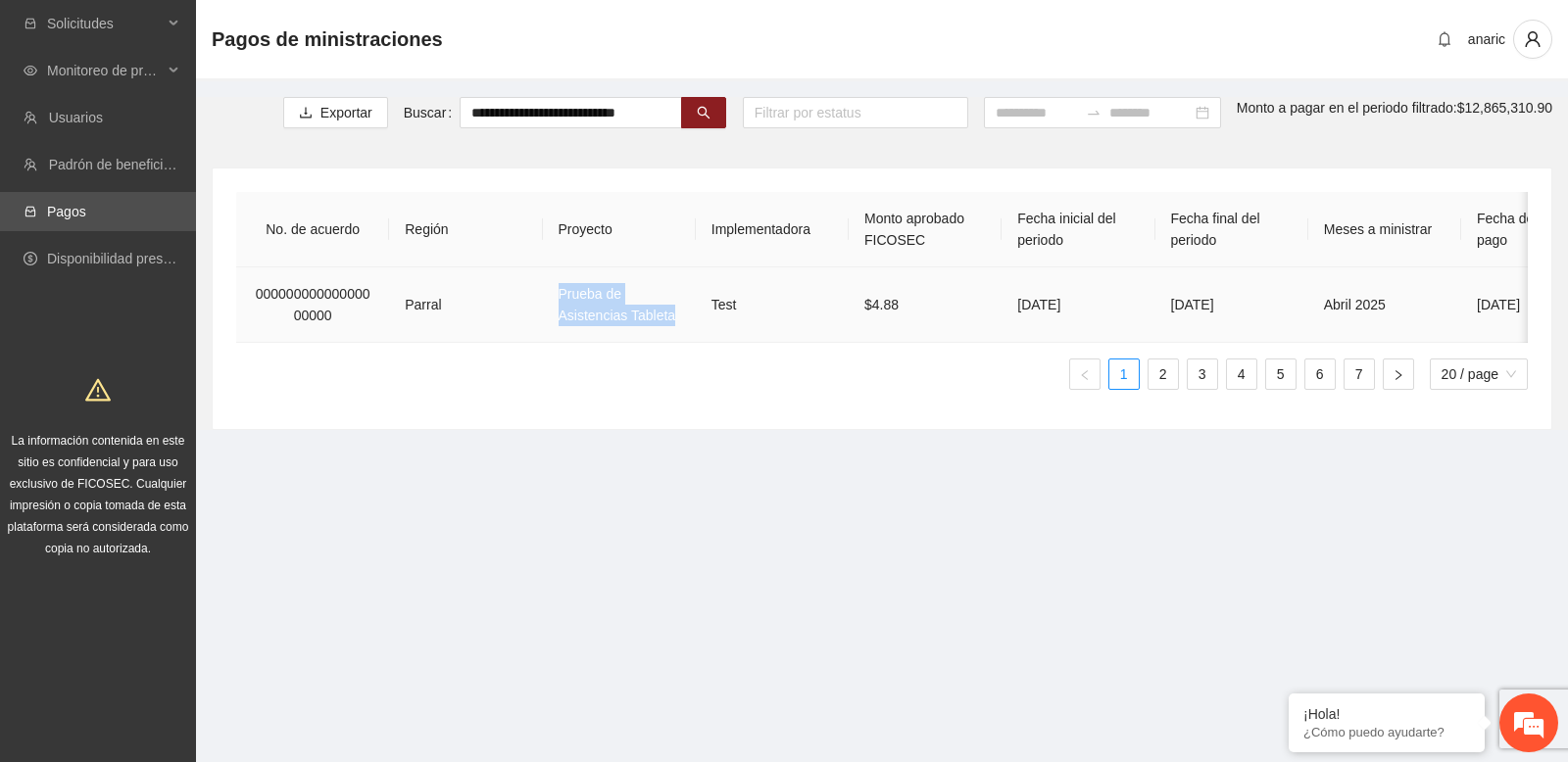 scroll, scrollTop: 0, scrollLeft: 12, axis: horizontal 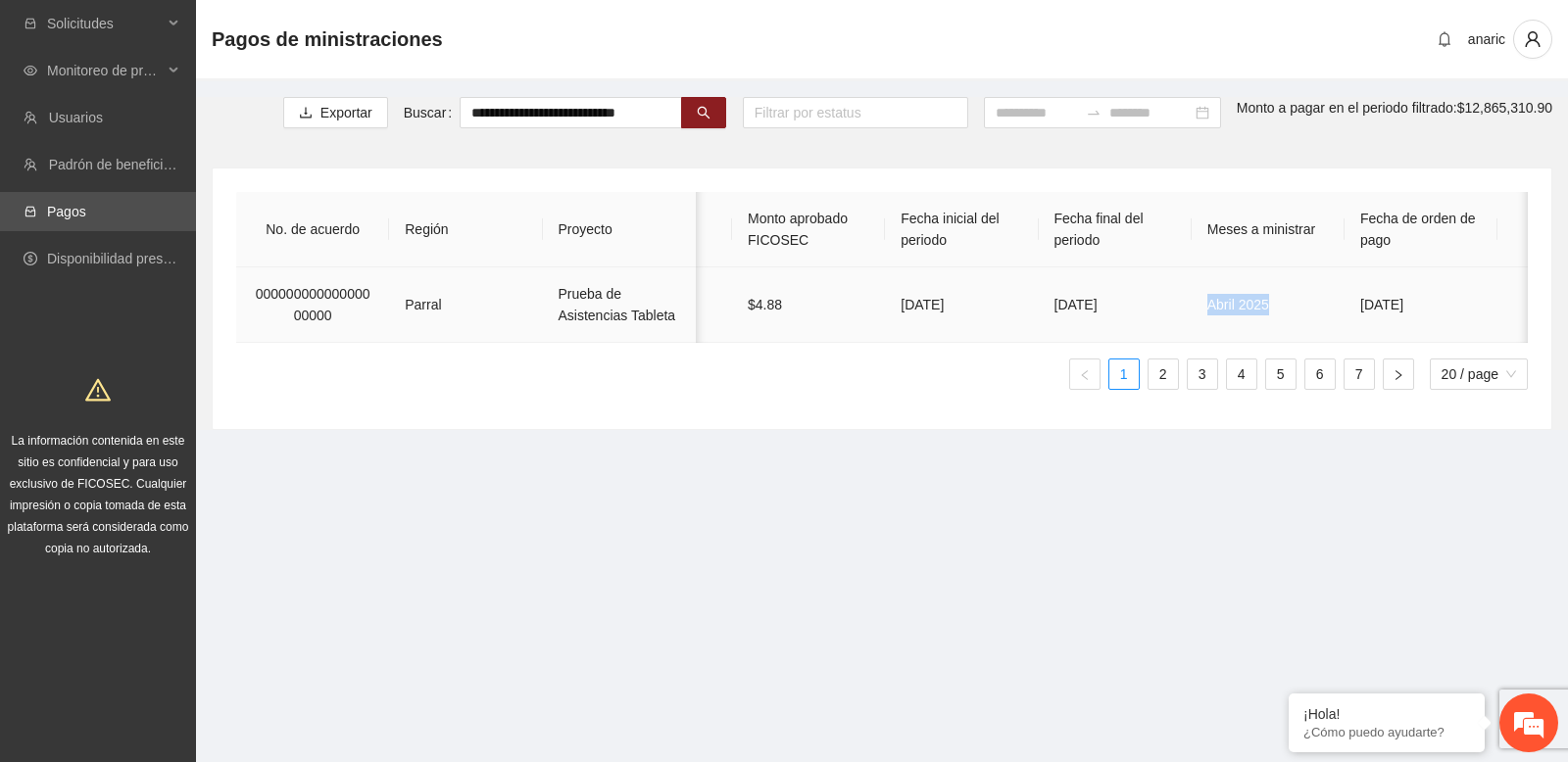 drag, startPoint x: 1209, startPoint y: 305, endPoint x: 1274, endPoint y: 305, distance: 65 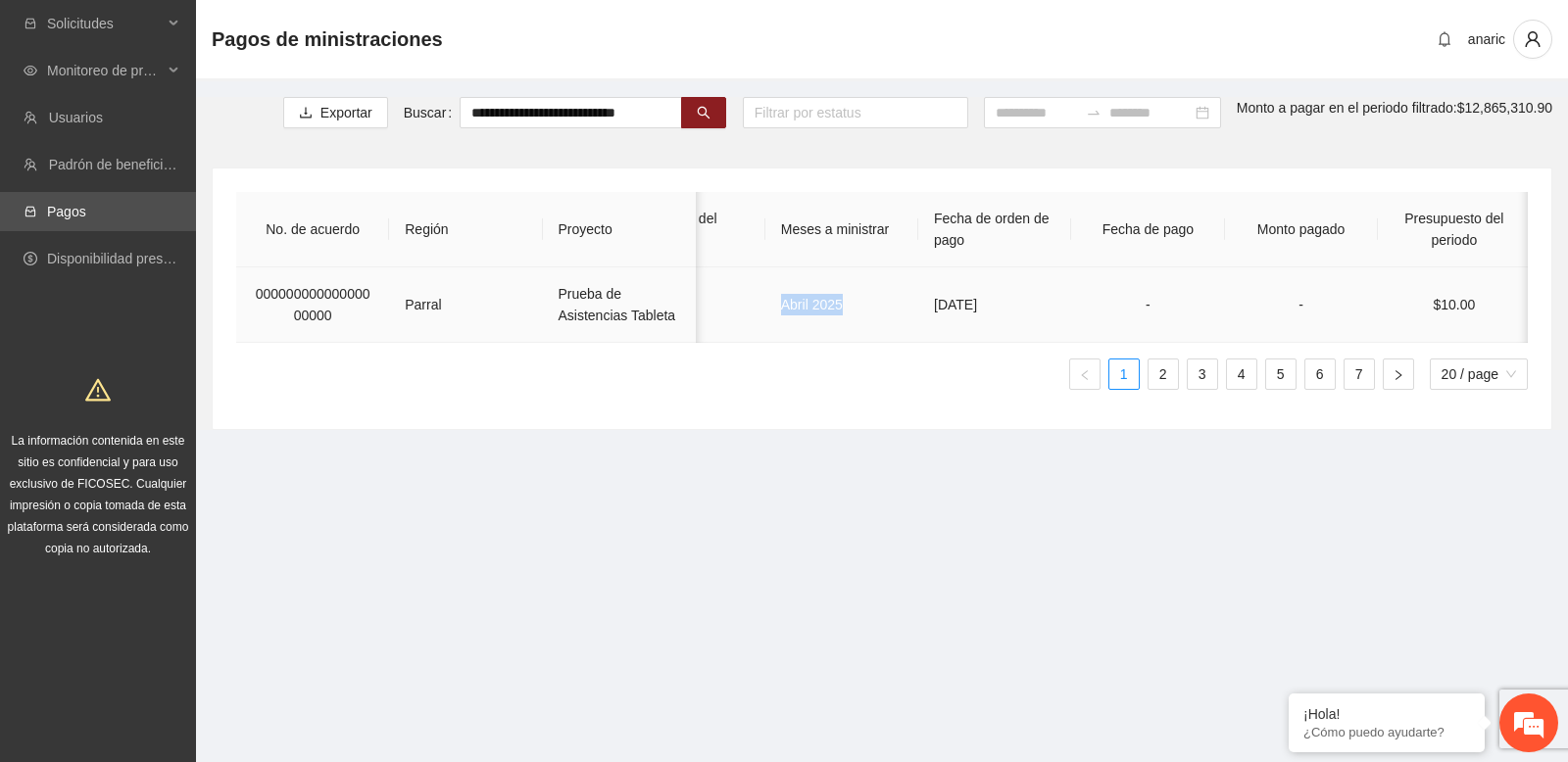 scroll, scrollTop: 0, scrollLeft: 934, axis: horizontal 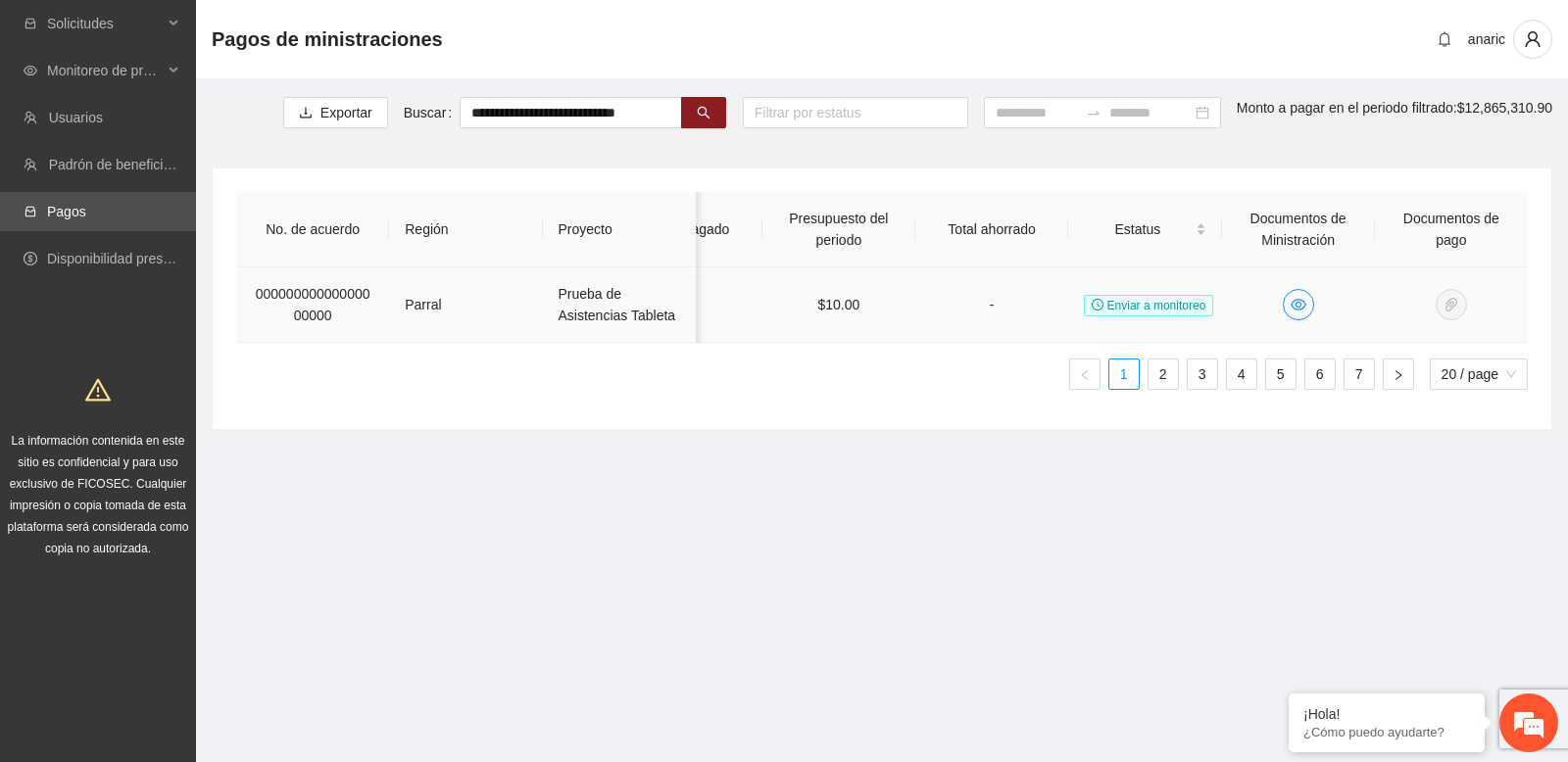 click at bounding box center (1451, 305) 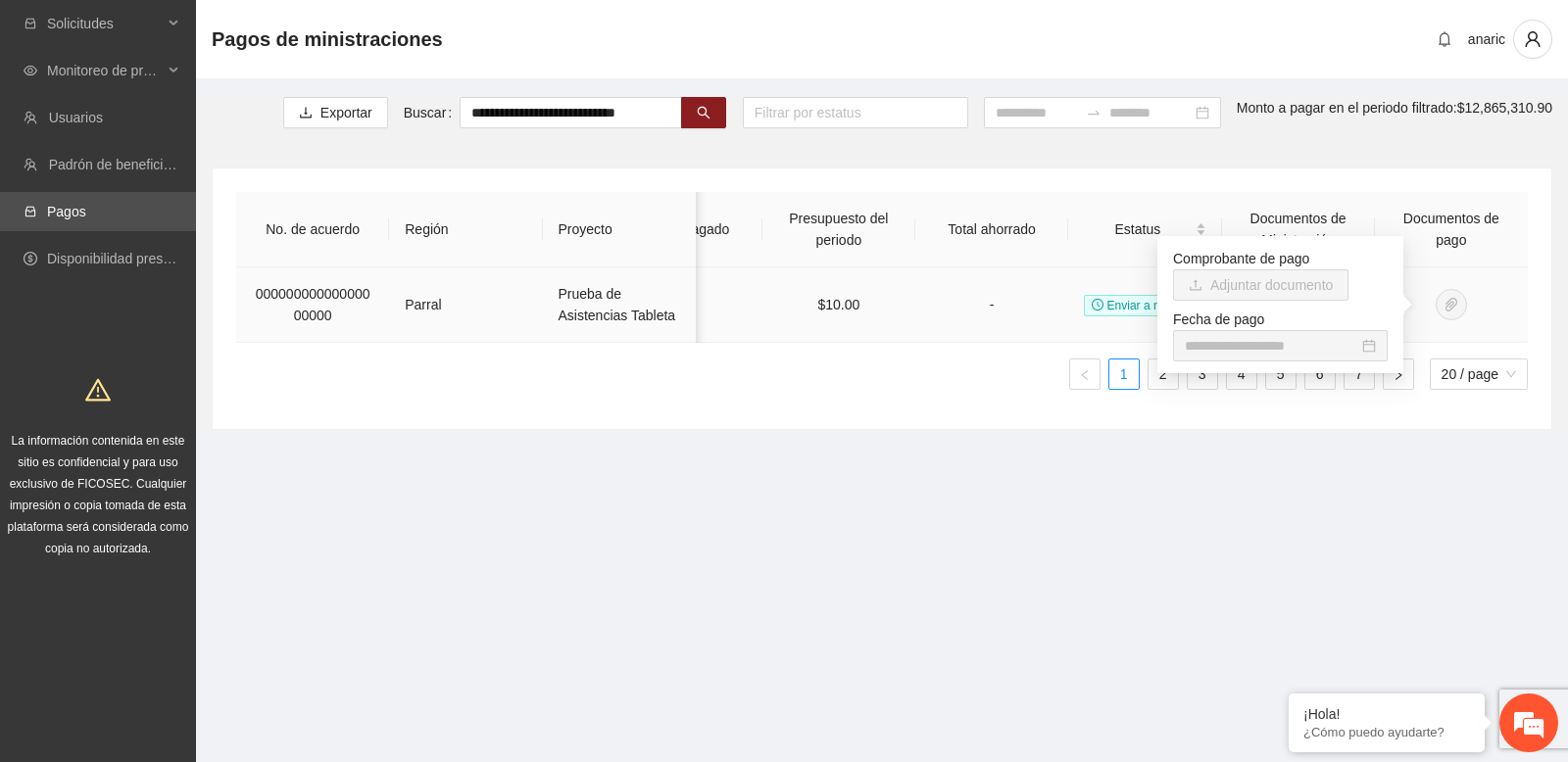 click at bounding box center (1451, 305) 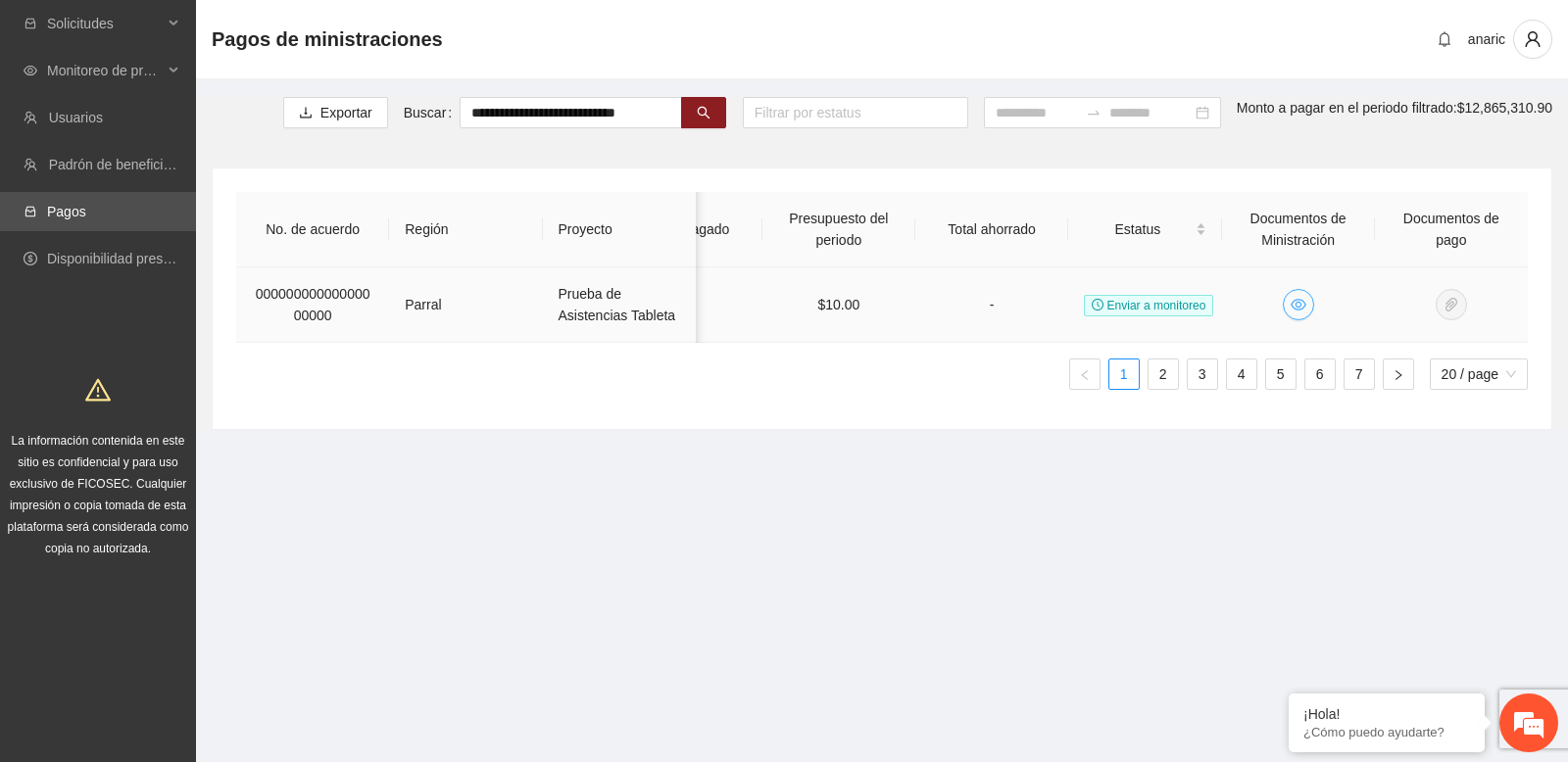 click 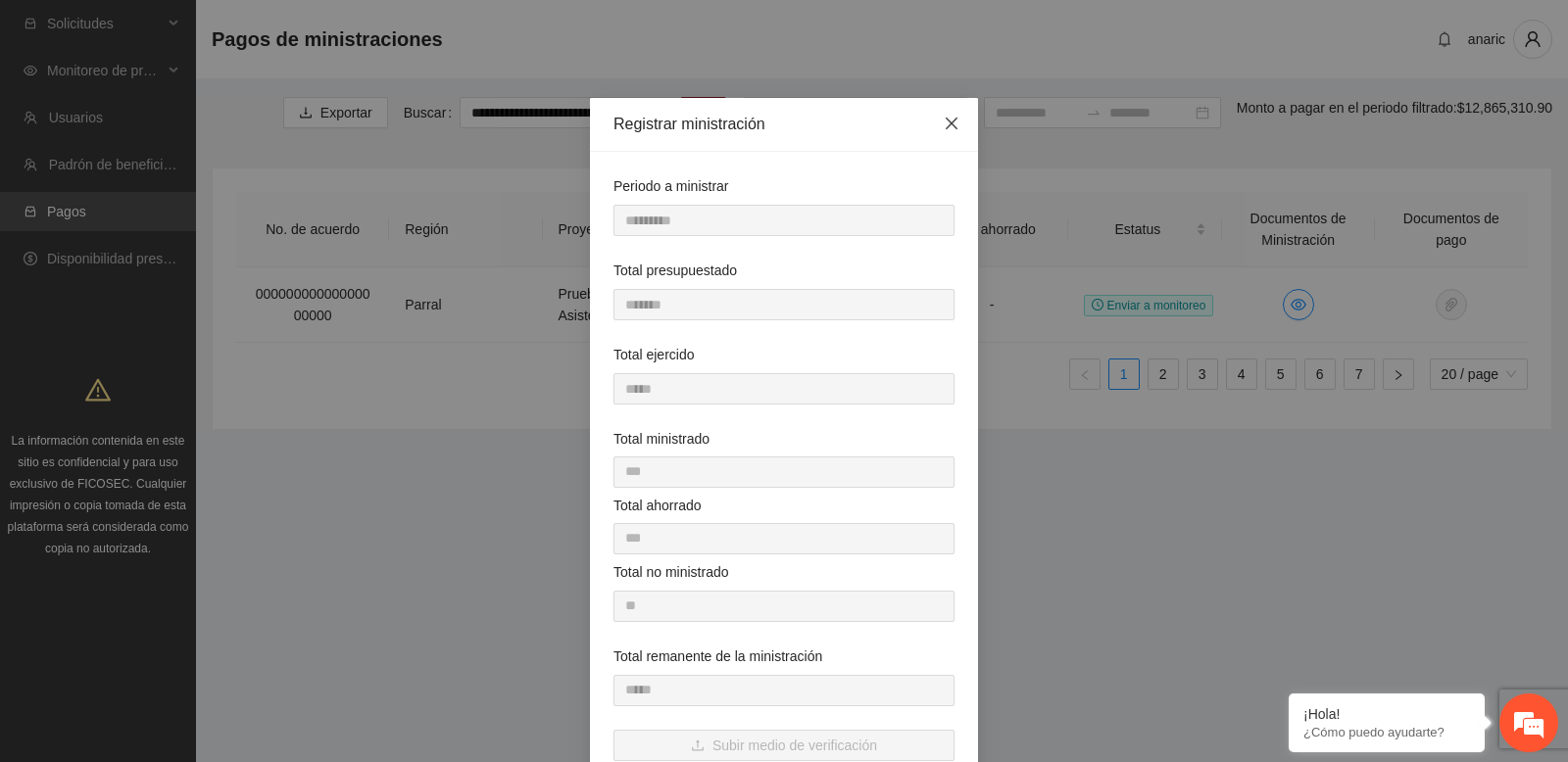 click 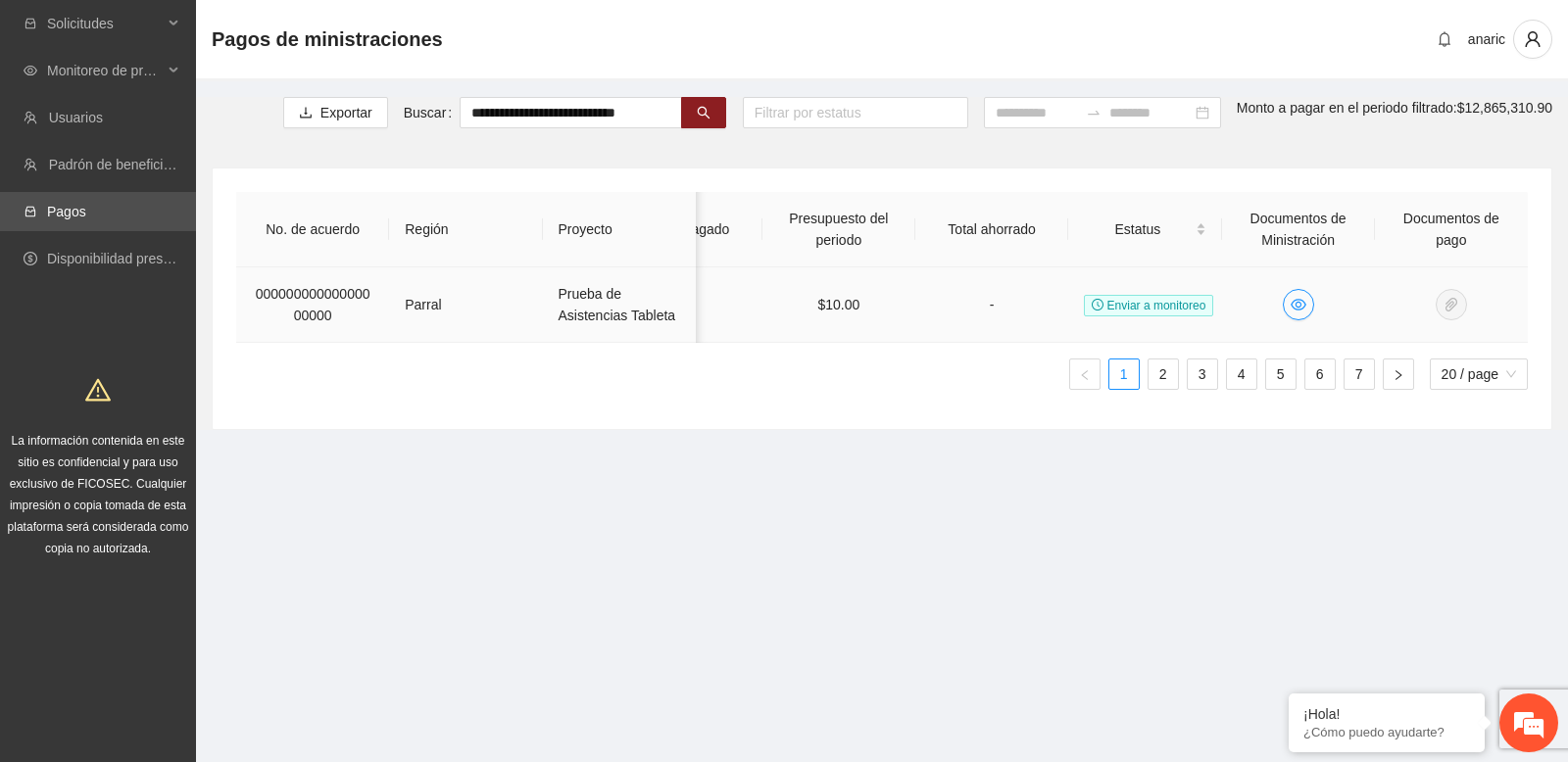 click on "$10.00" at bounding box center [839, 305] 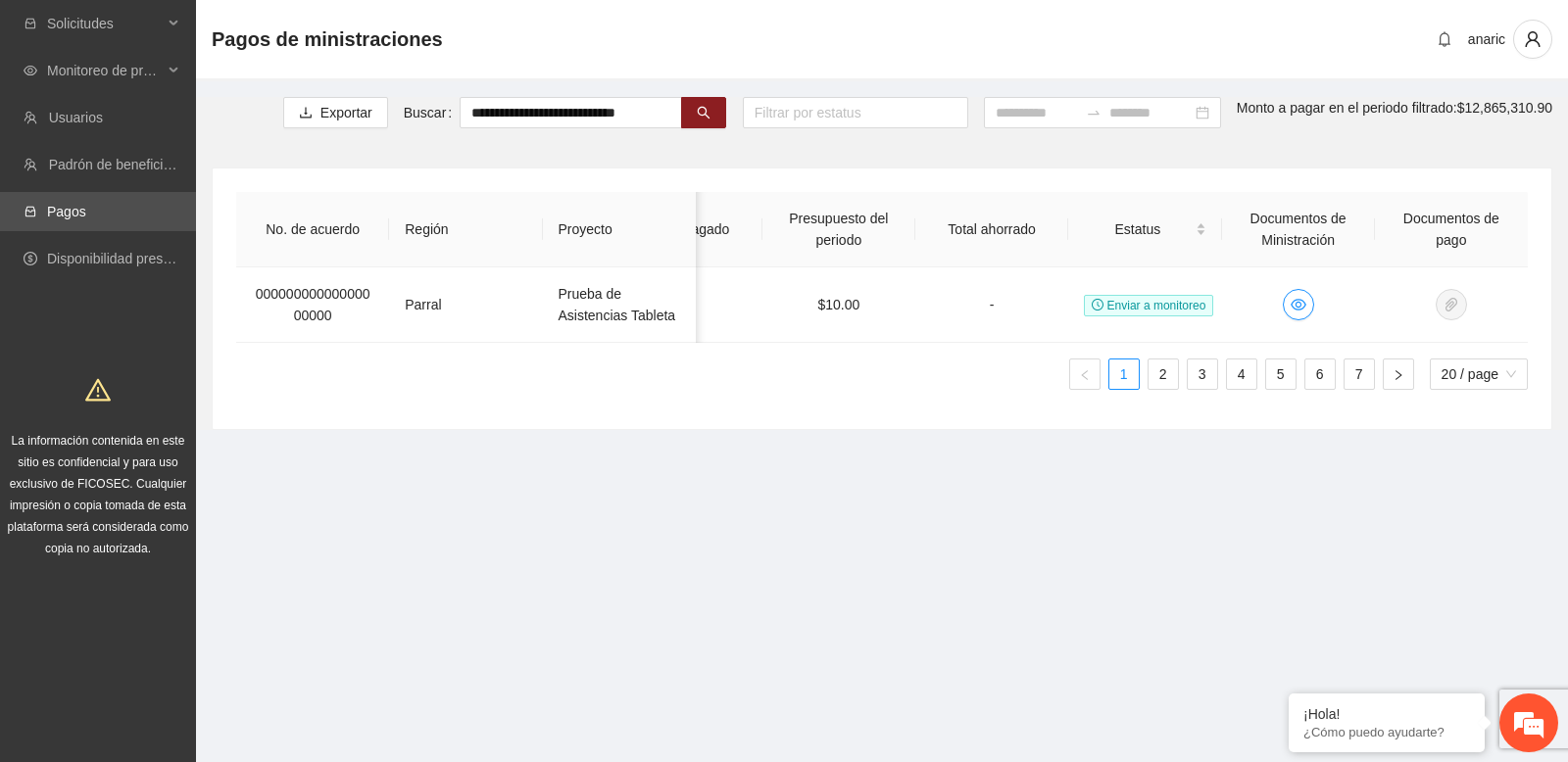 click on "No. de acuerdo Región Proyecto Implementadora Monto aprobado FICOSEC Fecha inicial del periodo Fecha final del periodo Meses a ministrar Fecha de orden de pago Fecha de pago Monto pagado Presupuesto del periodo Total ahorrado Estatus Documentos de Ministración Documentos de pago                                 00000000000000000000 Parral Prueba de Asistencias Tableta  Test $4.88 16/04/2025 30/04/2025 Abril 2025 16/04/2025 - - $10.00 -   Enviar a monitoreo 1 2 3 4 5 6 7 20 / page" at bounding box center (882, 299) 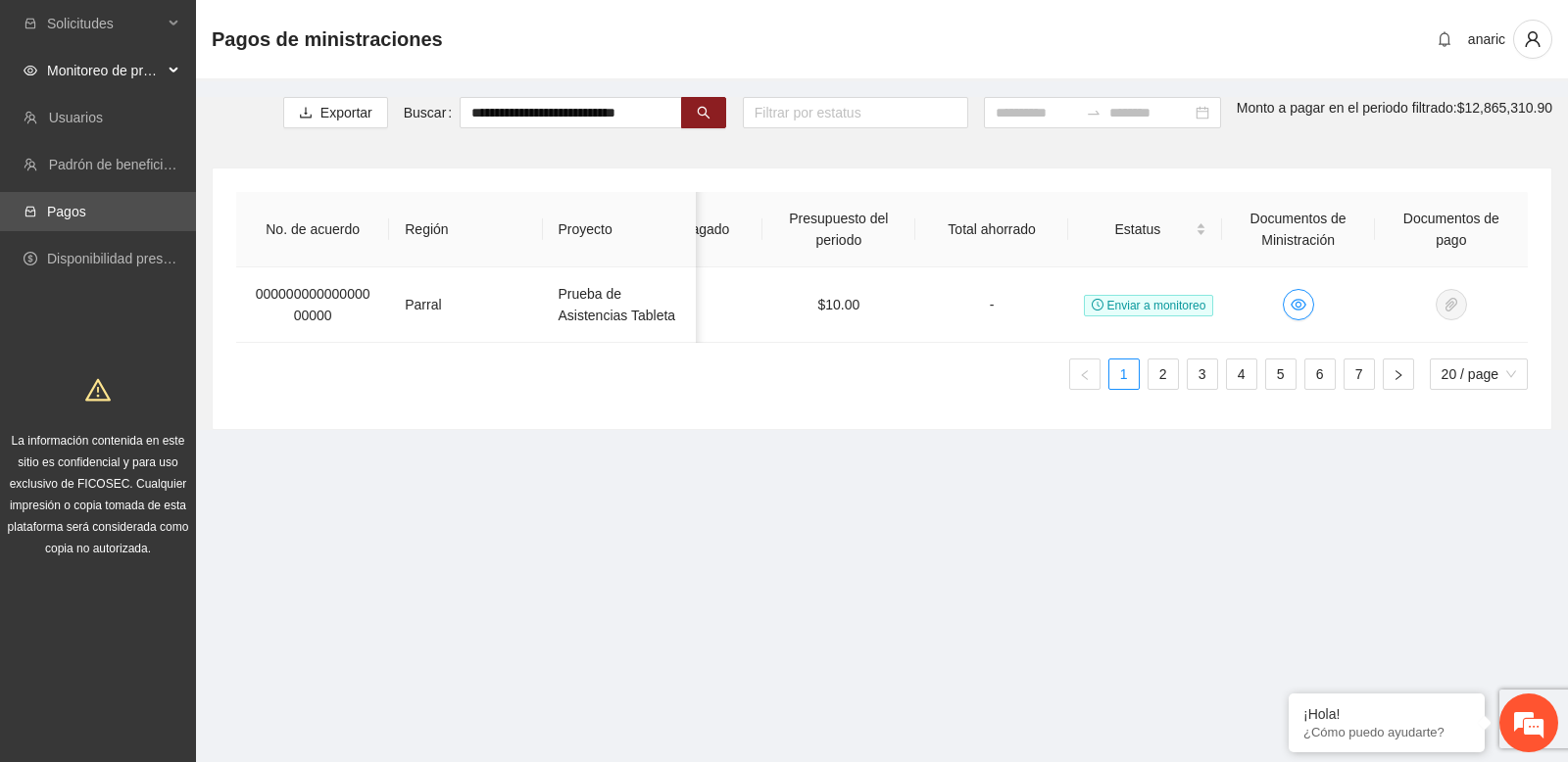 click on "Monitoreo de proyectos" at bounding box center (98, 71) 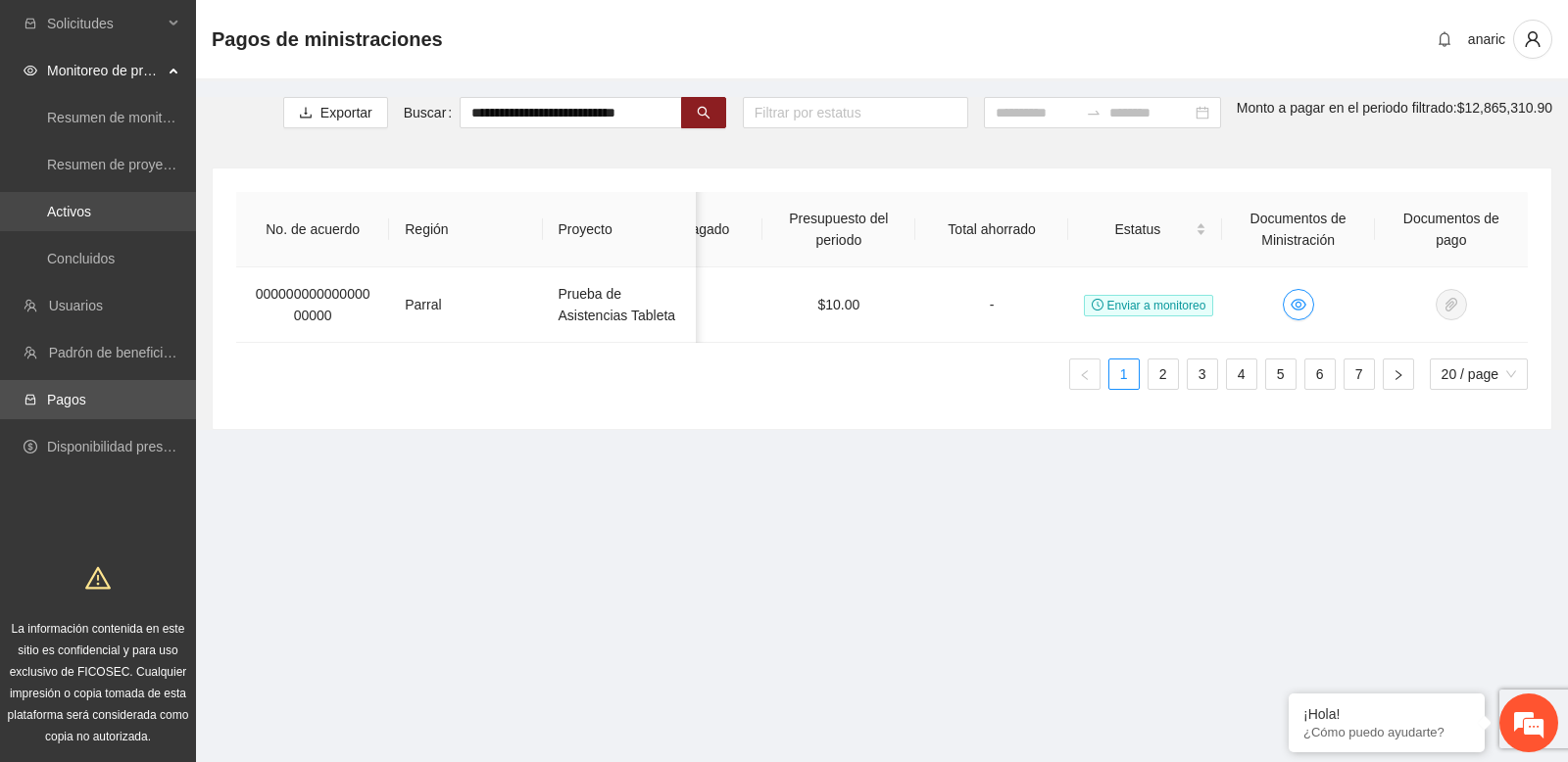 click on "Activos" at bounding box center [69, 212] 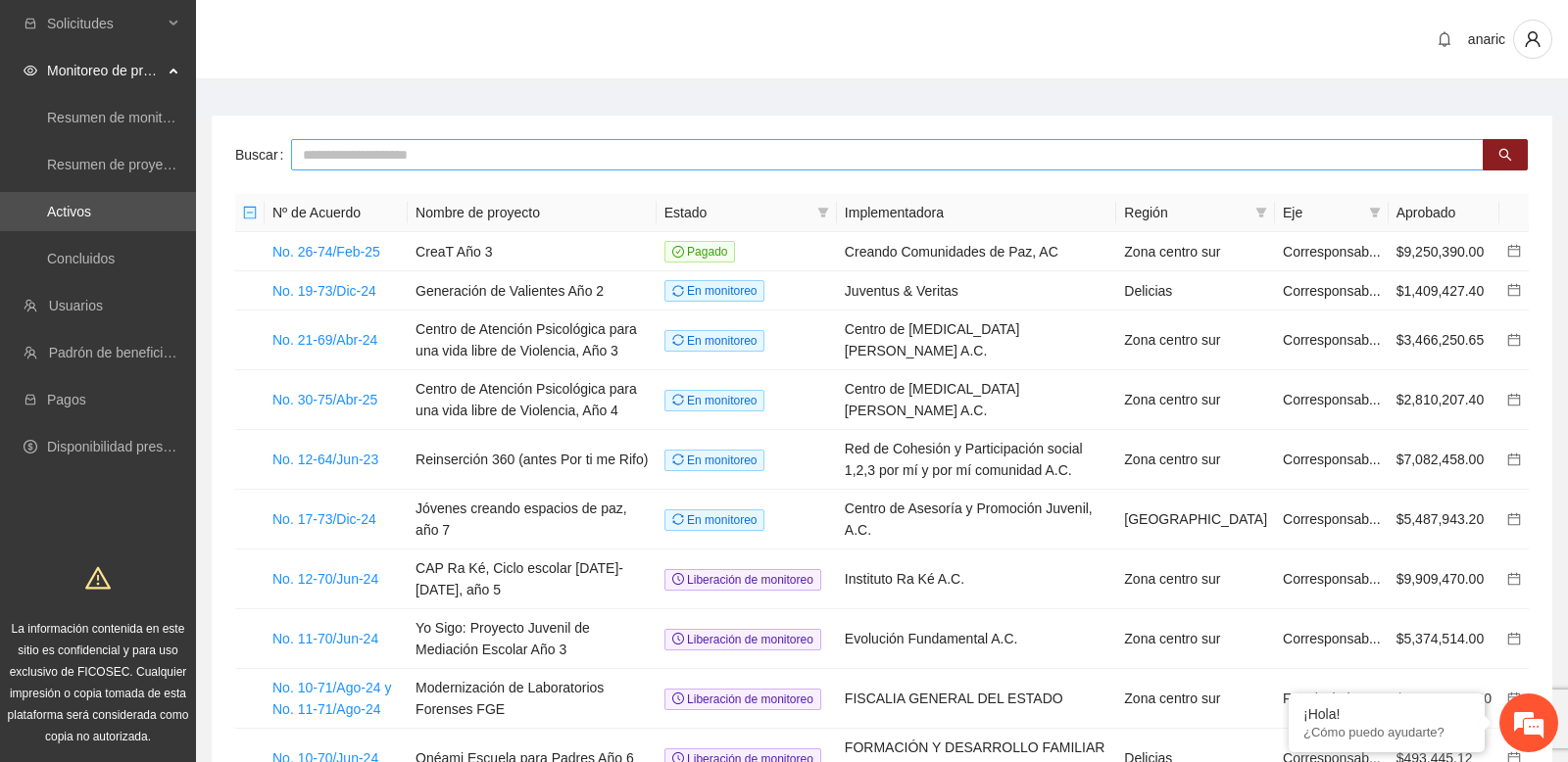 click at bounding box center (887, 155) 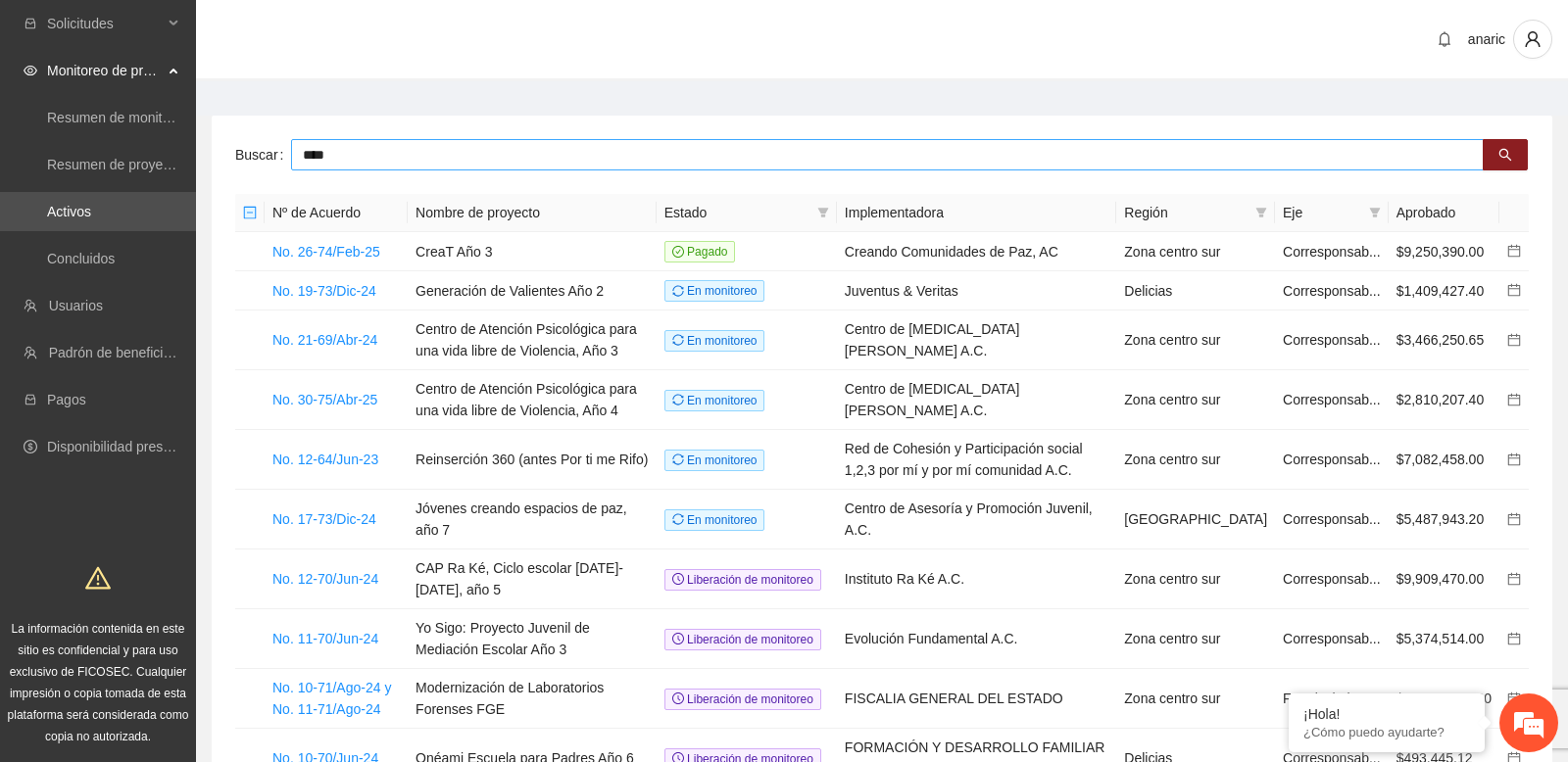 type on "****" 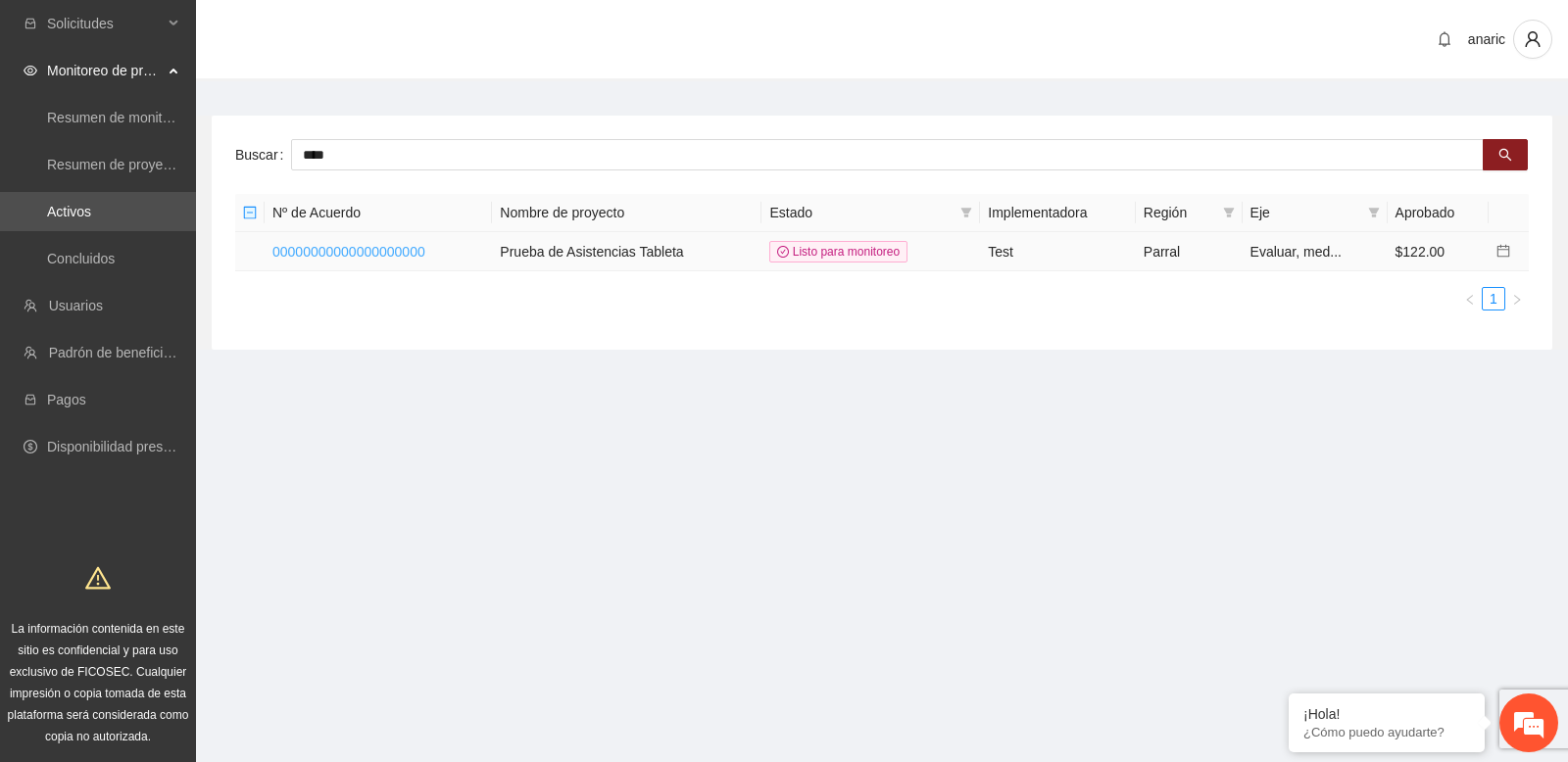 click on "00000000000000000000" at bounding box center (349, 252) 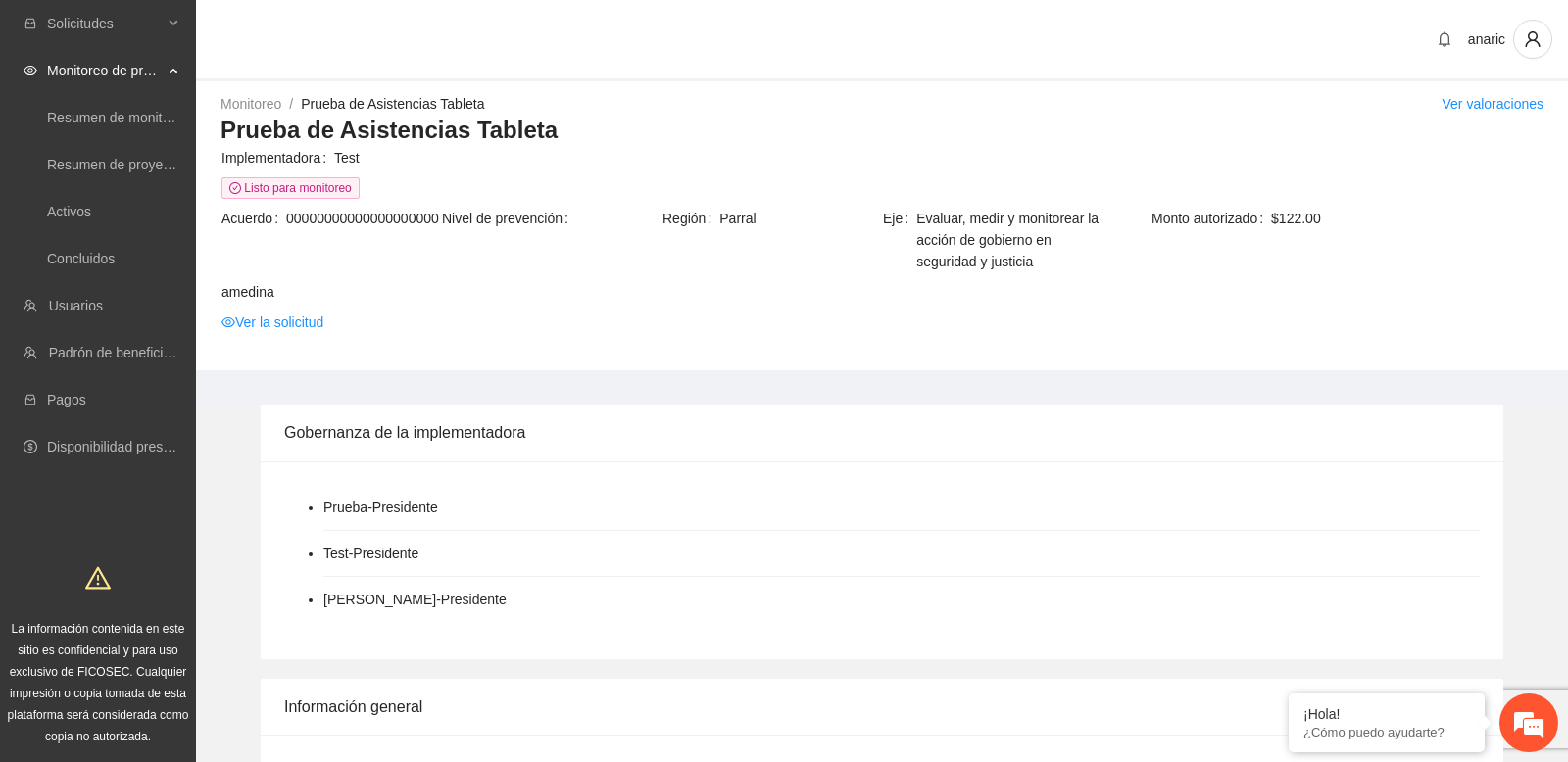 scroll, scrollTop: 1626, scrollLeft: 0, axis: vertical 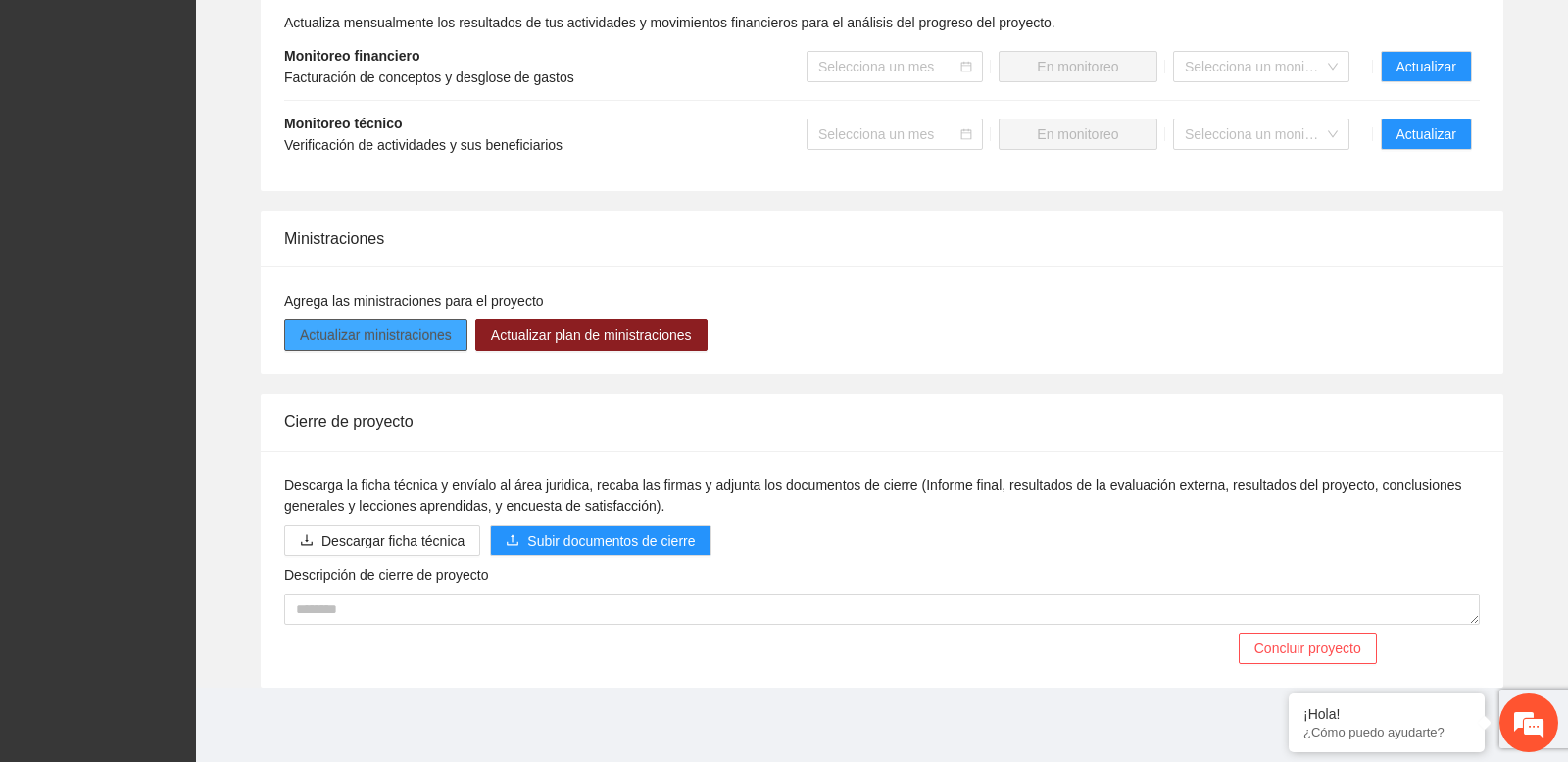 click on "Actualizar ministraciones" at bounding box center [375, 335] 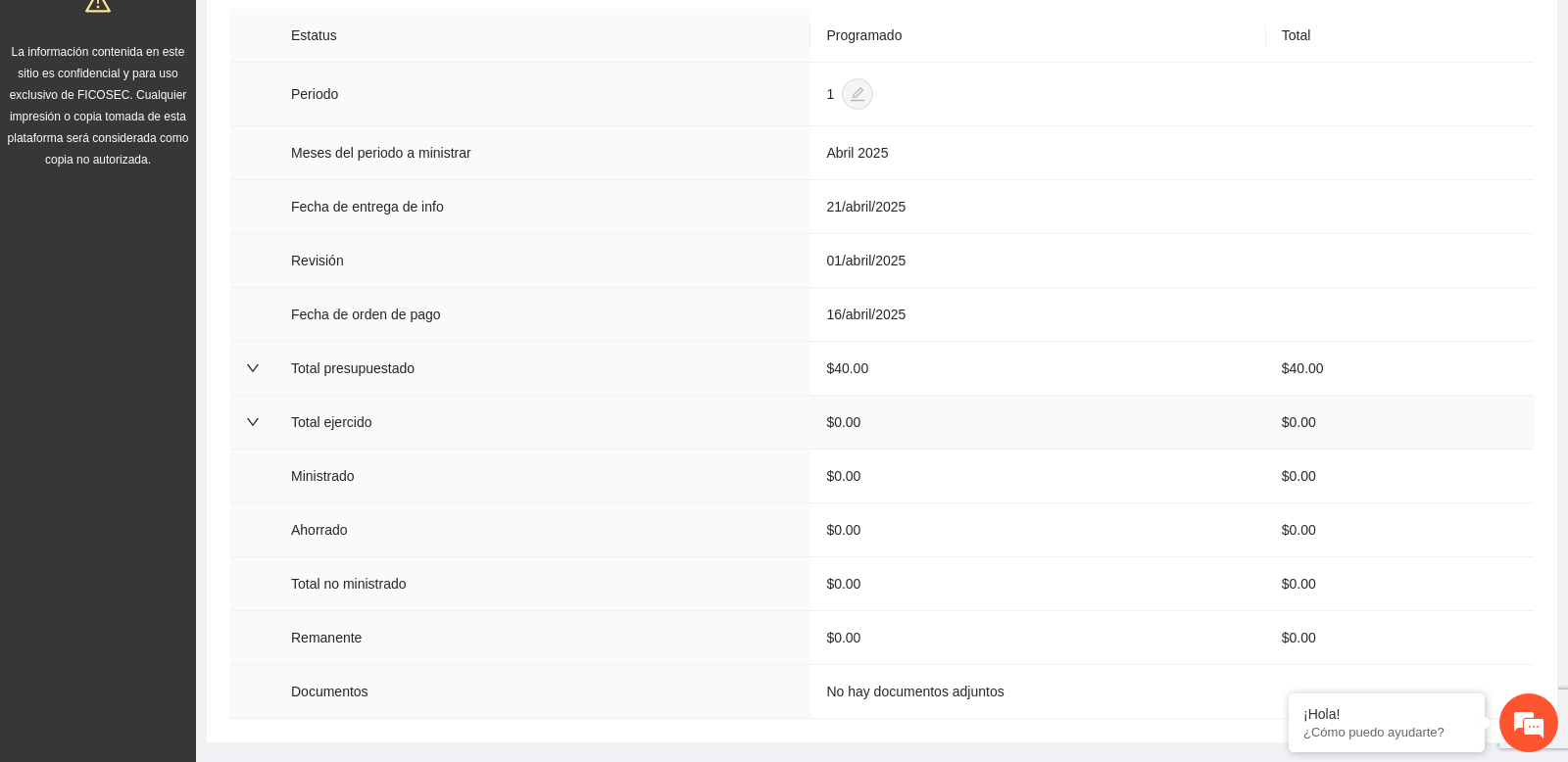 scroll, scrollTop: 623, scrollLeft: 0, axis: vertical 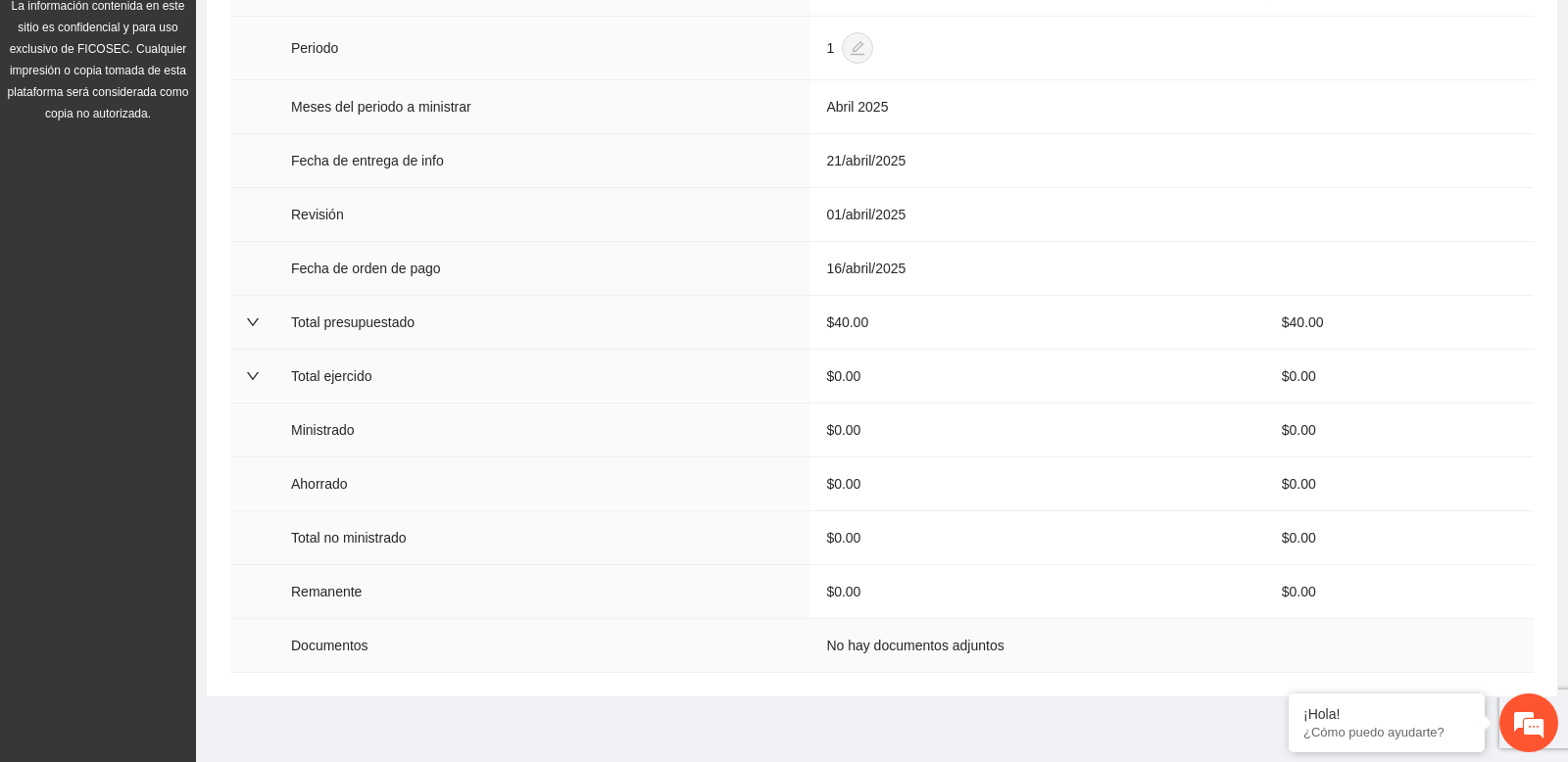 click on "No hay documentos adjuntos" at bounding box center (1038, 645) 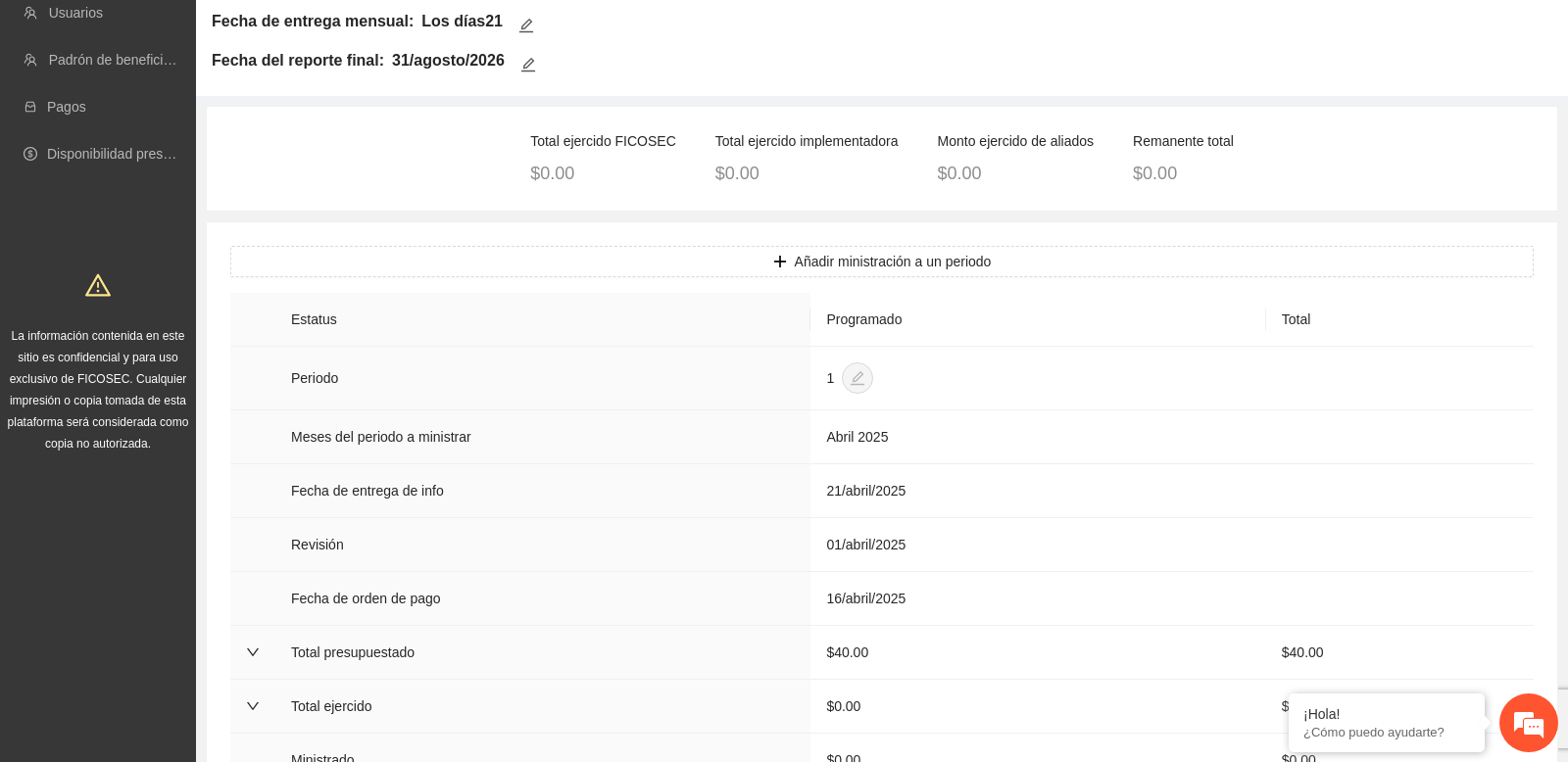 scroll, scrollTop: 298, scrollLeft: 0, axis: vertical 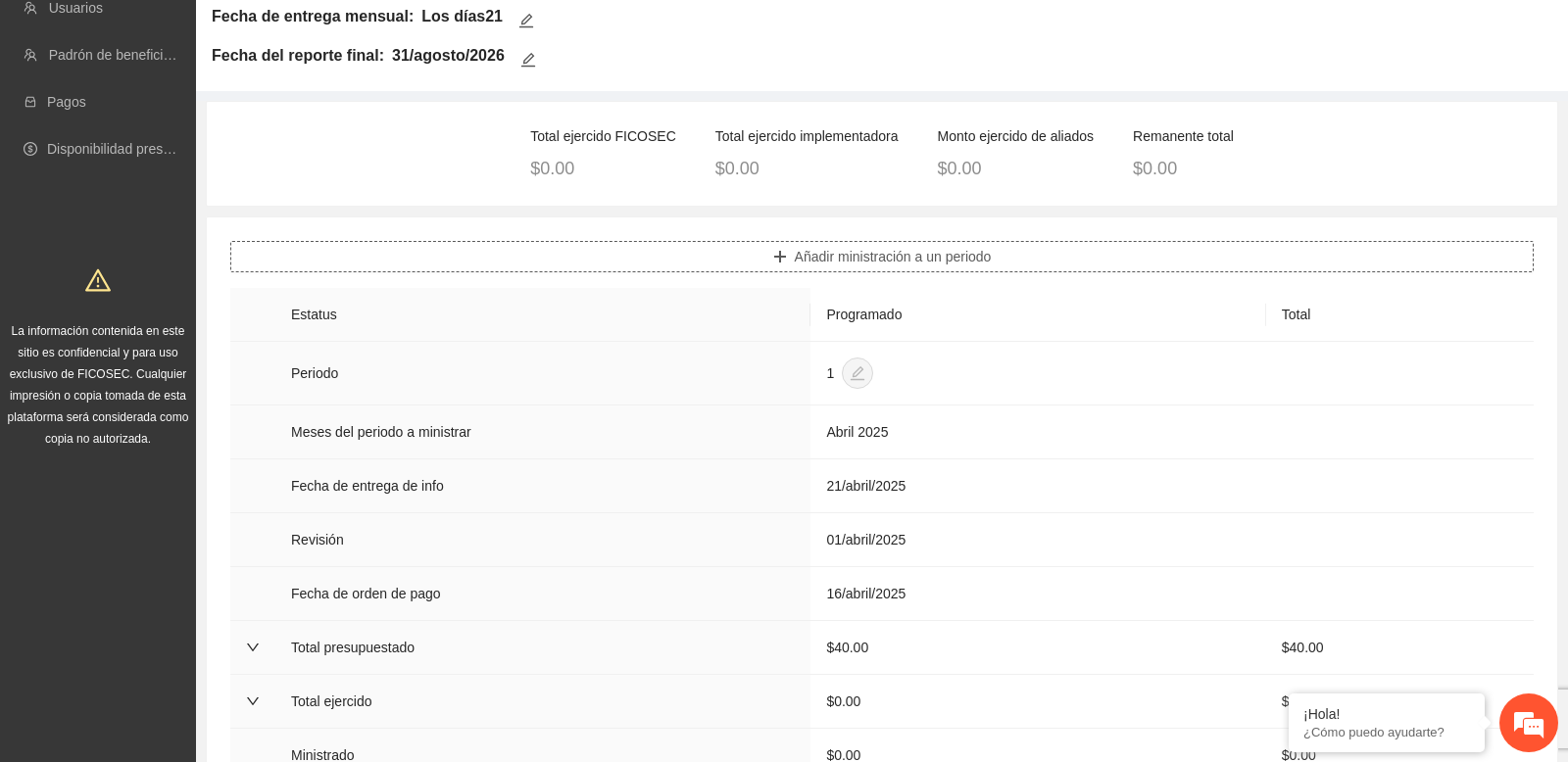 click on "Añadir ministración a un periodo" at bounding box center (893, 257) 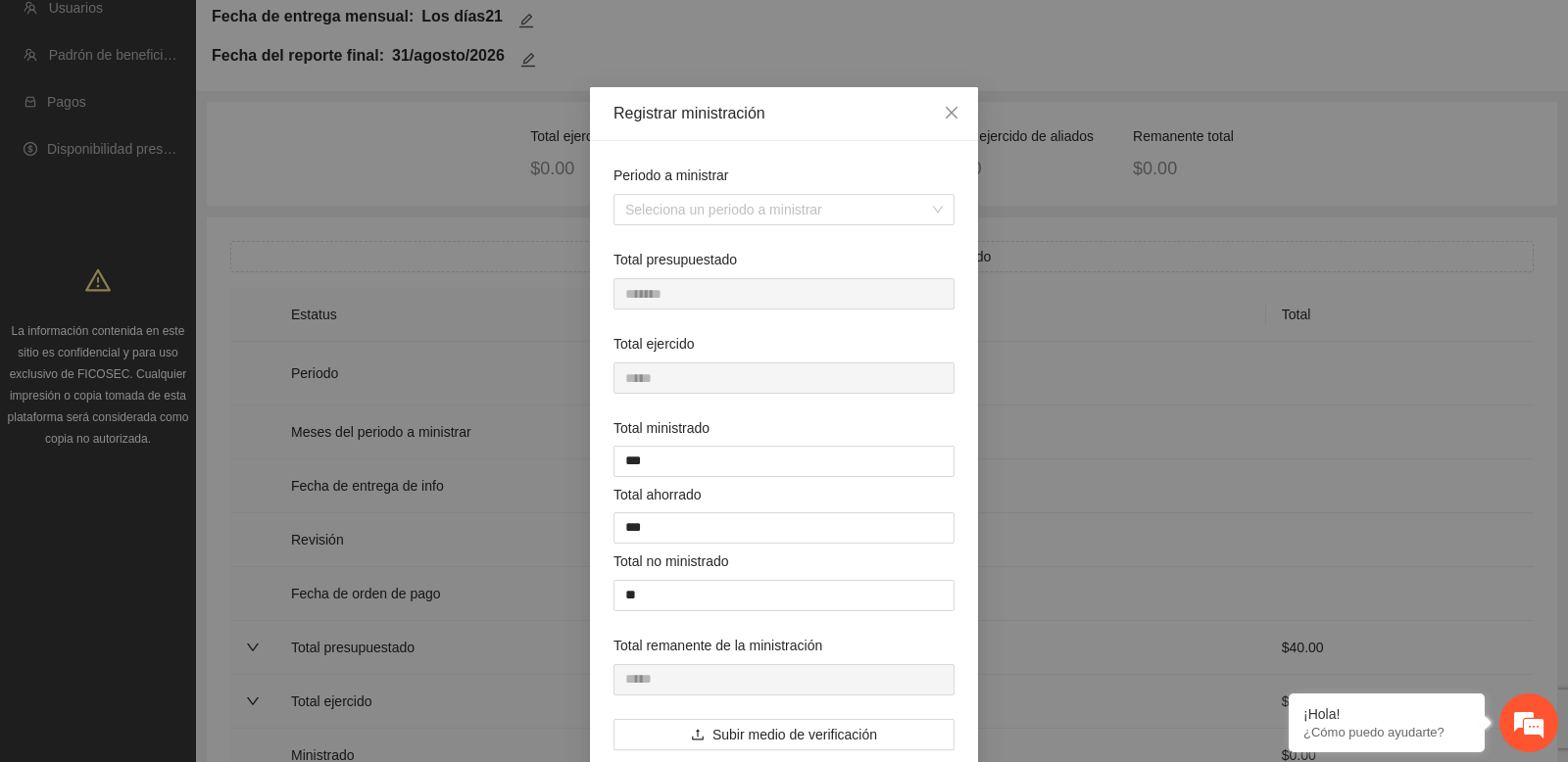 scroll, scrollTop: 12, scrollLeft: 0, axis: vertical 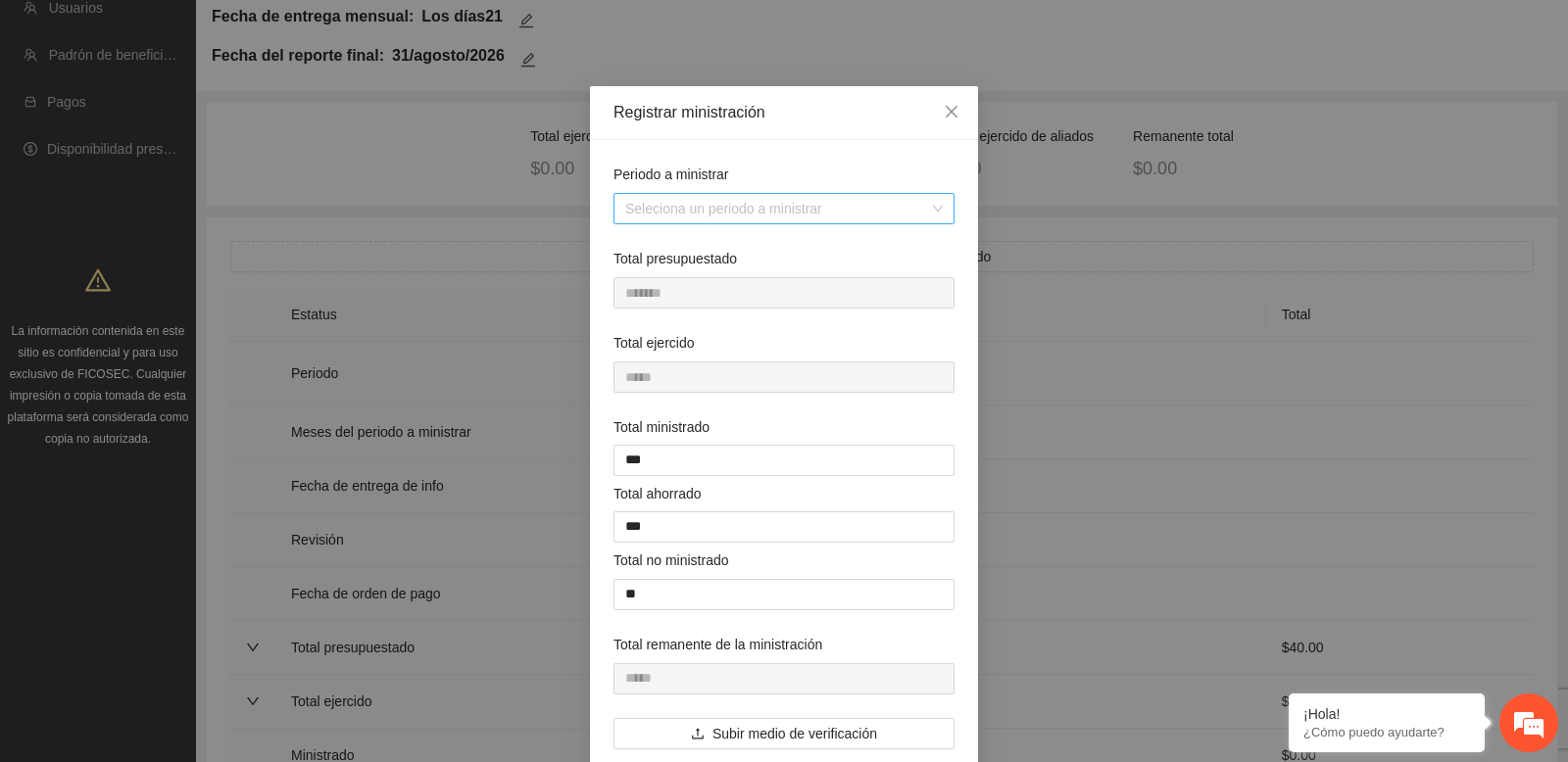 click on "Periodo a ministrar" at bounding box center (777, 209) 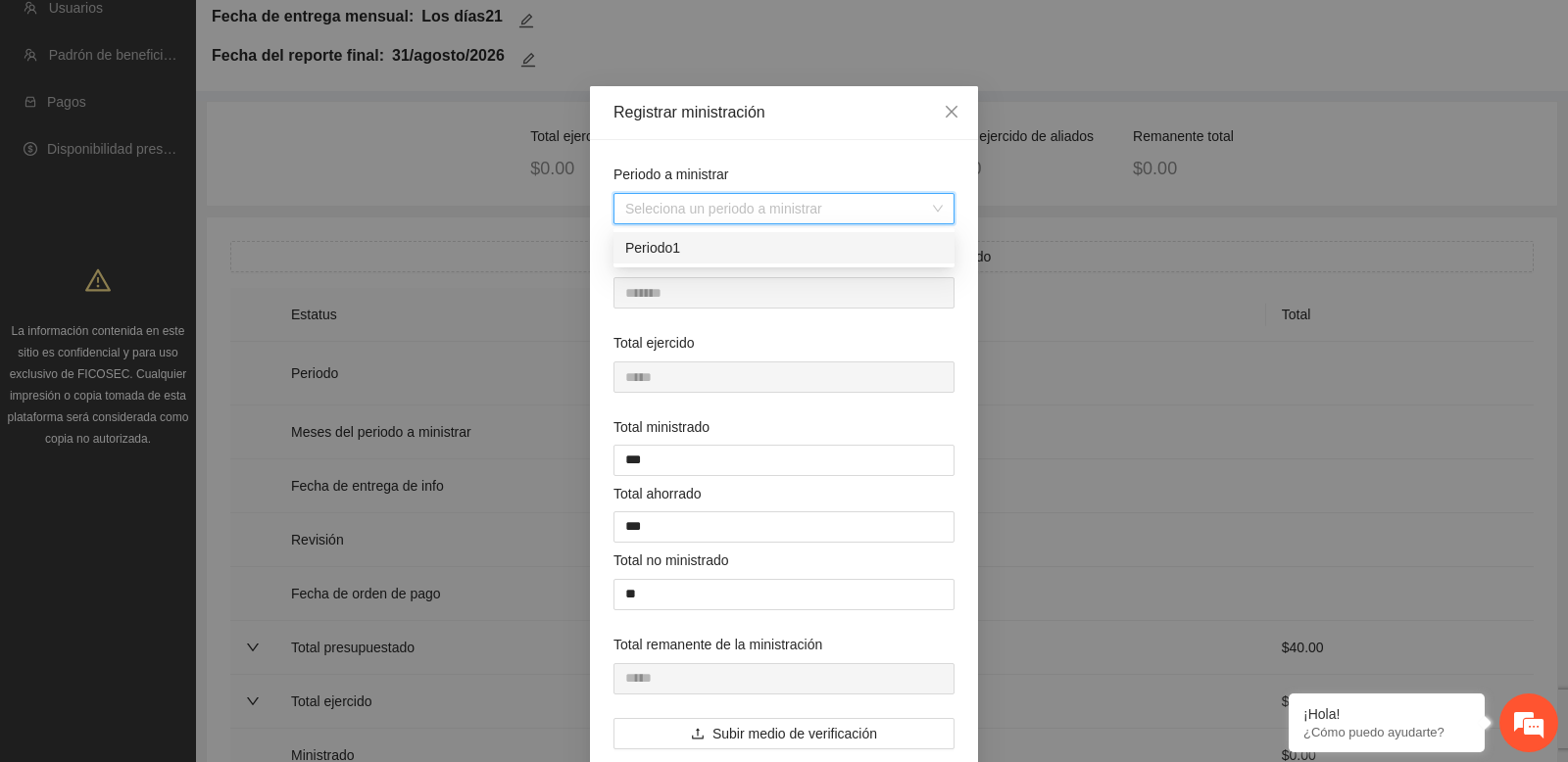 click on "Periodo  1" at bounding box center (784, 248) 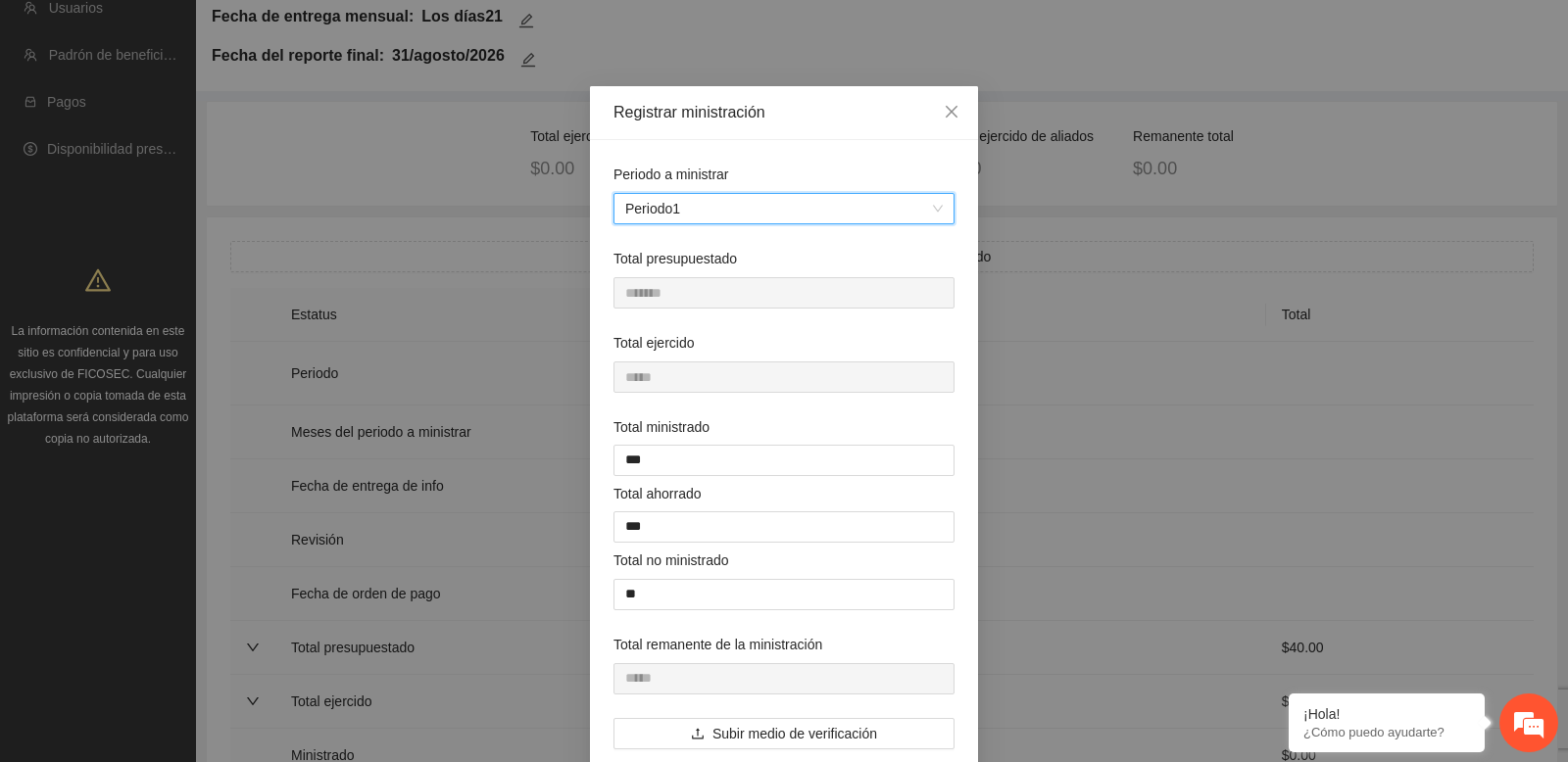 click on "Total presupuestado" at bounding box center [784, 262] 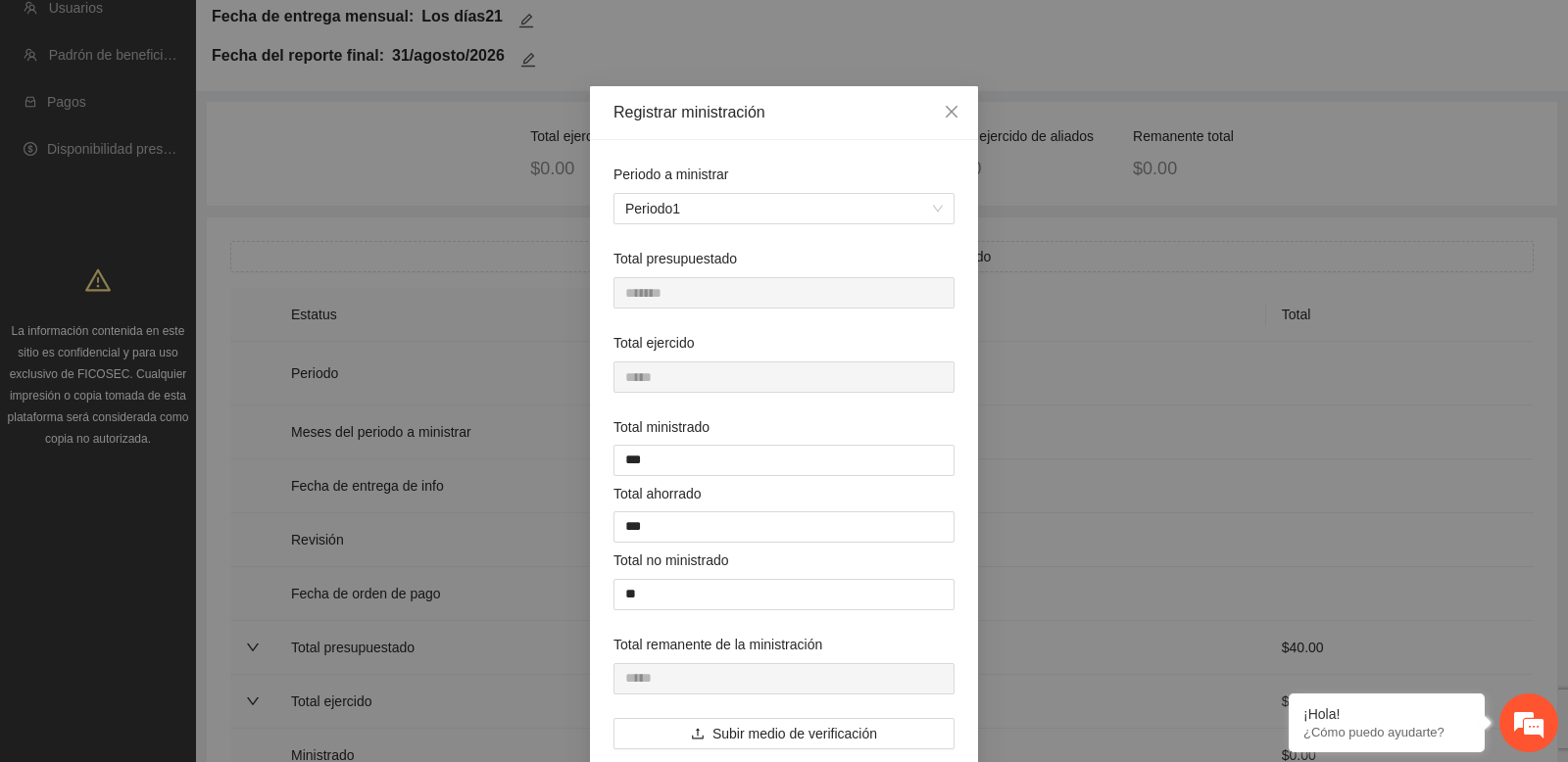 scroll, scrollTop: 98, scrollLeft: 0, axis: vertical 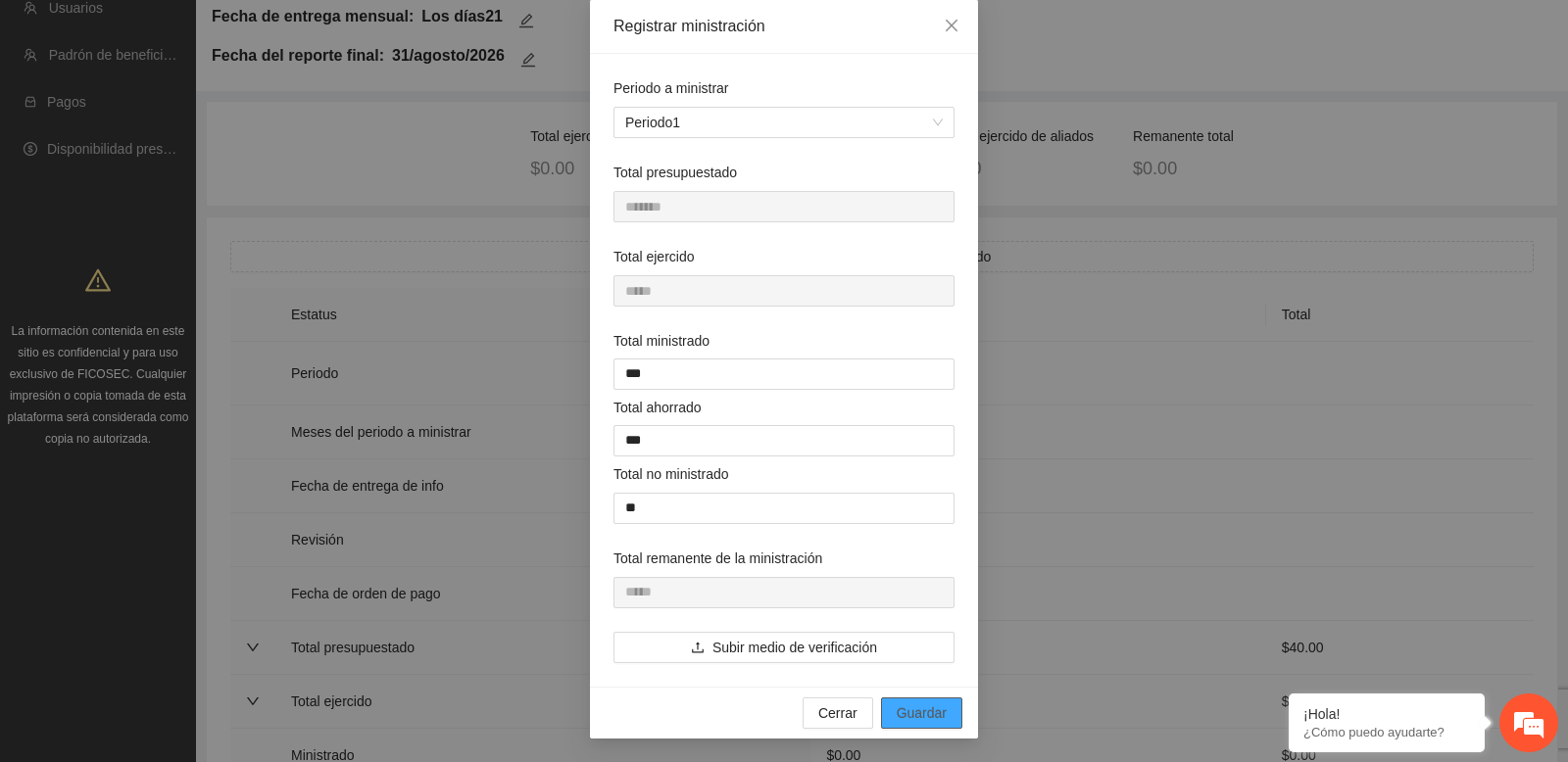 click on "Guardar" at bounding box center [921, 713] 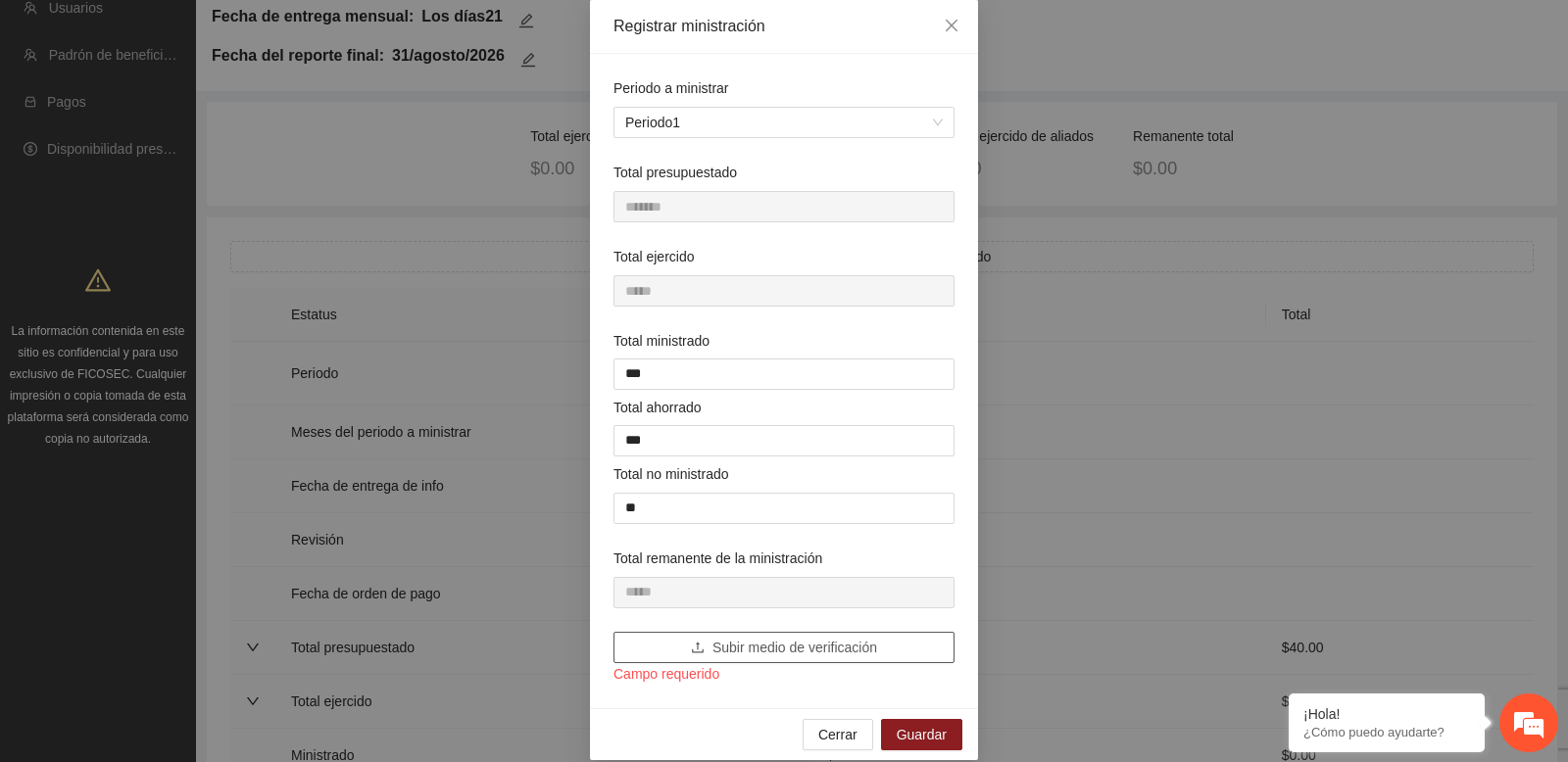 click on "Subir medio de verificación" at bounding box center (795, 647) 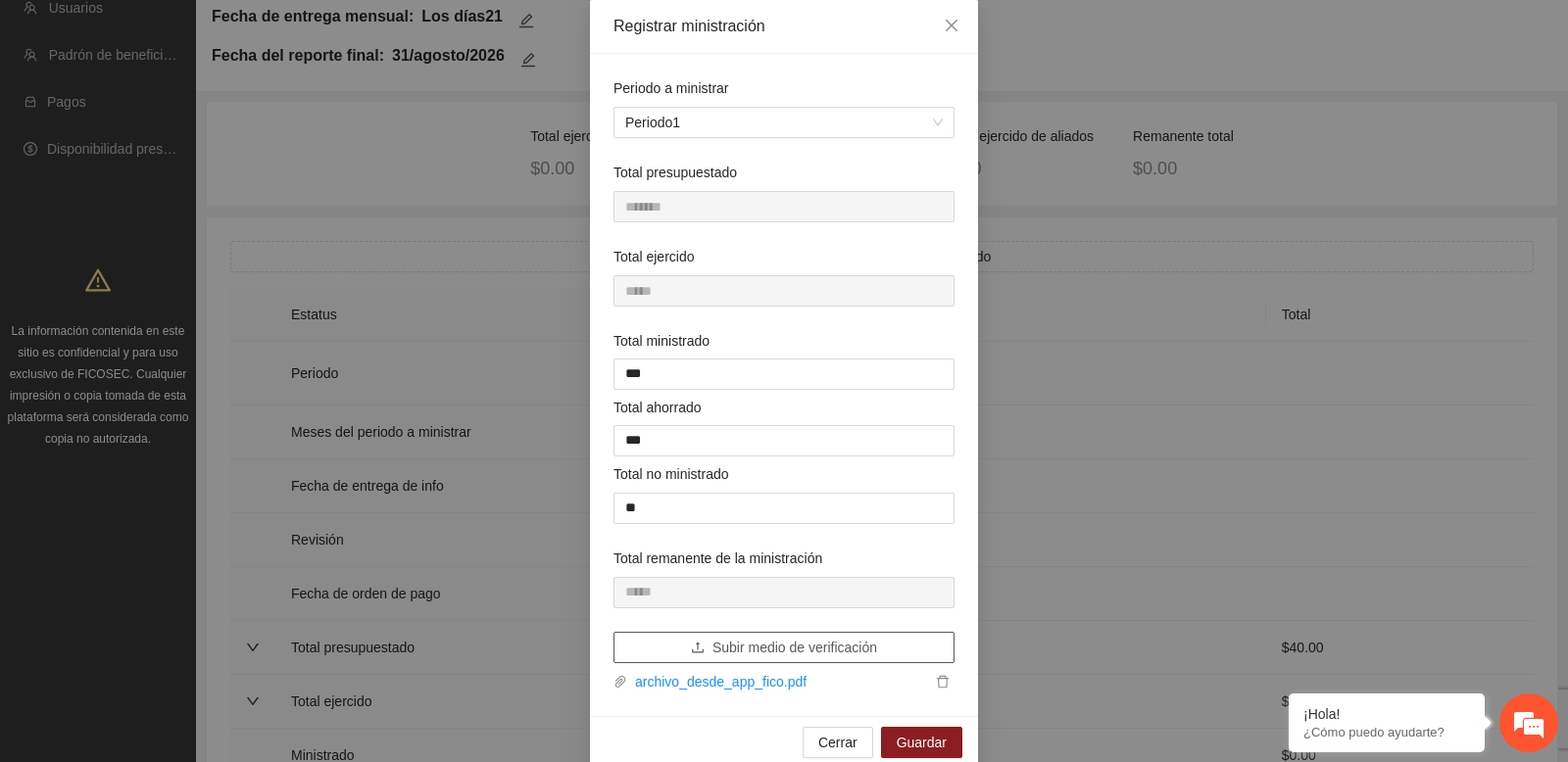 scroll, scrollTop: 127, scrollLeft: 0, axis: vertical 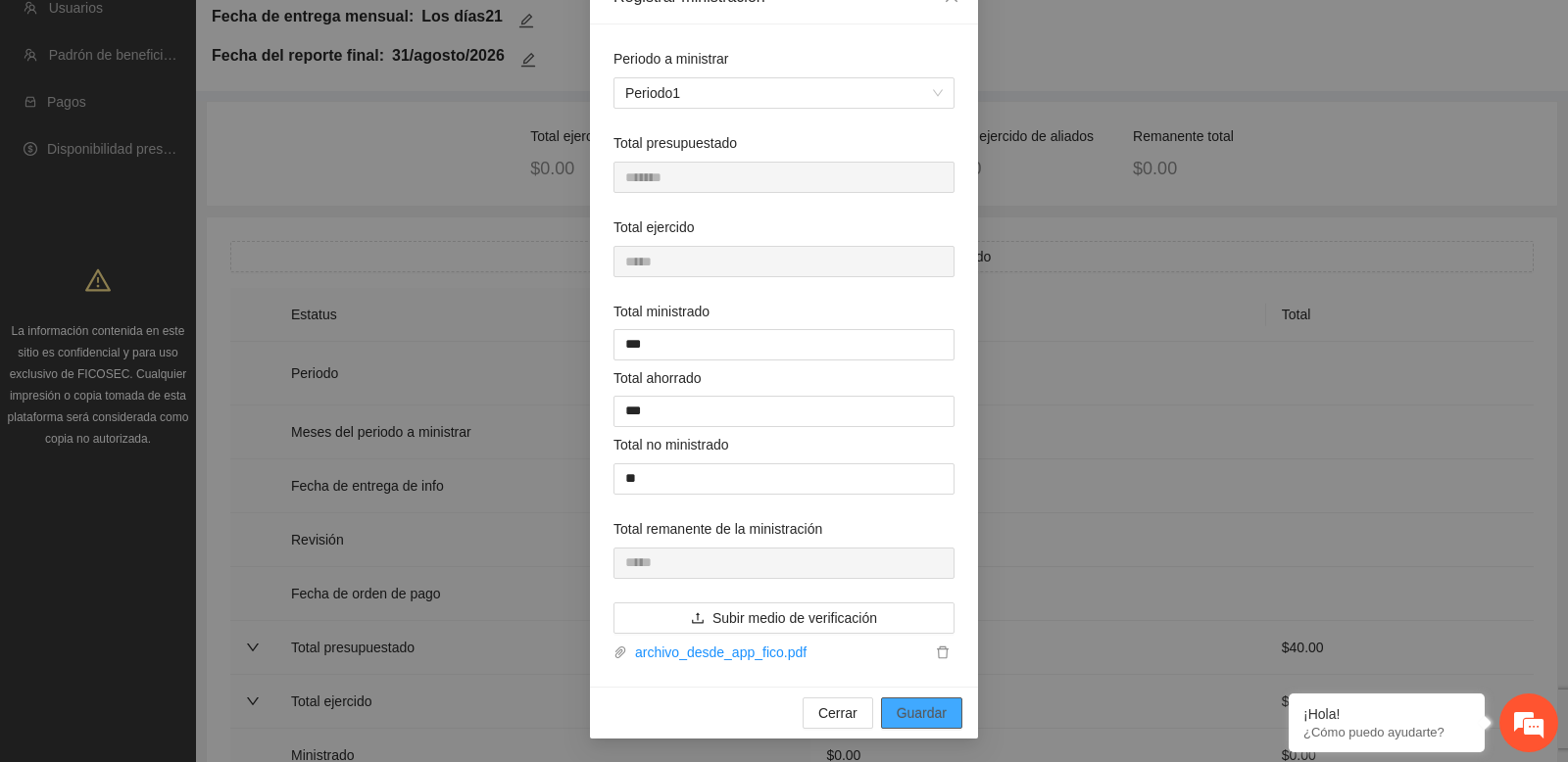 click on "Guardar" at bounding box center [921, 713] 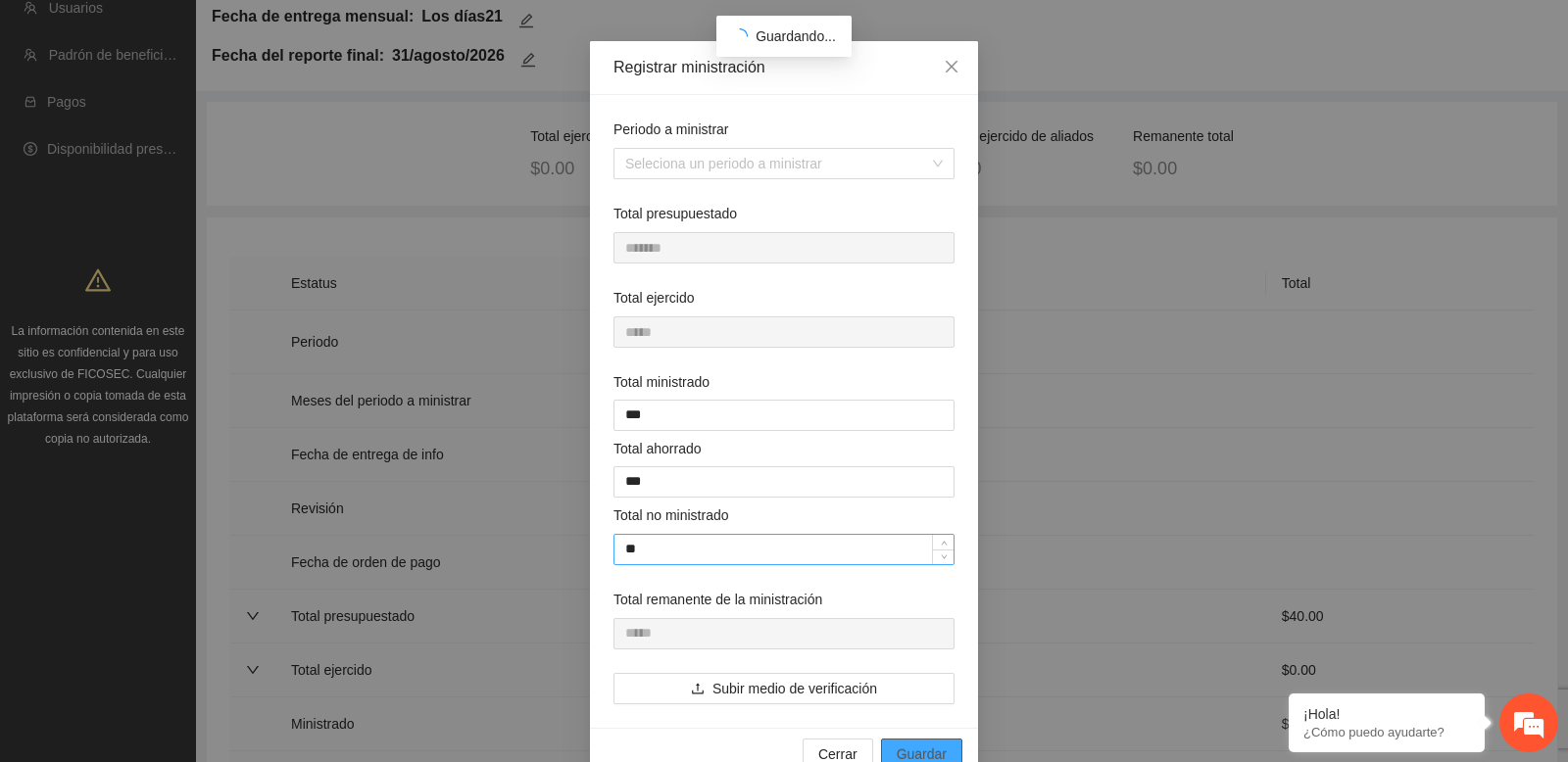 scroll, scrollTop: 0, scrollLeft: 0, axis: both 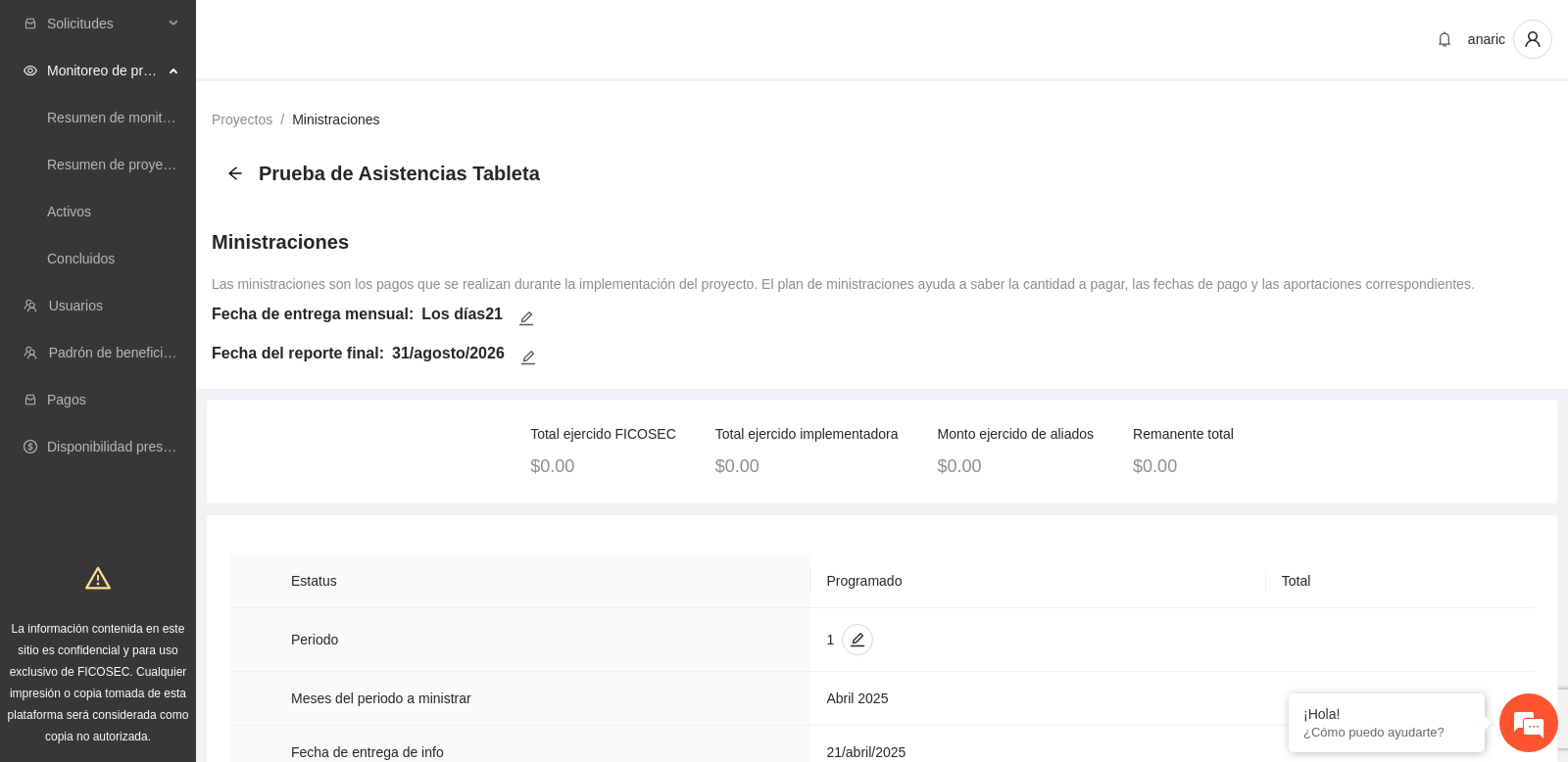 click on "Prueba de Asistencias Tableta" at bounding box center (843, 173) 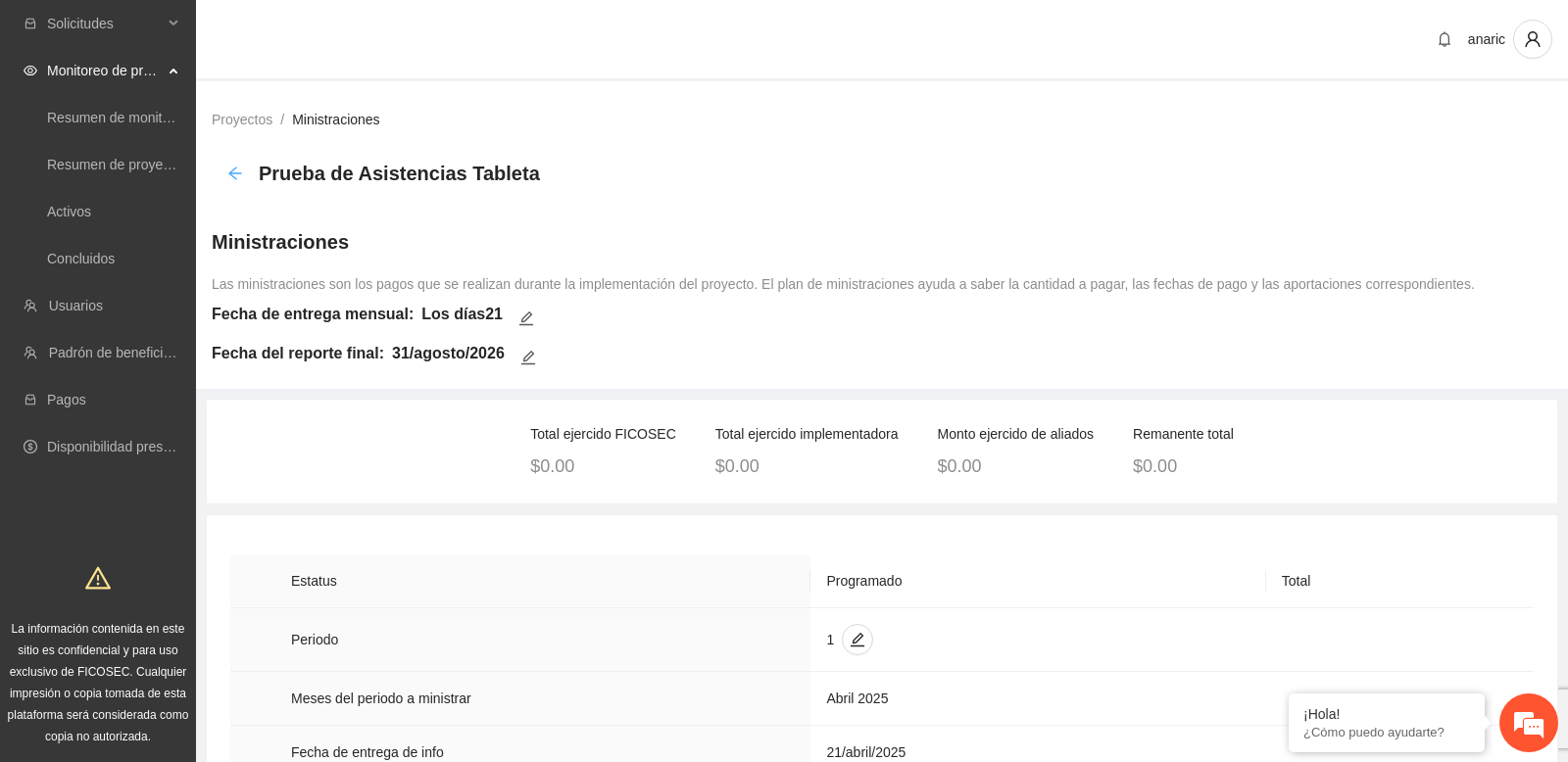 click 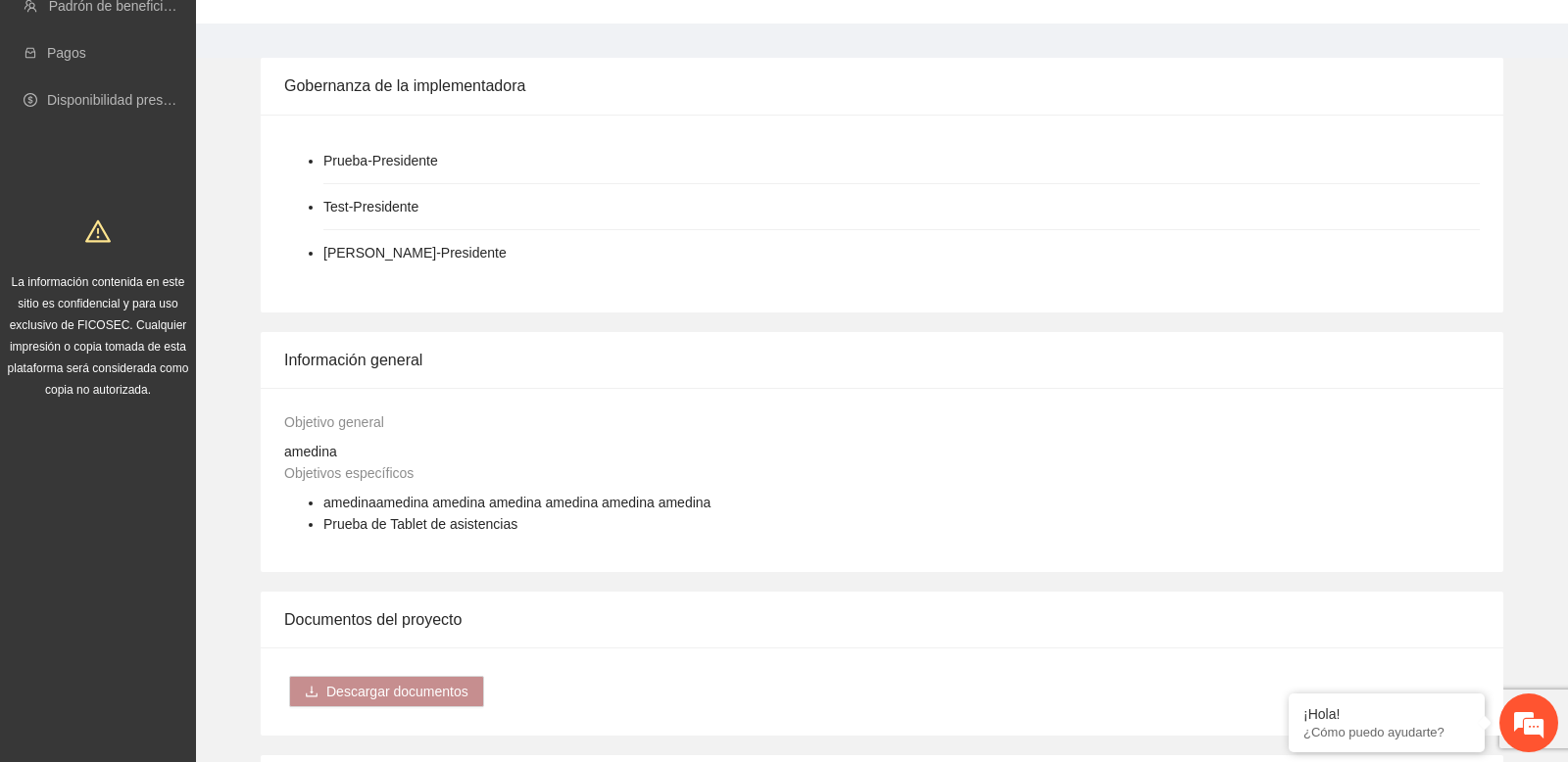 scroll, scrollTop: 0, scrollLeft: 0, axis: both 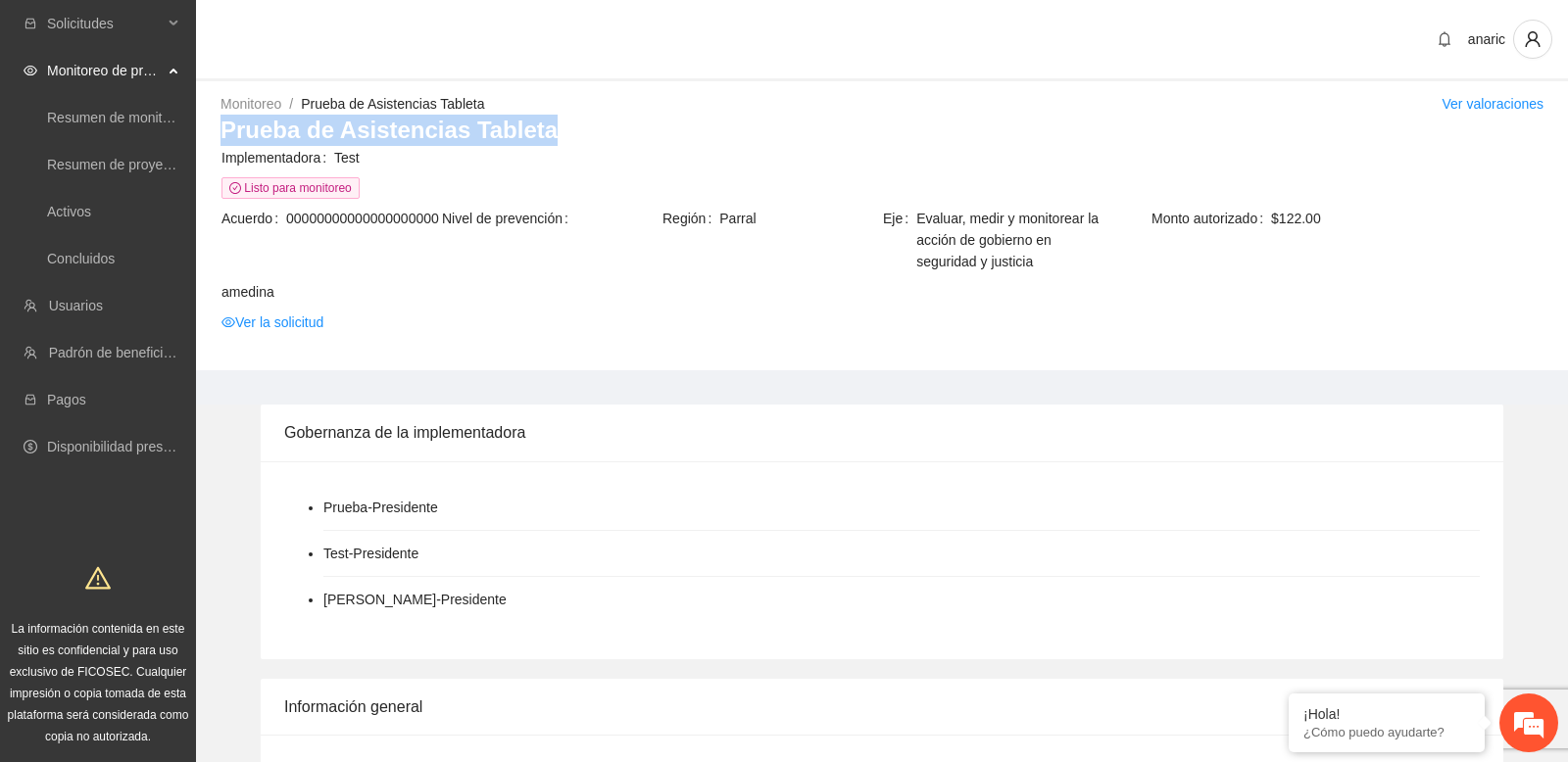 drag, startPoint x: 220, startPoint y: 127, endPoint x: 585, endPoint y: 131, distance: 365.0219 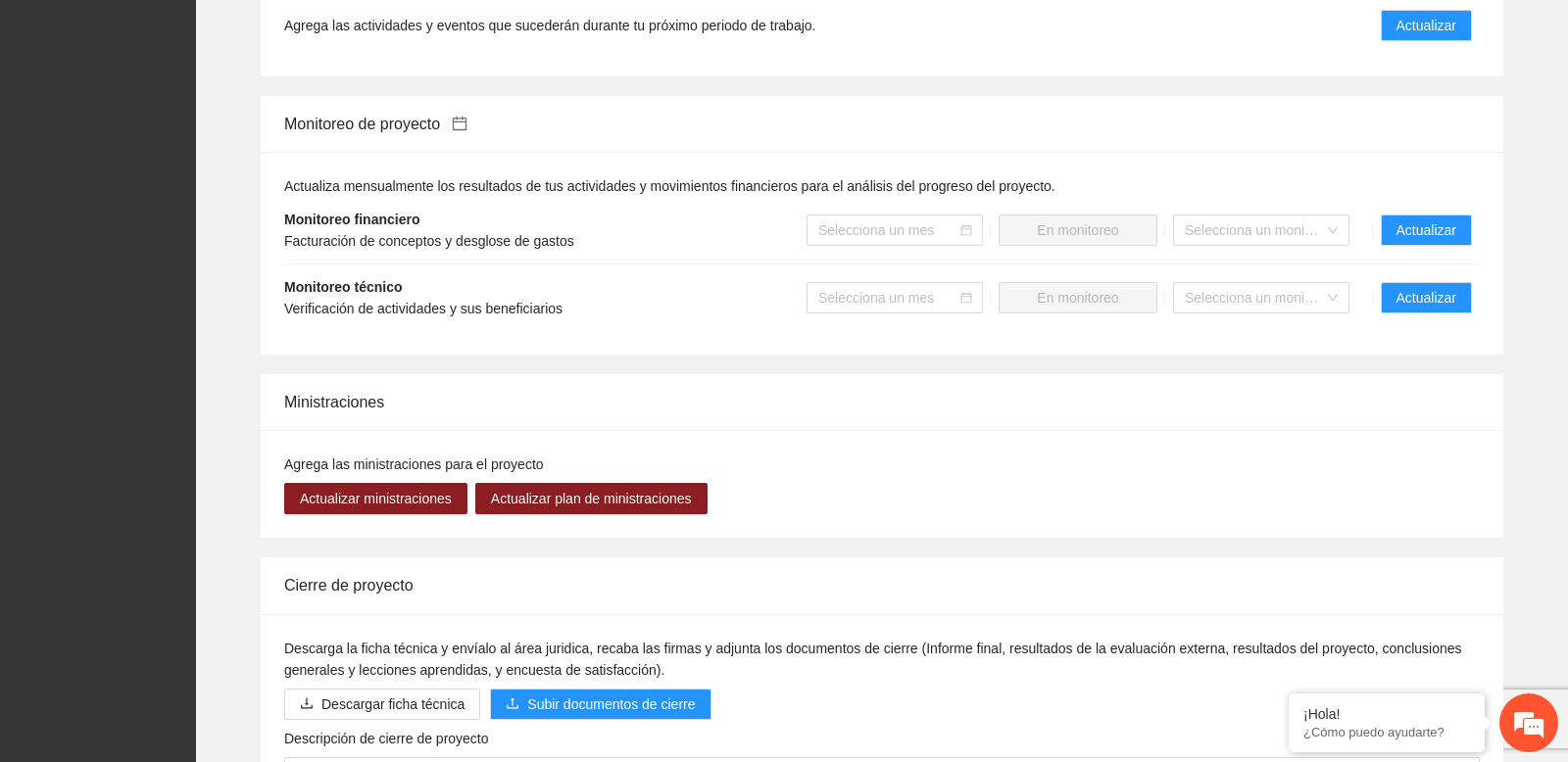 scroll, scrollTop: 1463, scrollLeft: 0, axis: vertical 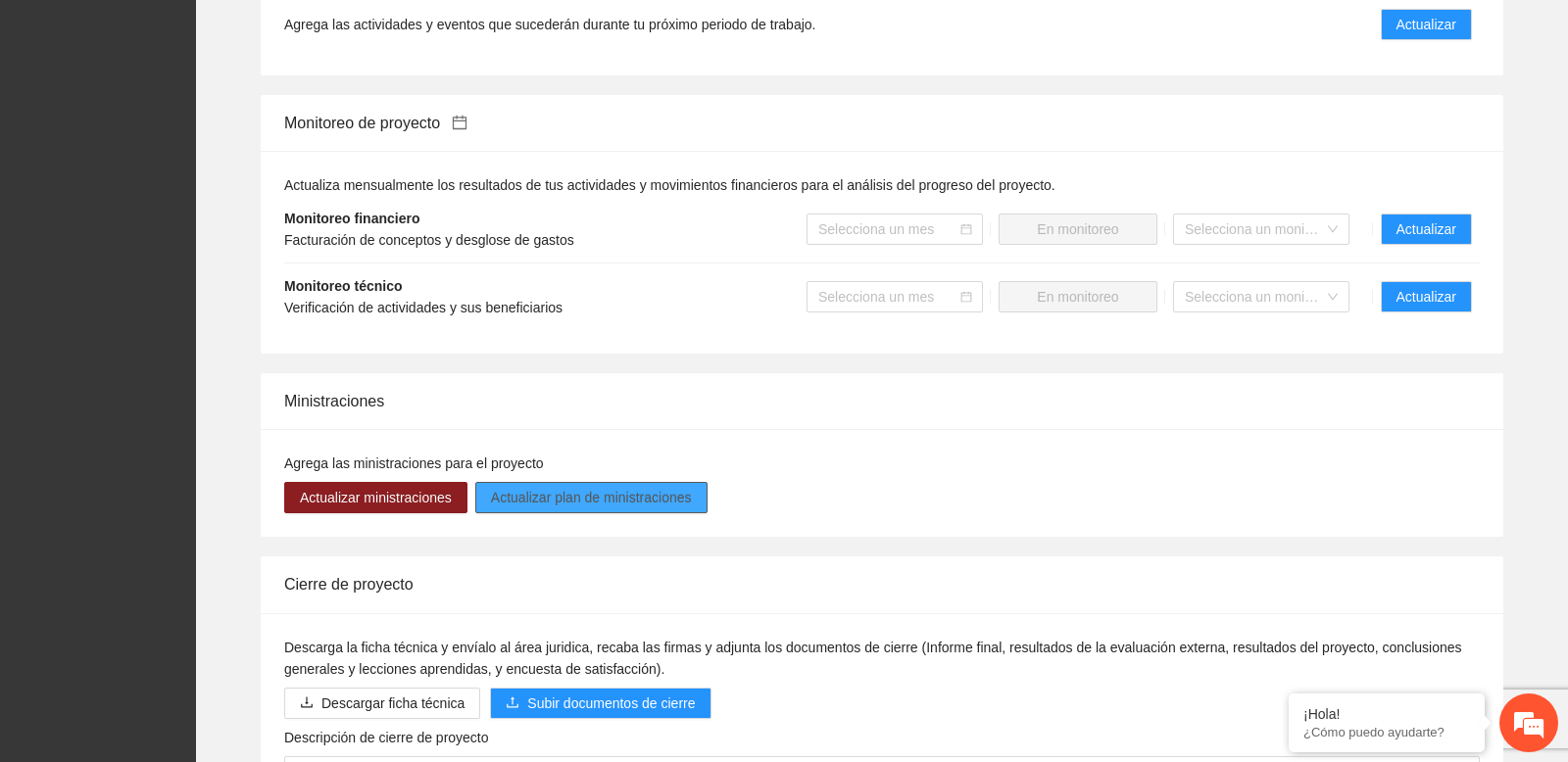 click on "Actualizar plan de ministraciones" at bounding box center [591, 498] 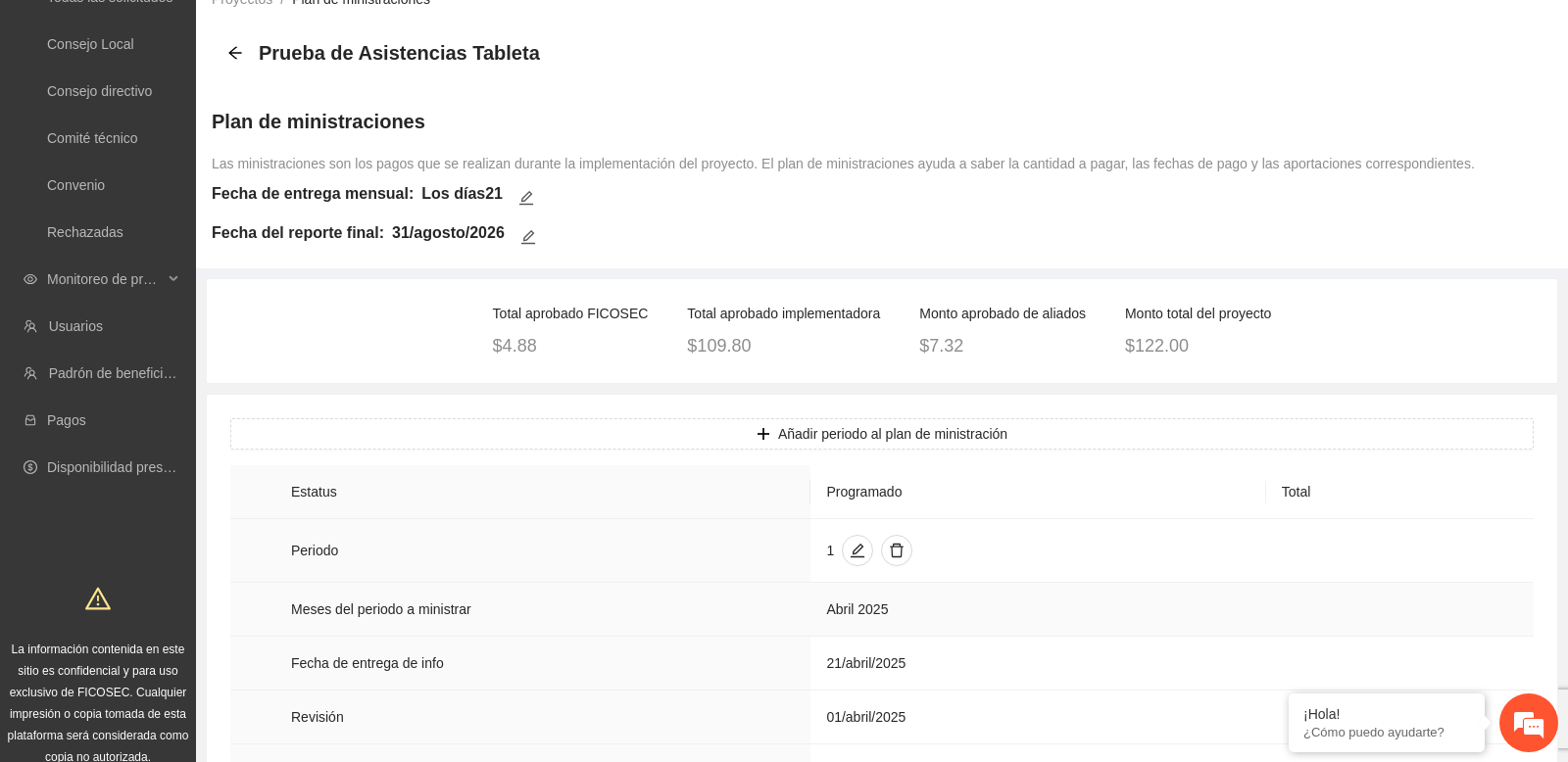 scroll, scrollTop: 300, scrollLeft: 0, axis: vertical 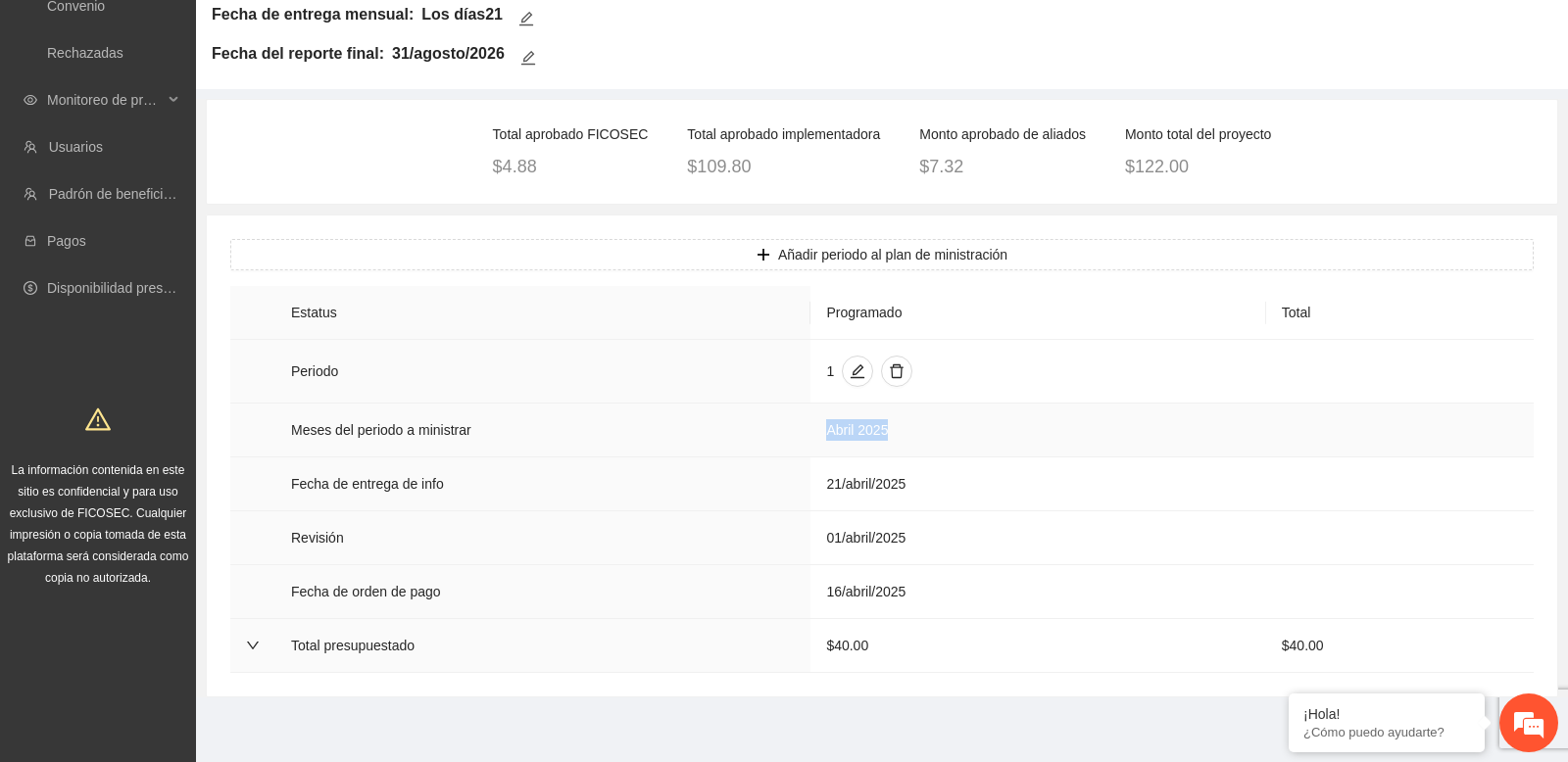 drag, startPoint x: 827, startPoint y: 429, endPoint x: 917, endPoint y: 430, distance: 90.00556 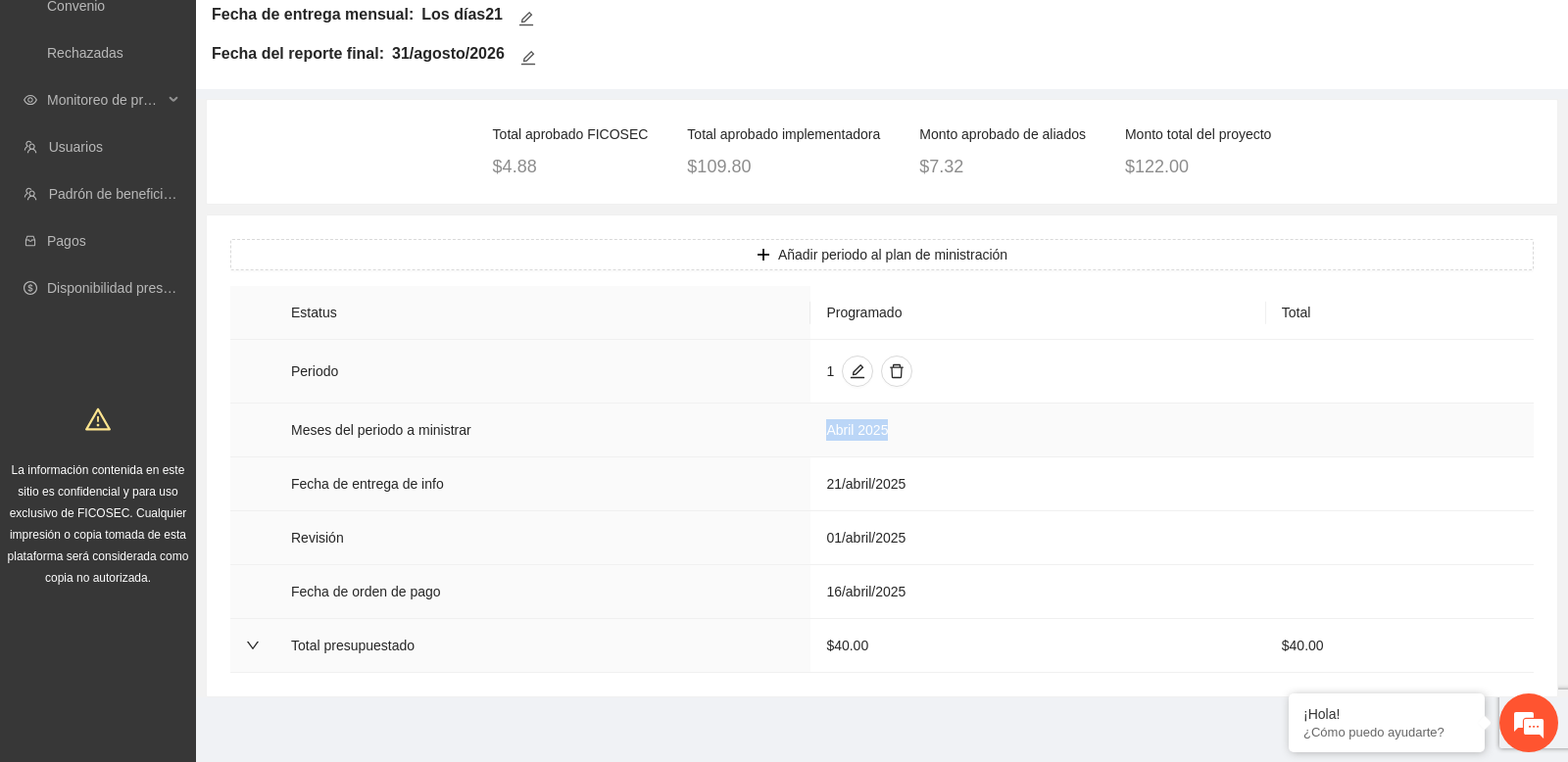 click on "Abril 2025" at bounding box center [1038, 430] 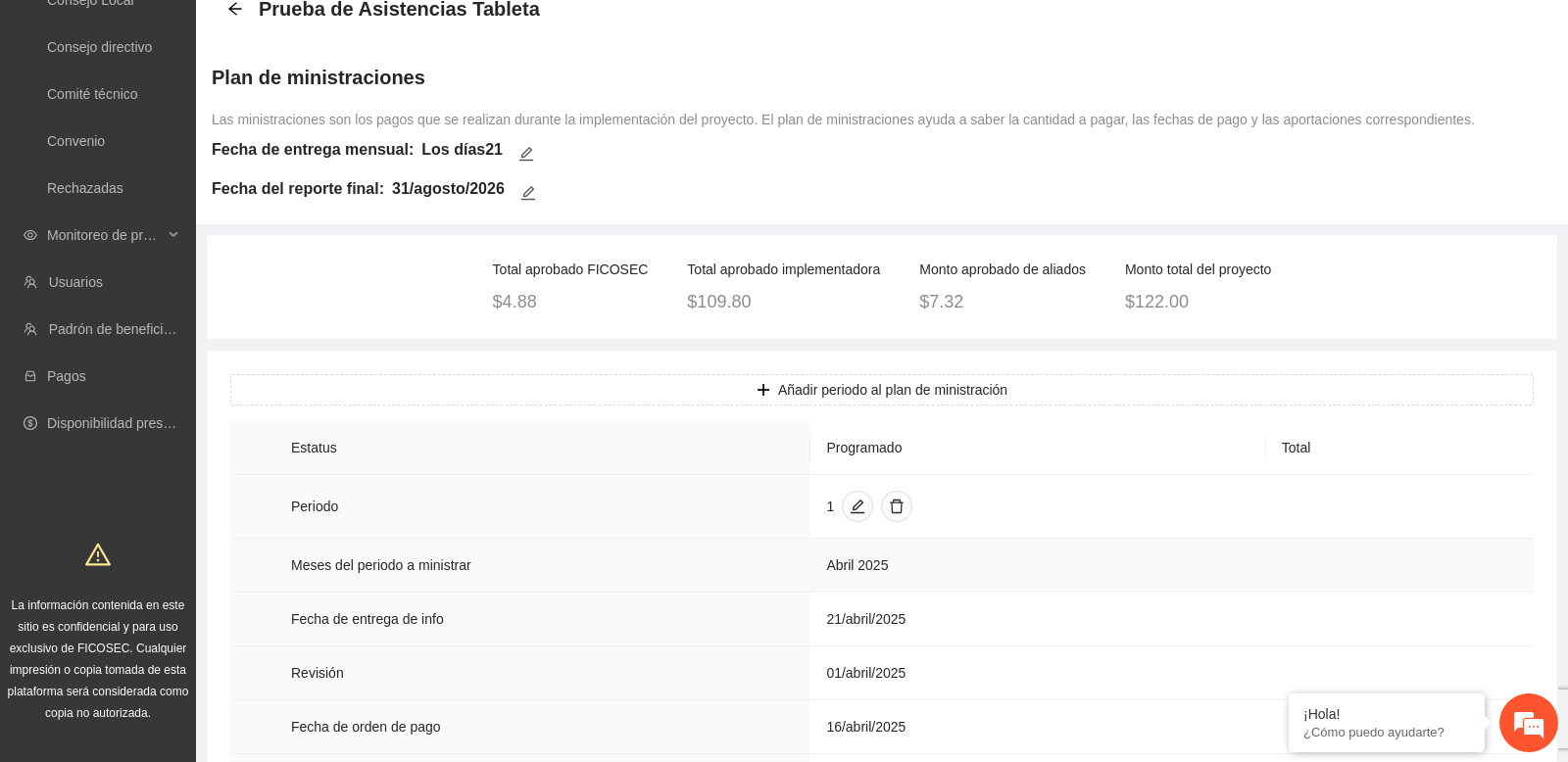 scroll, scrollTop: 0, scrollLeft: 0, axis: both 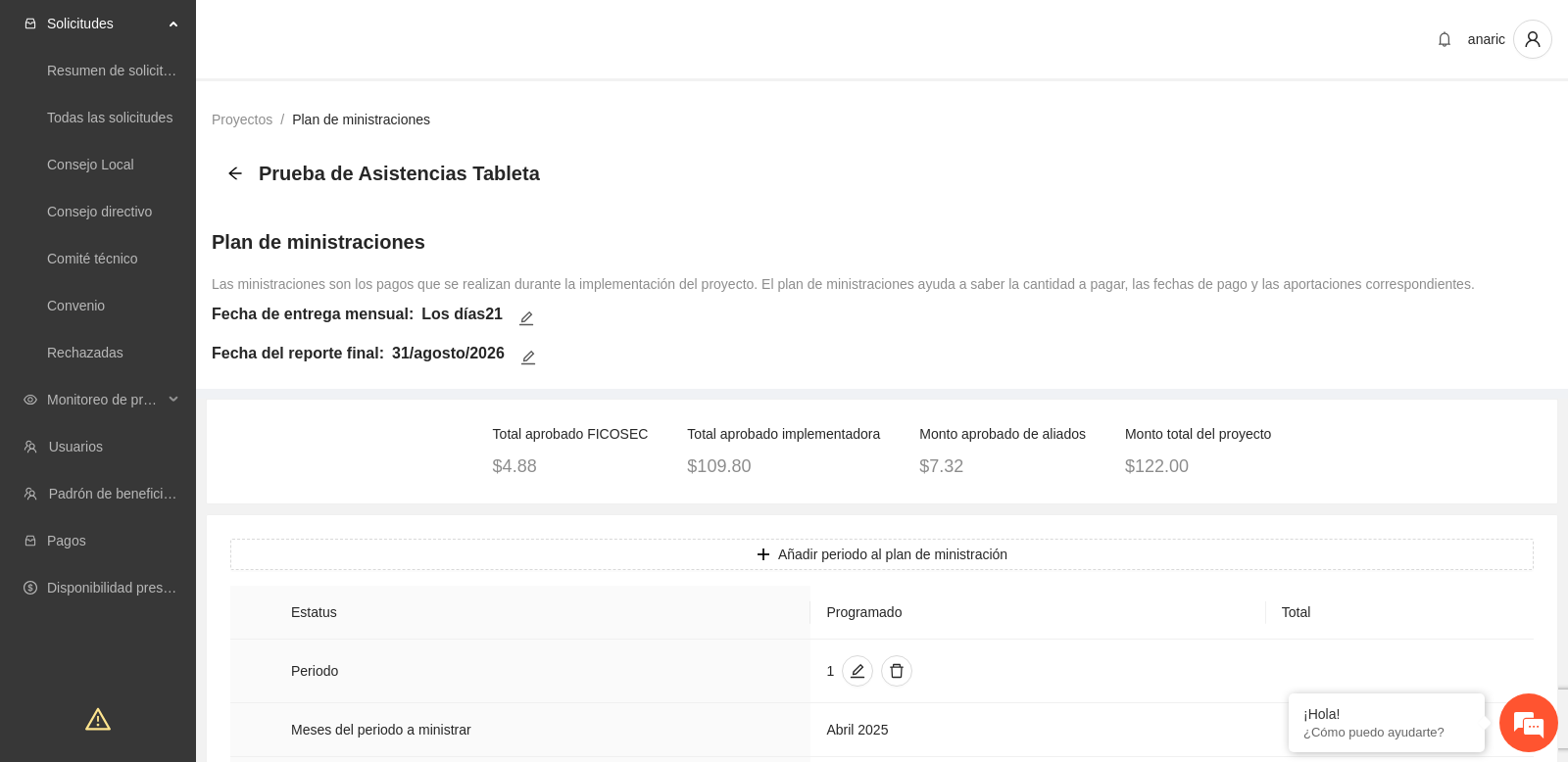 click on "Prueba de Asistencias Tableta" at bounding box center [389, 173] 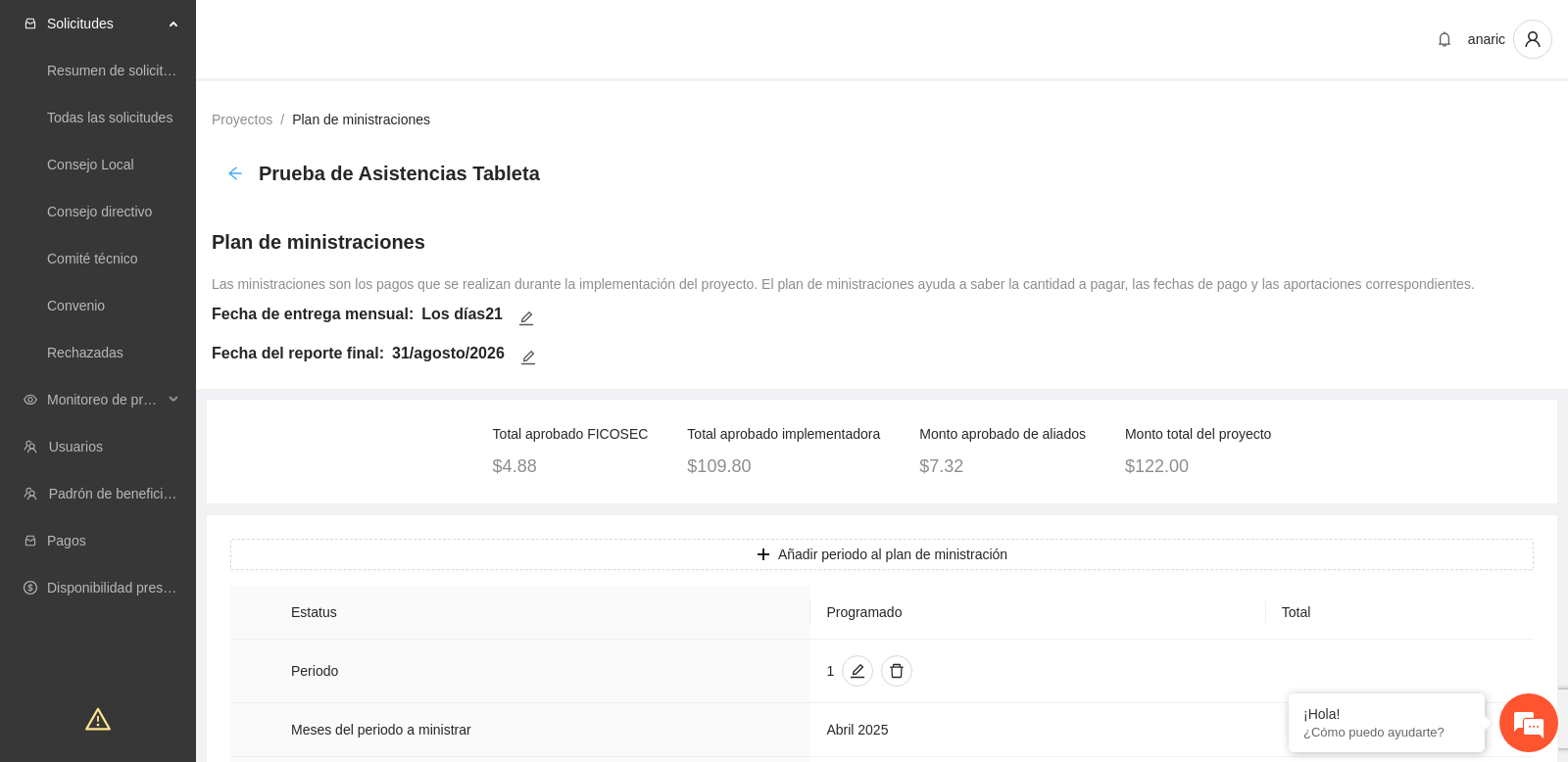 click 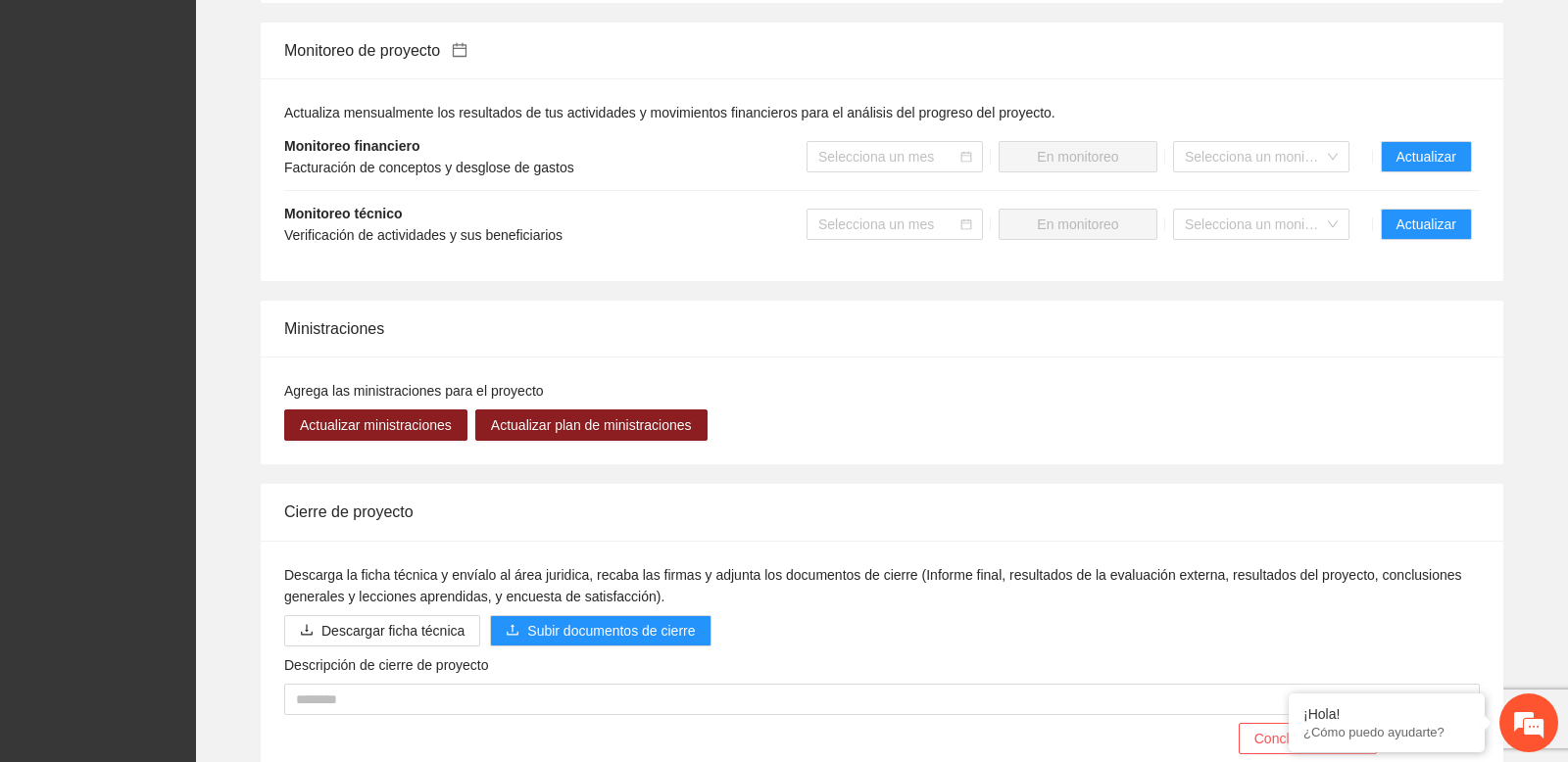 scroll, scrollTop: 1537, scrollLeft: 0, axis: vertical 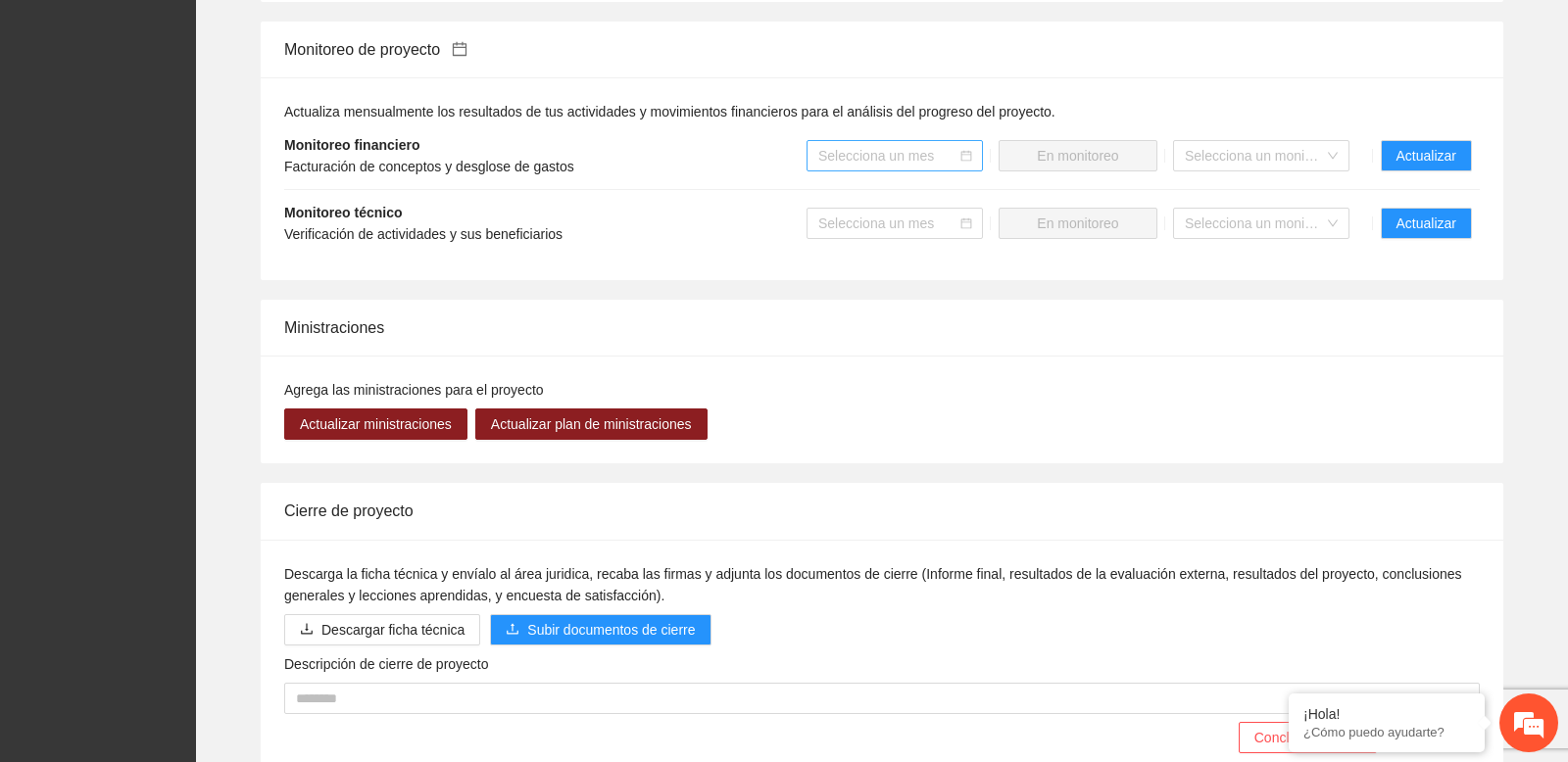 click at bounding box center (888, 156) 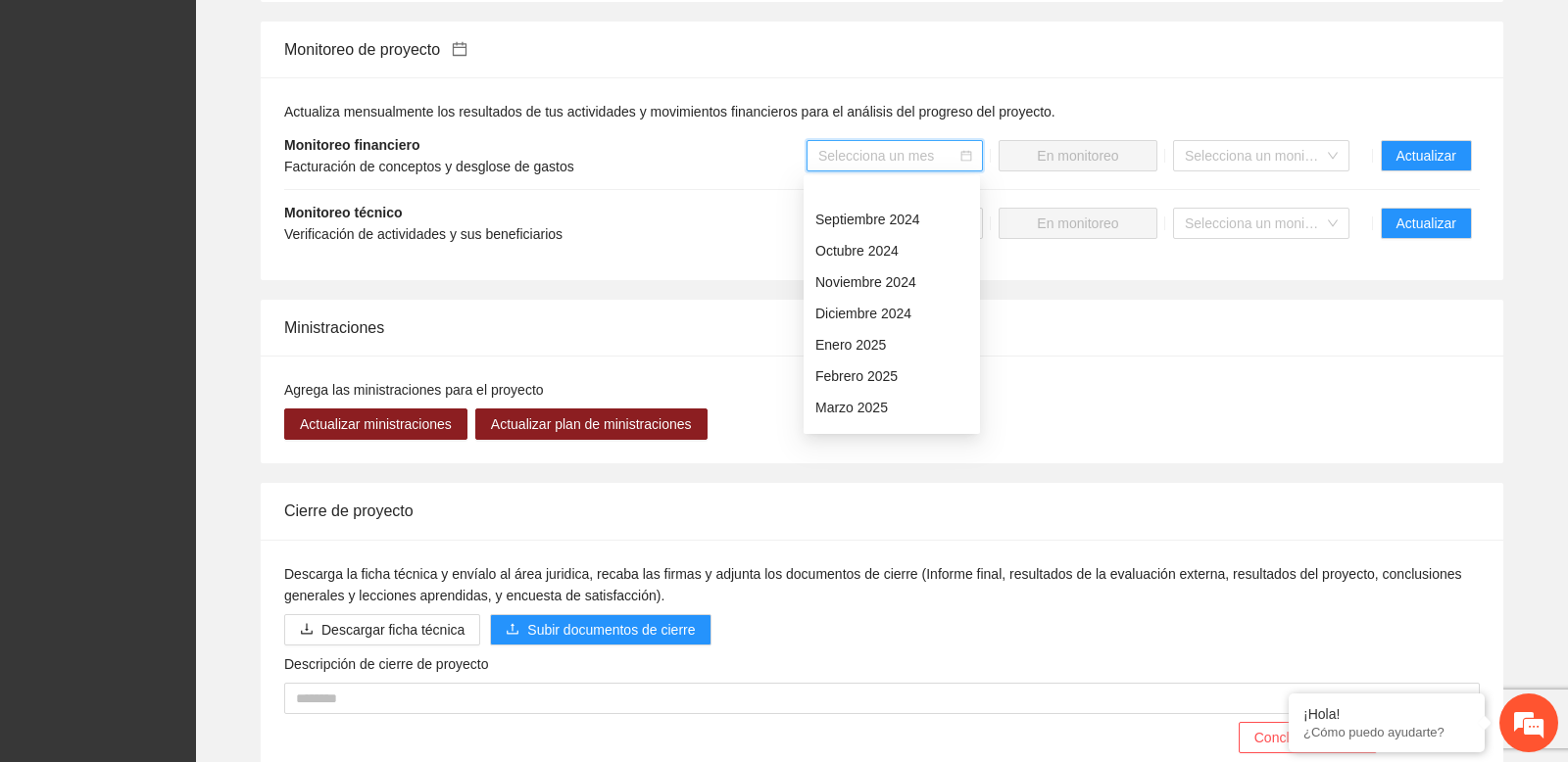 scroll, scrollTop: 157, scrollLeft: 0, axis: vertical 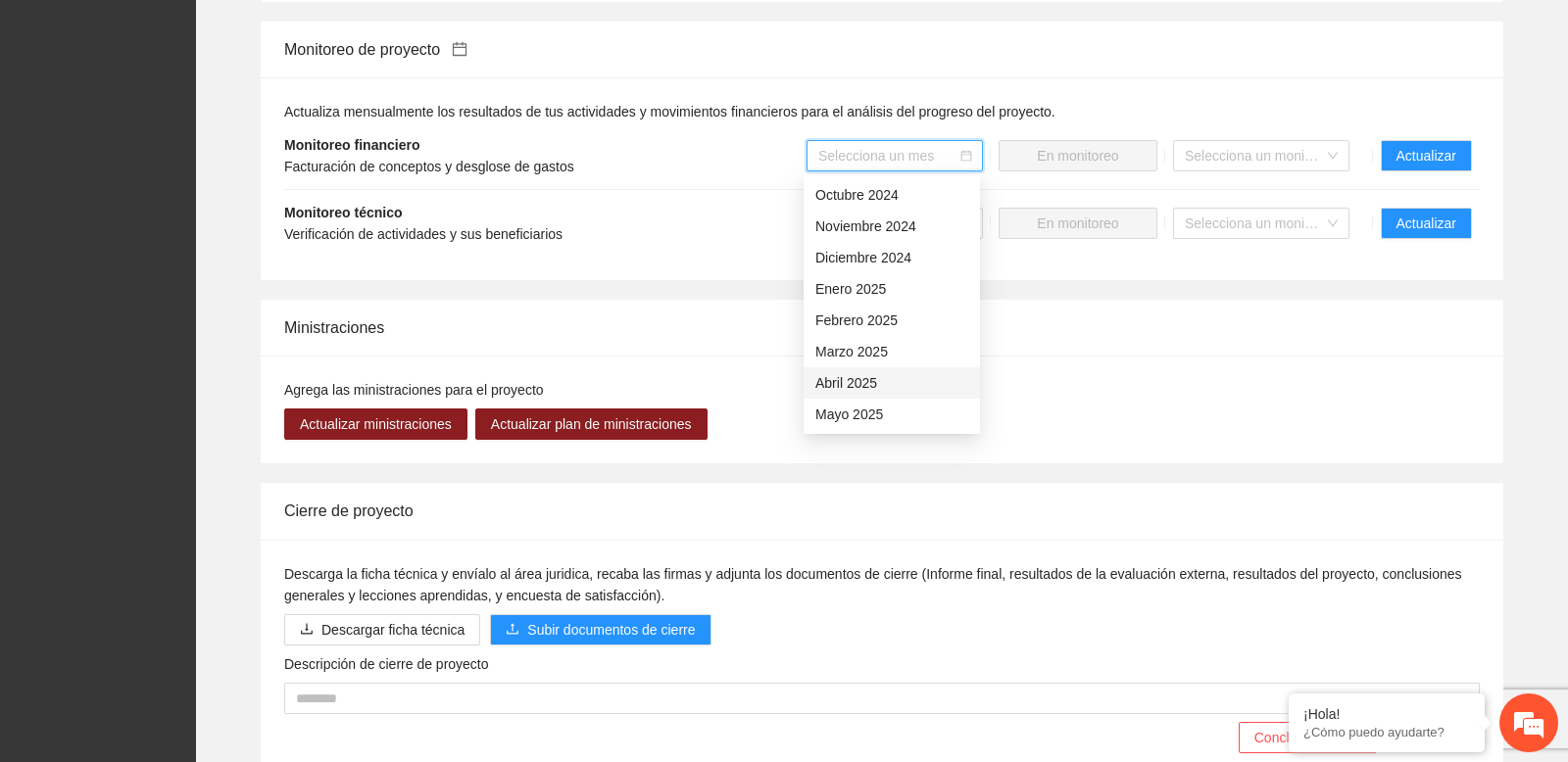 click on "Abril 2025" at bounding box center (892, 383) 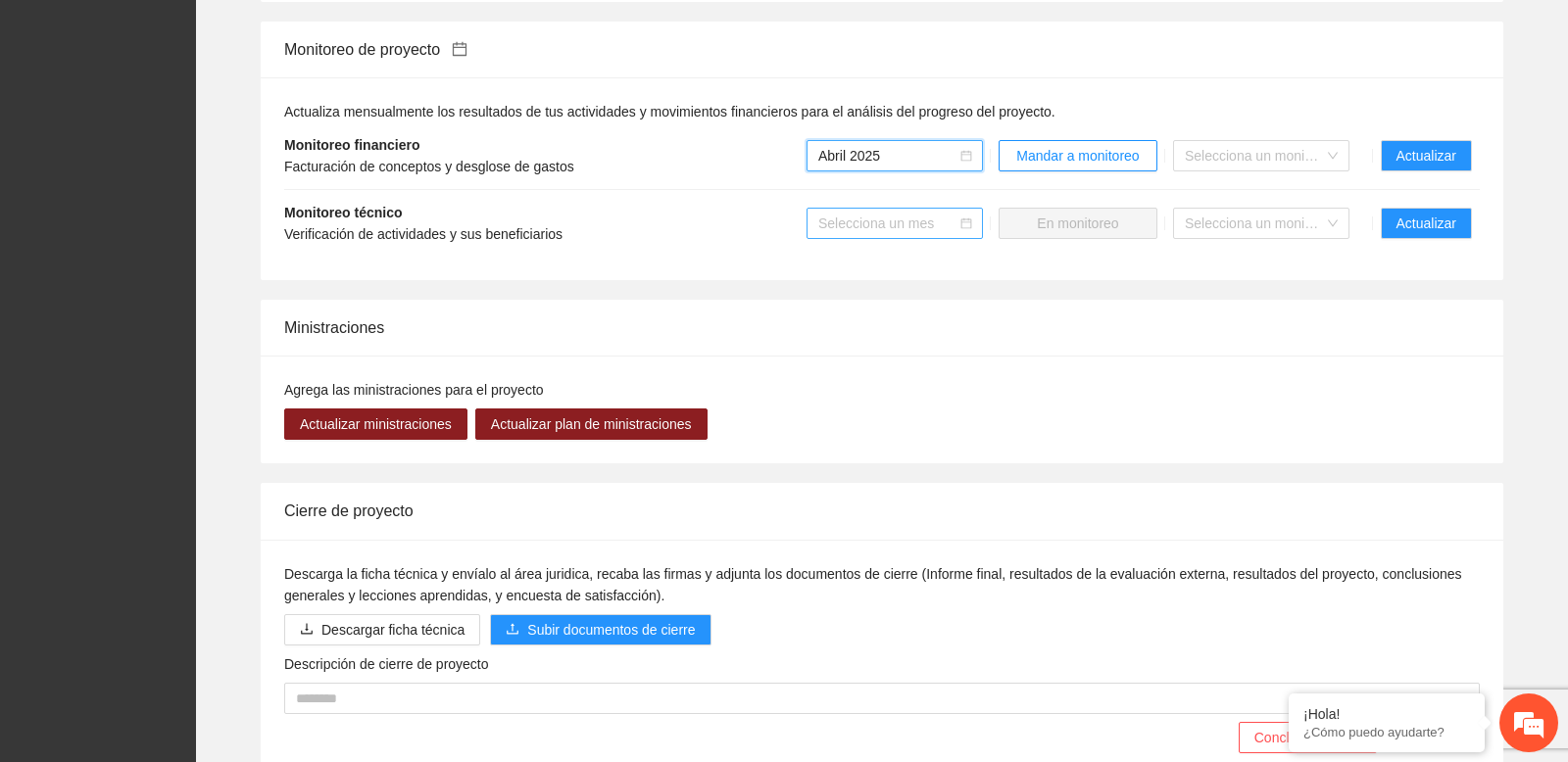 click at bounding box center [888, 223] 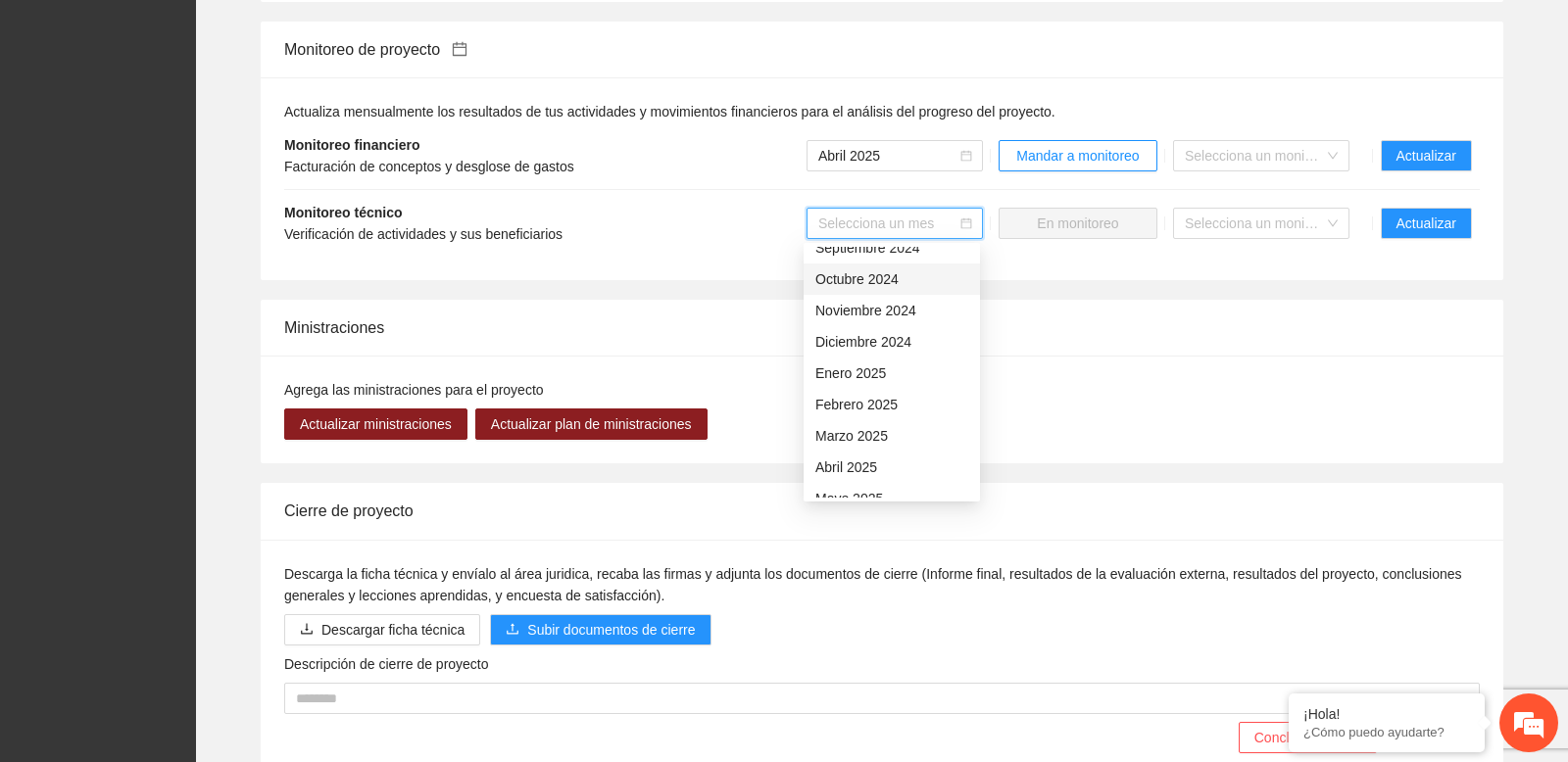 scroll, scrollTop: 157, scrollLeft: 0, axis: vertical 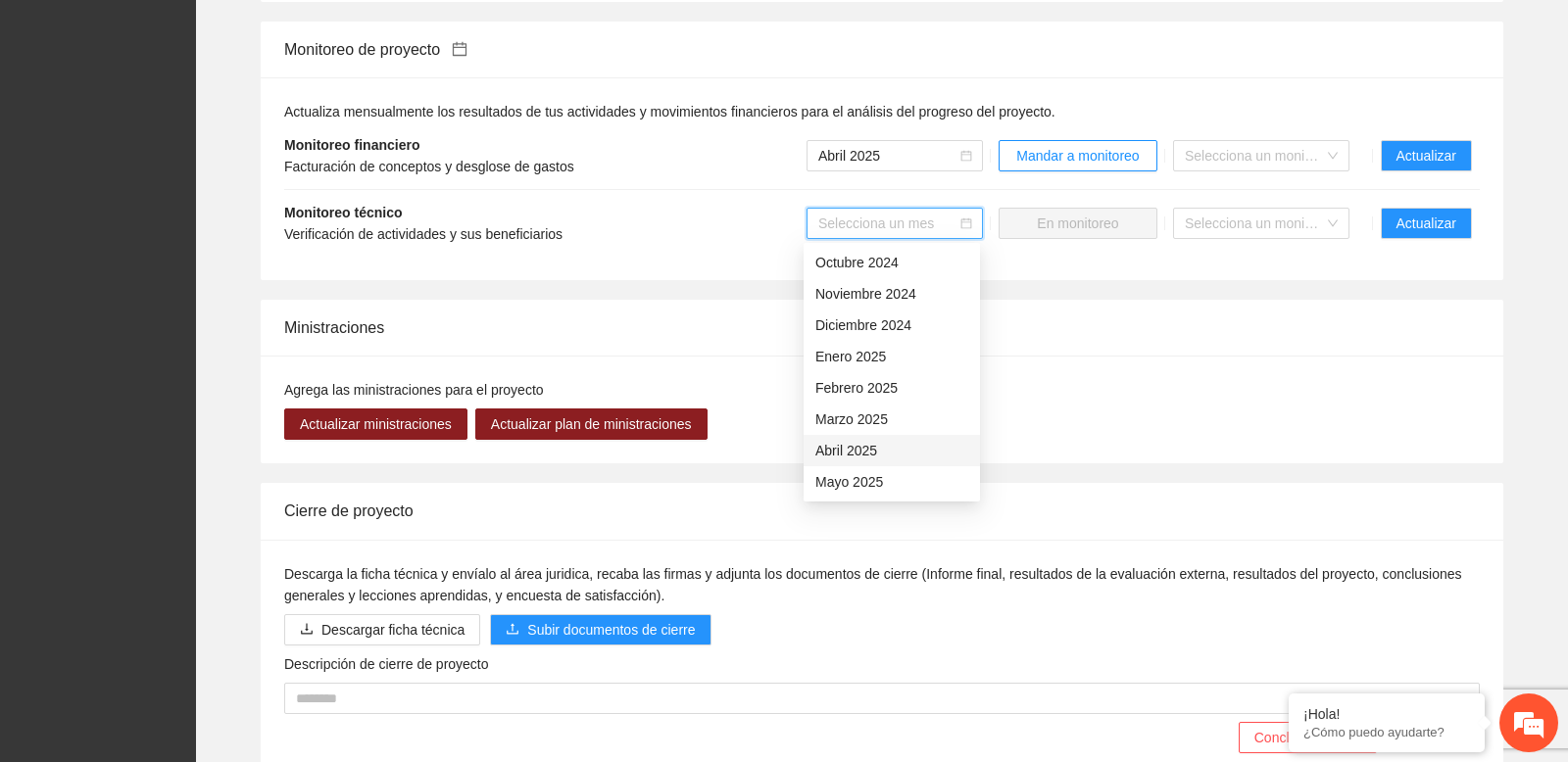click on "Abril 2025" at bounding box center (892, 451) 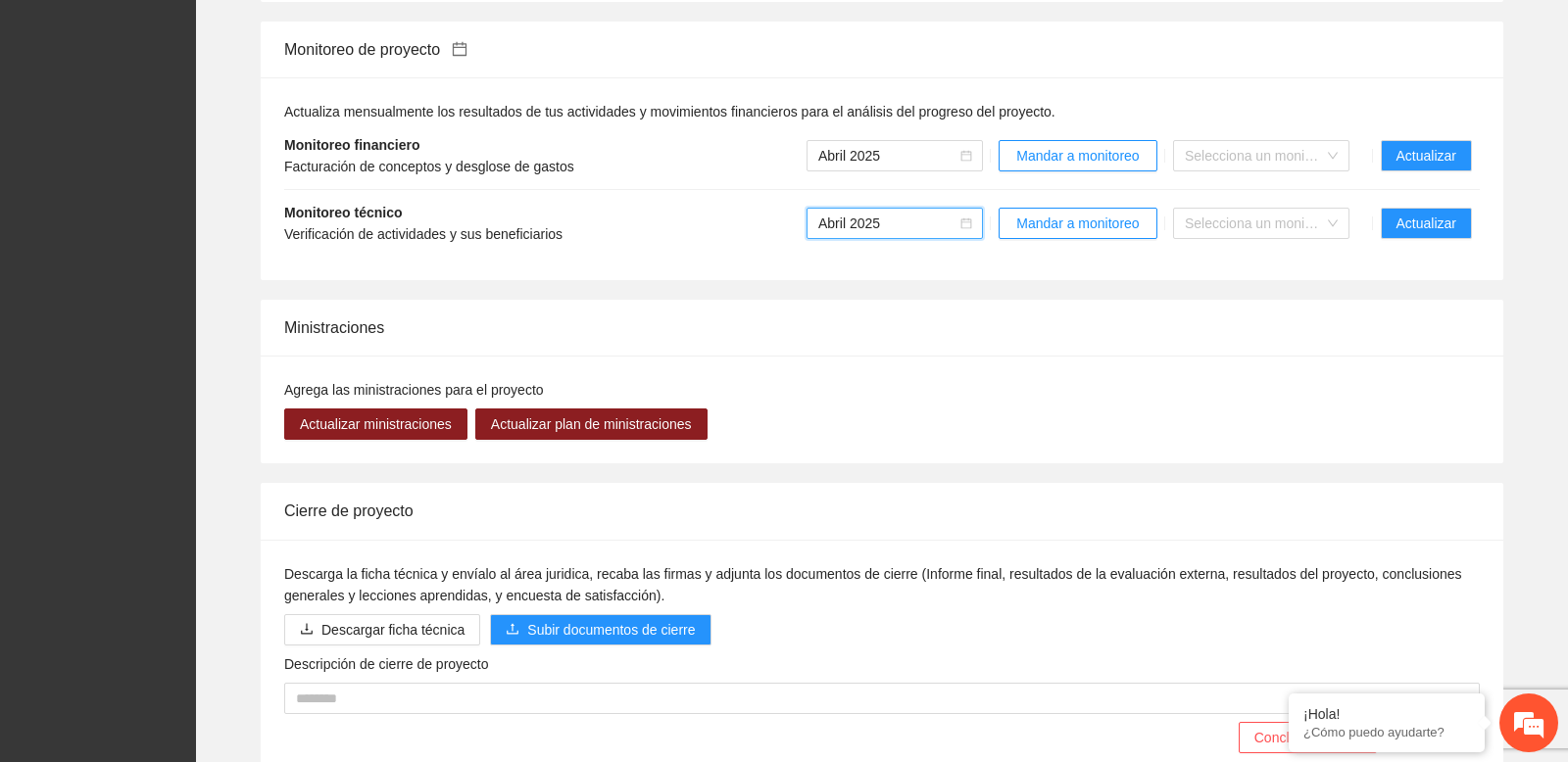 click on "Monitoreo técnico Verificación de actividades y sus beneficiarios Abril 2025 Abril 2025 Mandar a monitoreo Selecciona un monitorista Actualizar" at bounding box center [882, 223] 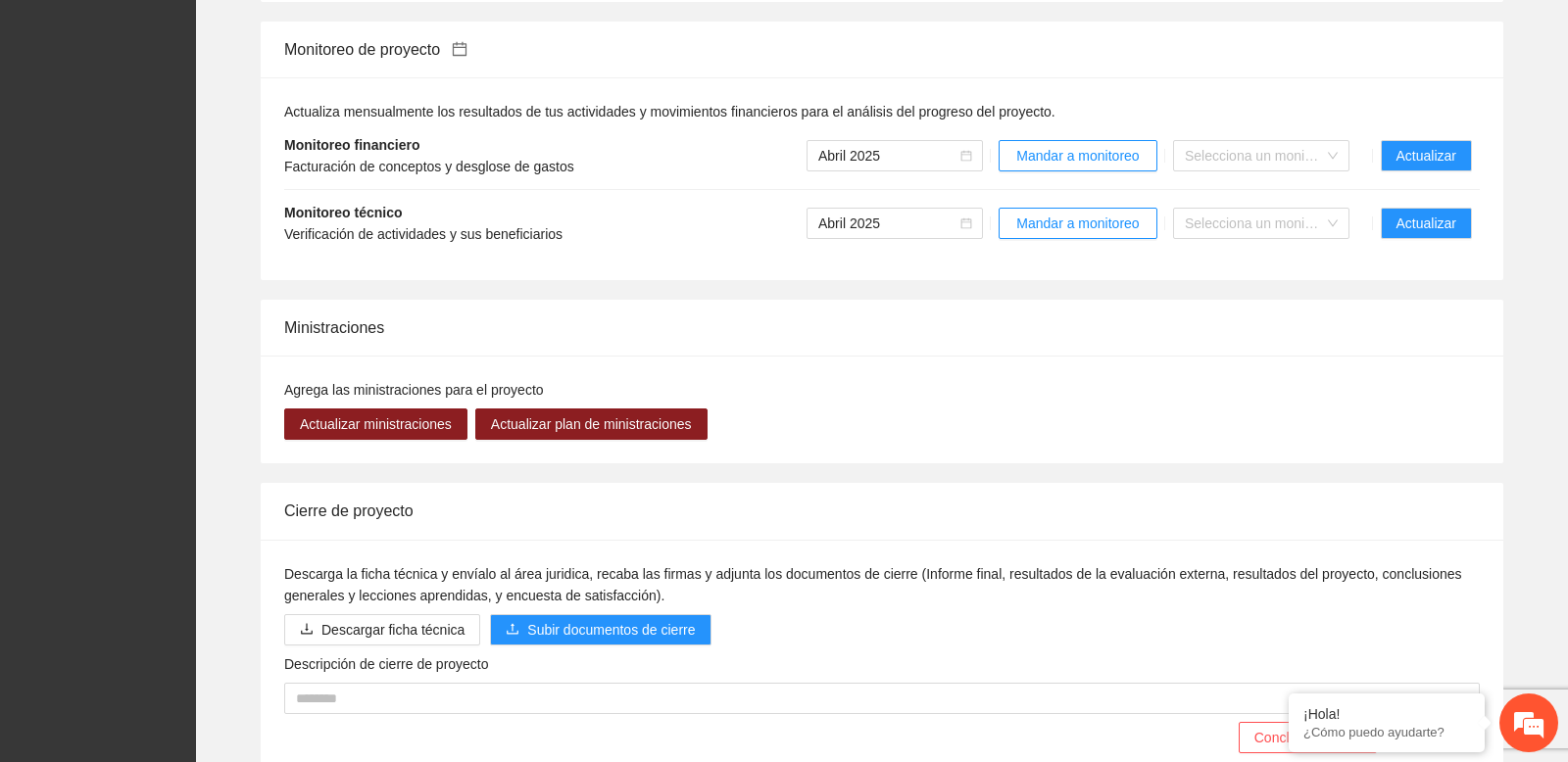 click on "Actualiza mensualmente los resultados de tus actividades y movimientos financieros para el análisis del progreso del proyecto. Monitoreo financiero Facturación de conceptos y desglose de gastos Abril 2025 Mandar a monitoreo Selecciona un monitorista Actualizar Monitoreo técnico Verificación de actividades y sus beneficiarios Abril 2025 Mandar a monitoreo Selecciona un monitorista Actualizar" at bounding box center [882, 178] 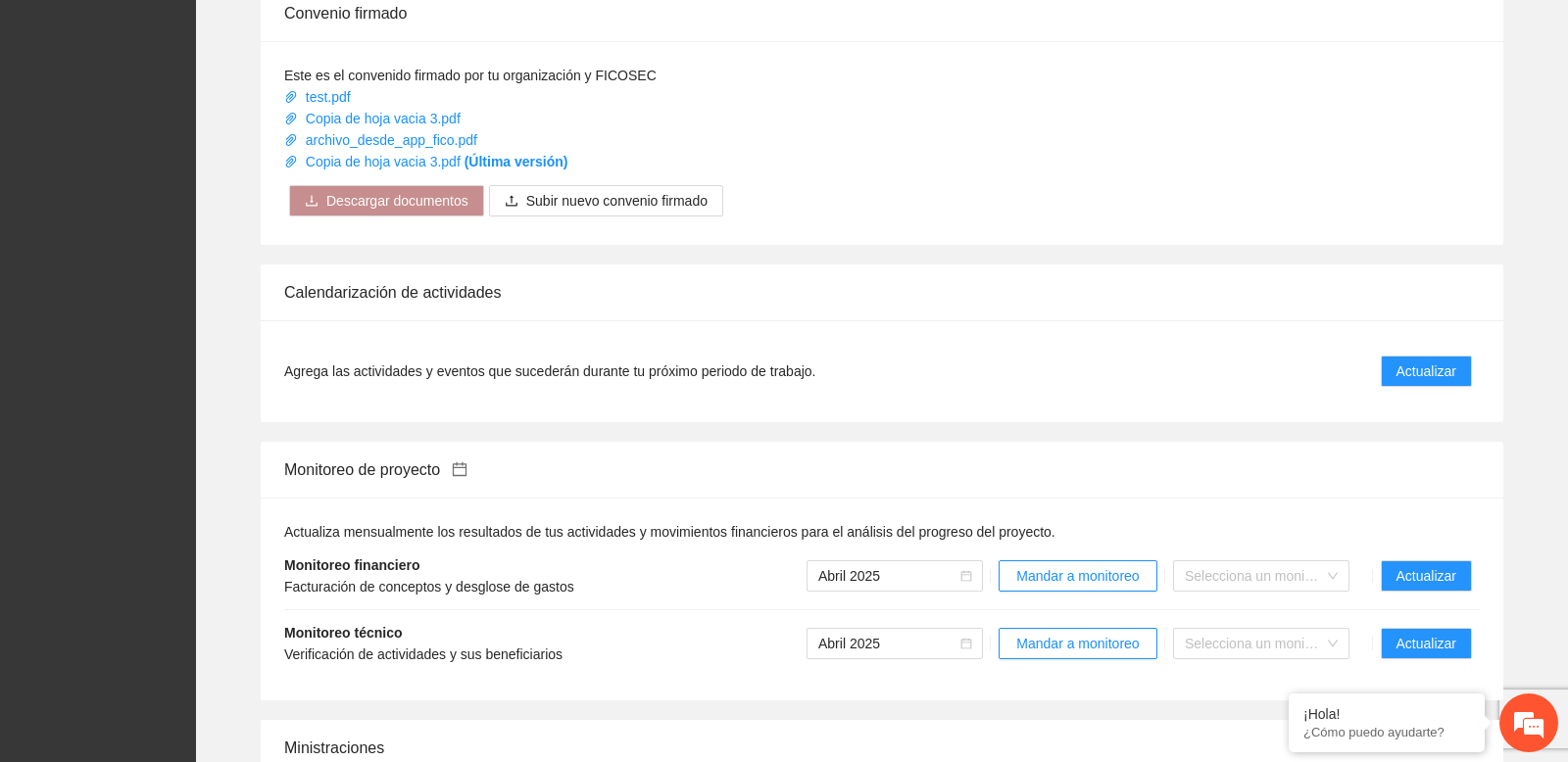 scroll, scrollTop: 1119, scrollLeft: 0, axis: vertical 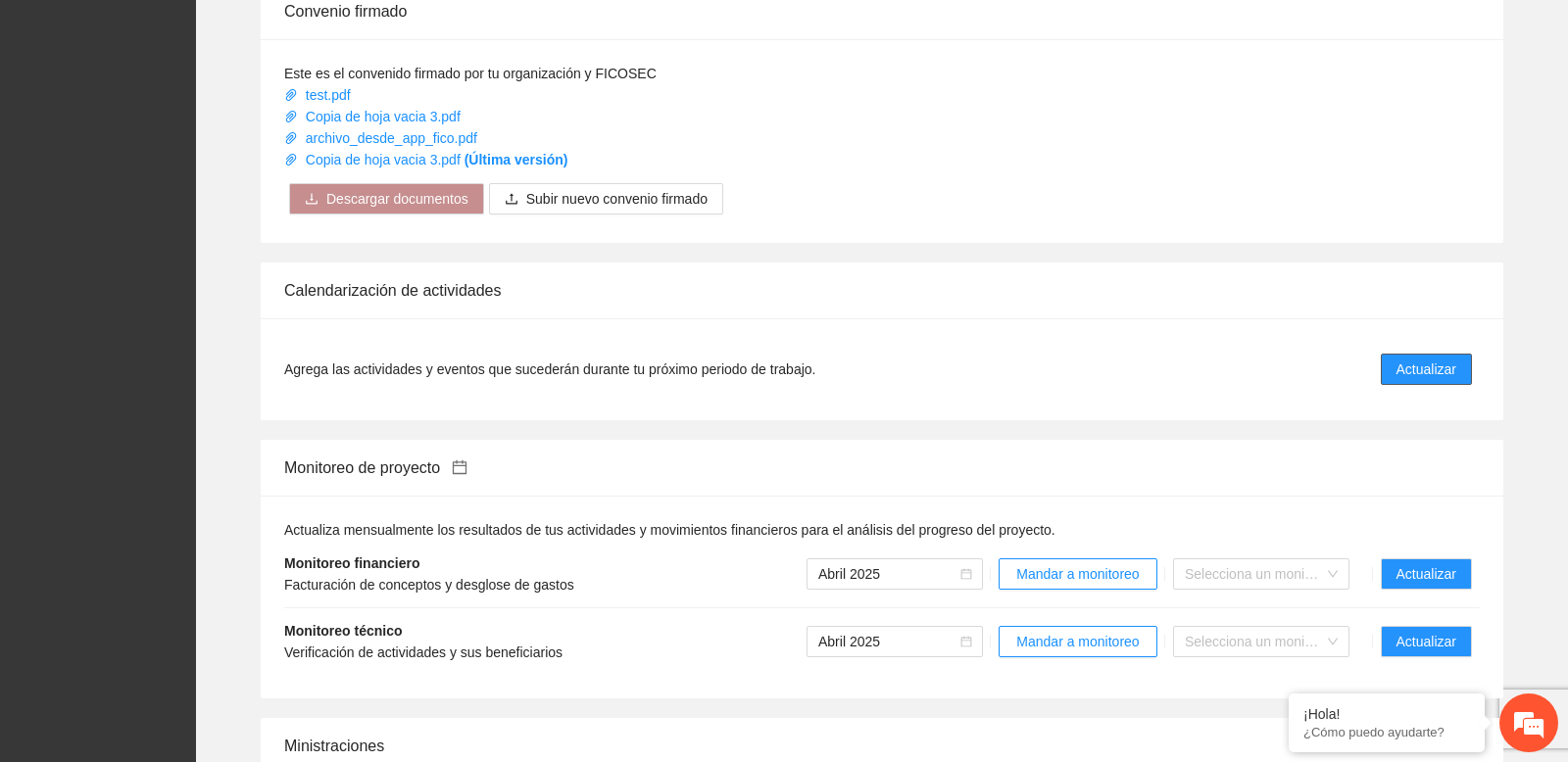 click on "Actualizar" at bounding box center (1426, 369) 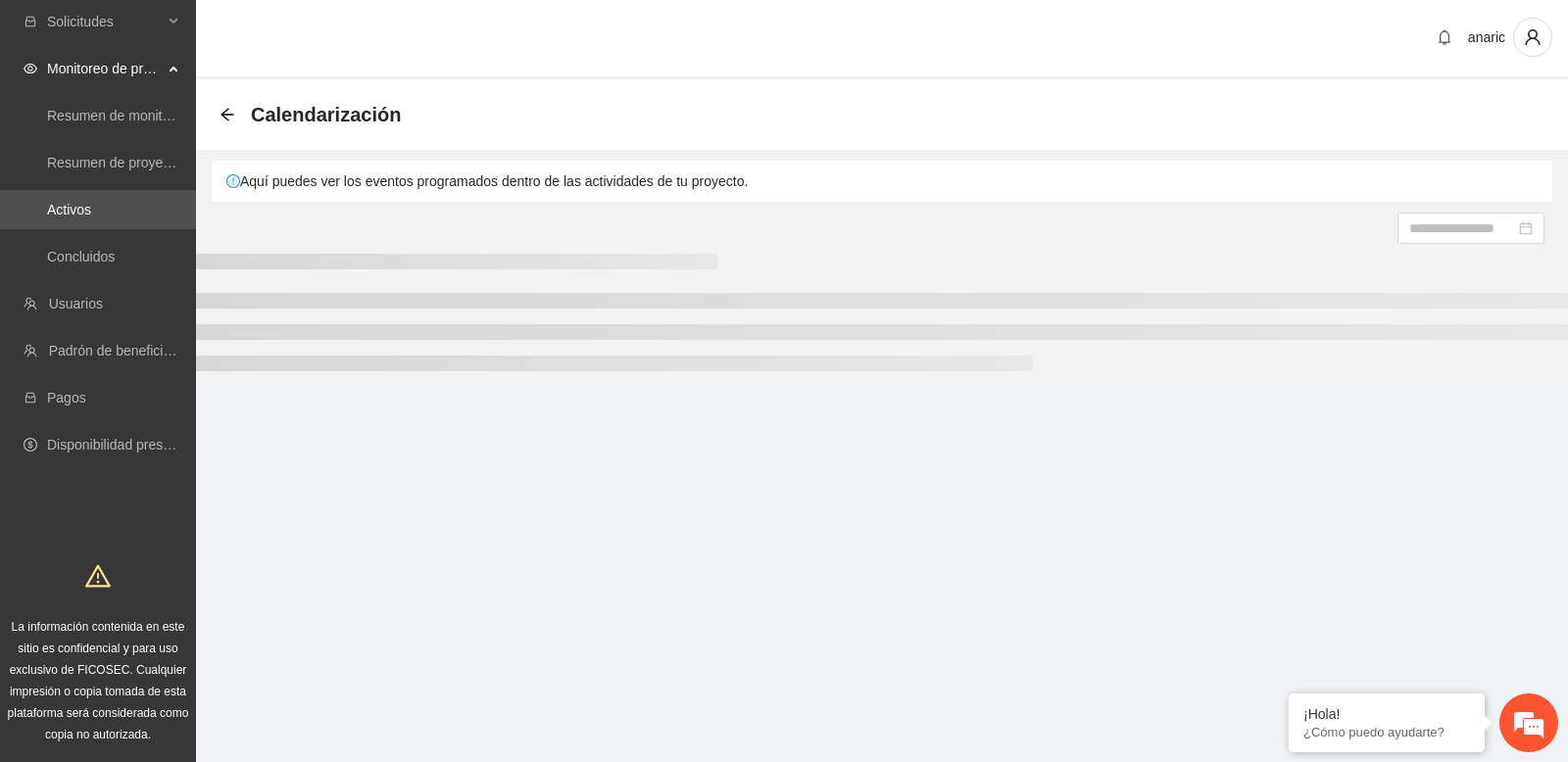 scroll, scrollTop: 0, scrollLeft: 0, axis: both 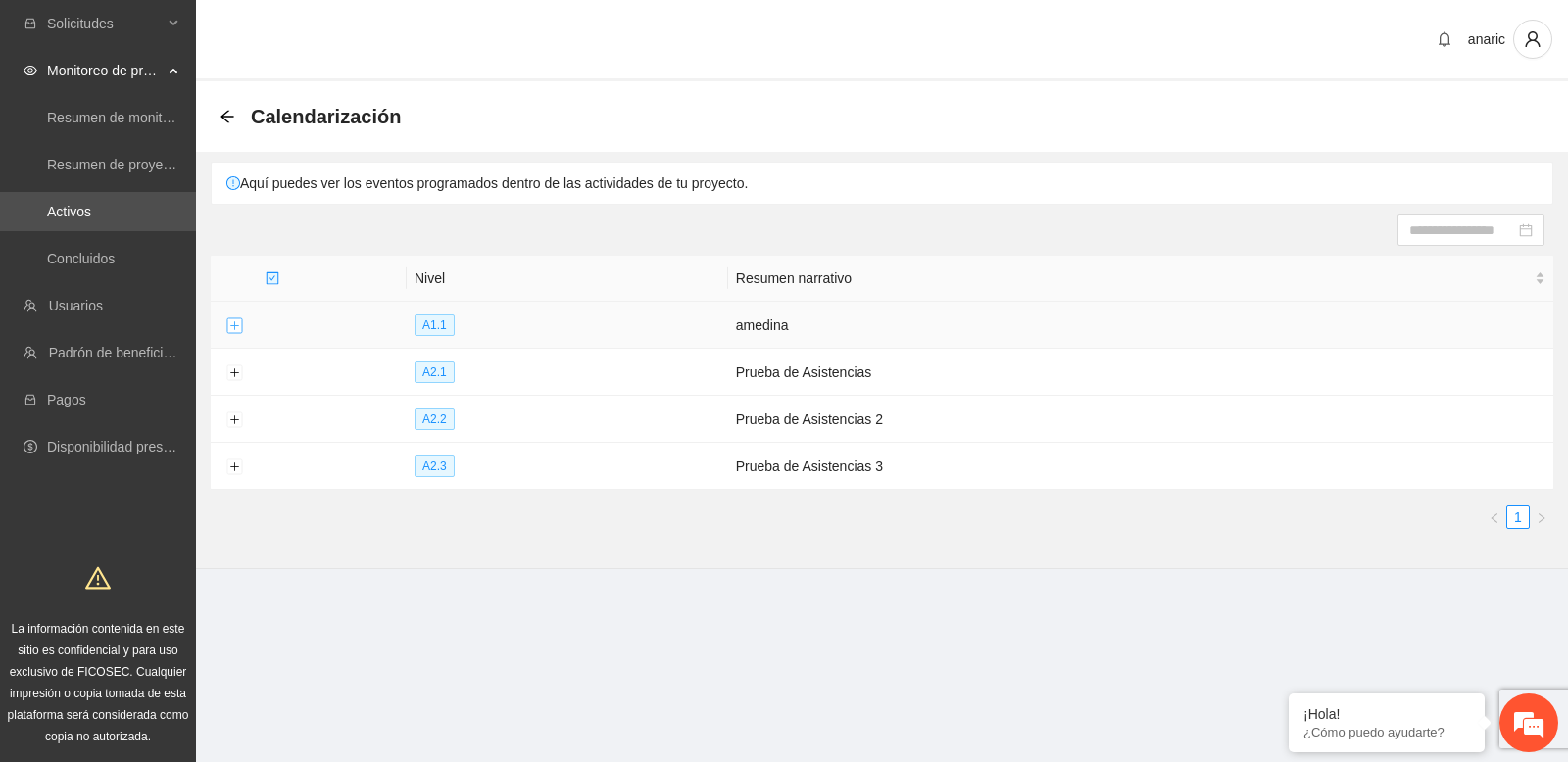 click at bounding box center [234, 326] 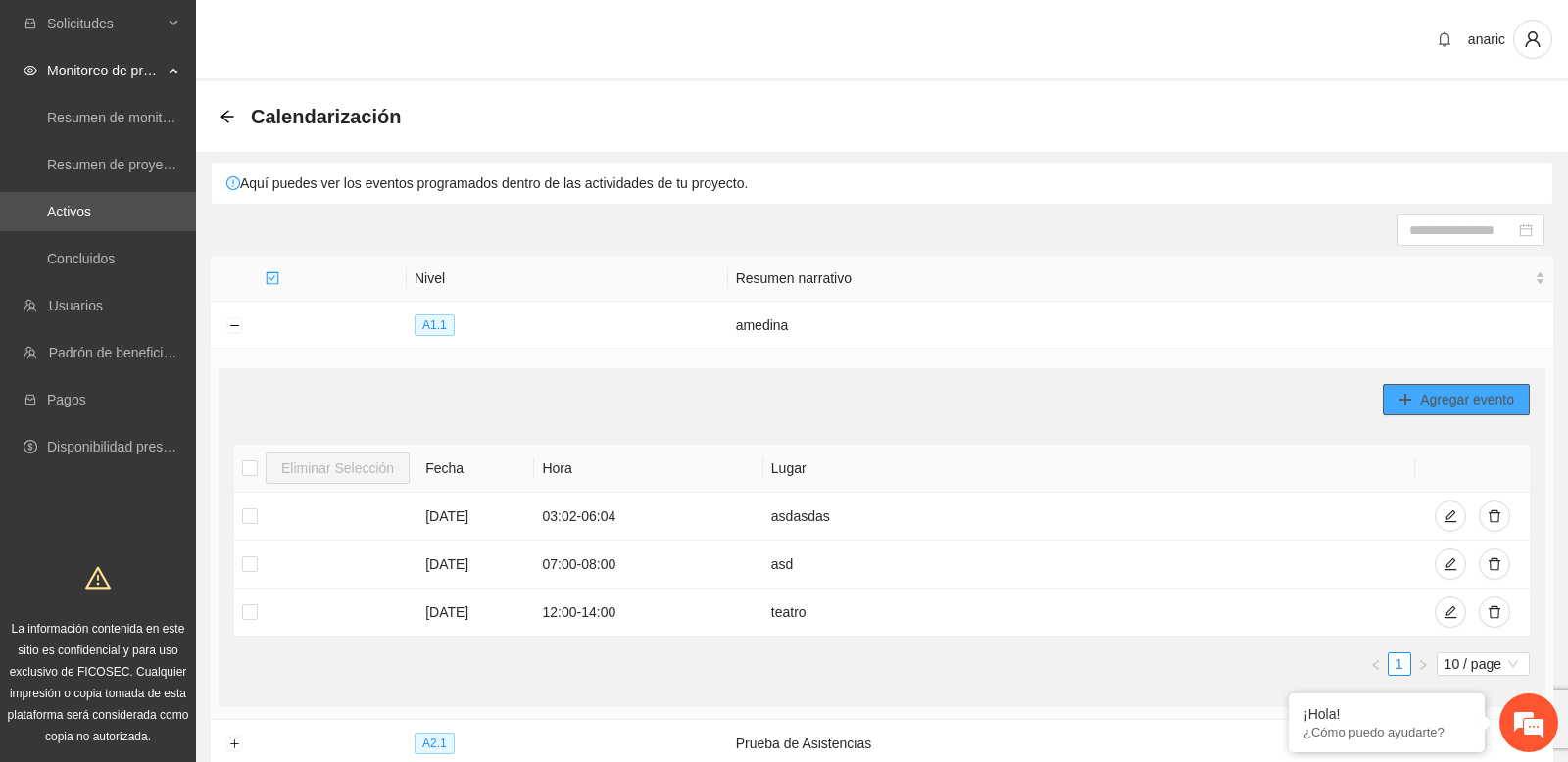 click on "Agregar evento" at bounding box center (1467, 400) 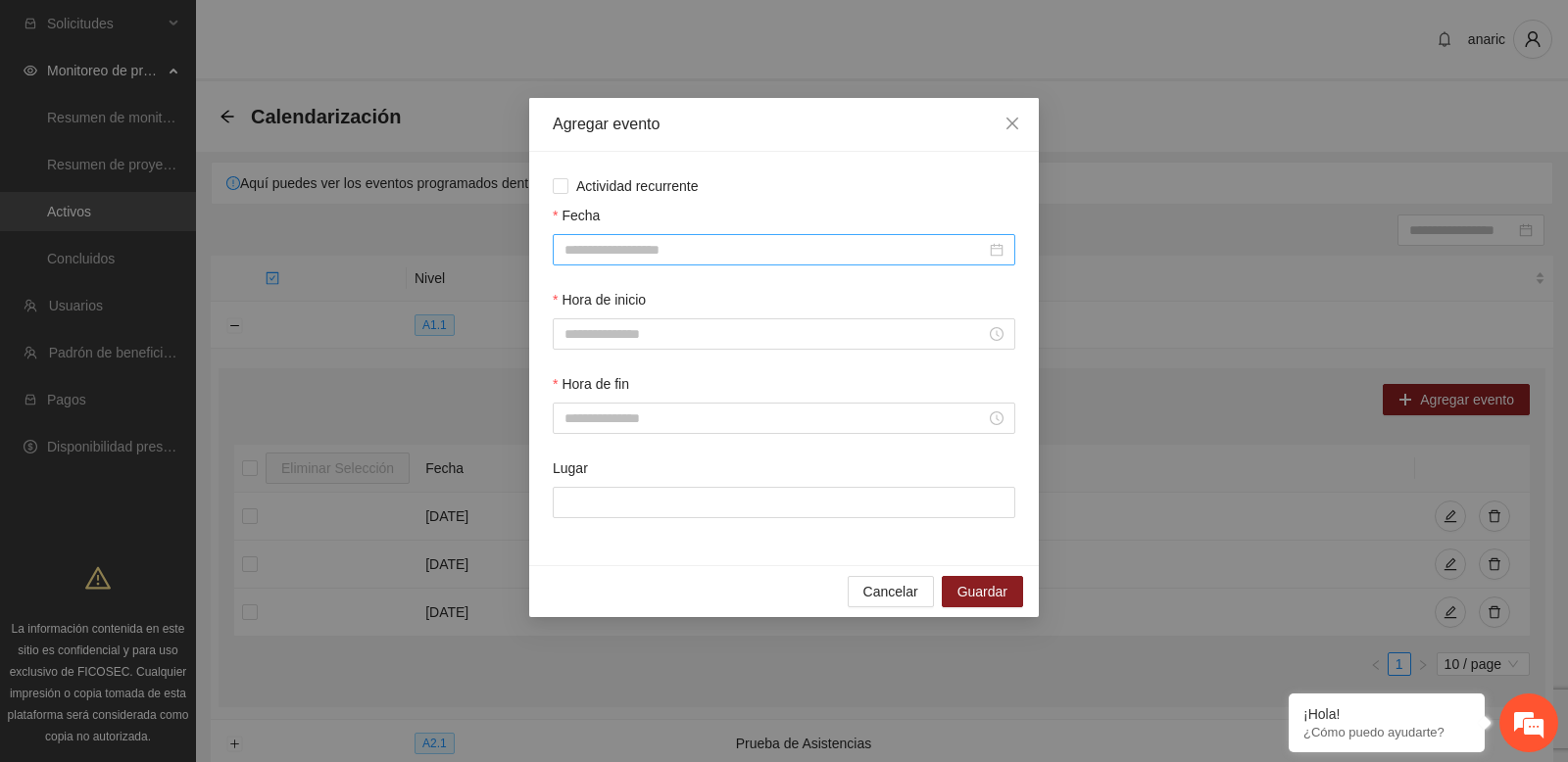 click on "Fecha" at bounding box center [775, 250] 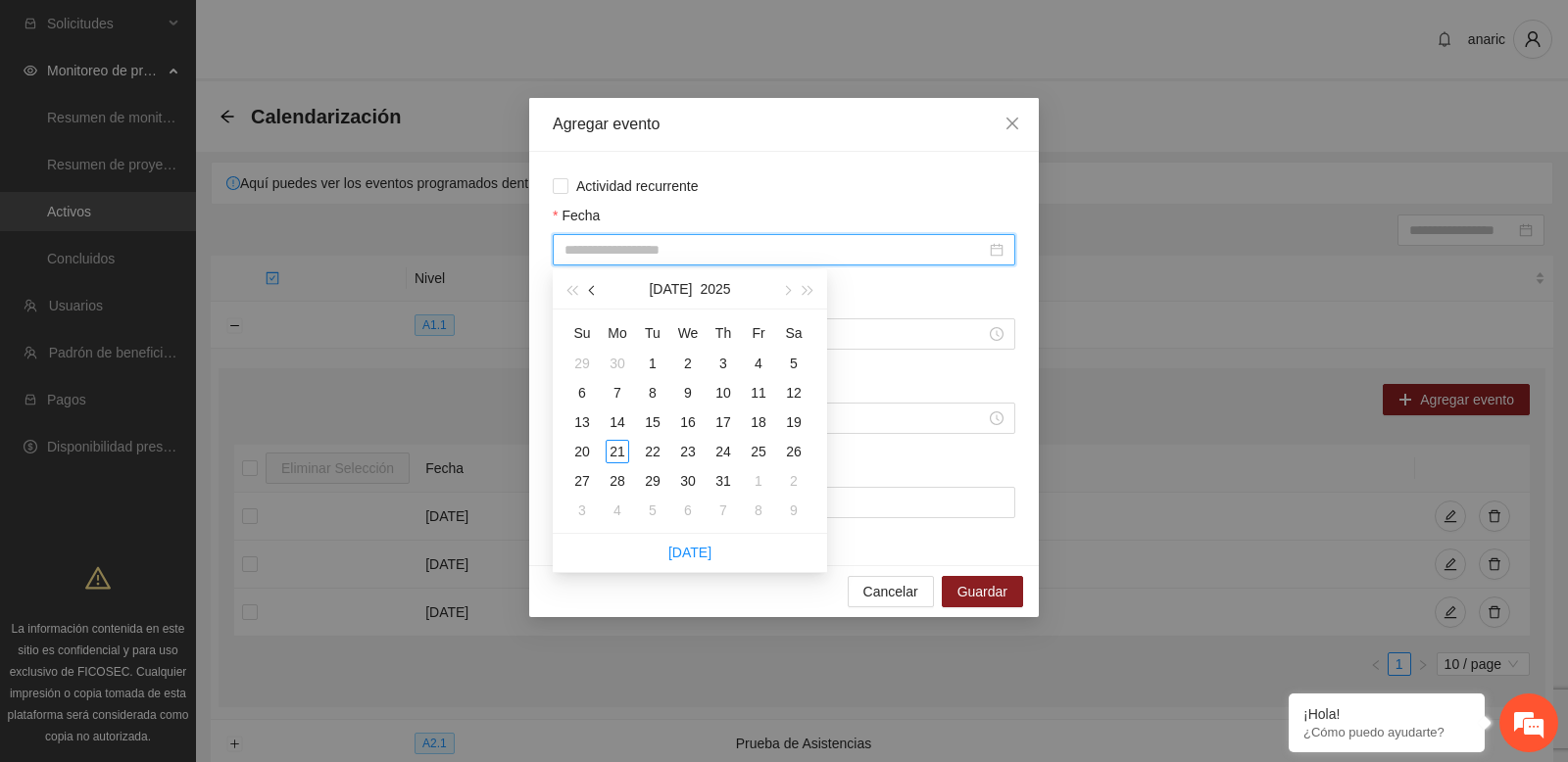 click at bounding box center (594, 291) 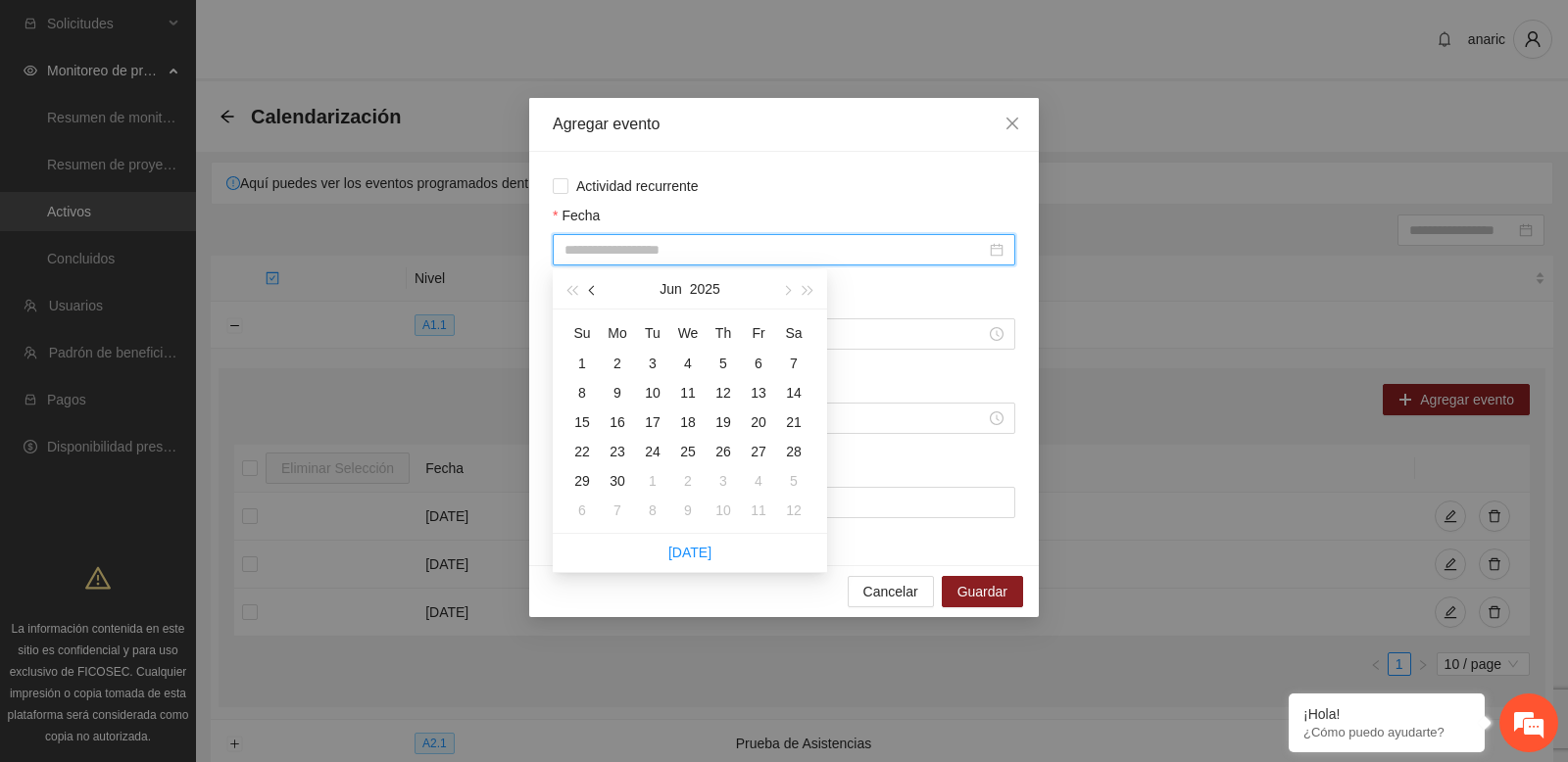 click at bounding box center [594, 291] 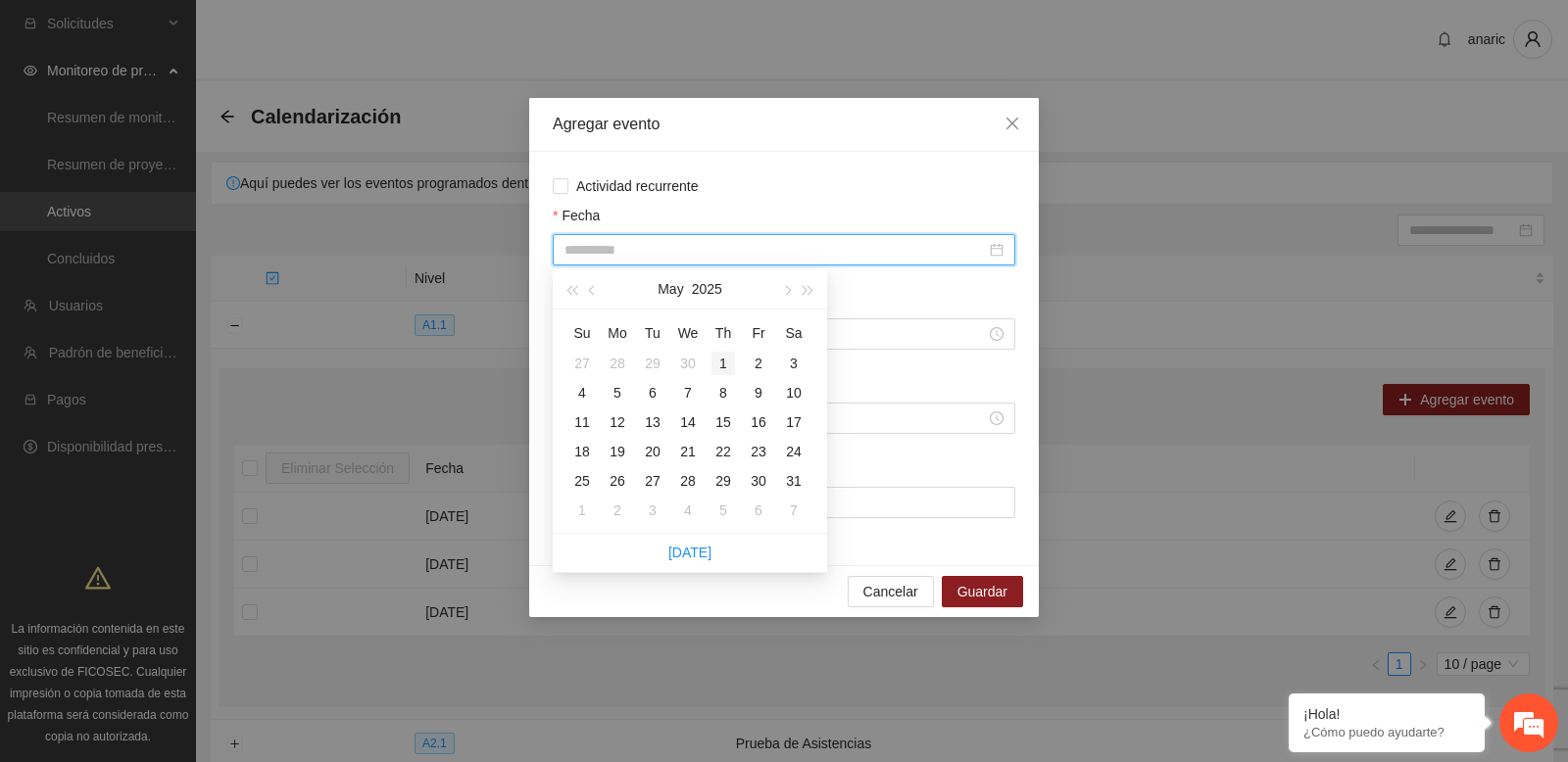 click on "1" at bounding box center [723, 363] 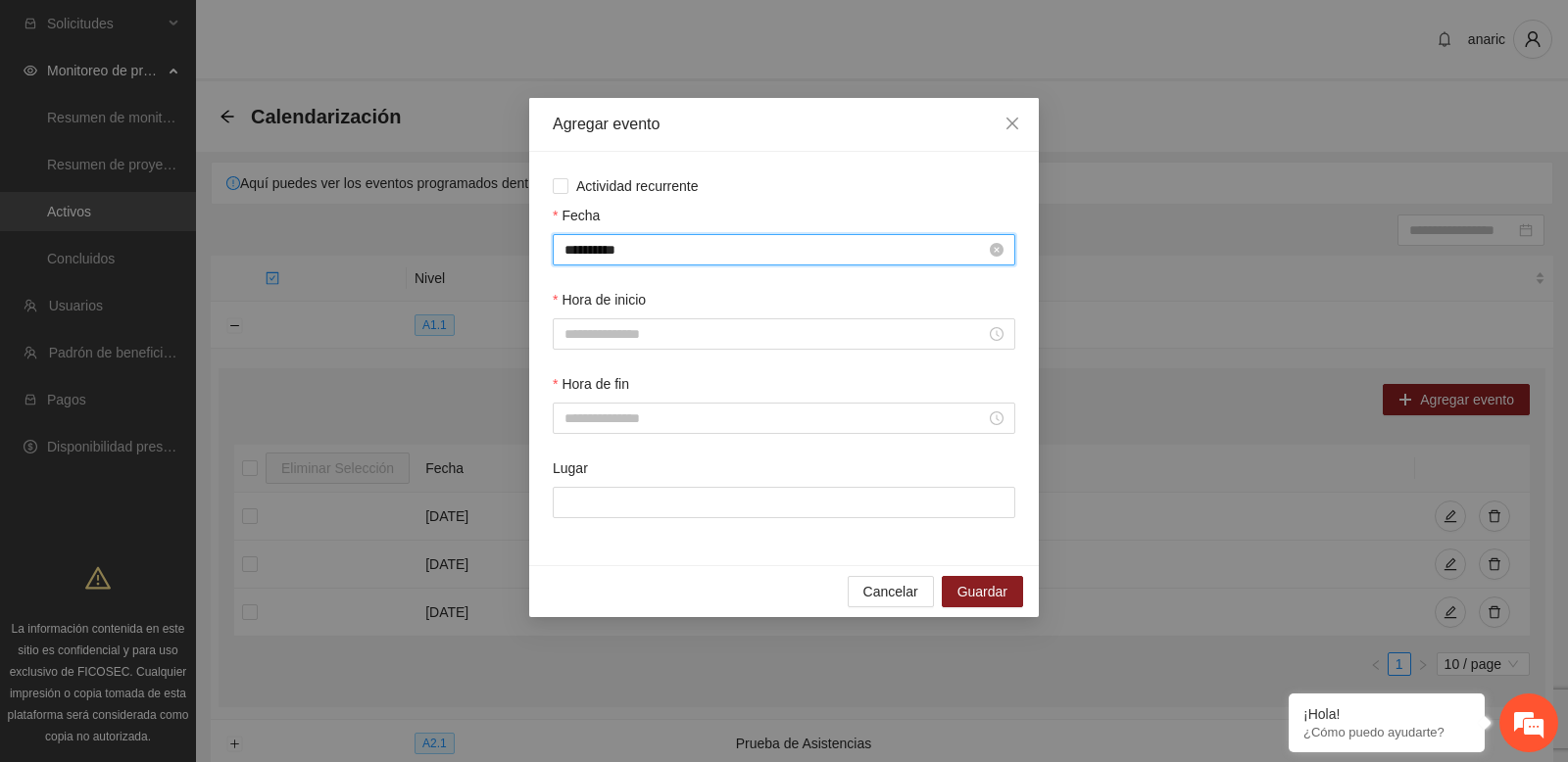 click on "**********" at bounding box center (775, 250) 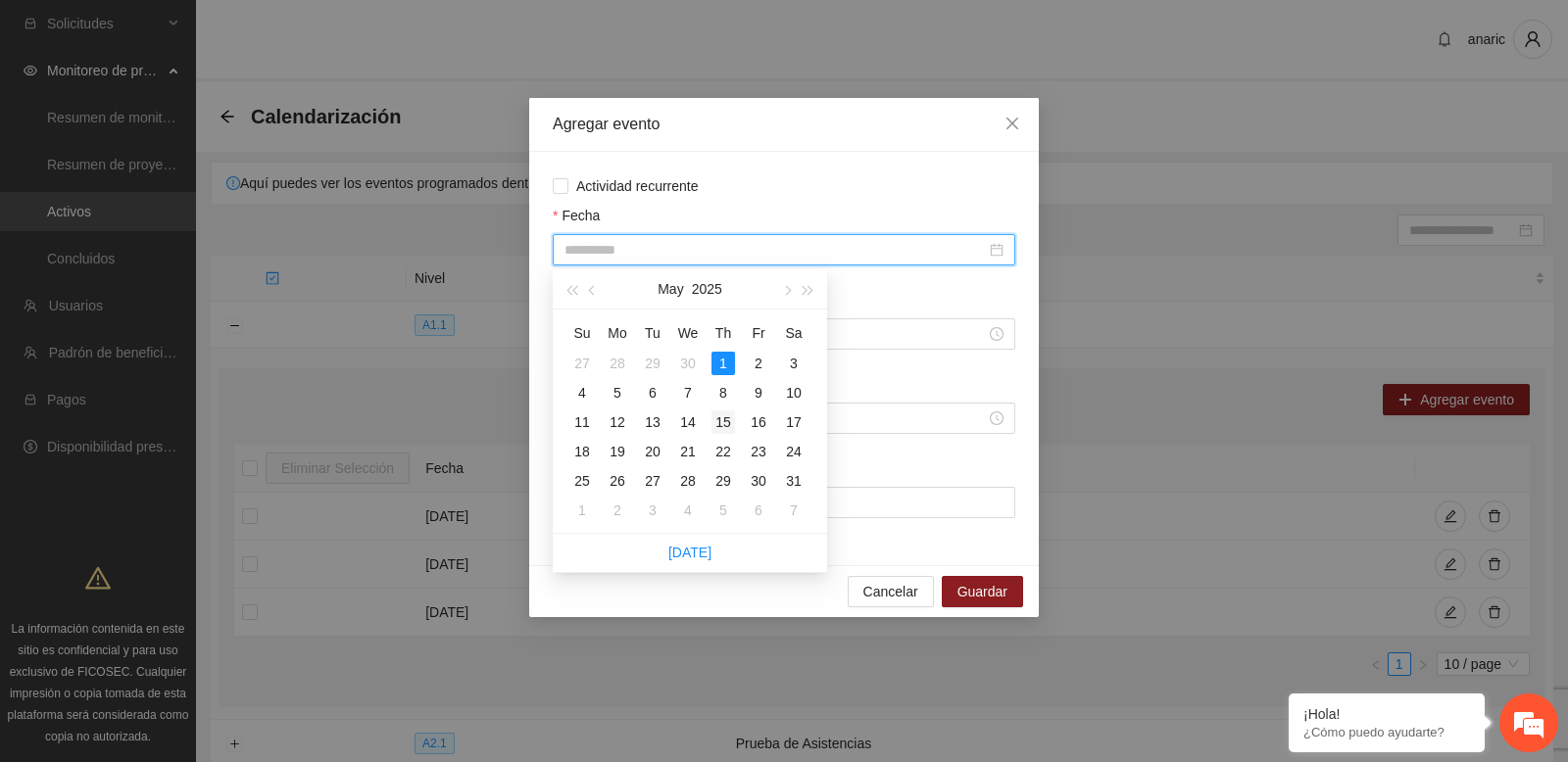 click on "15" at bounding box center (723, 422) 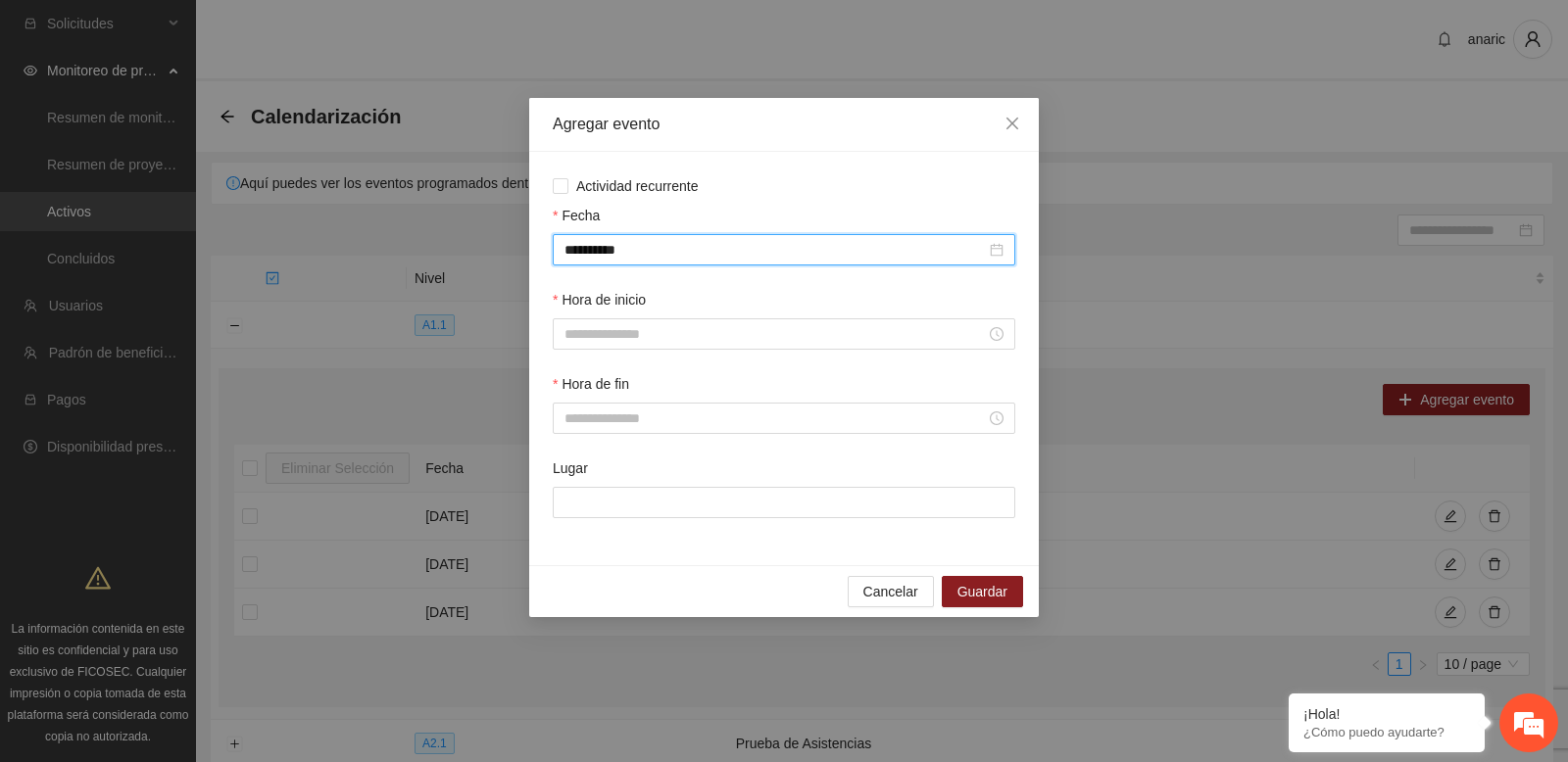 click on "**********" at bounding box center (784, 250) 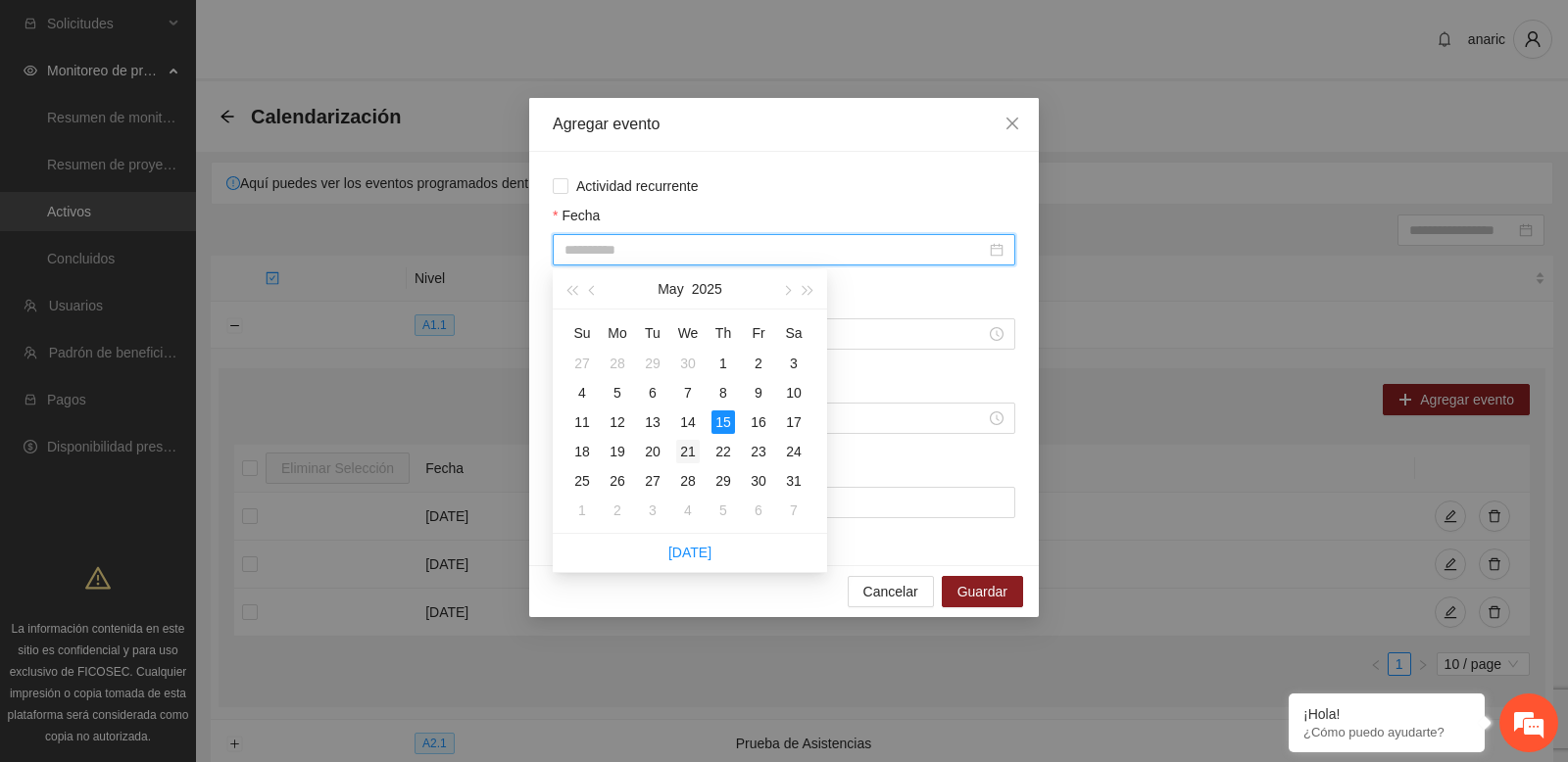 click on "21" at bounding box center [688, 452] 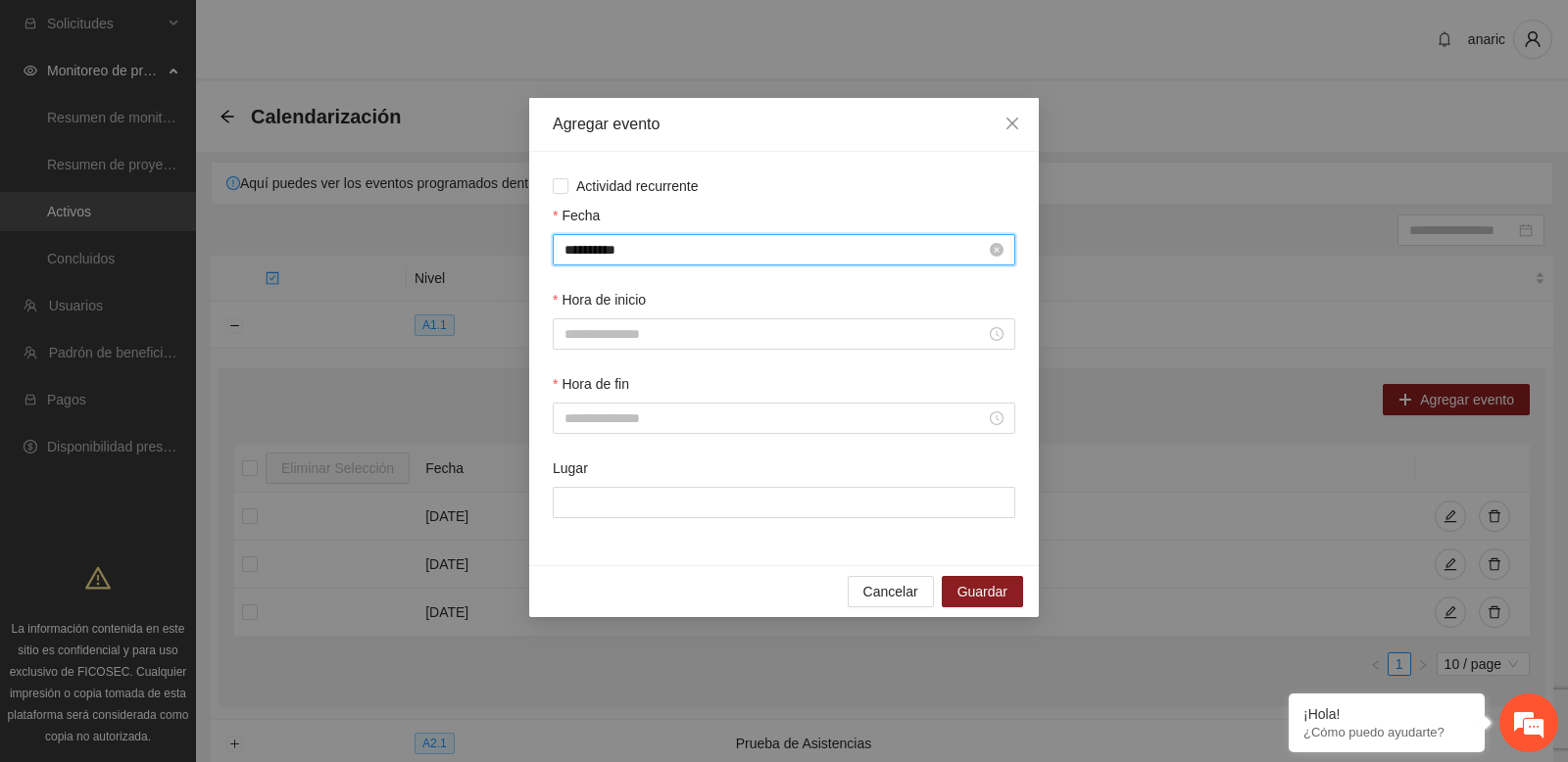 click on "**********" at bounding box center [775, 250] 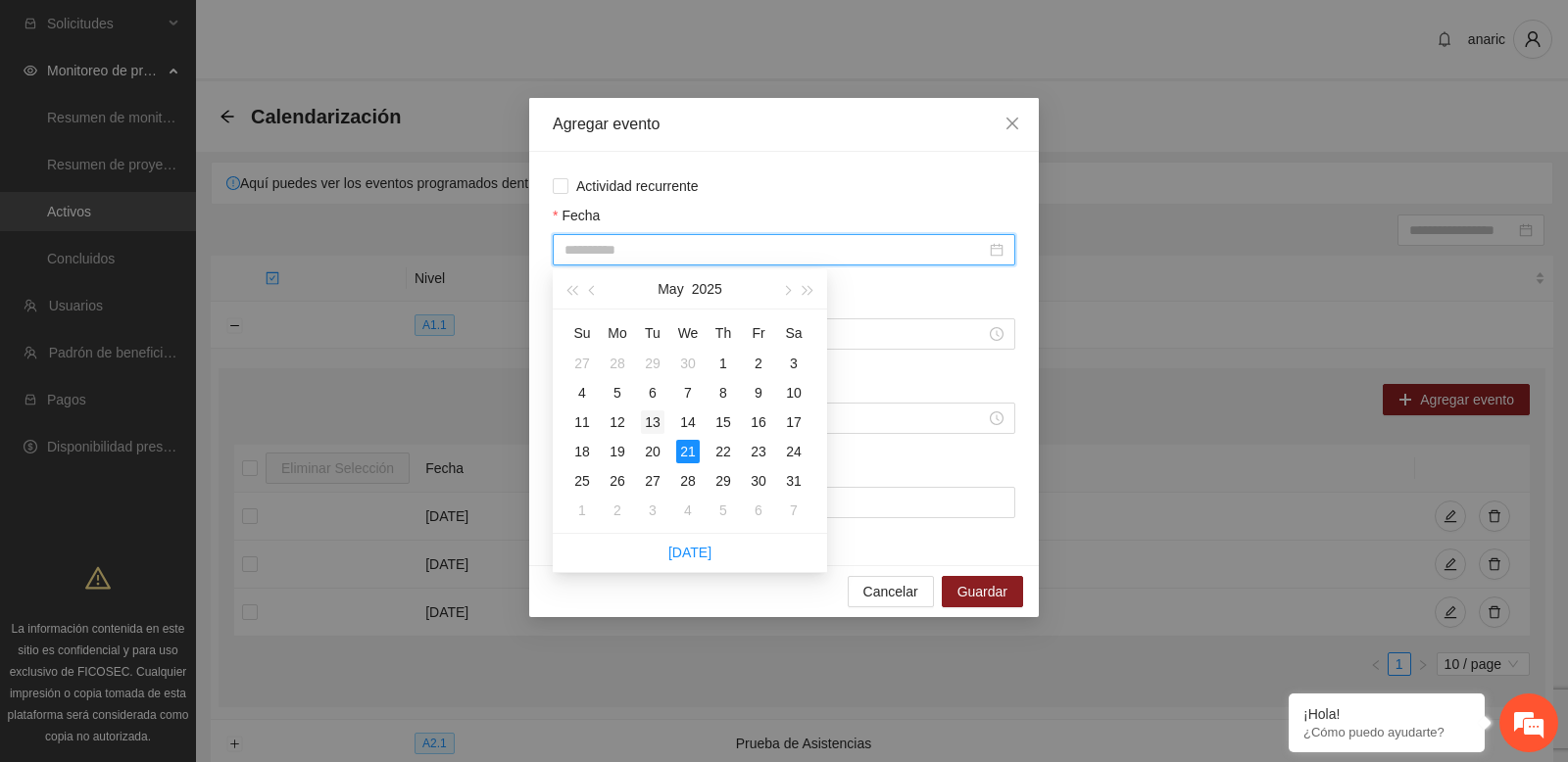click on "13" at bounding box center (653, 422) 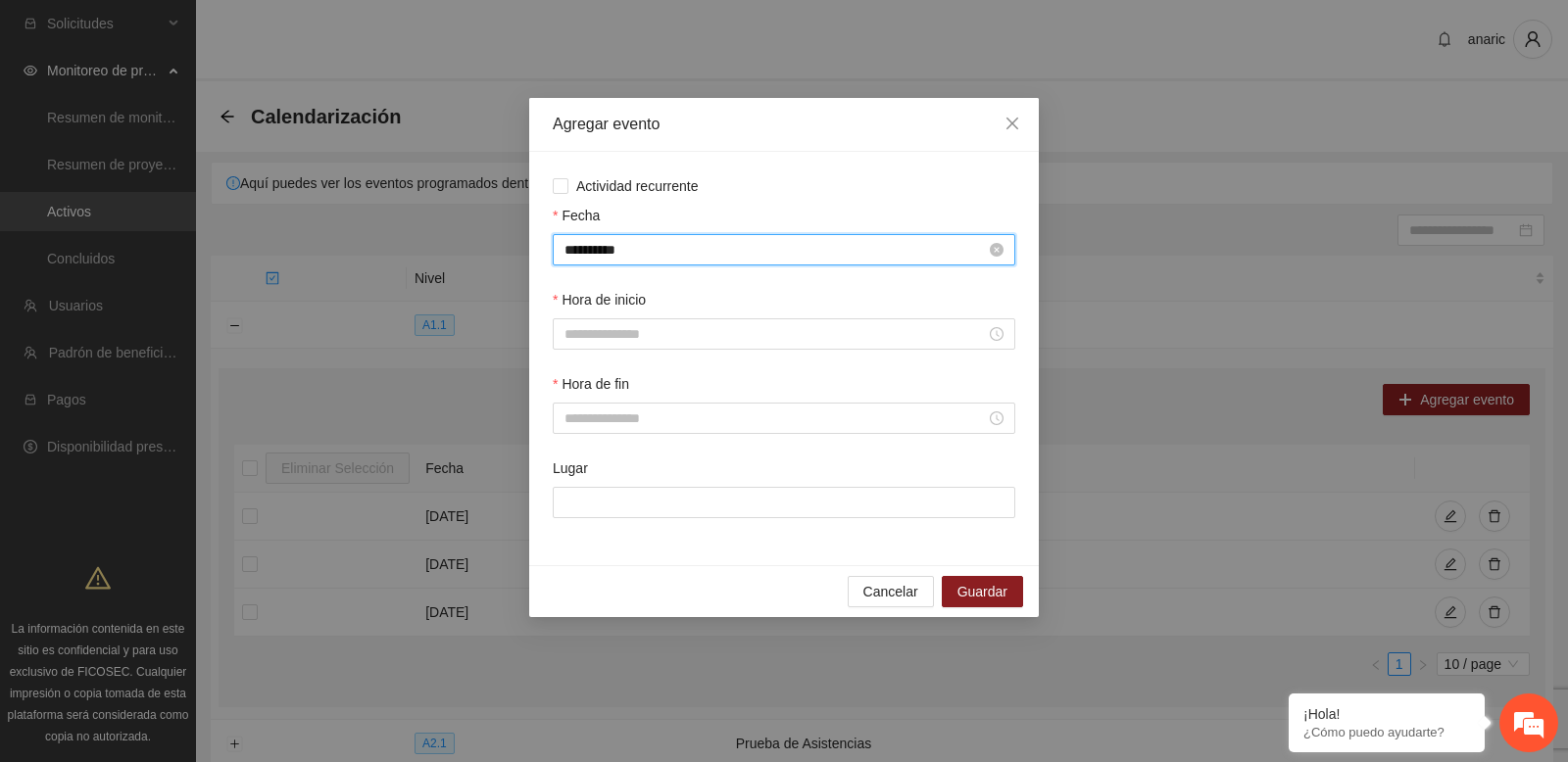 click on "**********" at bounding box center (775, 250) 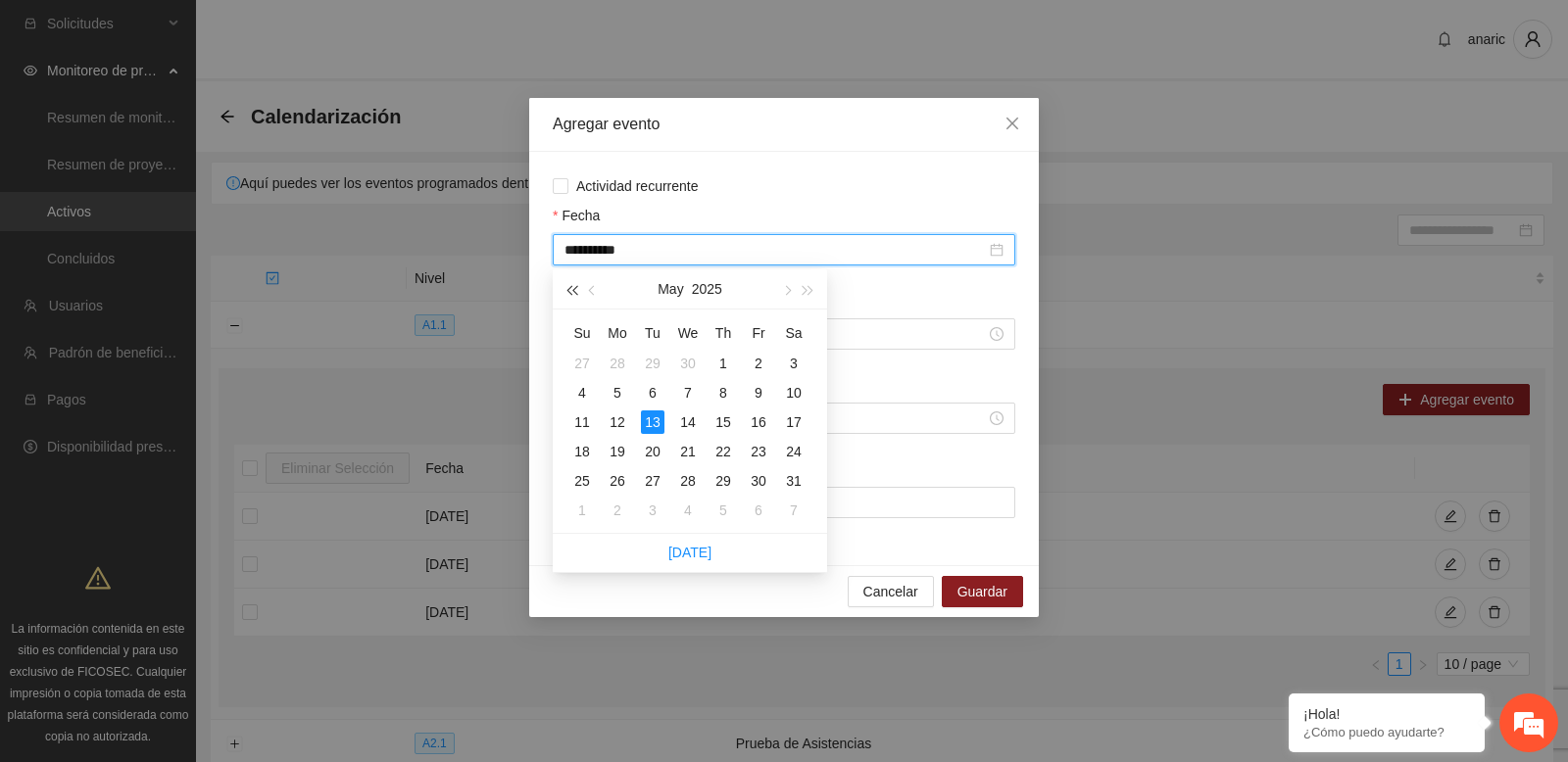 click at bounding box center [571, 289] 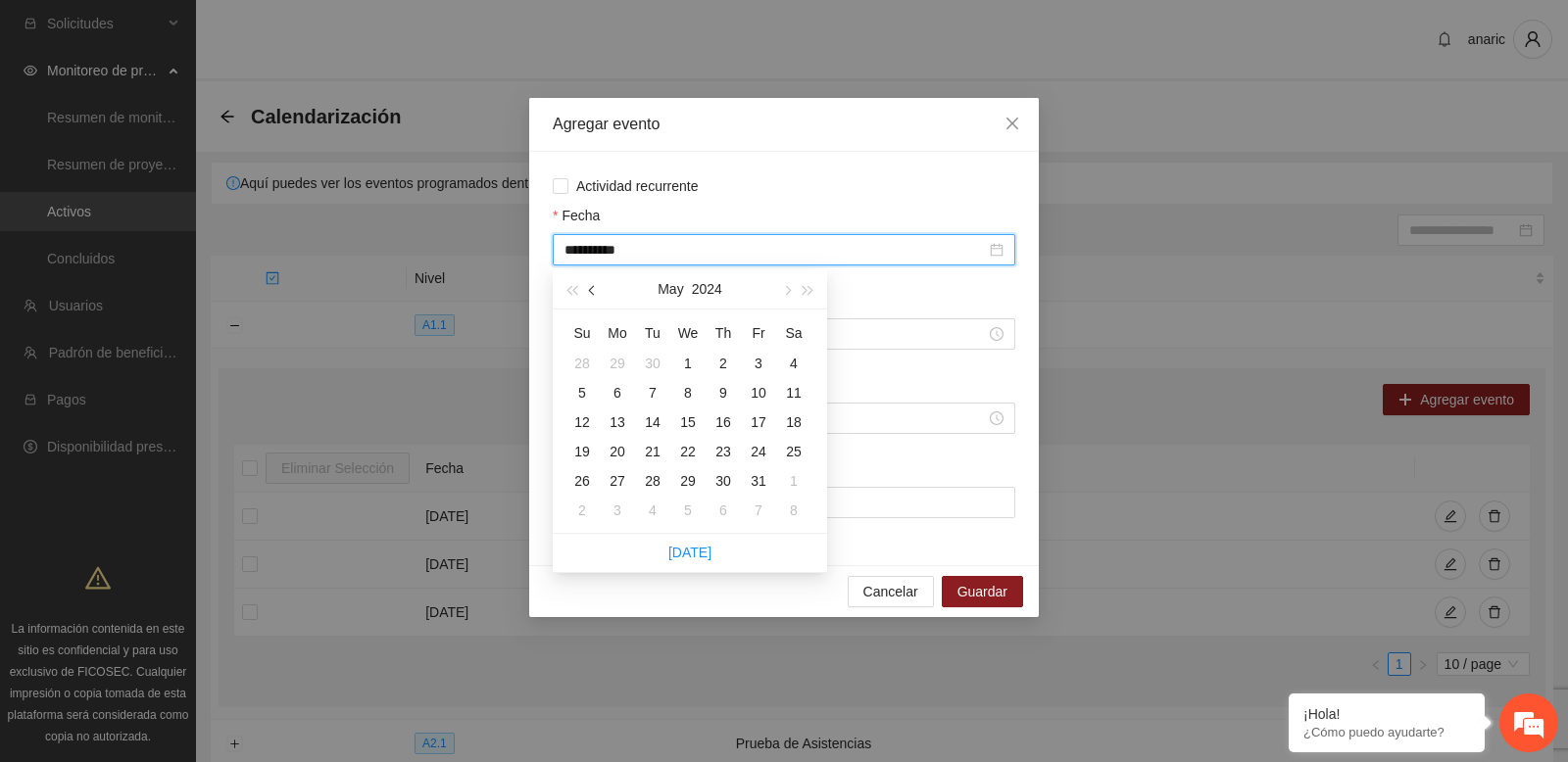 click at bounding box center [594, 291] 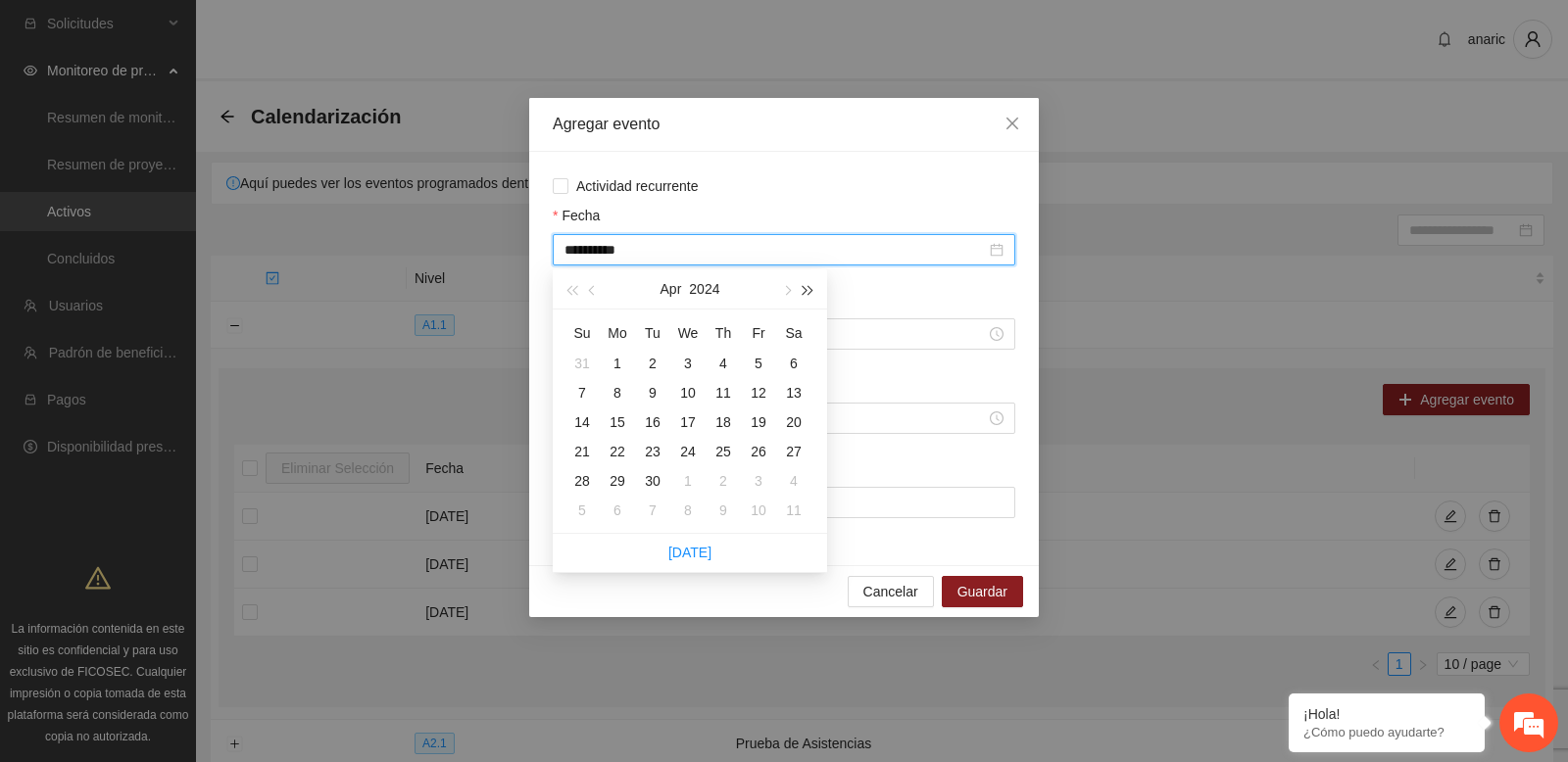 click at bounding box center (808, 291) 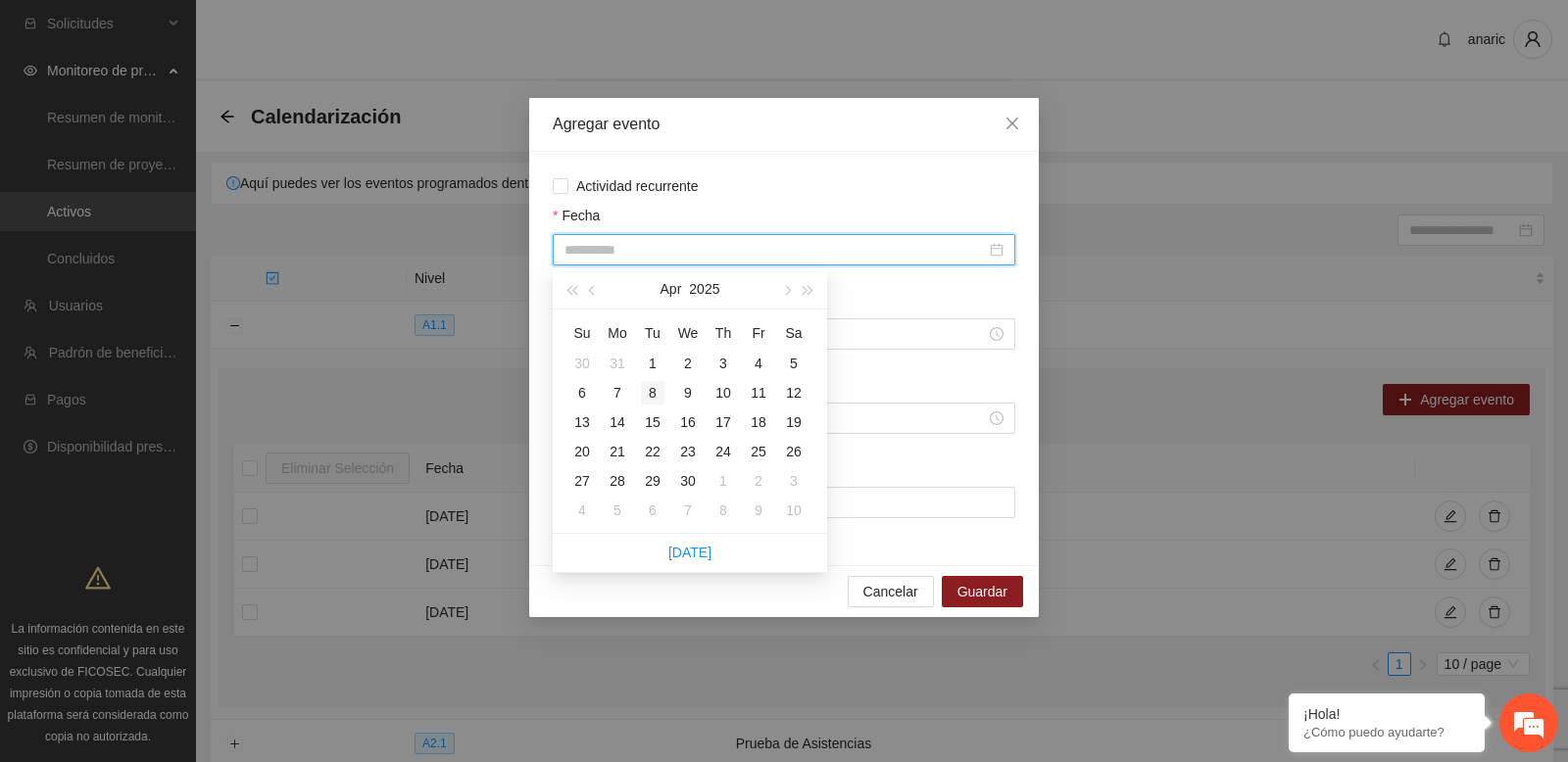 click on "8" at bounding box center [653, 393] 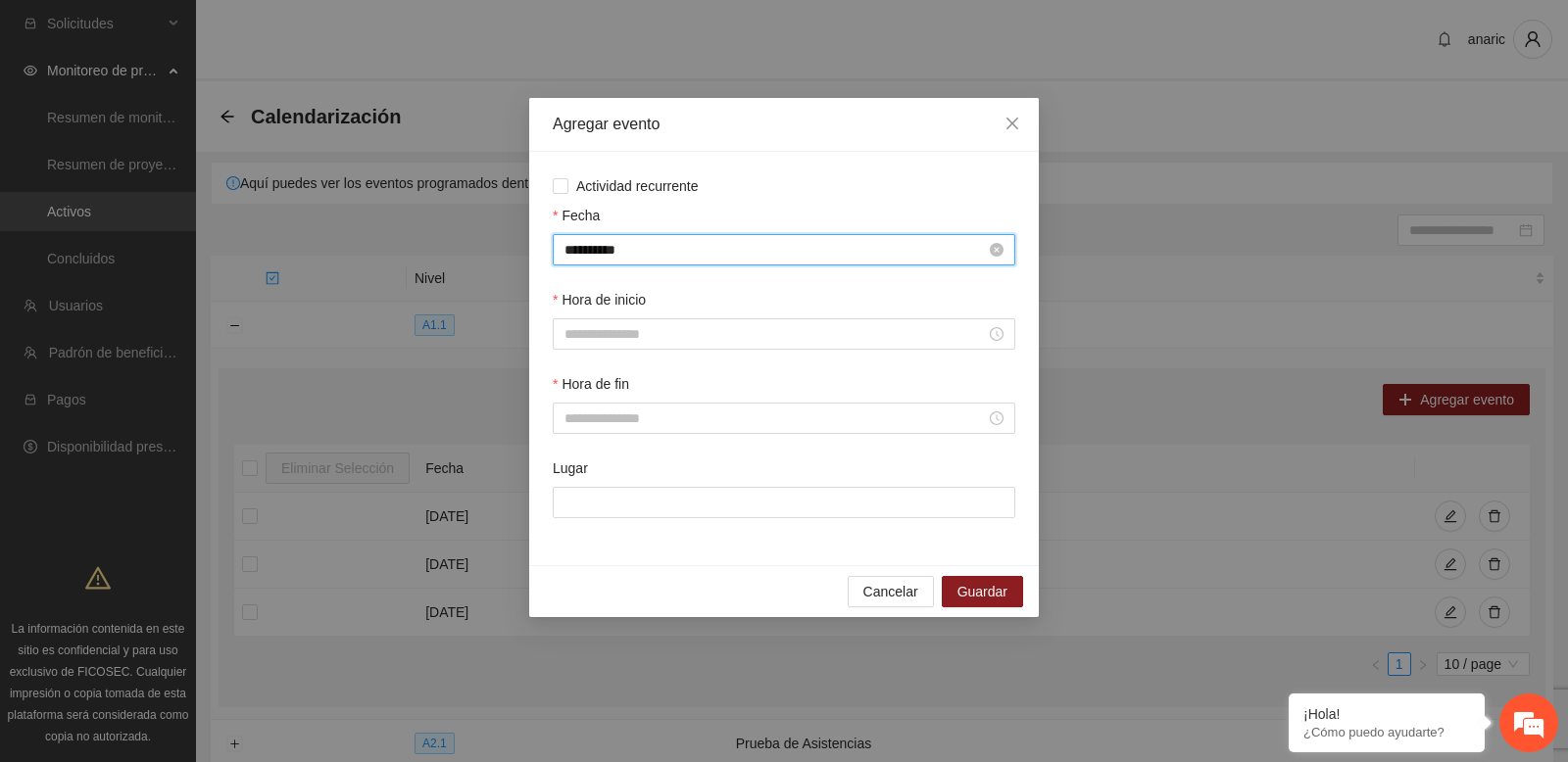 click on "**********" at bounding box center [775, 250] 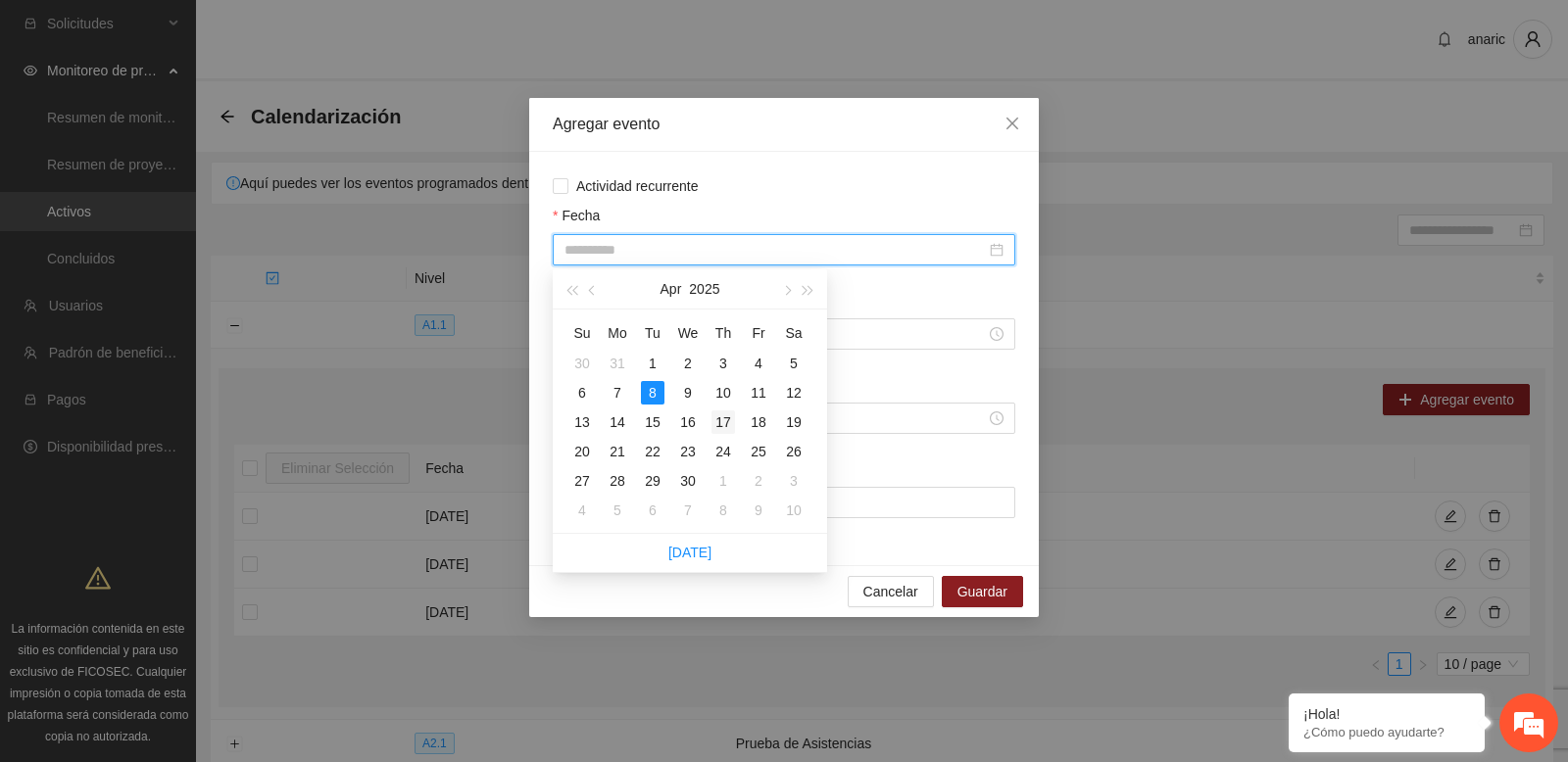 click on "17" at bounding box center (723, 422) 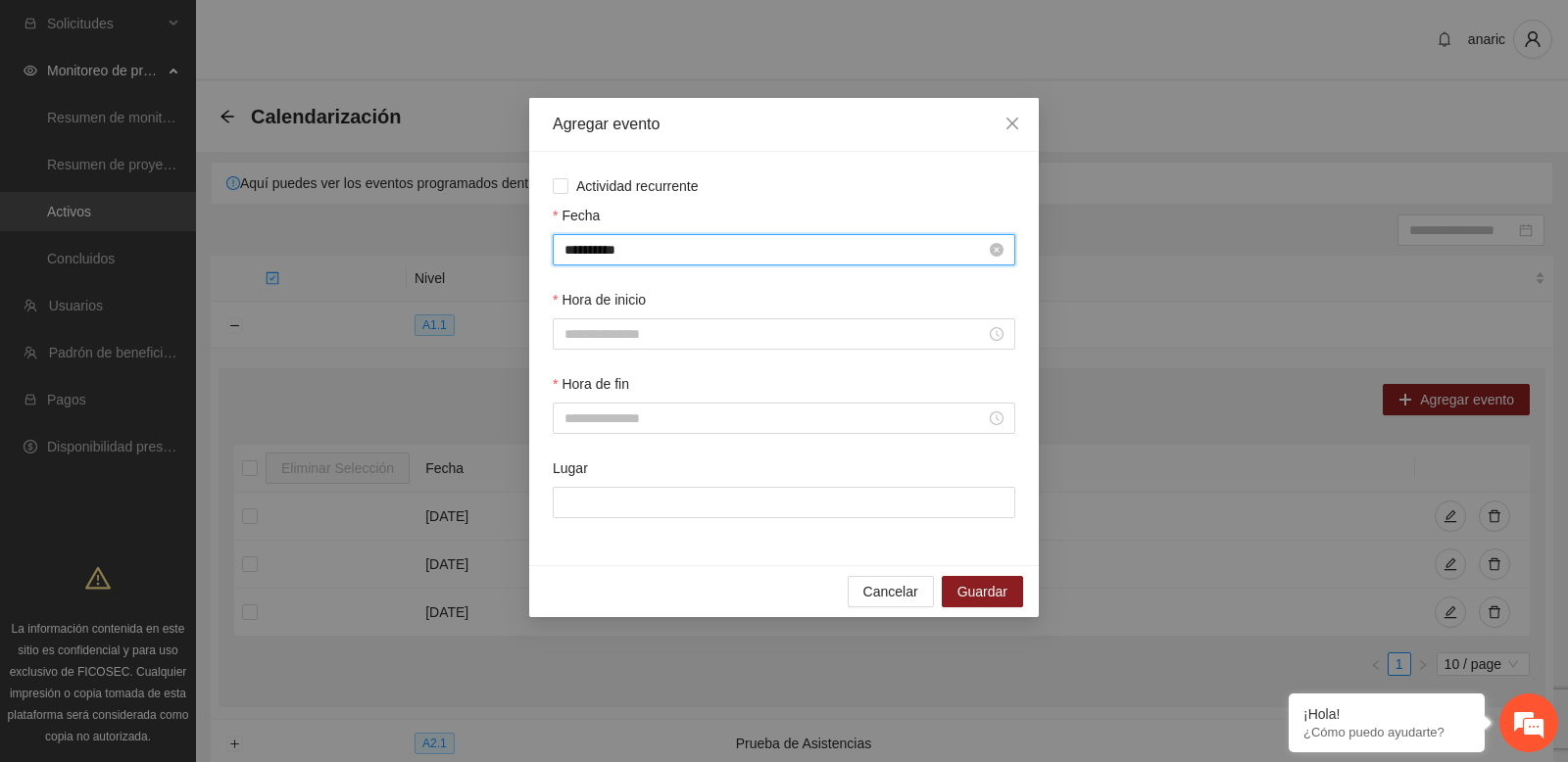 click on "**********" at bounding box center [775, 250] 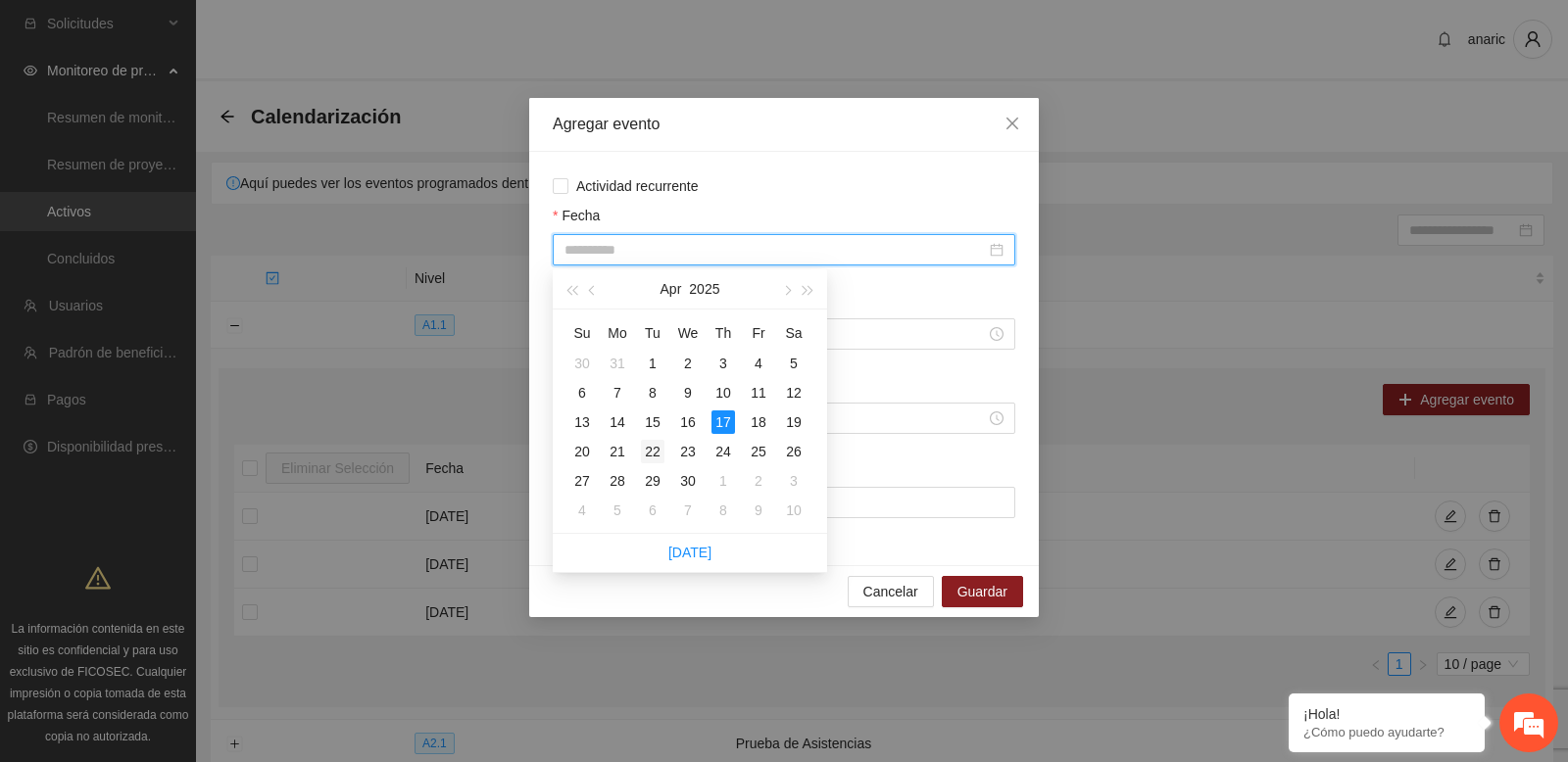 click on "22" at bounding box center [653, 452] 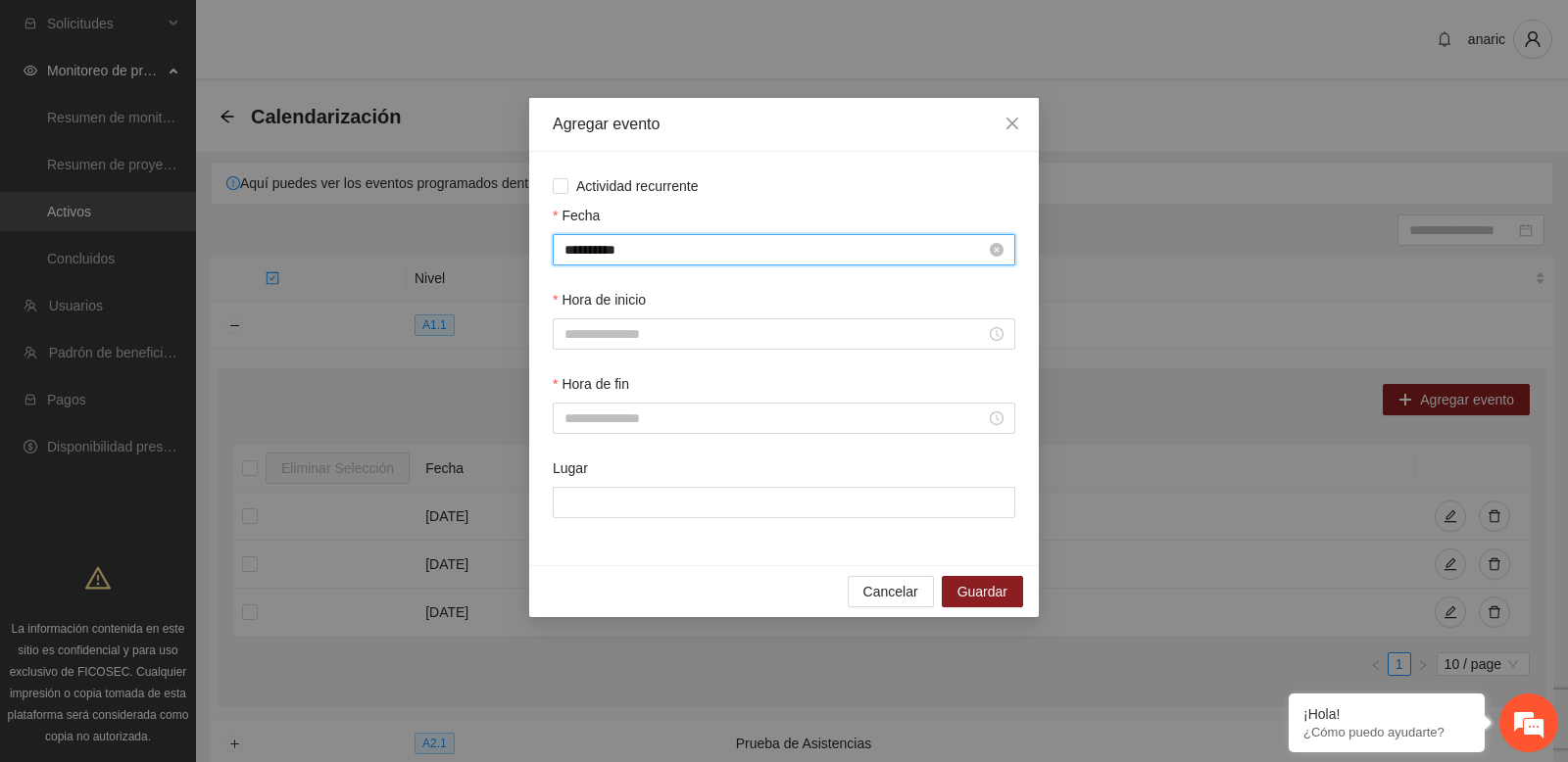 click on "**********" at bounding box center (775, 250) 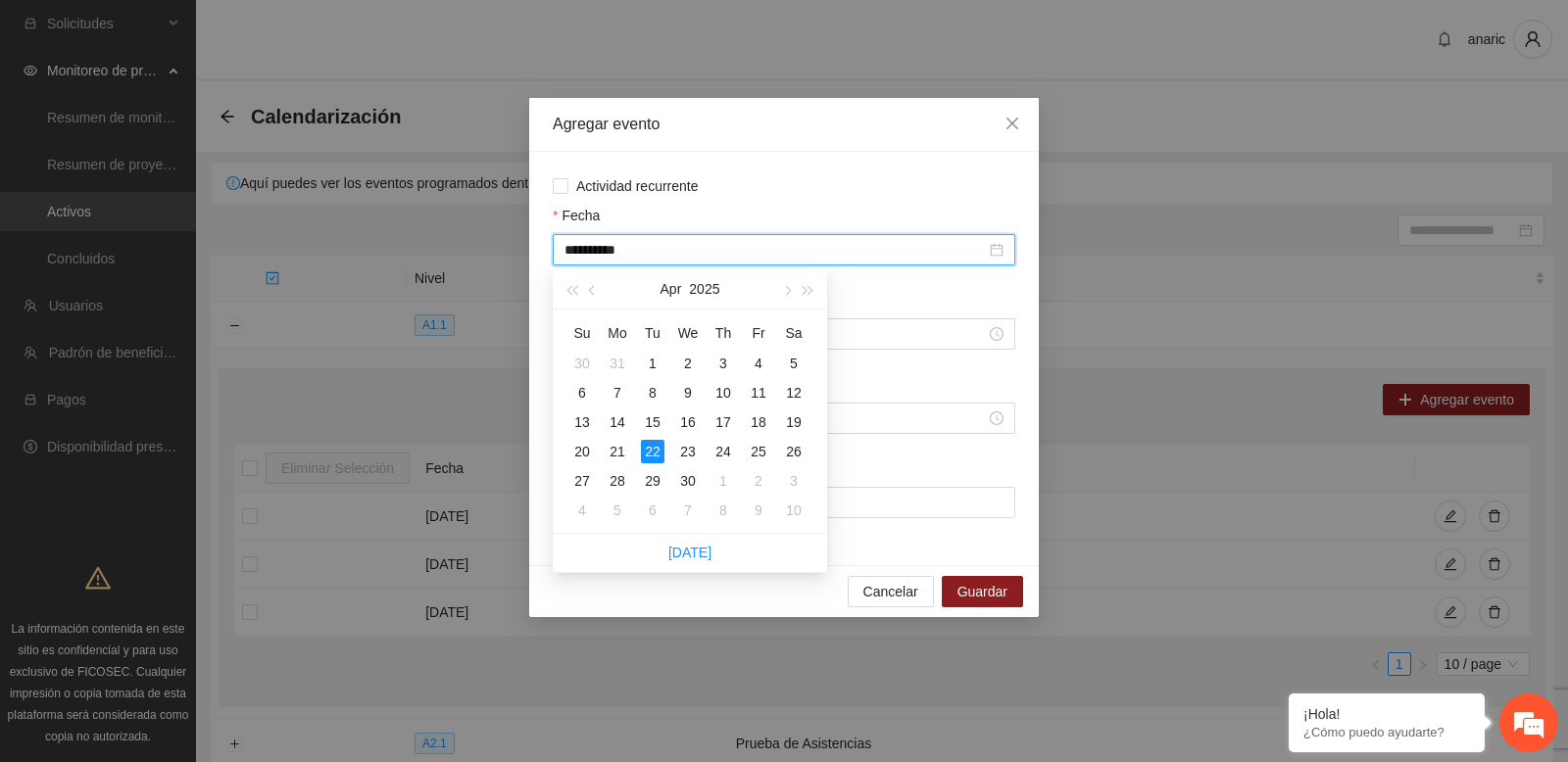 type on "**********" 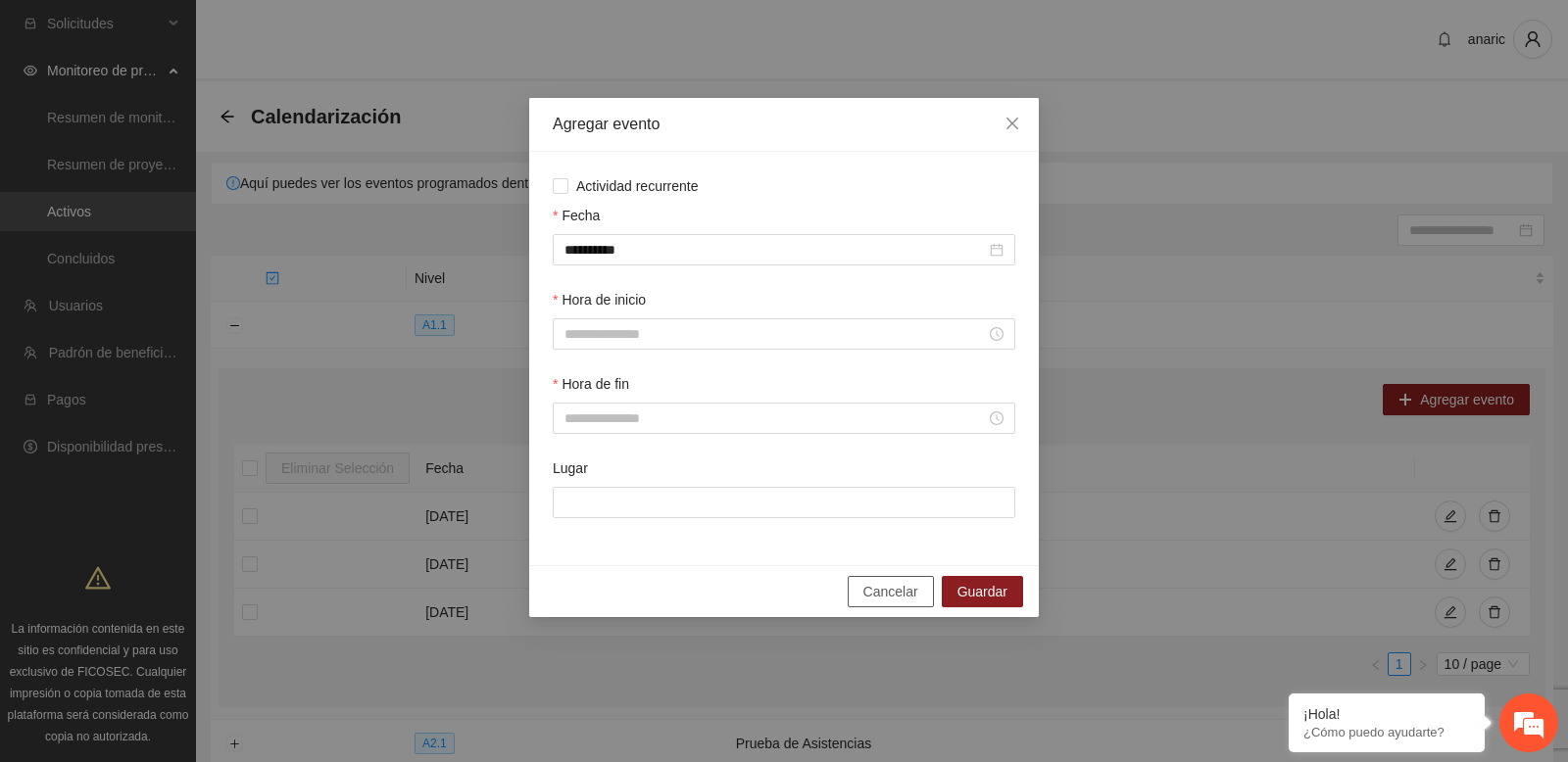 click on "Cancelar" at bounding box center [891, 592] 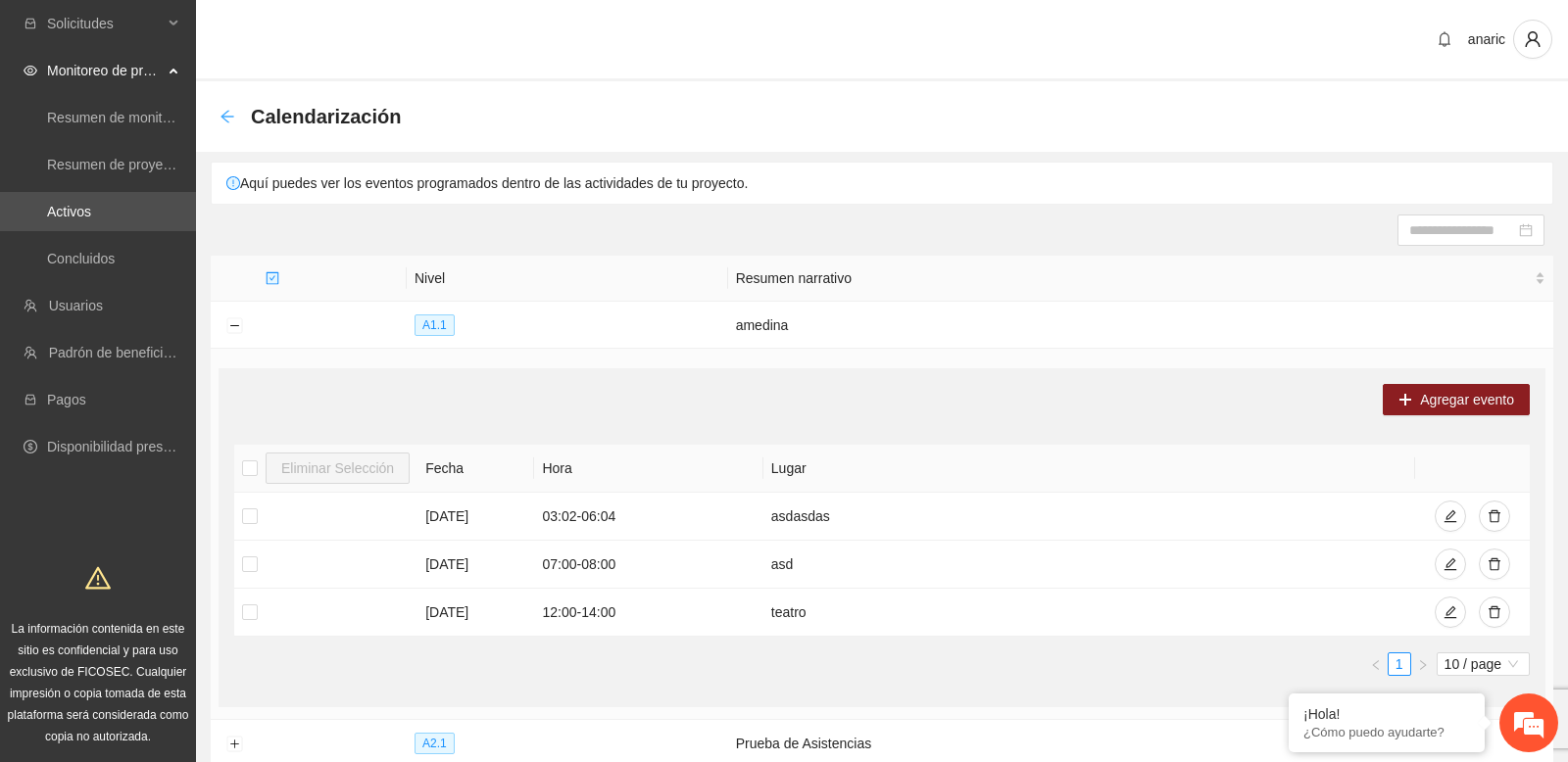 click 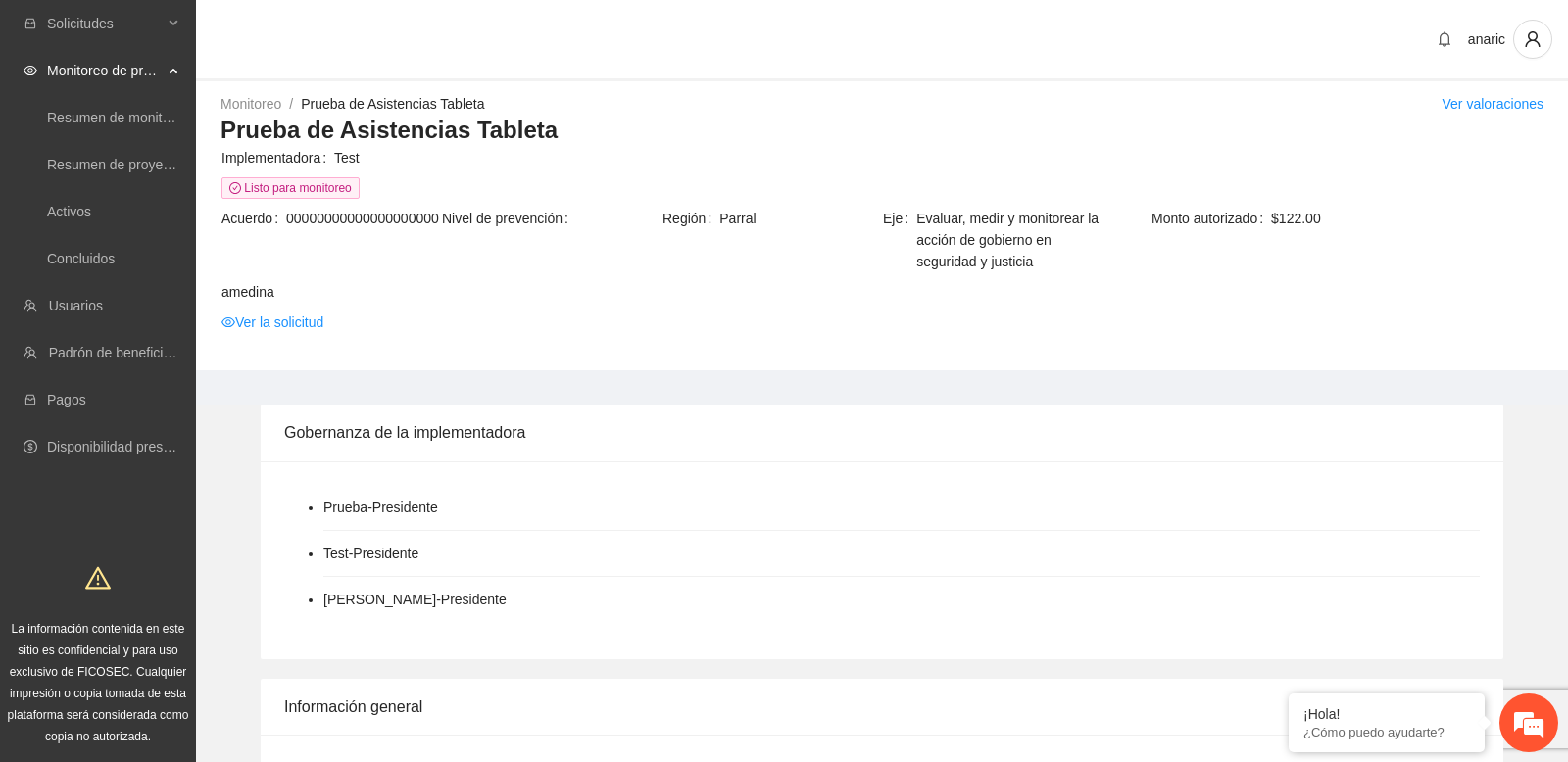 scroll, scrollTop: 2, scrollLeft: 0, axis: vertical 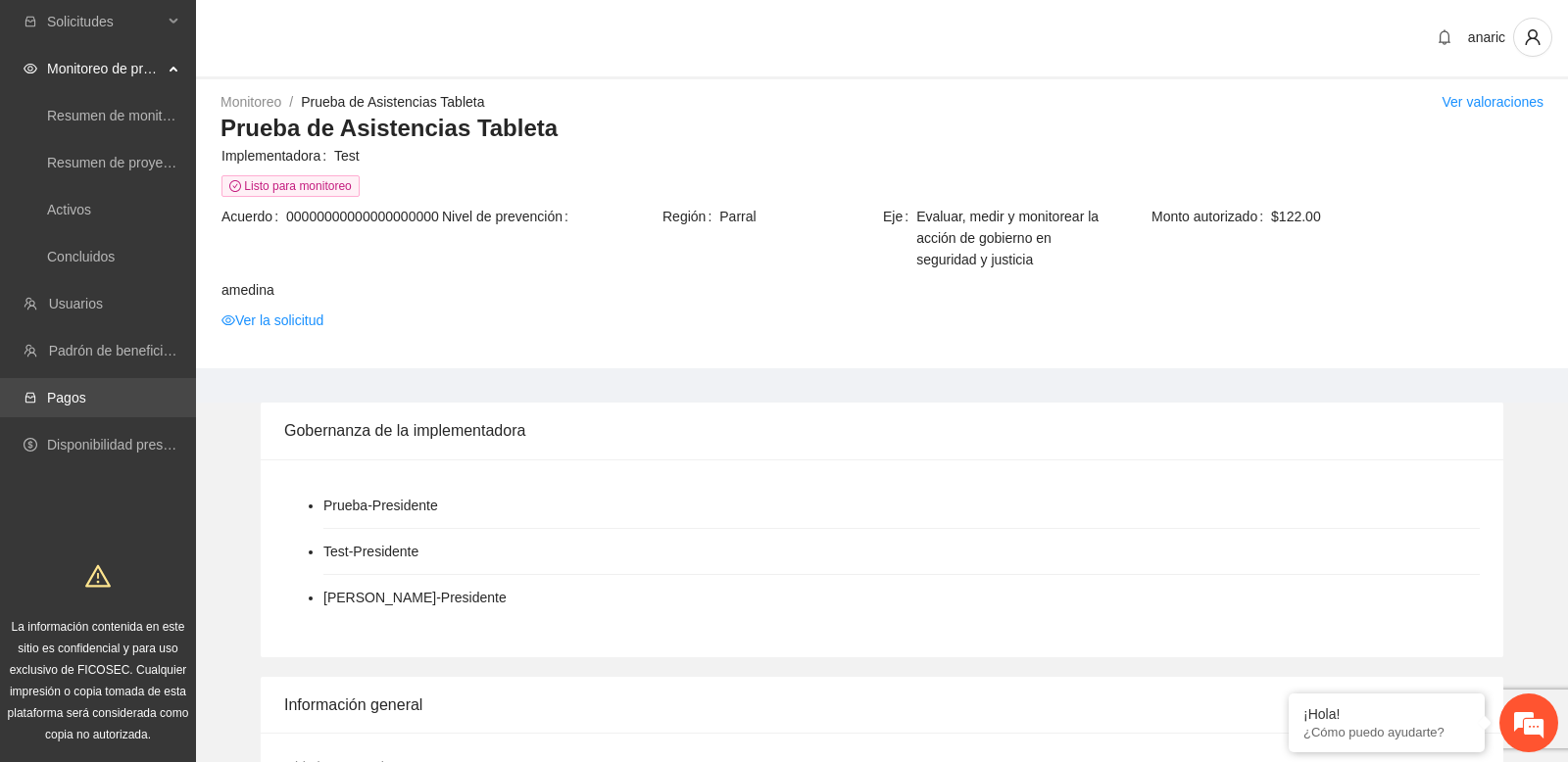 click on "Pagos" at bounding box center [67, 398] 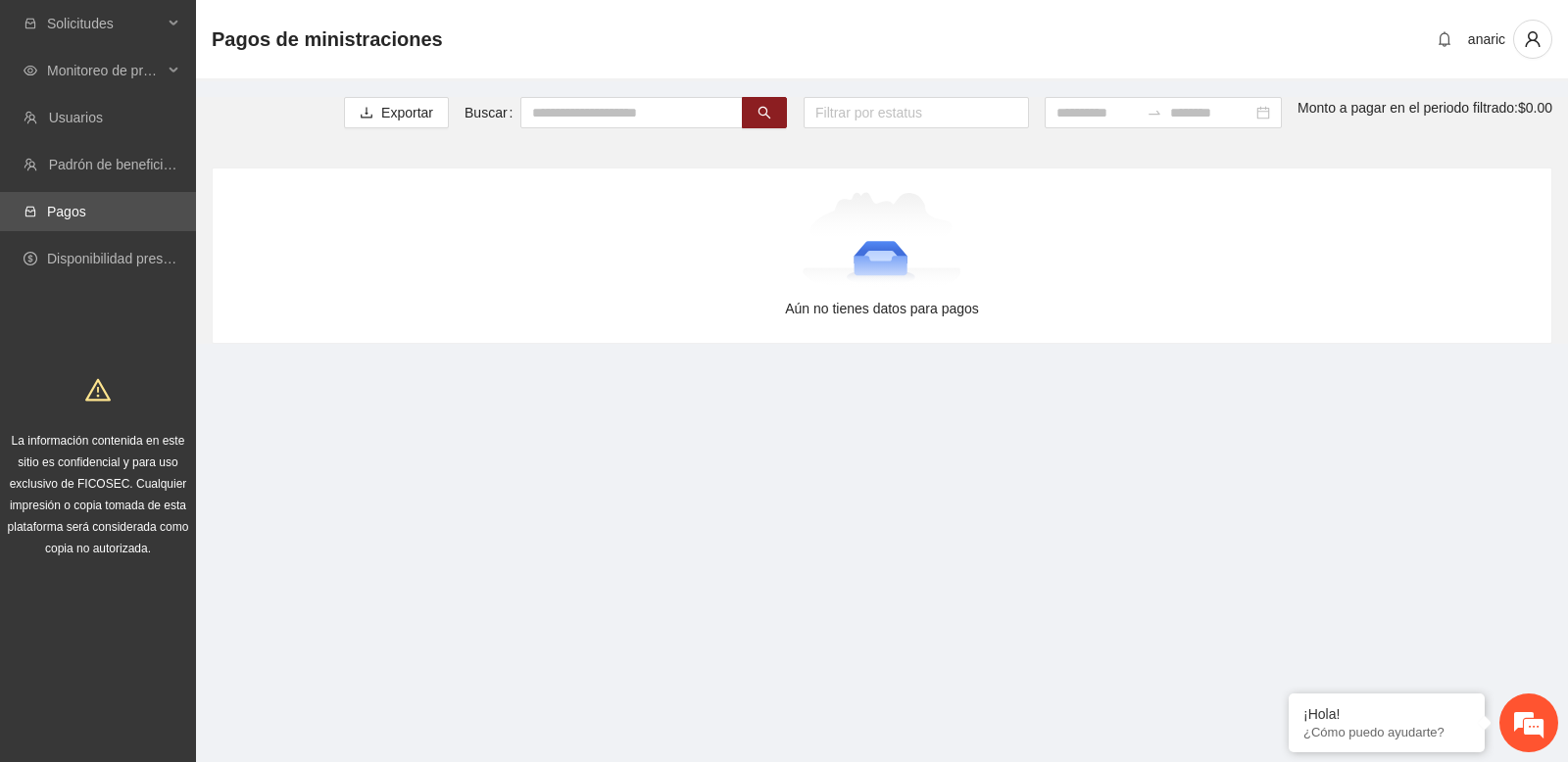 scroll, scrollTop: 0, scrollLeft: 0, axis: both 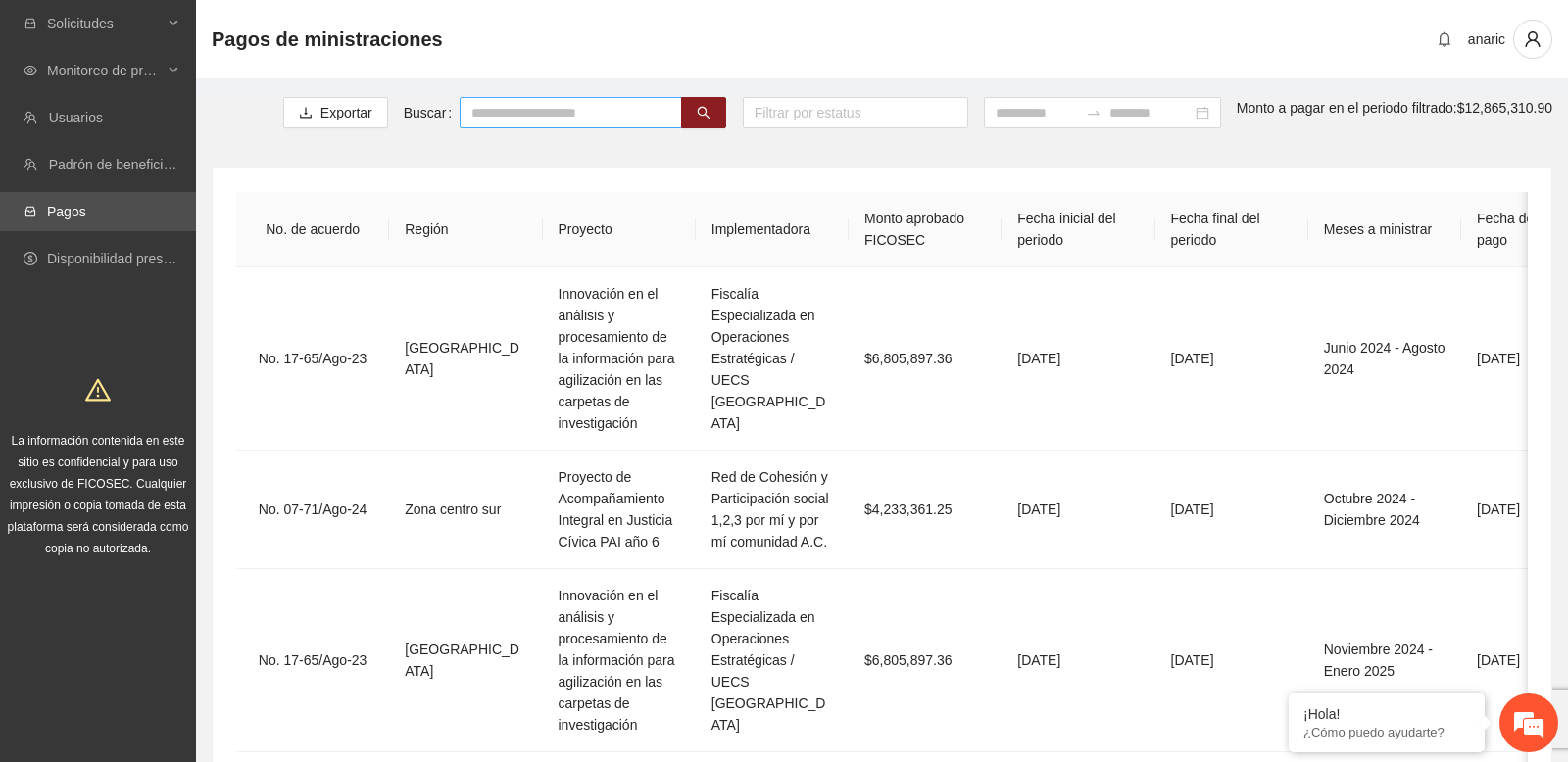 click at bounding box center (570, 113) 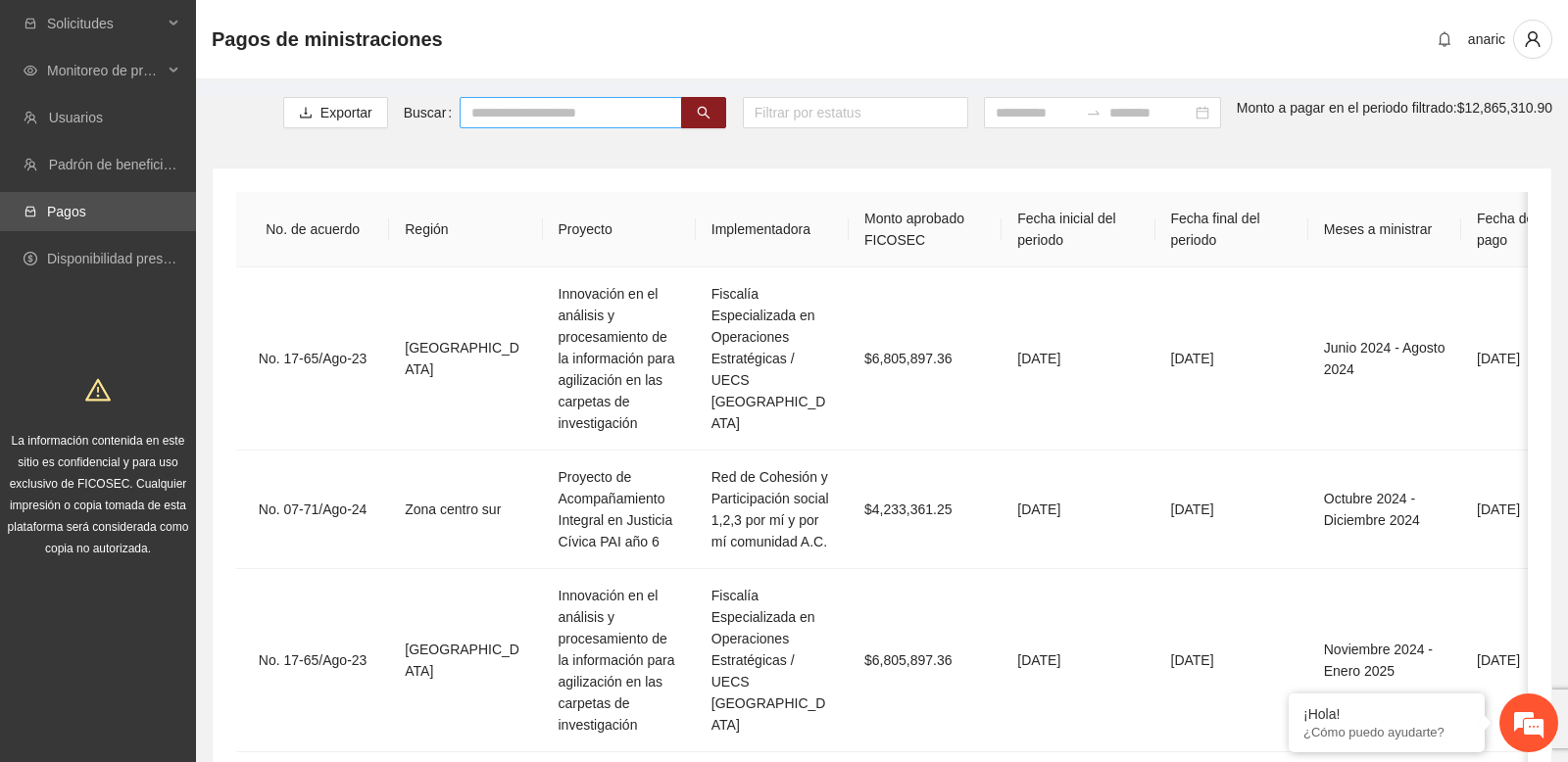 paste on "**********" 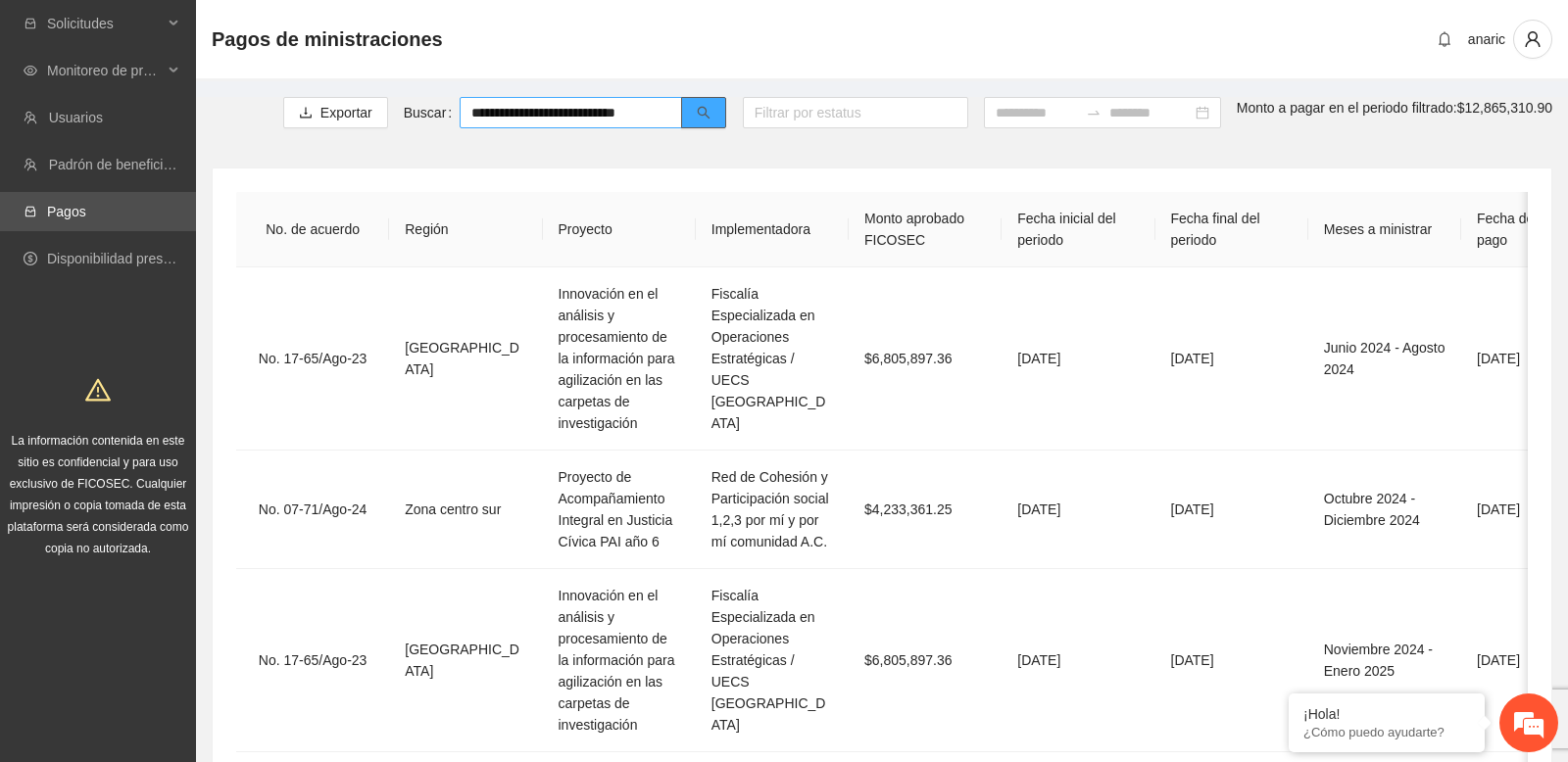 click 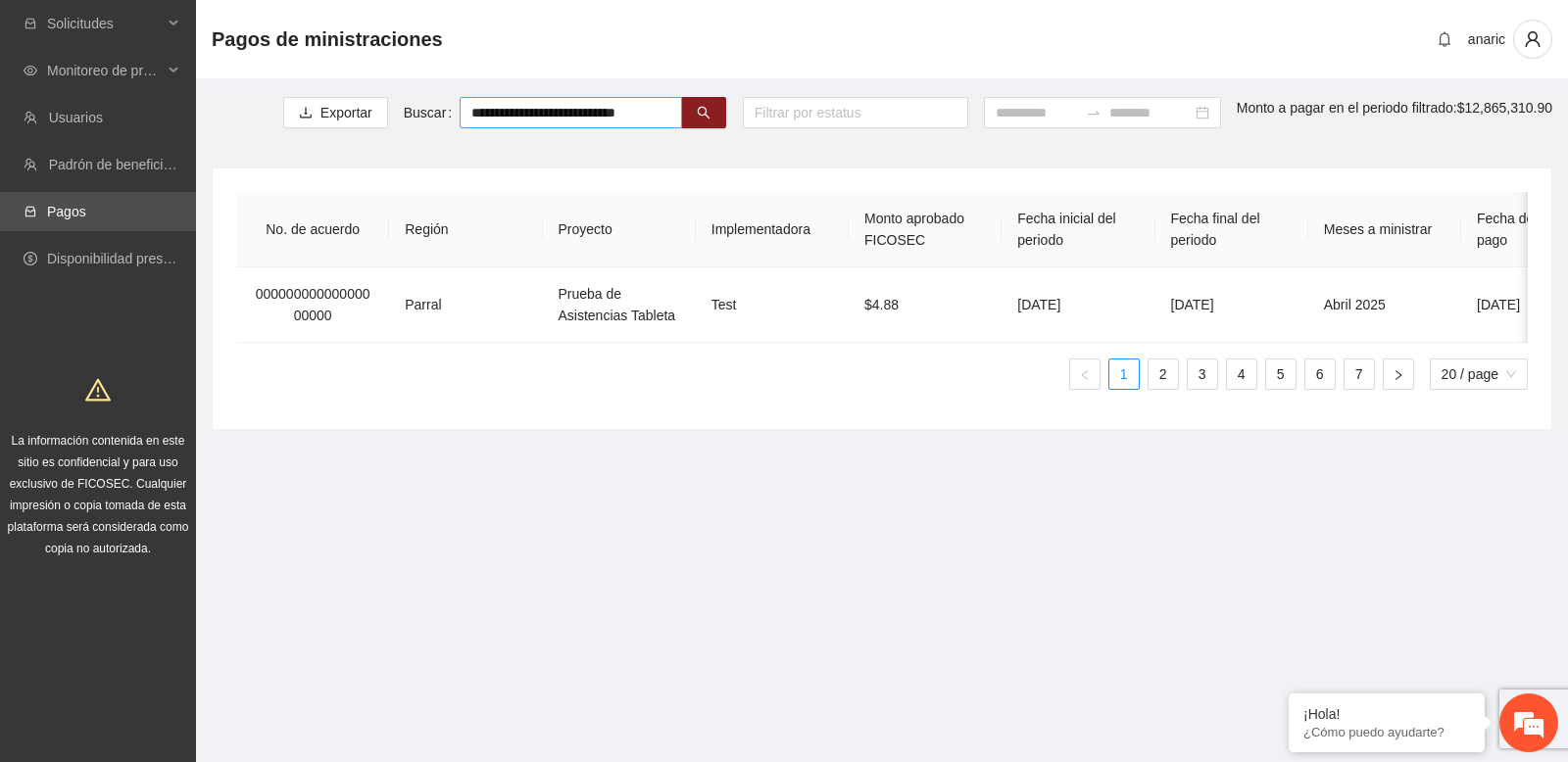 type on "**********" 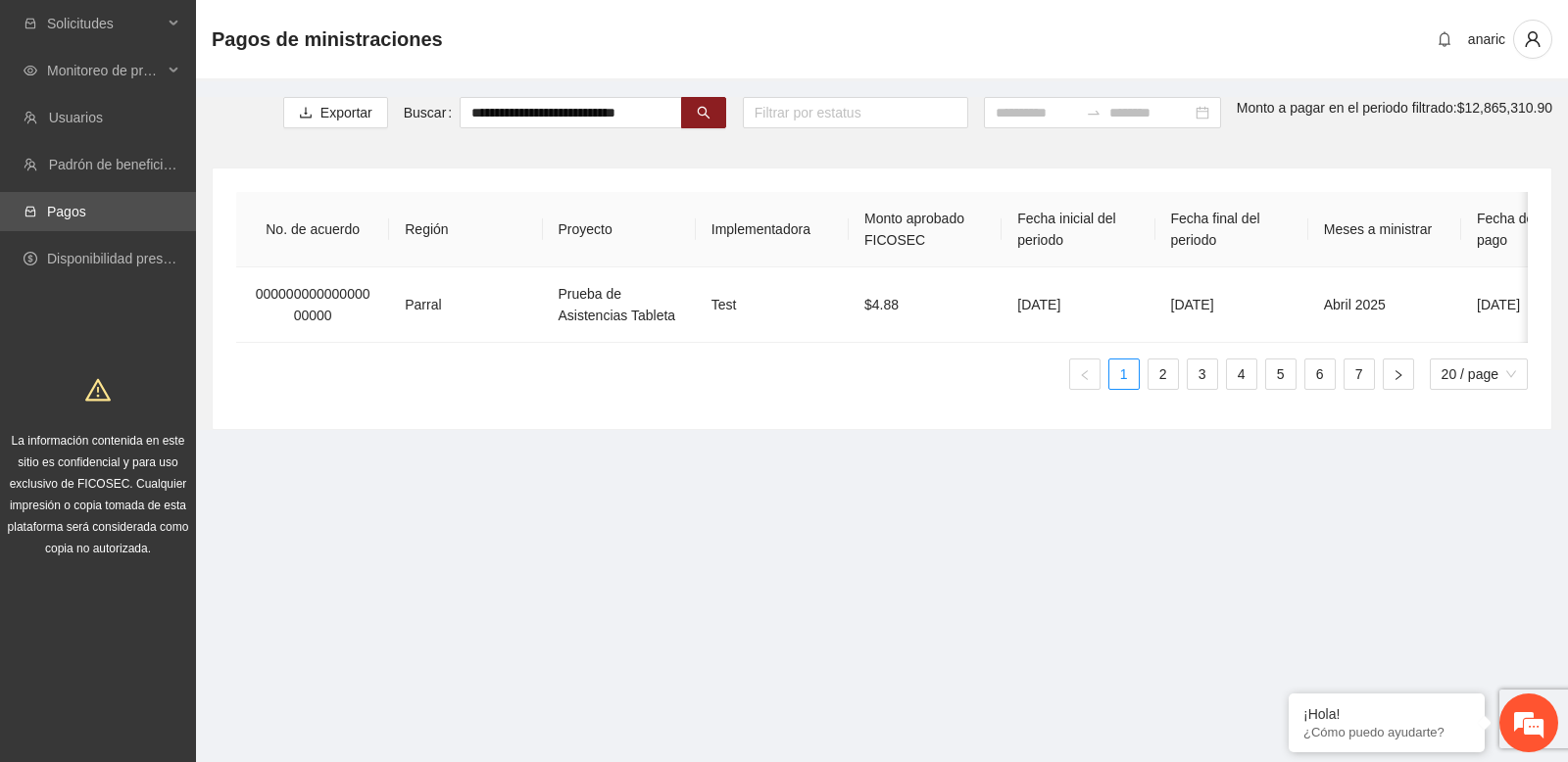click on "**********" at bounding box center (882, 263) 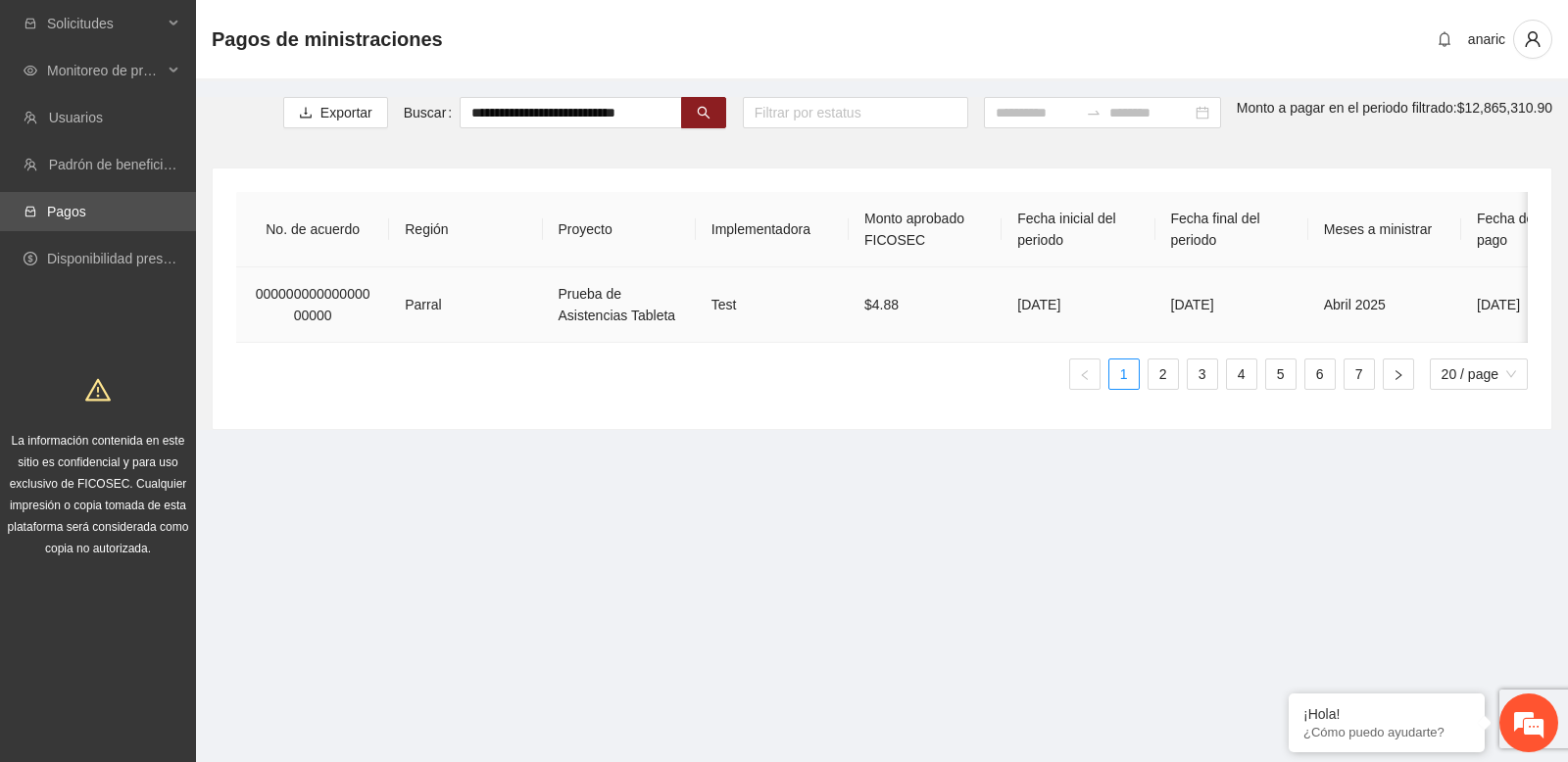 click on "Prueba de Asistencias Tableta" at bounding box center [619, 305] 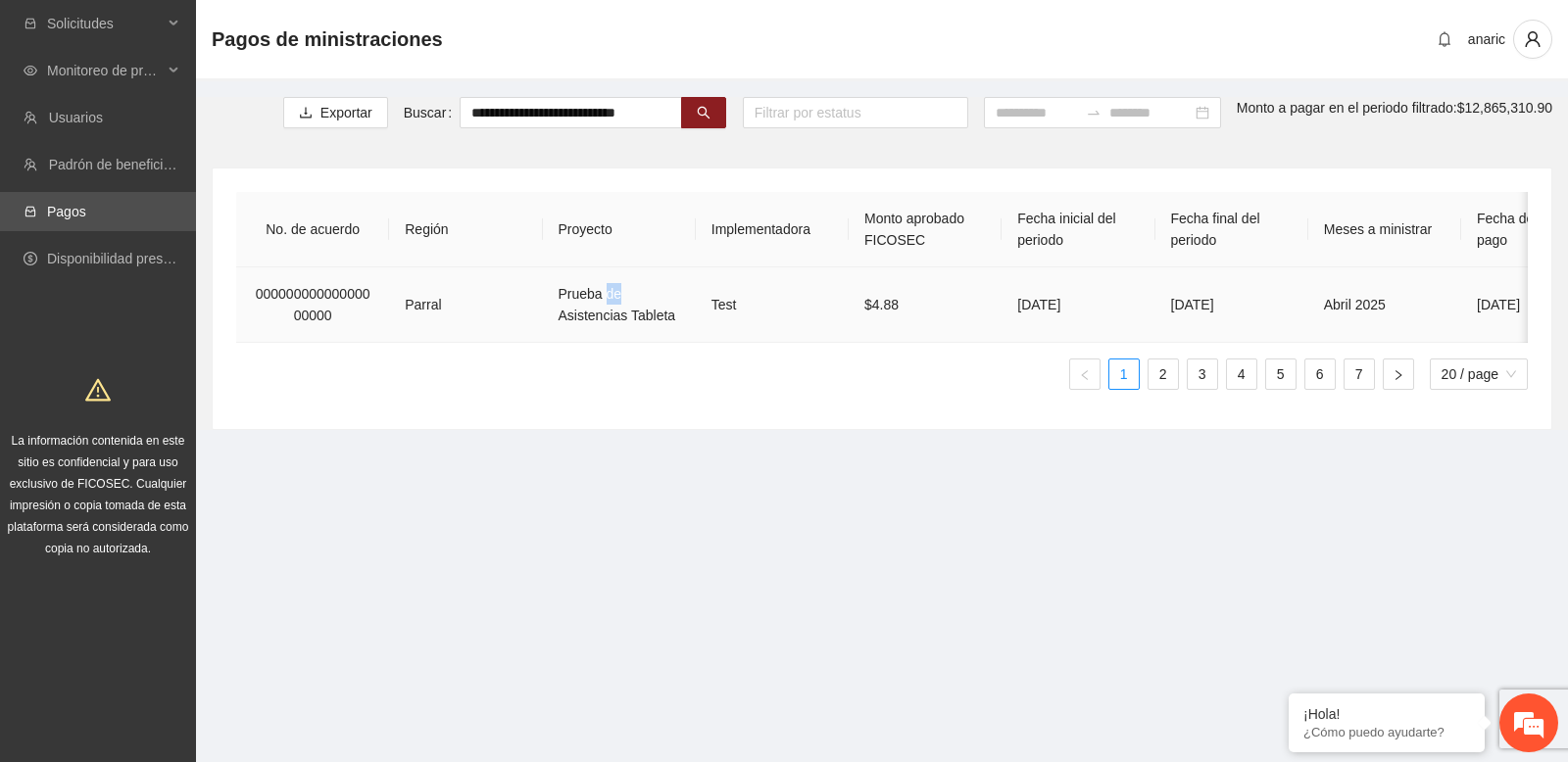 click on "Prueba de Asistencias Tableta" at bounding box center (619, 305) 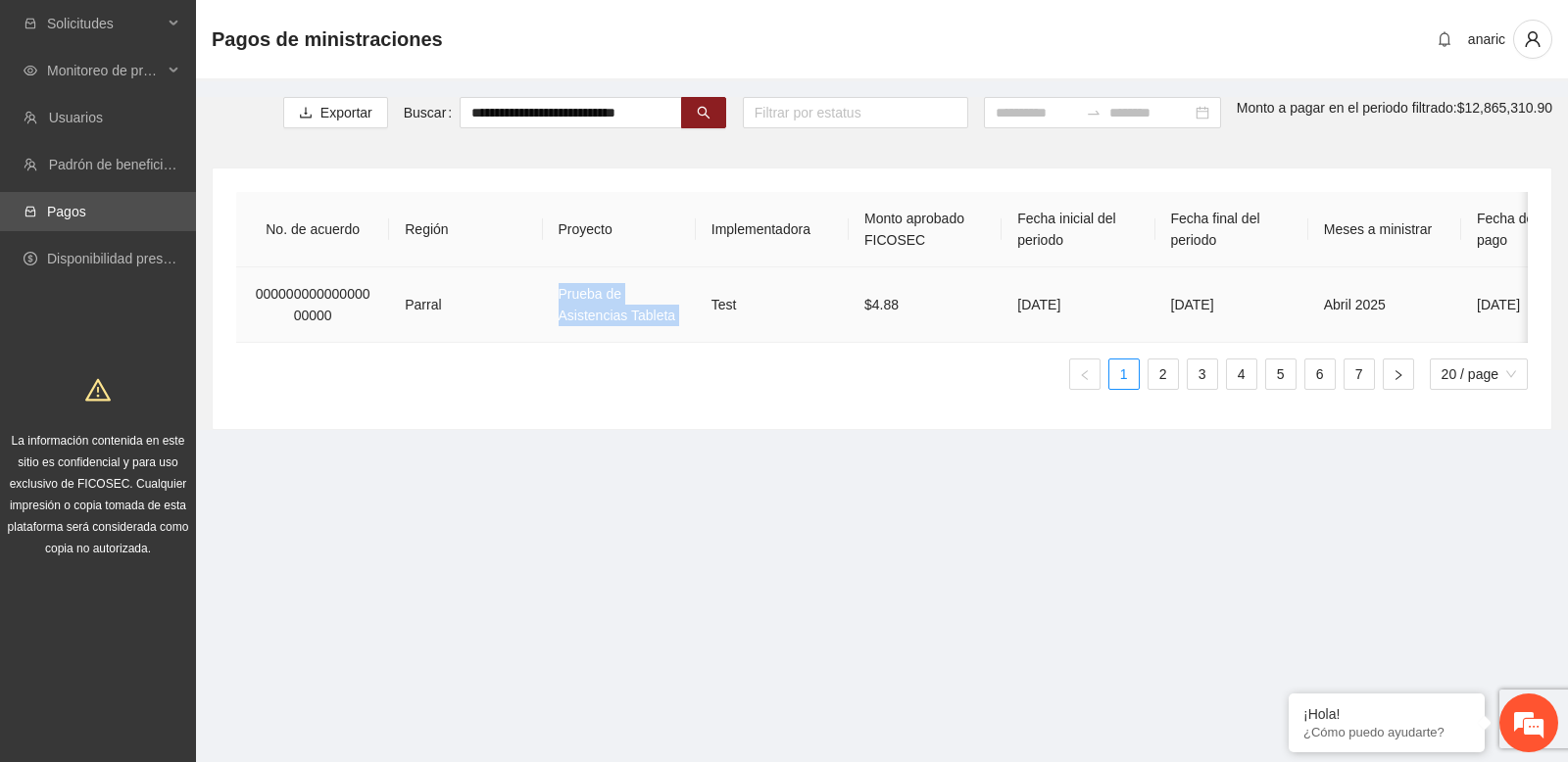 click on "Prueba de Asistencias Tableta" at bounding box center [619, 305] 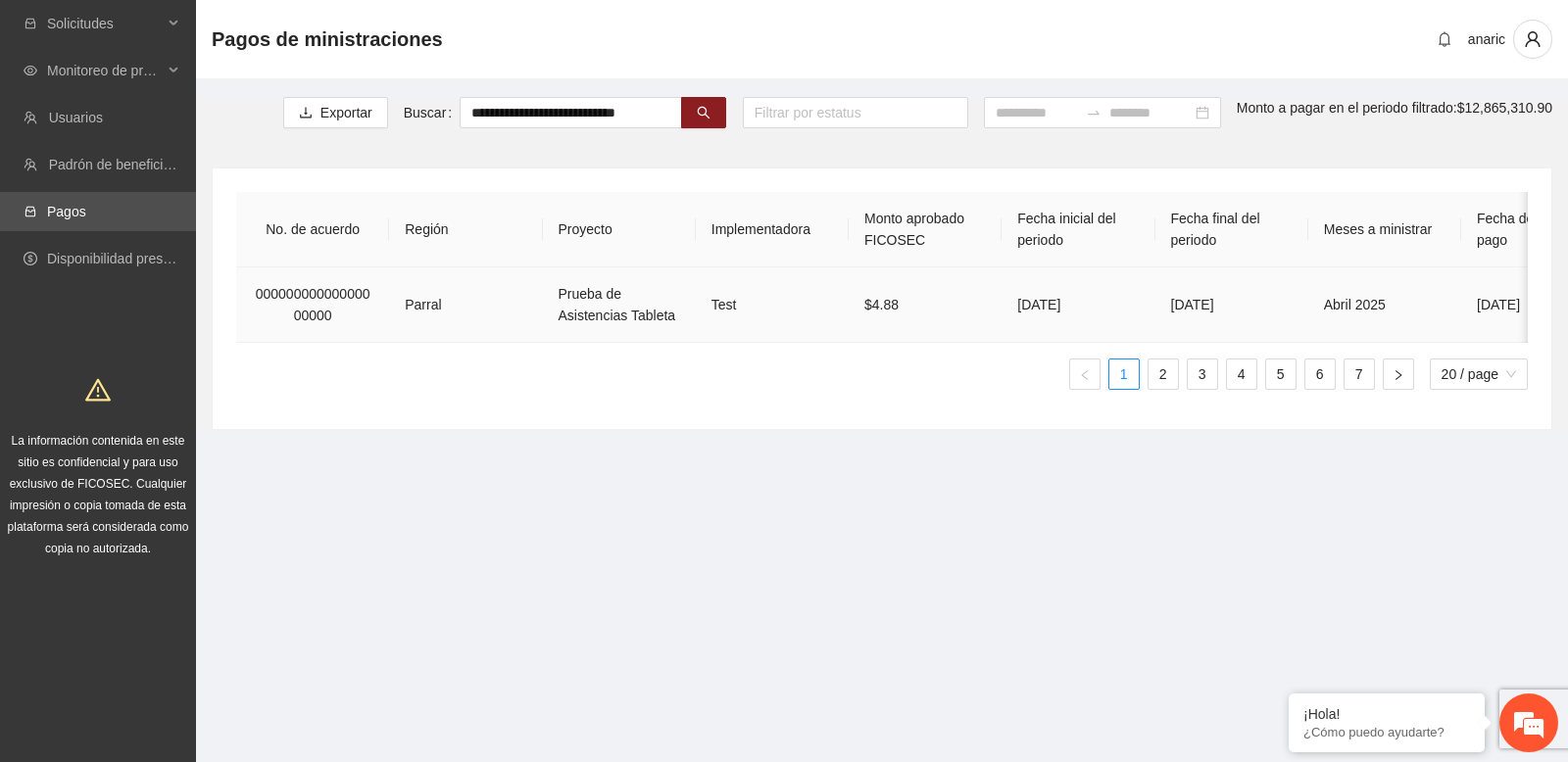 scroll, scrollTop: 0, scrollLeft: 91, axis: horizontal 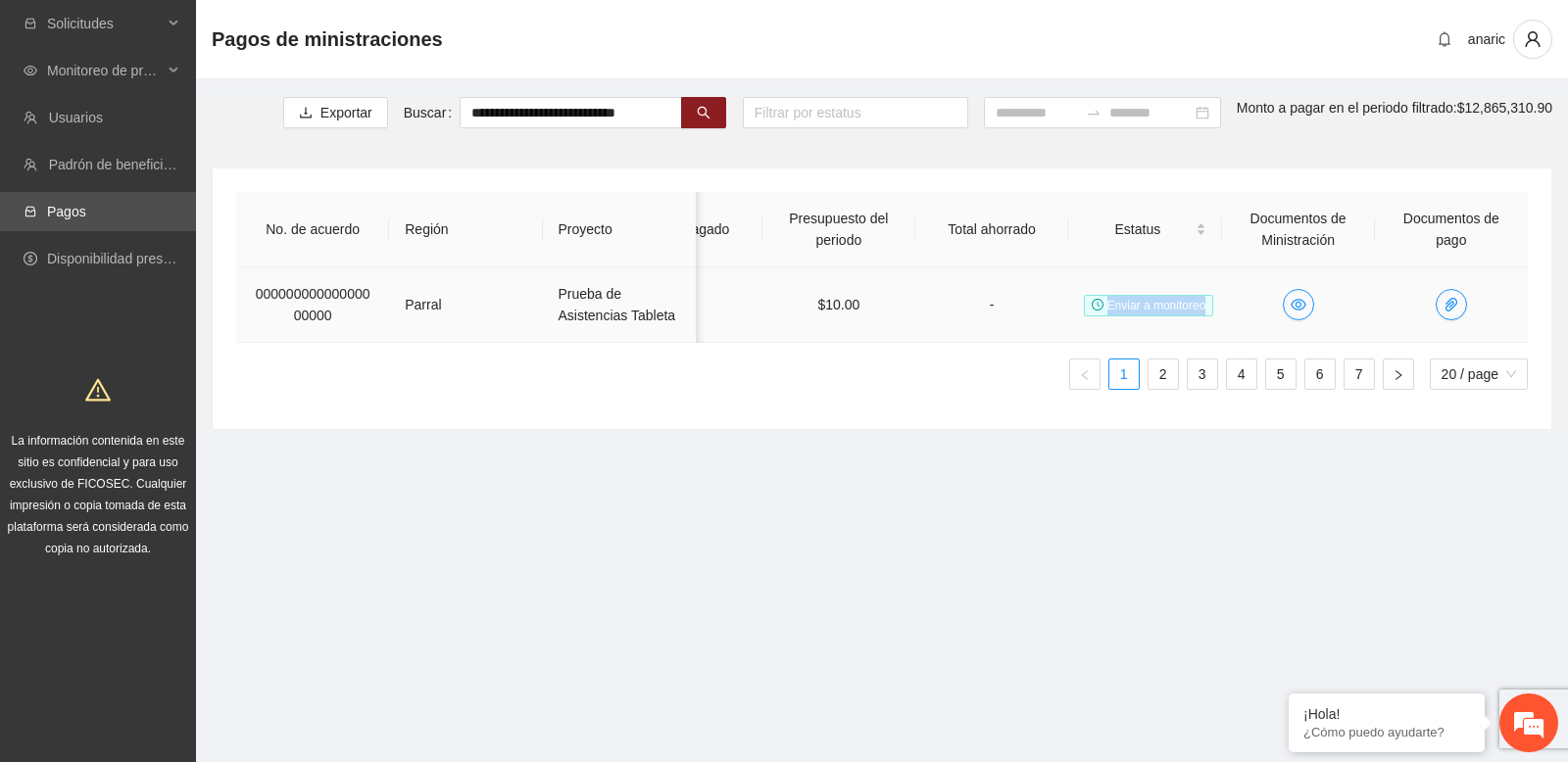 drag, startPoint x: 1105, startPoint y: 306, endPoint x: 1215, endPoint y: 303, distance: 110.0409 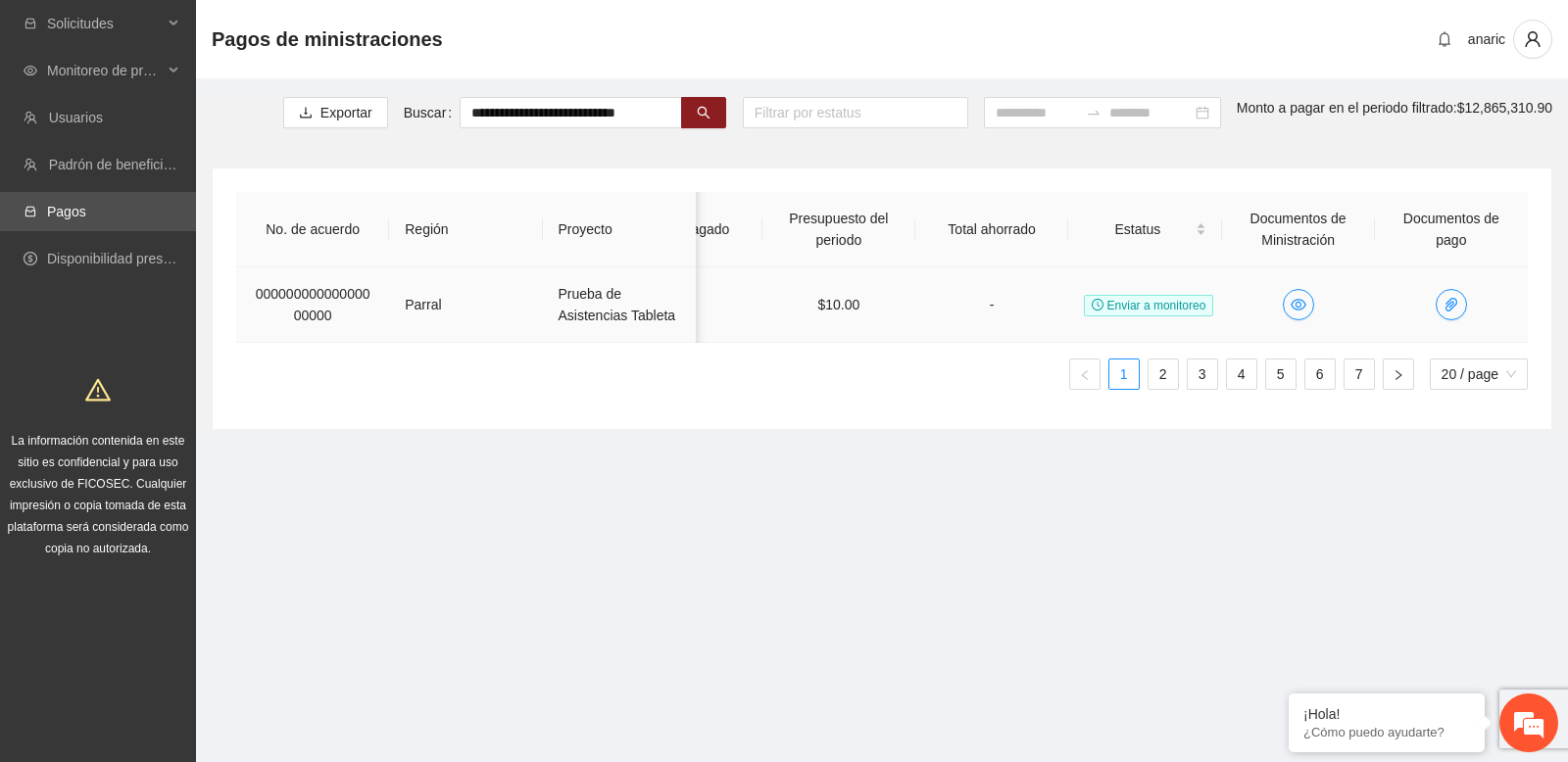 scroll, scrollTop: 0, scrollLeft: 1096, axis: horizontal 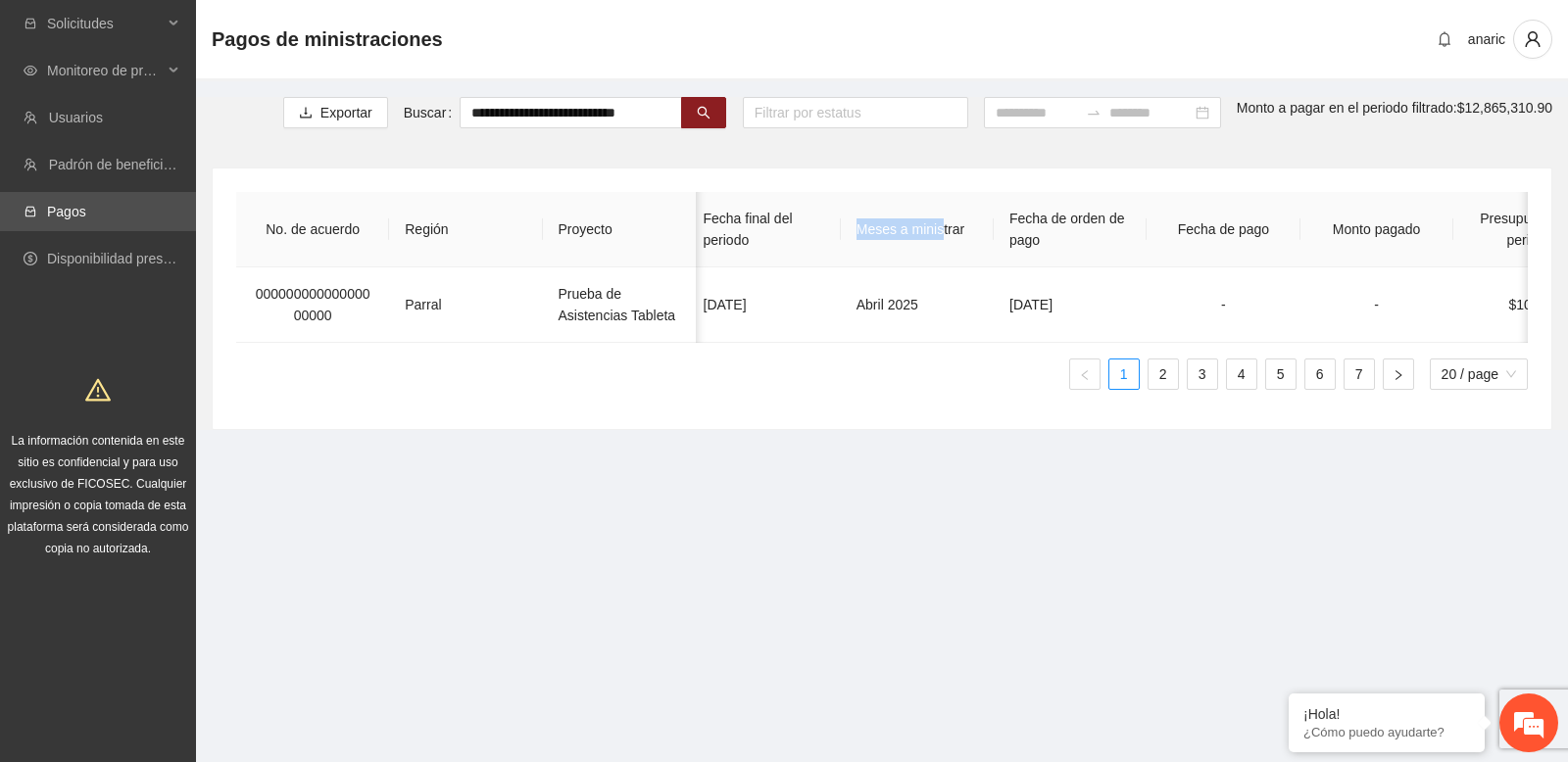 drag, startPoint x: 860, startPoint y: 226, endPoint x: 946, endPoint y: 229, distance: 86.05231 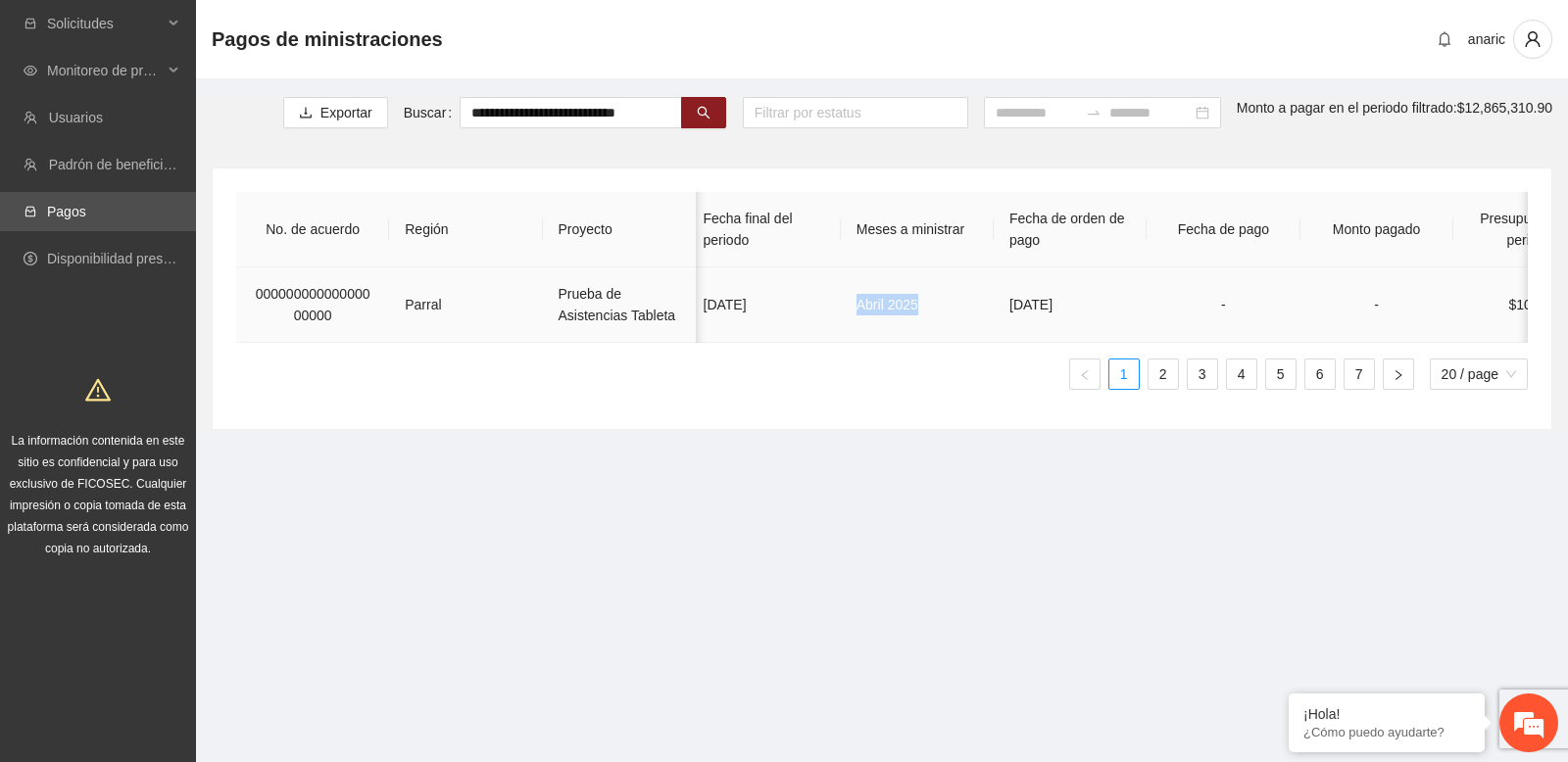 drag, startPoint x: 858, startPoint y: 303, endPoint x: 925, endPoint y: 305, distance: 67.02984 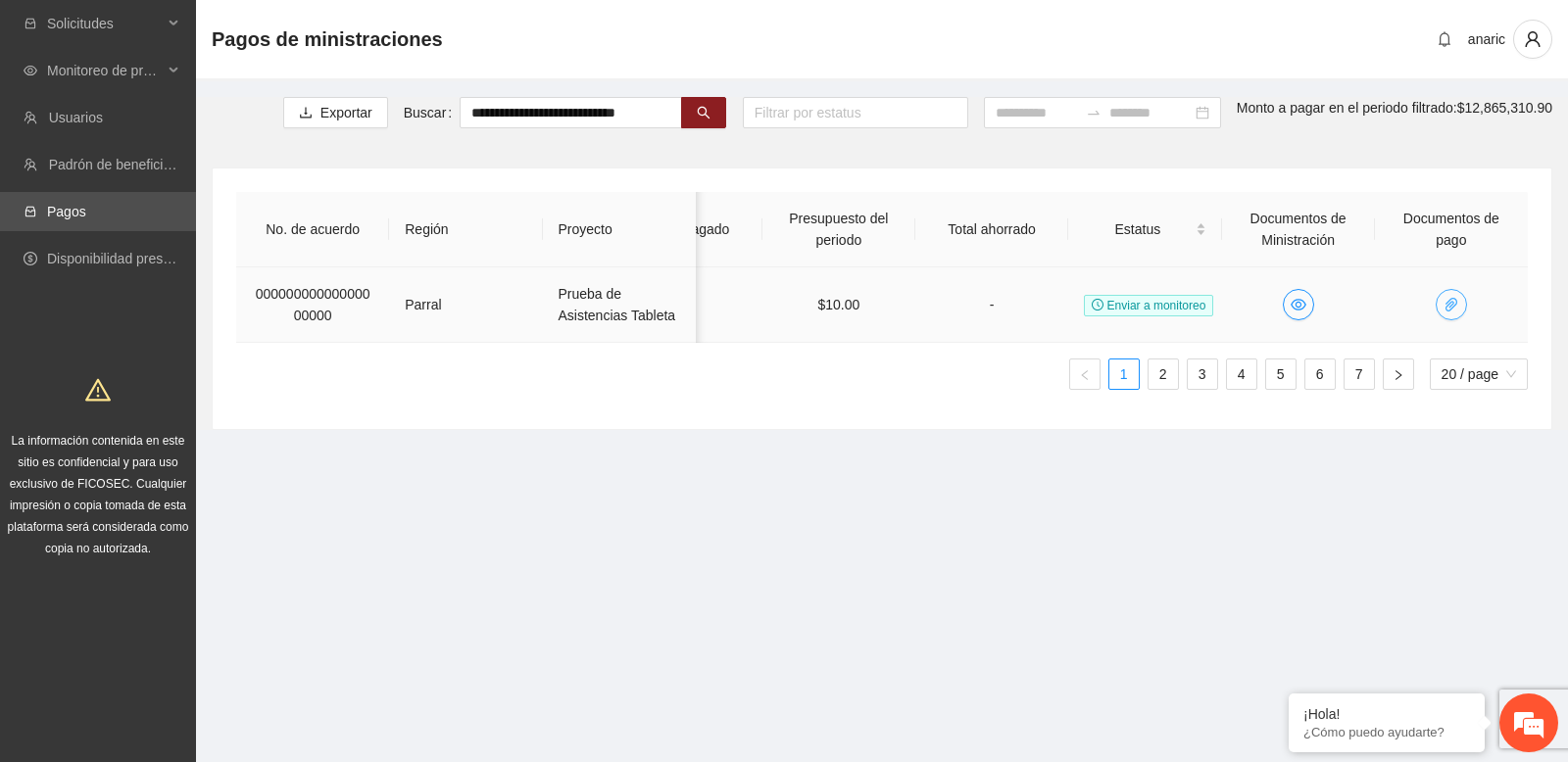 click at bounding box center [1451, 305] 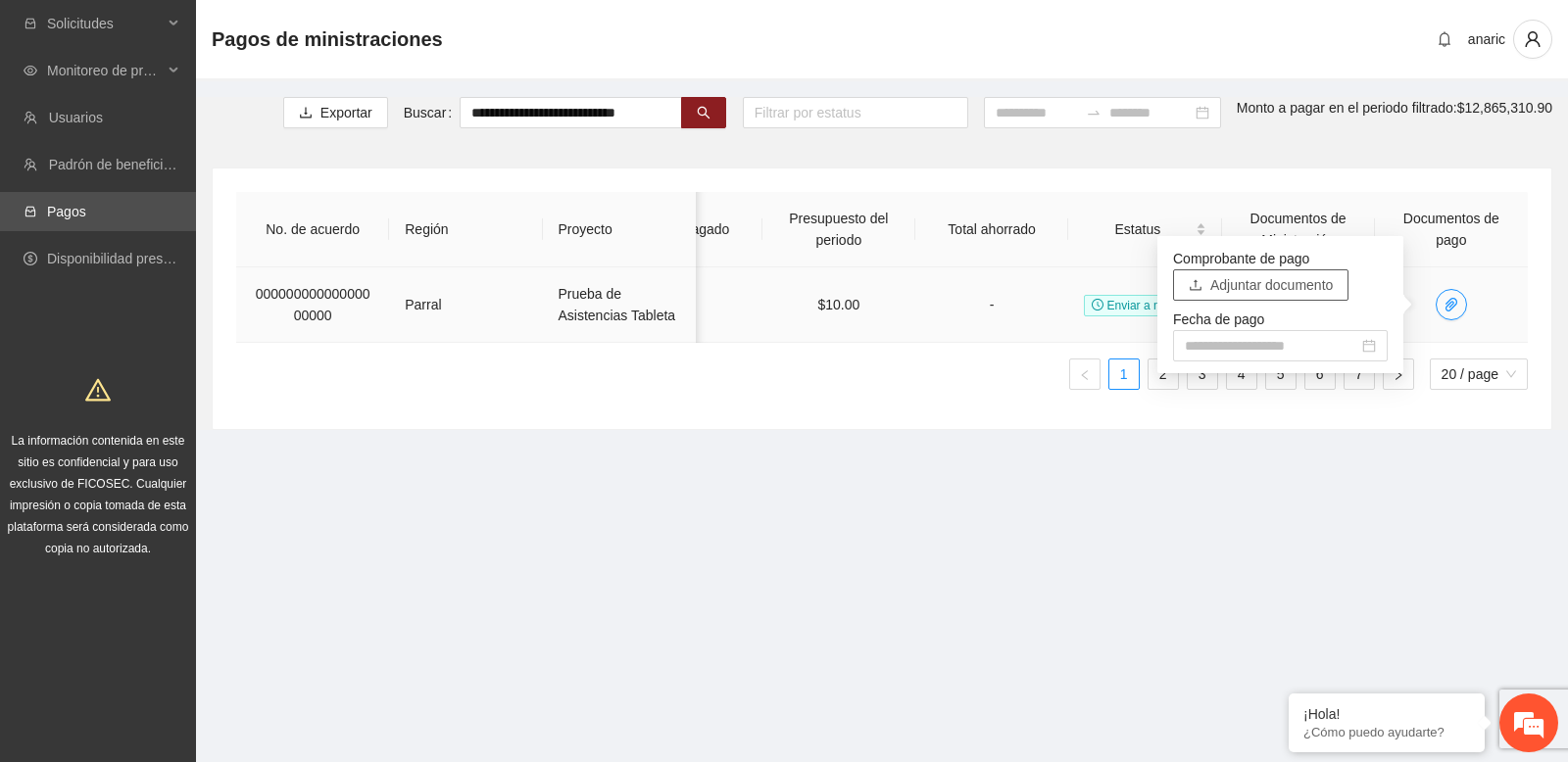 click on "Adjuntar documento" at bounding box center (1271, 285) 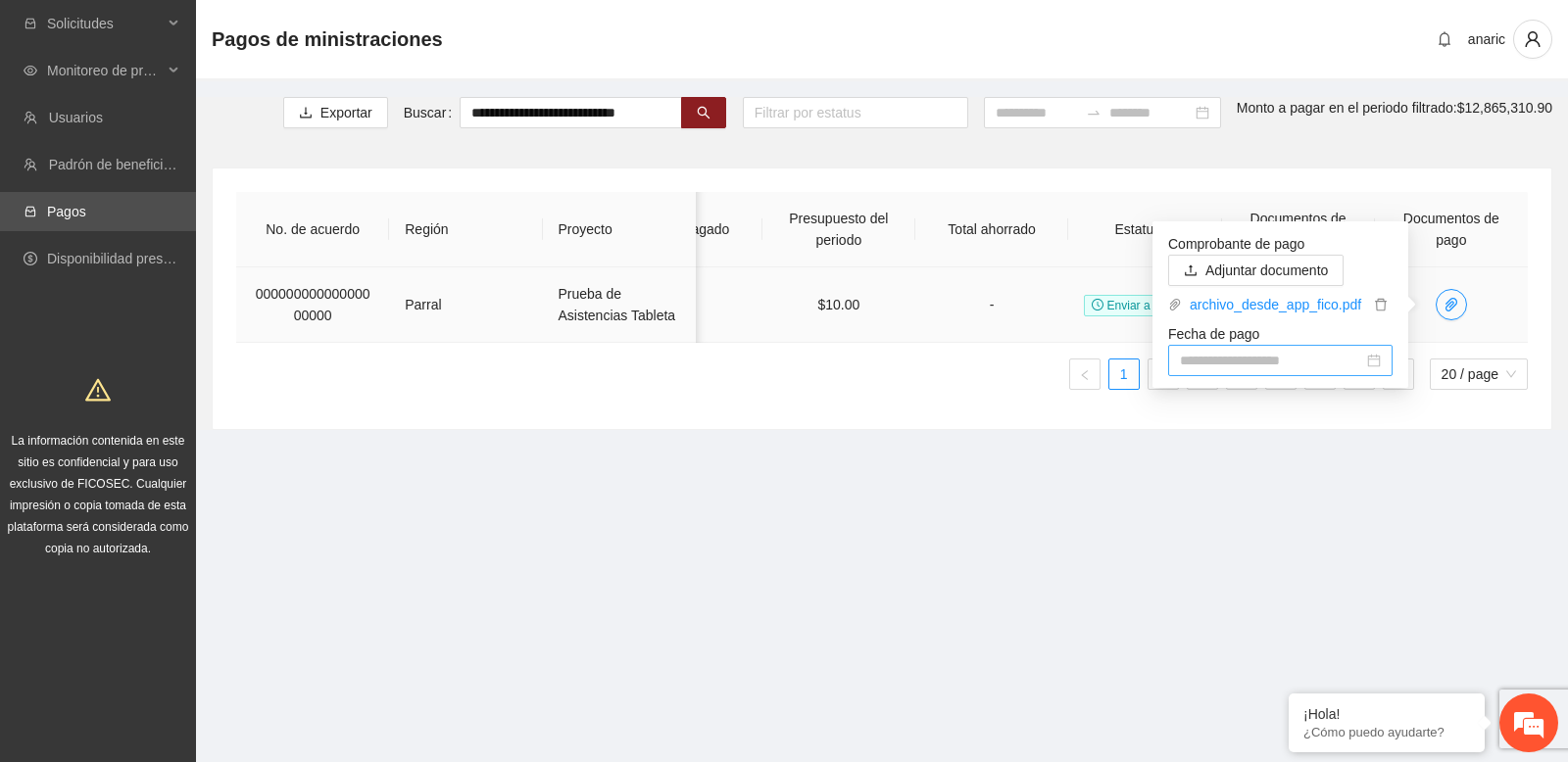 click on "Fecha de pago" at bounding box center (1271, 360) 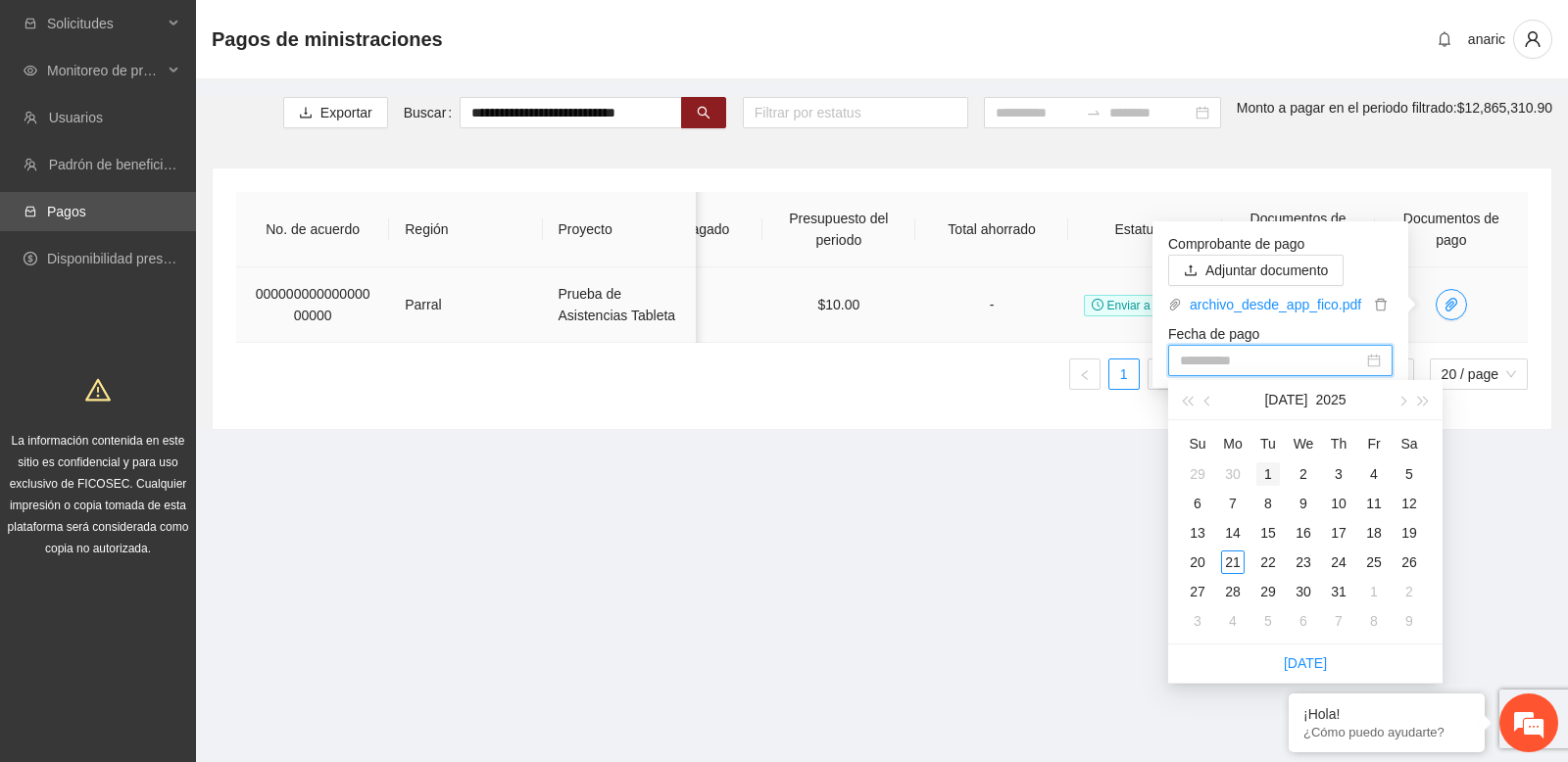type on "**********" 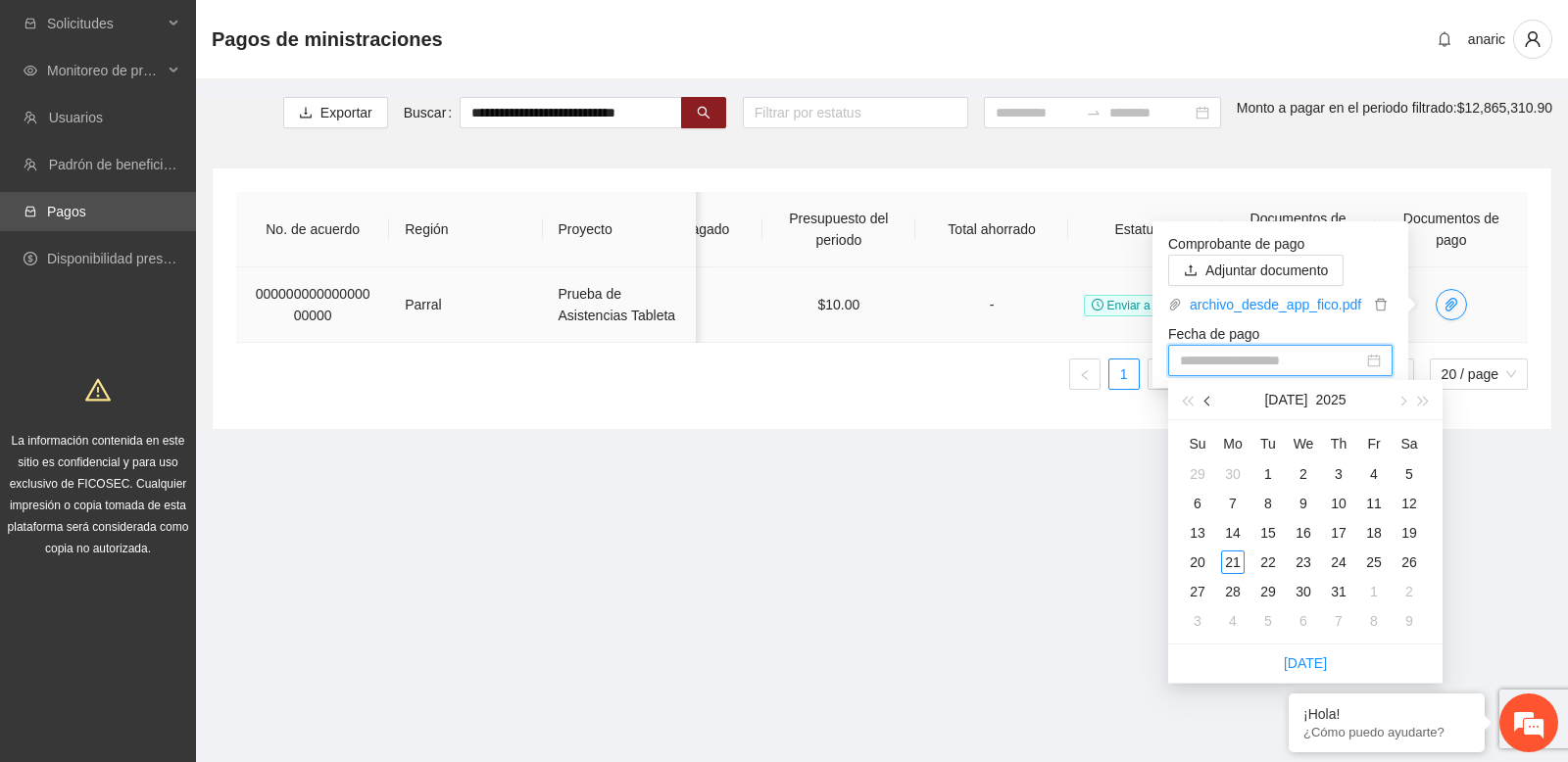 click at bounding box center (1209, 402) 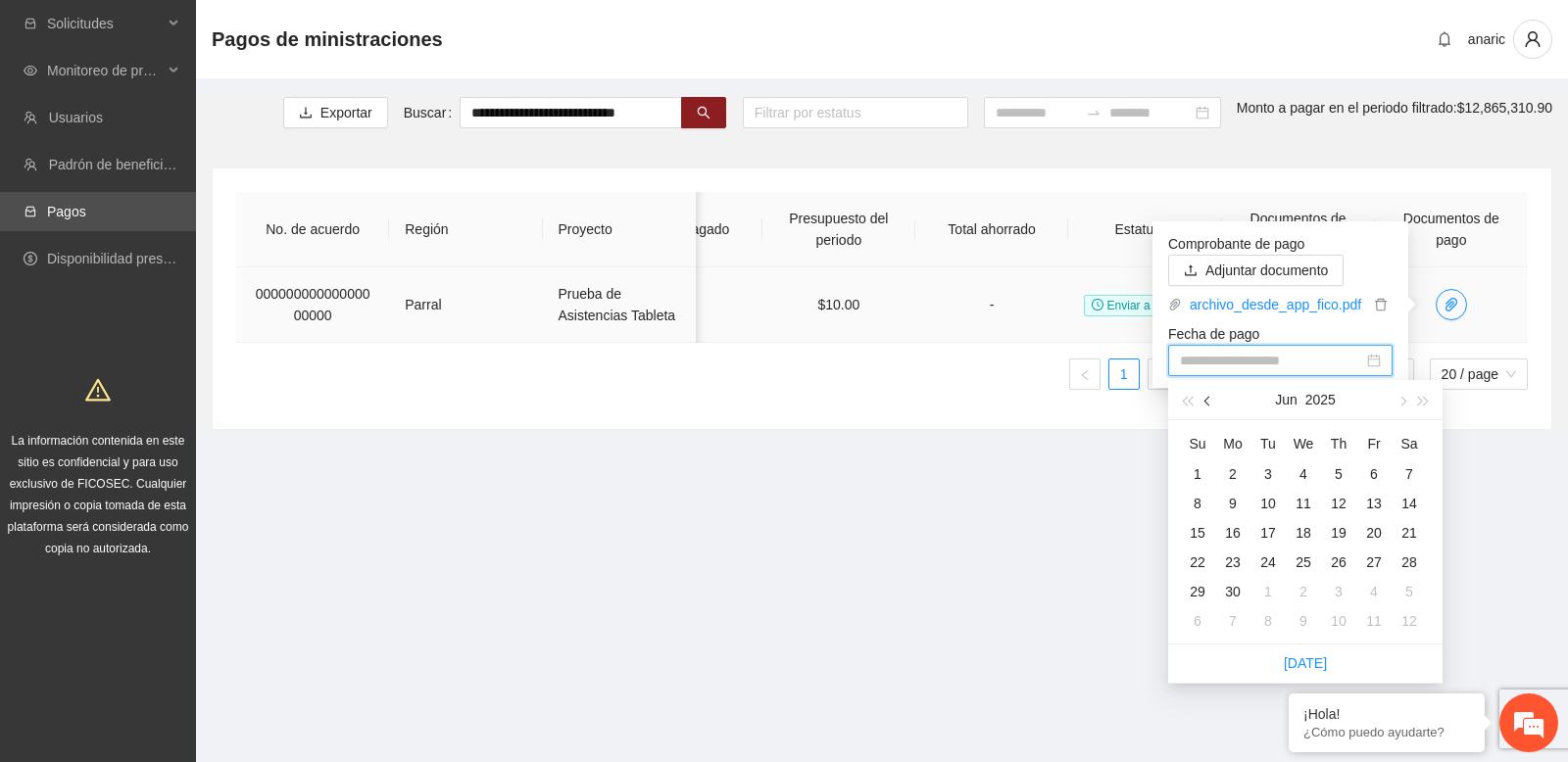 click at bounding box center [1209, 402] 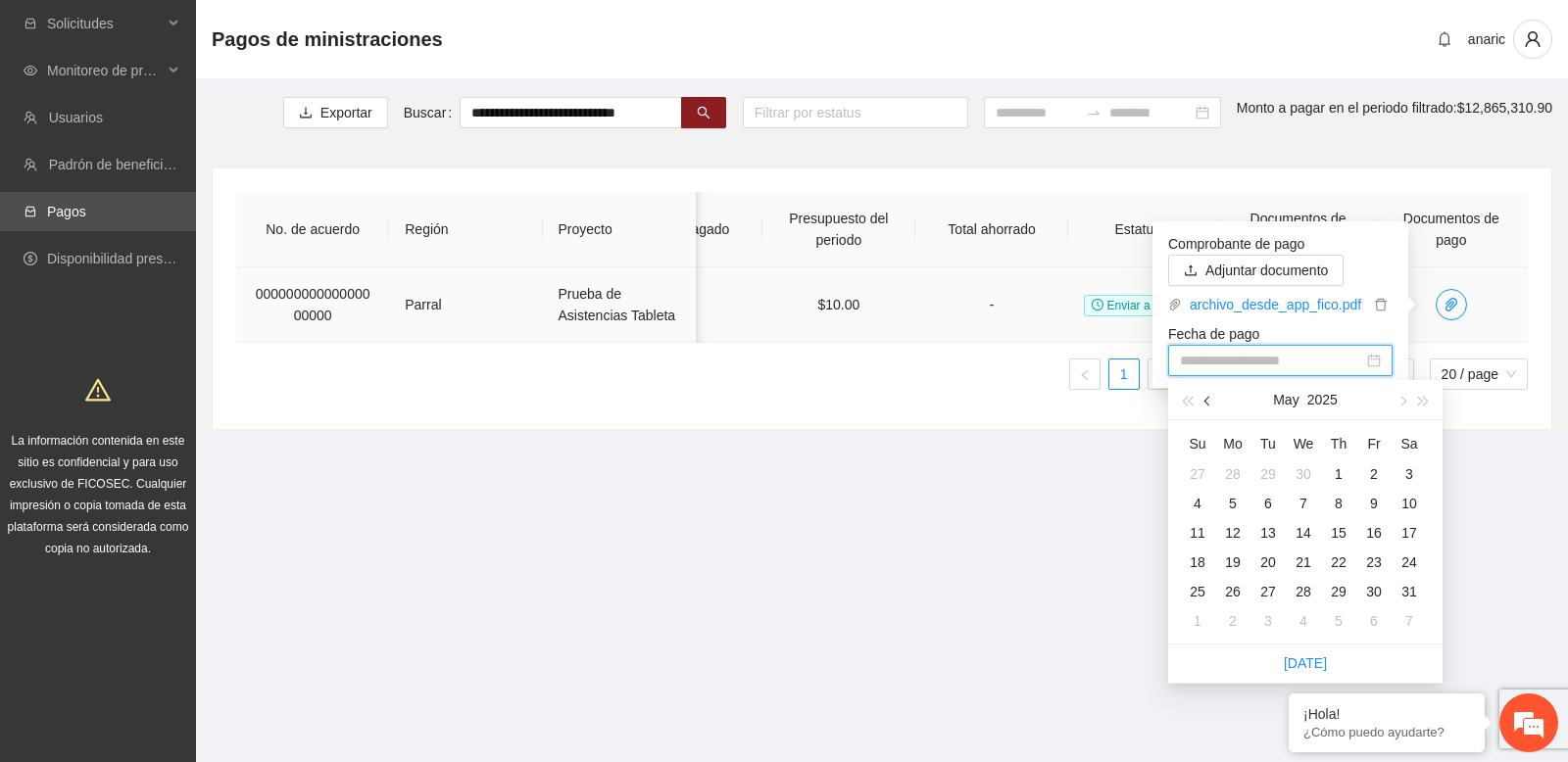 click at bounding box center [1209, 402] 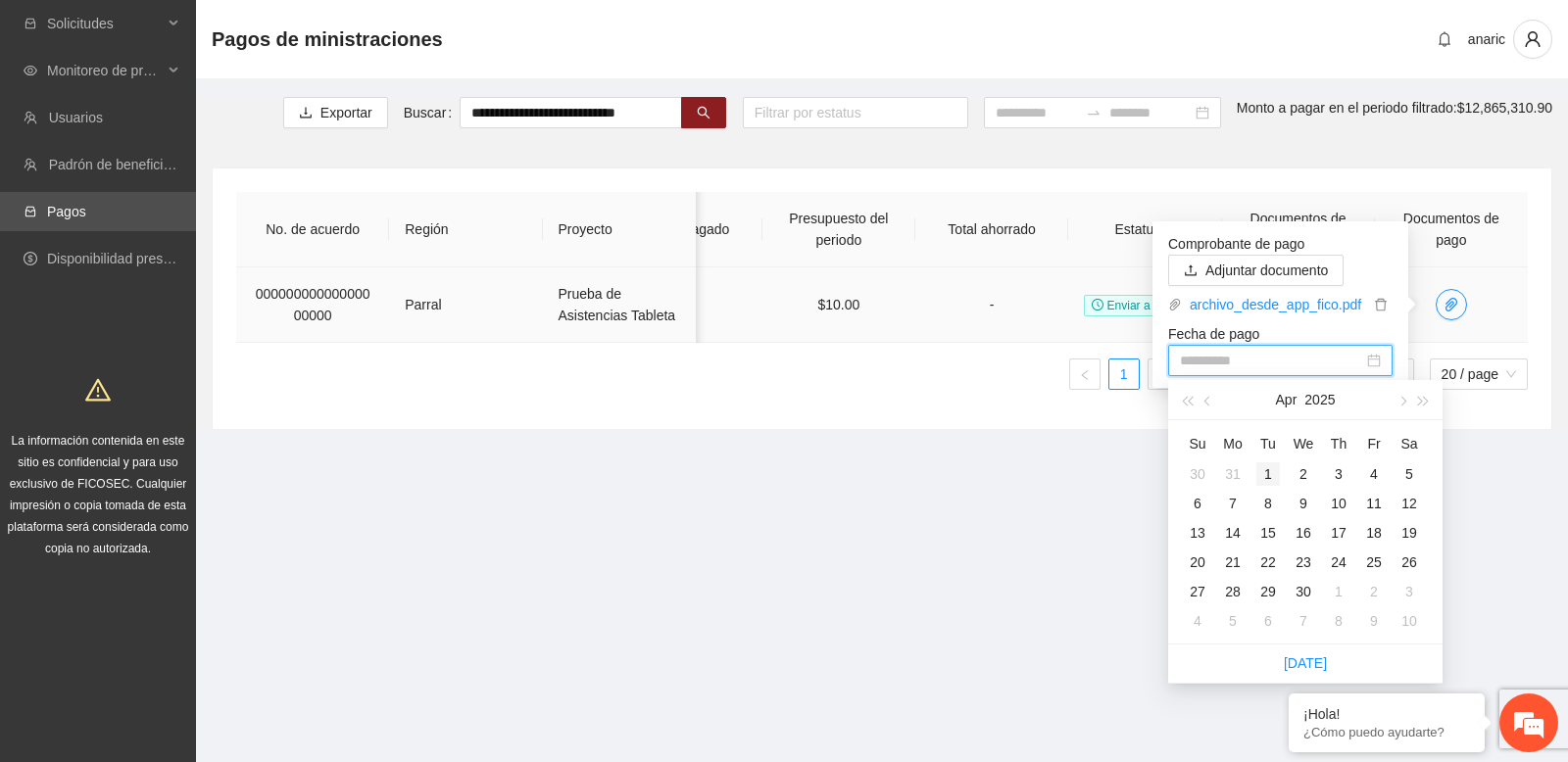 type on "**********" 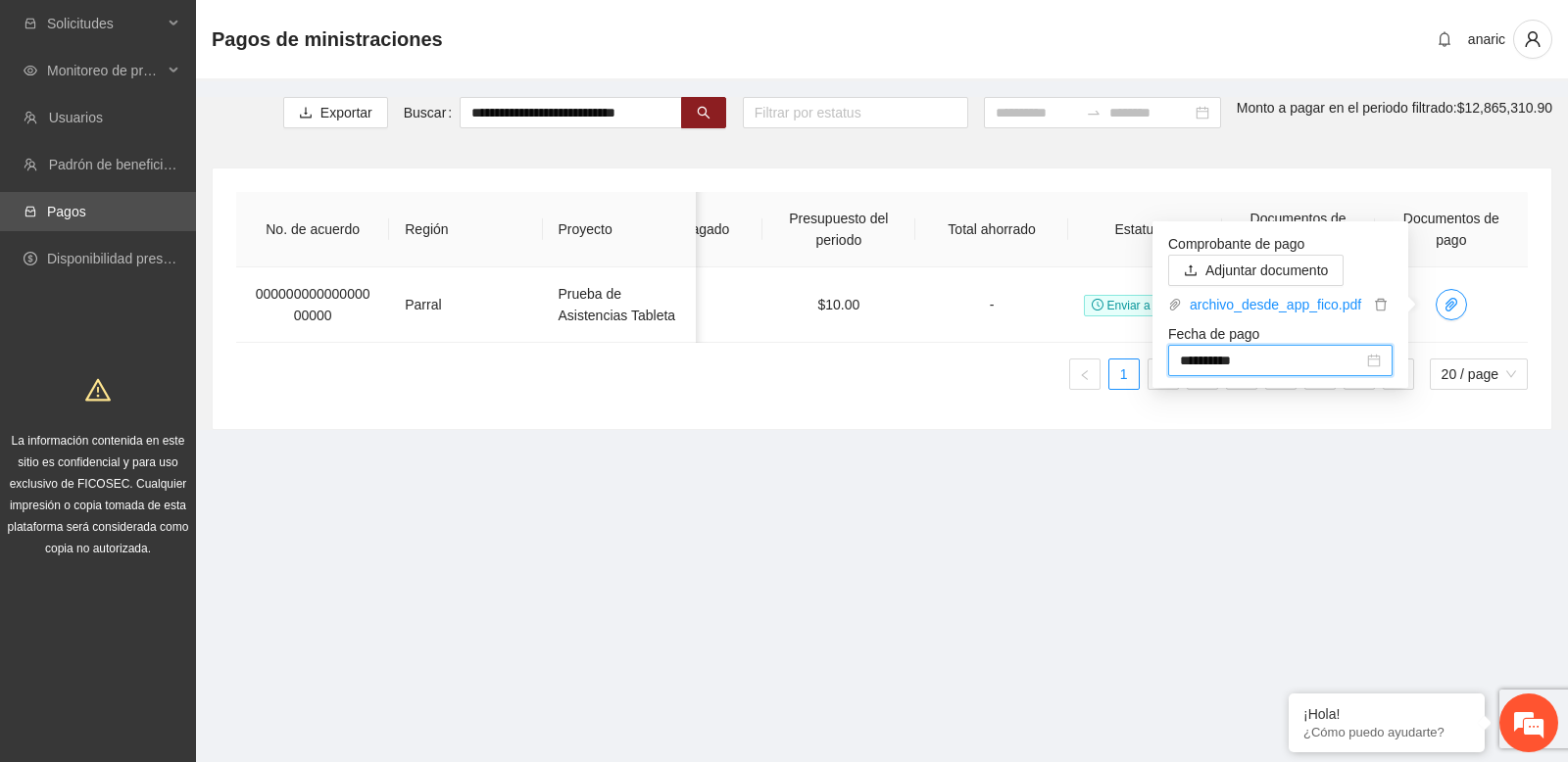 click on "No. de acuerdo Región Proyecto Implementadora Monto aprobado FICOSEC Fecha inicial del periodo Fecha final del periodo Meses a ministrar Fecha de orden de pago Fecha de pago Monto pagado Presupuesto del periodo Total ahorrado Estatus Documentos de Ministración Documentos de pago                                 00000000000000000000 Parral Prueba de Asistencias Tableta  Test $4.88 16/04/2025 30/04/2025 Abril 2025 16/04/2025 - - $10.00 -   Enviar a monitoreo 1 2 3 4 5 6 7 20 / page" at bounding box center [882, 291] 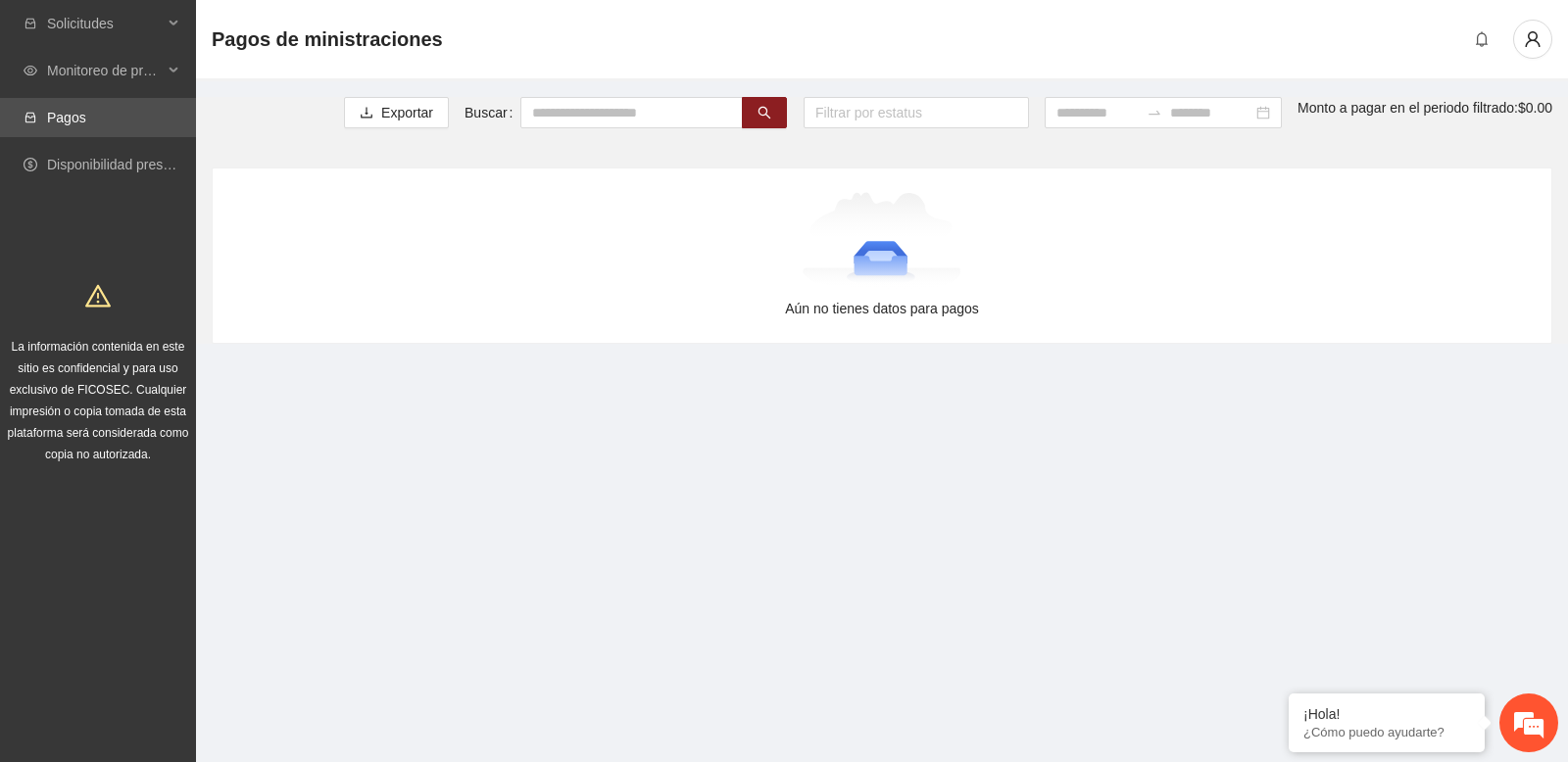 scroll, scrollTop: 0, scrollLeft: 0, axis: both 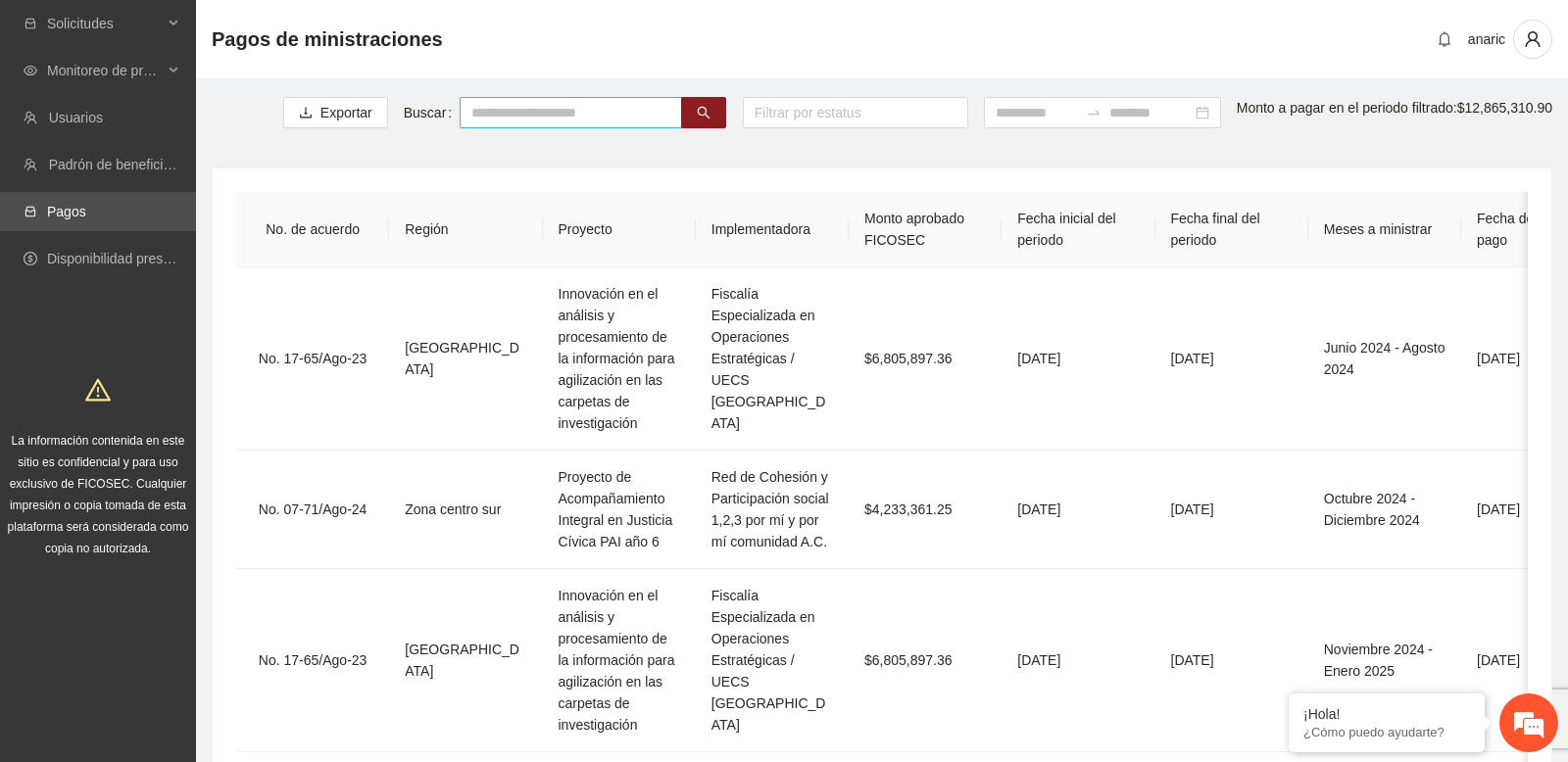 click at bounding box center [570, 113] 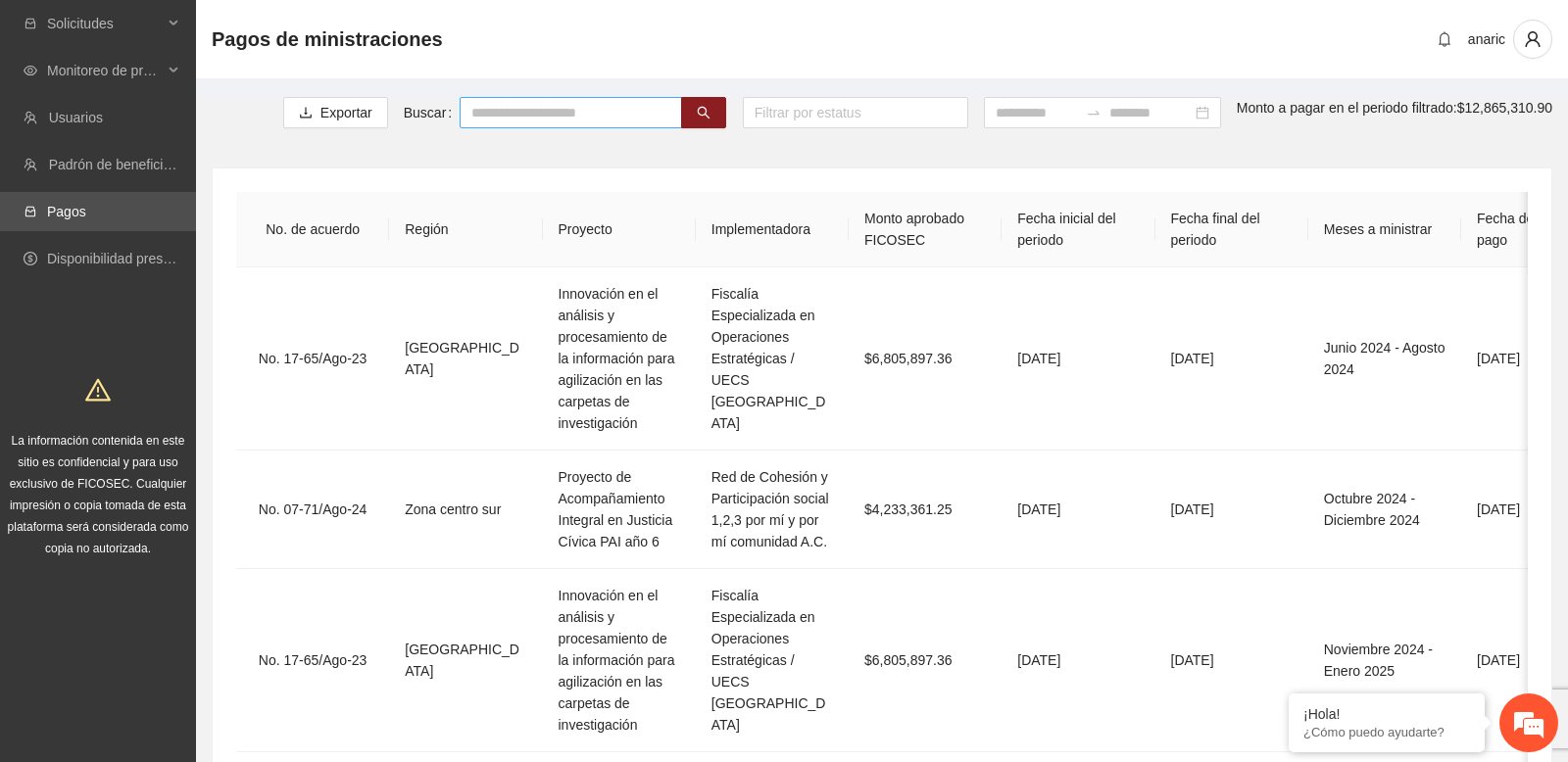 paste on "**********" 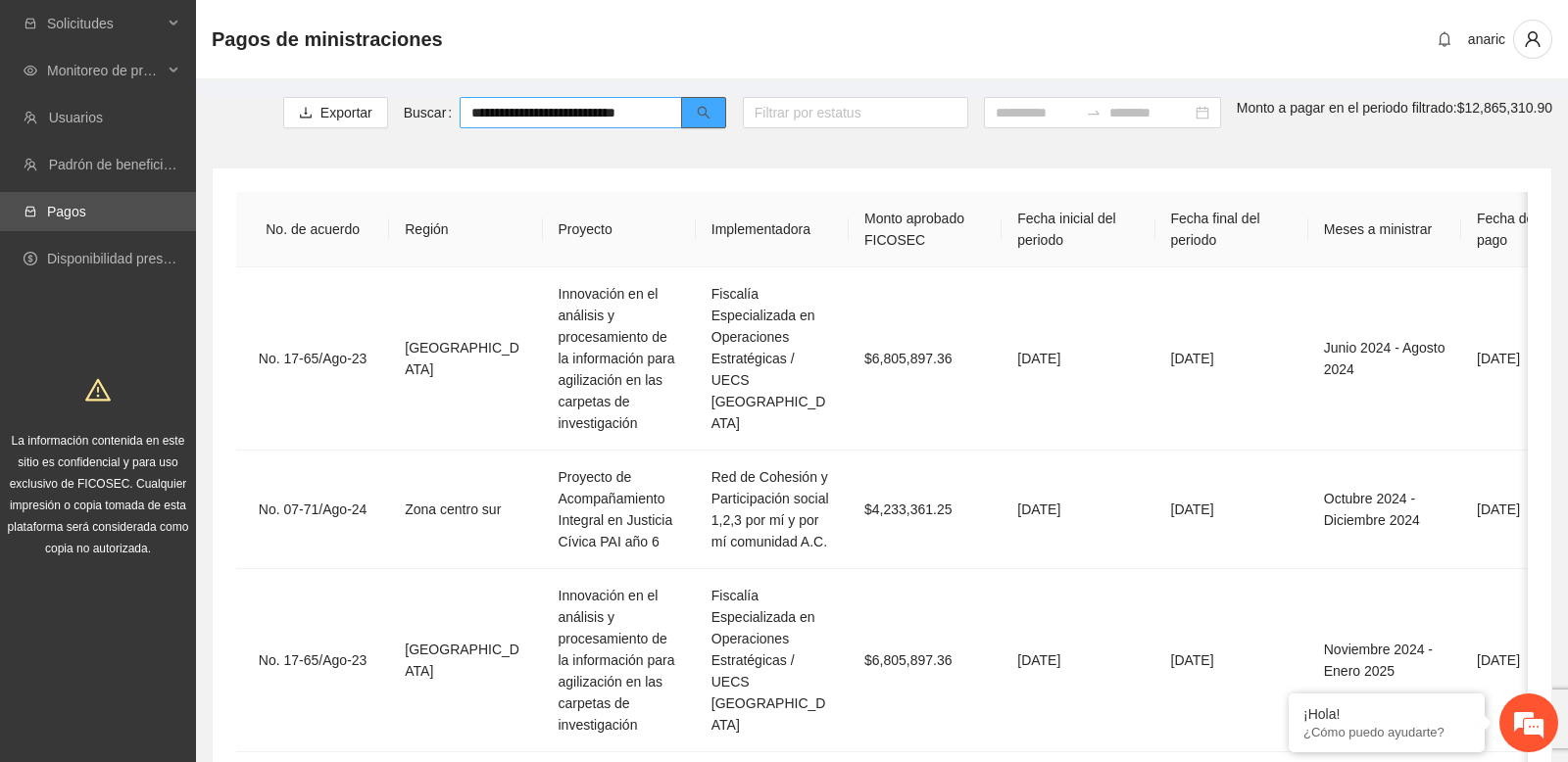 click at bounding box center (704, 113) 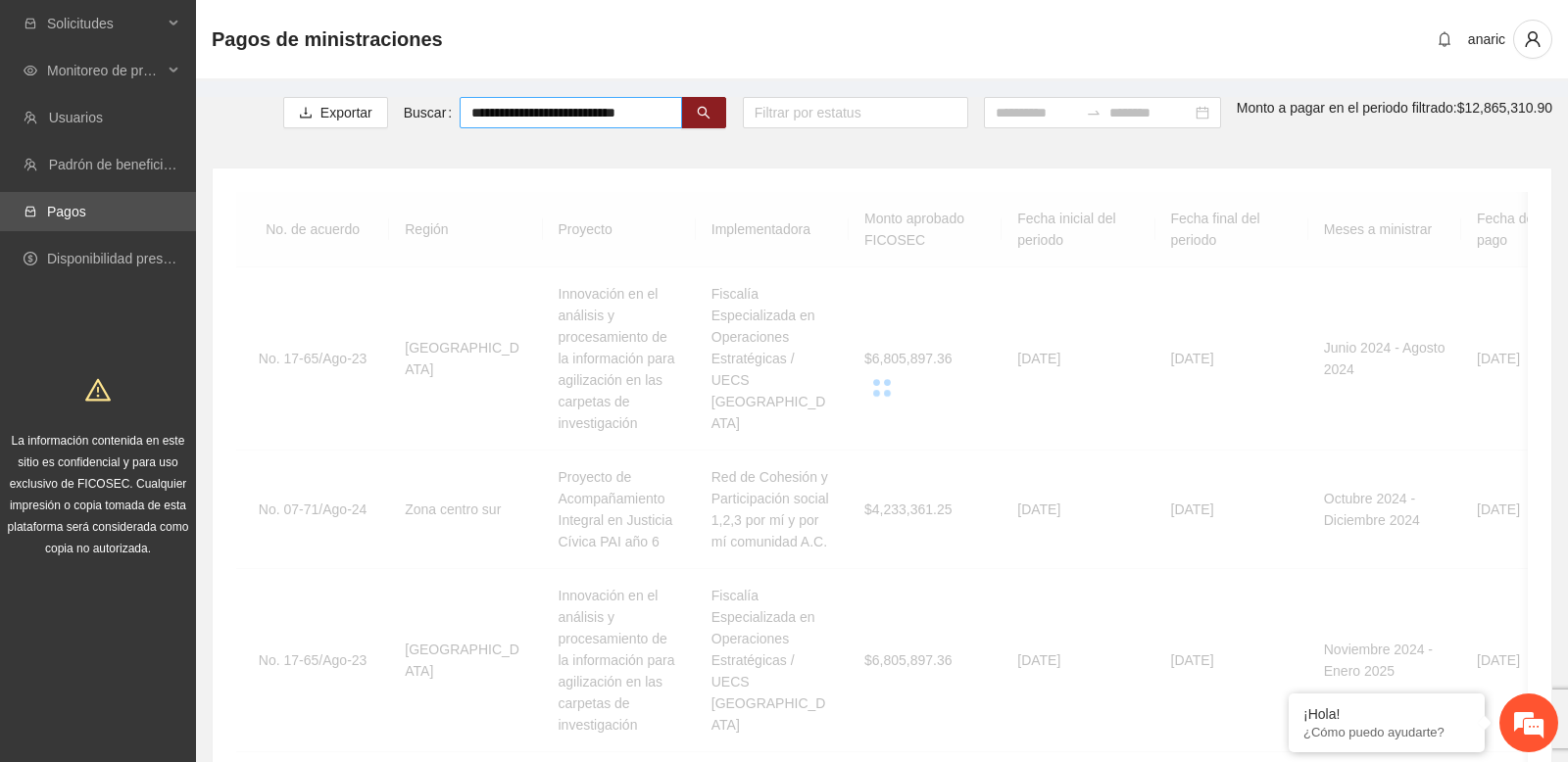 scroll, scrollTop: 0, scrollLeft: 0, axis: both 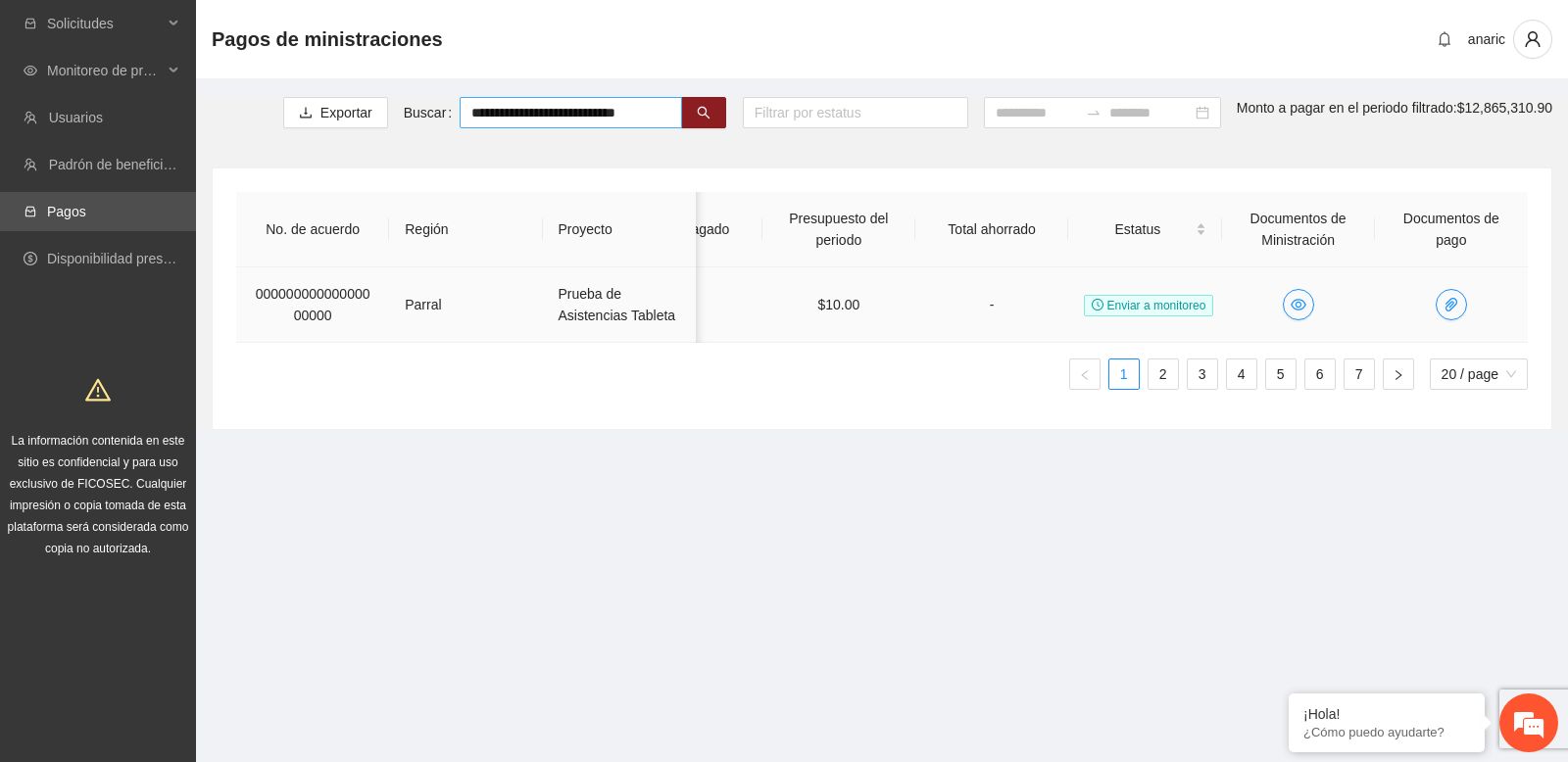type on "**********" 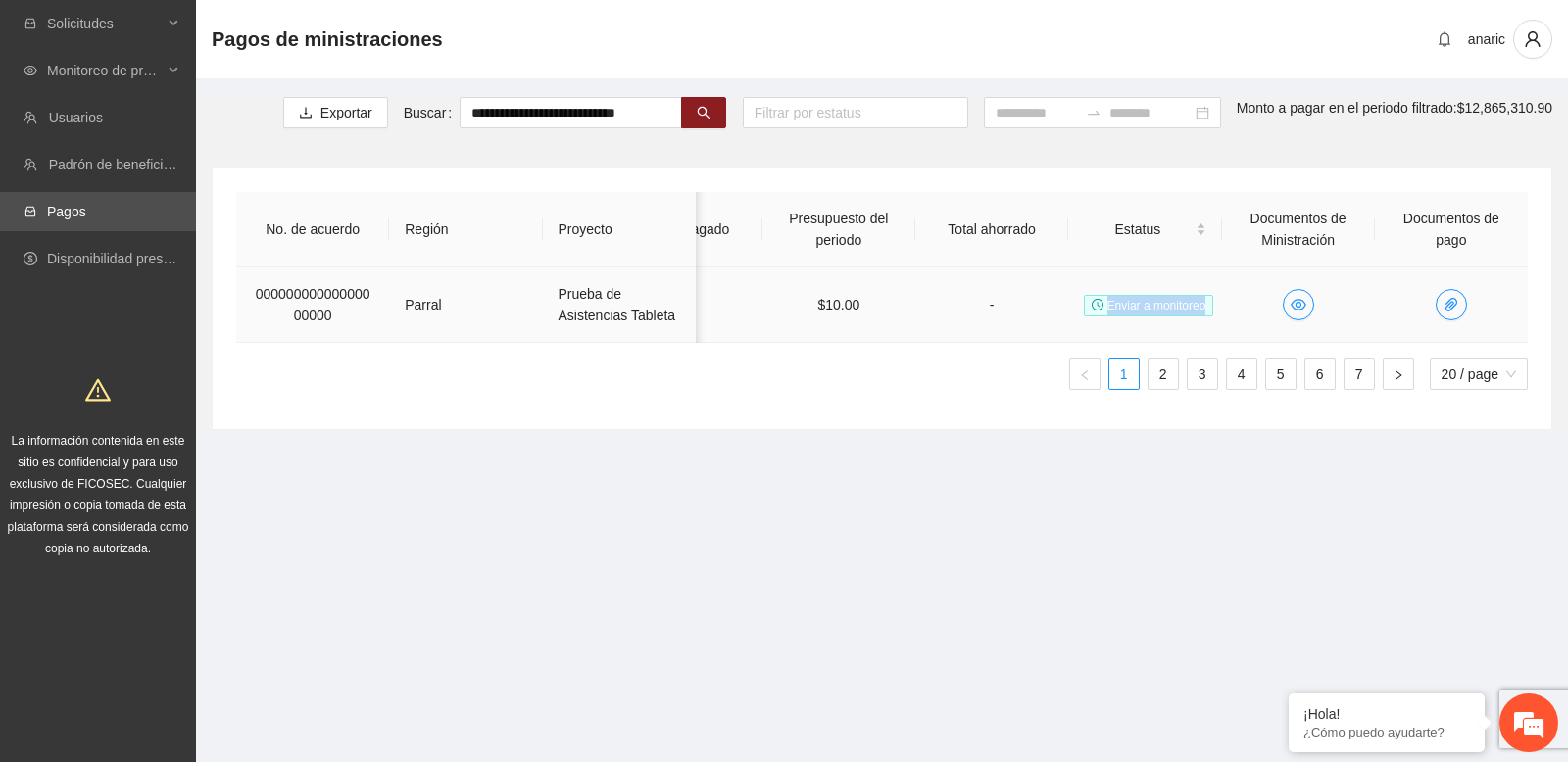 drag, startPoint x: 1107, startPoint y: 307, endPoint x: 1207, endPoint y: 307, distance: 100 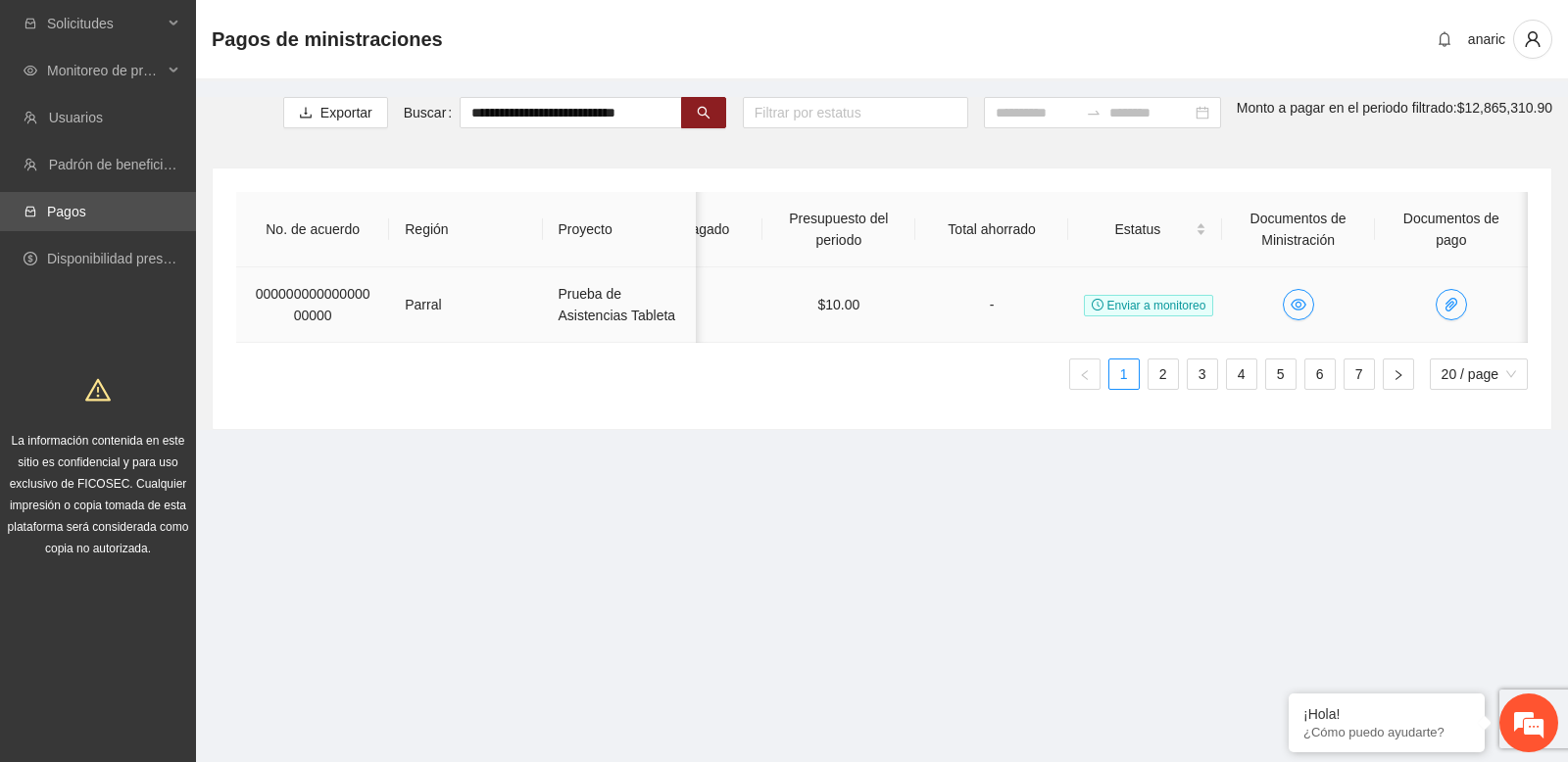 scroll, scrollTop: 0, scrollLeft: 973, axis: horizontal 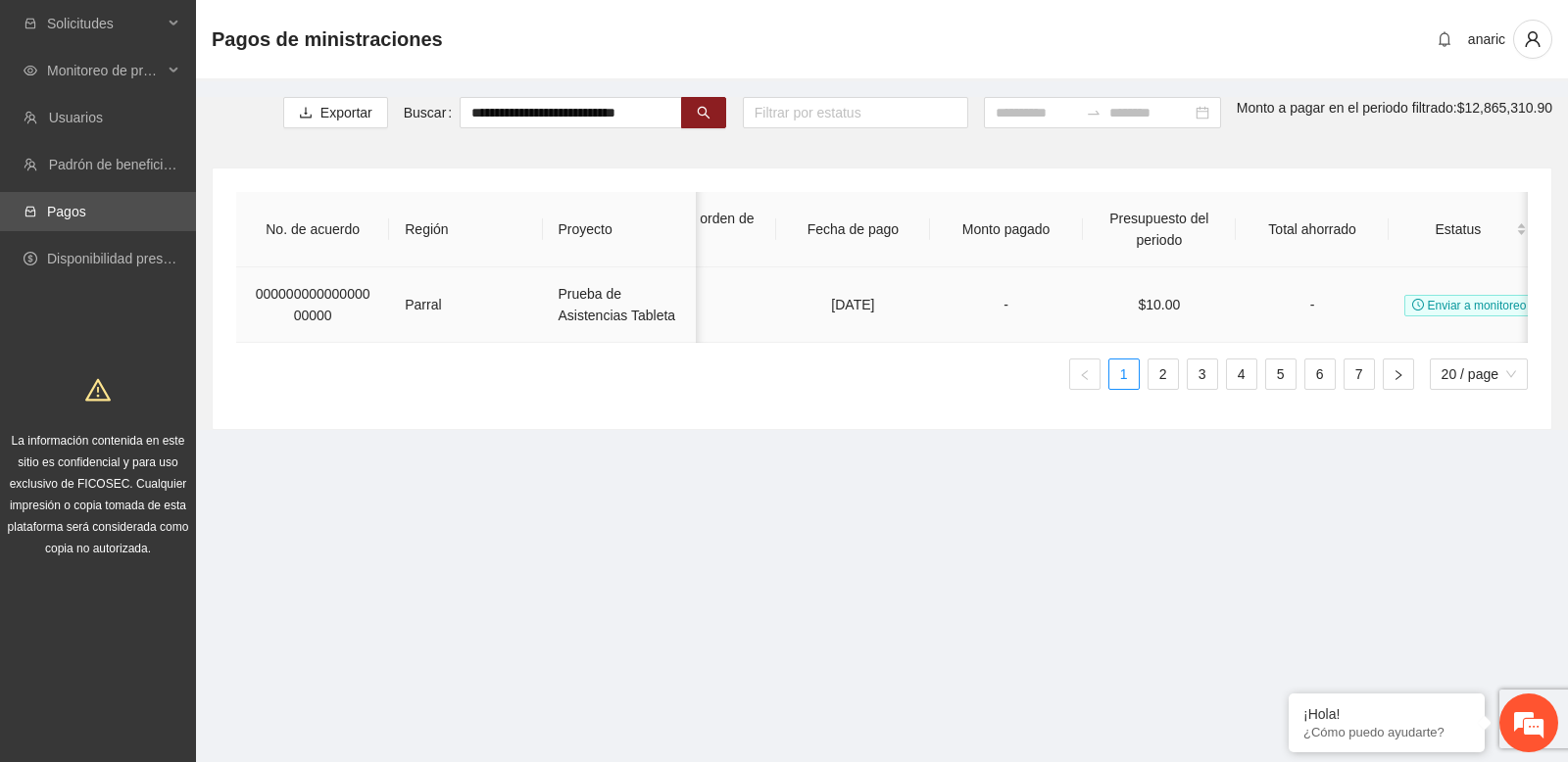 click on "-" at bounding box center [1006, 305] 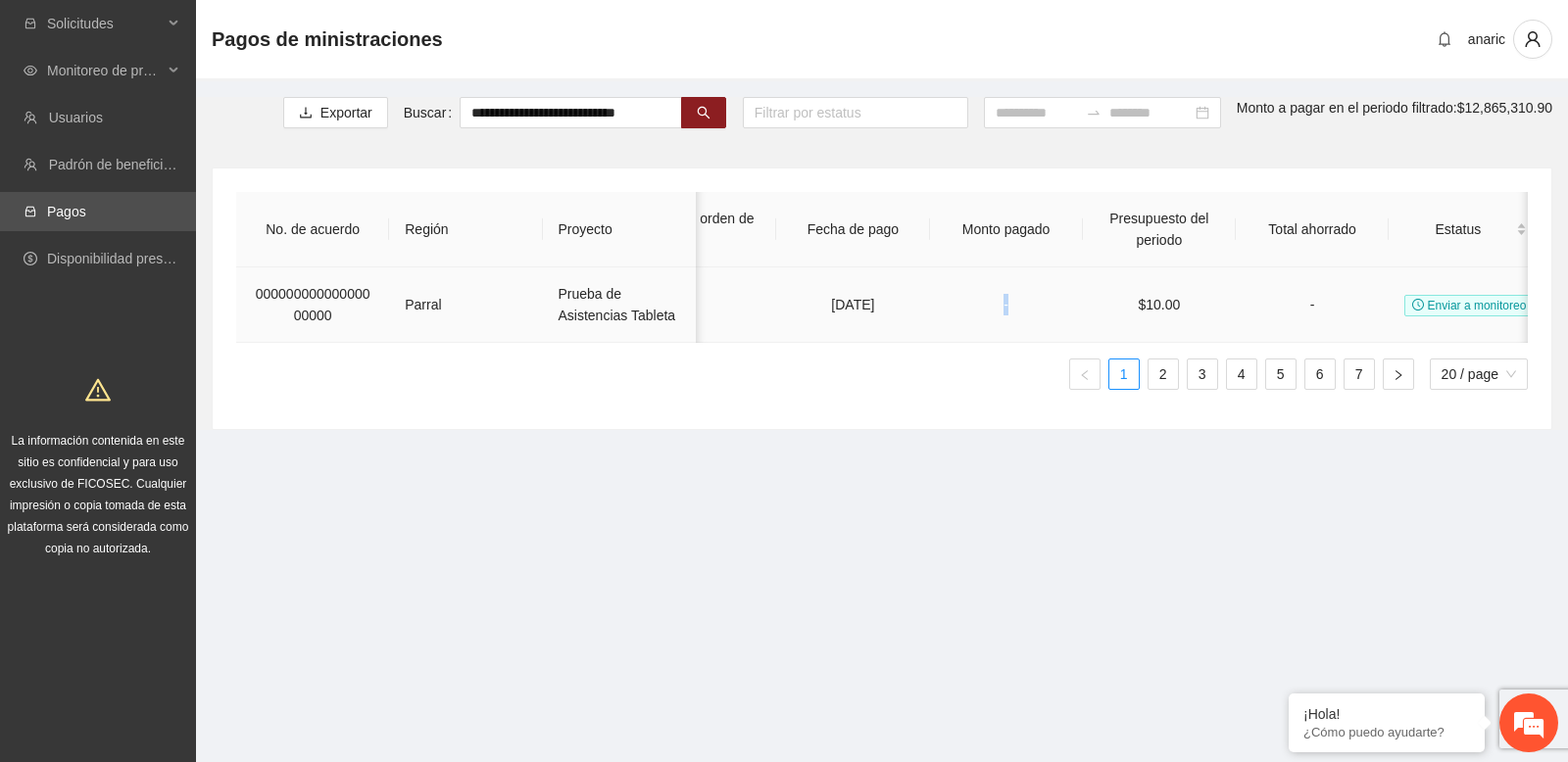 click on "-" at bounding box center (1006, 305) 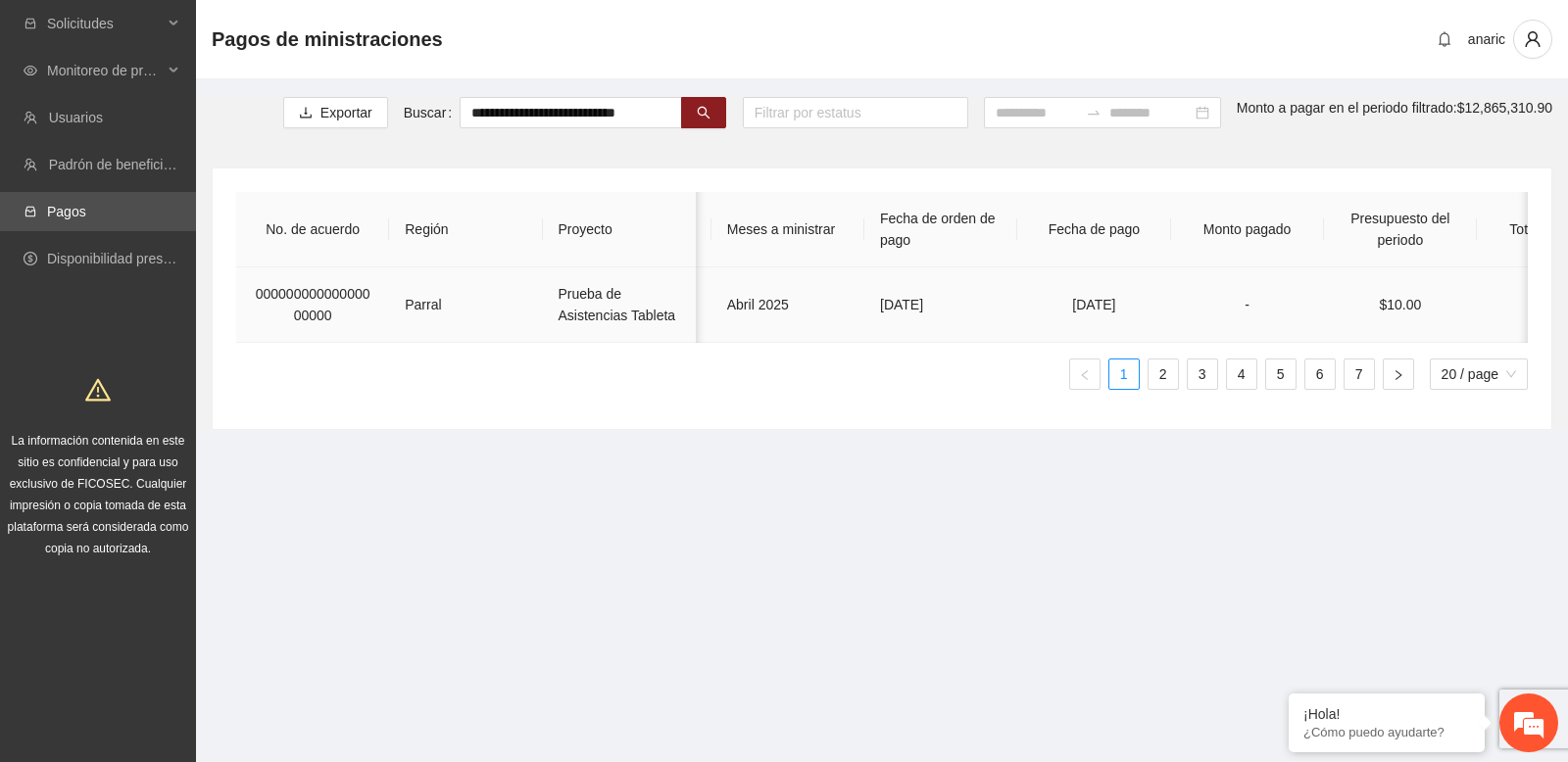 drag, startPoint x: 1057, startPoint y: 306, endPoint x: 1145, endPoint y: 306, distance: 88 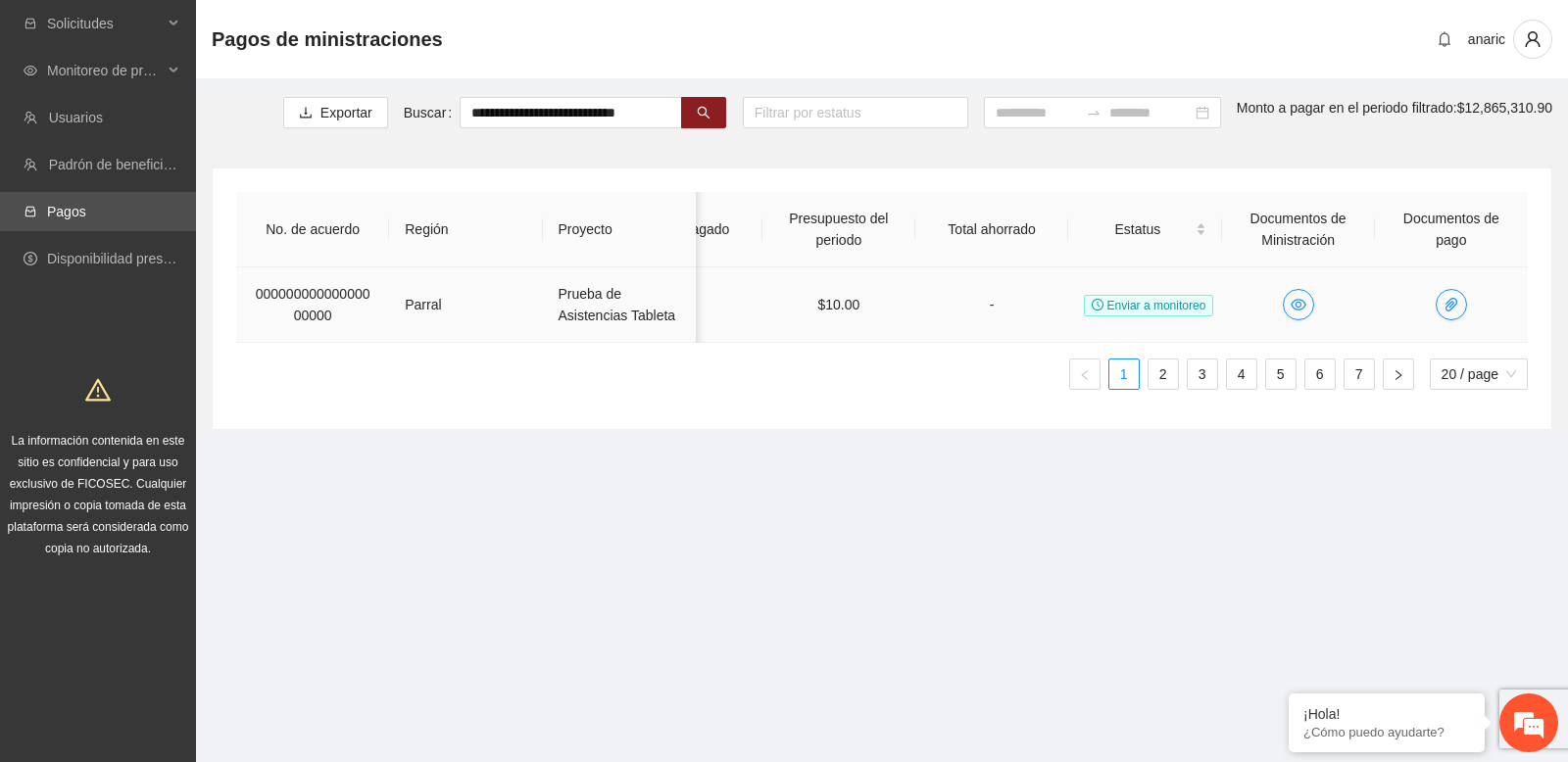 click at bounding box center (1451, 305) 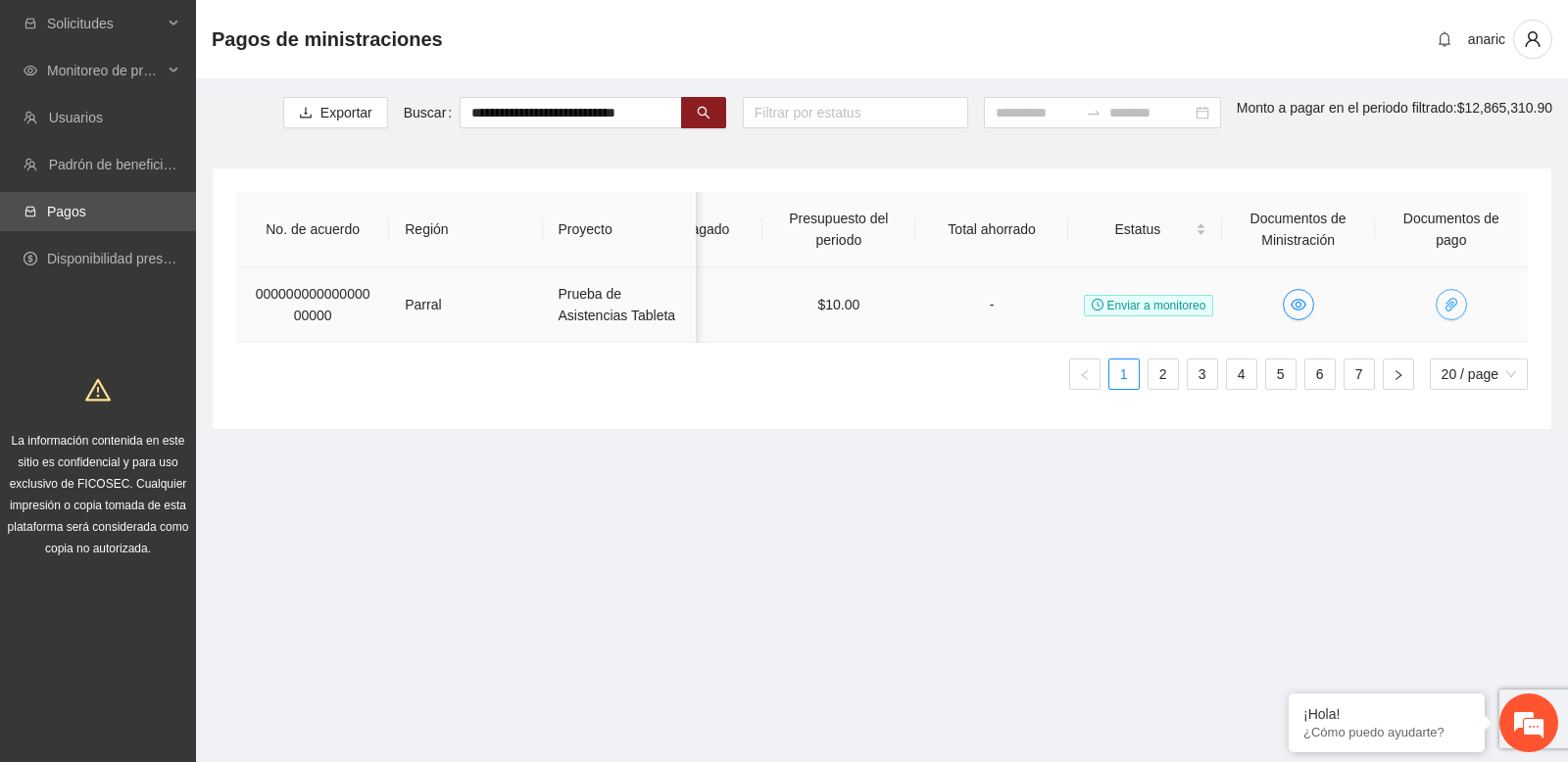 click 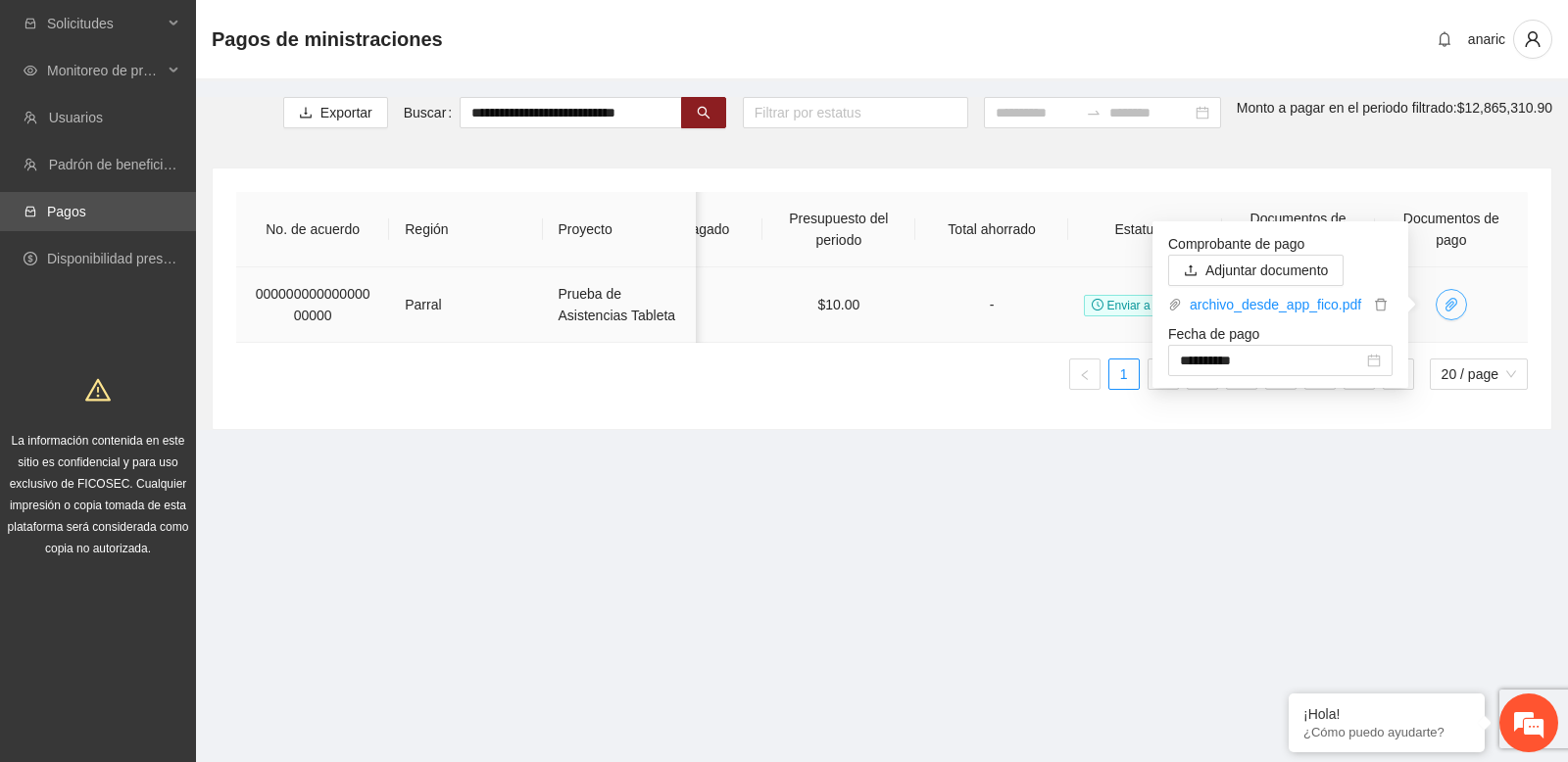 click 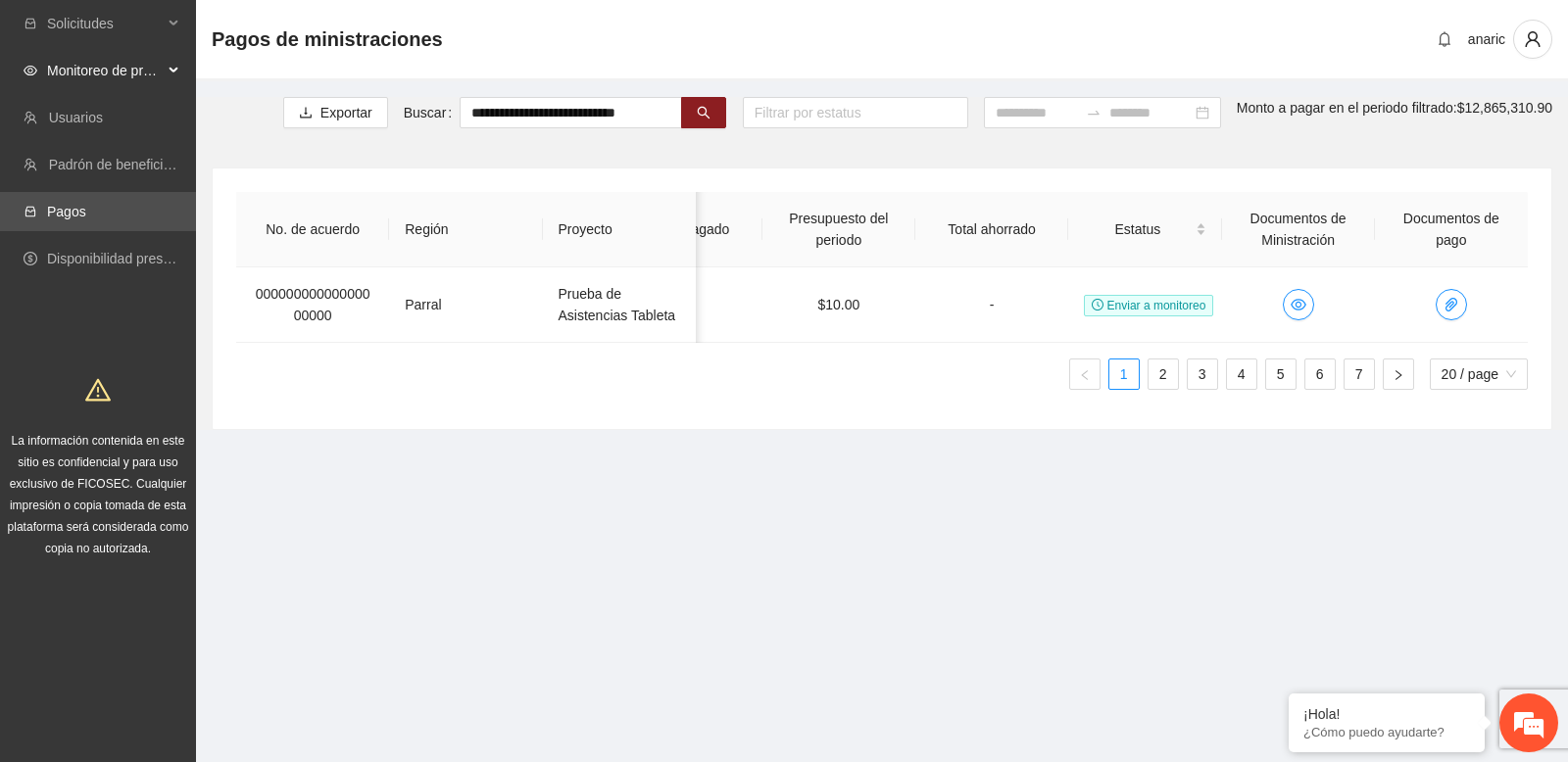 click on "Monitoreo de proyectos" at bounding box center (98, 71) 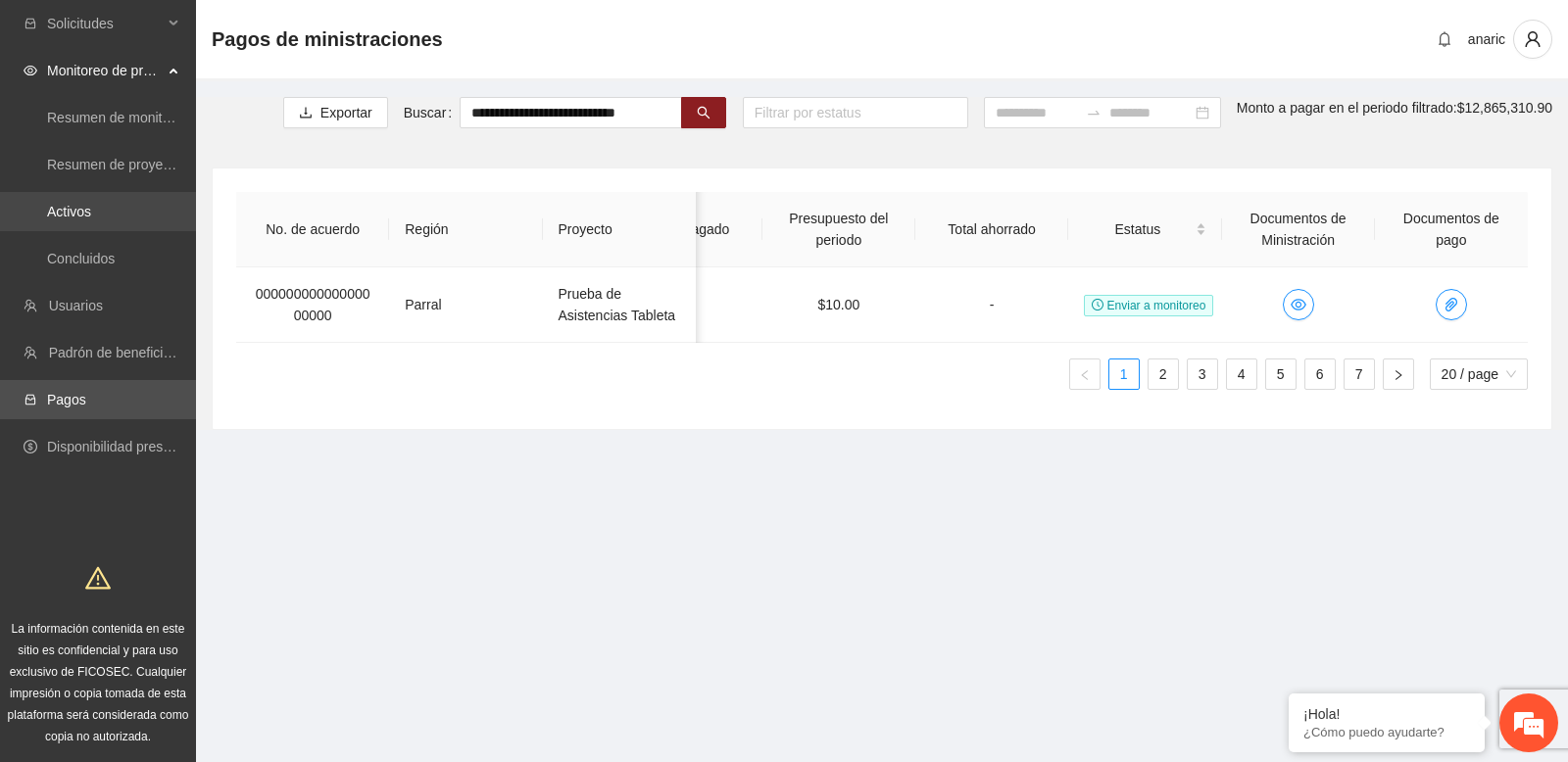 click on "Activos" at bounding box center [69, 212] 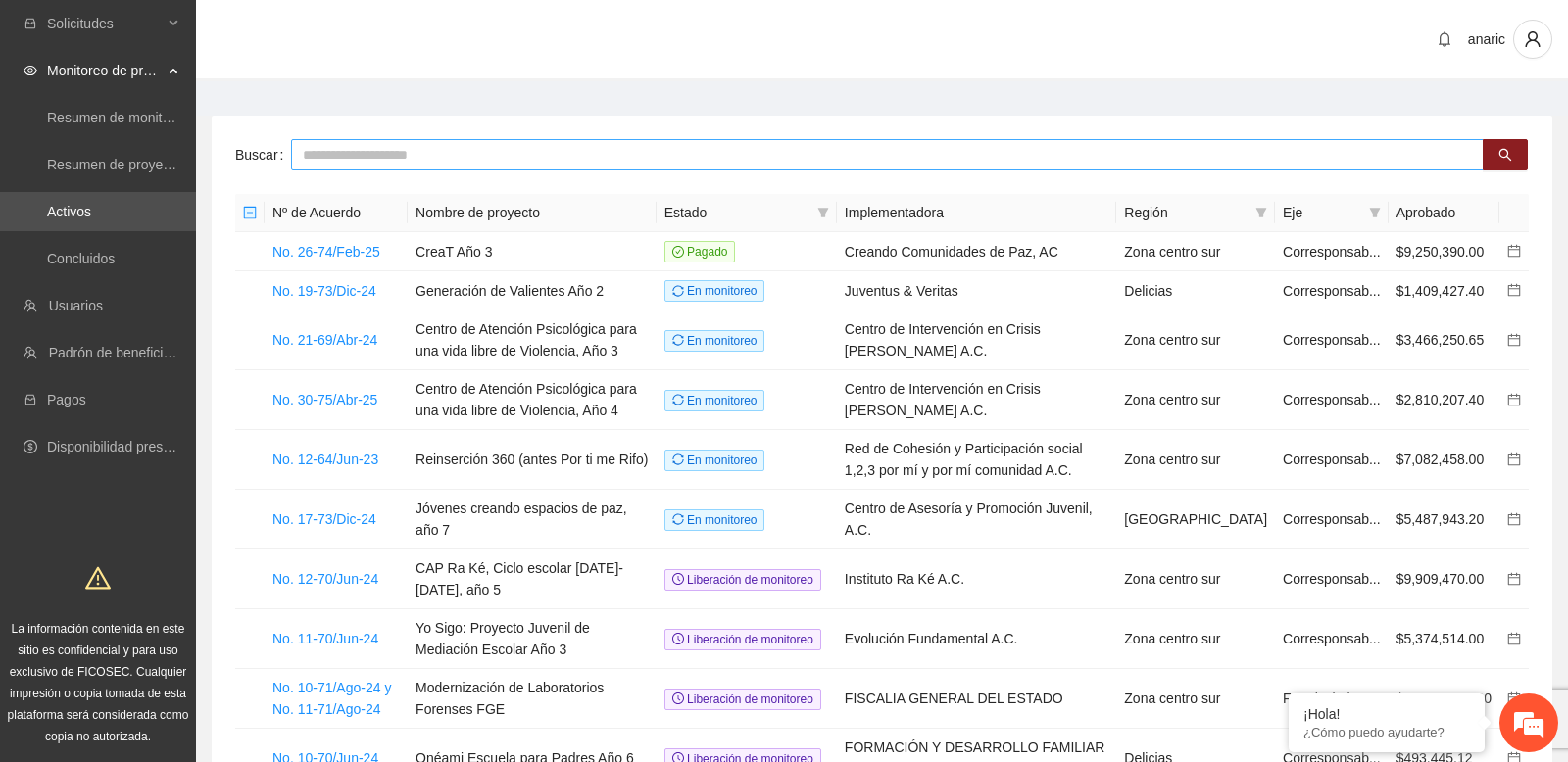 click at bounding box center (887, 155) 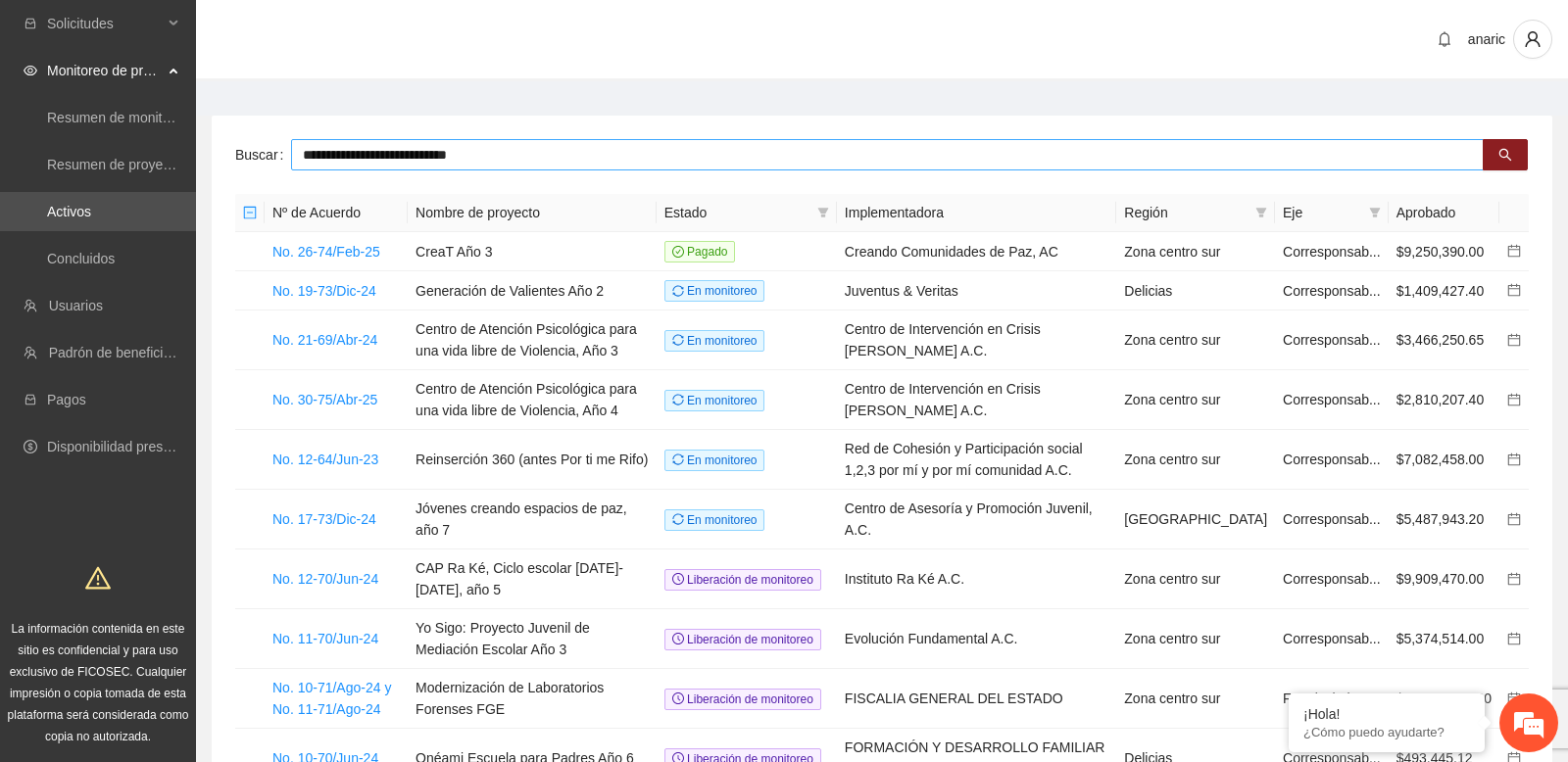 type on "**********" 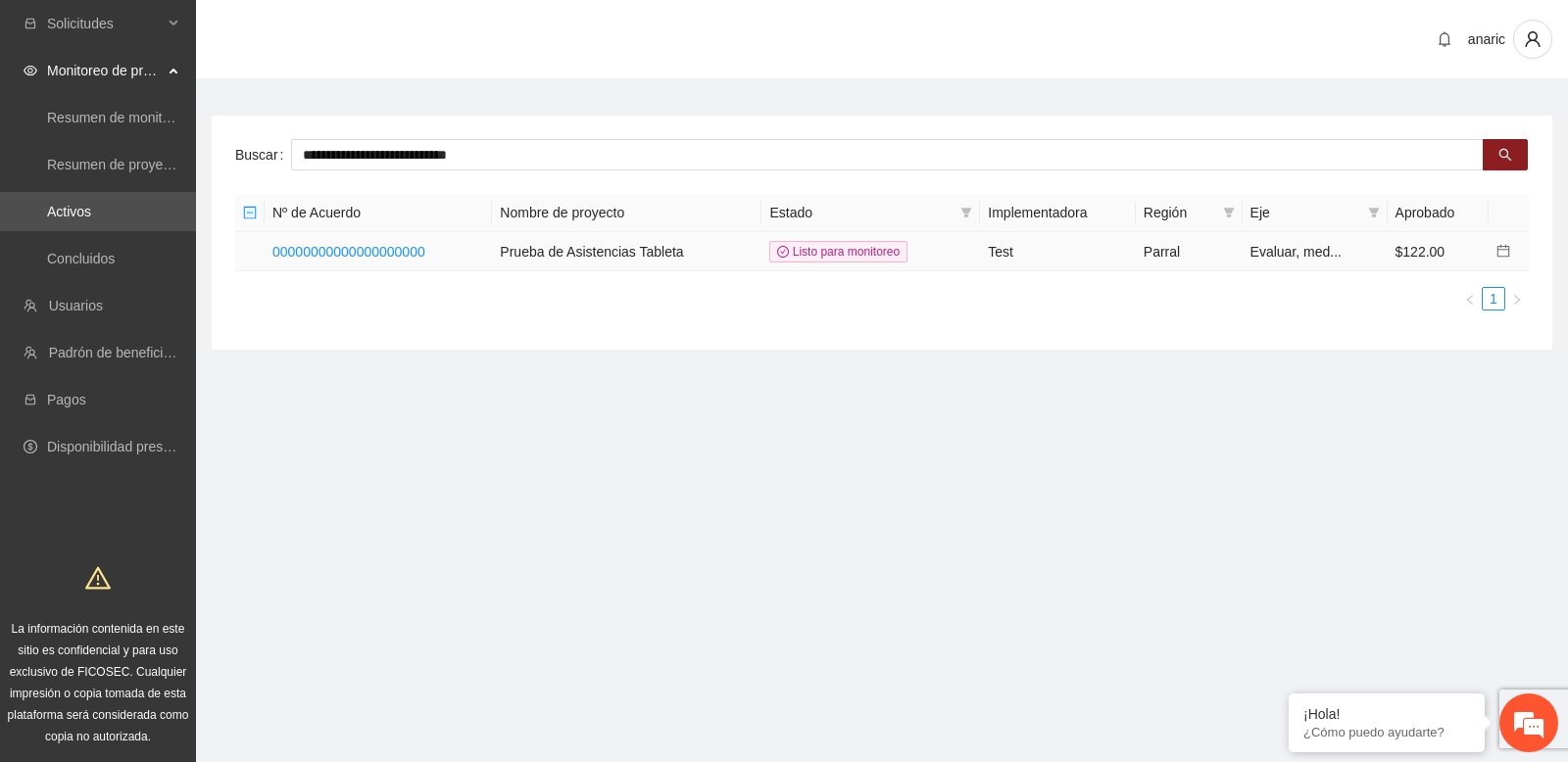 click on "00000000000000000000" at bounding box center (378, 252) 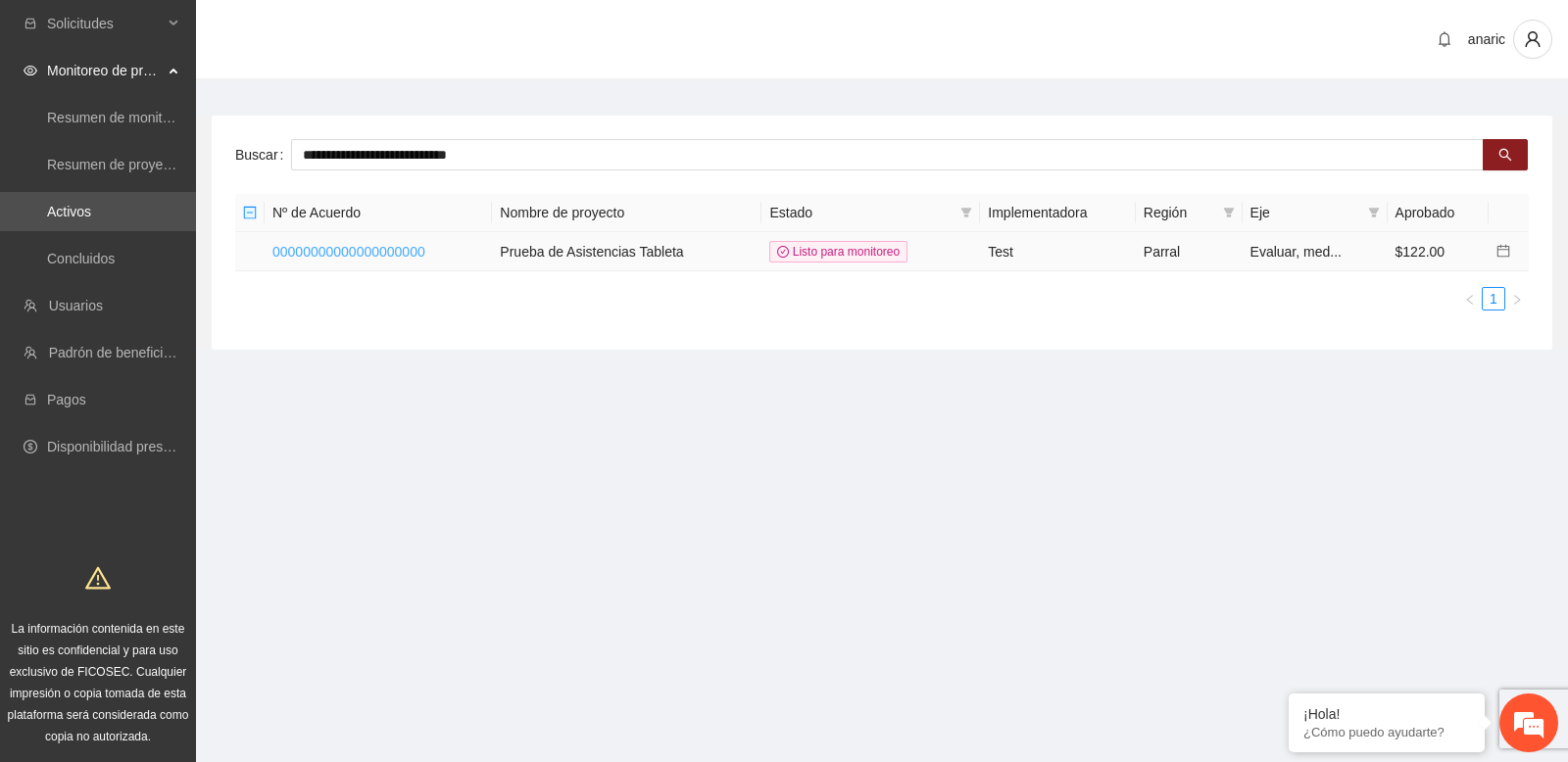 click on "00000000000000000000" at bounding box center [349, 252] 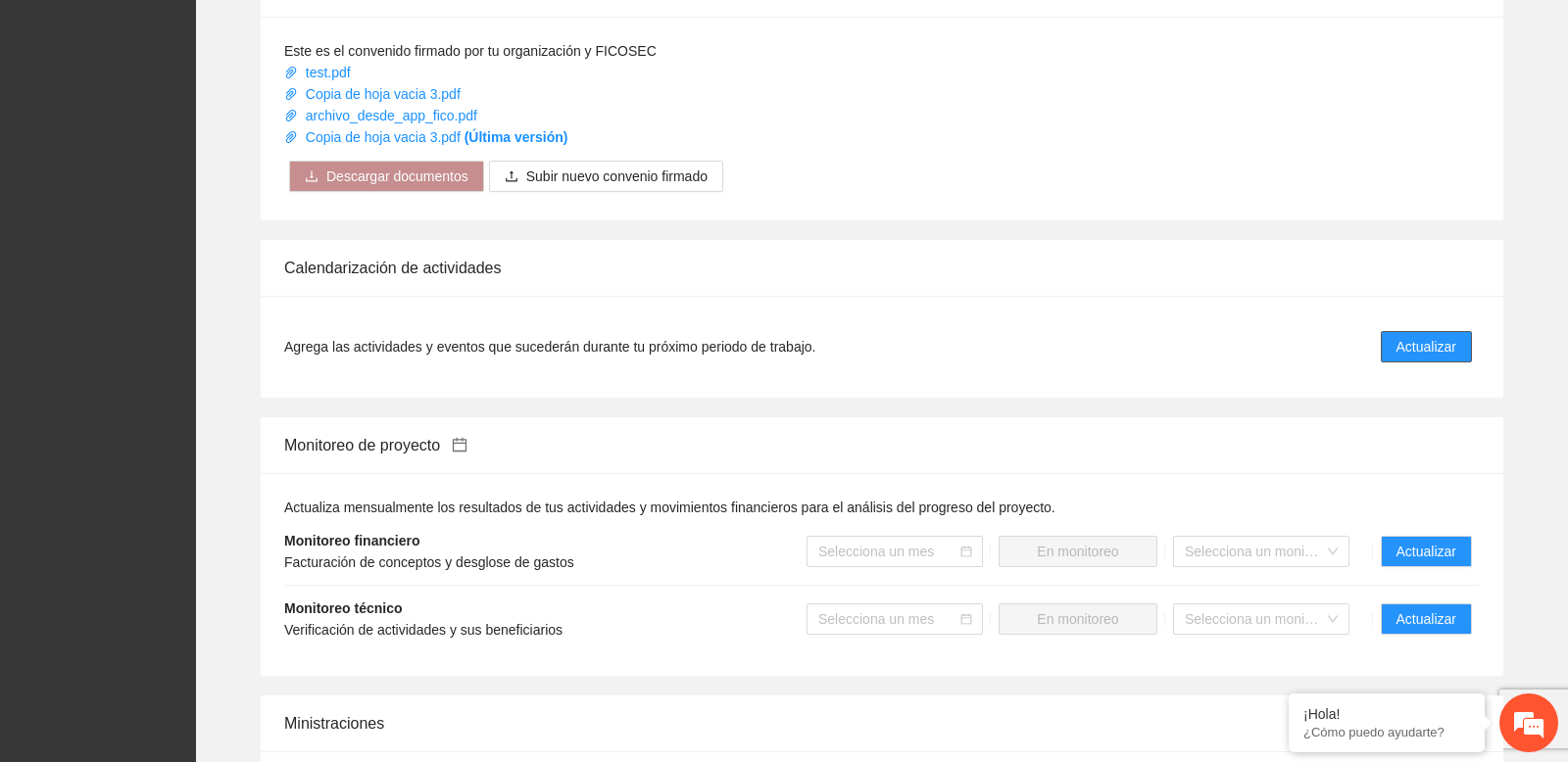 click on "Actualizar" at bounding box center [1426, 347] 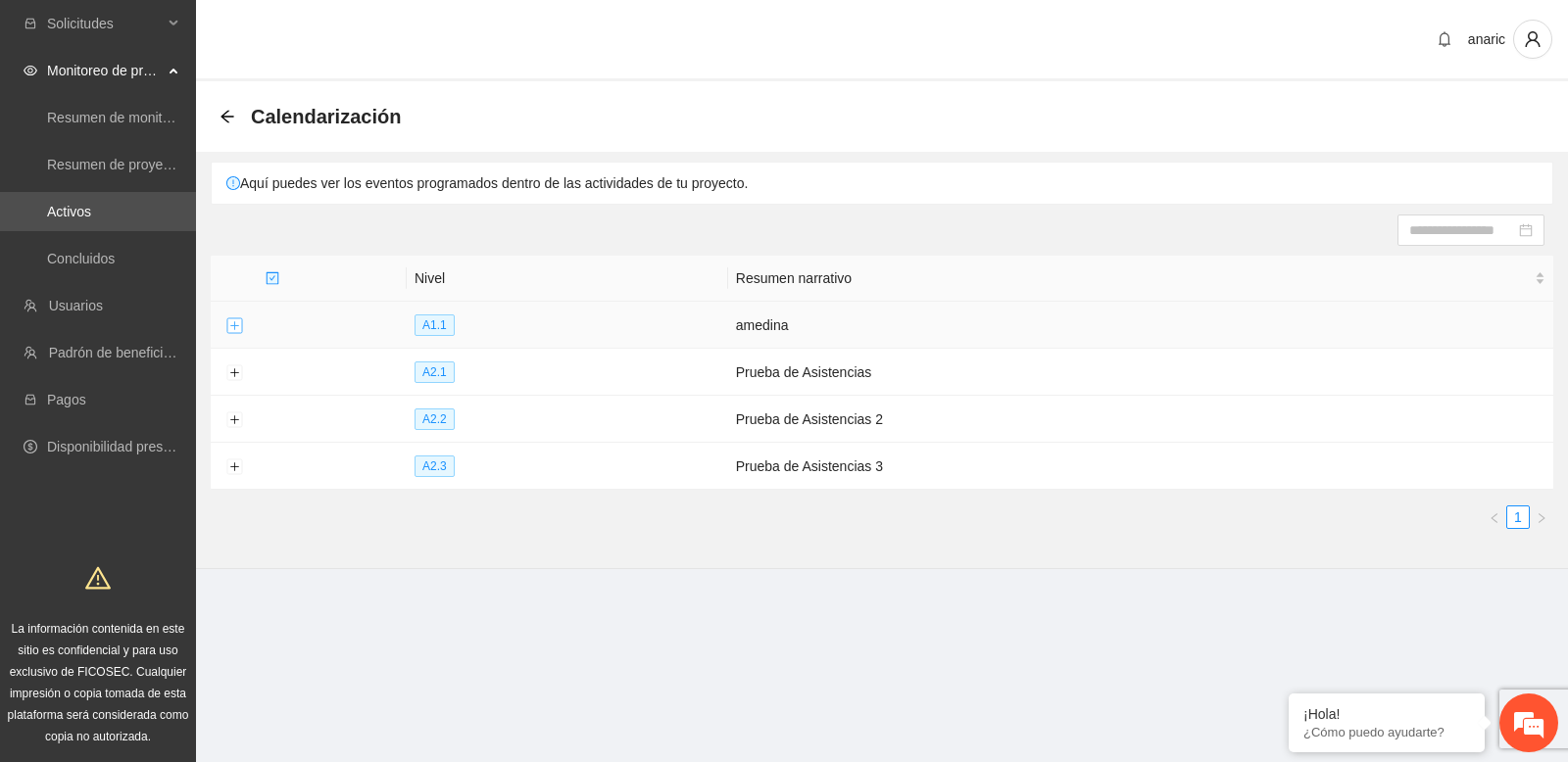 click at bounding box center [234, 326] 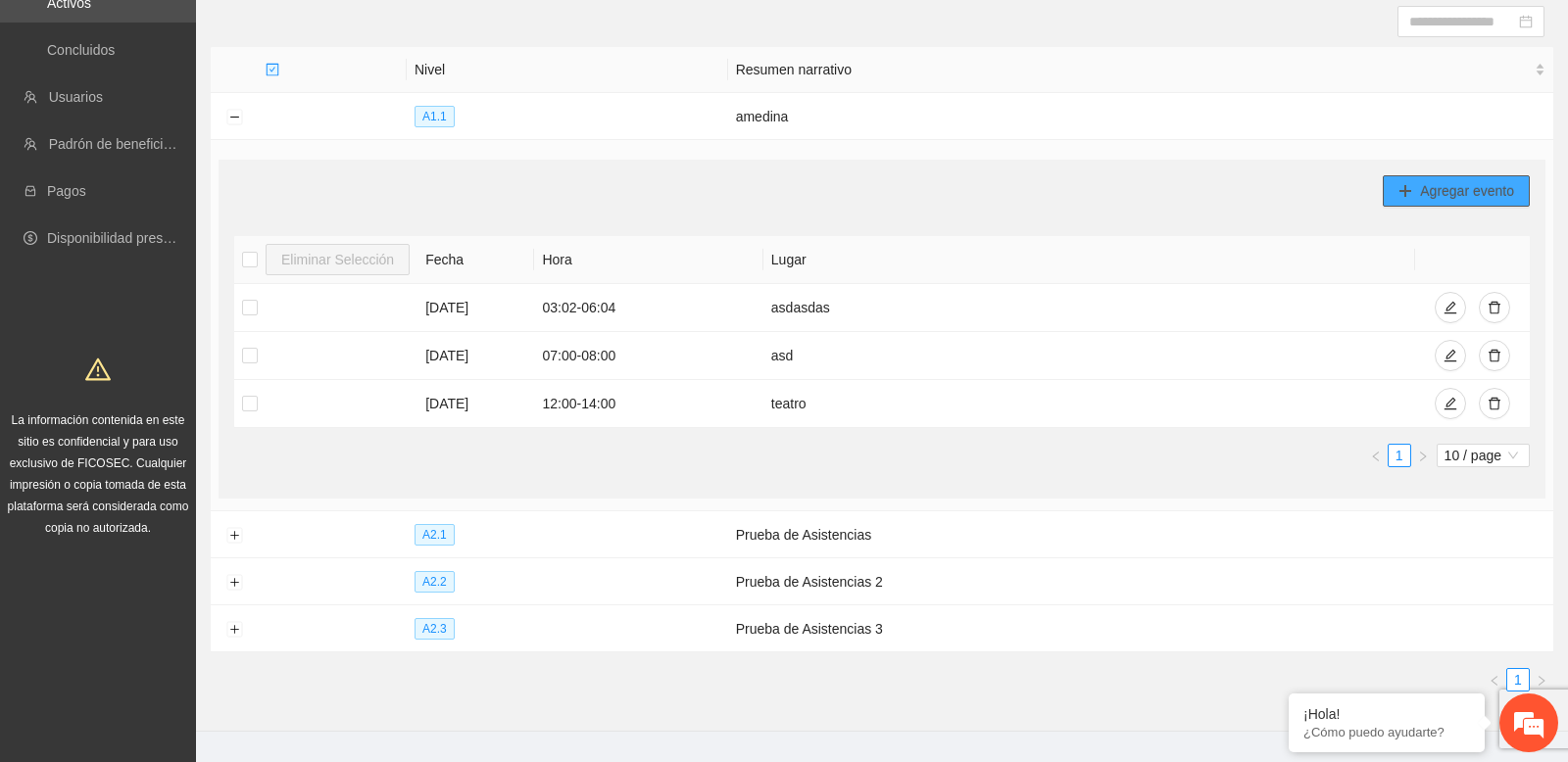 click on "Agregar evento" at bounding box center [1467, 191] 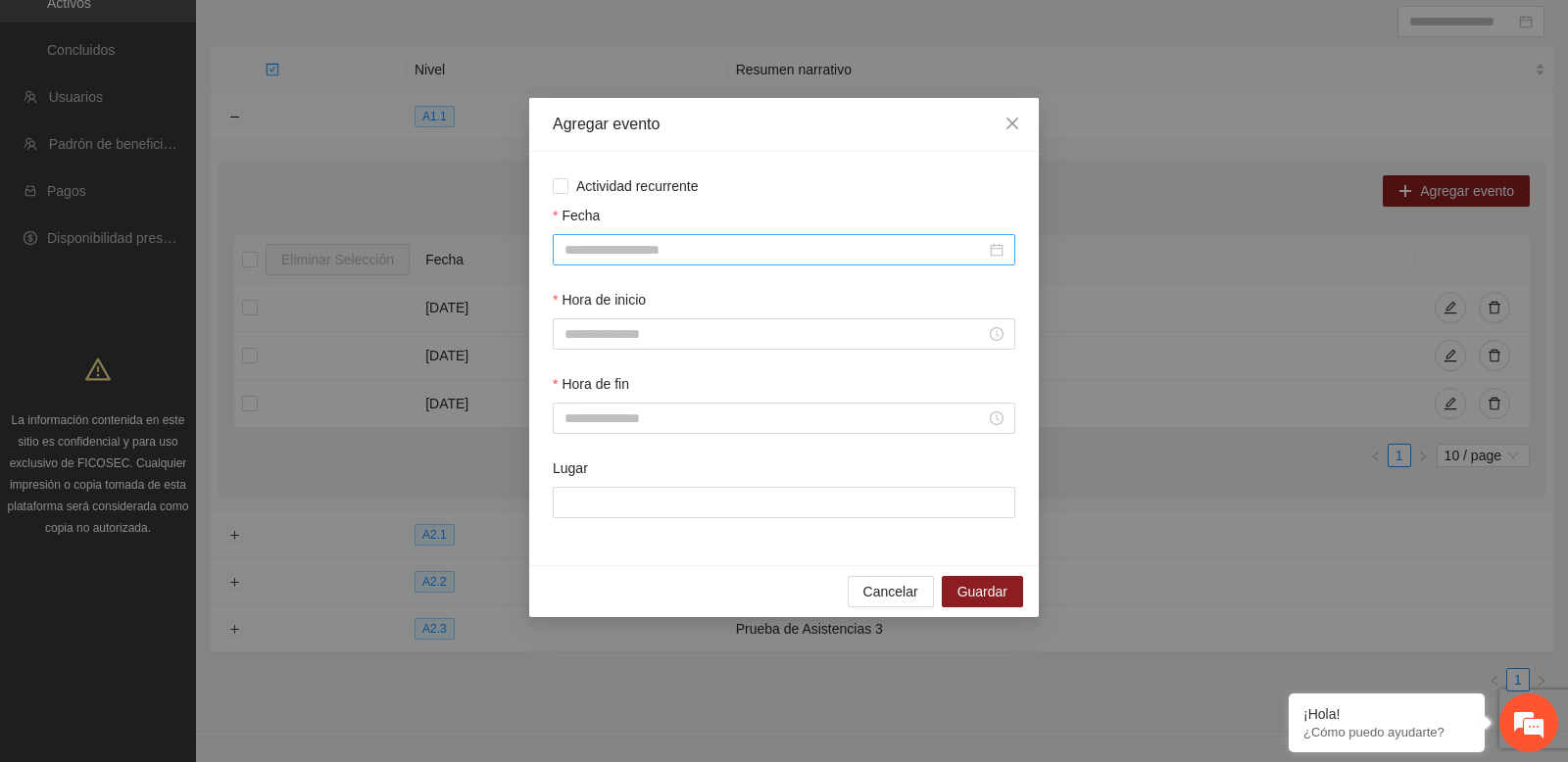 click on "Fecha" at bounding box center [775, 250] 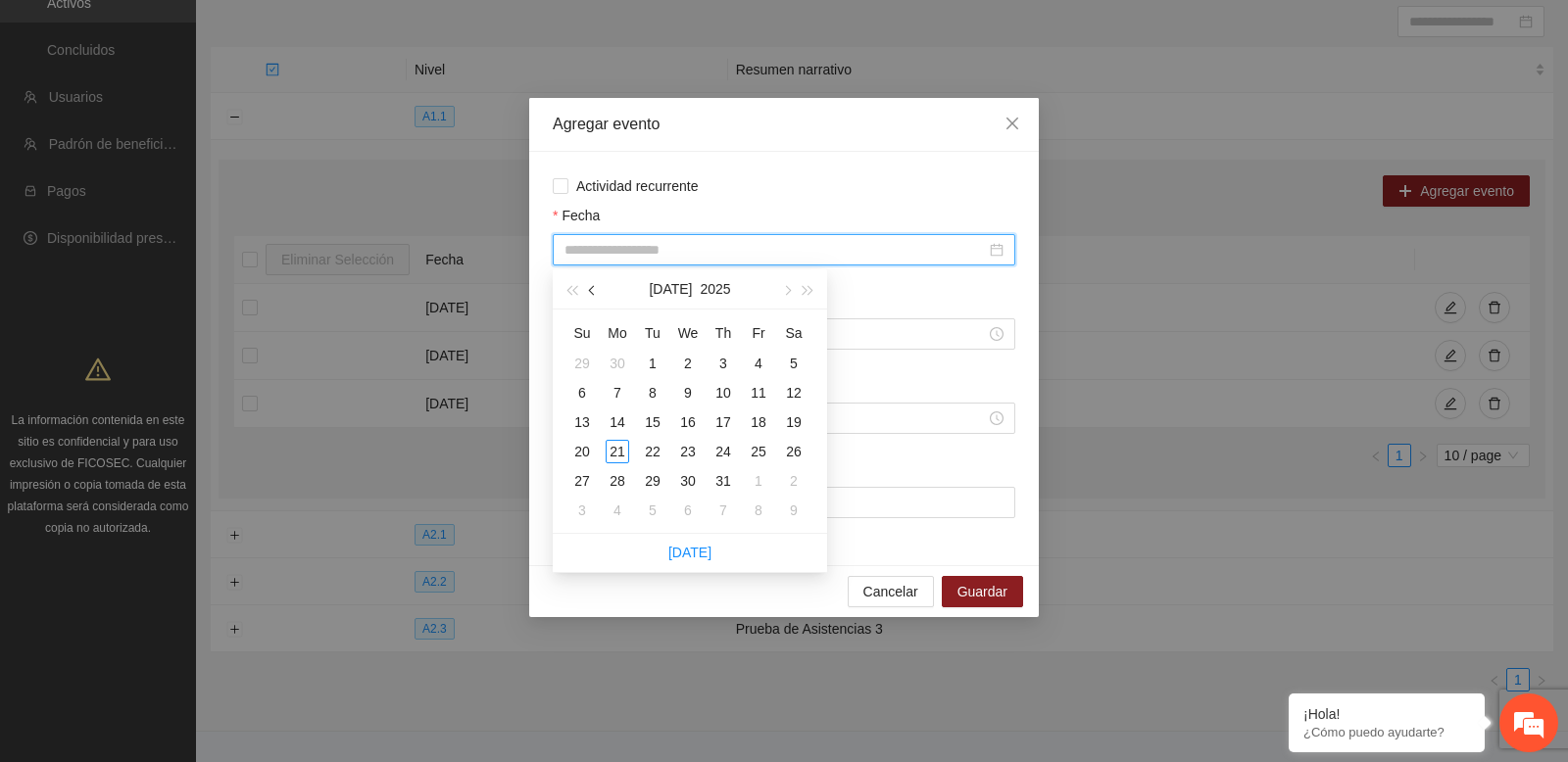 click at bounding box center (594, 291) 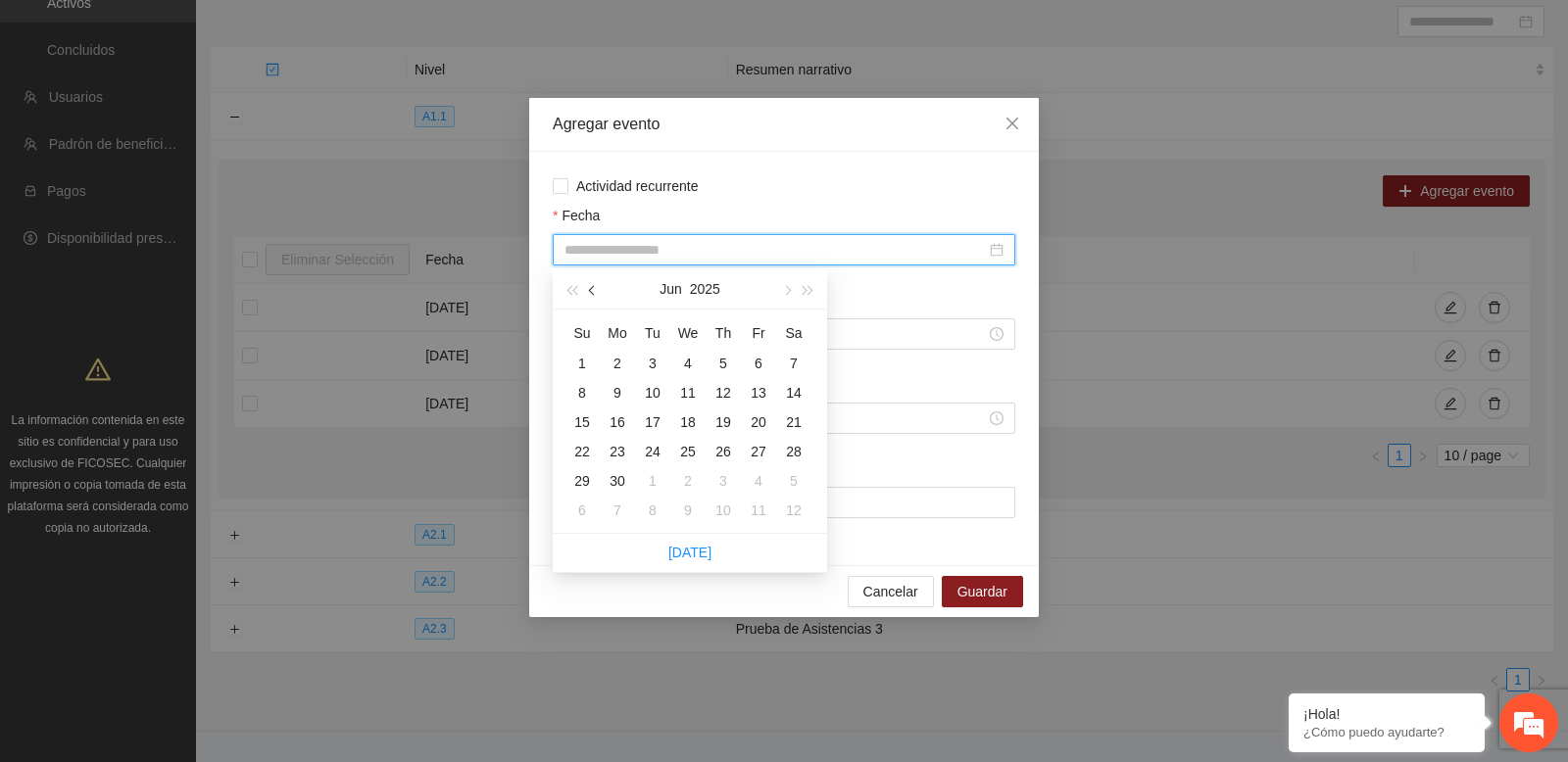 click at bounding box center [594, 291] 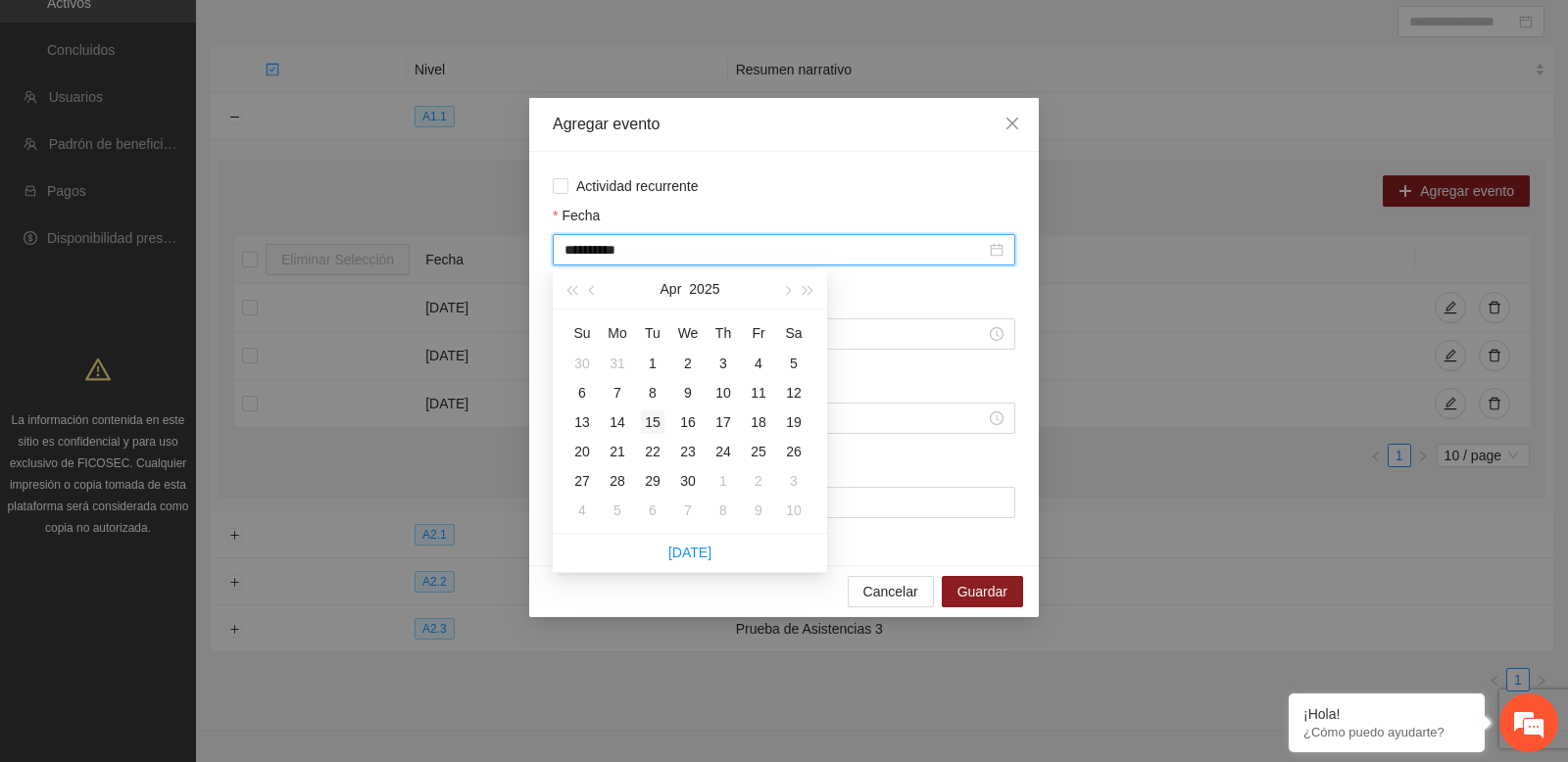 type on "**********" 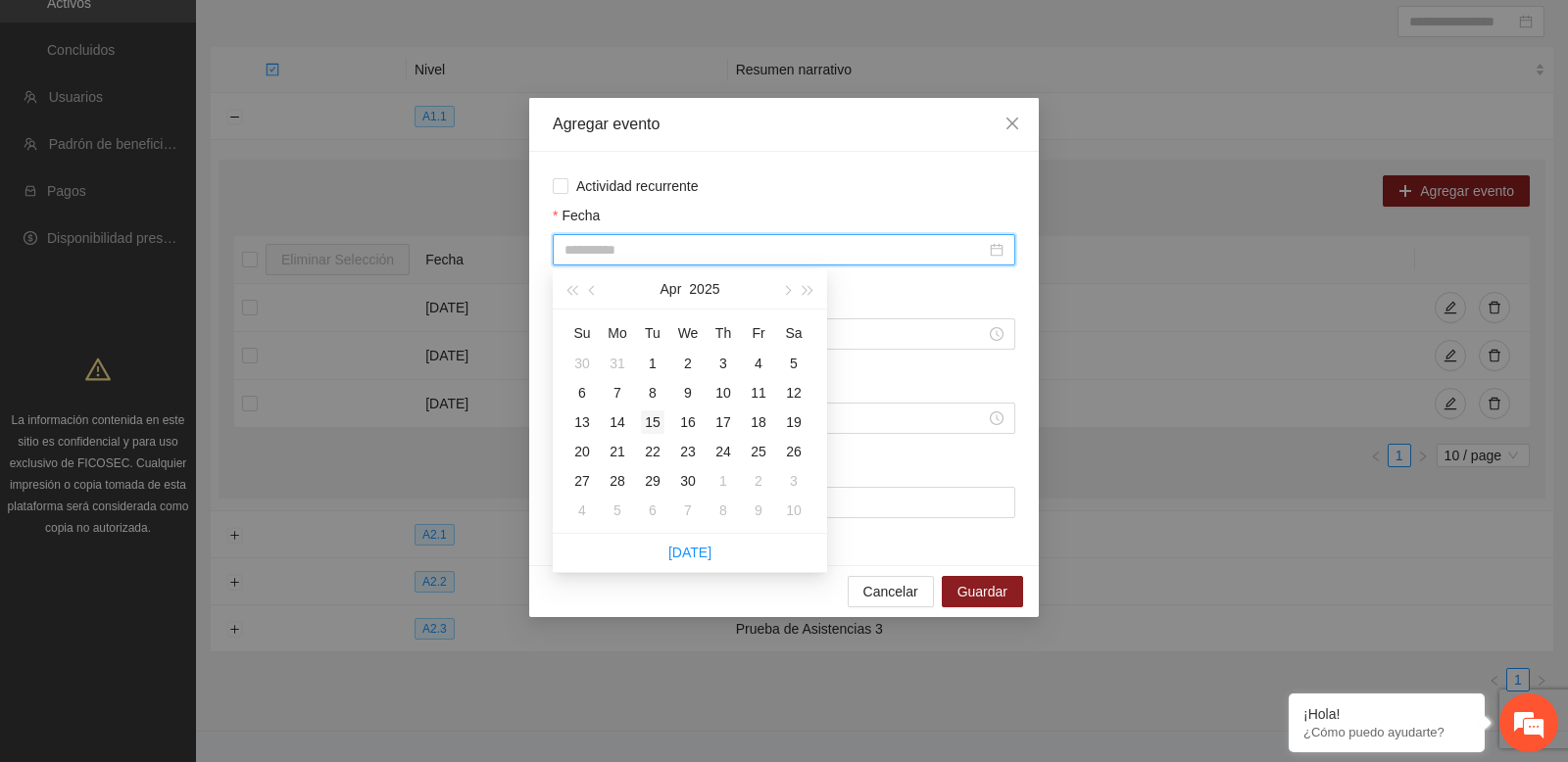 click on "15" at bounding box center [653, 422] 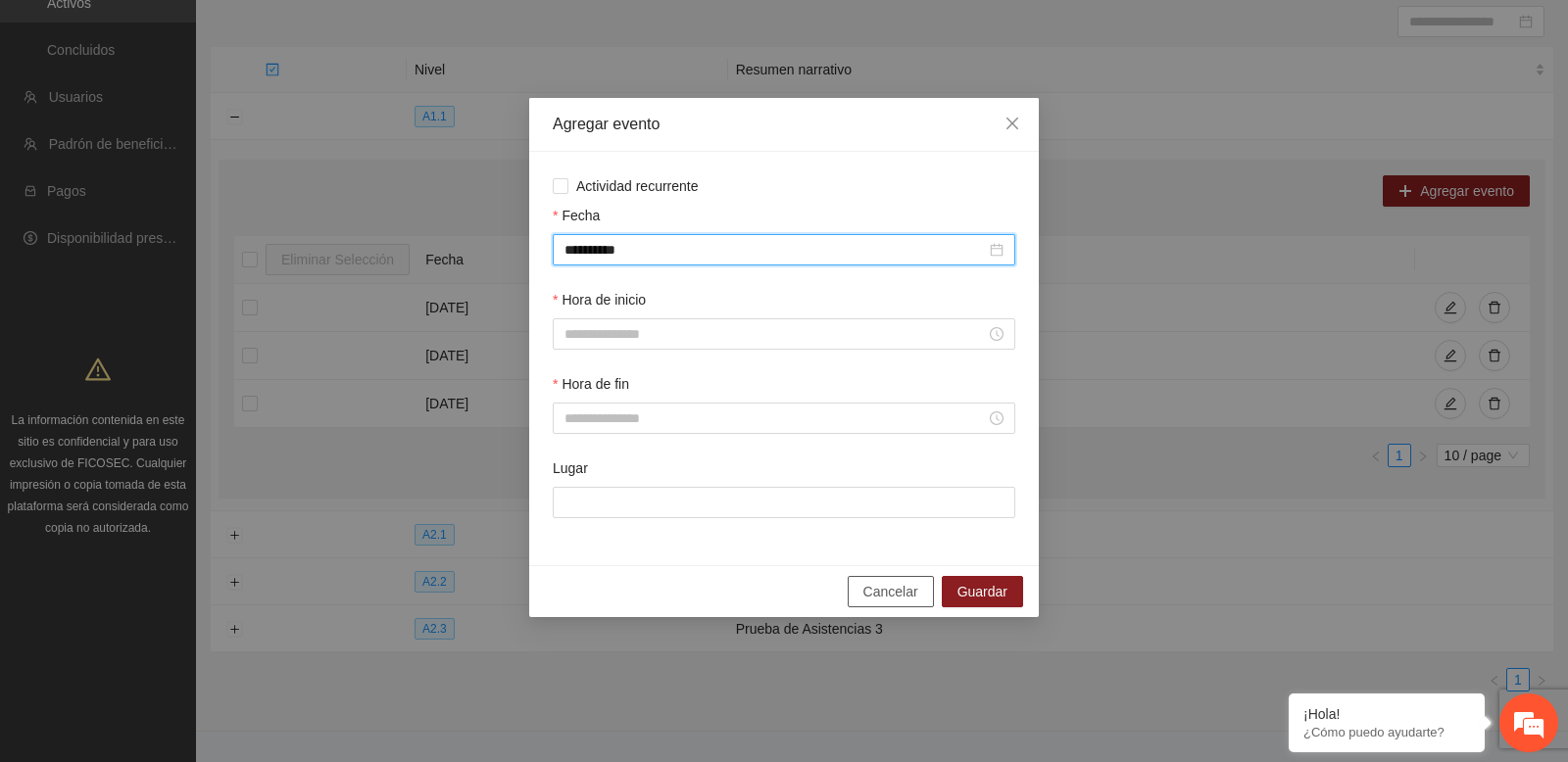 click on "Cancelar" at bounding box center (891, 592) 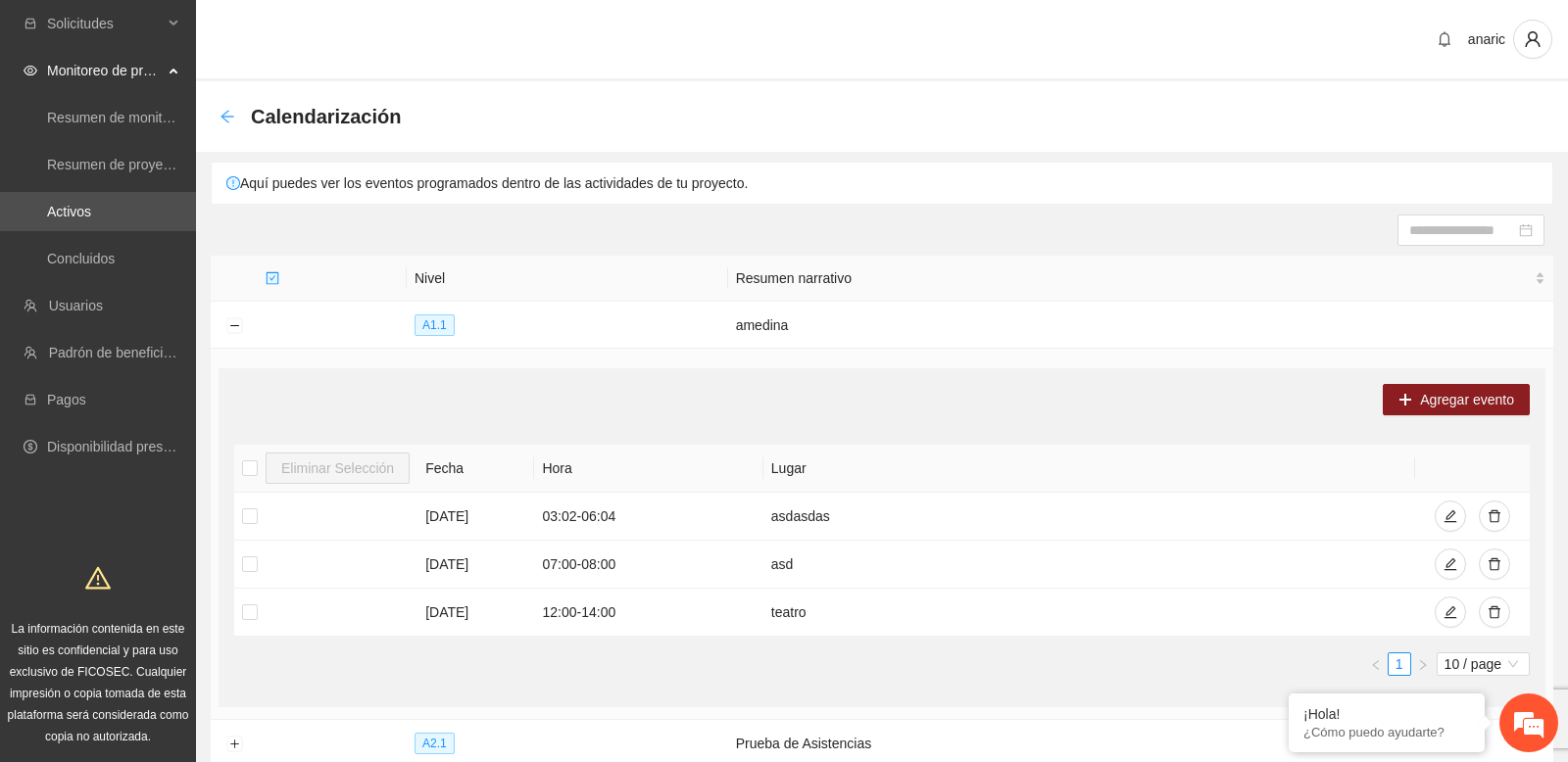 click 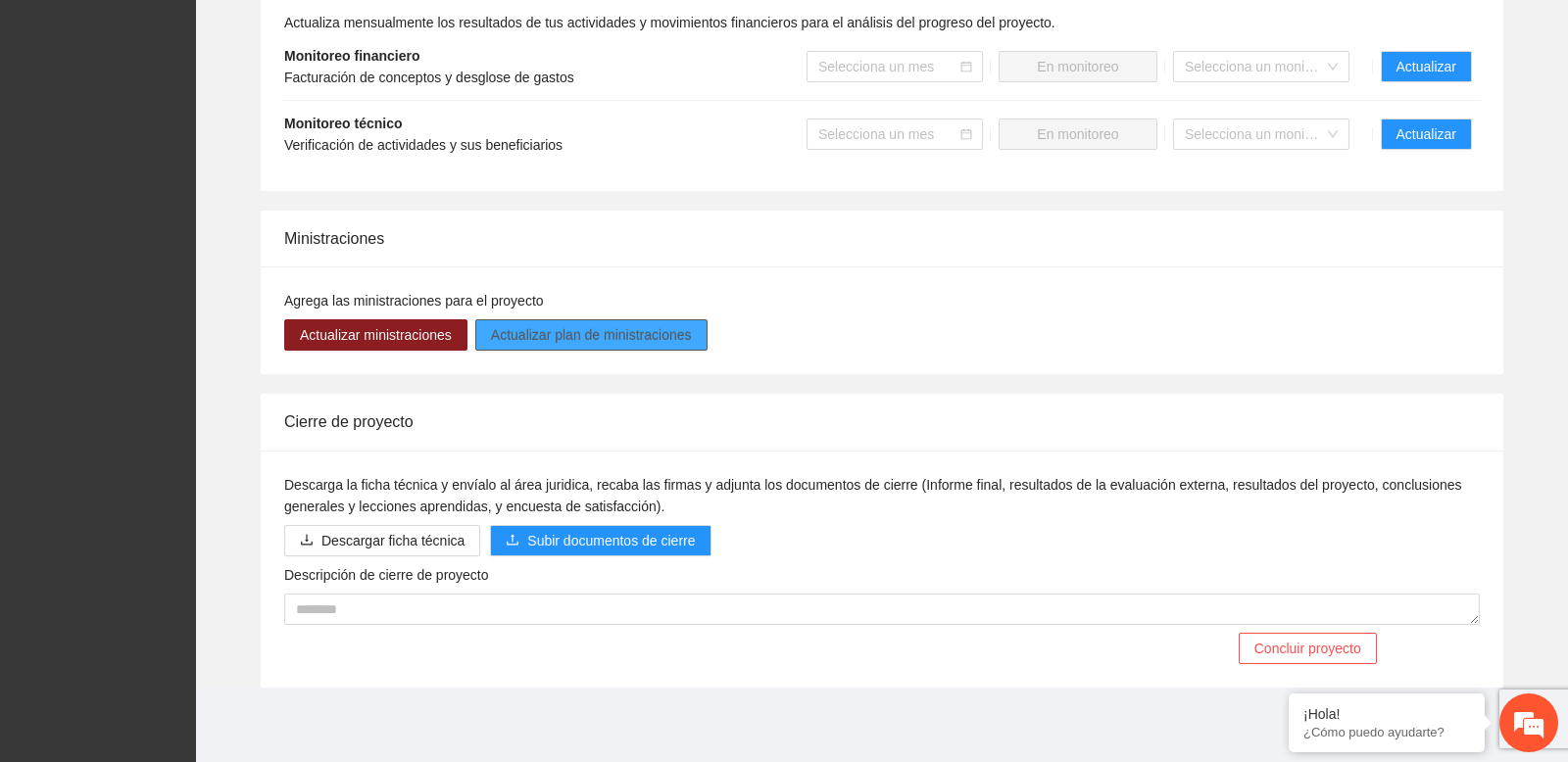 click on "Actualizar plan de ministraciones" at bounding box center [591, 335] 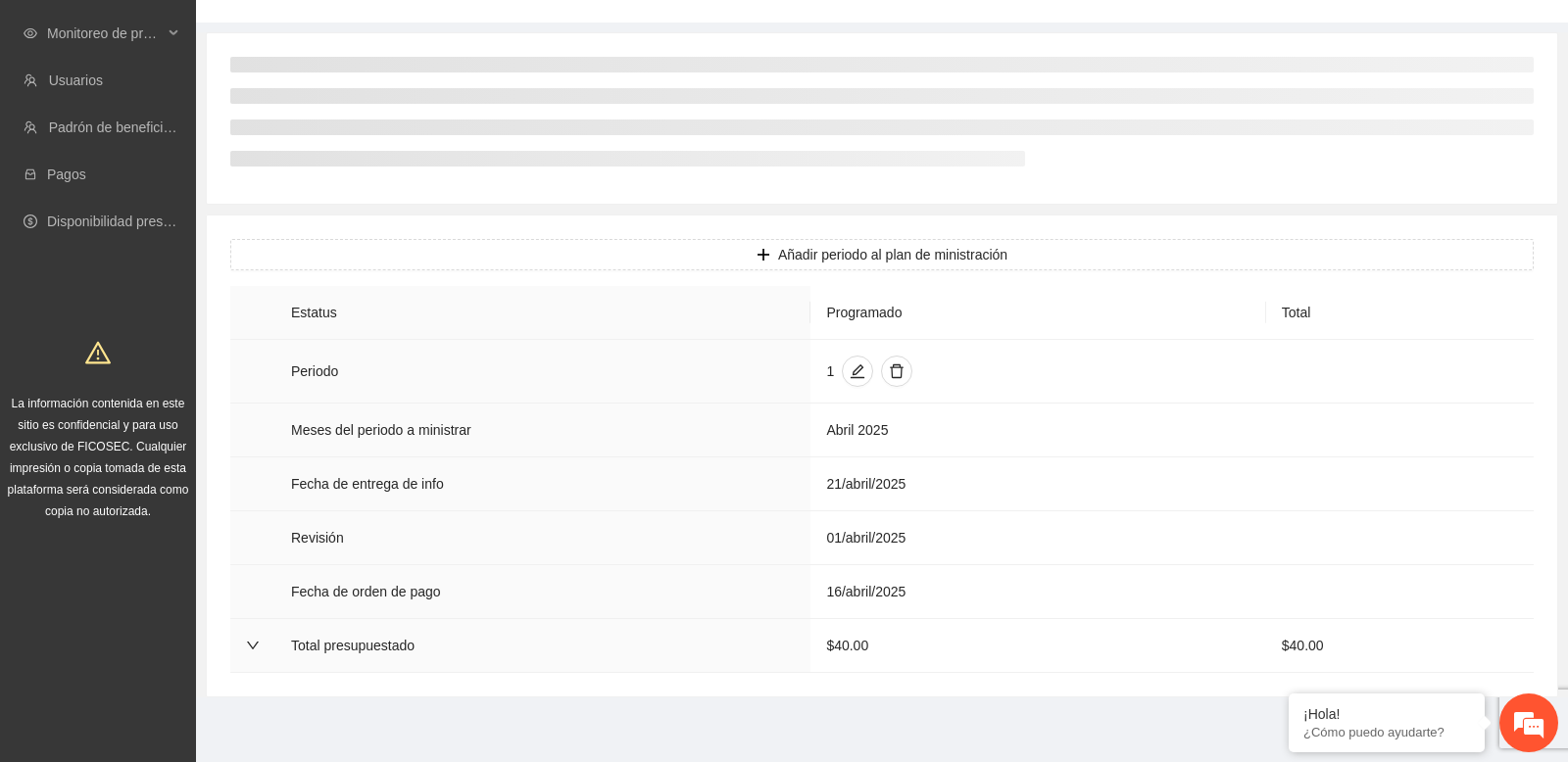 scroll, scrollTop: 300, scrollLeft: 0, axis: vertical 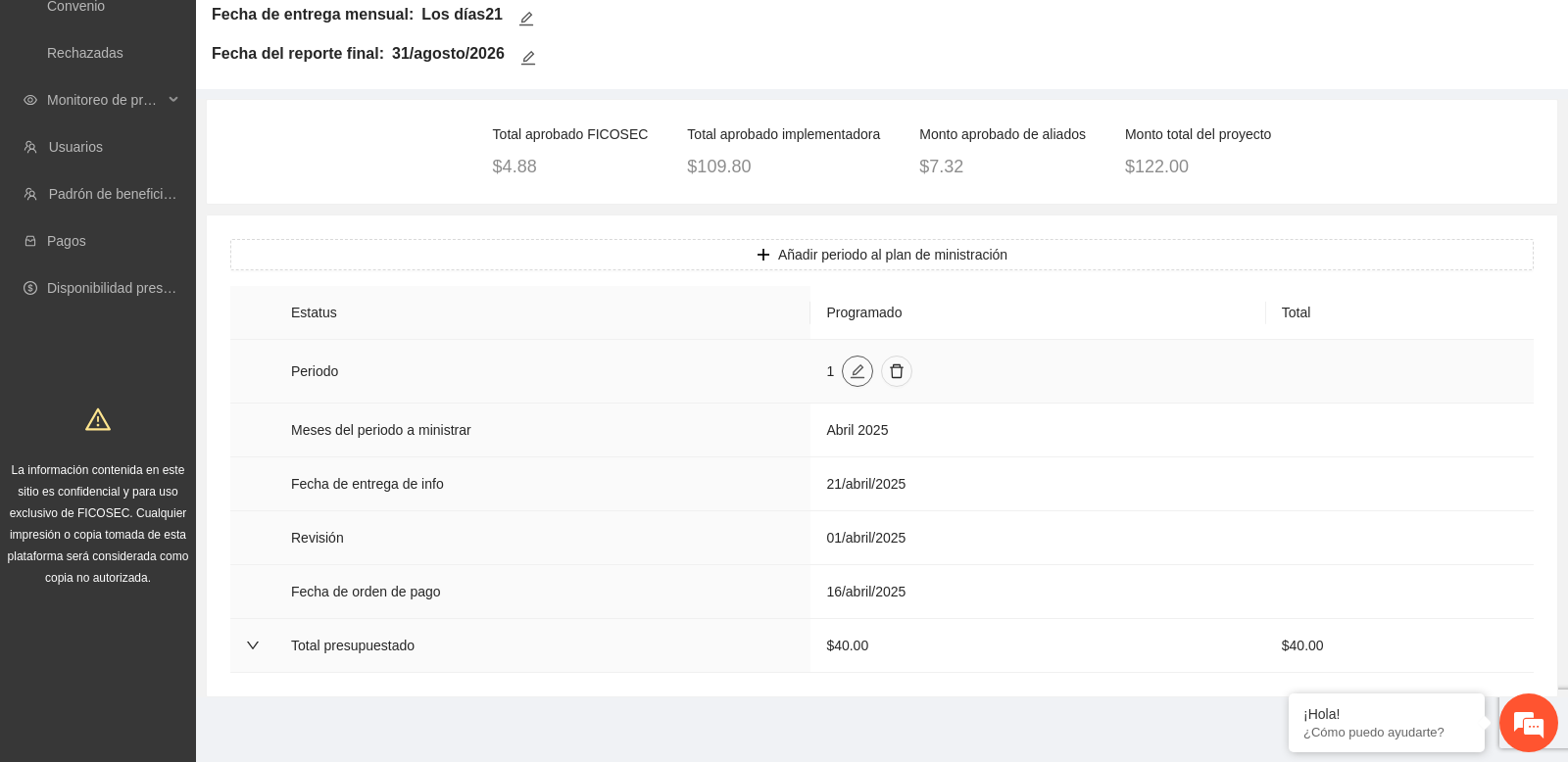 click 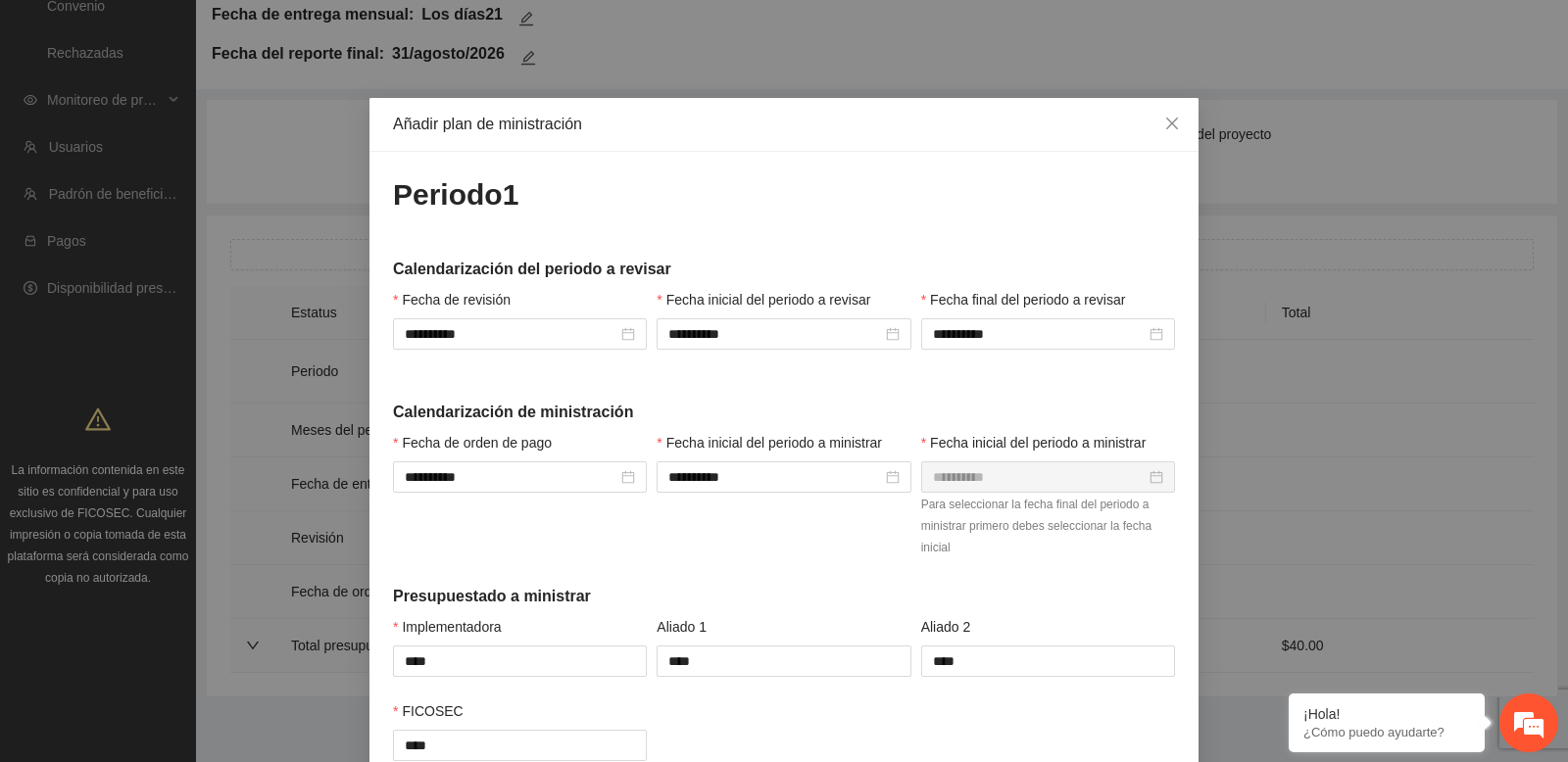 scroll, scrollTop: 121, scrollLeft: 0, axis: vertical 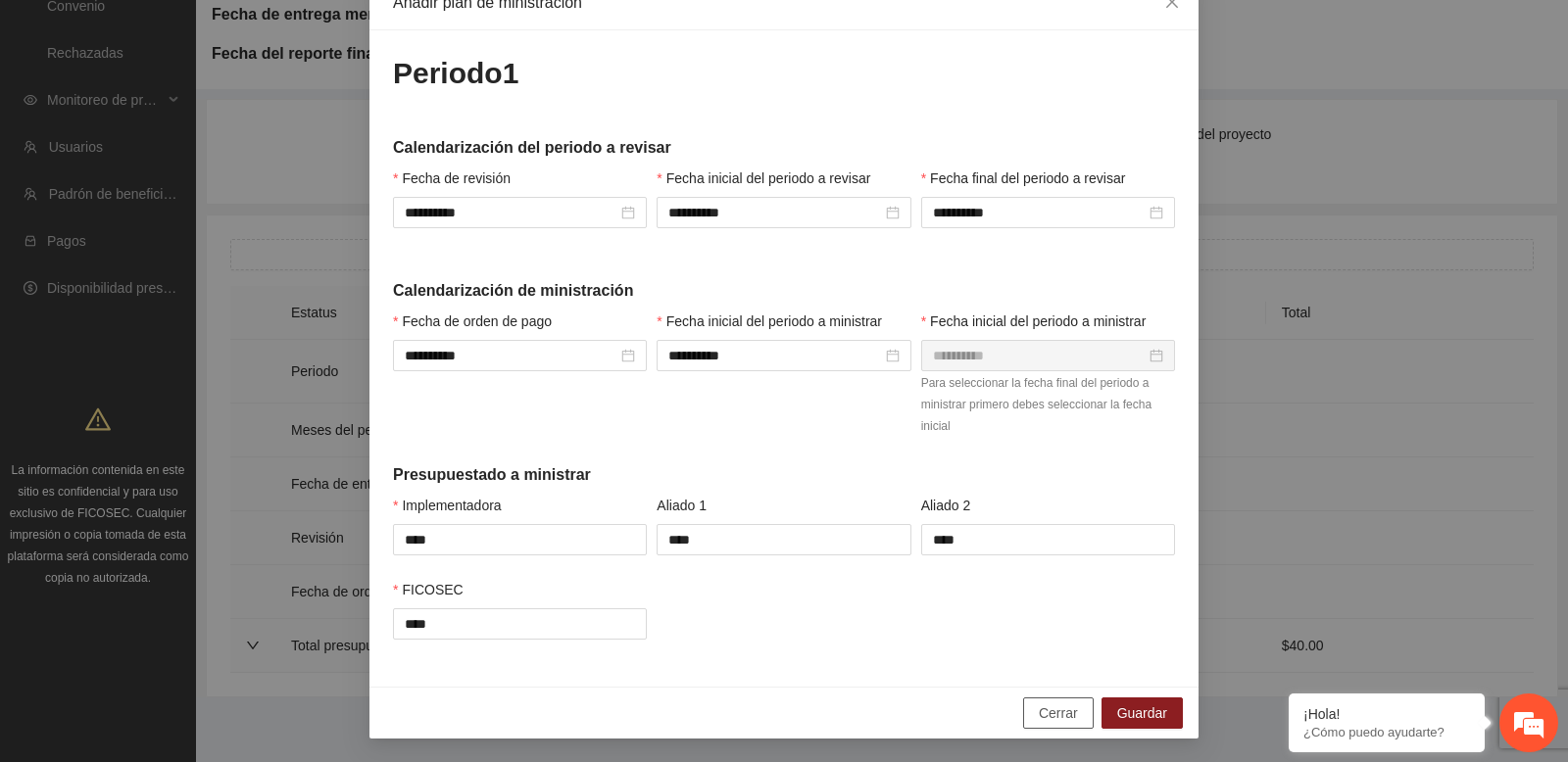 click on "Cerrar" at bounding box center [1058, 713] 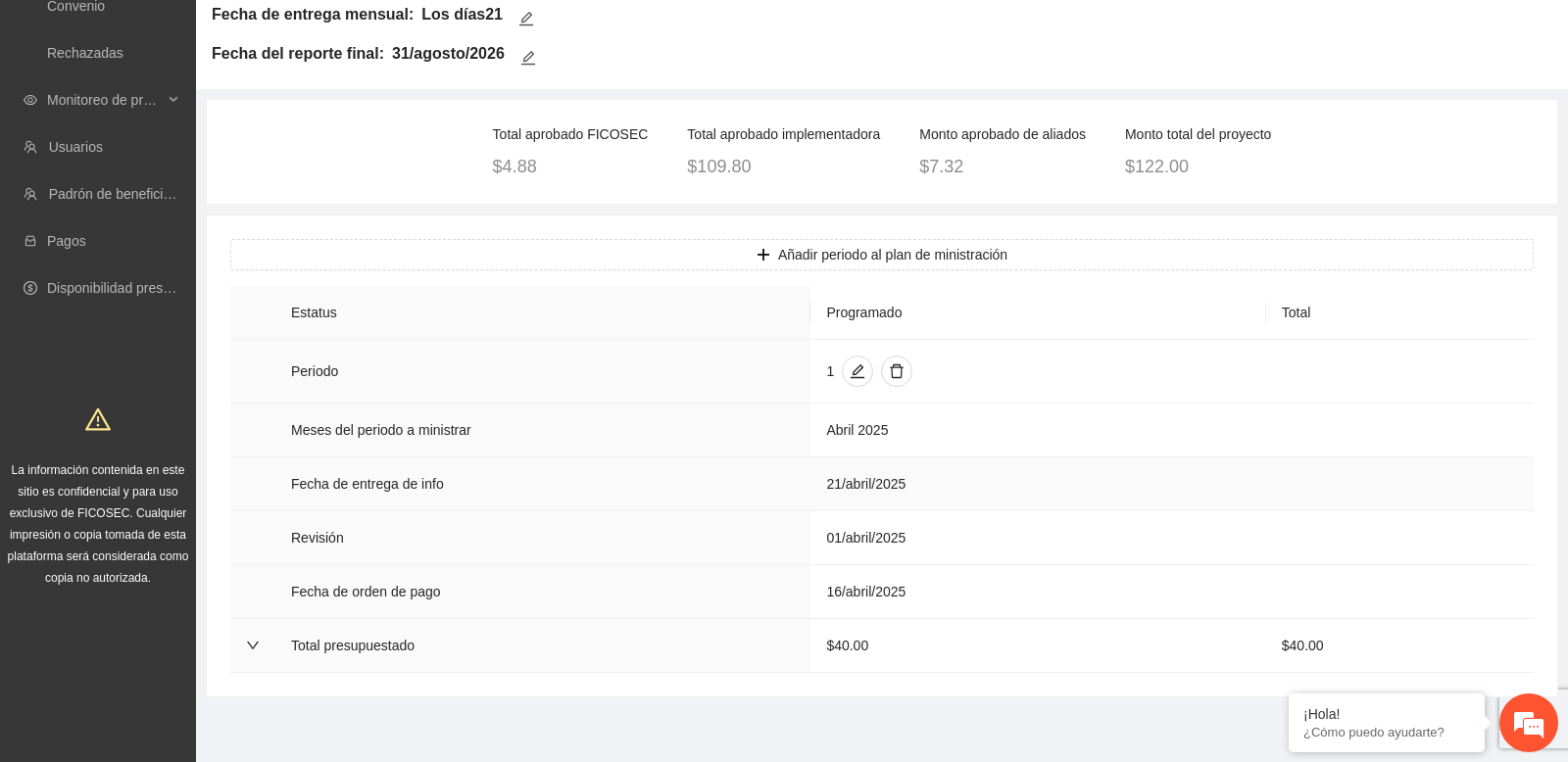 scroll, scrollTop: 24, scrollLeft: 0, axis: vertical 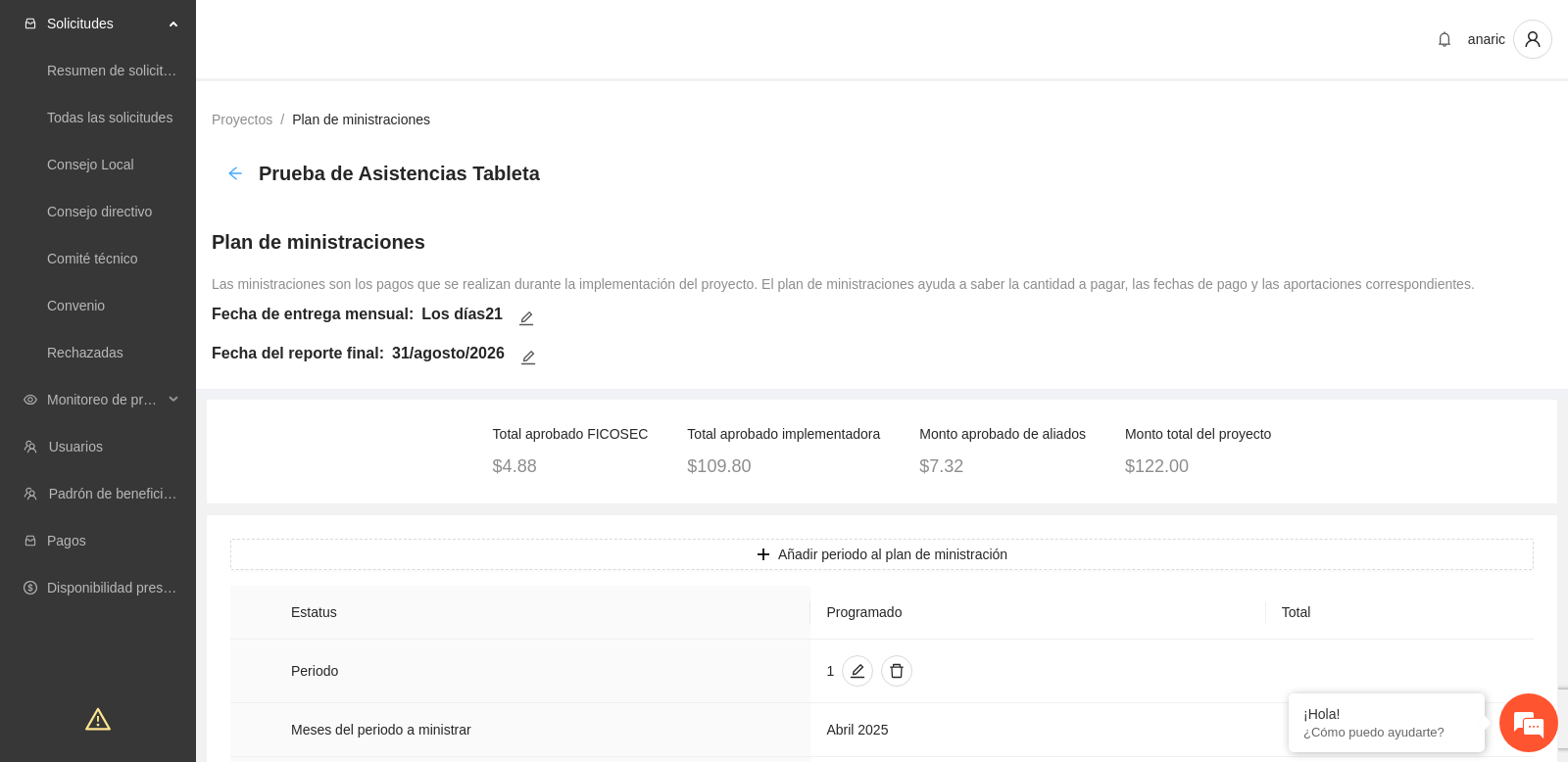 click 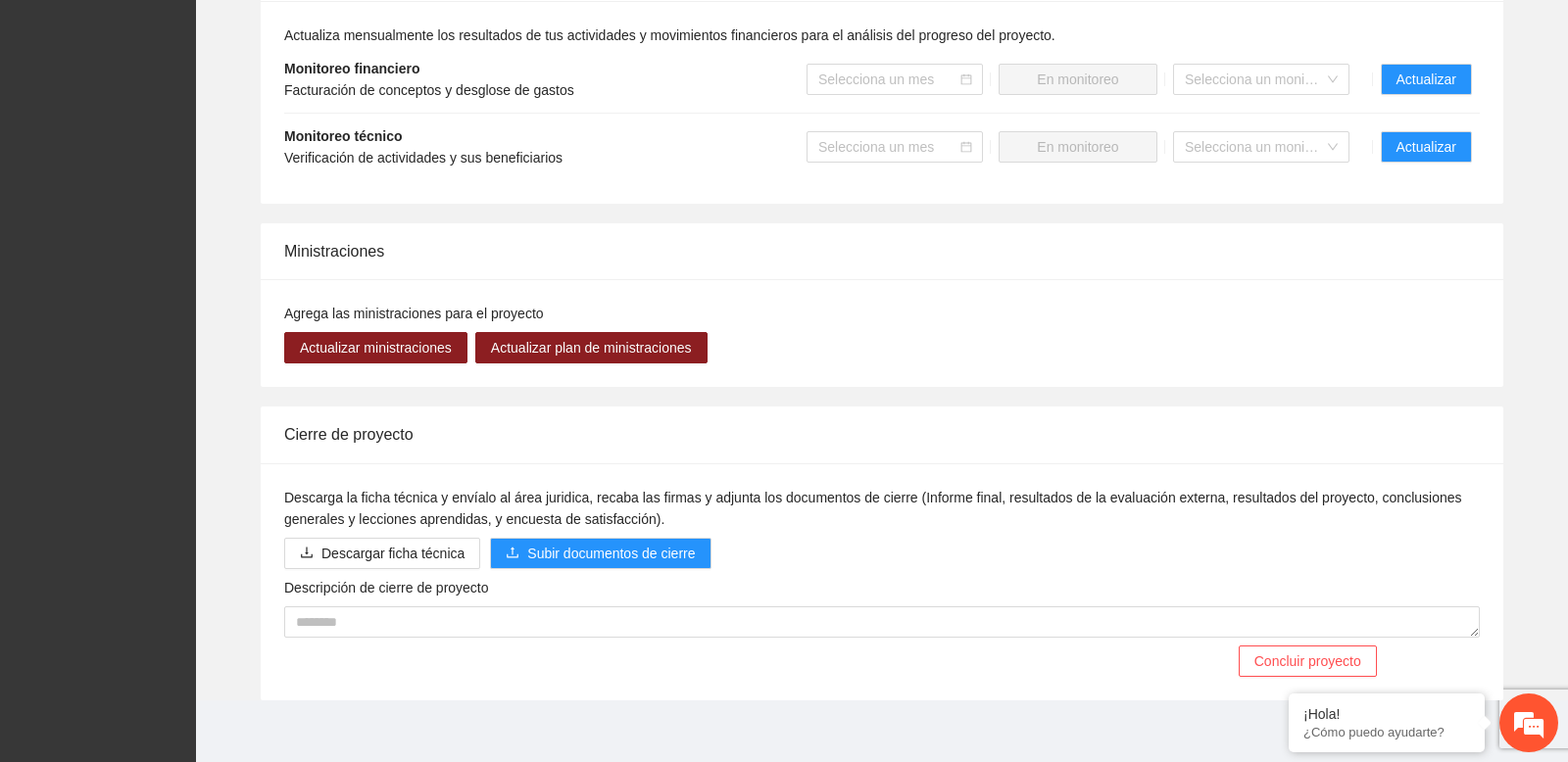 scroll, scrollTop: 1617, scrollLeft: 0, axis: vertical 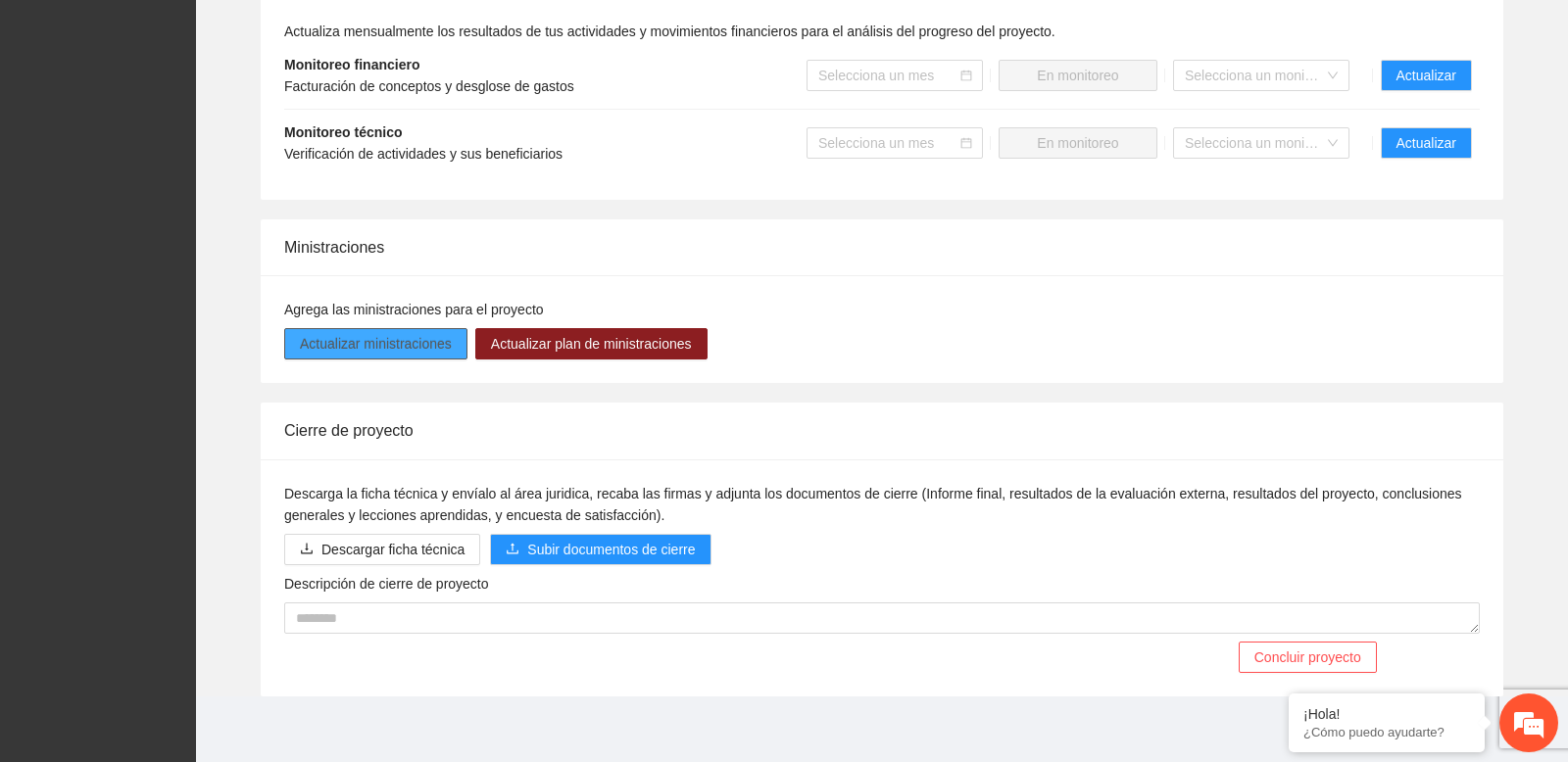 click on "Actualizar ministraciones" at bounding box center (375, 344) 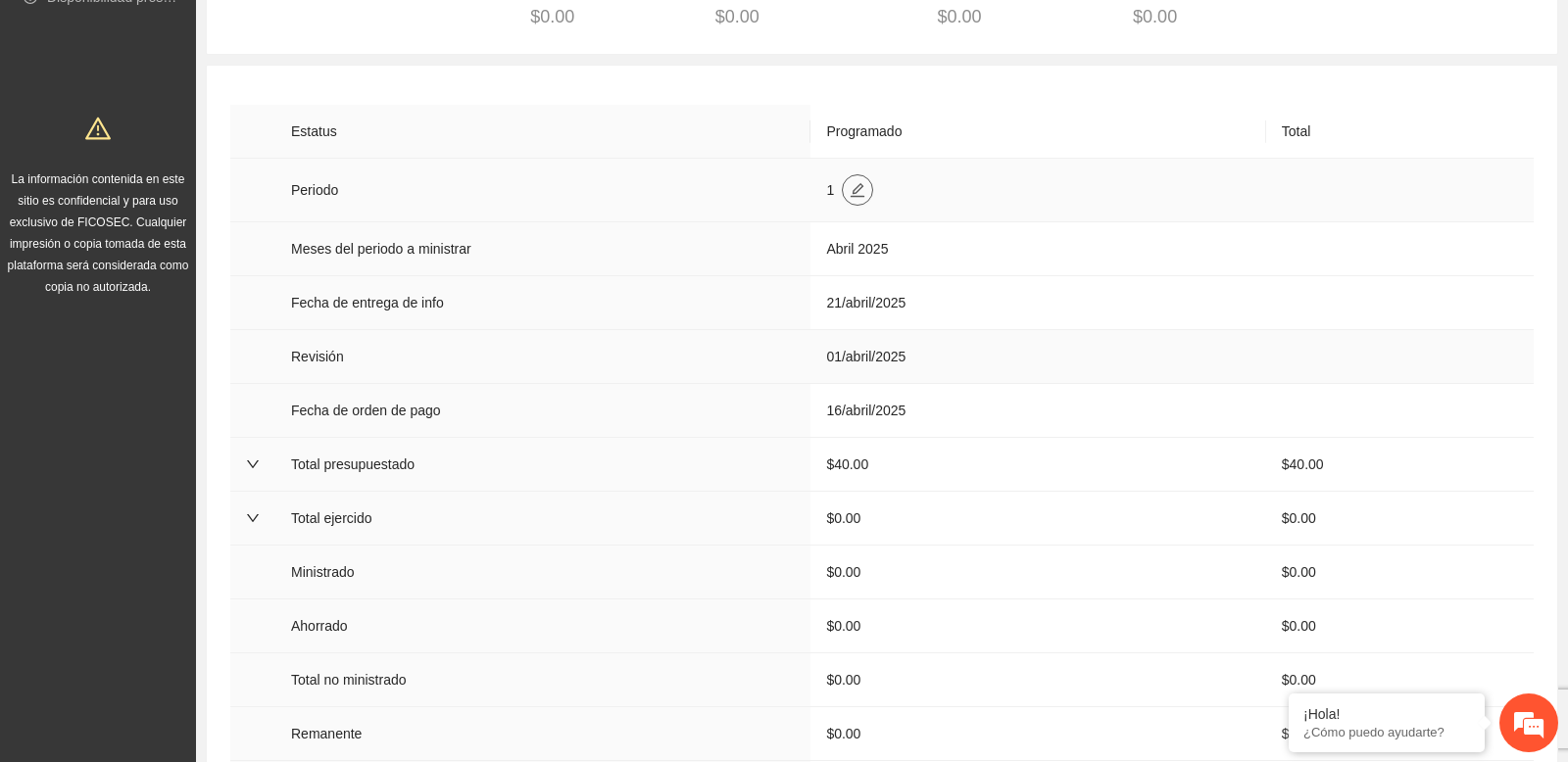 scroll, scrollTop: 435, scrollLeft: 0, axis: vertical 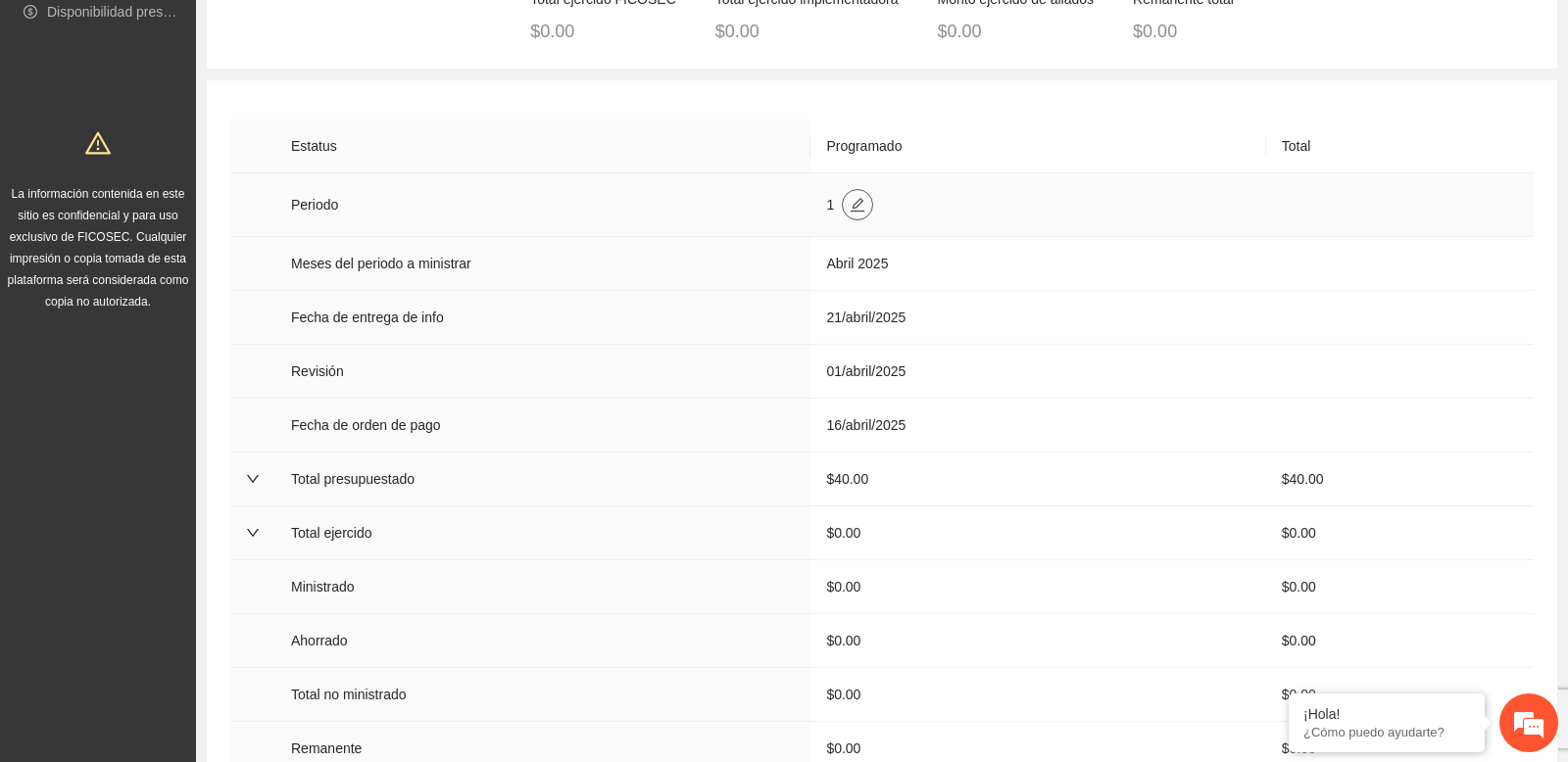 click at bounding box center (858, 205) 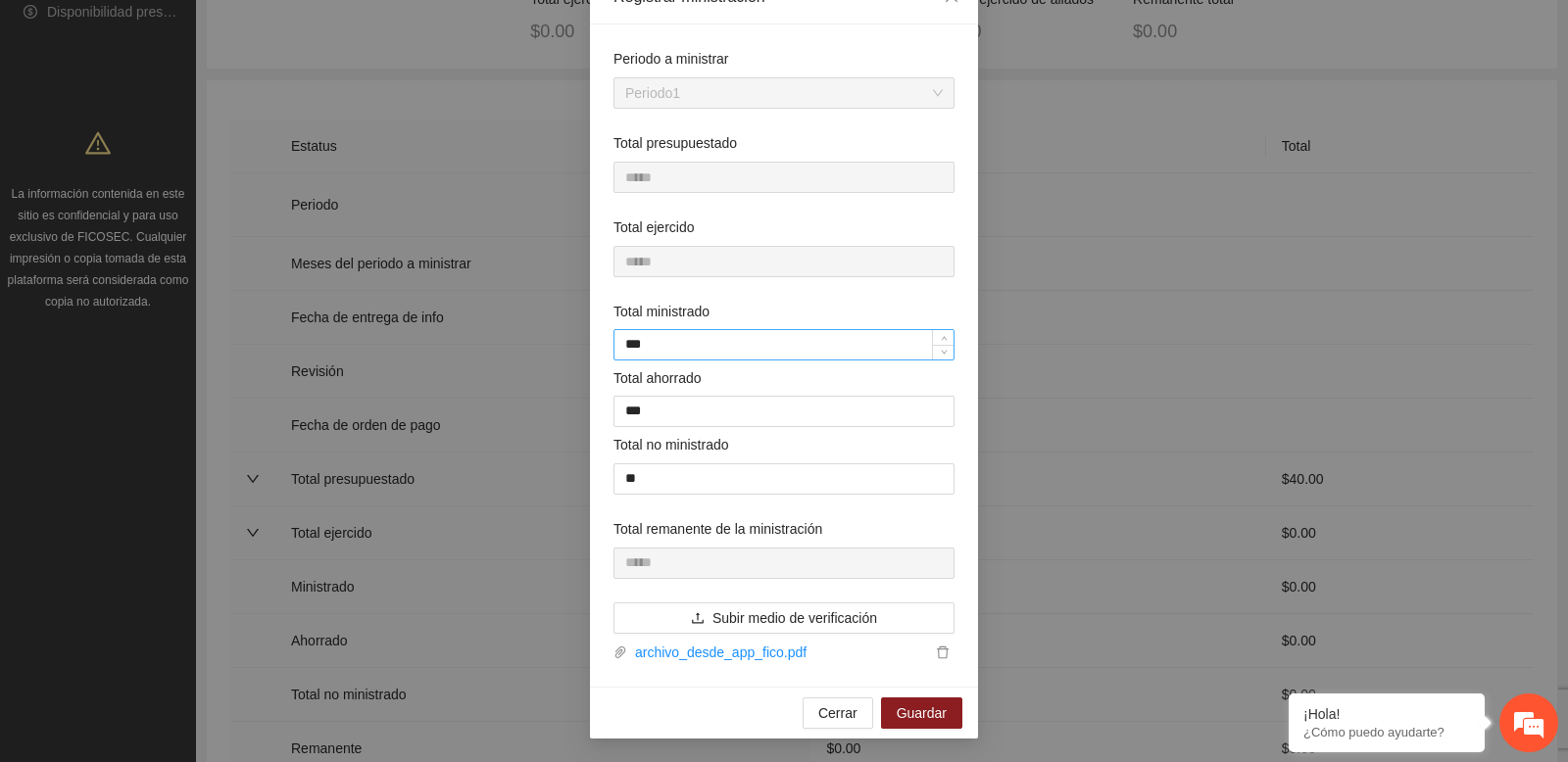 scroll, scrollTop: 124, scrollLeft: 0, axis: vertical 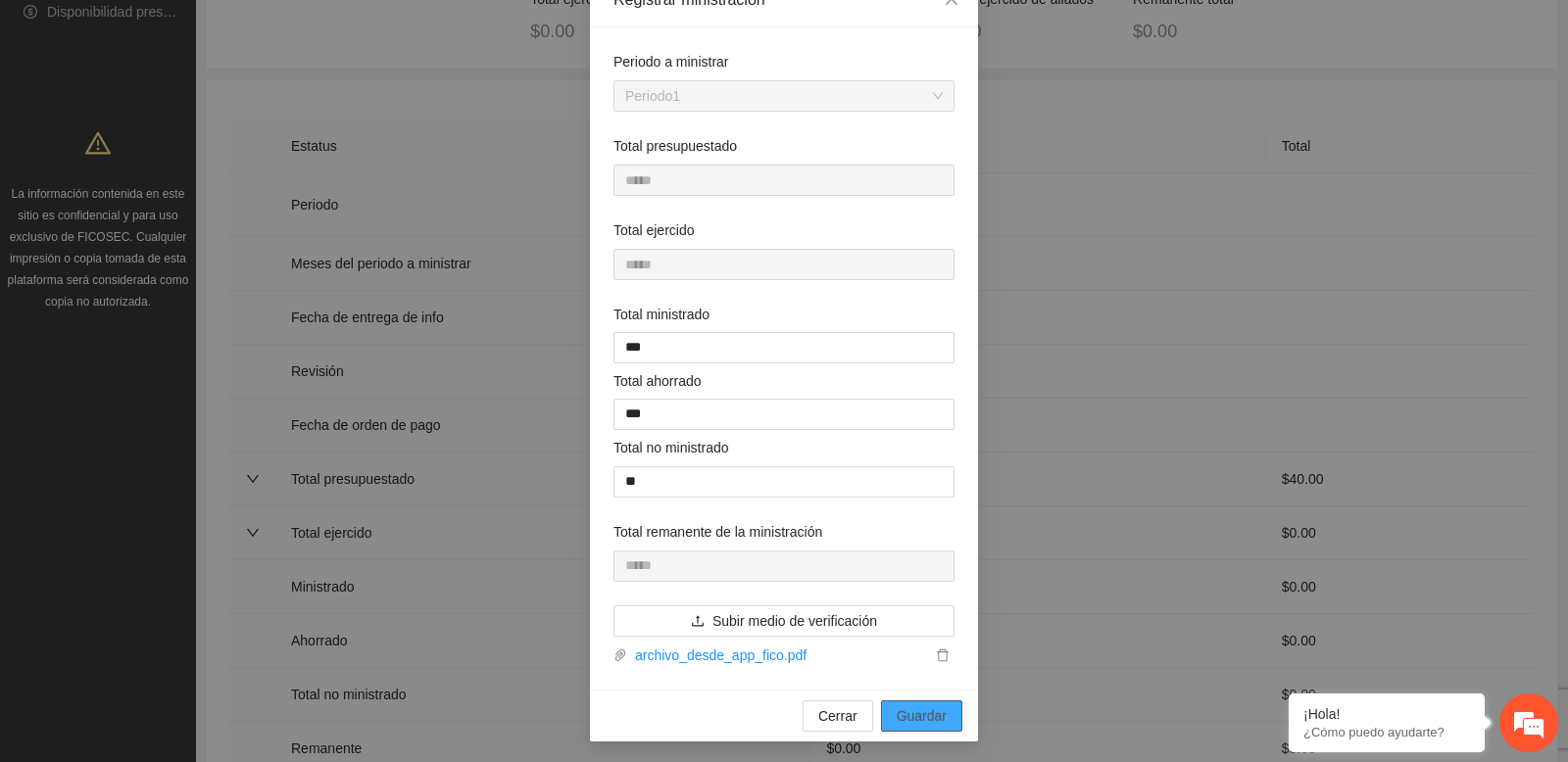 click on "Guardar" at bounding box center [921, 716] 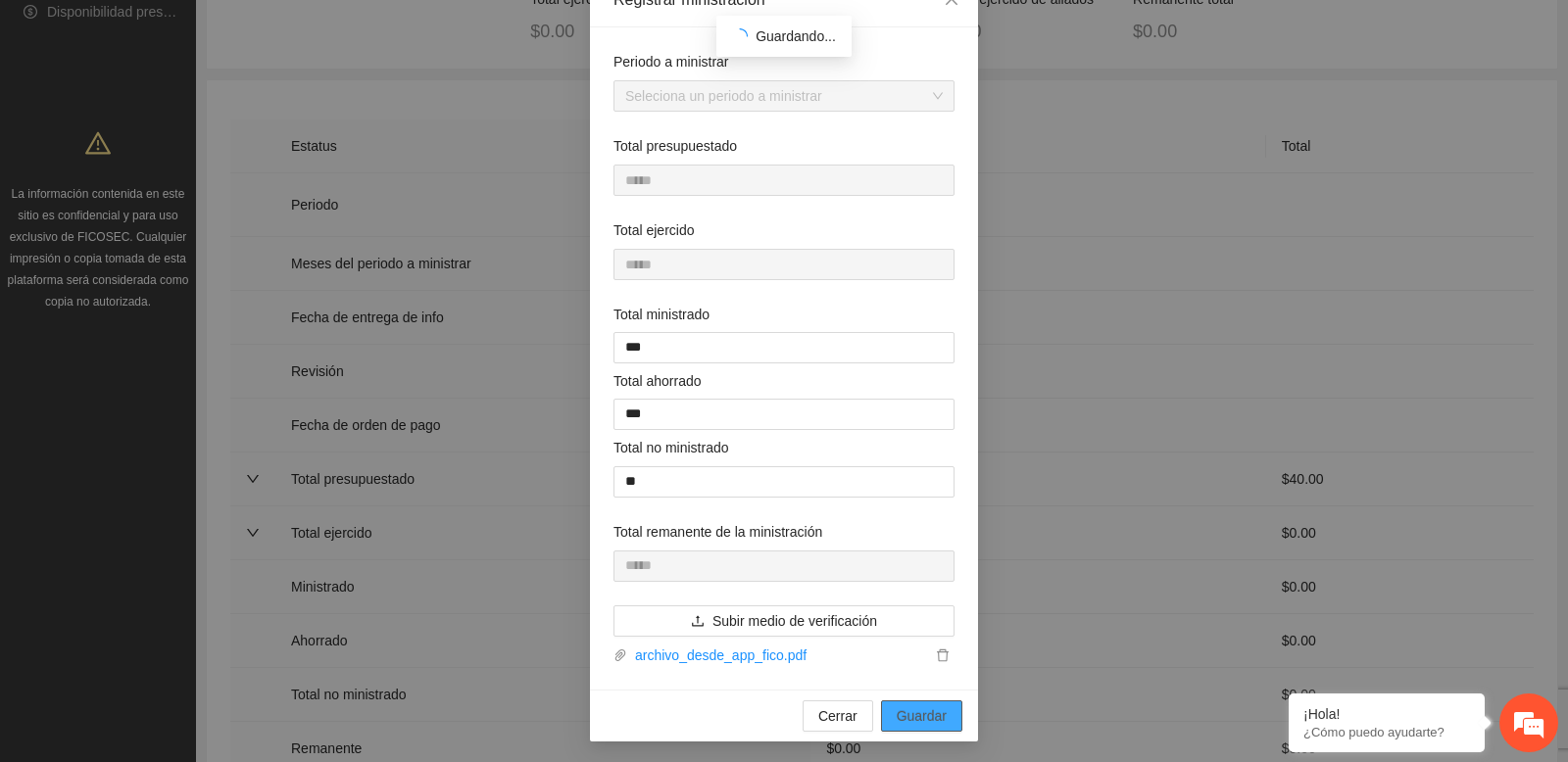 scroll, scrollTop: 29, scrollLeft: 0, axis: vertical 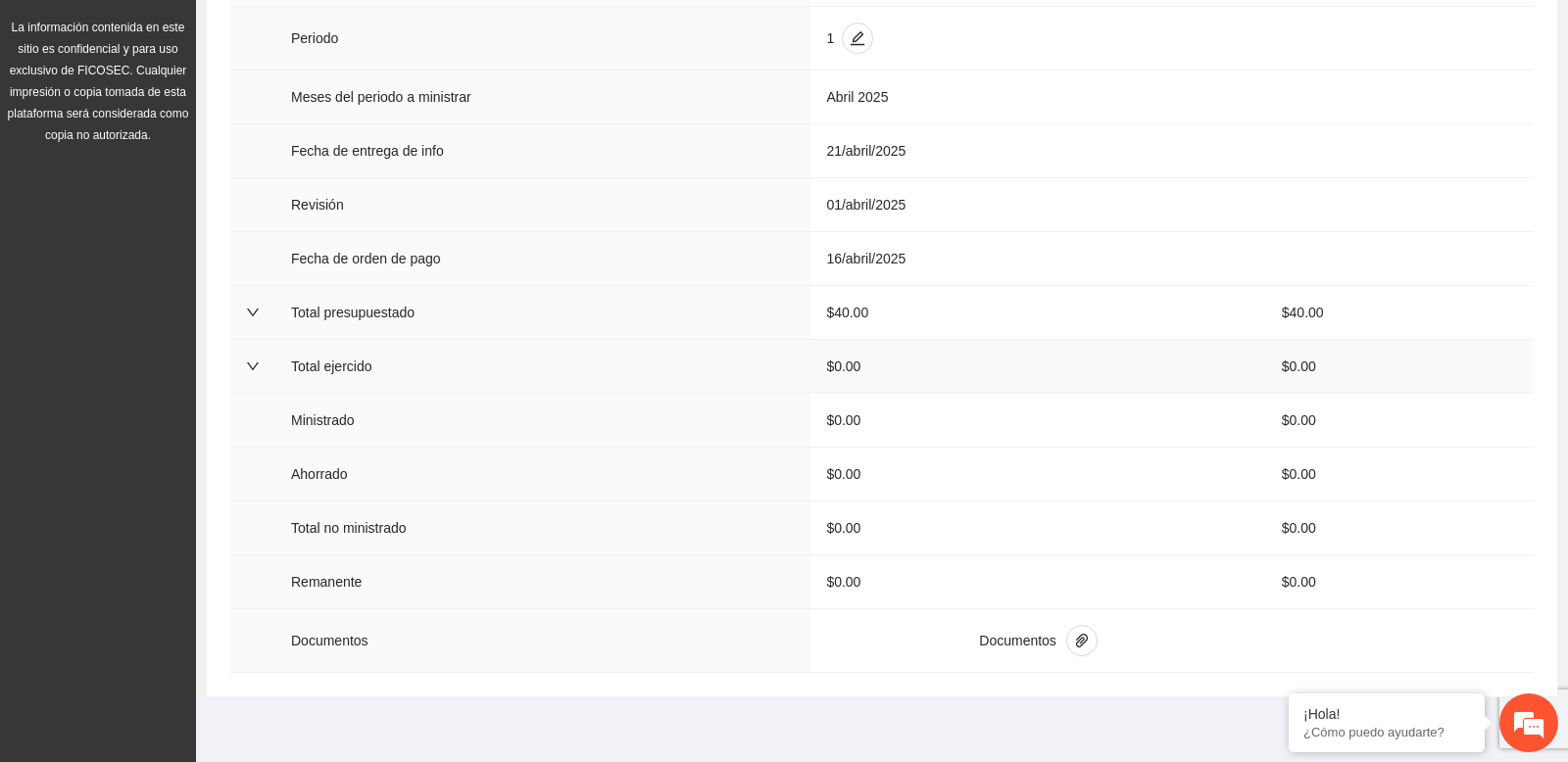 click 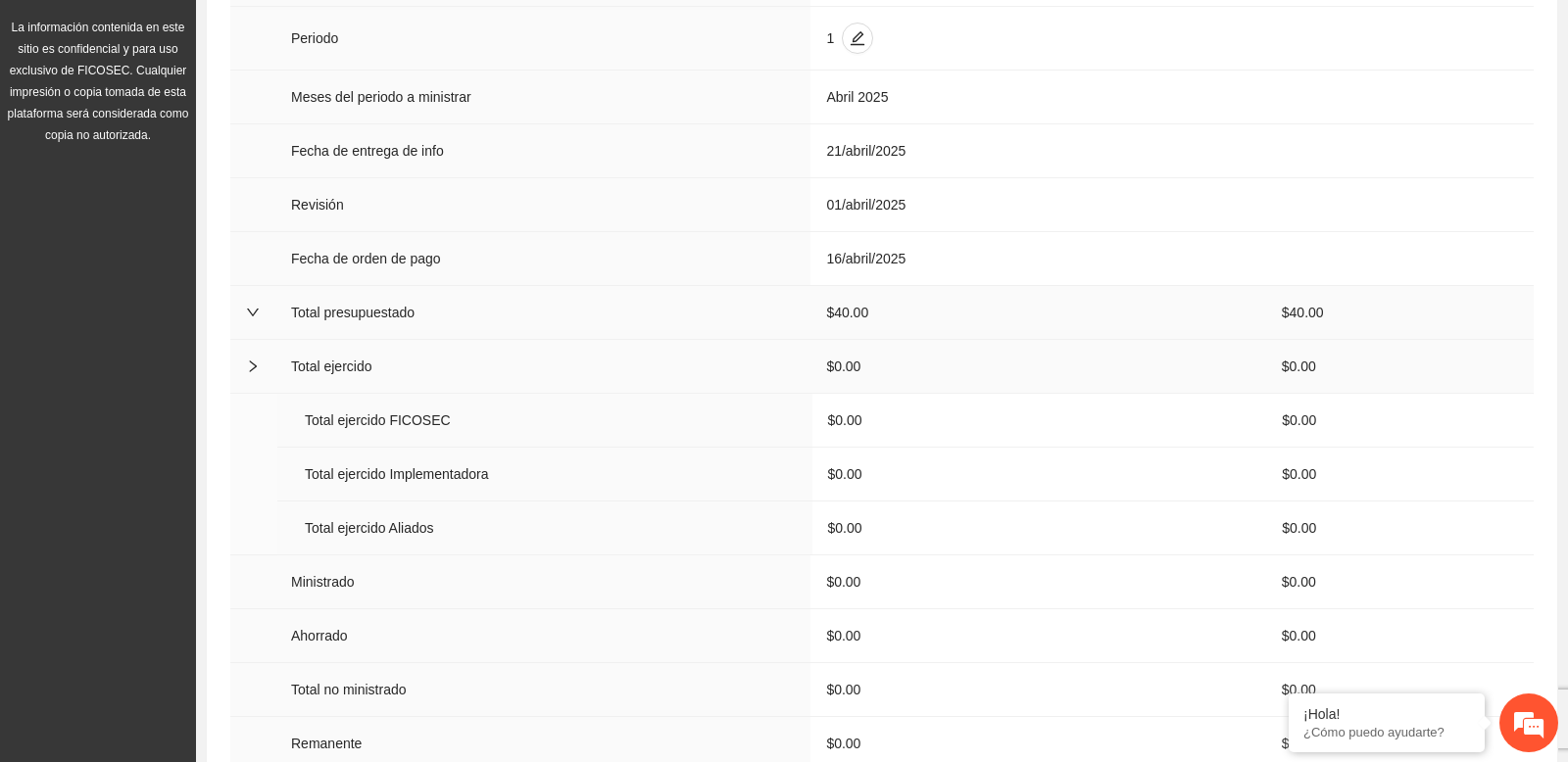 click 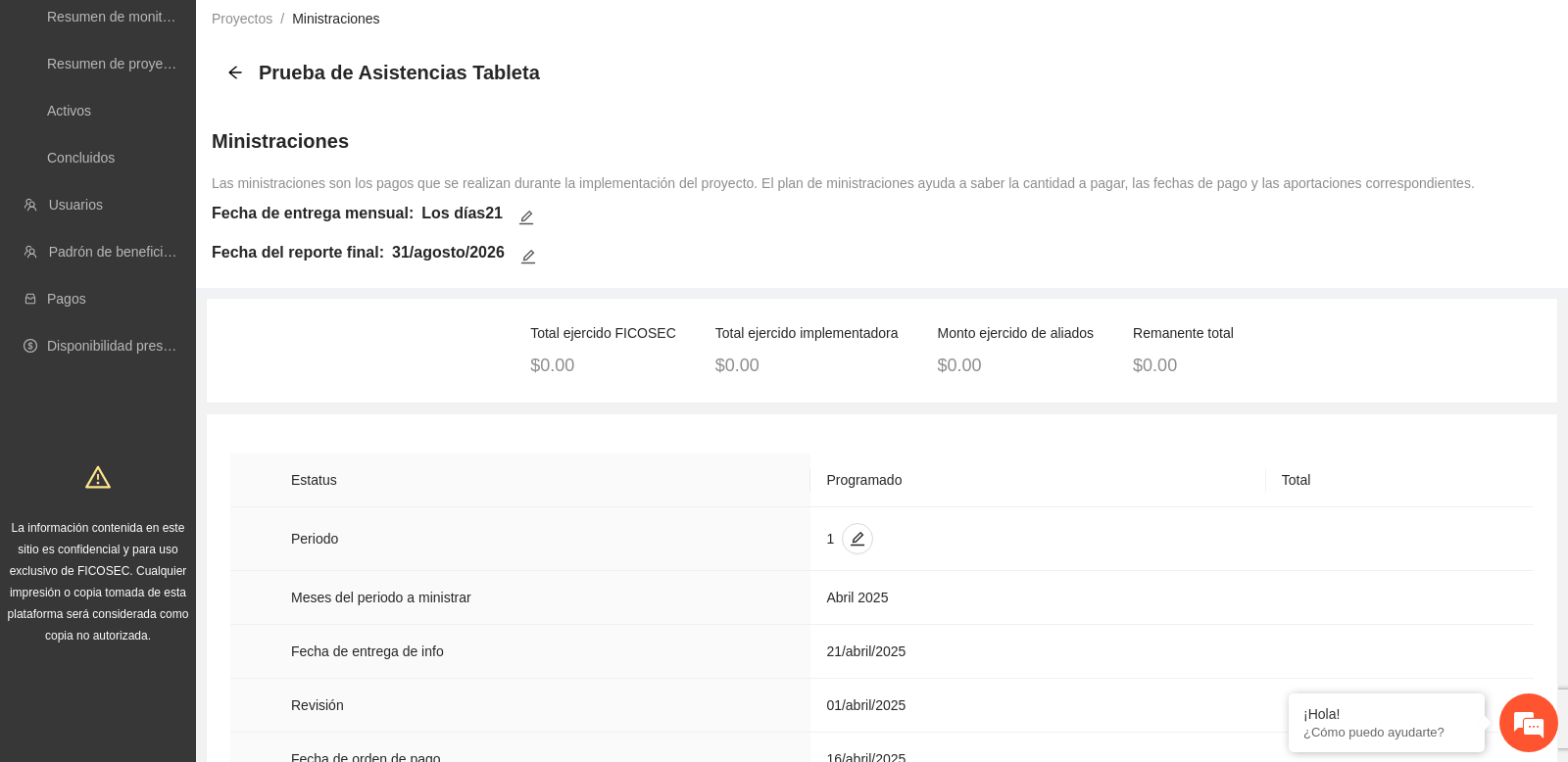 scroll, scrollTop: 0, scrollLeft: 0, axis: both 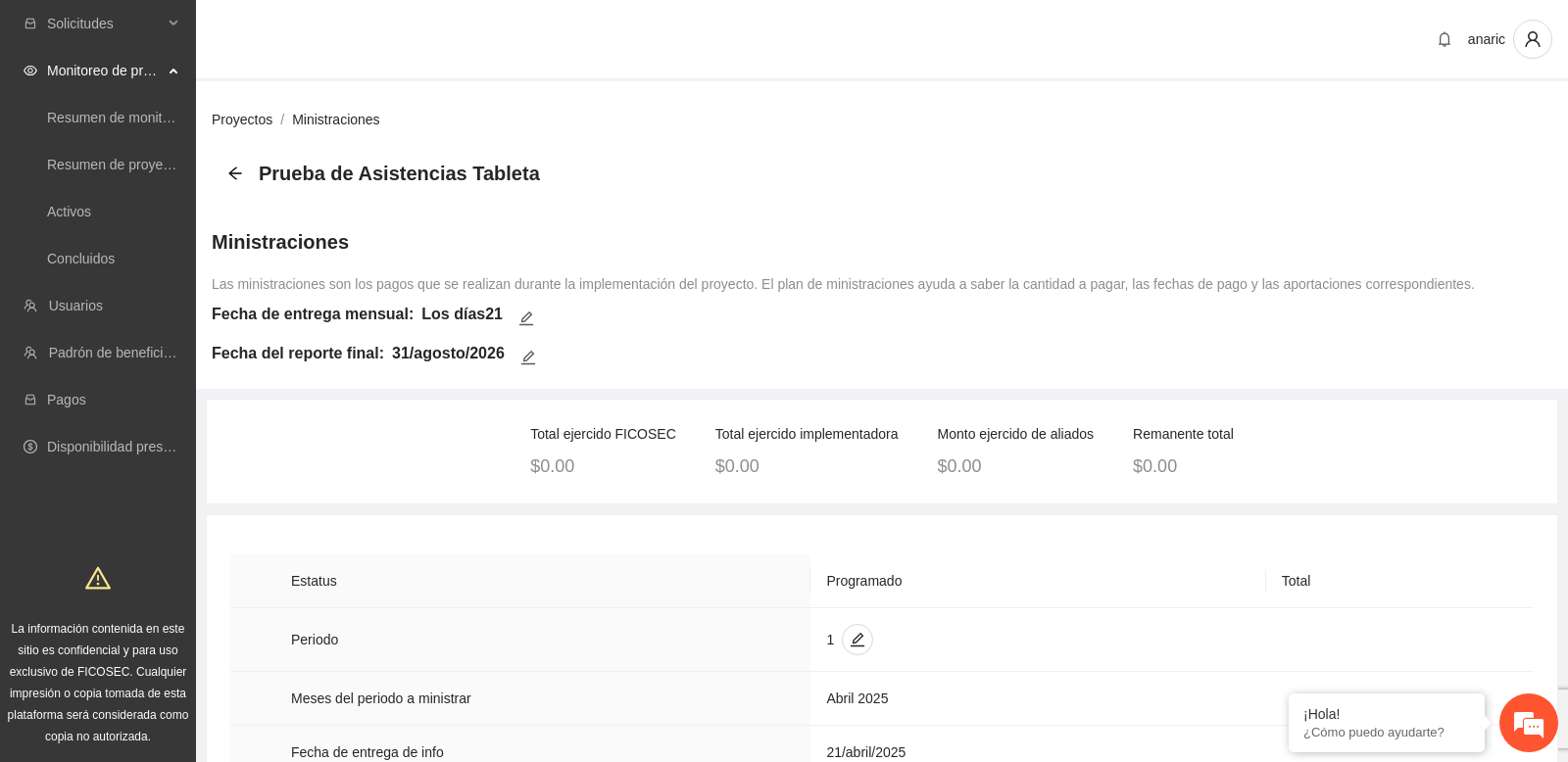 click on "Proyectos" at bounding box center (242, 119) 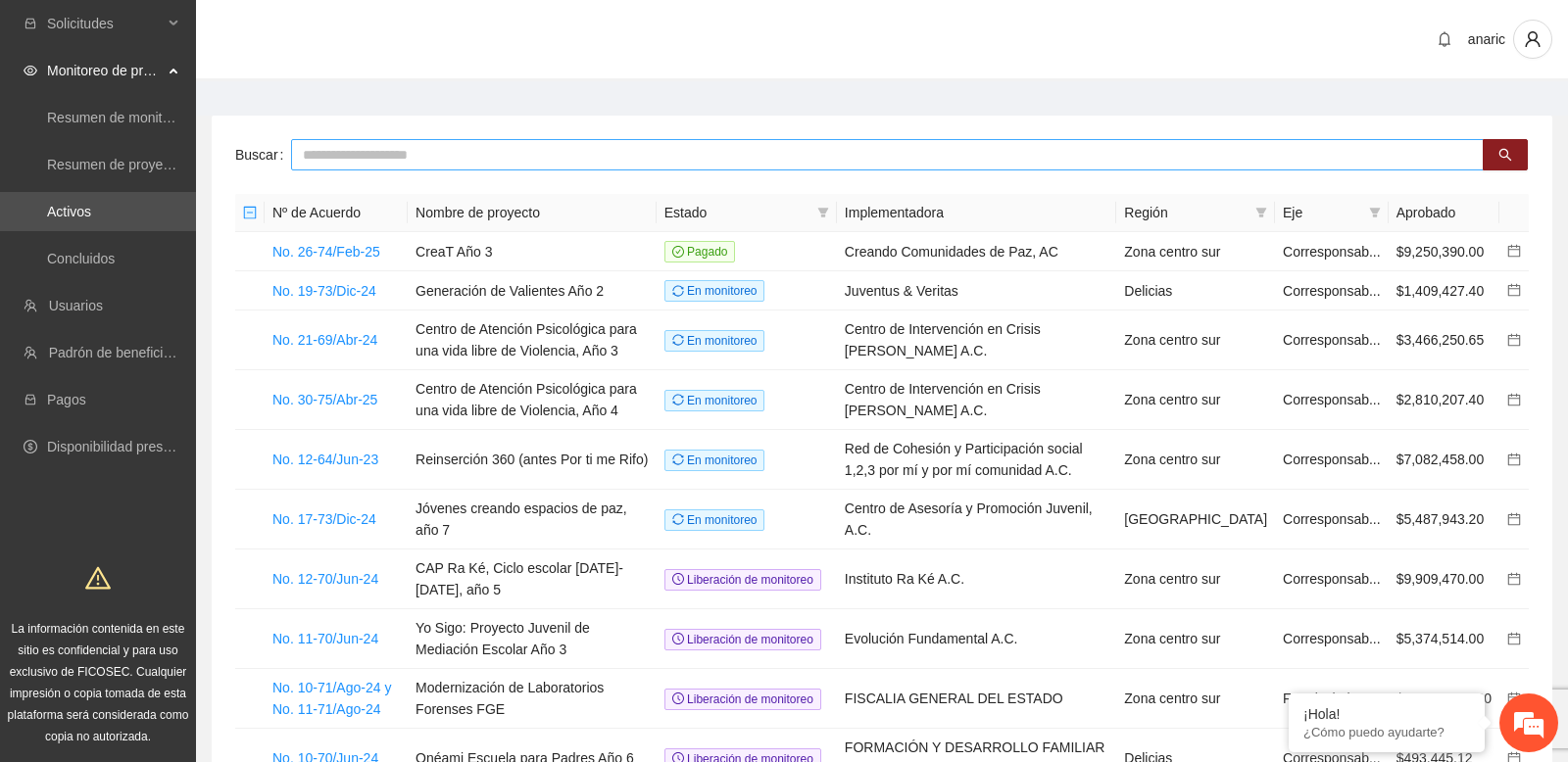 click at bounding box center (887, 155) 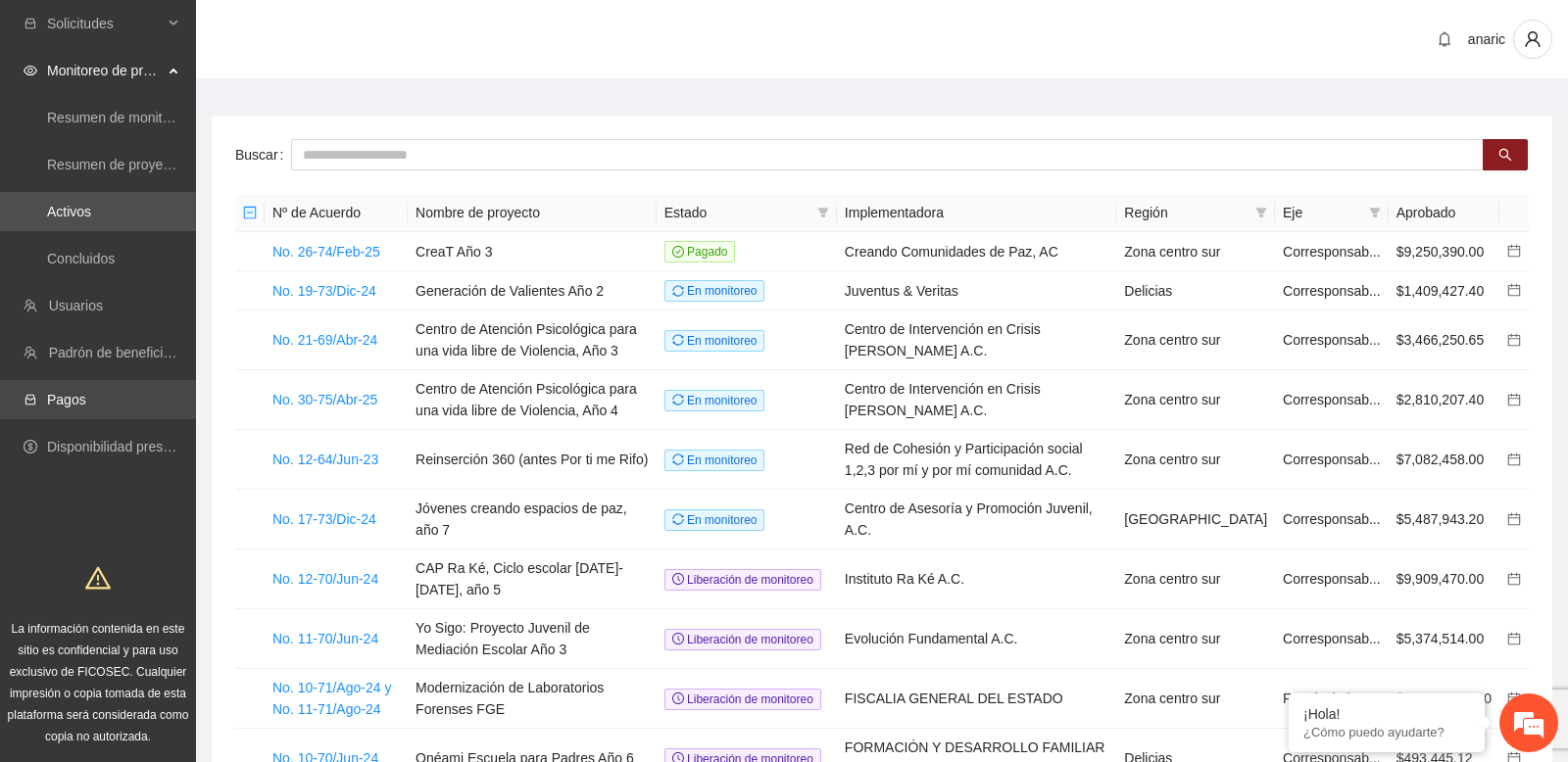 click on "Pagos" at bounding box center [67, 400] 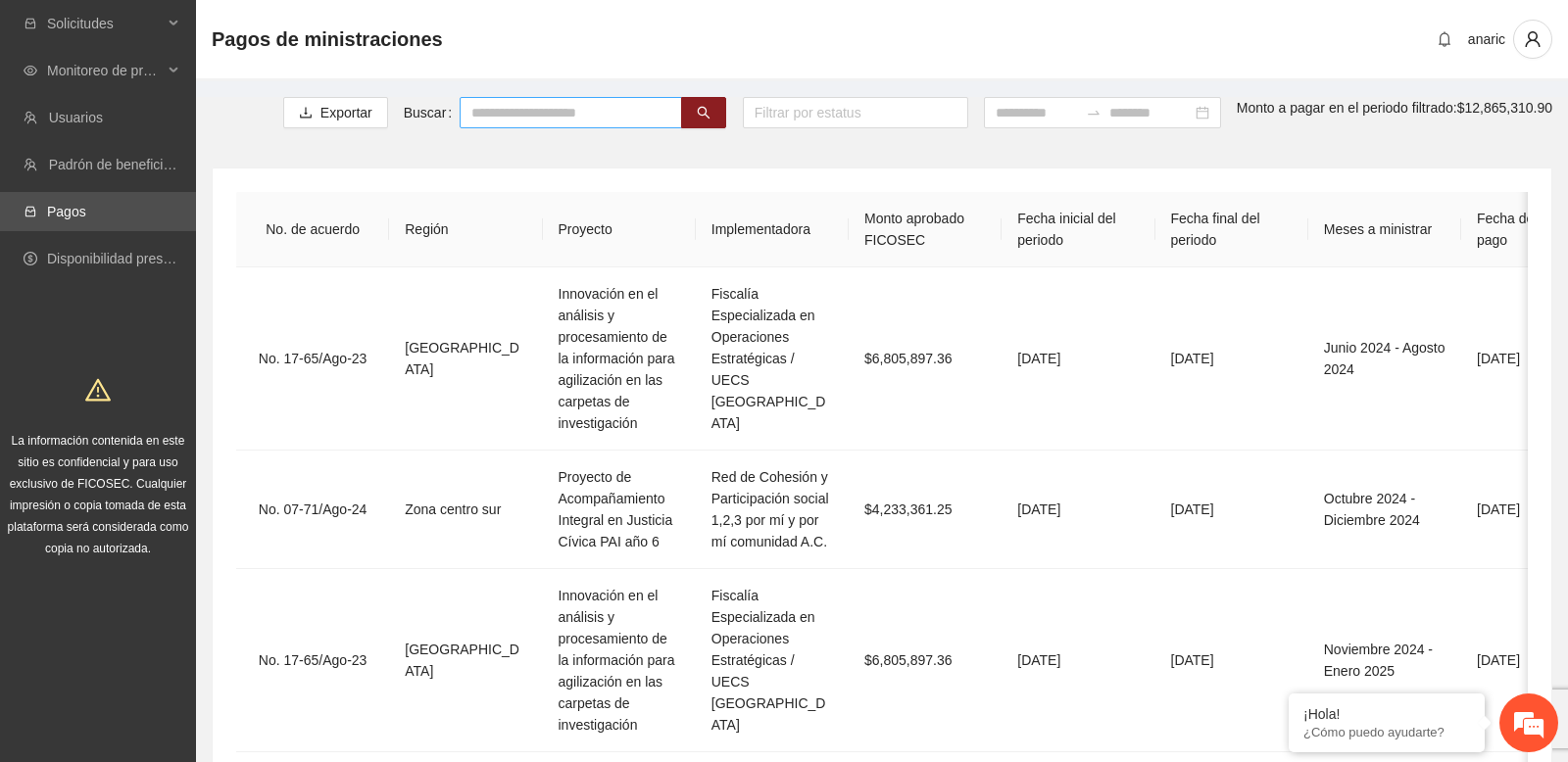 click at bounding box center (570, 113) 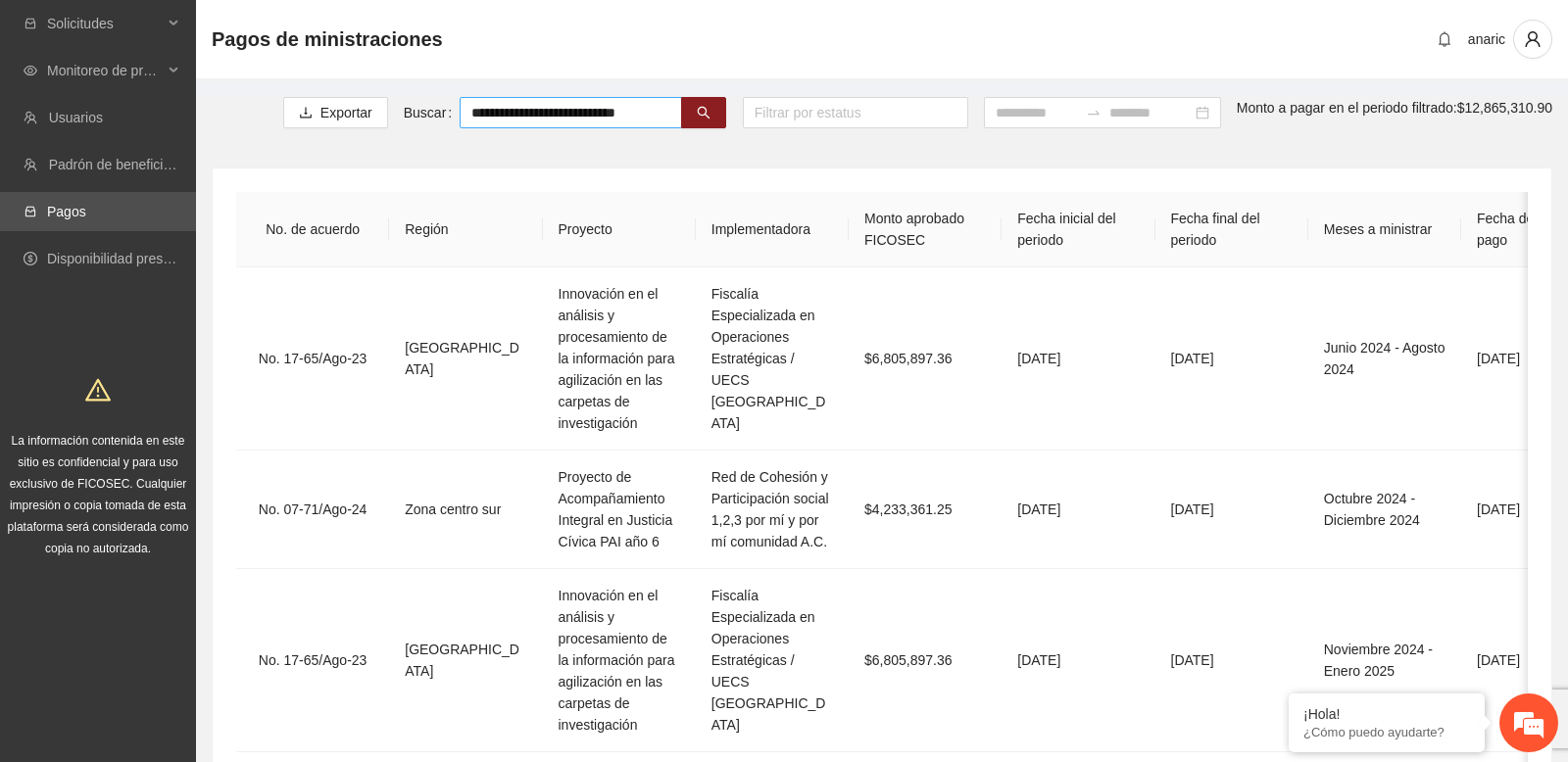 type on "**********" 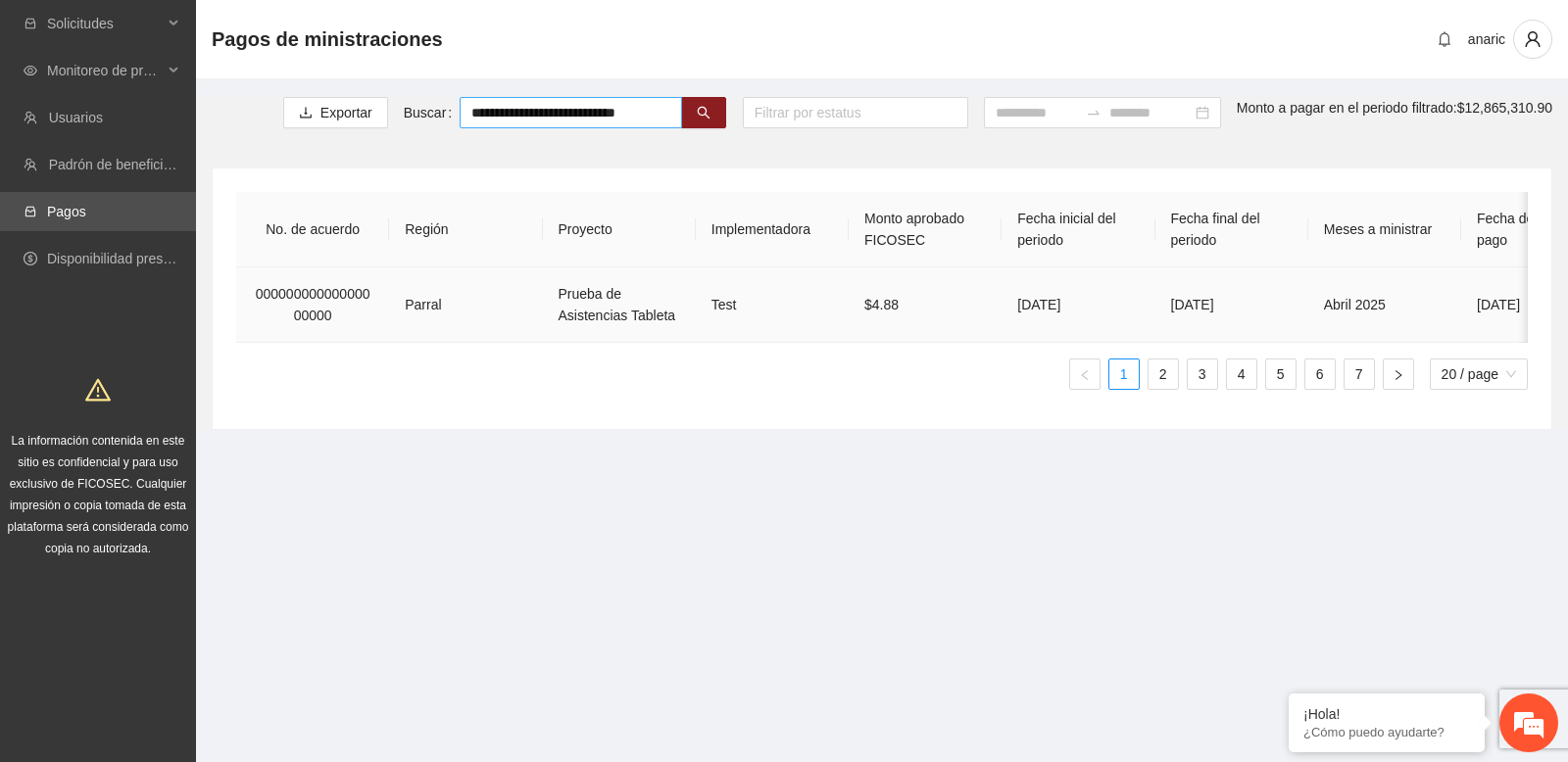 scroll, scrollTop: 0, scrollLeft: 96, axis: horizontal 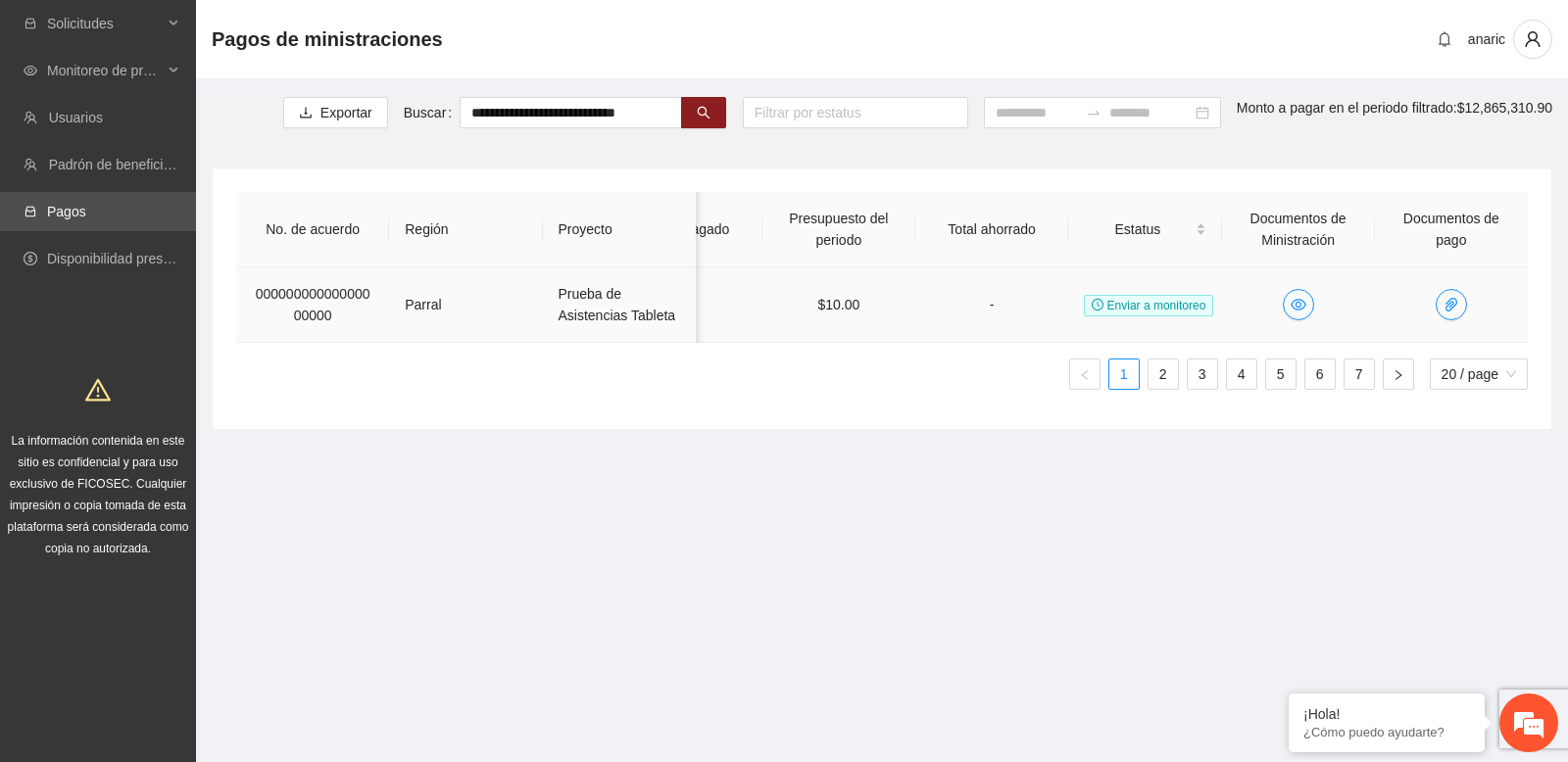 click on "Enviar a monitoreo" at bounding box center (1149, 306) 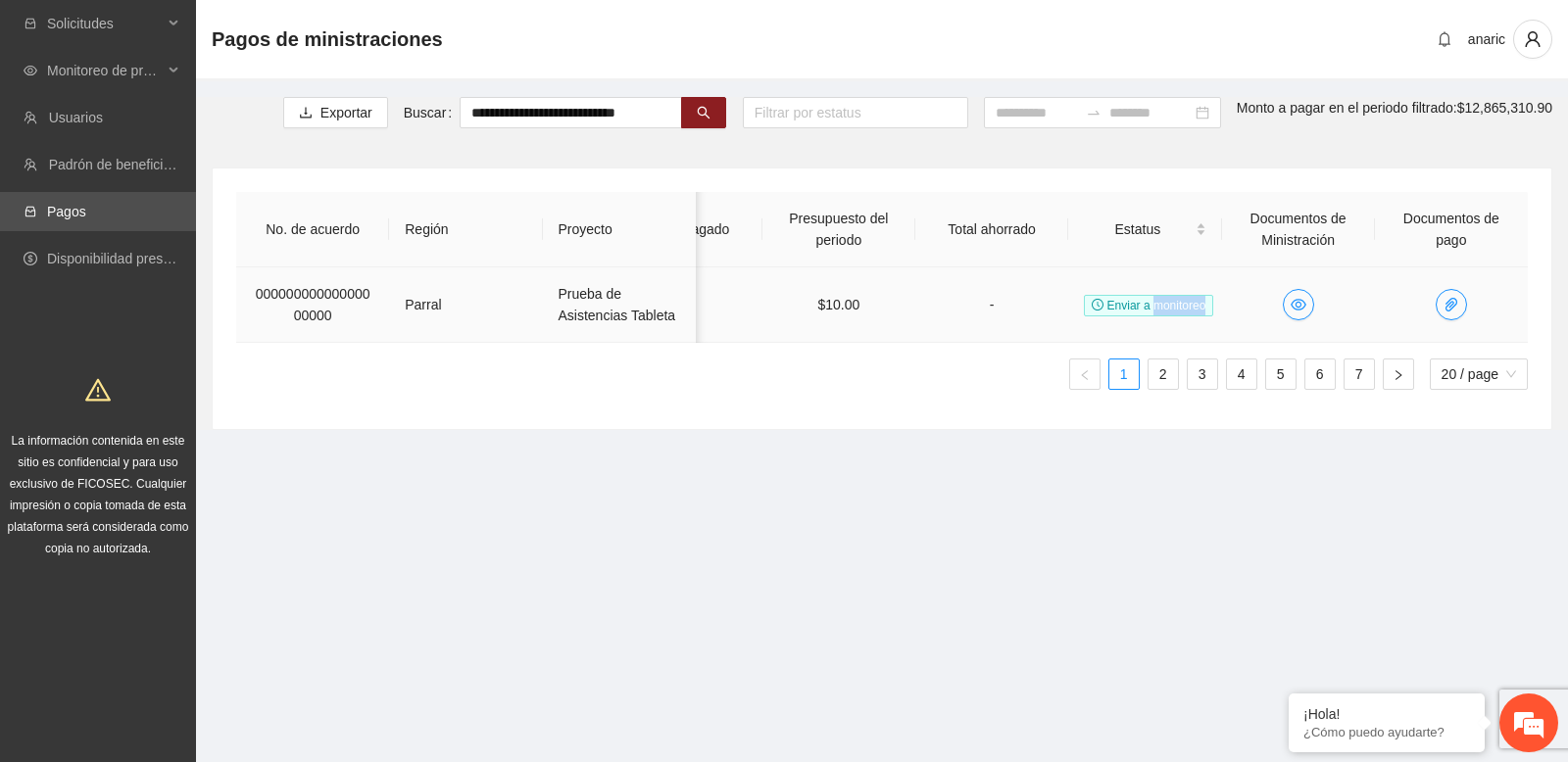 click on "Enviar a monitoreo" at bounding box center (1149, 306) 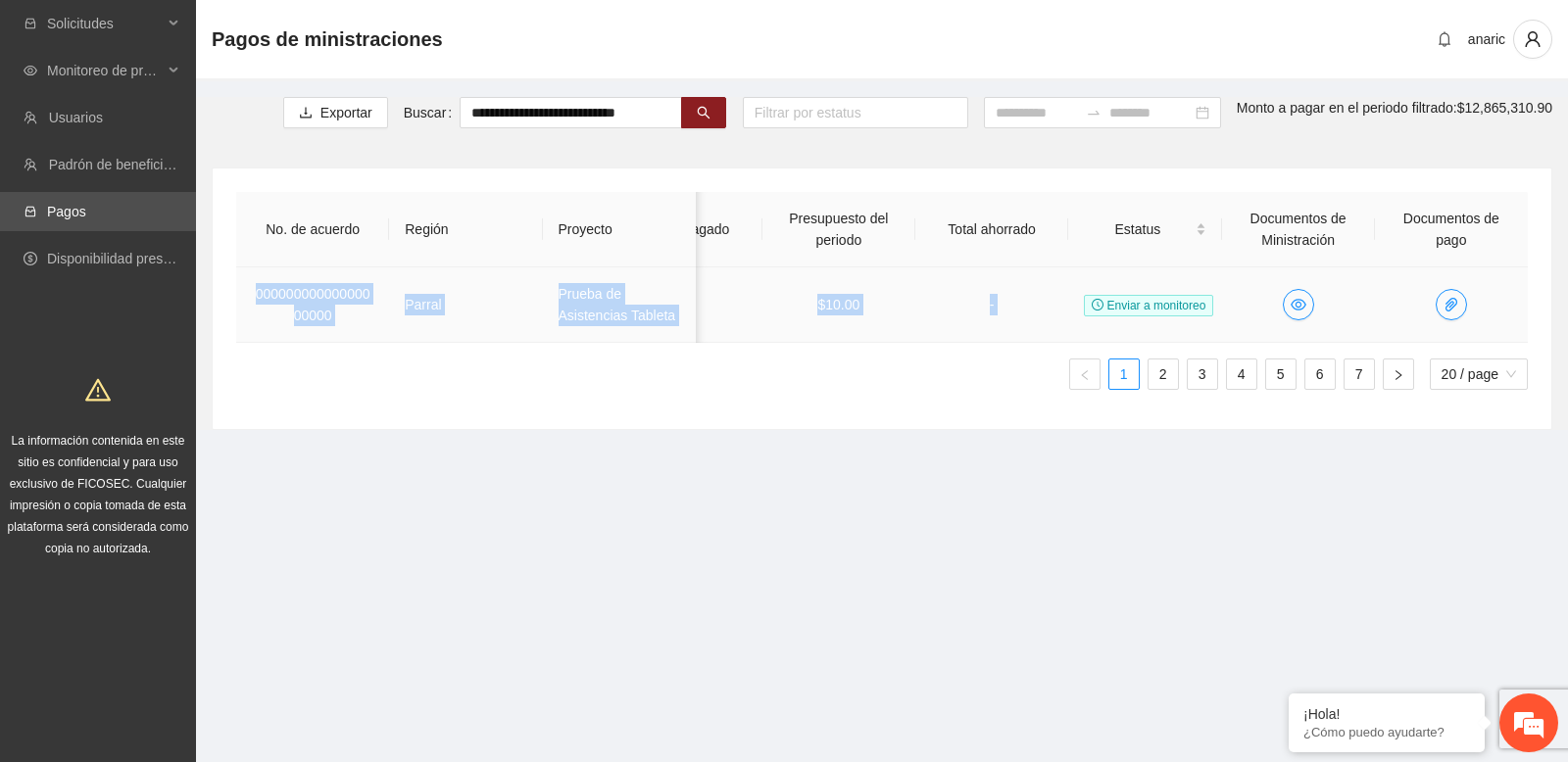 click on "Enviar a monitoreo" at bounding box center (1149, 306) 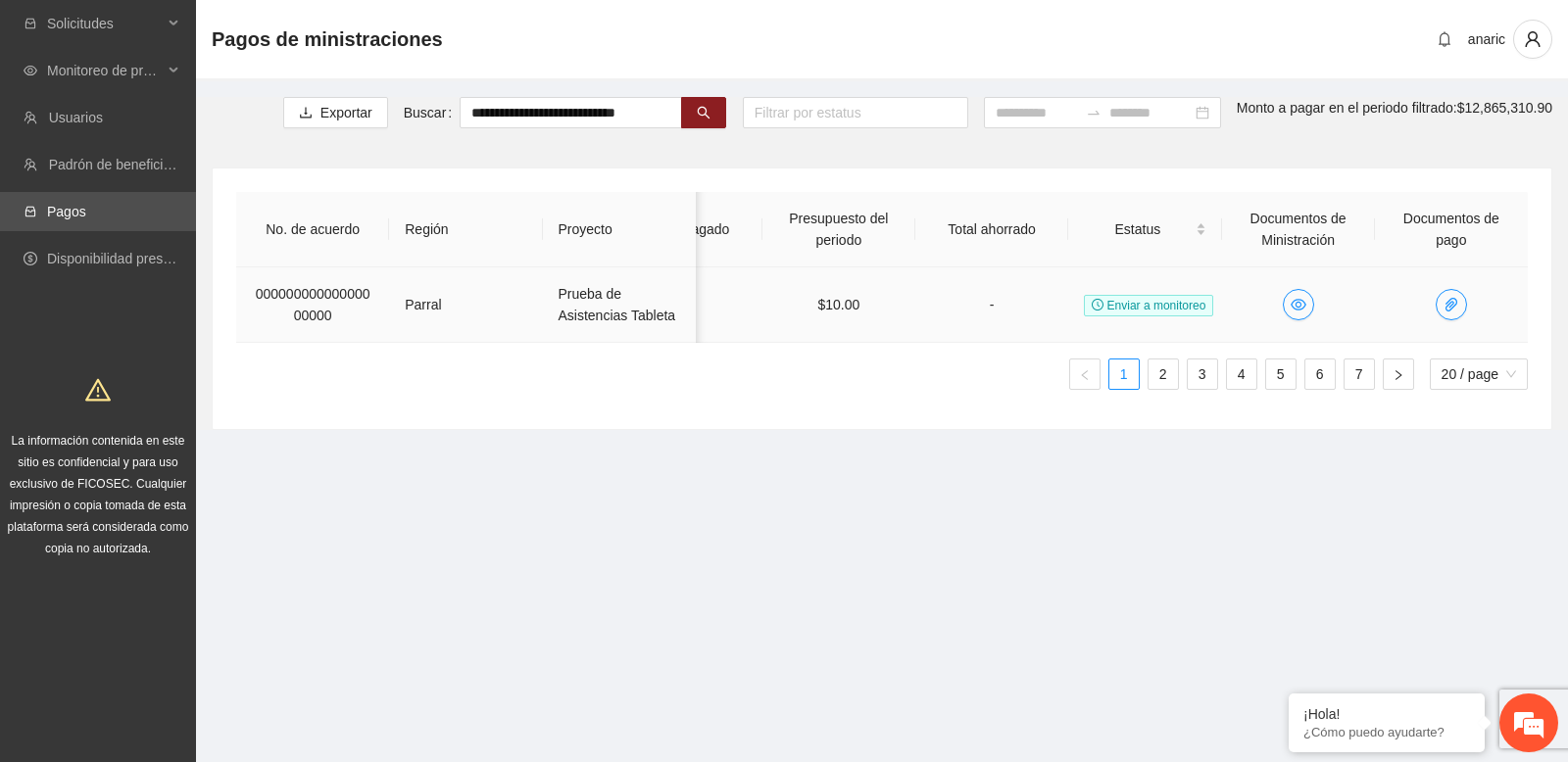 click on "Enviar a monitoreo" at bounding box center [1149, 306] 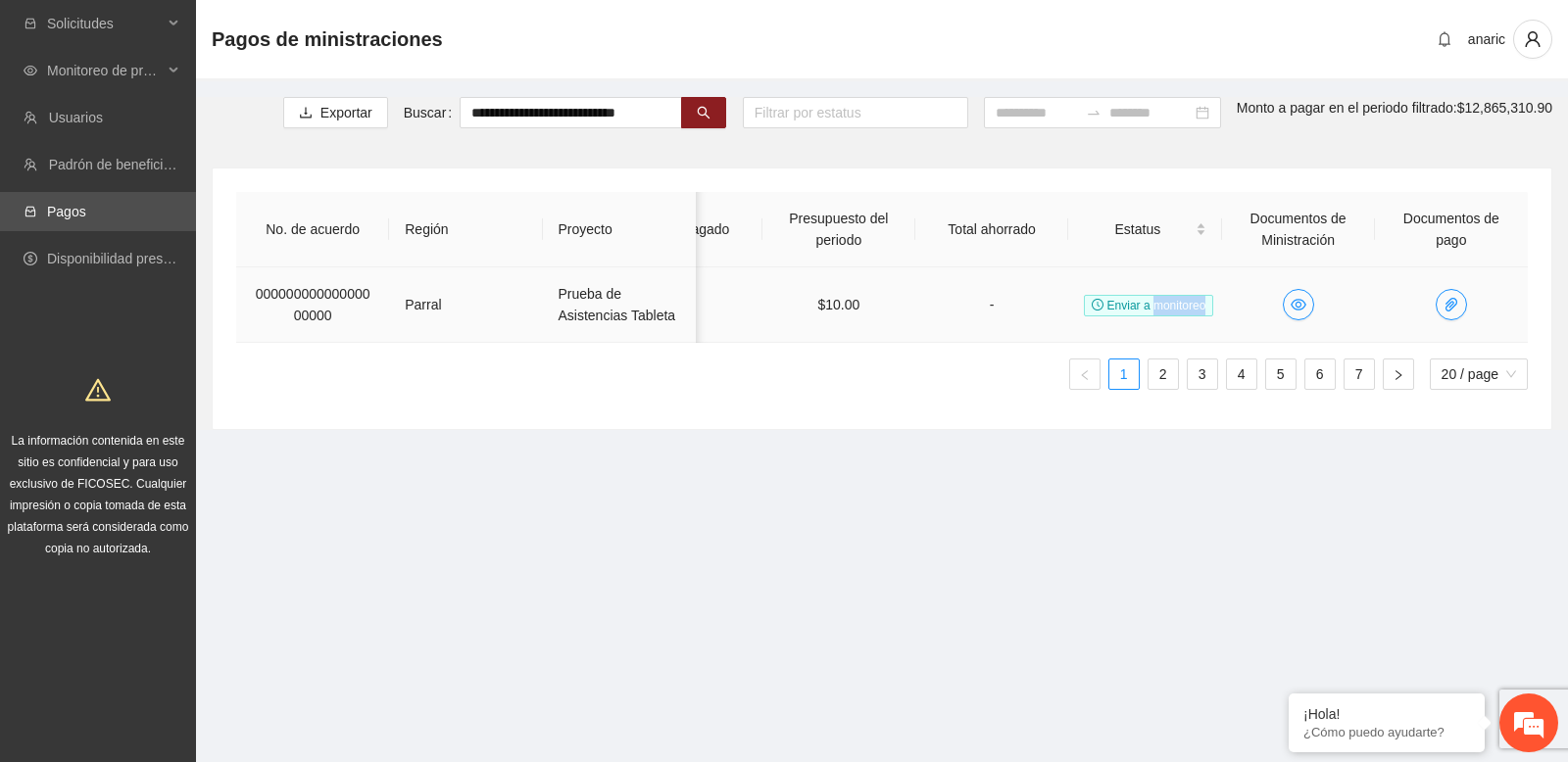 click on "Enviar a monitoreo" at bounding box center [1149, 306] 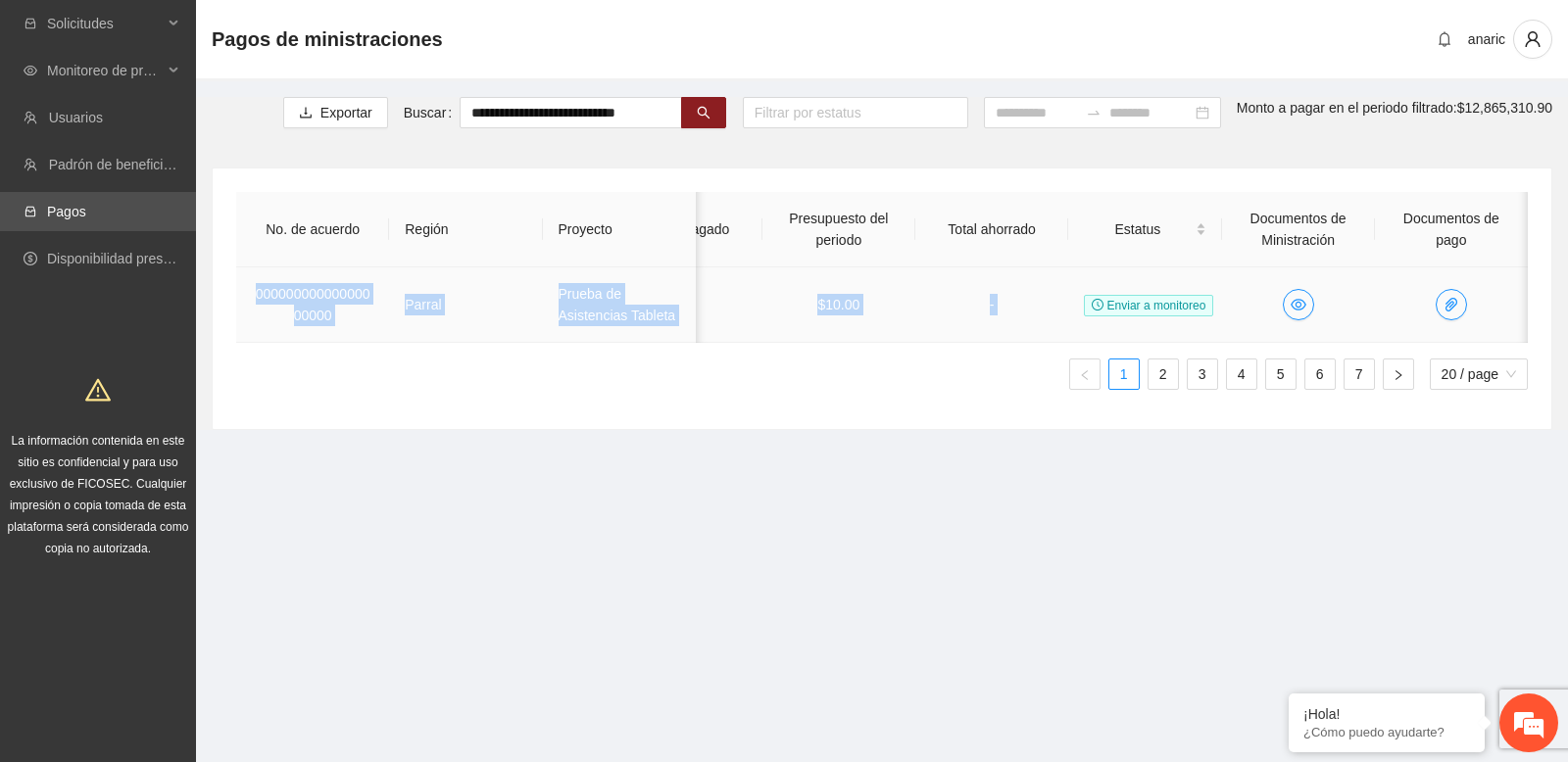 scroll, scrollTop: 0, scrollLeft: 123, axis: horizontal 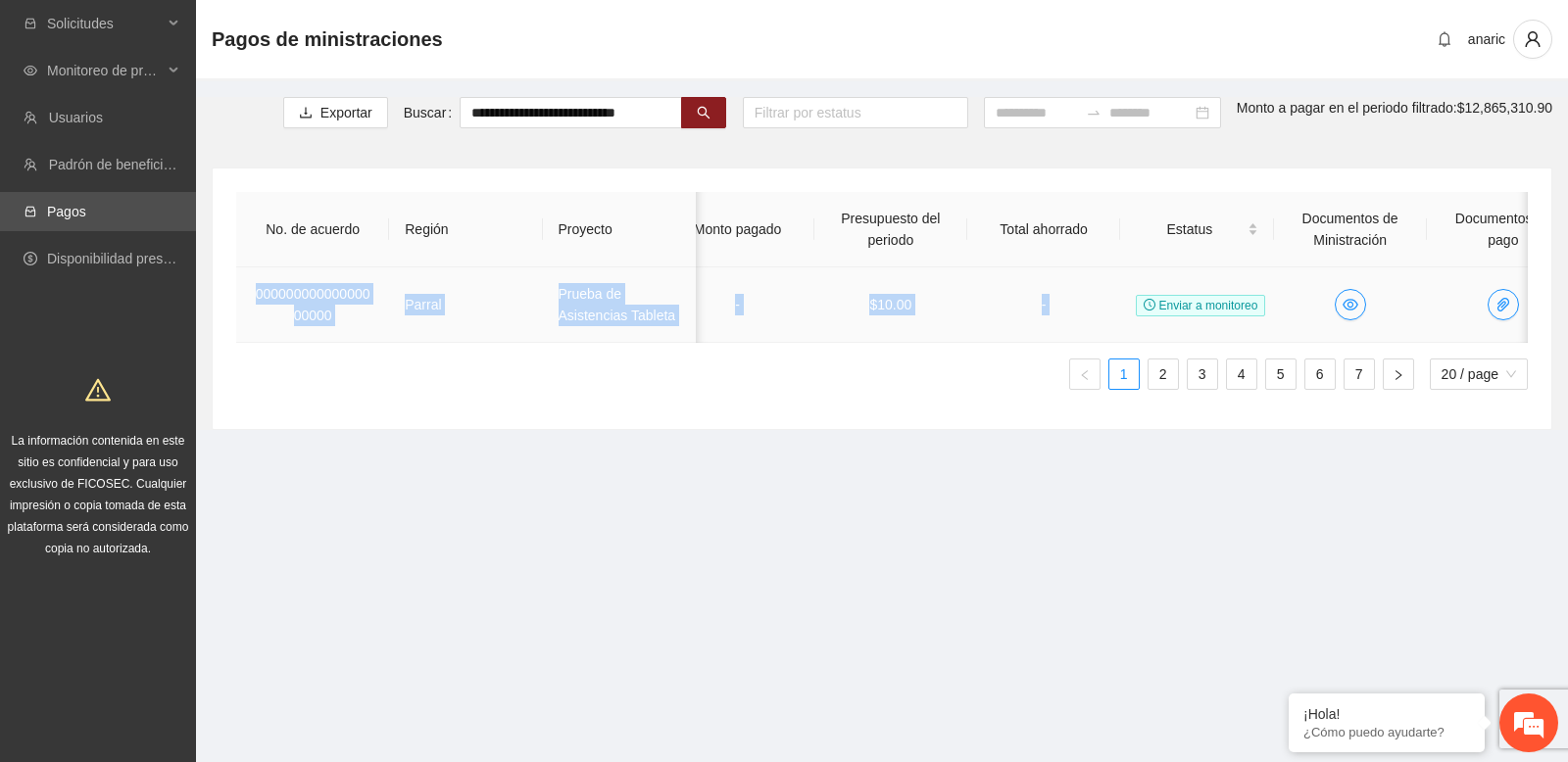 click on "-" at bounding box center (1044, 305) 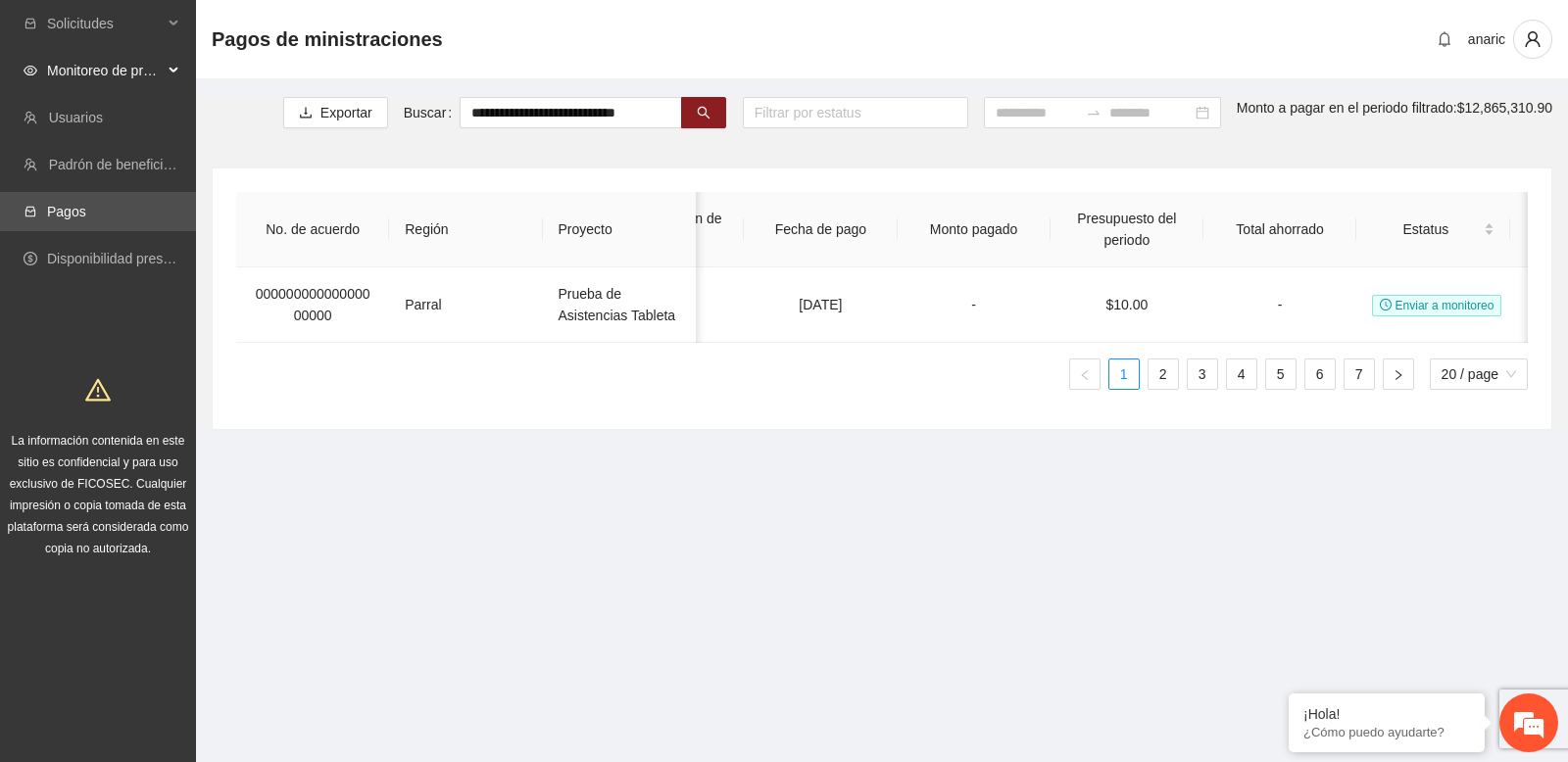 click on "Monitoreo de proyectos" at bounding box center [105, 71] 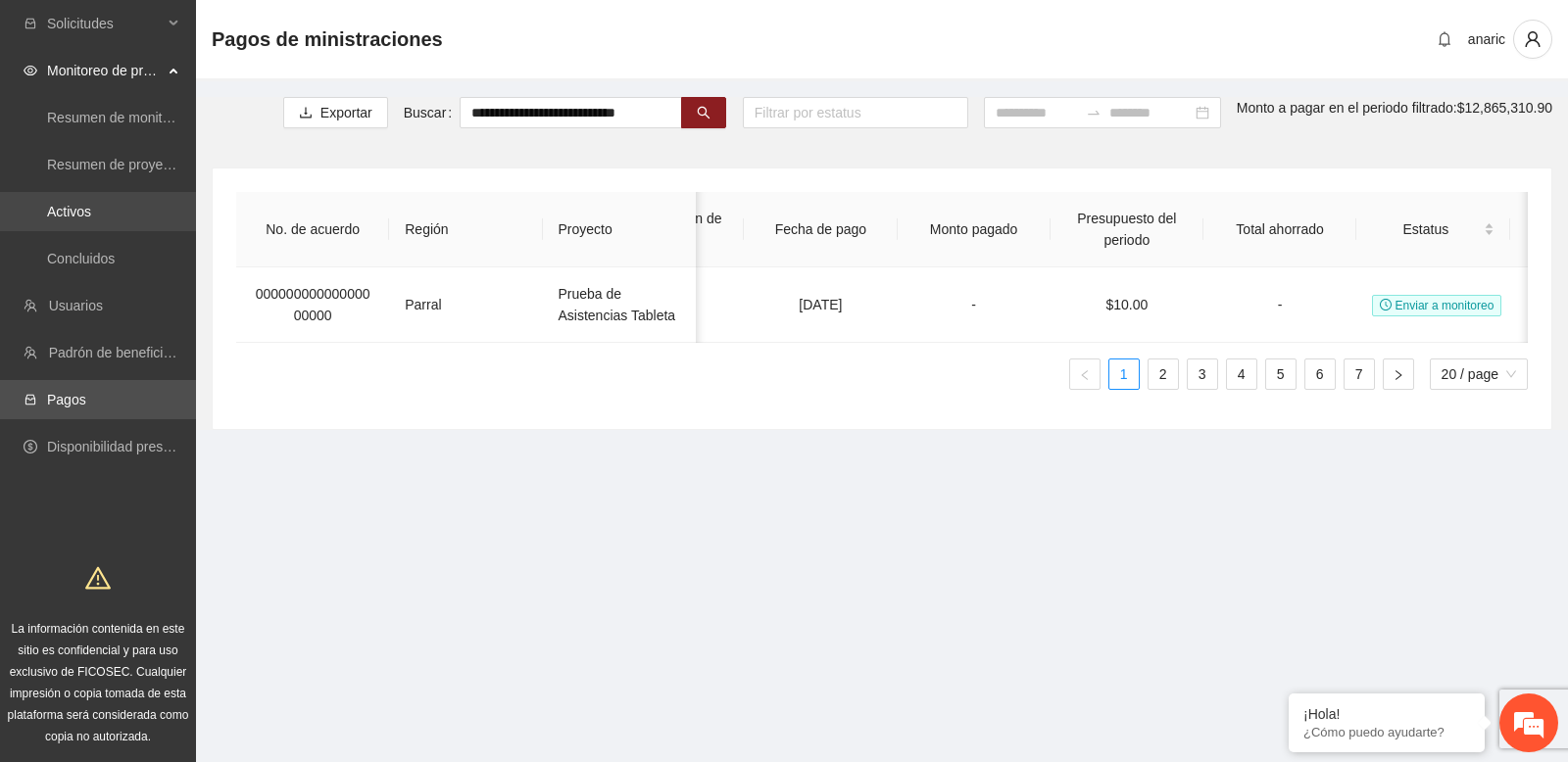 click on "Activos" at bounding box center [69, 212] 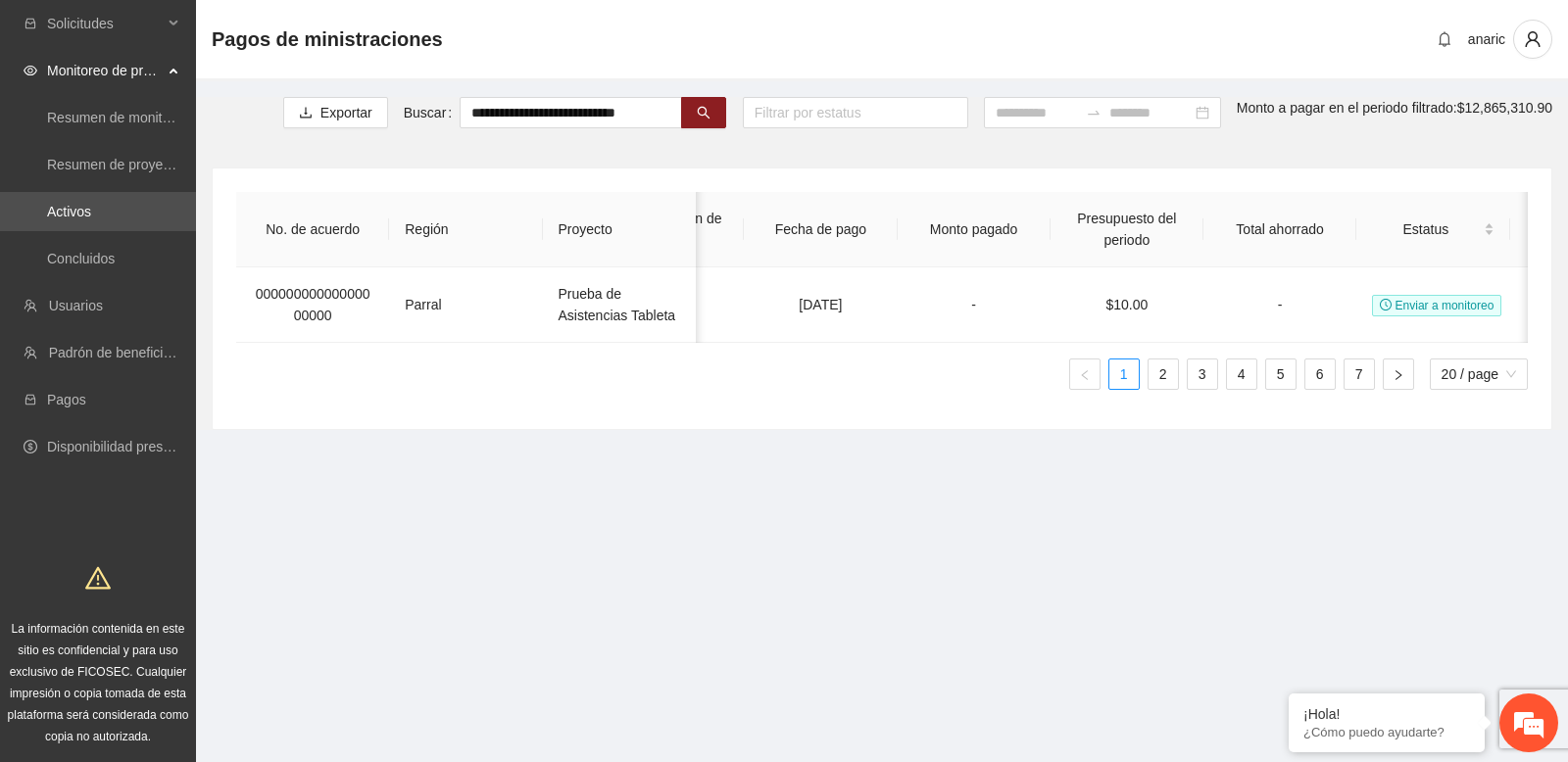 click on "**********" at bounding box center (882, 263) 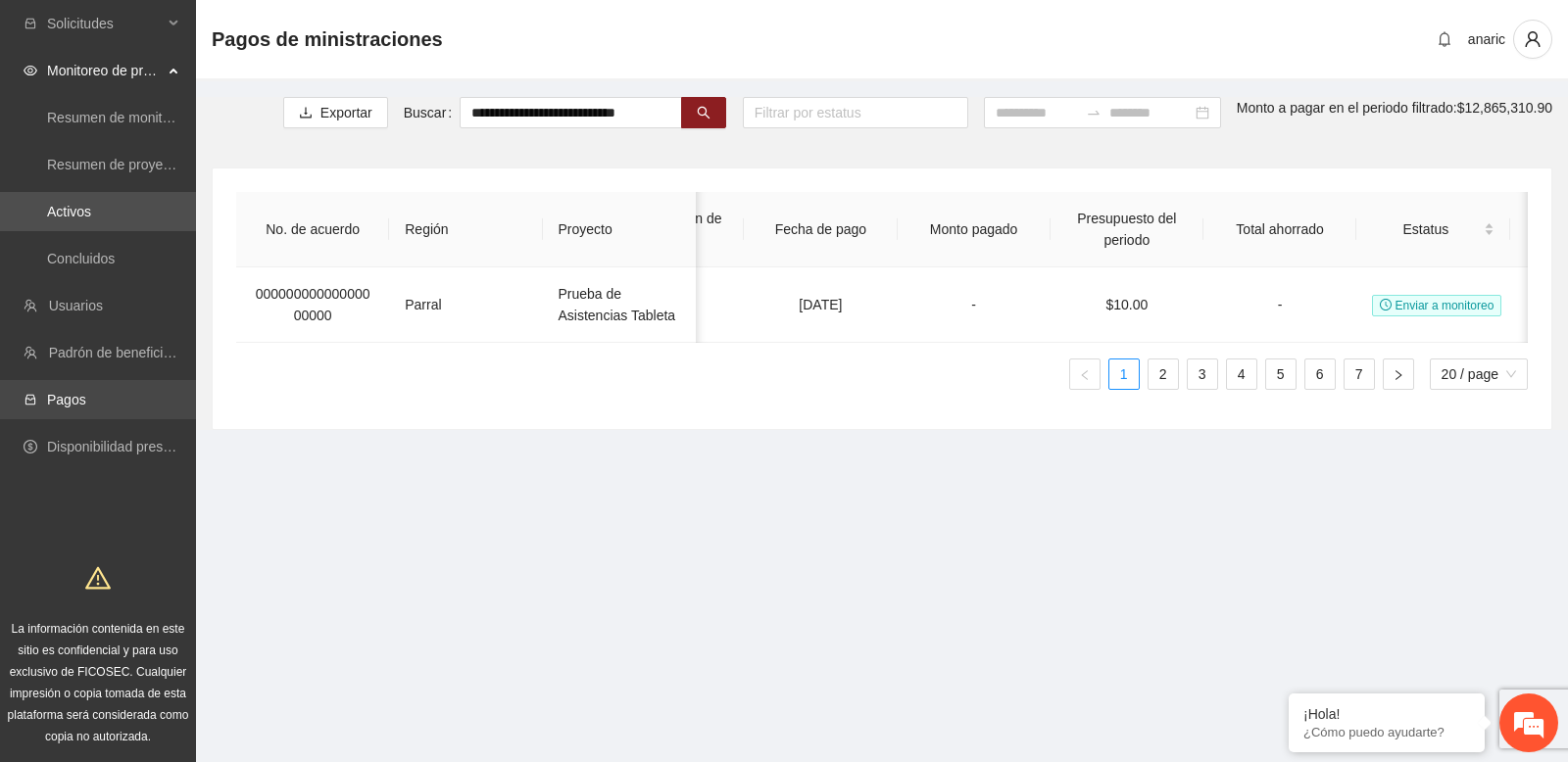 click on "Pagos" at bounding box center [67, 400] 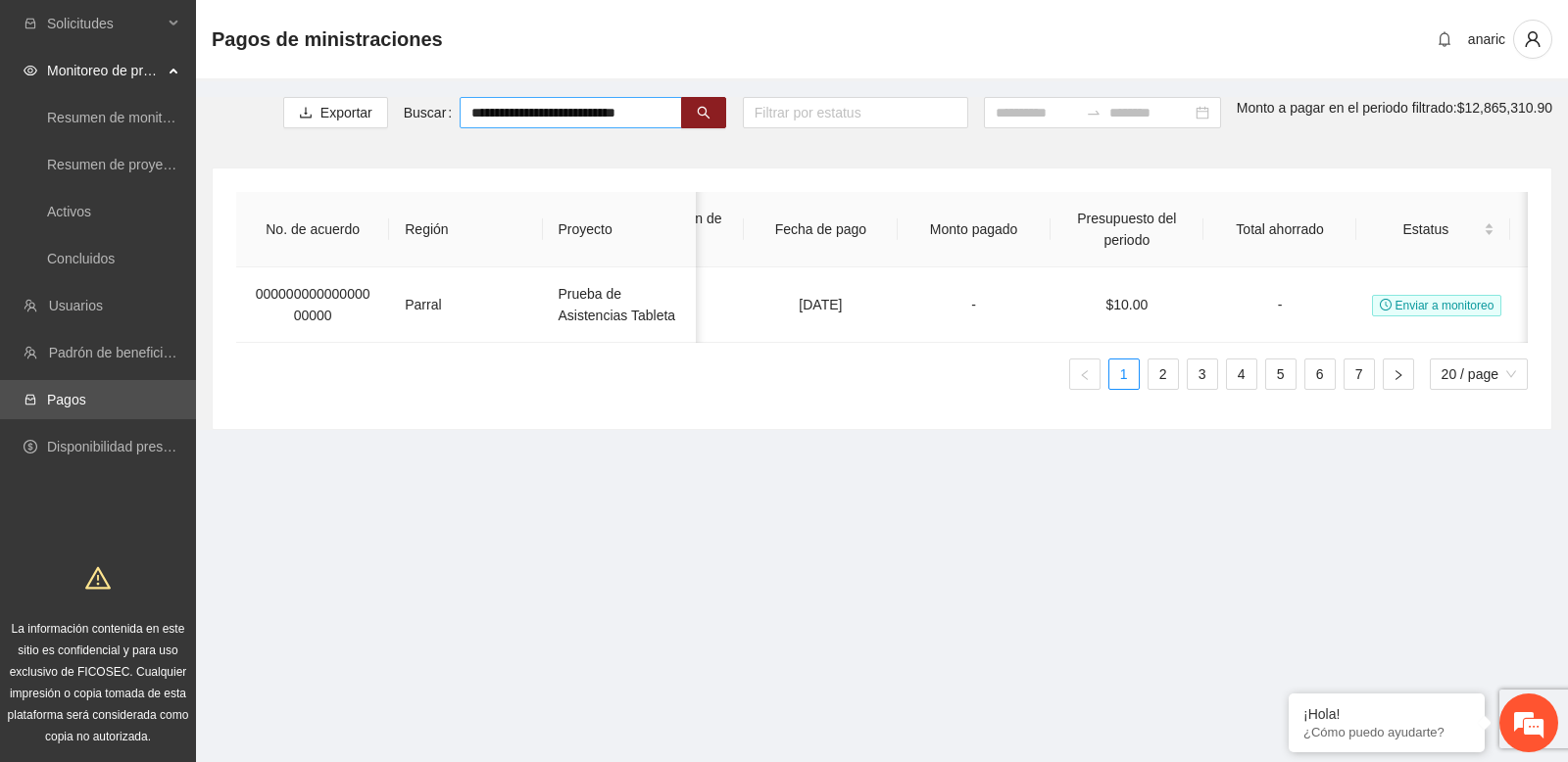 click on "**********" at bounding box center (570, 113) 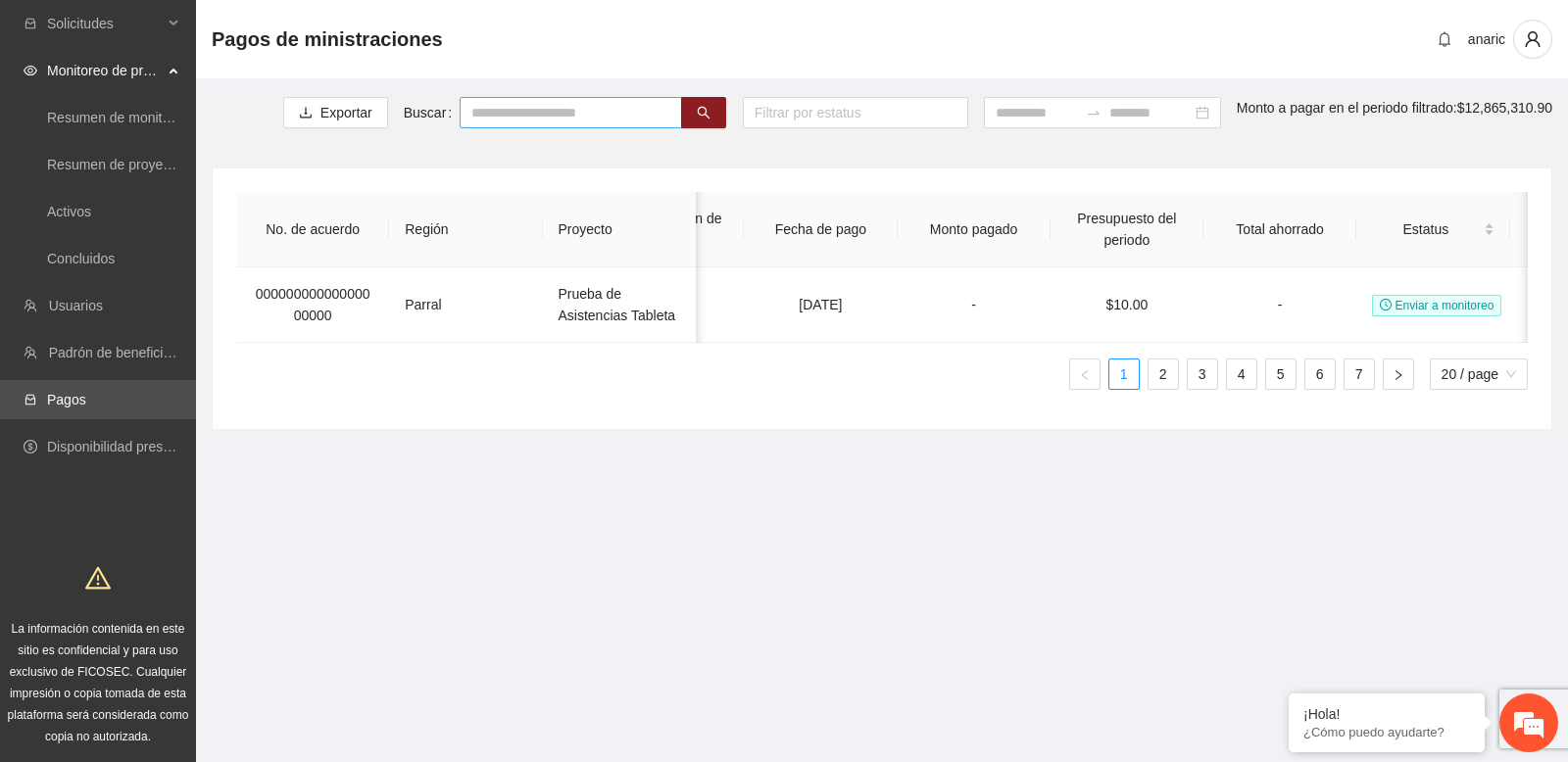 type 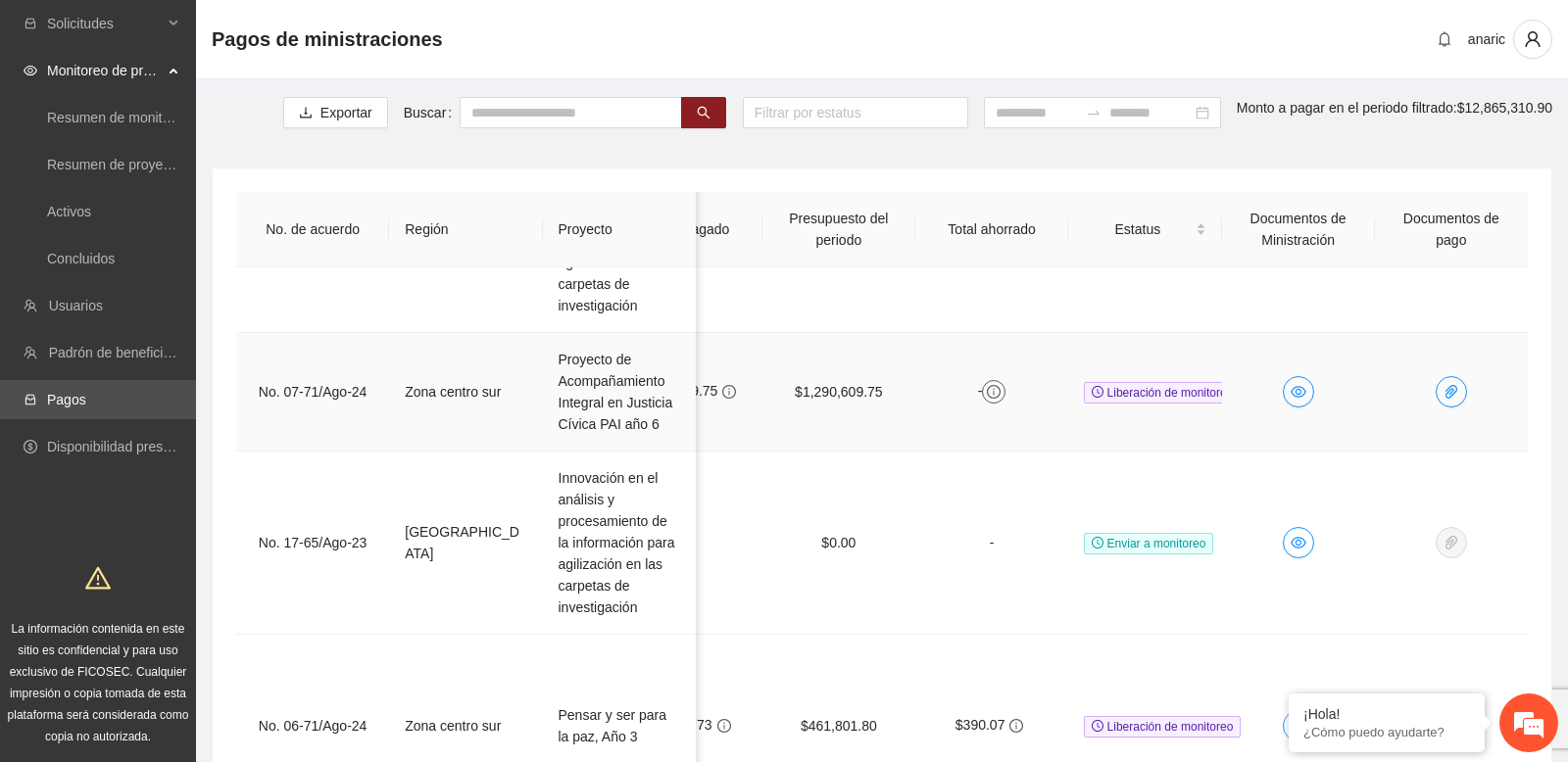 click 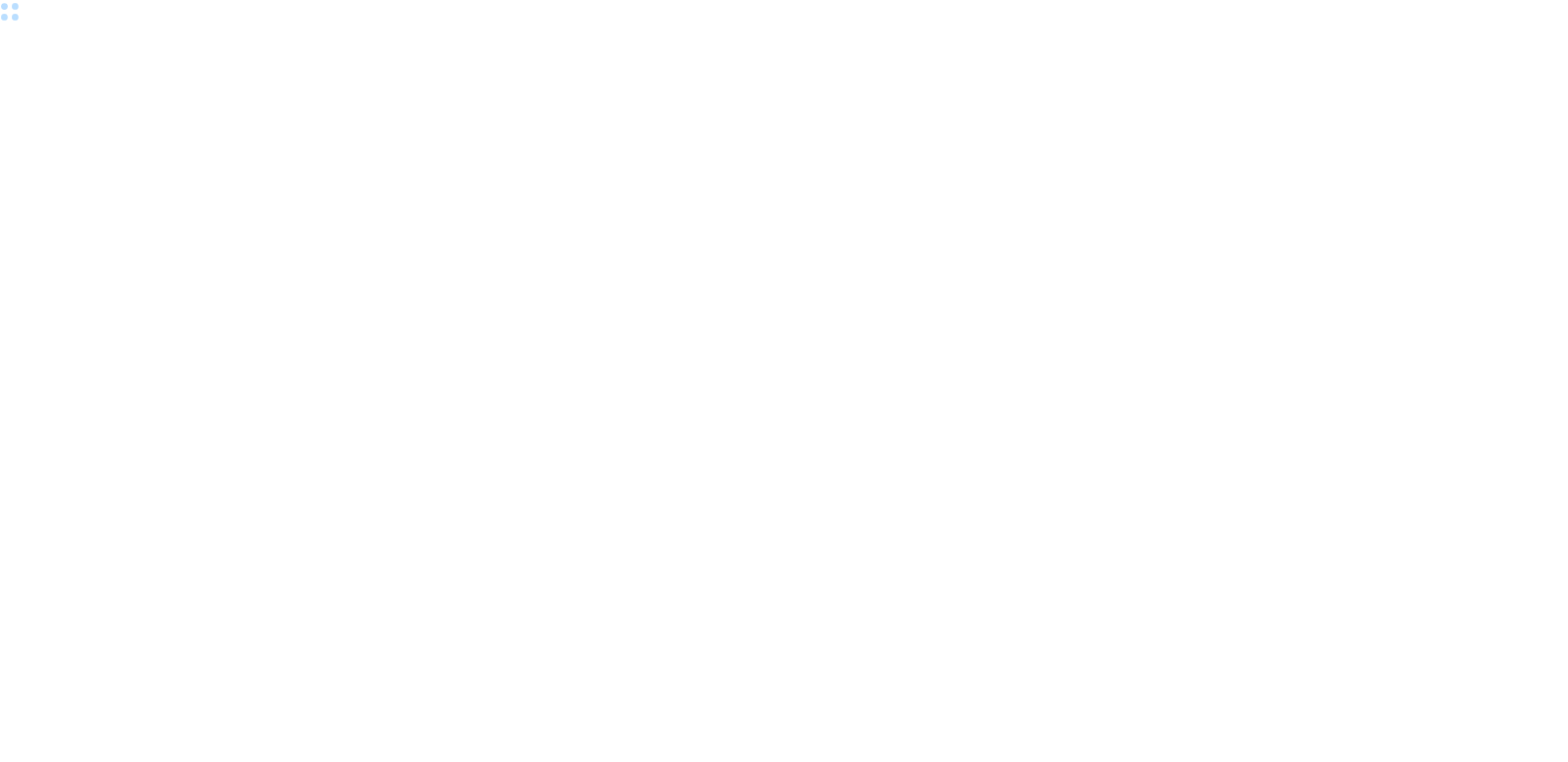 scroll, scrollTop: 0, scrollLeft: 0, axis: both 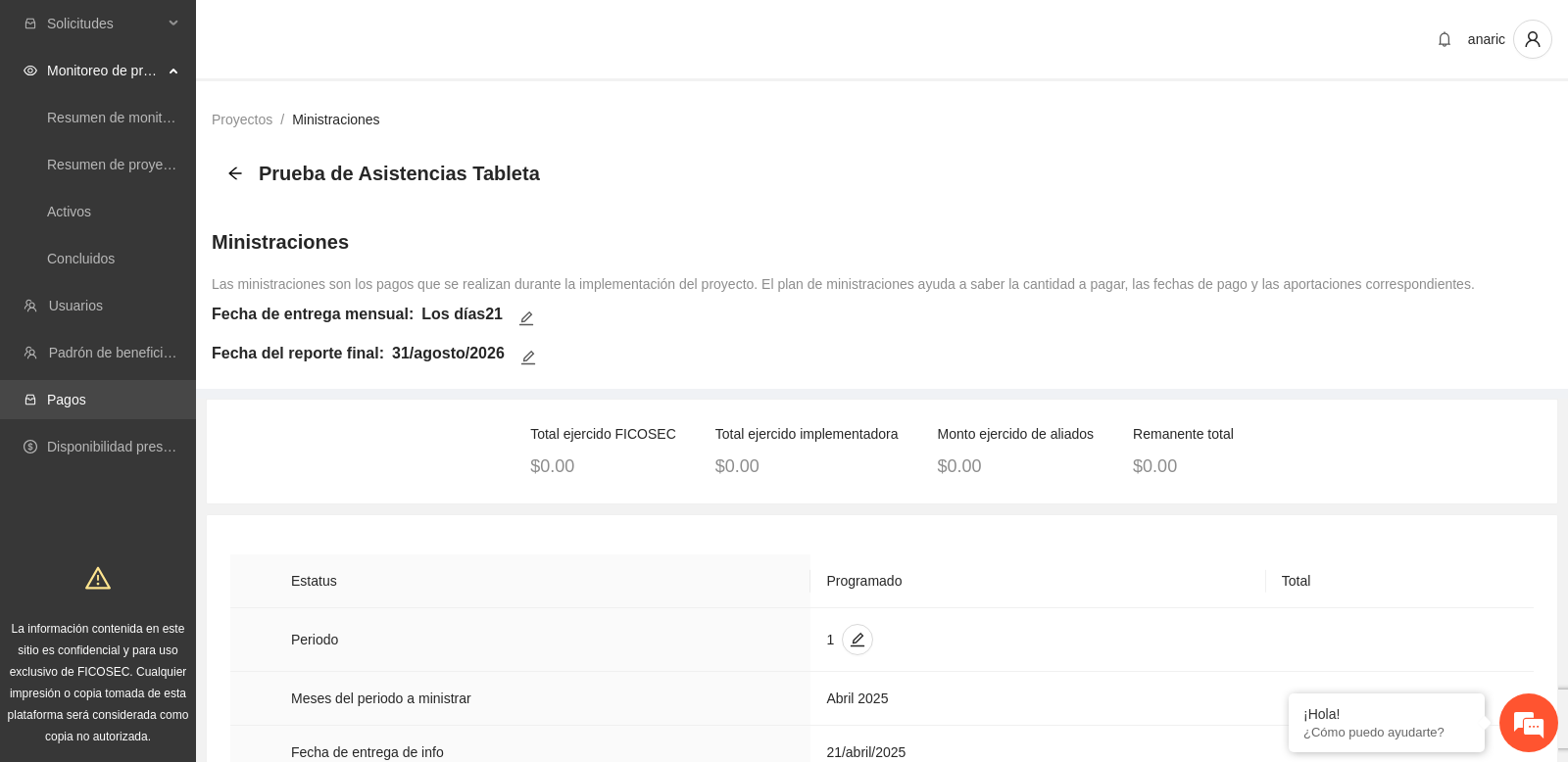 click on "Pagos" at bounding box center (67, 400) 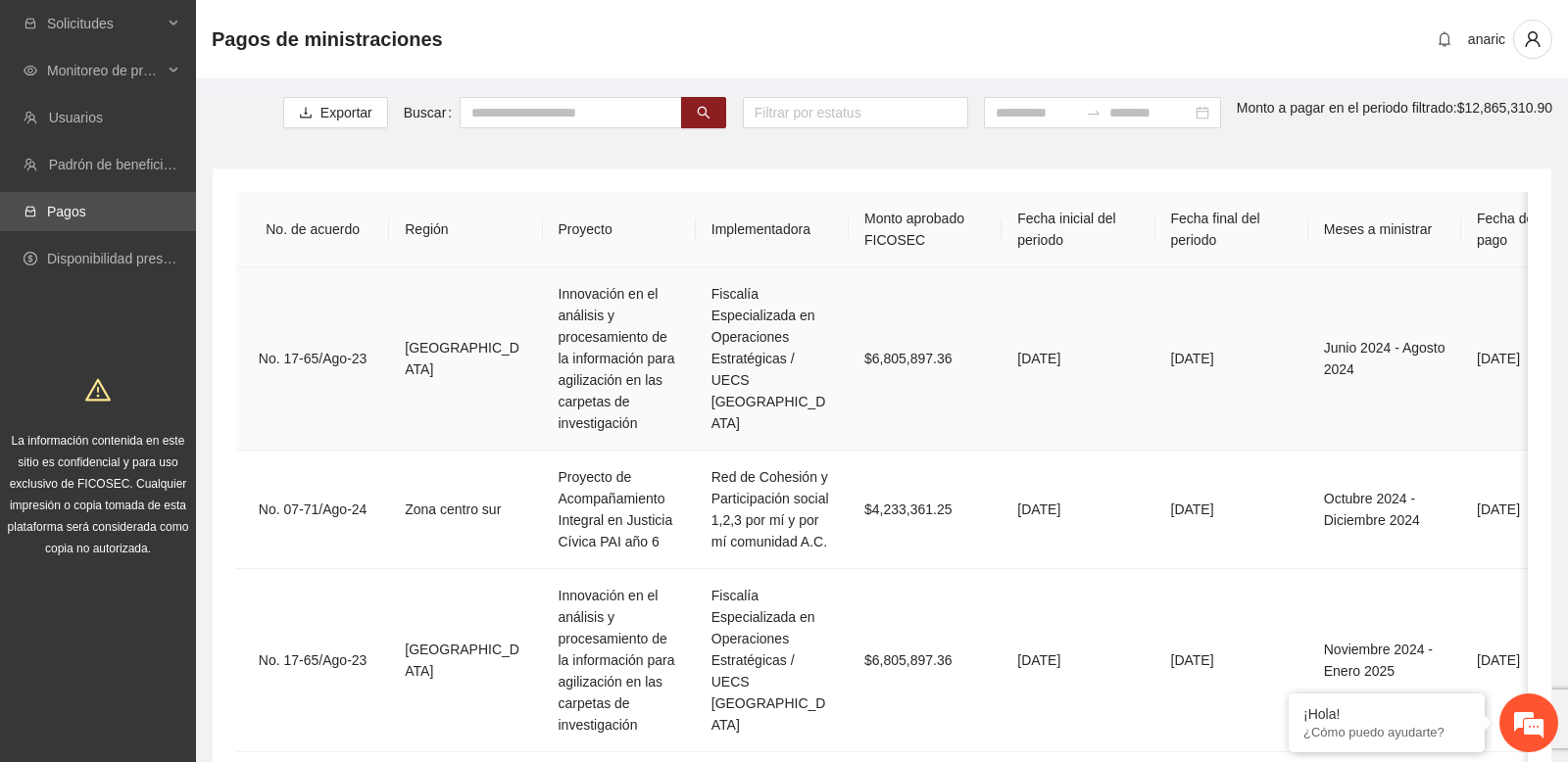 scroll, scrollTop: 0, scrollLeft: 130, axis: horizontal 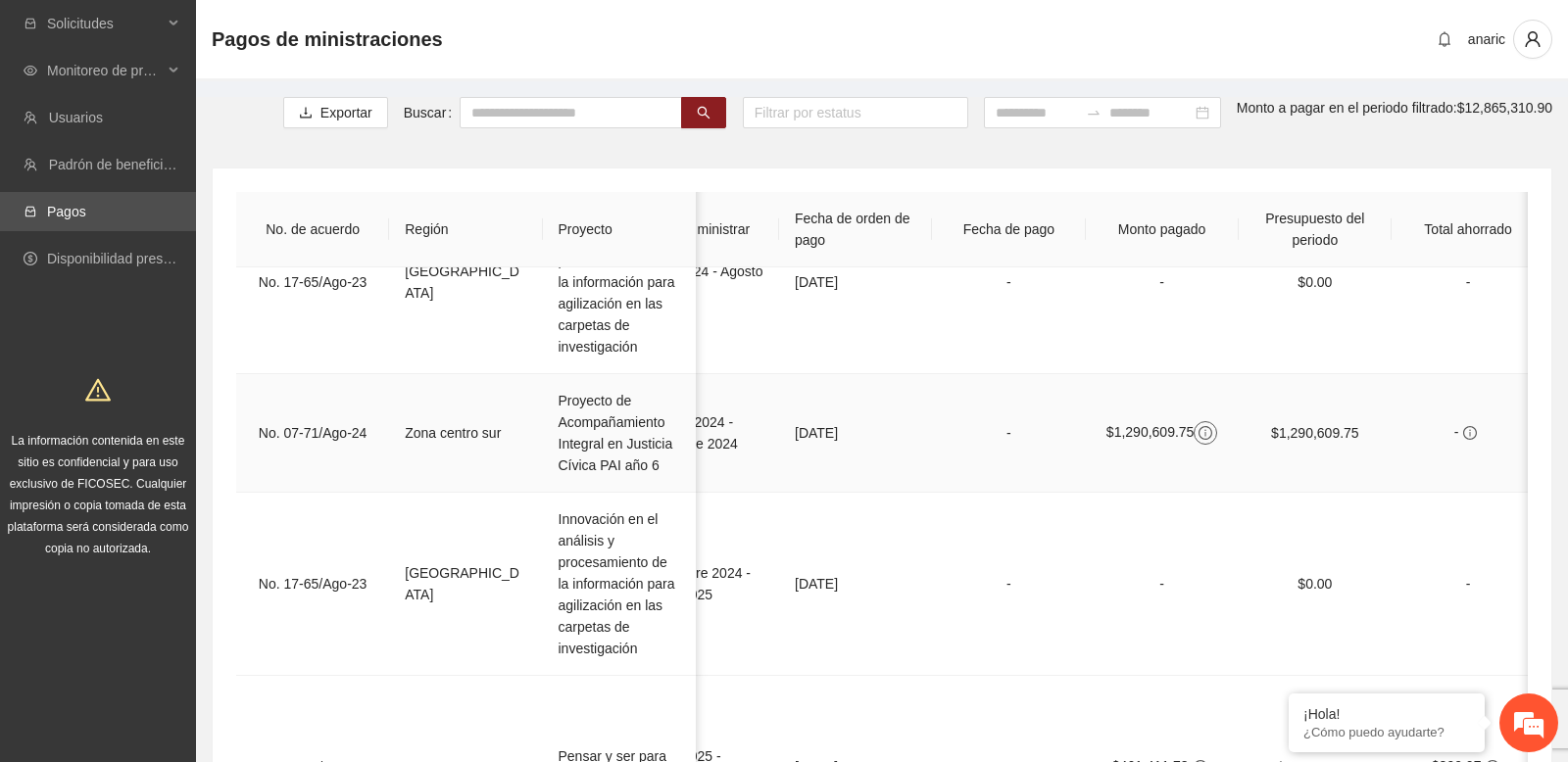 click 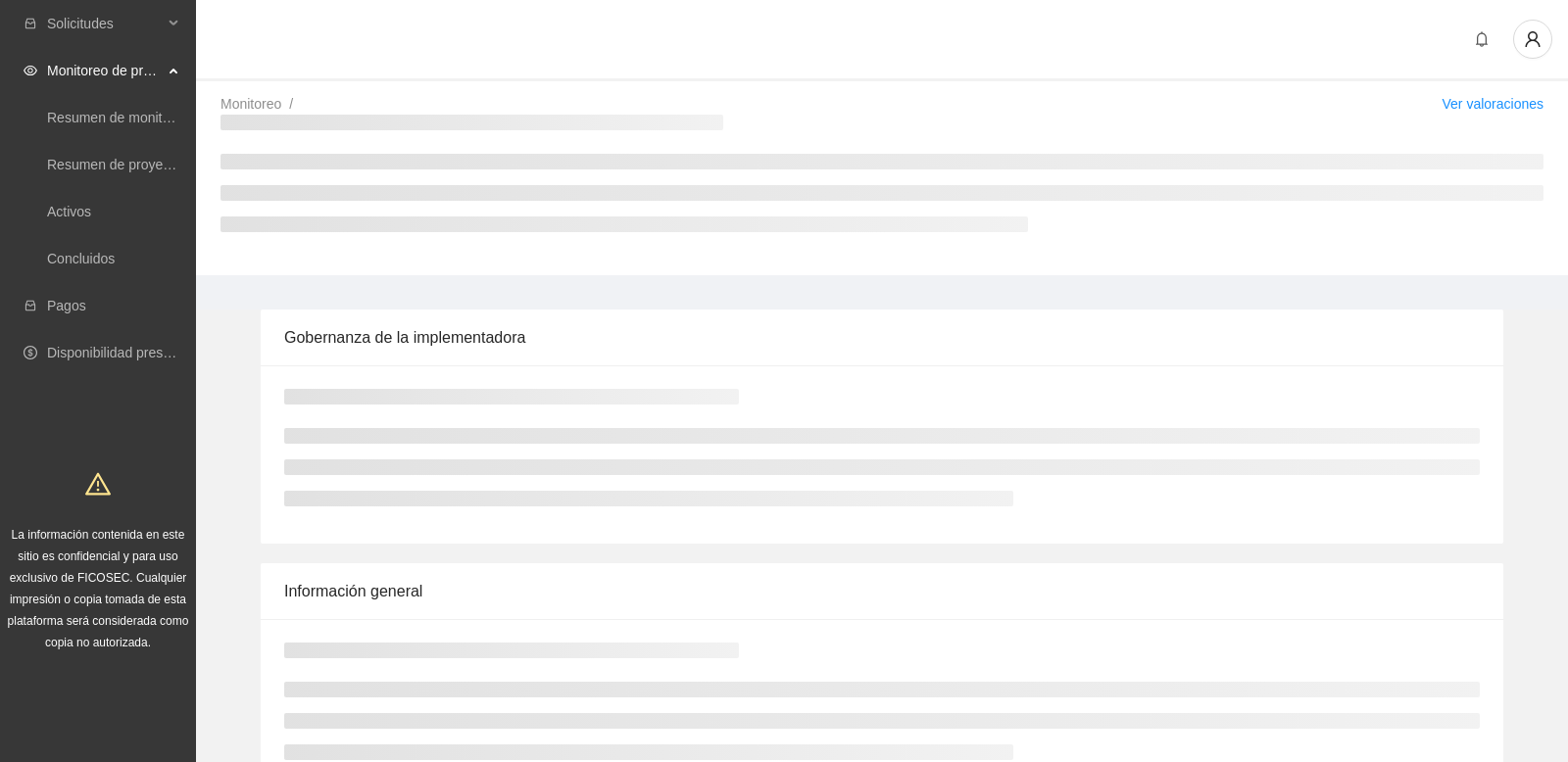 scroll, scrollTop: 0, scrollLeft: 0, axis: both 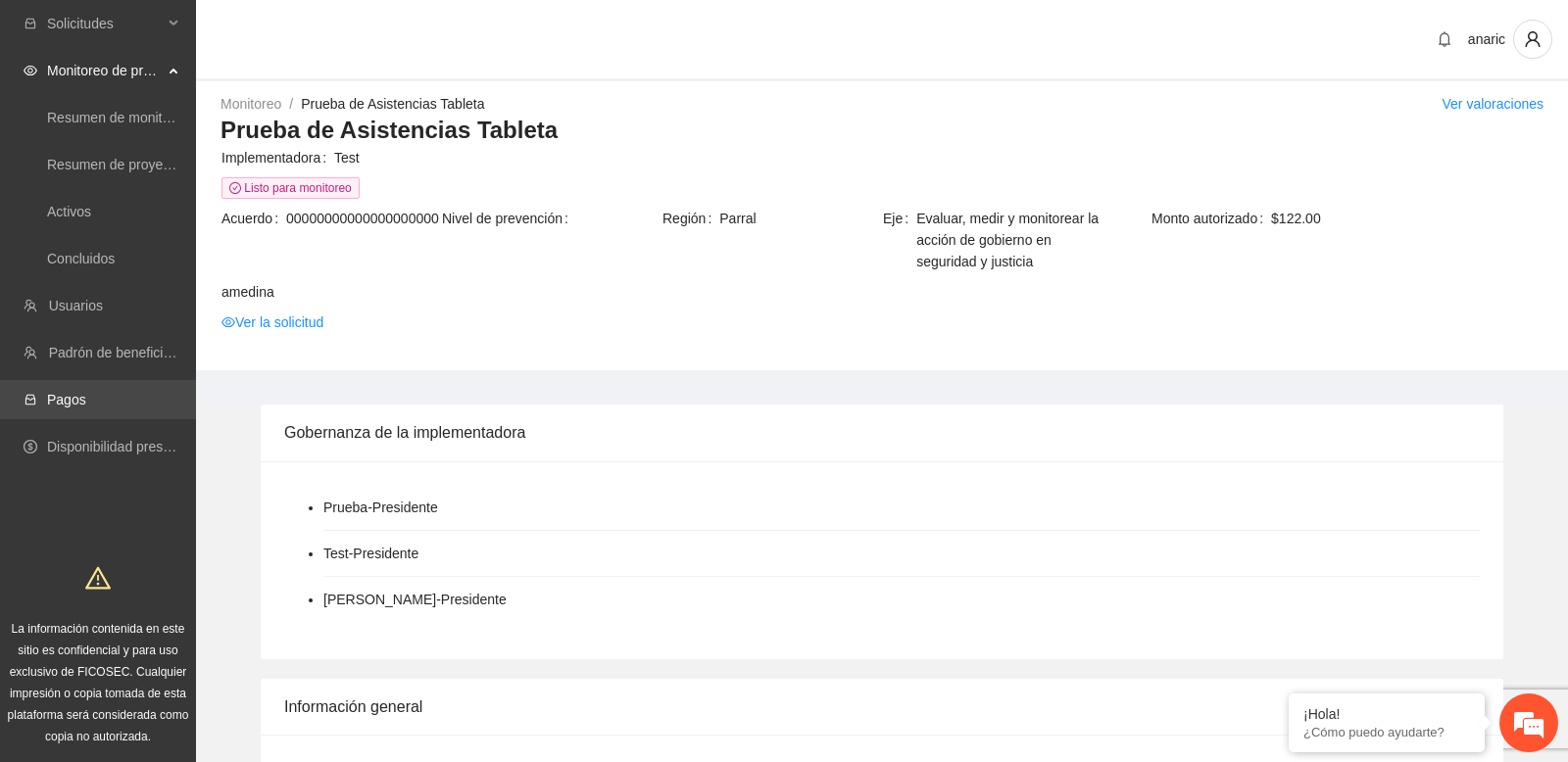 click on "Pagos" at bounding box center [67, 400] 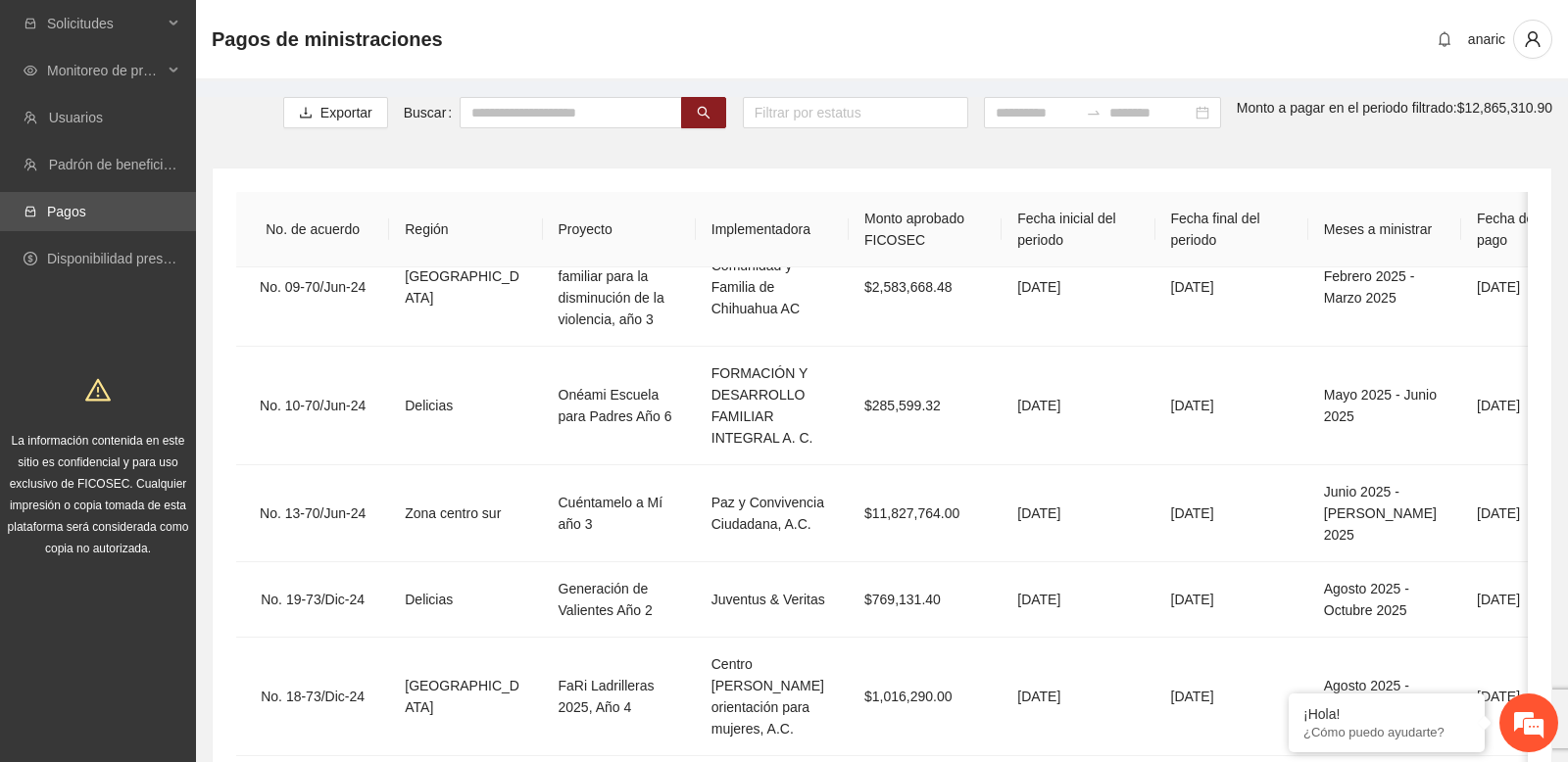 scroll, scrollTop: 875, scrollLeft: 2, axis: both 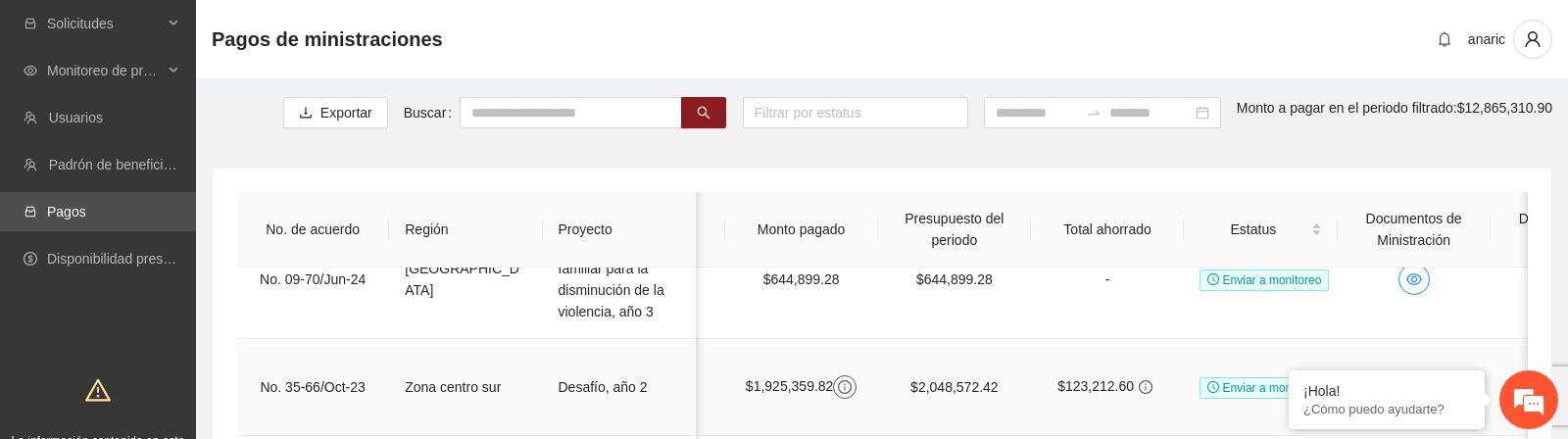 click 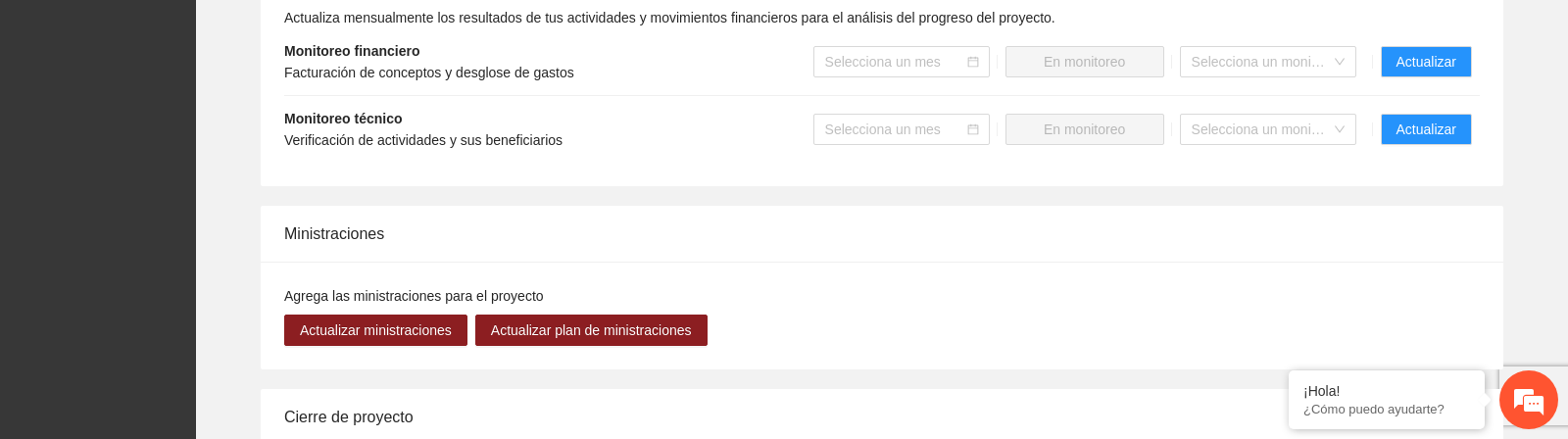 scroll, scrollTop: 1950, scrollLeft: 0, axis: vertical 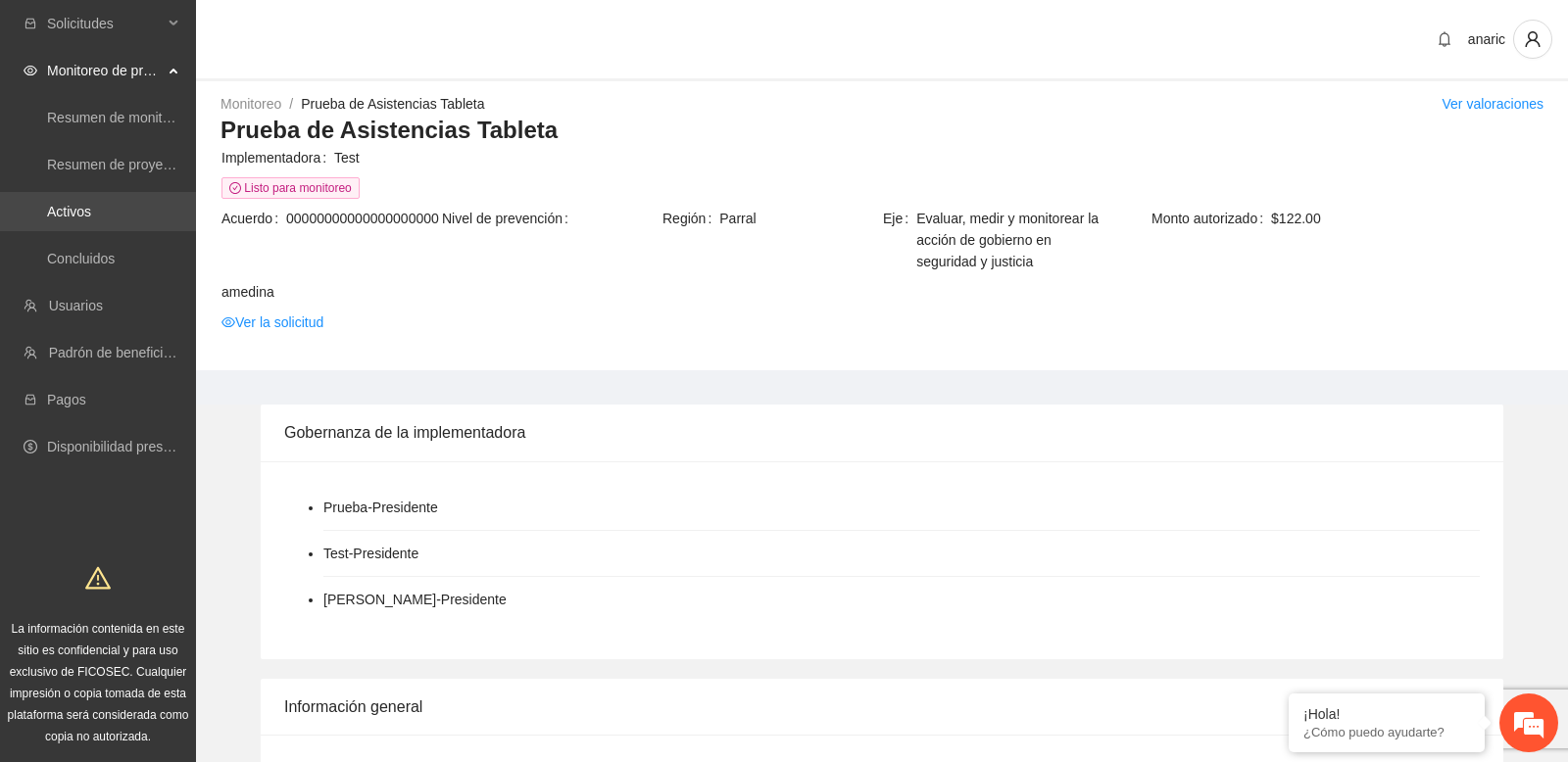 click on "Activos" at bounding box center (69, 212) 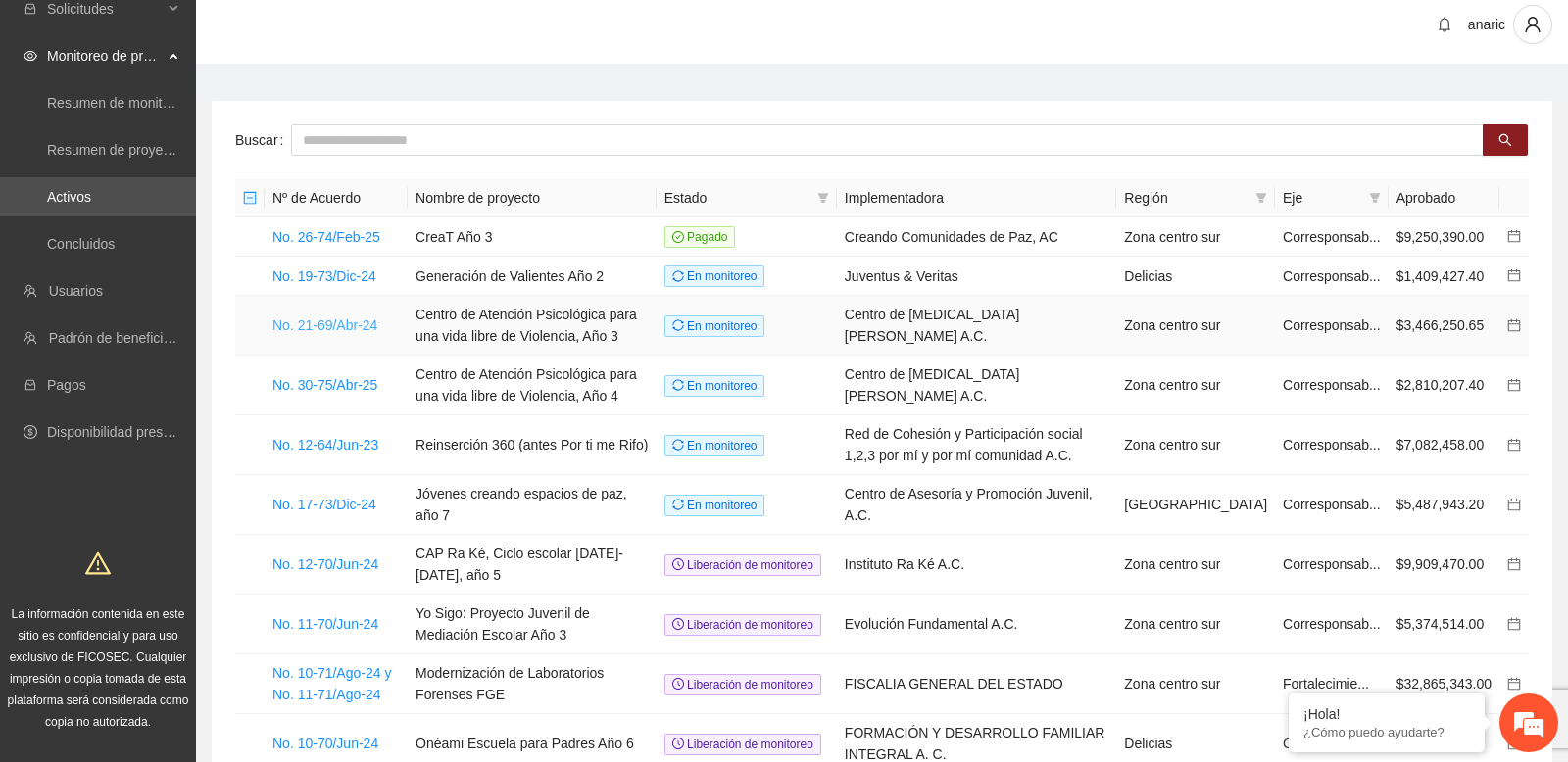 scroll, scrollTop: 18, scrollLeft: 0, axis: vertical 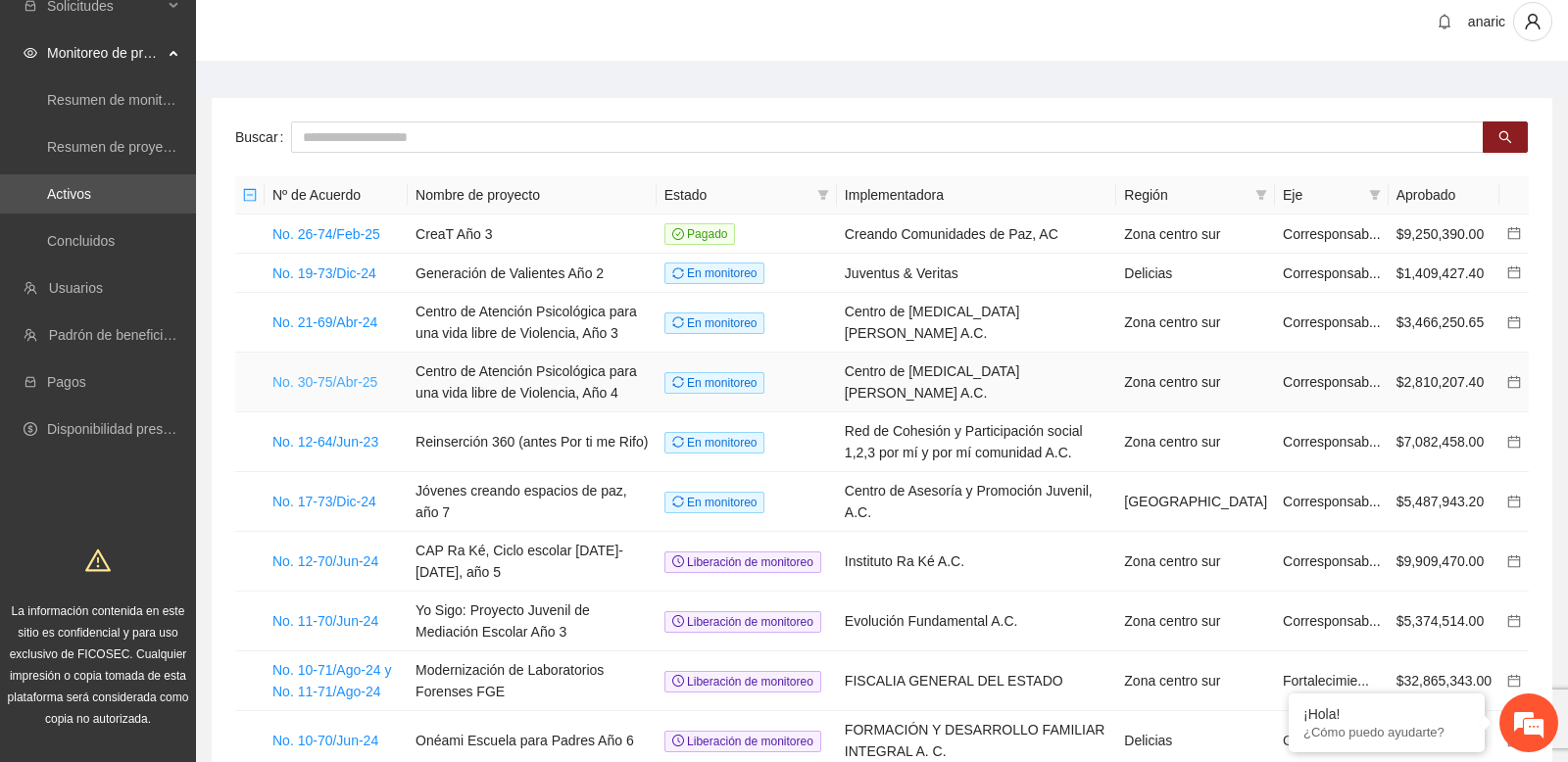 click on "No. 30-75/Abr-25" at bounding box center (324, 382) 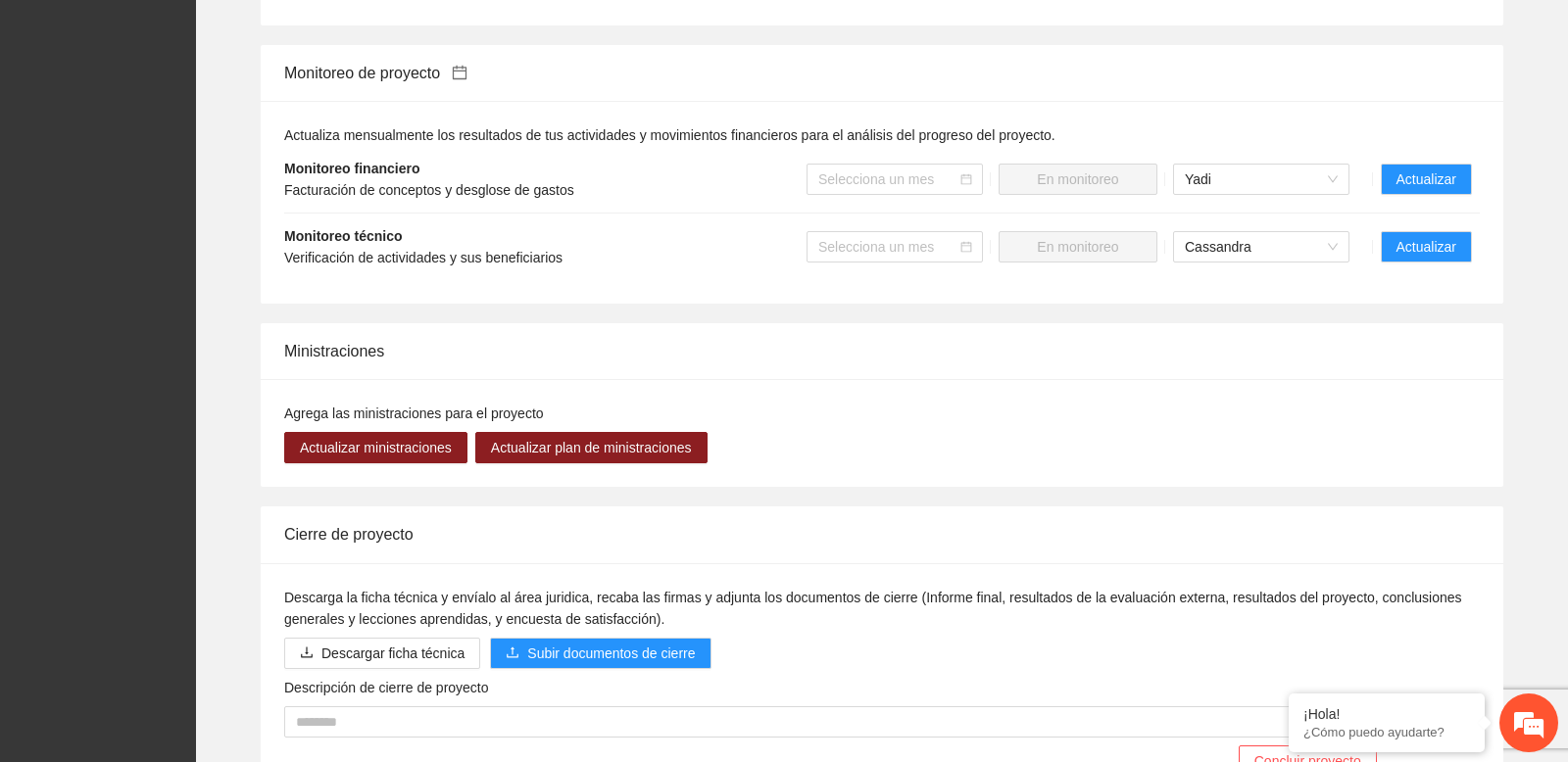 scroll, scrollTop: 1783, scrollLeft: 0, axis: vertical 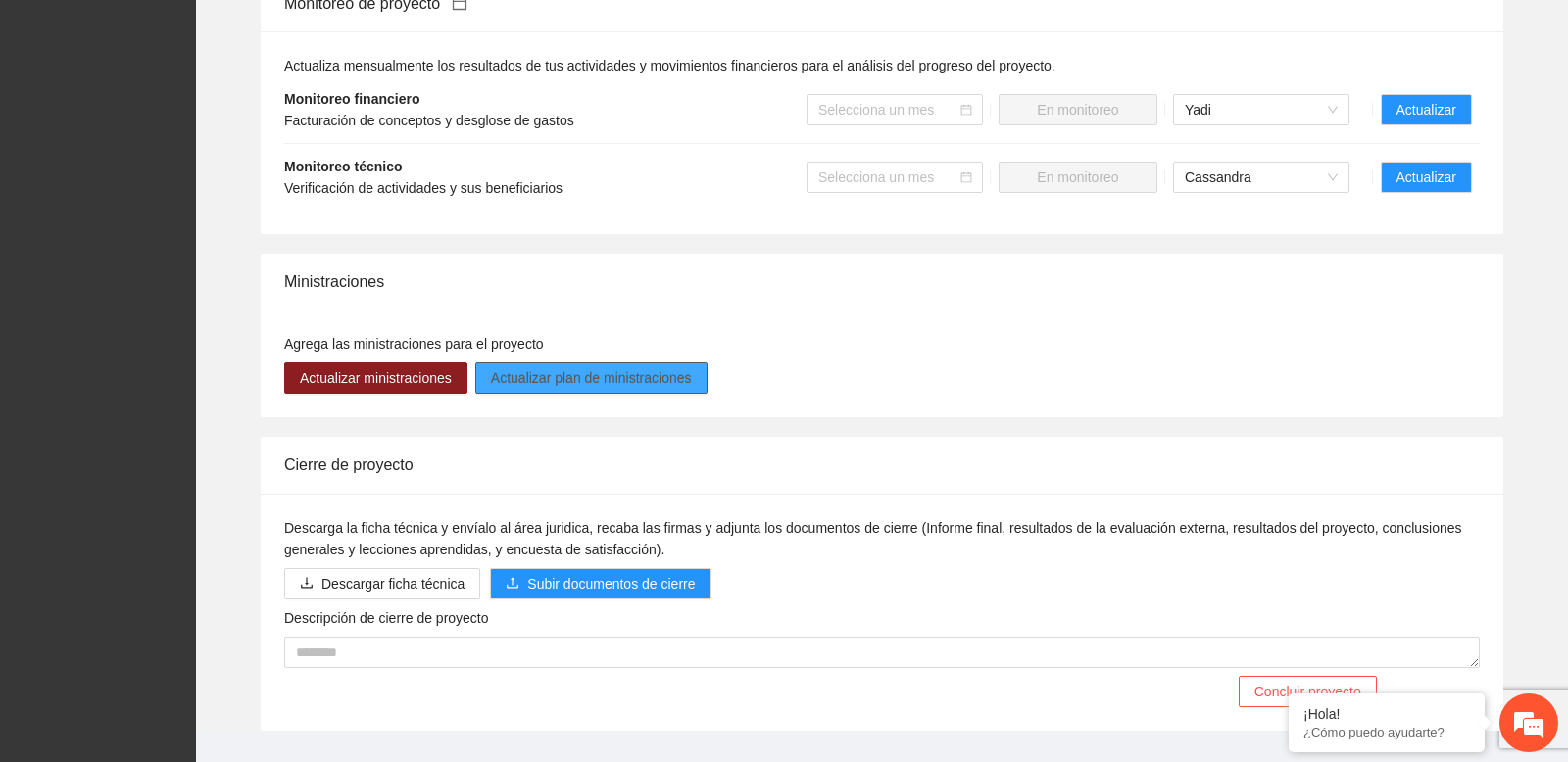 click on "Actualizar plan de ministraciones" at bounding box center [591, 378] 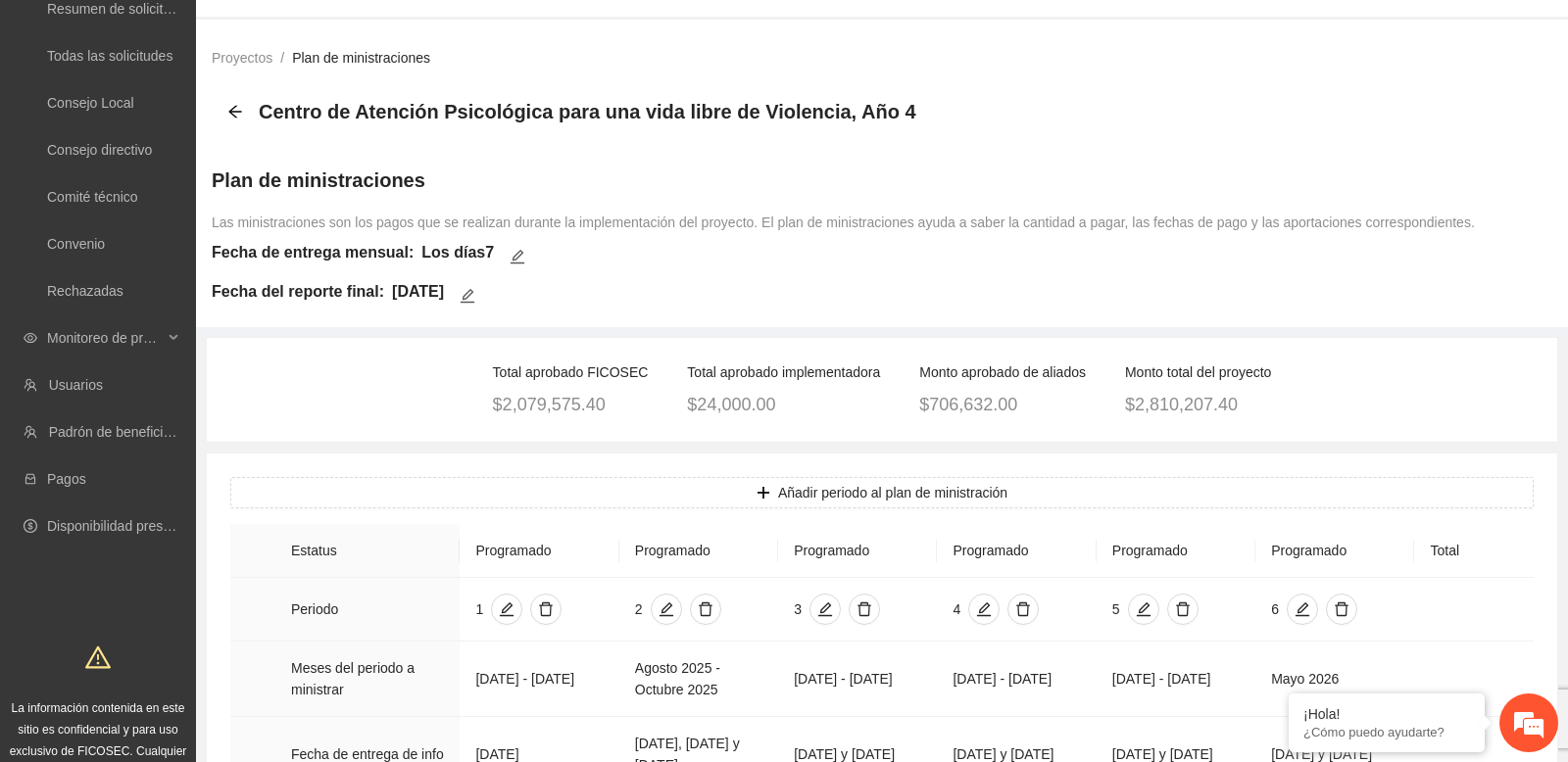 scroll, scrollTop: 0, scrollLeft: 0, axis: both 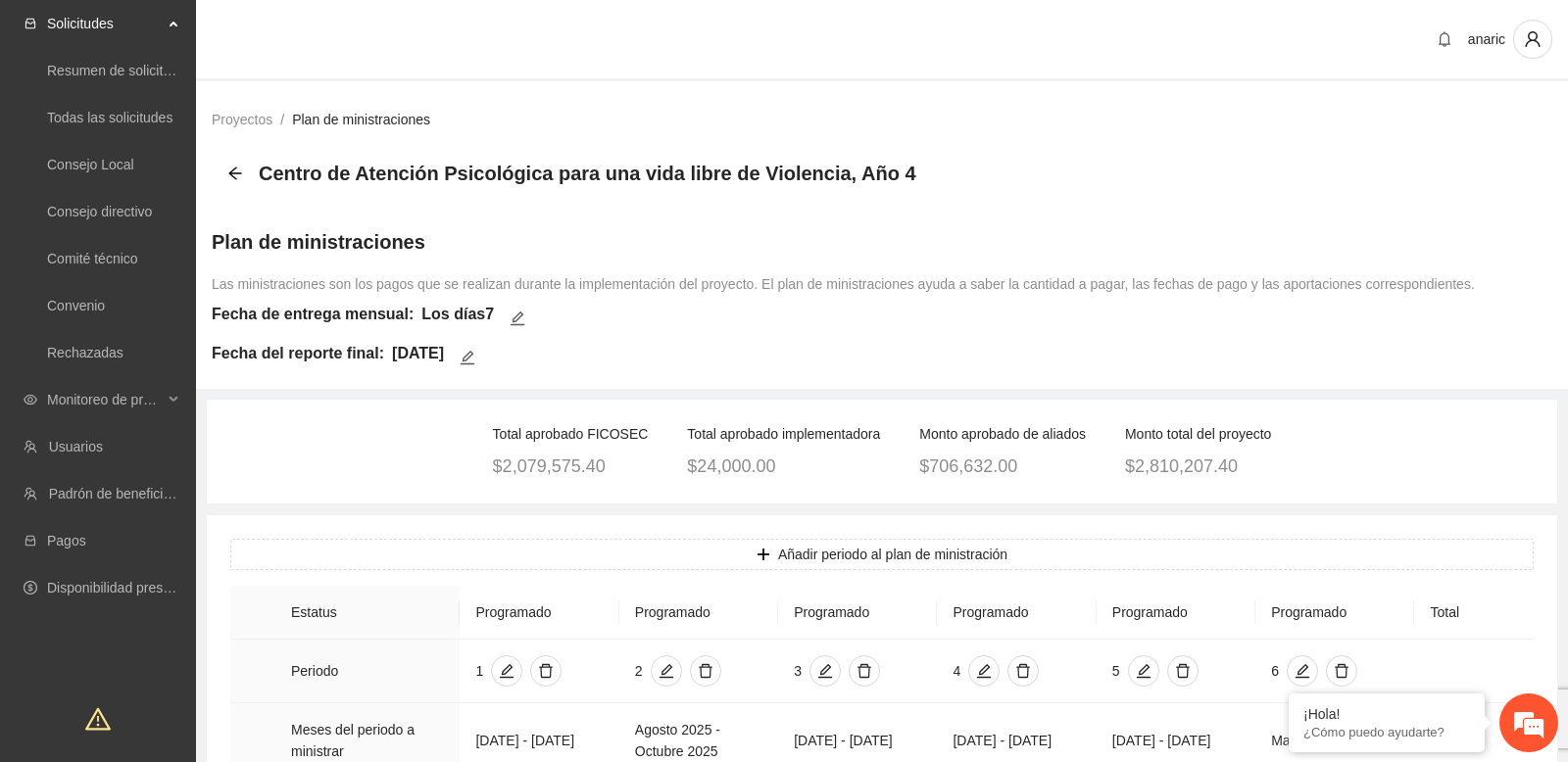 click on "Centro de Atención Psicológica para una vida libre de Violencia, Año 4" at bounding box center [577, 173] 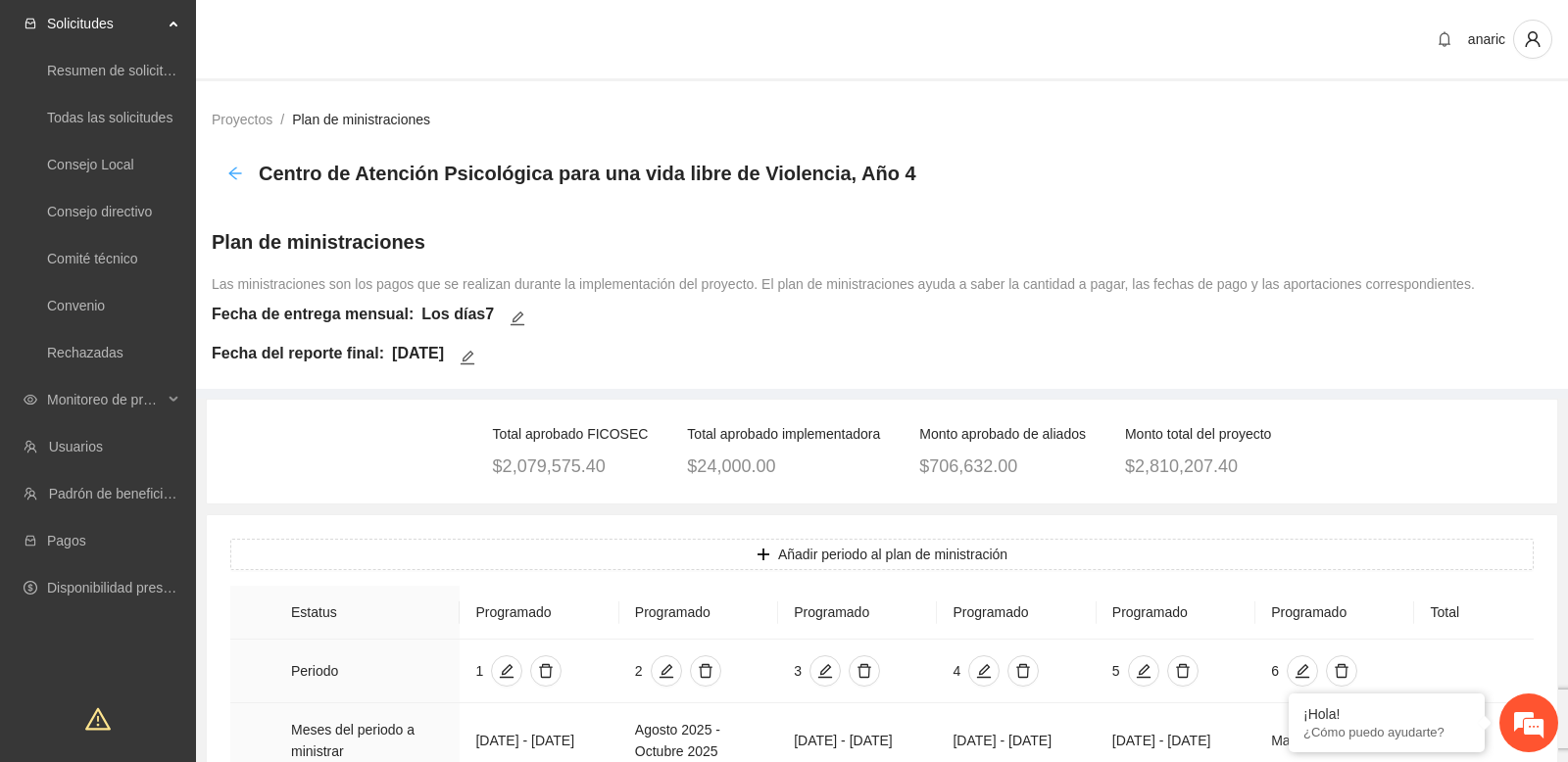 click 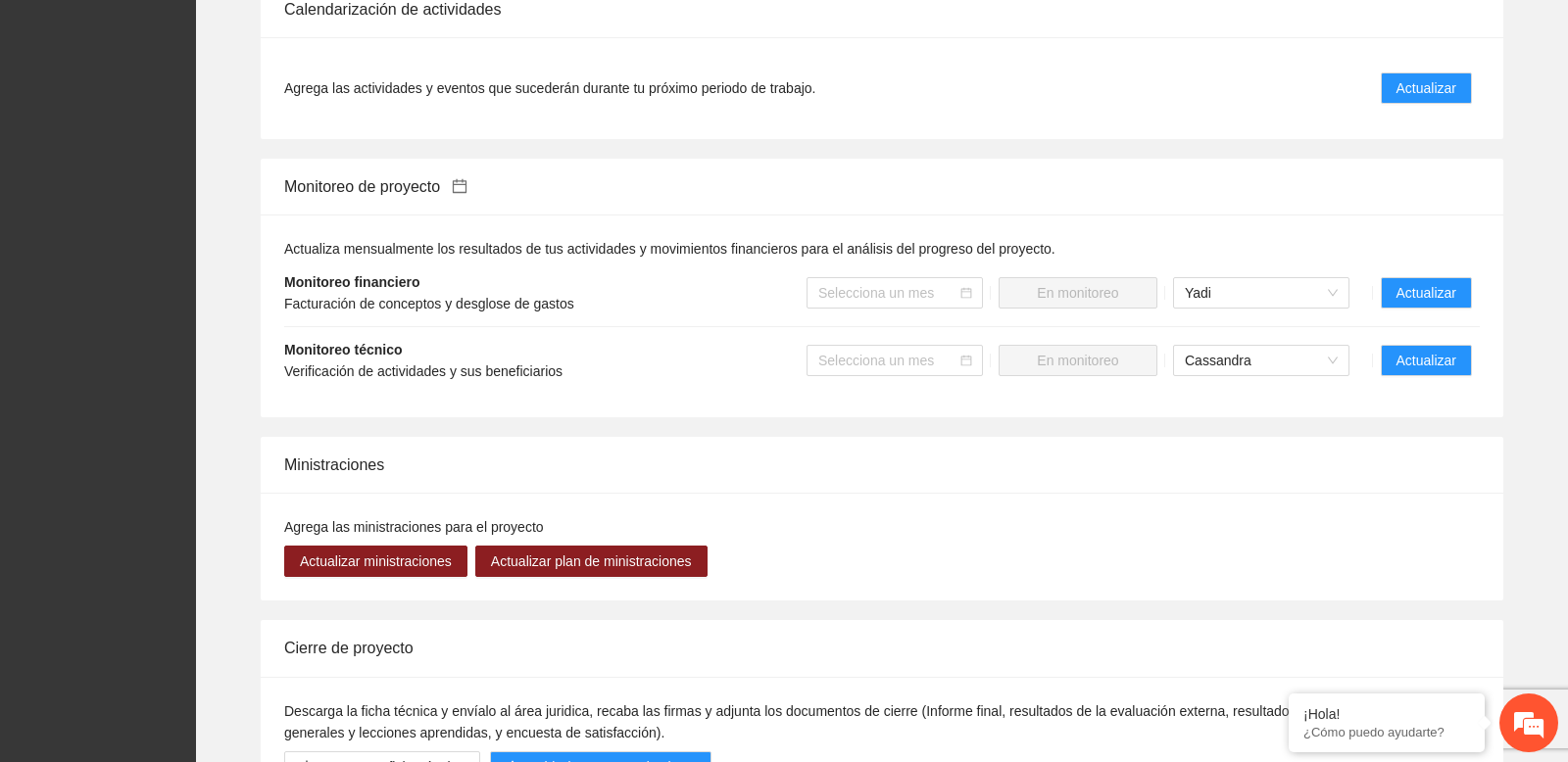 scroll, scrollTop: 1783, scrollLeft: 0, axis: vertical 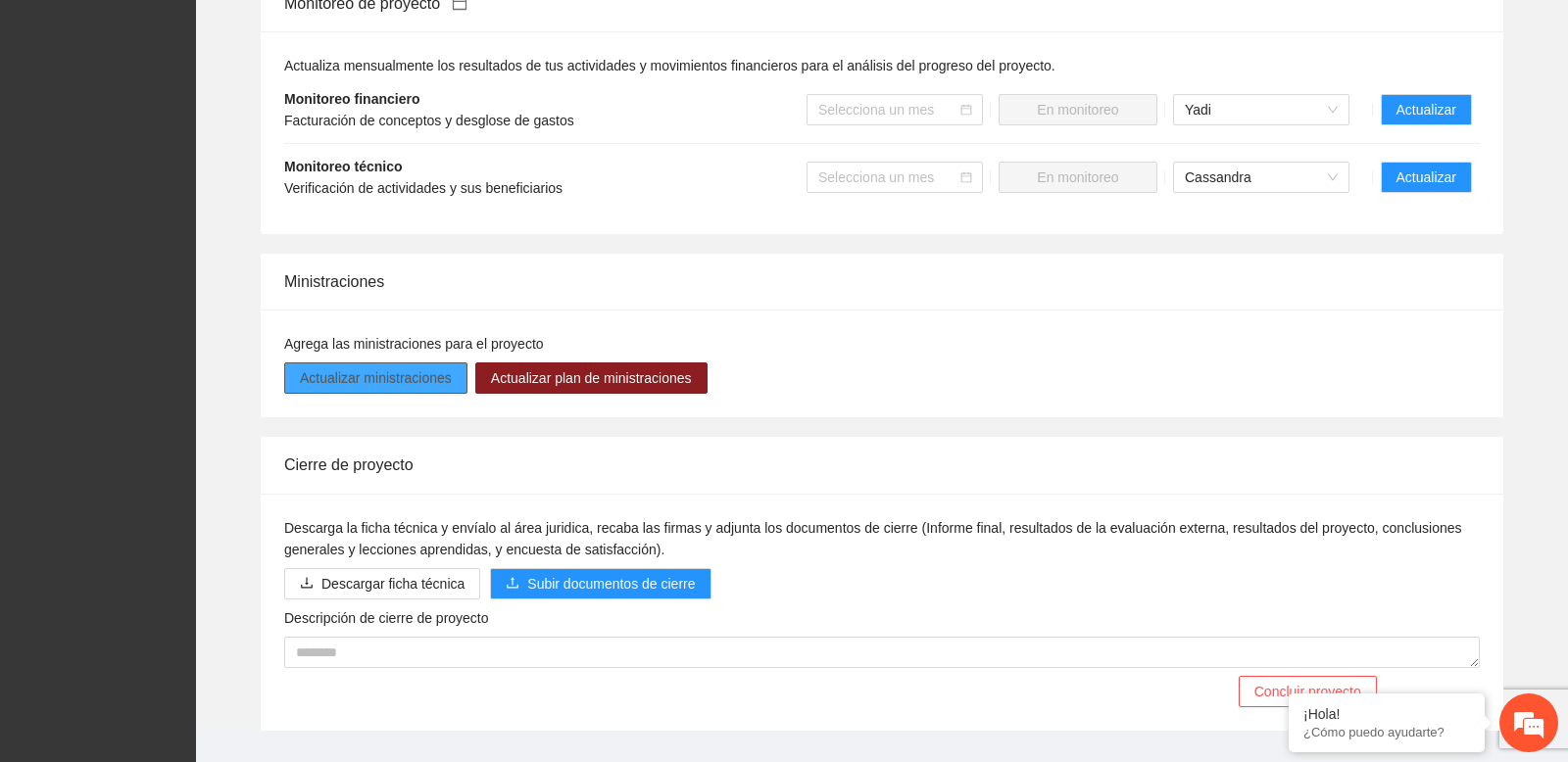 click on "Actualizar ministraciones" at bounding box center (375, 378) 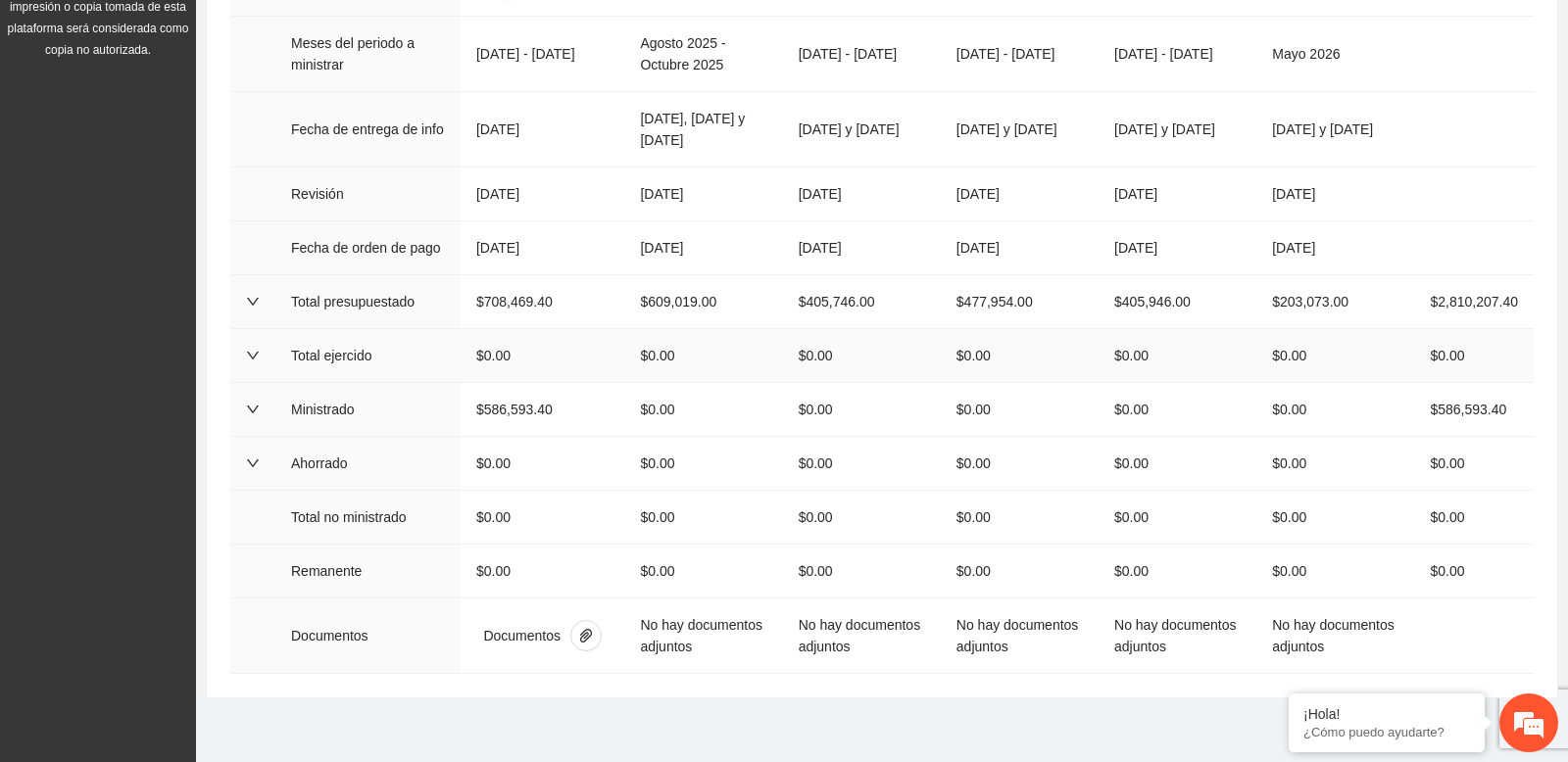 scroll, scrollTop: 752, scrollLeft: 0, axis: vertical 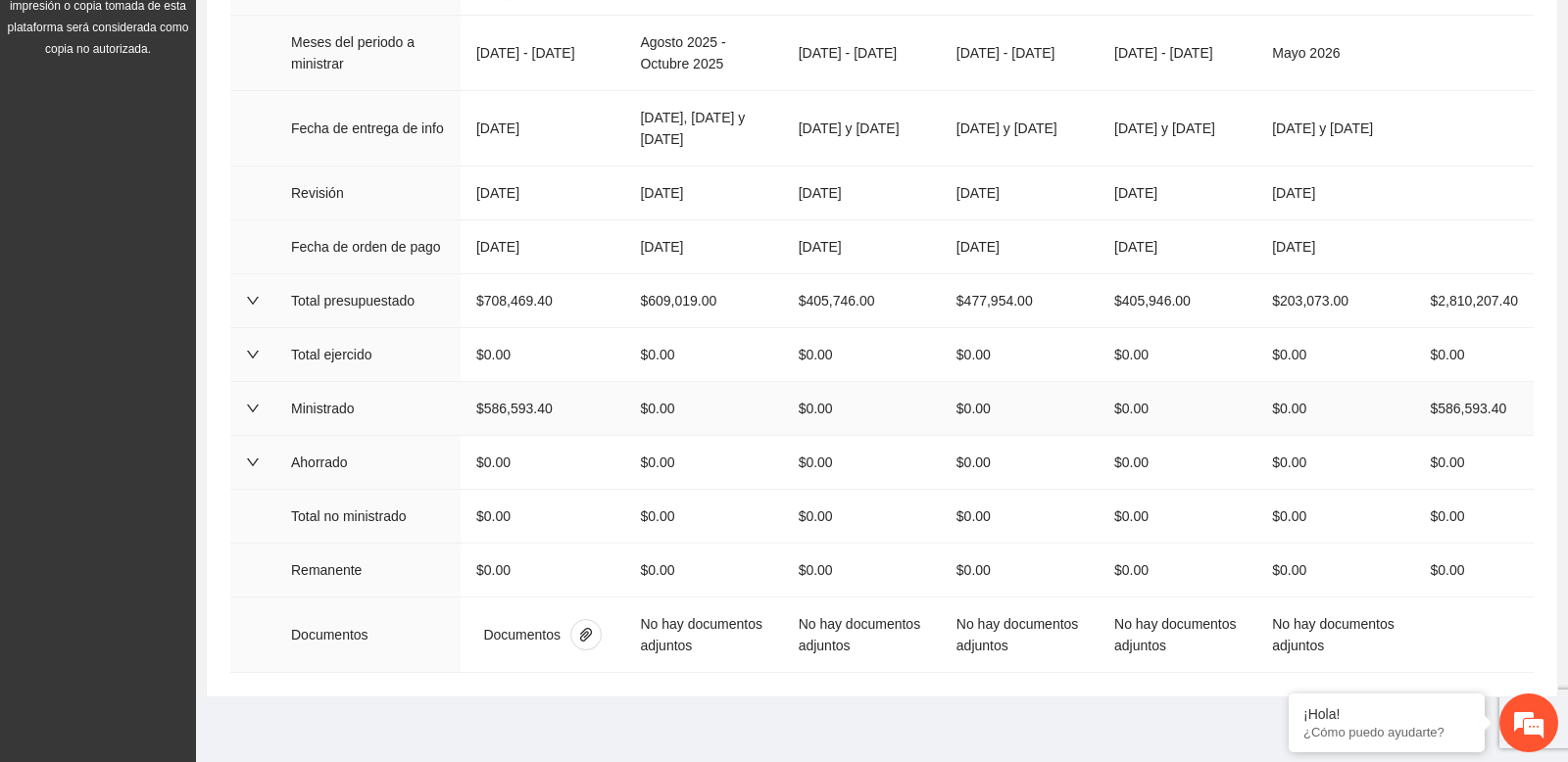 click 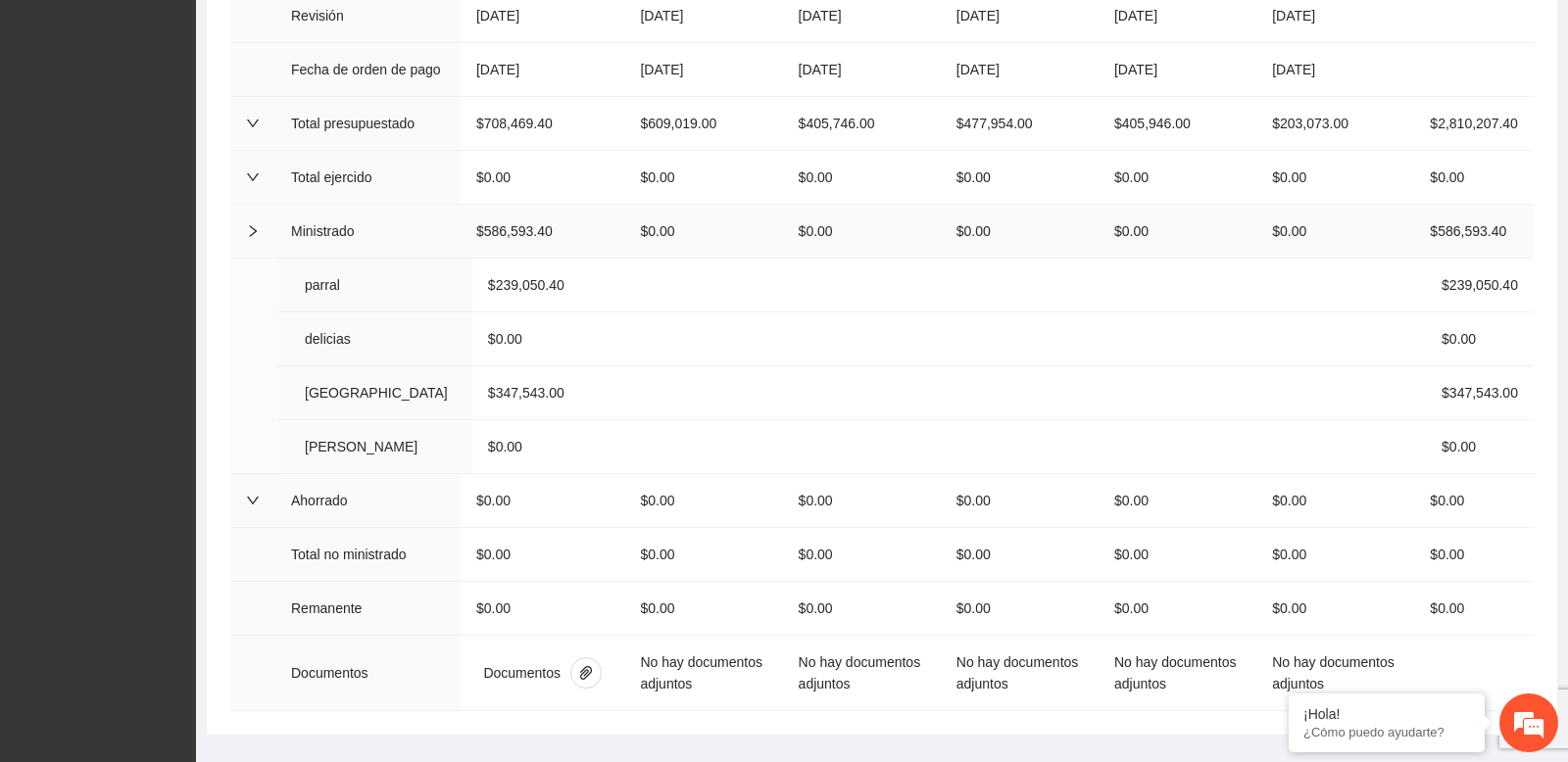 scroll, scrollTop: 866, scrollLeft: 0, axis: vertical 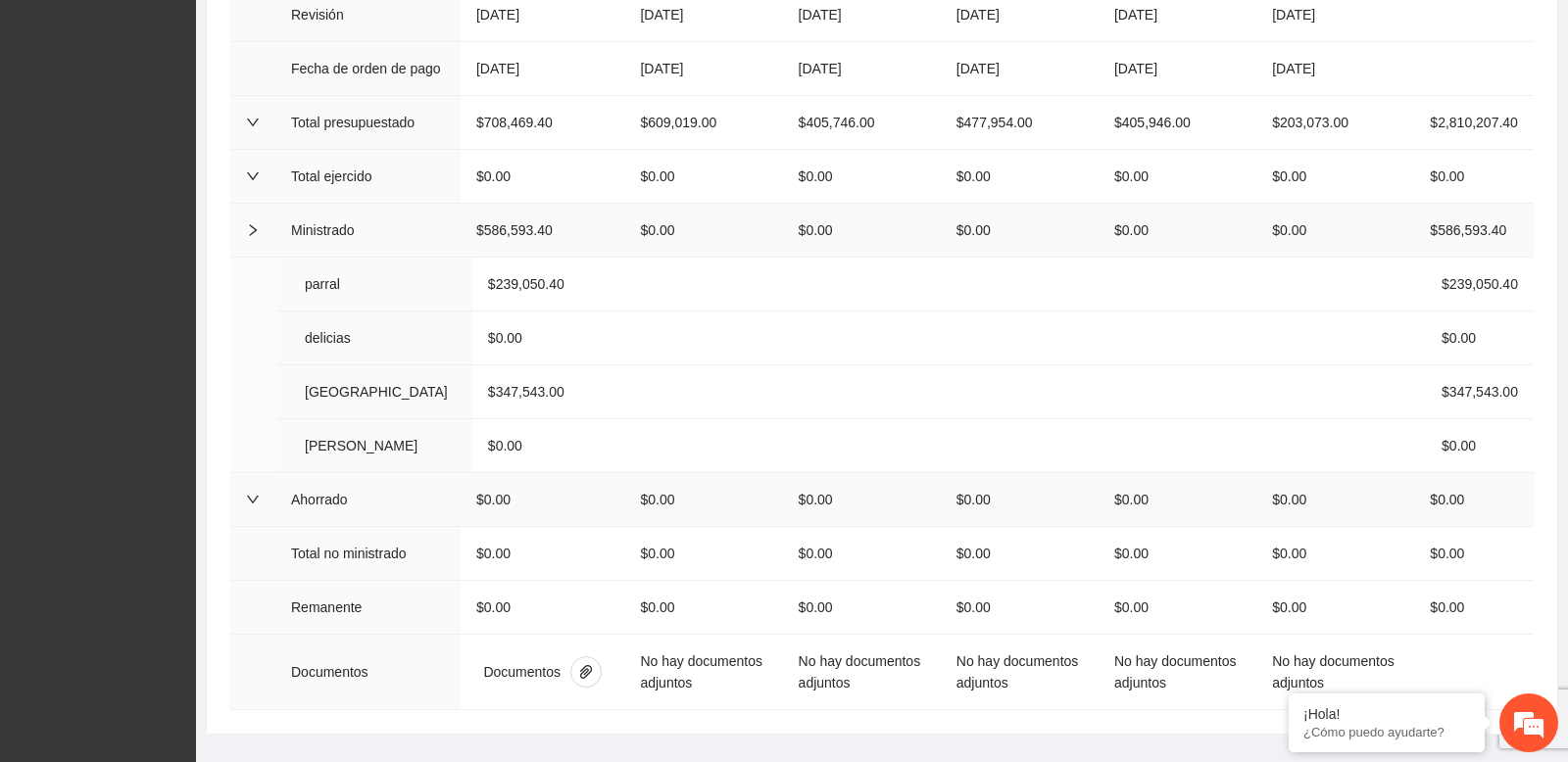 click 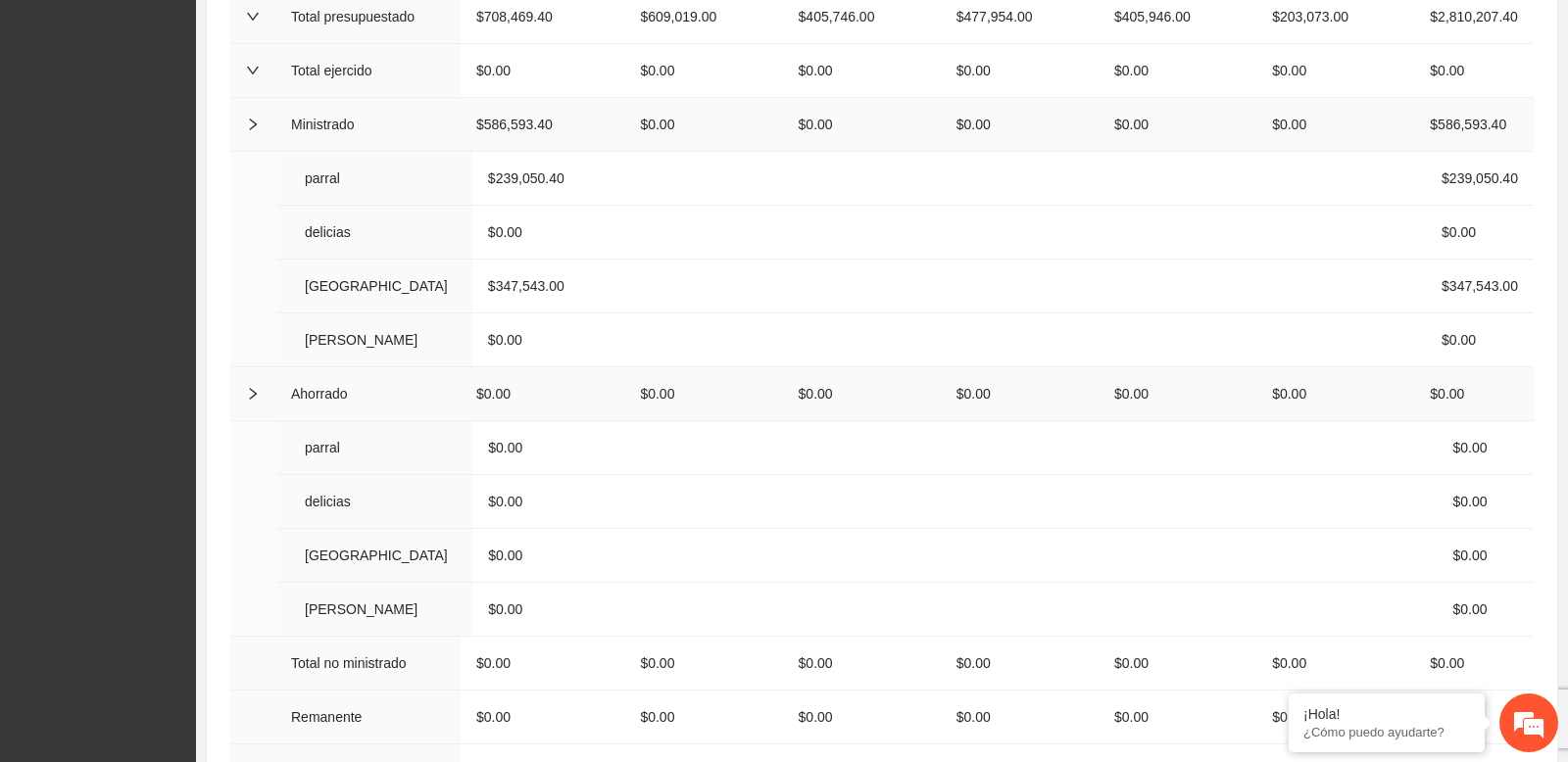 click 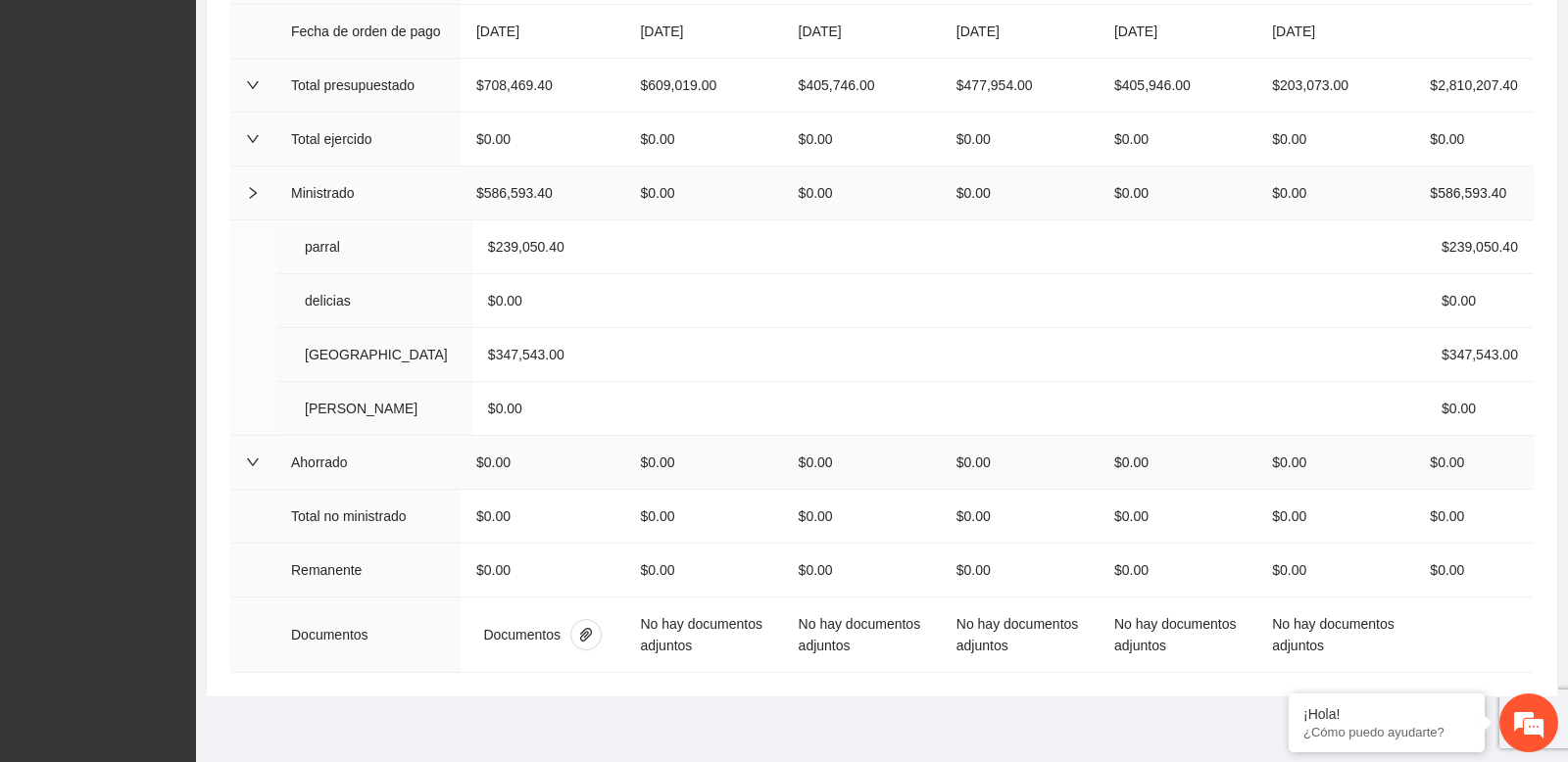 scroll, scrollTop: 968, scrollLeft: 0, axis: vertical 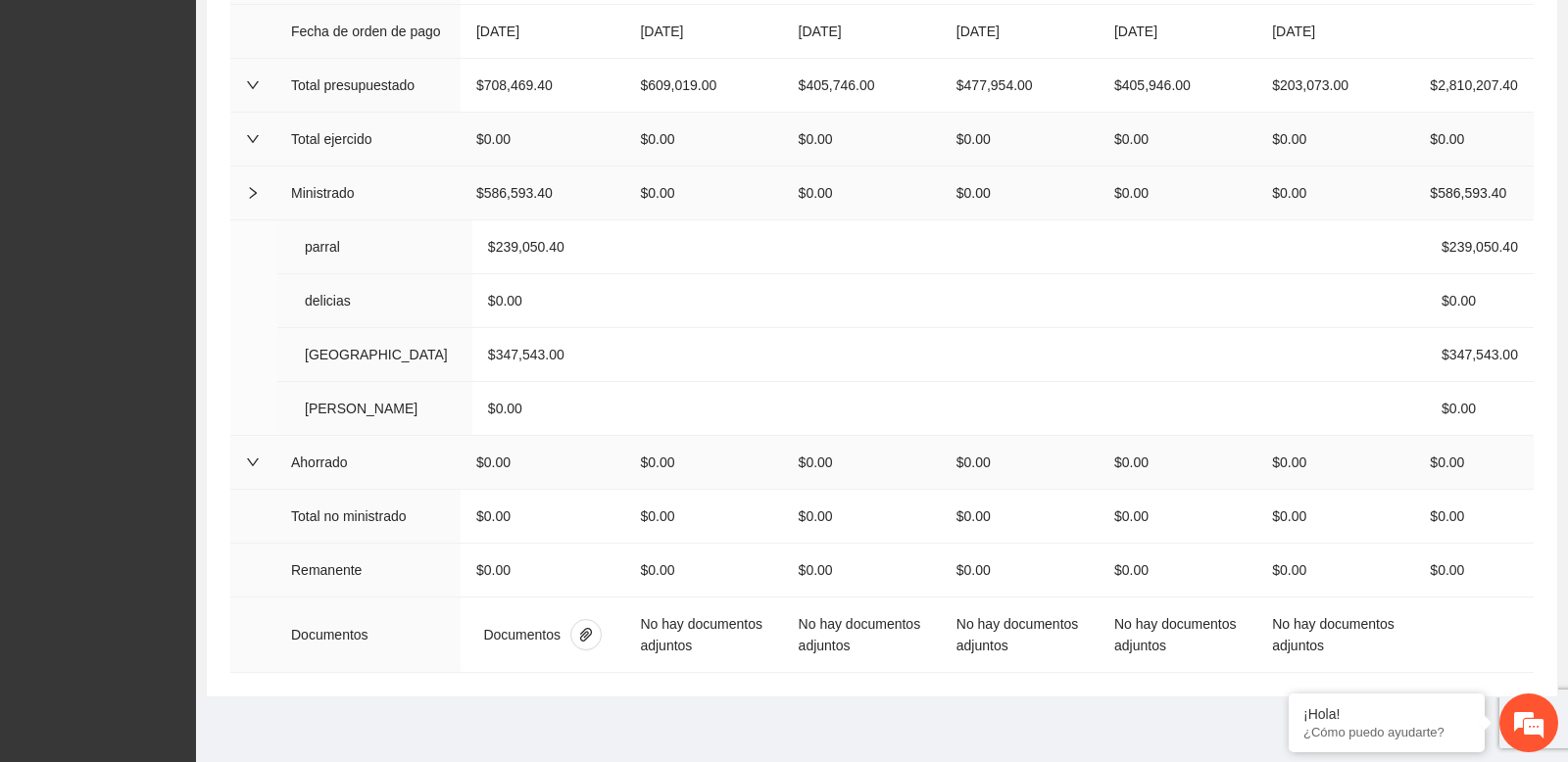 click 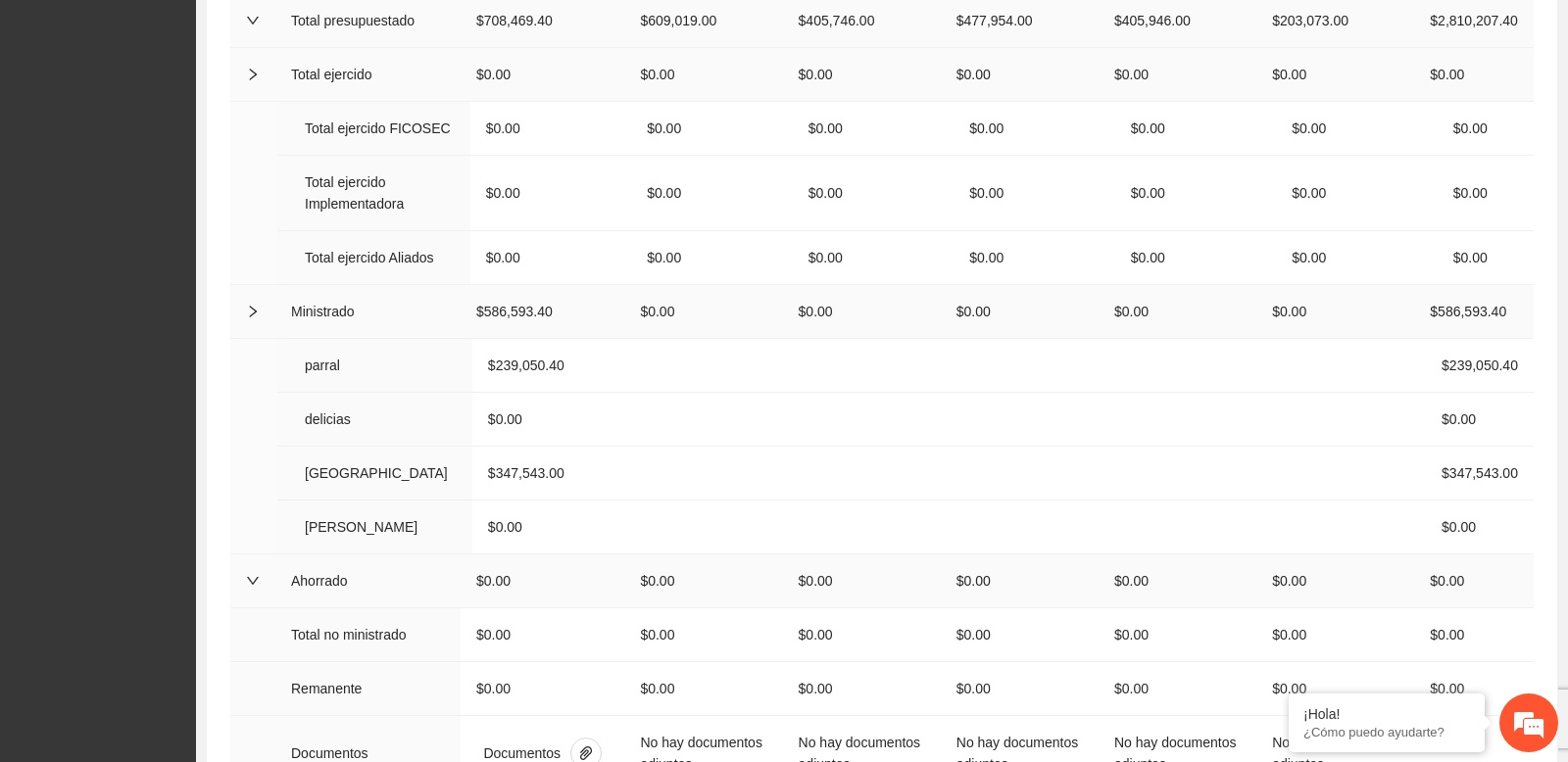 click at bounding box center [253, 21] 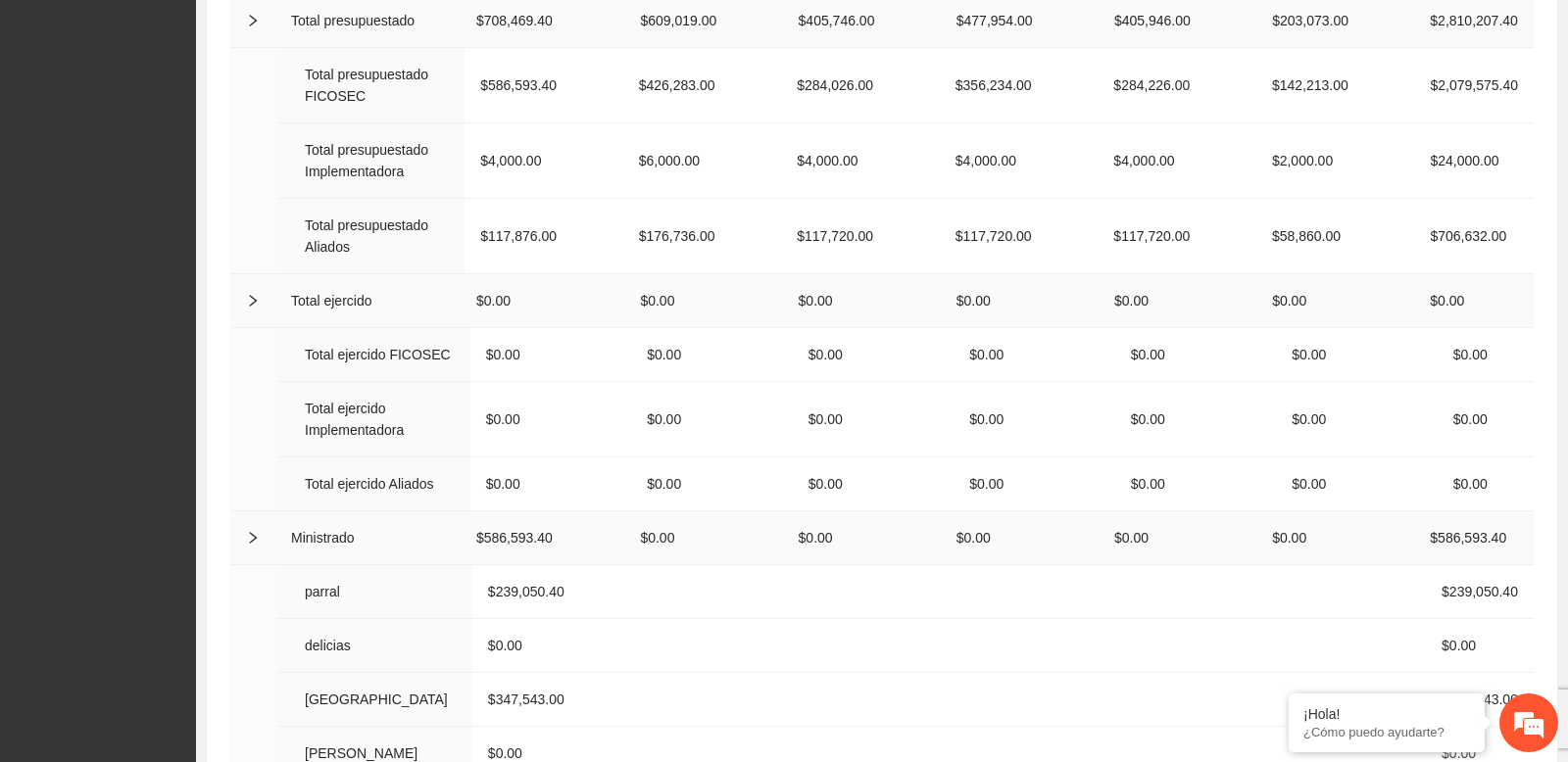 click 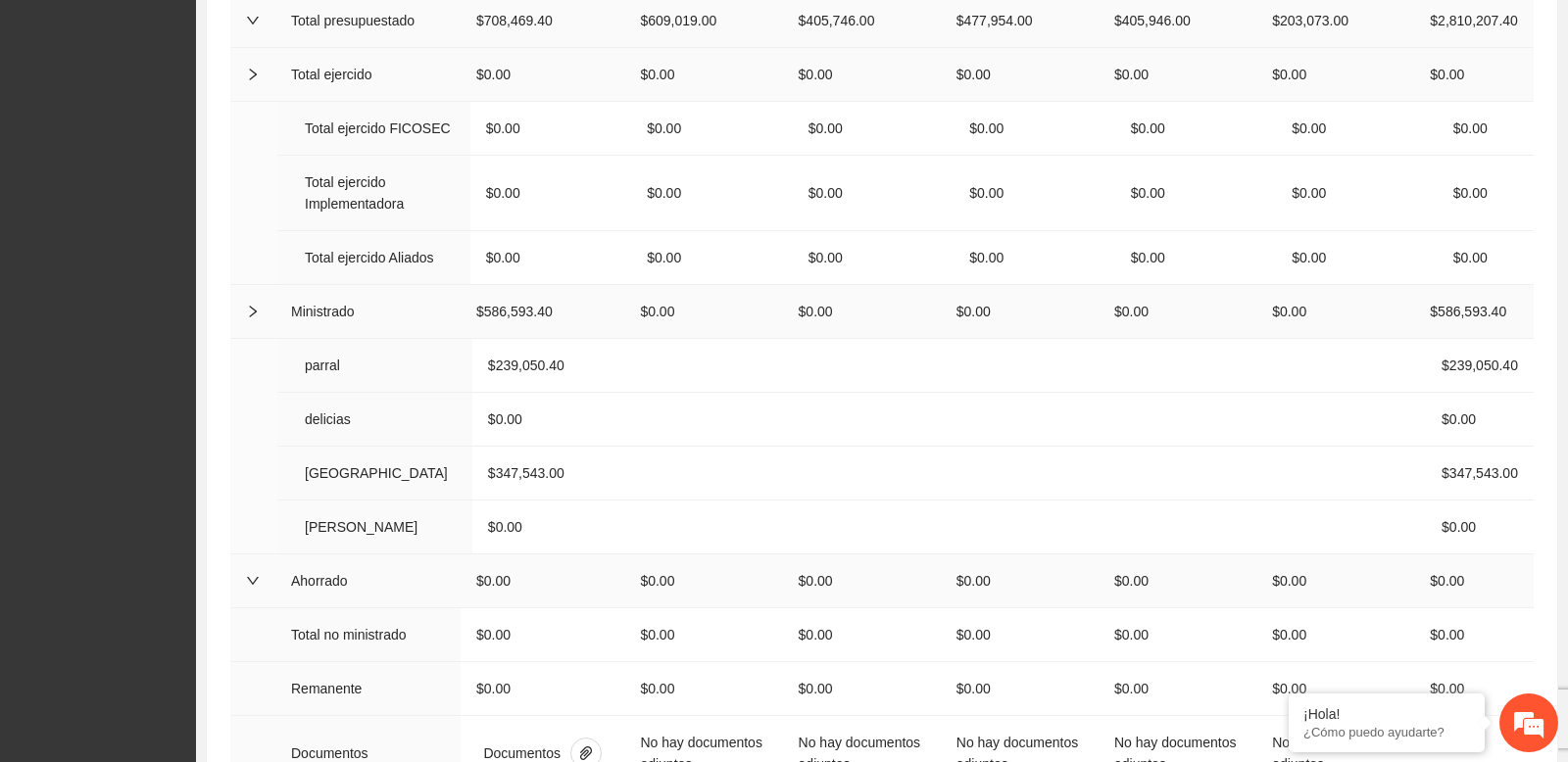 click 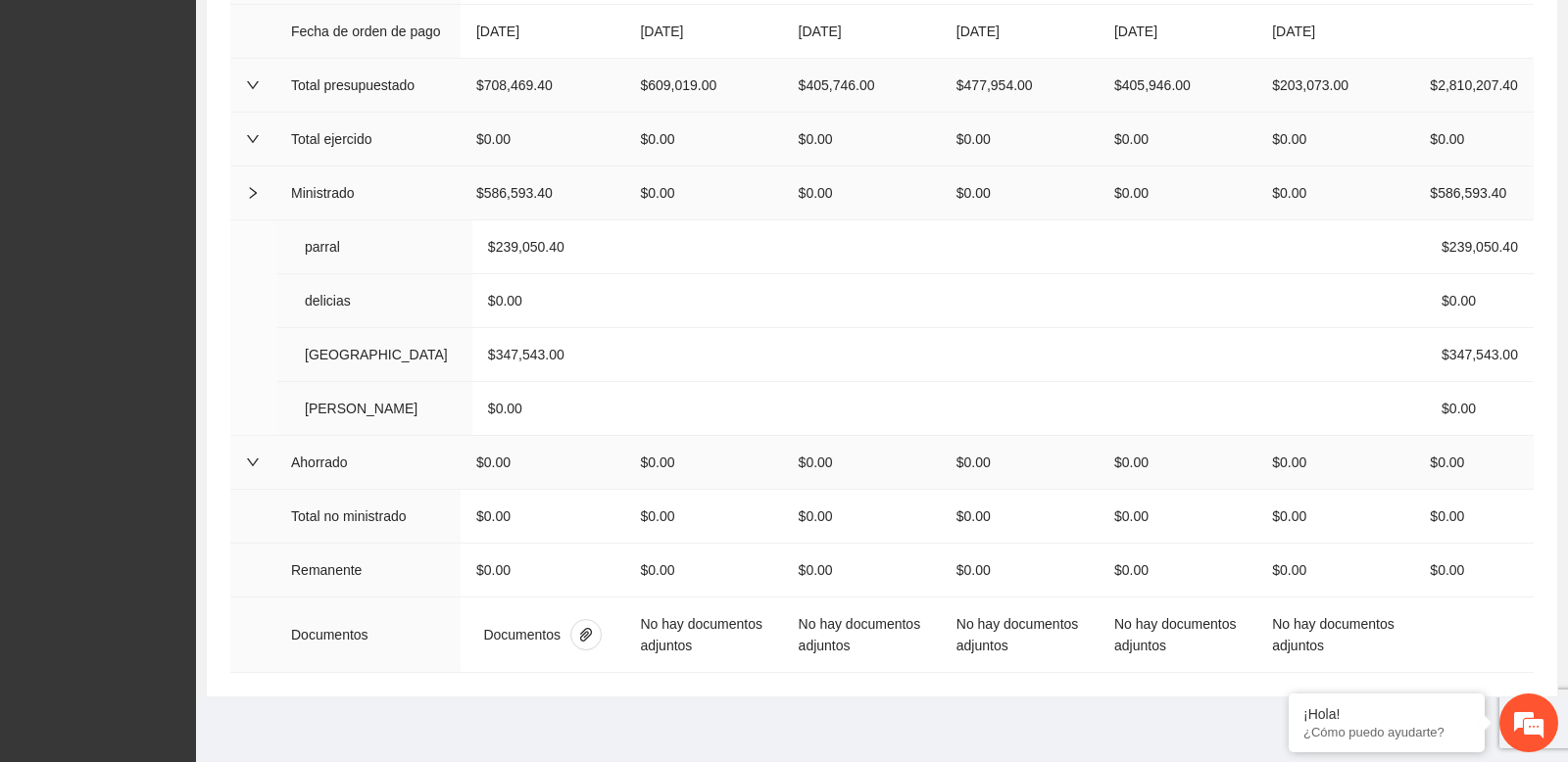 click at bounding box center (253, 193) 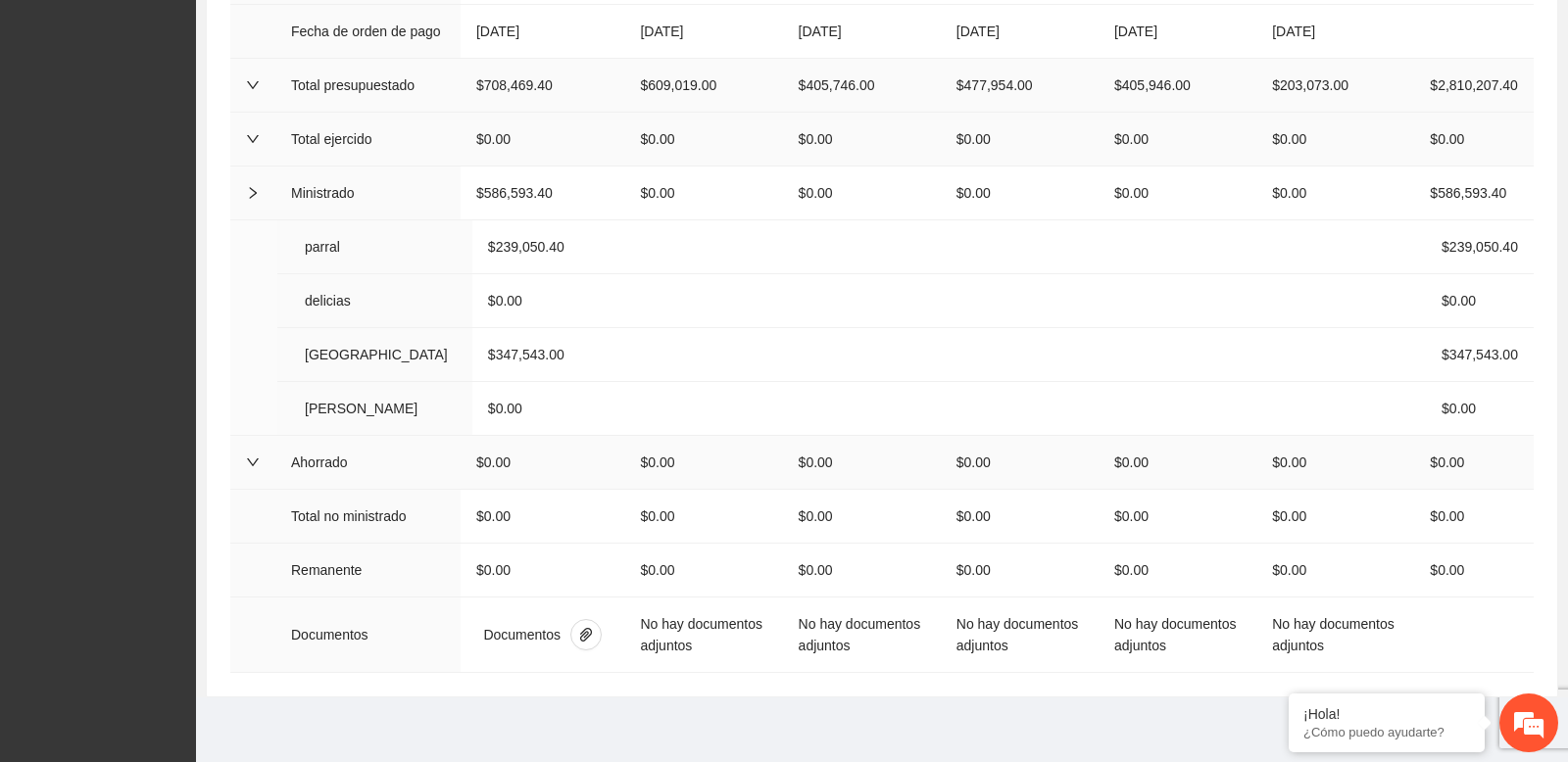 click at bounding box center (253, 462) 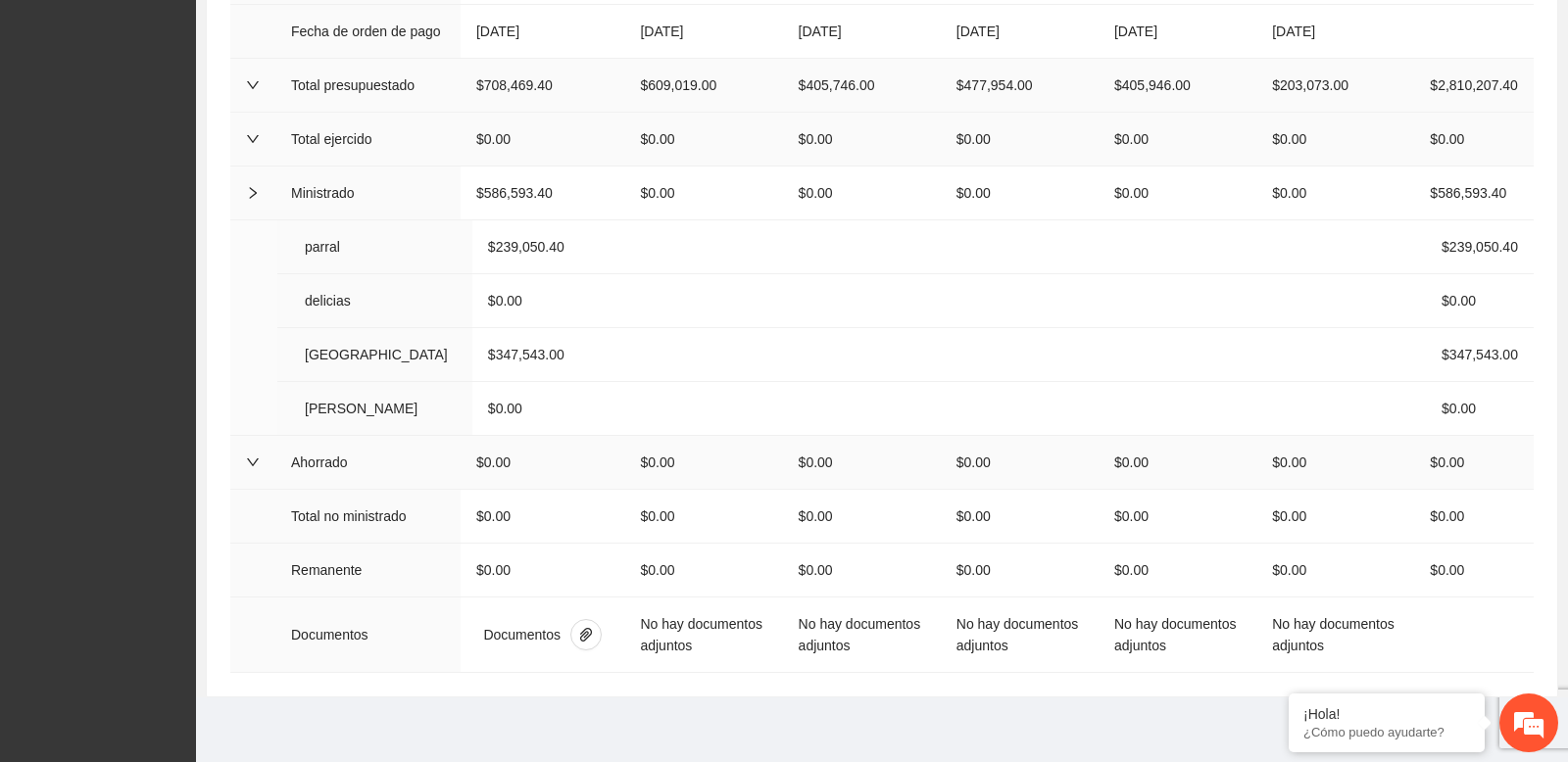 click 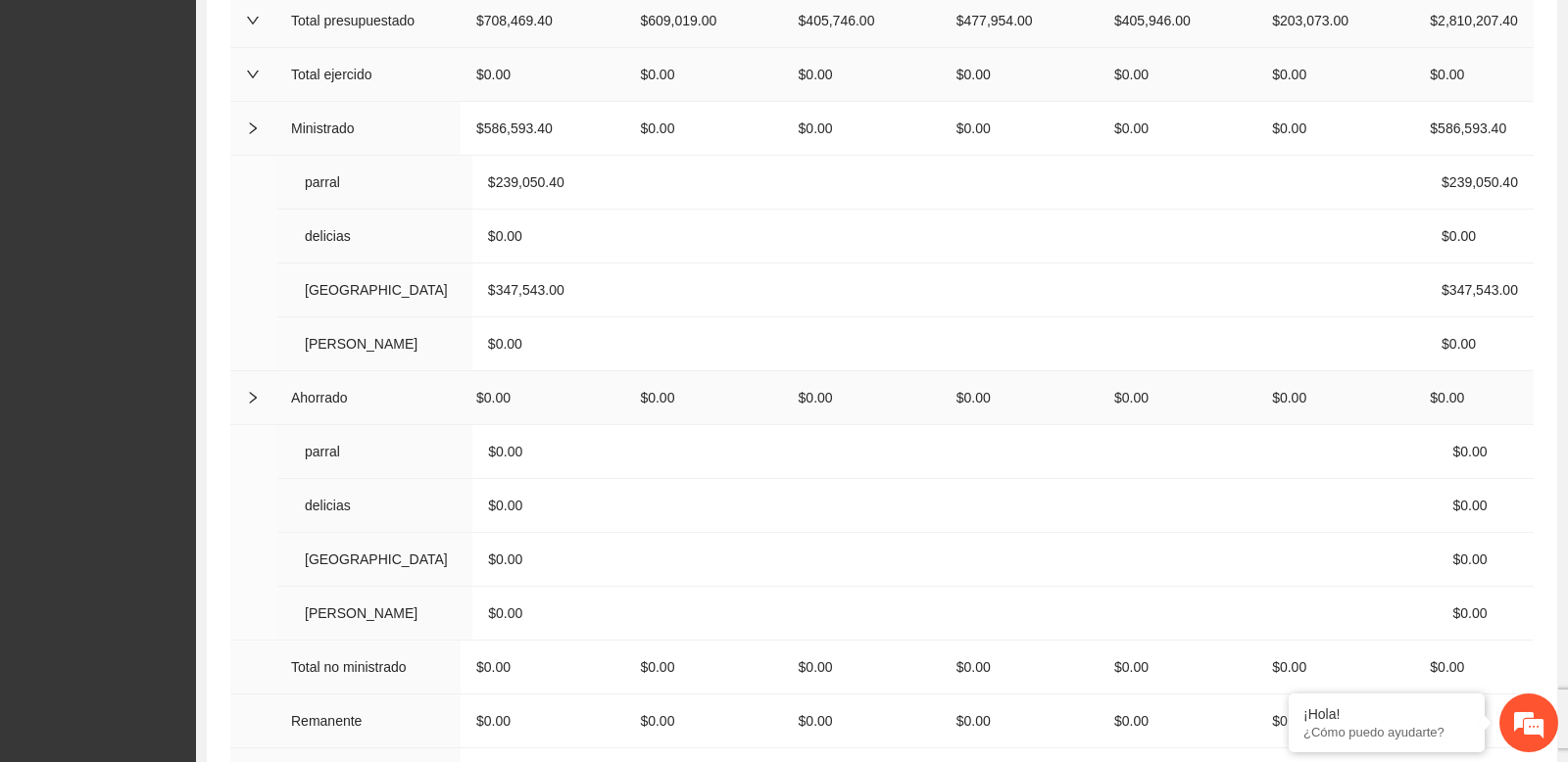 click 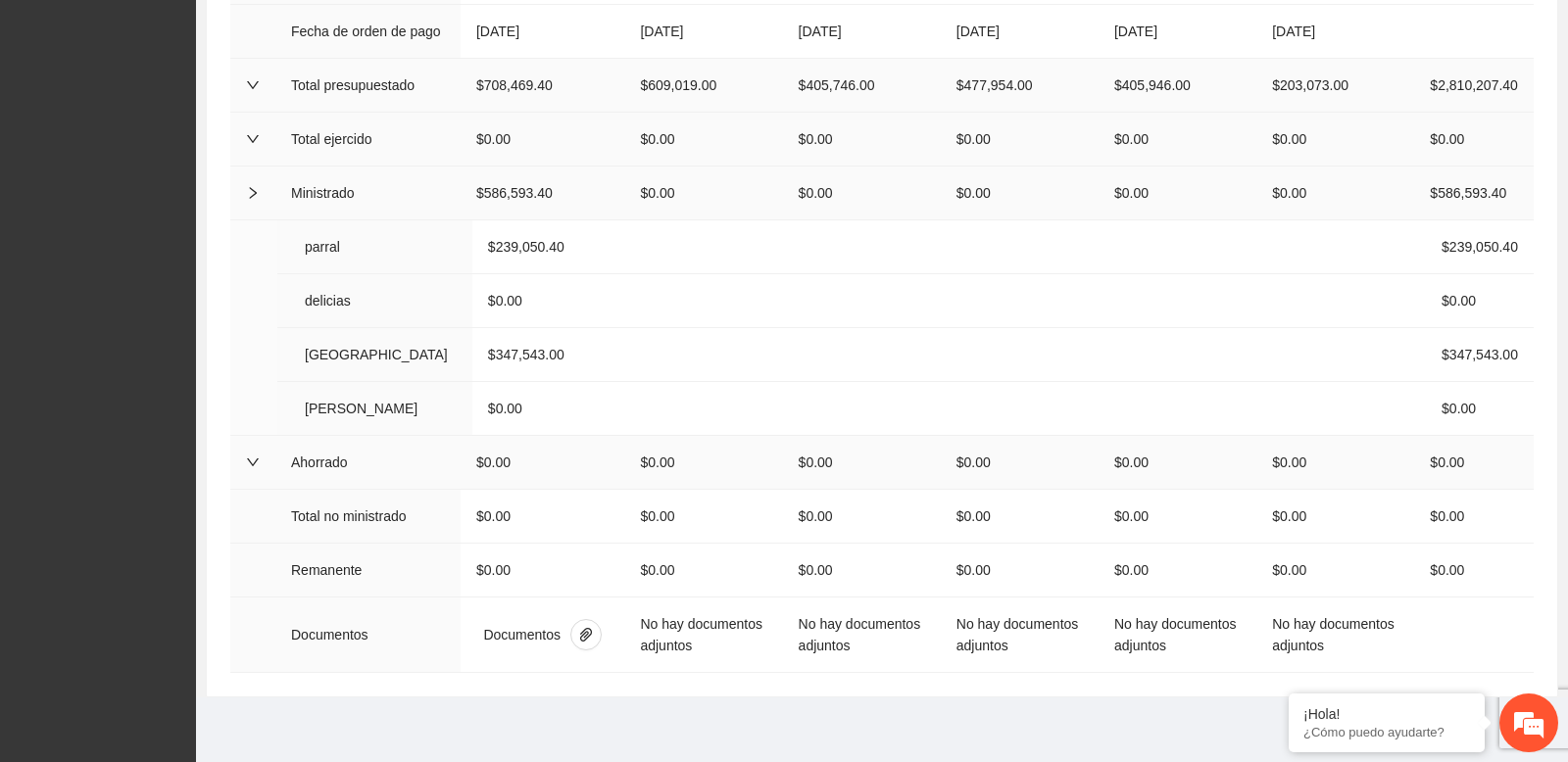 click 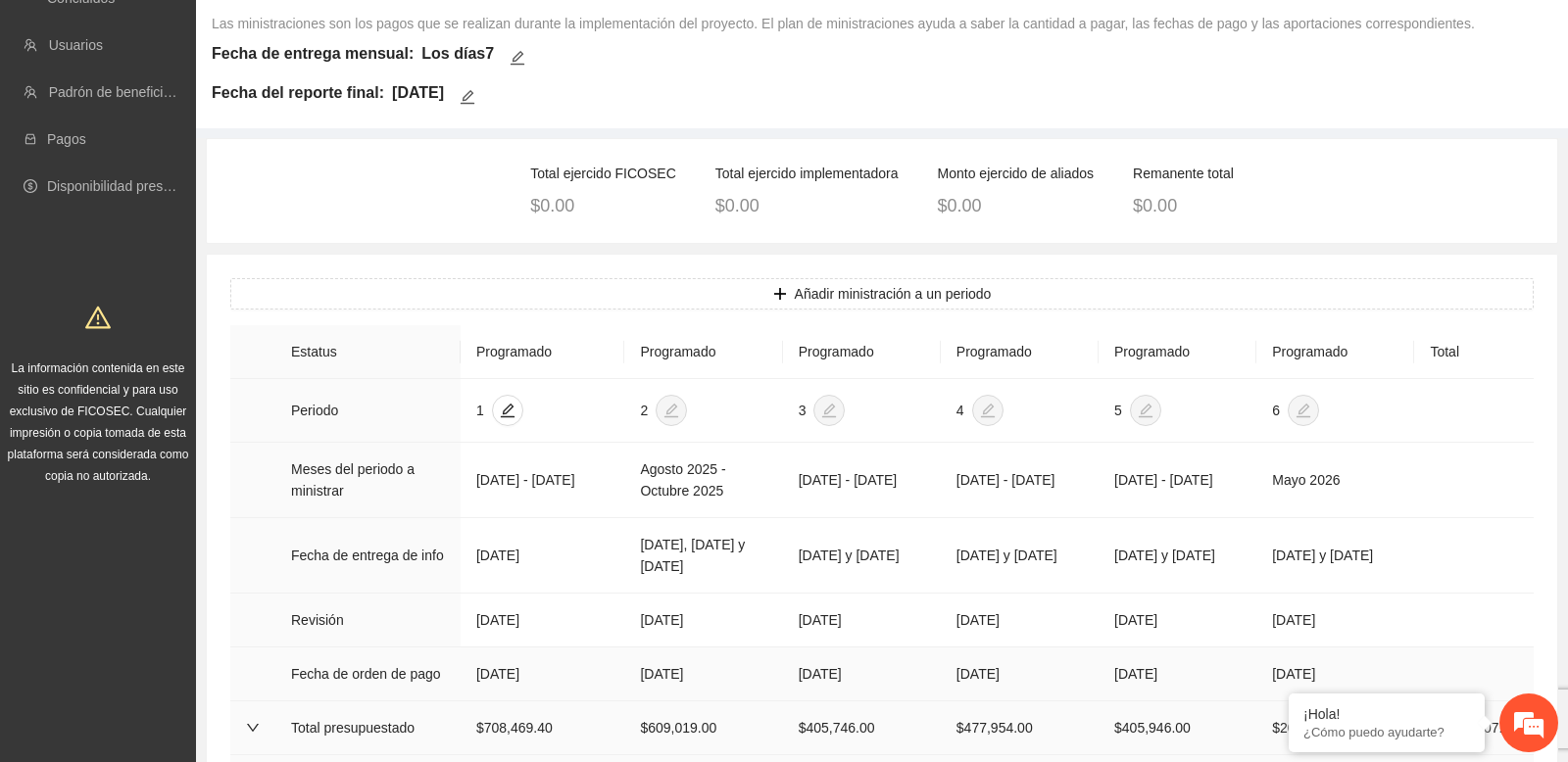 scroll, scrollTop: 0, scrollLeft: 0, axis: both 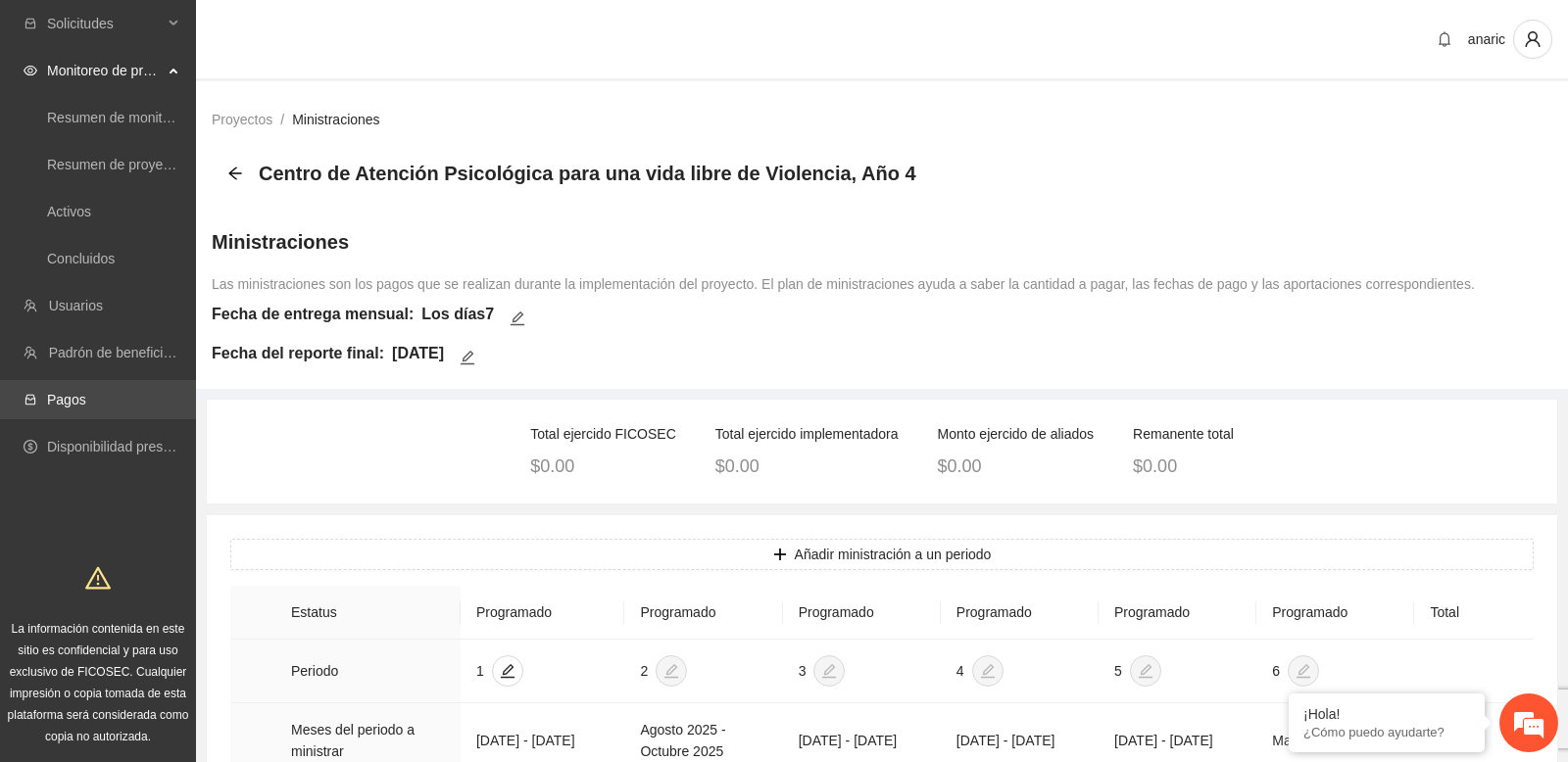 click on "Pagos" at bounding box center [67, 400] 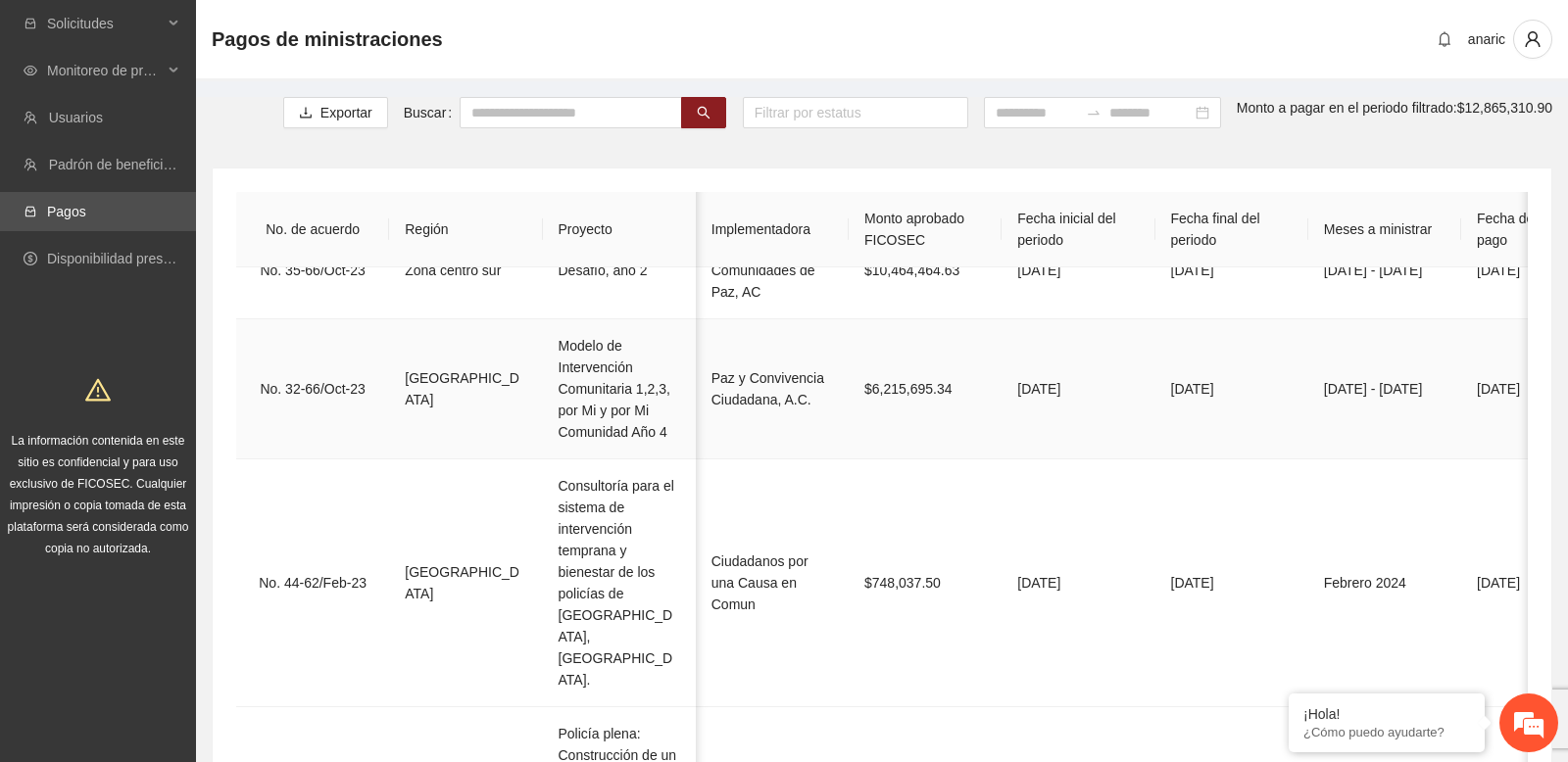 scroll, scrollTop: 1877, scrollLeft: 311, axis: both 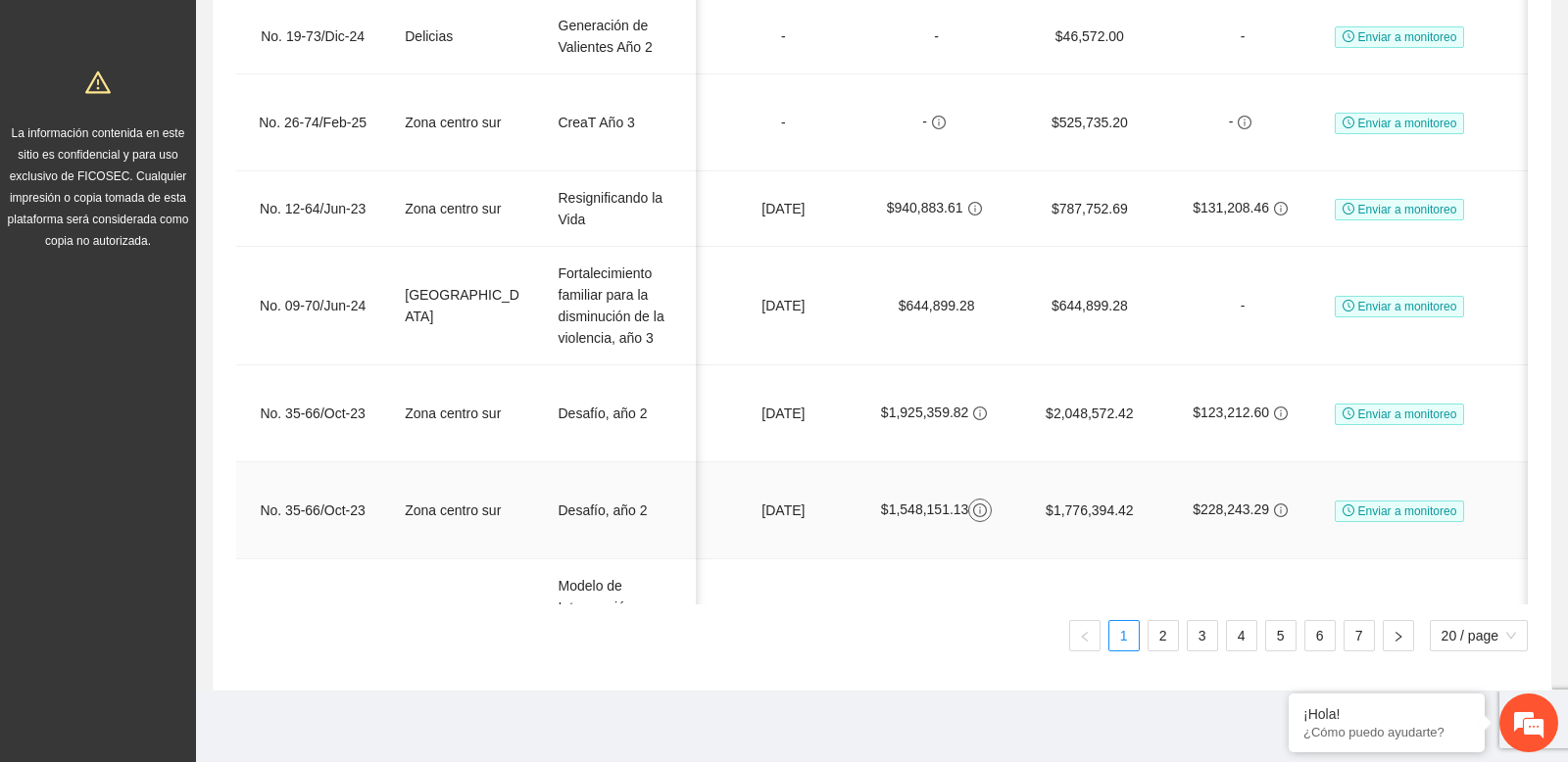click 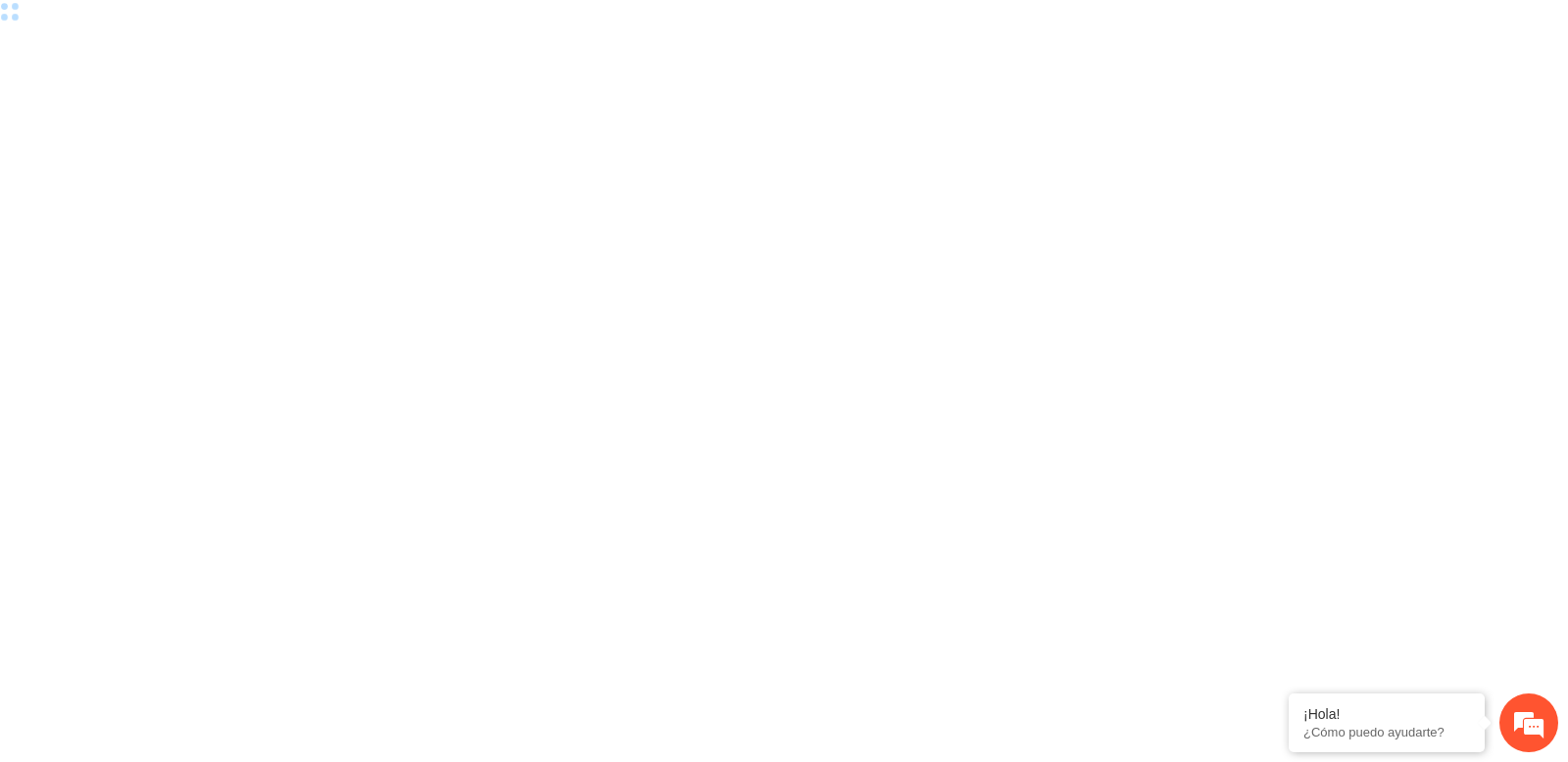 scroll, scrollTop: 0, scrollLeft: 0, axis: both 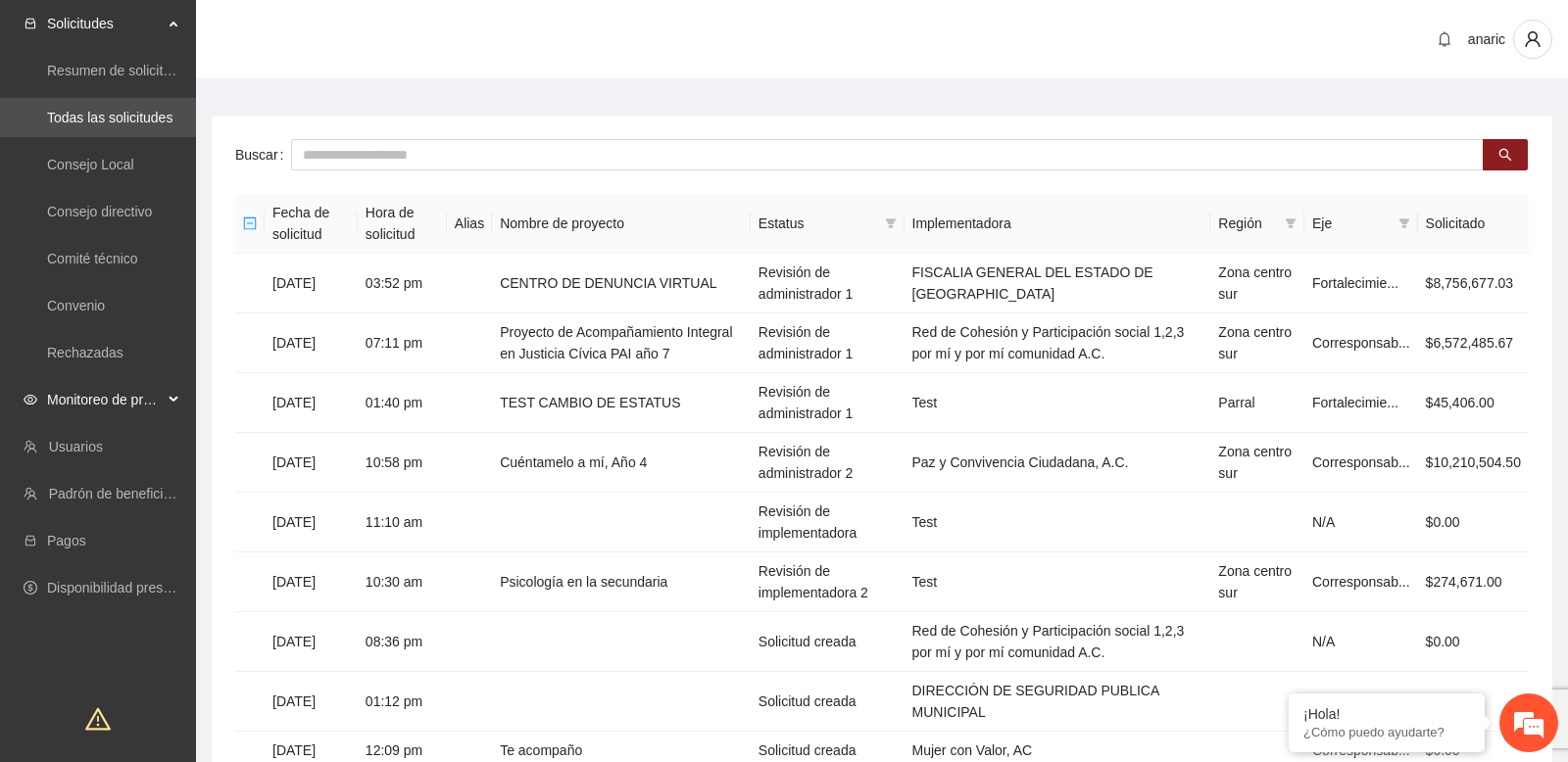 click on "Monitoreo de proyectos" at bounding box center [105, 400] 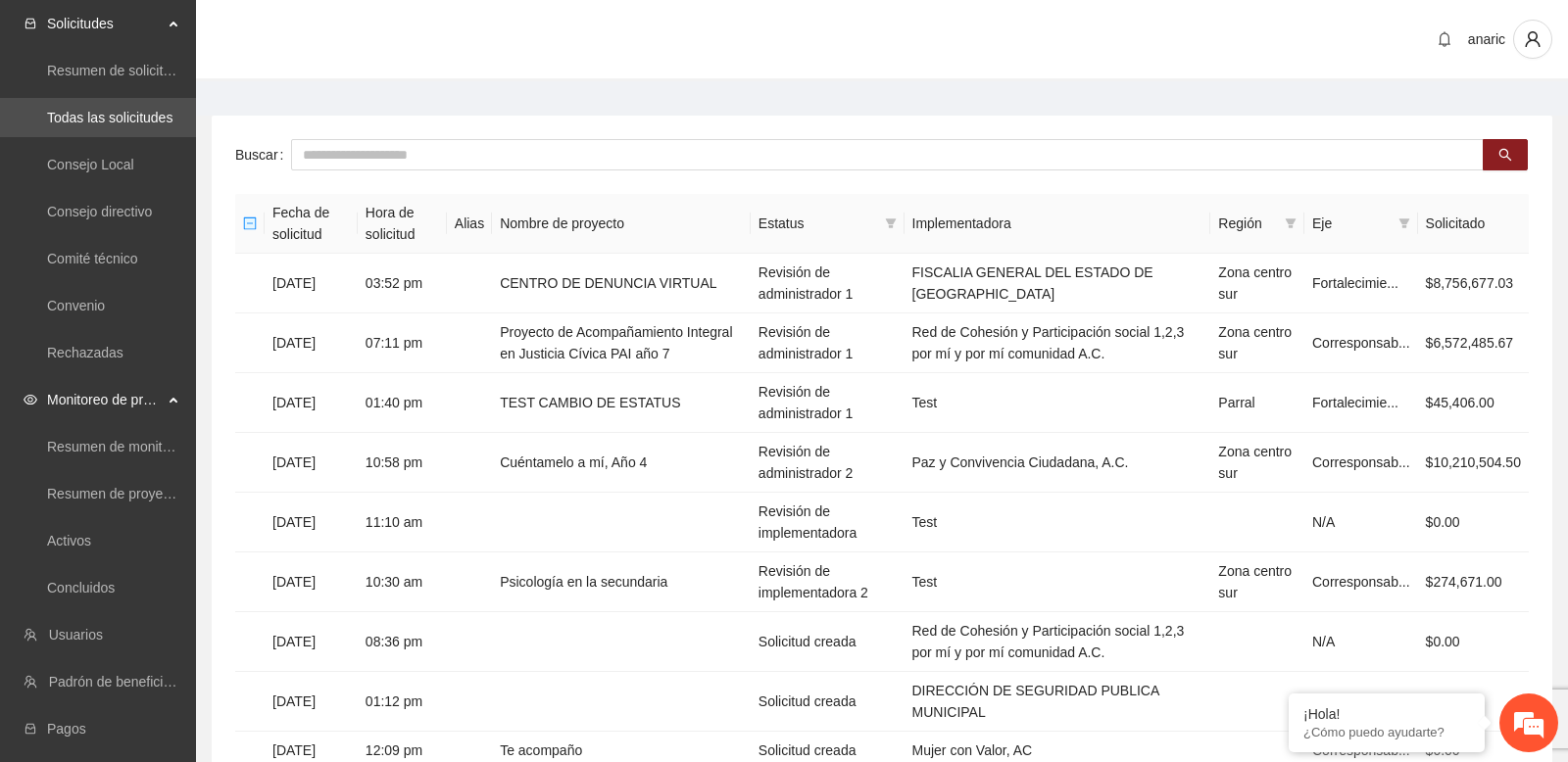 click on "Monitoreo de proyectos" at bounding box center (105, 400) 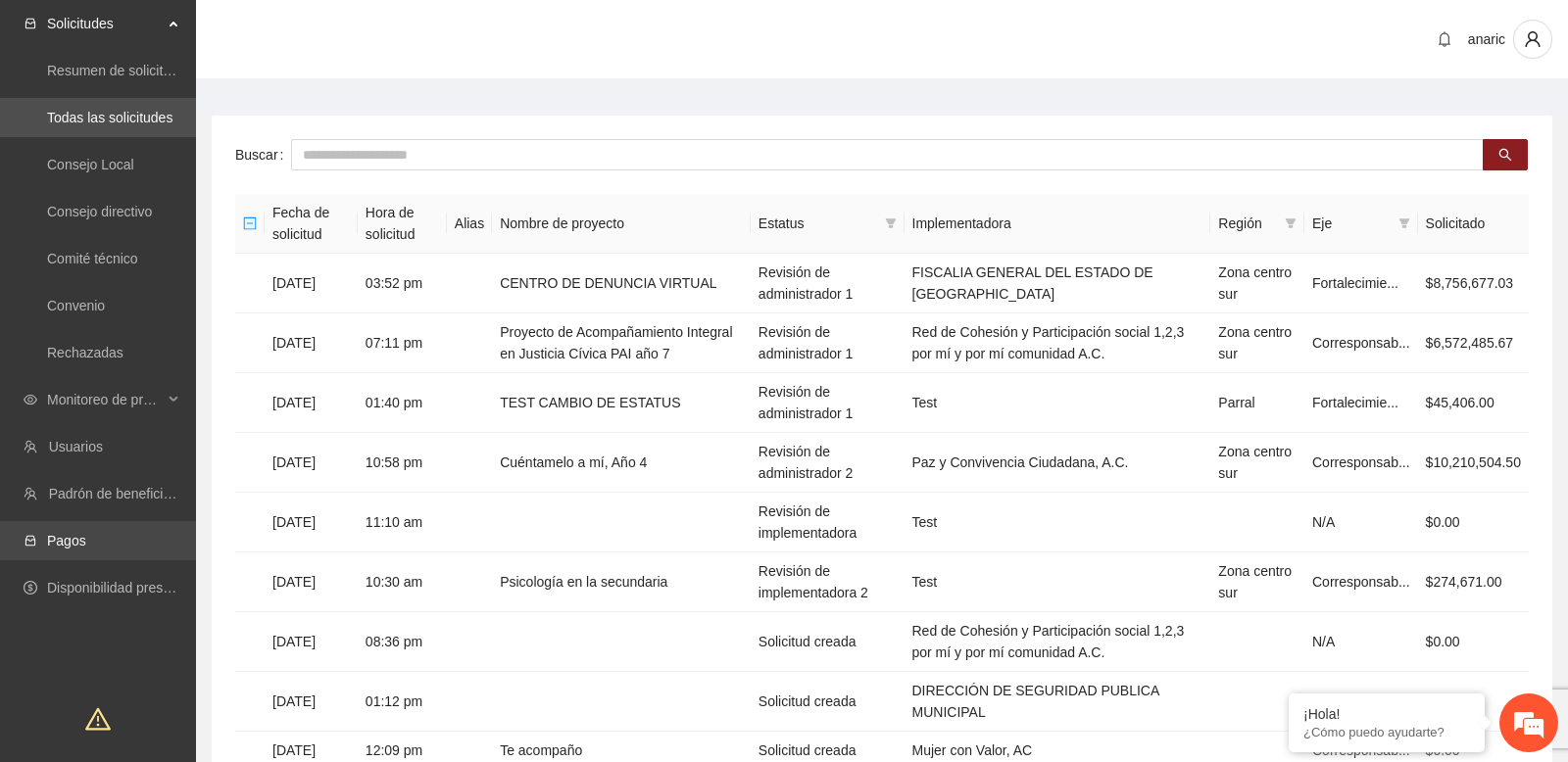 click on "Pagos" at bounding box center (67, 541) 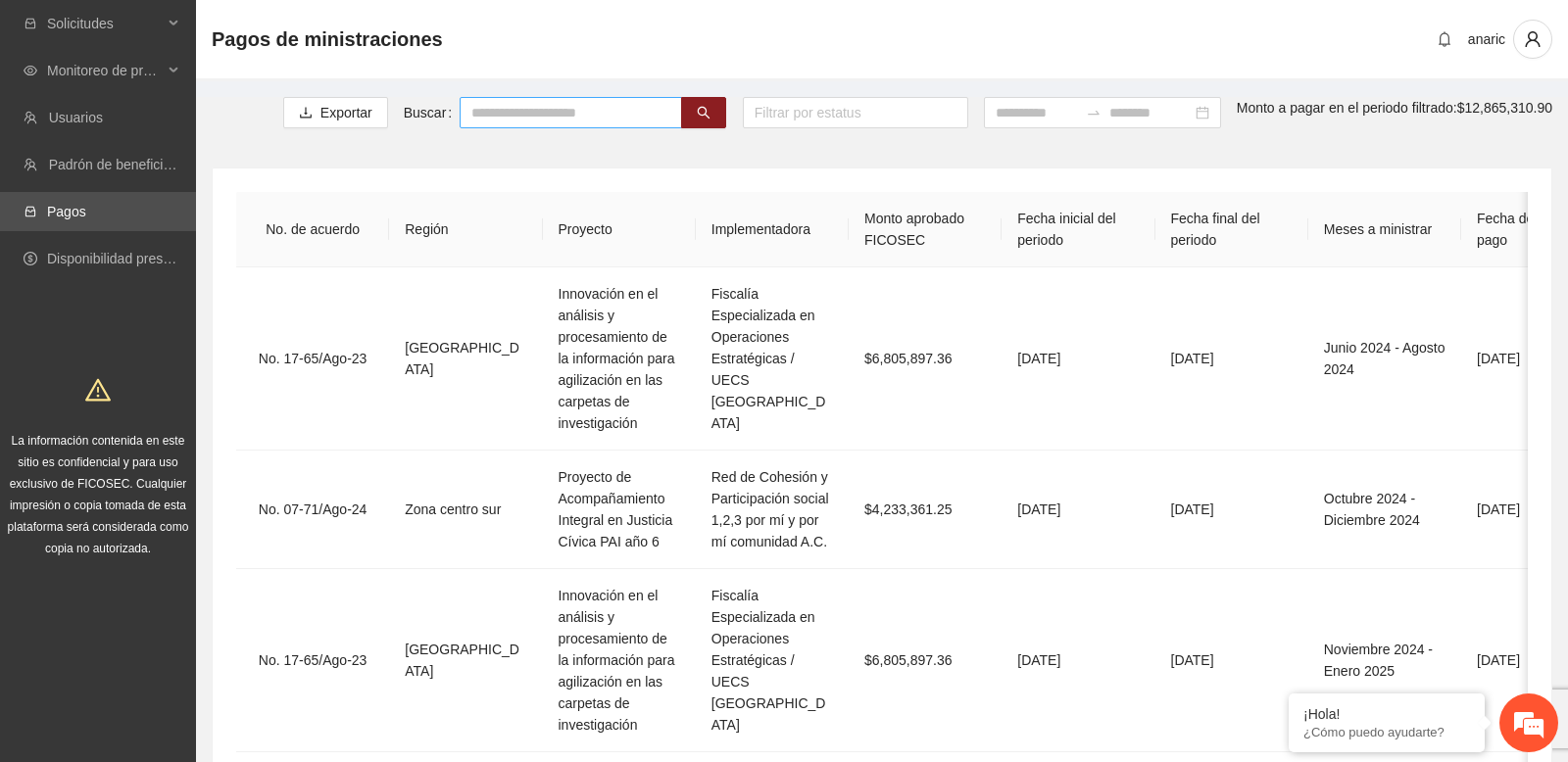 scroll, scrollTop: 0, scrollLeft: 0, axis: both 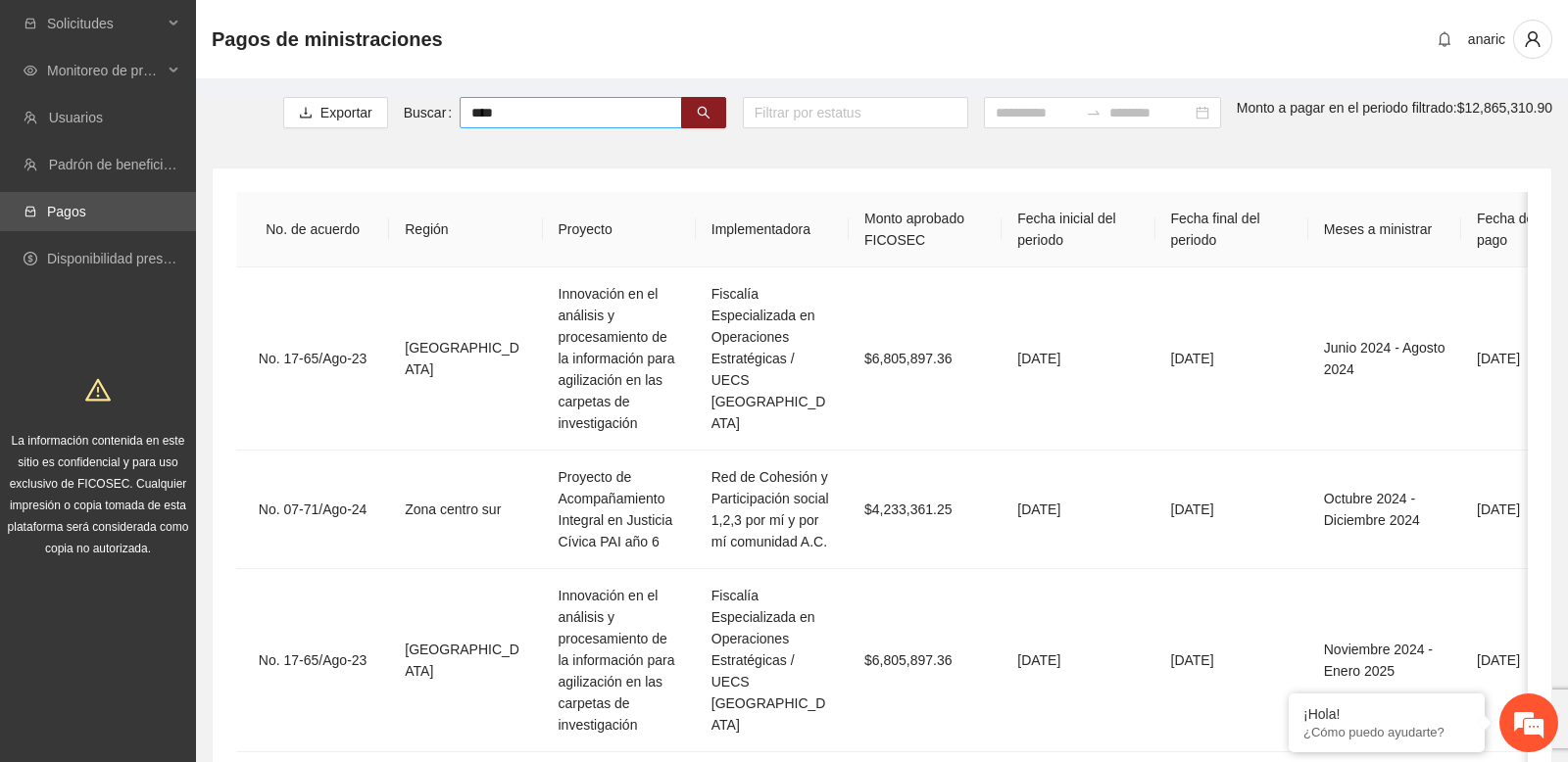 type on "****" 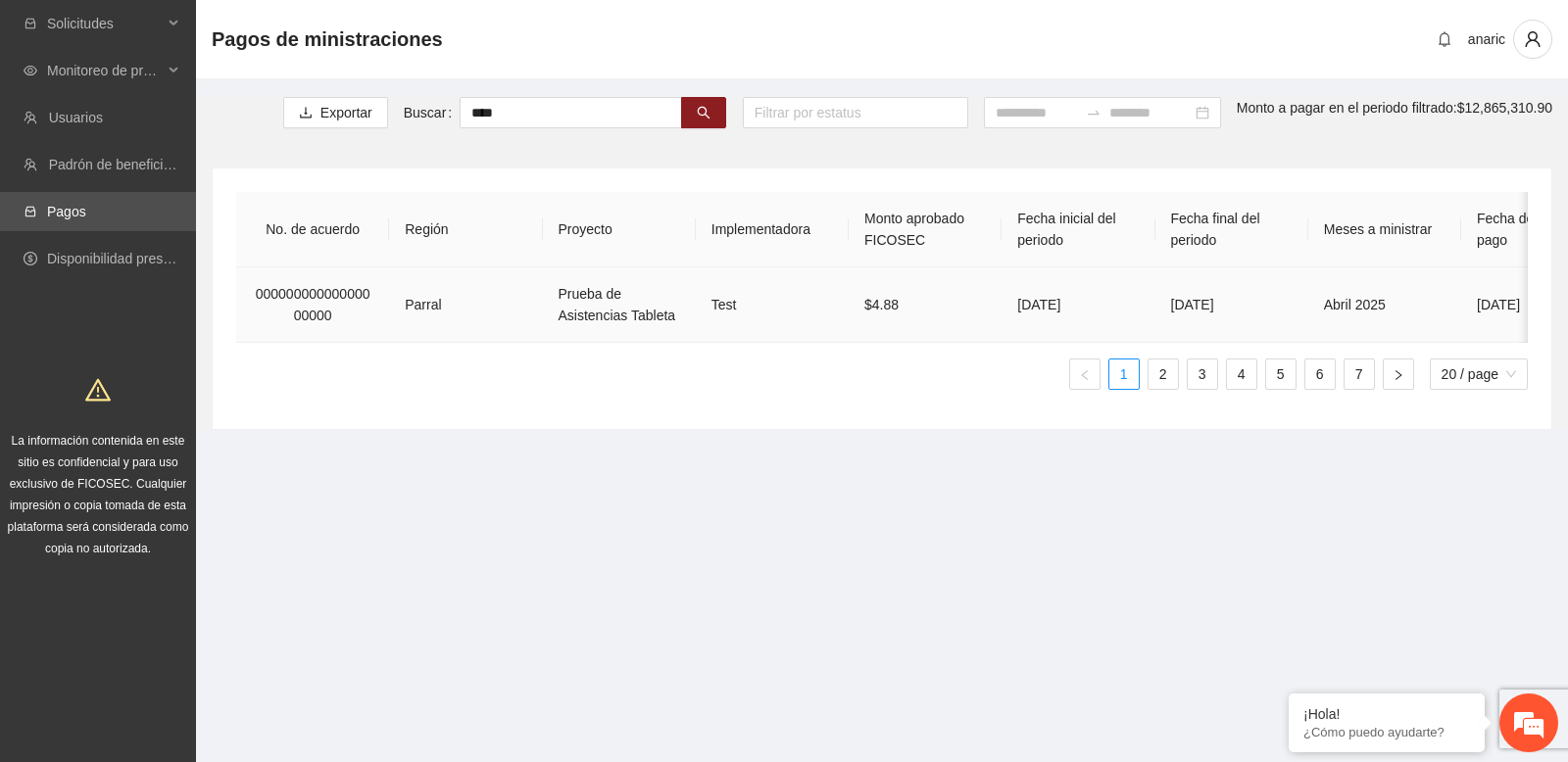 click on "Prueba de Asistencias Tableta" at bounding box center [619, 305] 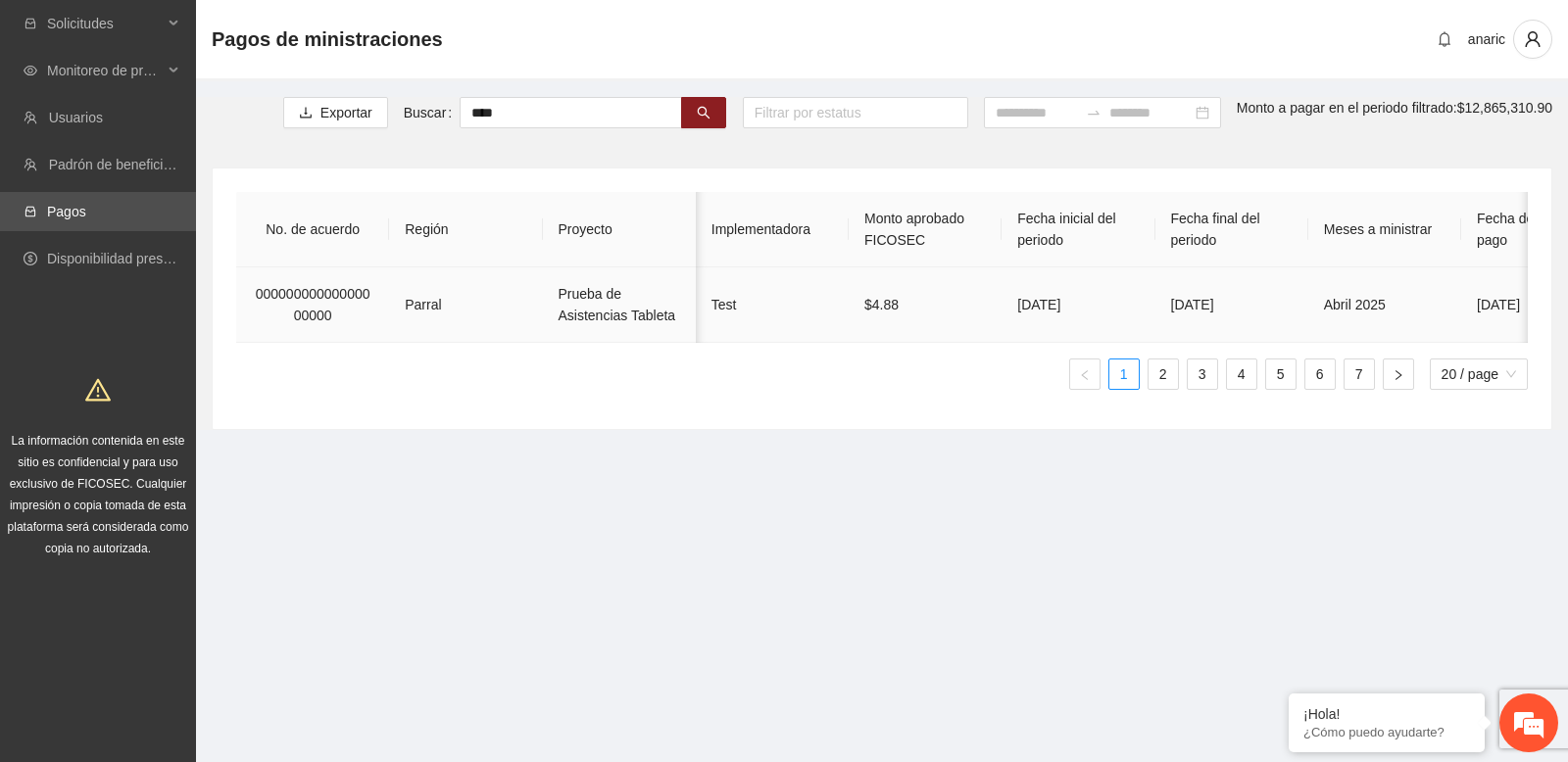 scroll, scrollTop: 0, scrollLeft: 584, axis: horizontal 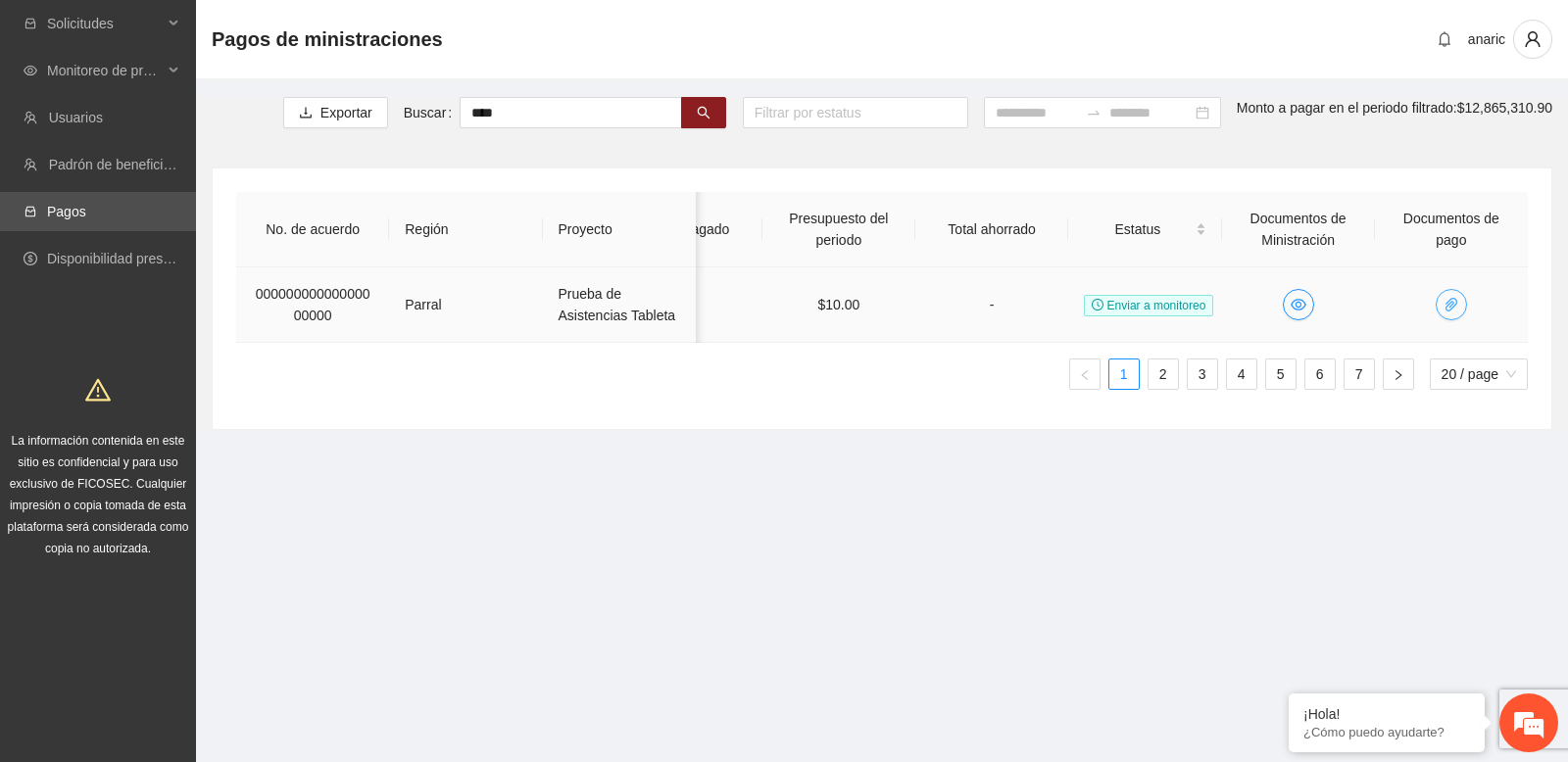 click 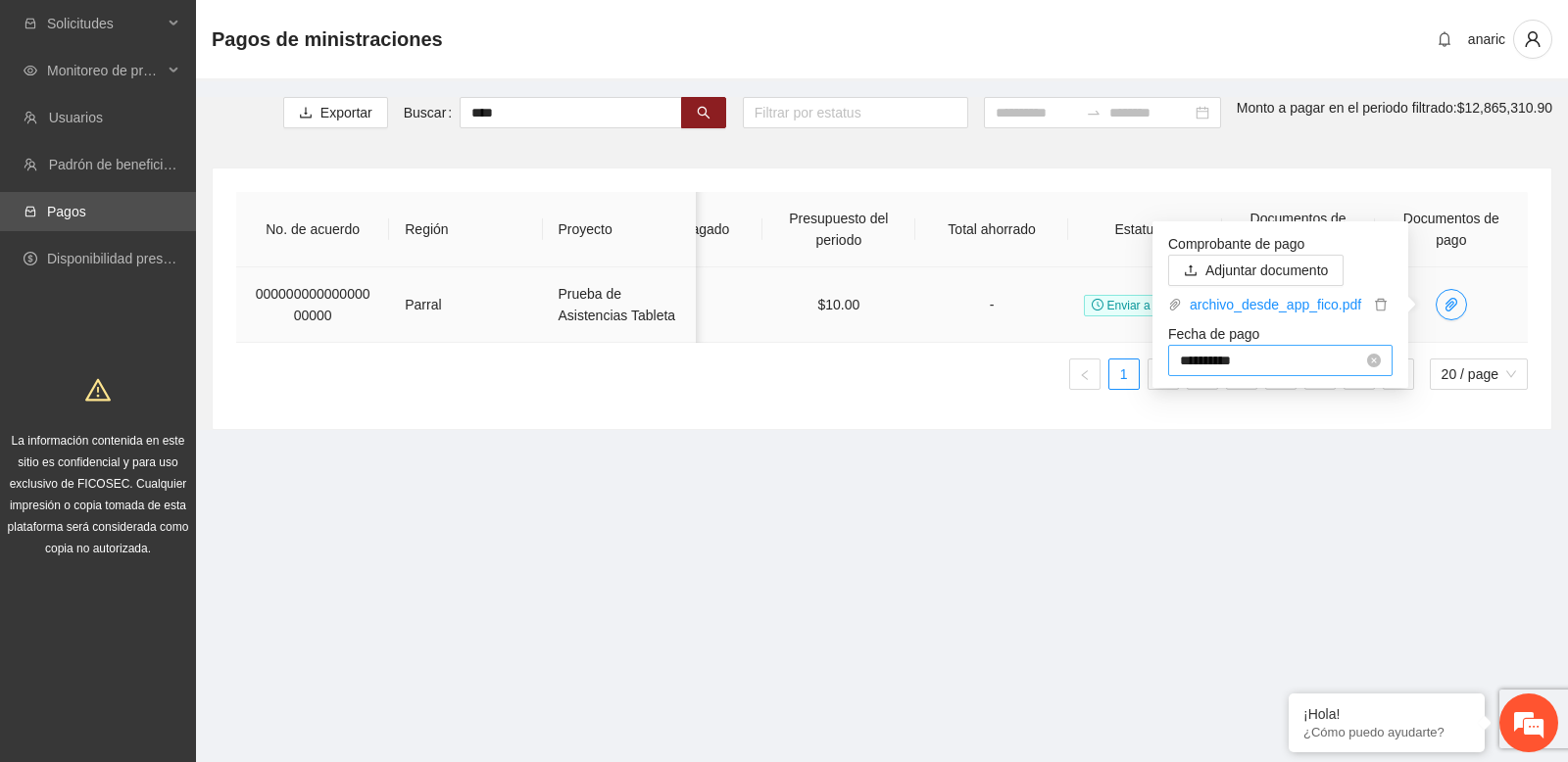 click on "**********" at bounding box center (1271, 360) 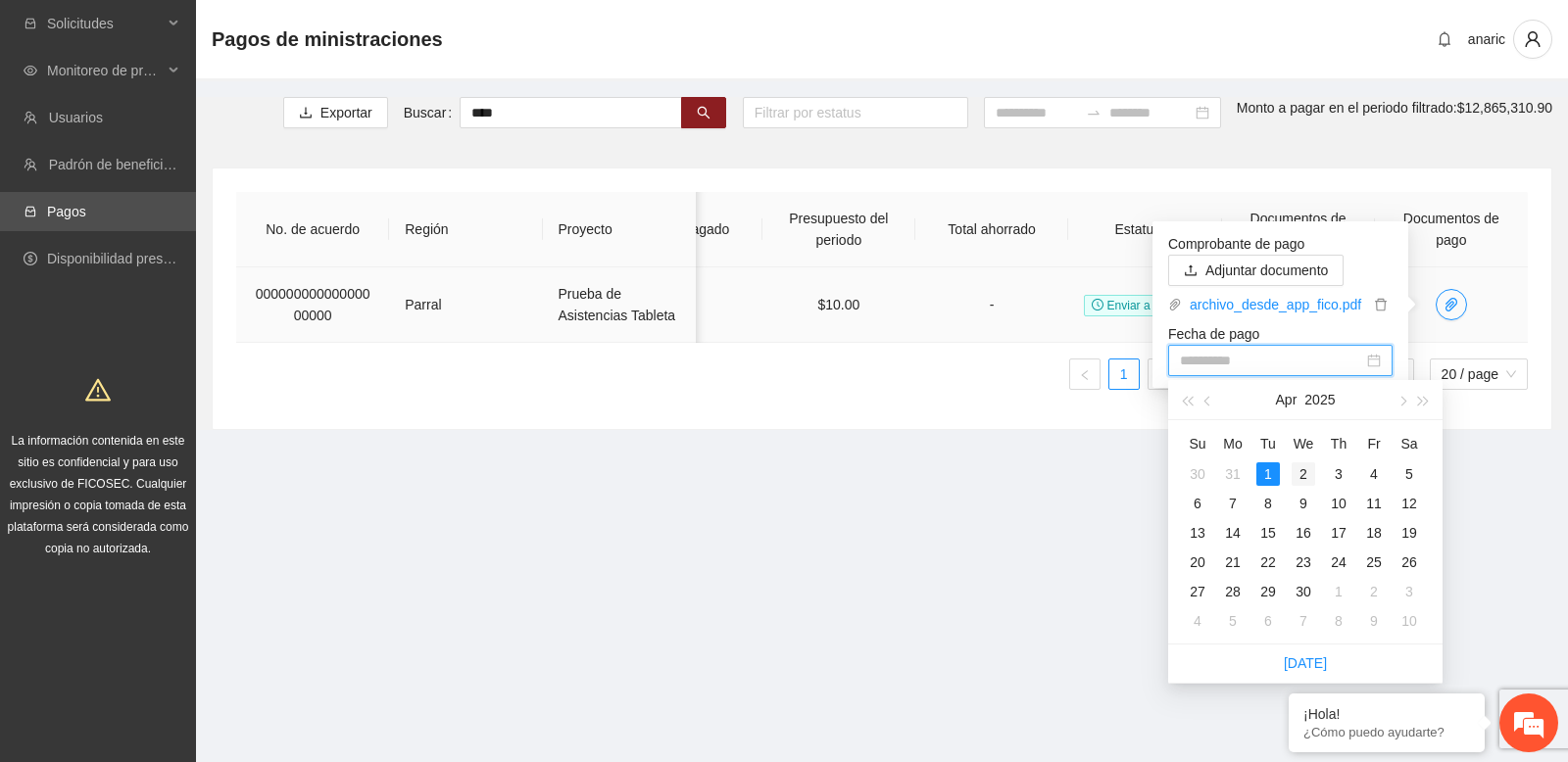 click on "2" at bounding box center (1303, 474) 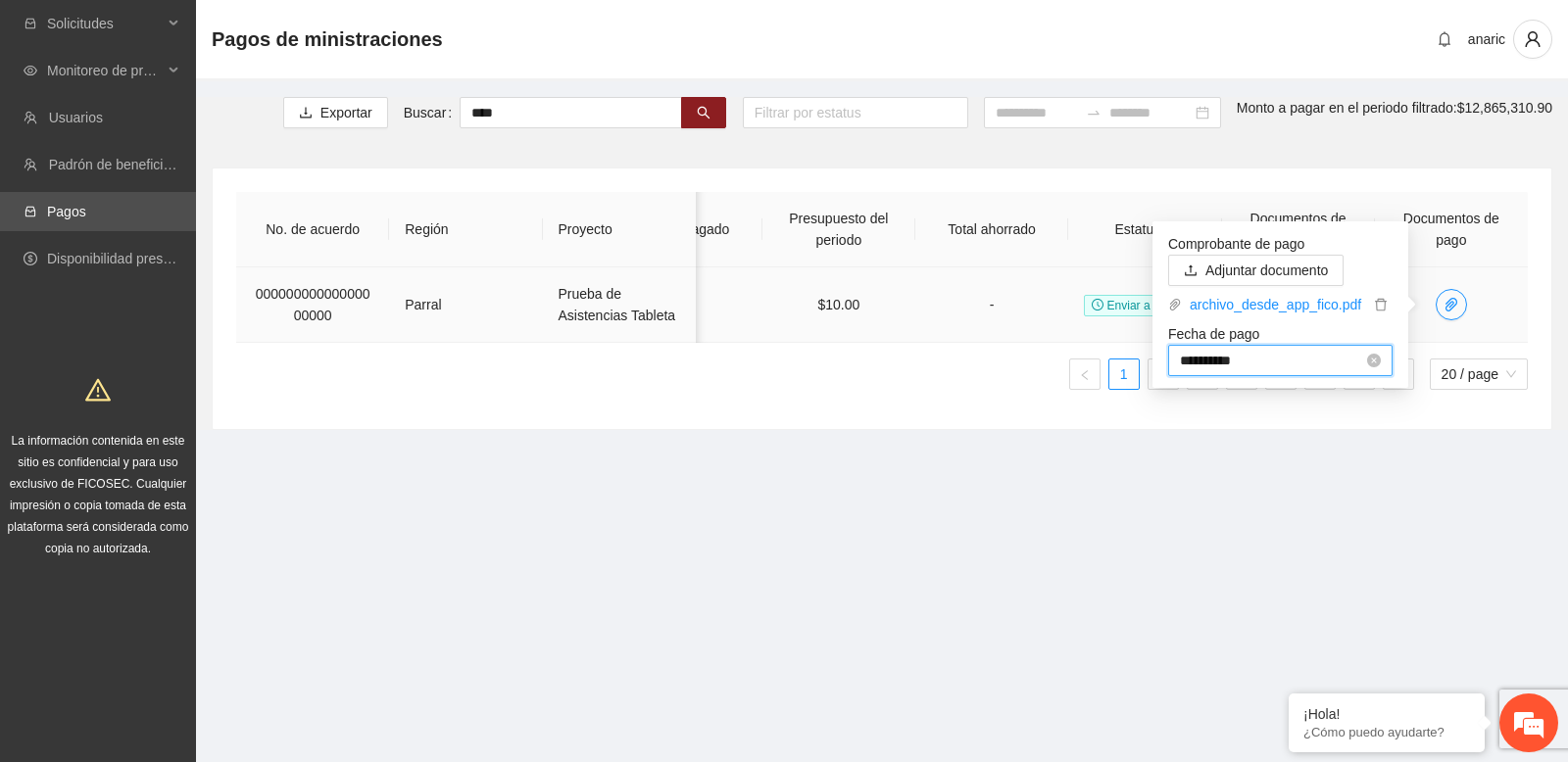 click on "**********" at bounding box center [1271, 360] 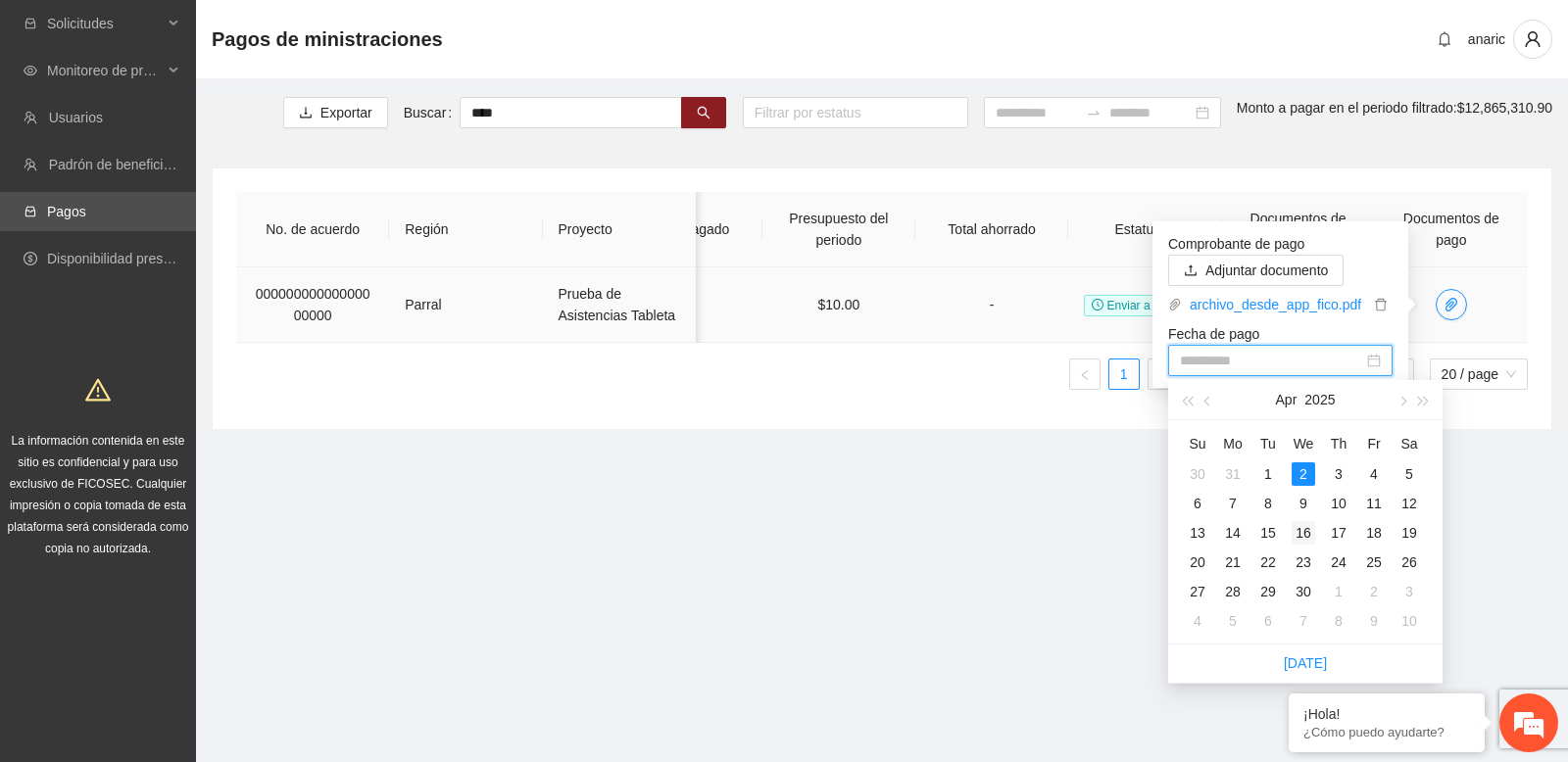 click on "16" at bounding box center [1303, 533] 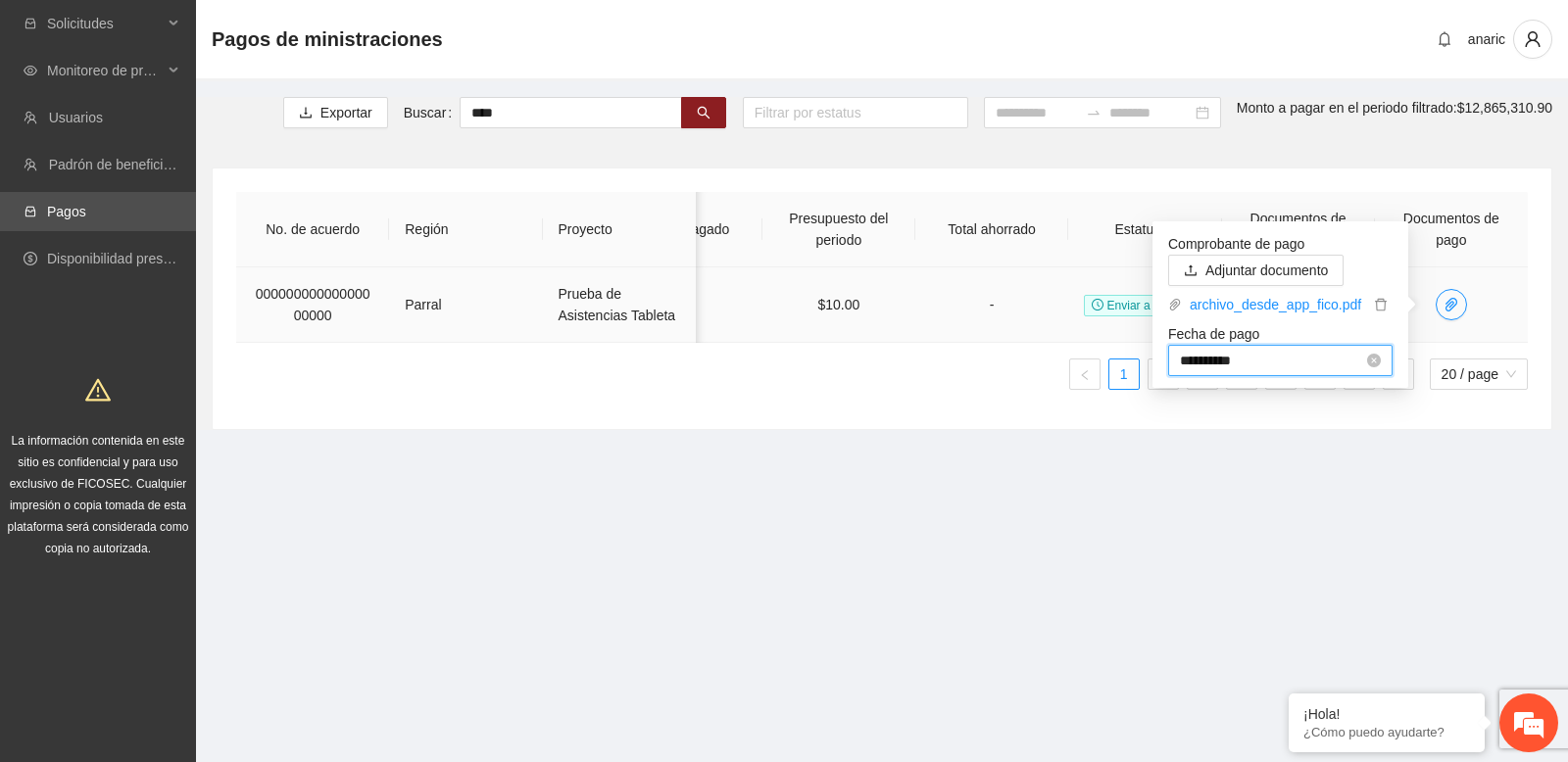 click on "**********" at bounding box center (1271, 360) 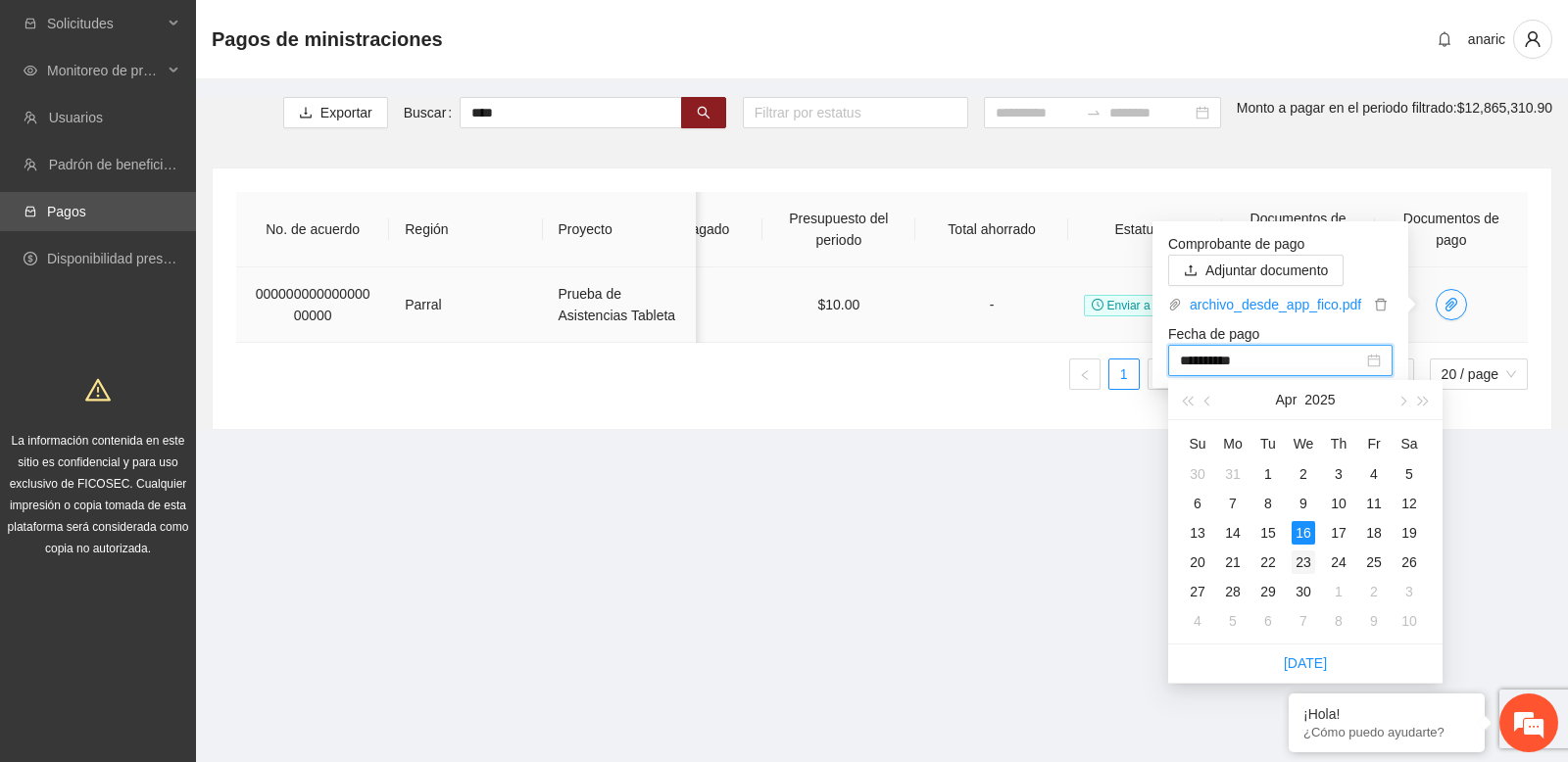 type on "**********" 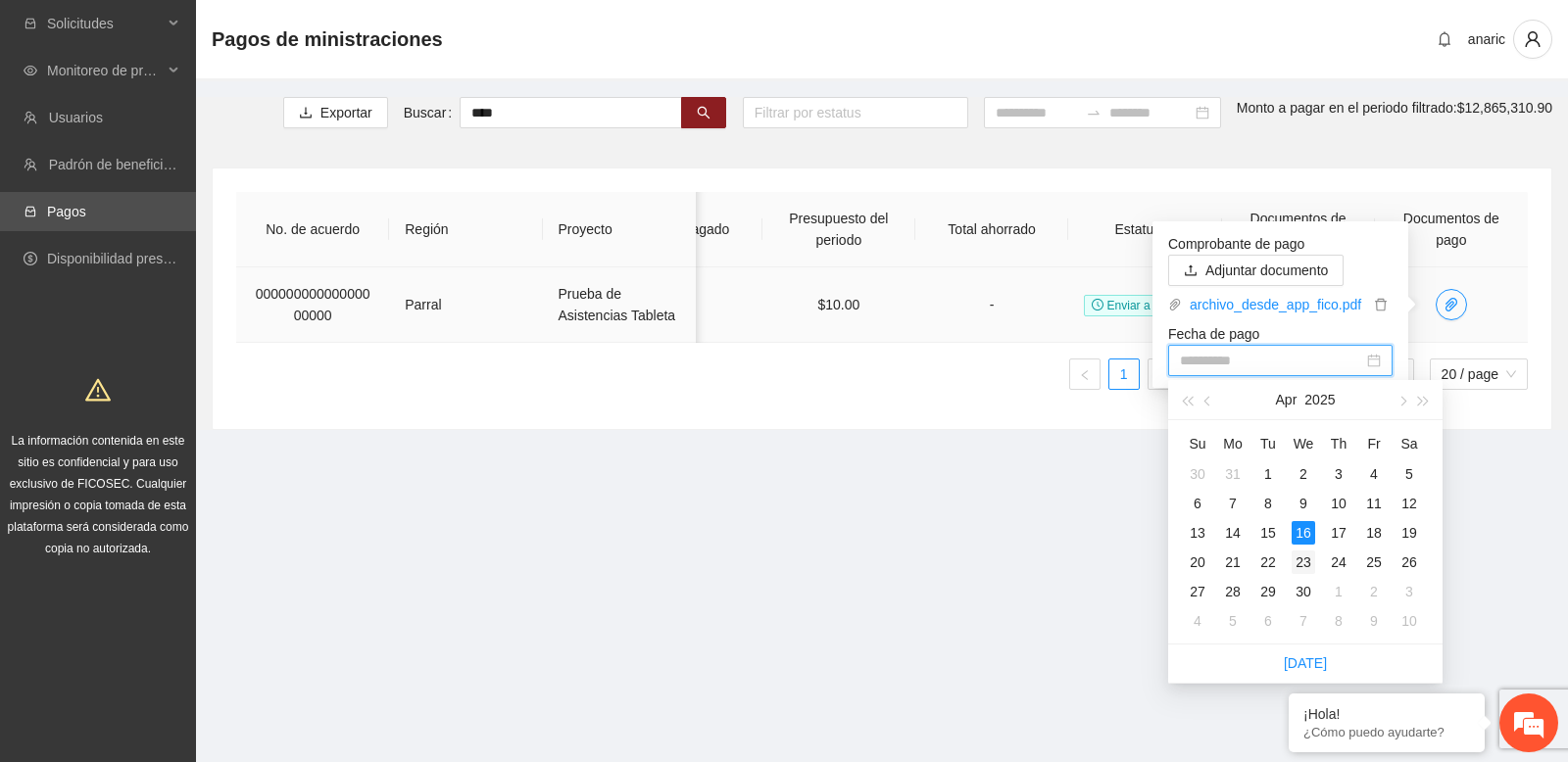 click on "23" at bounding box center [1303, 562] 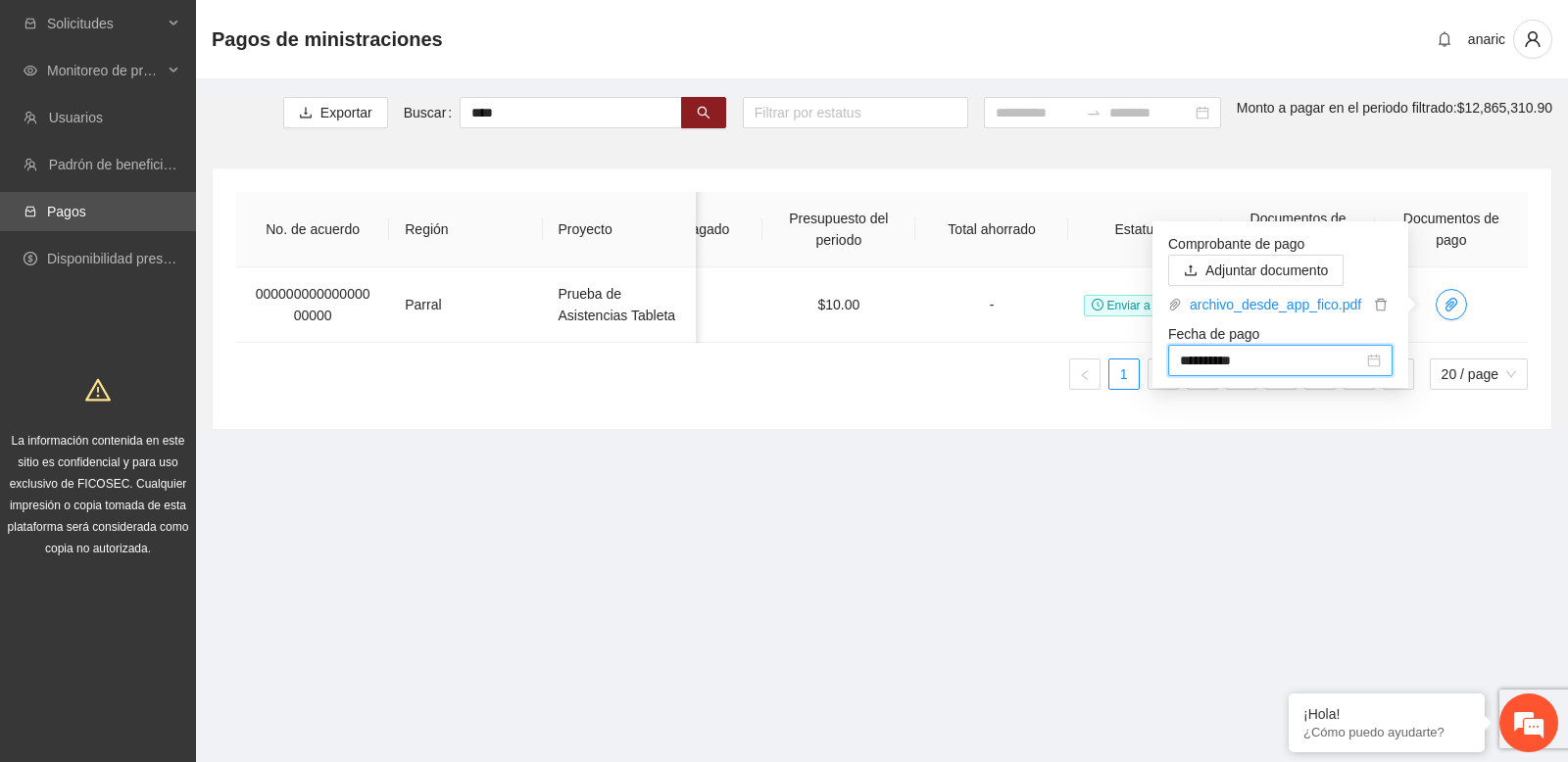 click on "1 2 3 4 5 6 7 20 / page" at bounding box center (882, 374) 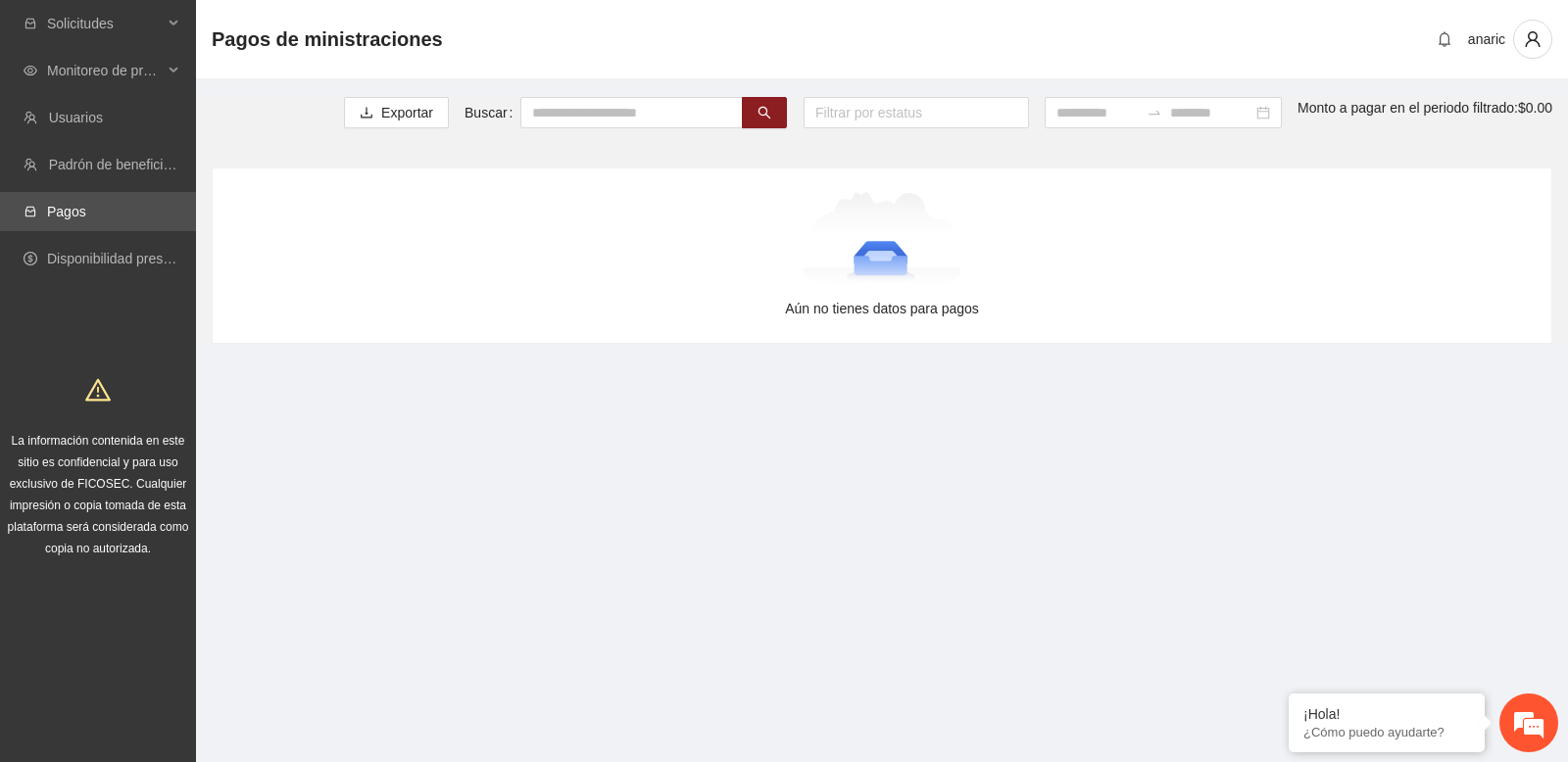 scroll, scrollTop: 0, scrollLeft: 0, axis: both 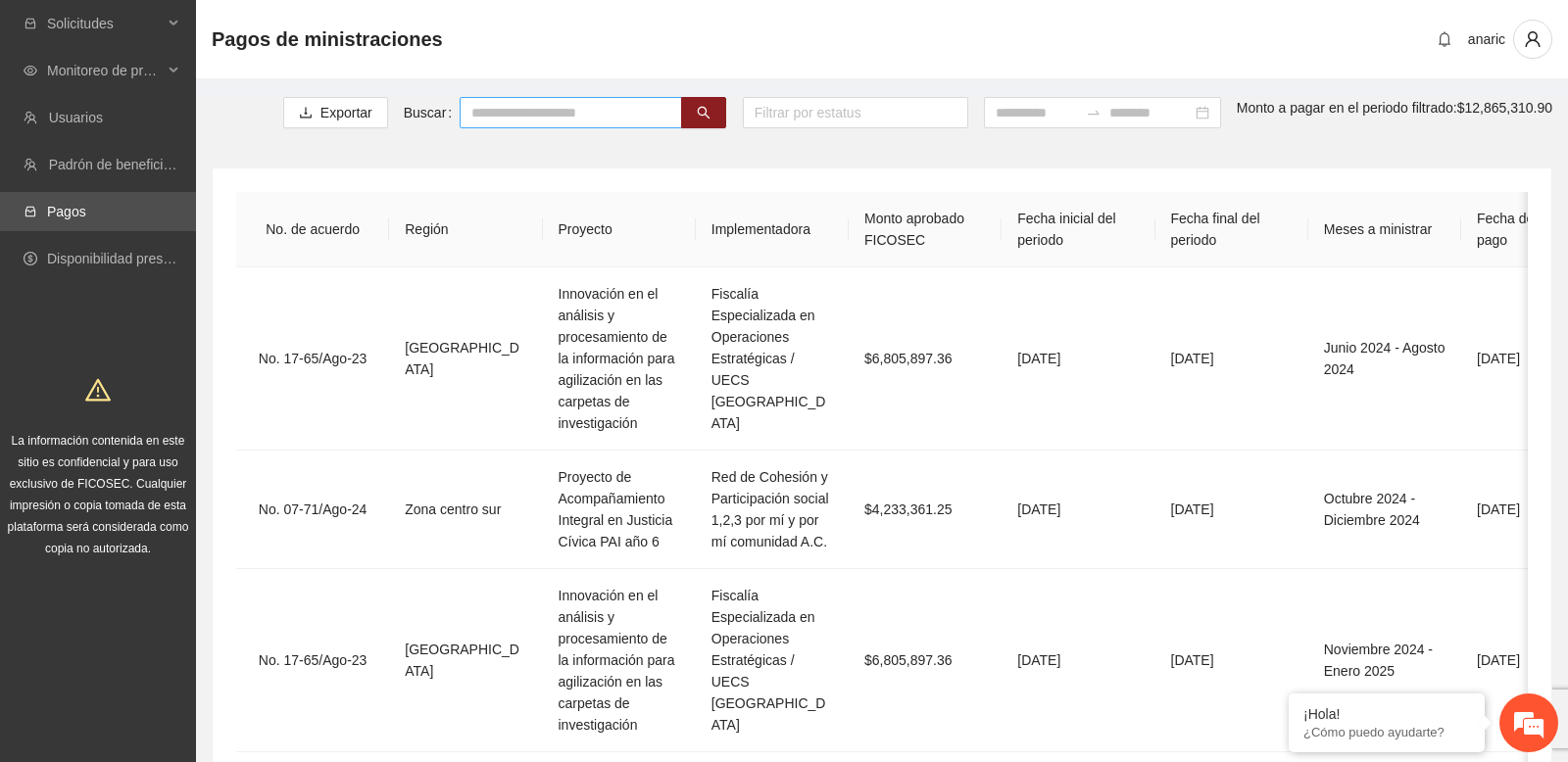 click at bounding box center (570, 113) 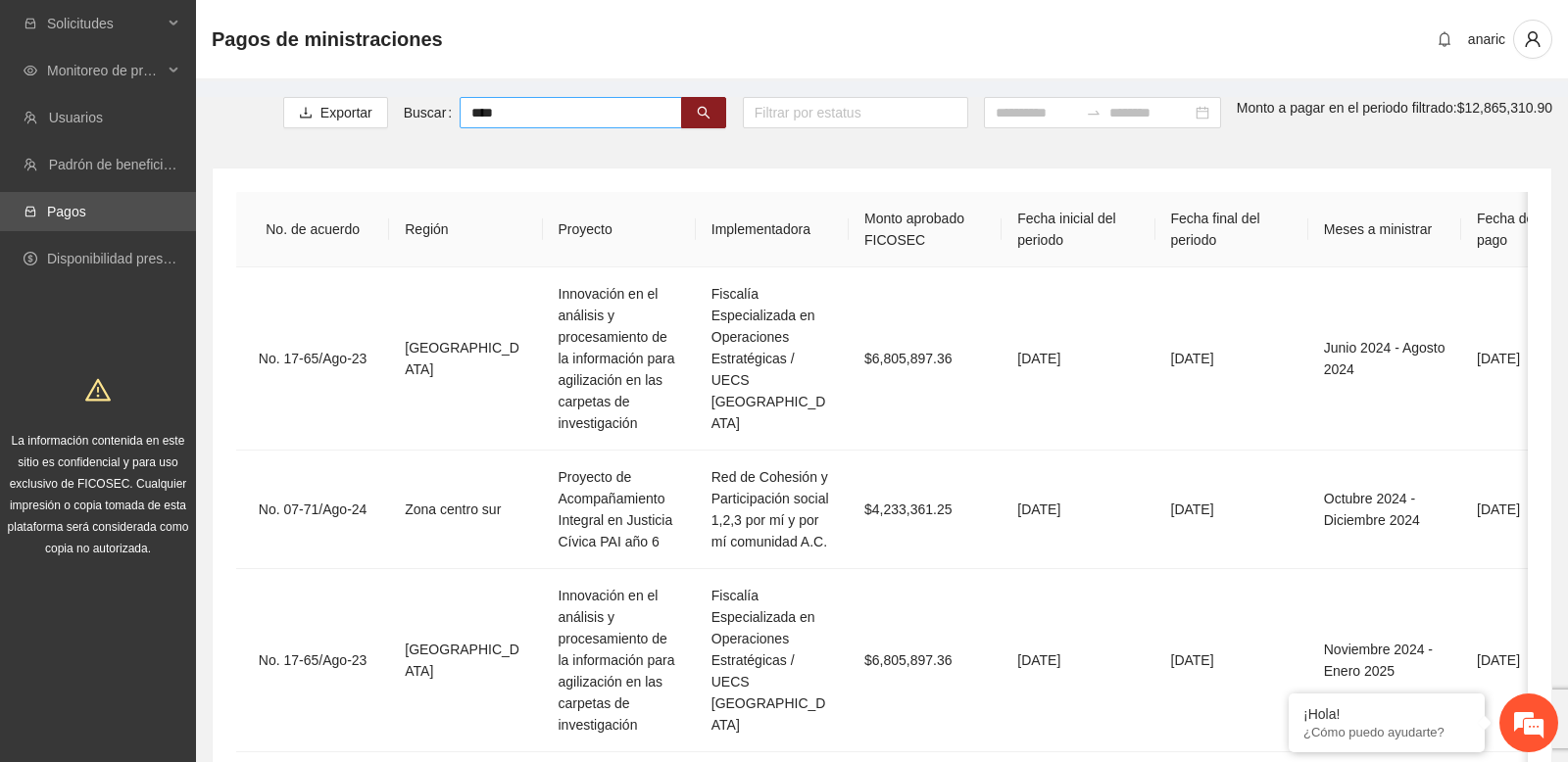 type on "****" 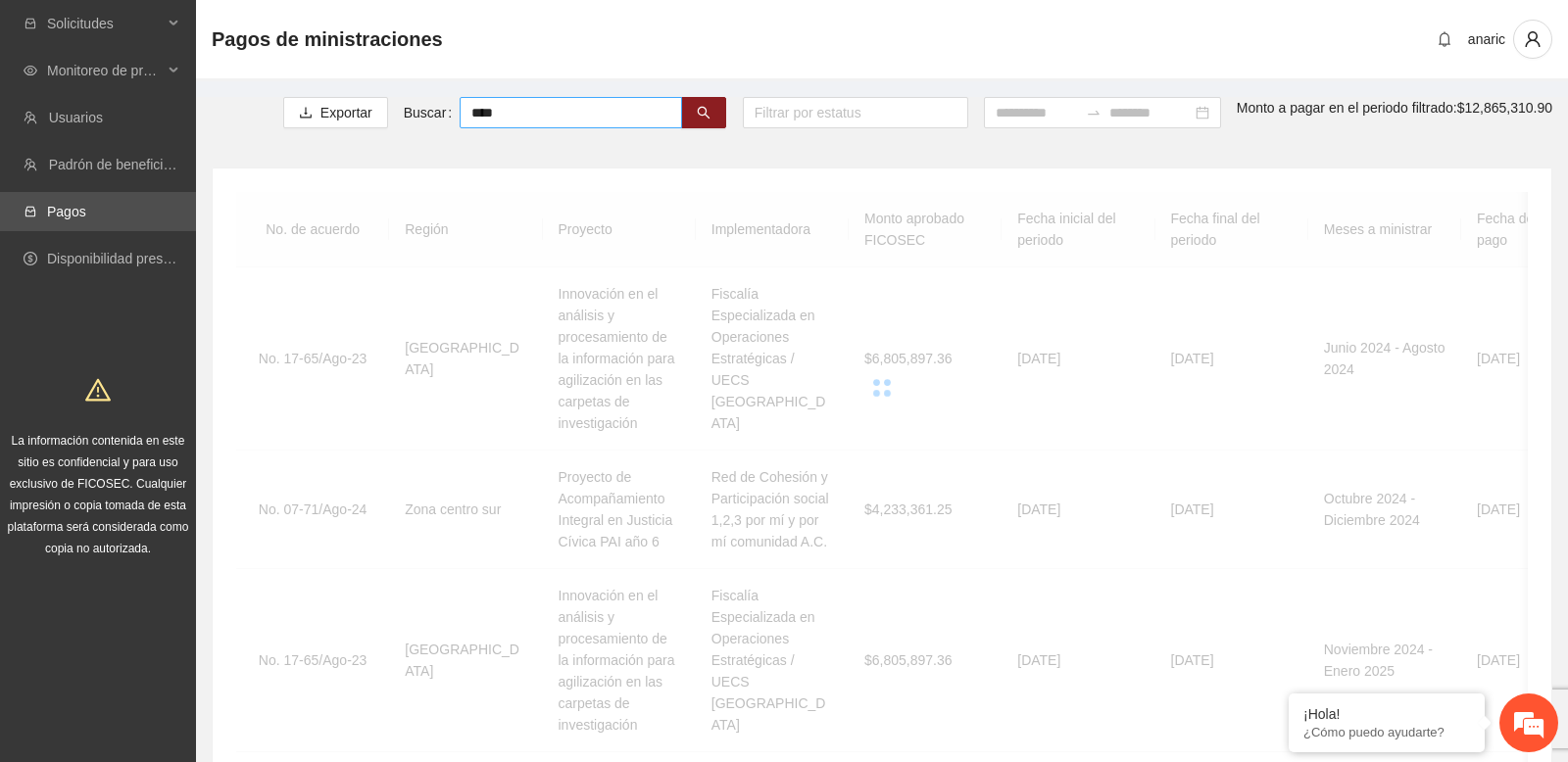 scroll, scrollTop: 0, scrollLeft: 0, axis: both 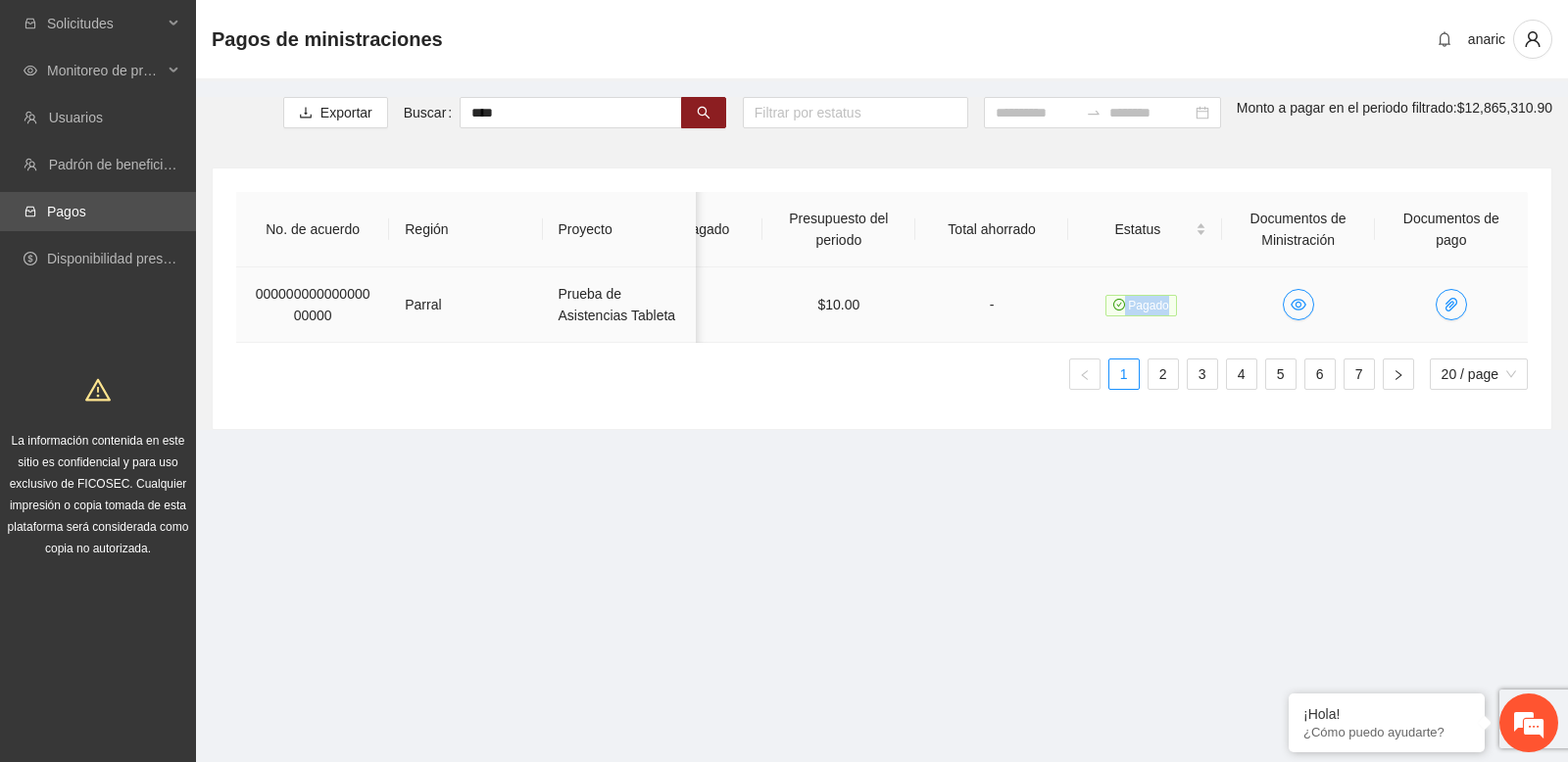 drag, startPoint x: 1114, startPoint y: 305, endPoint x: 1172, endPoint y: 305, distance: 58 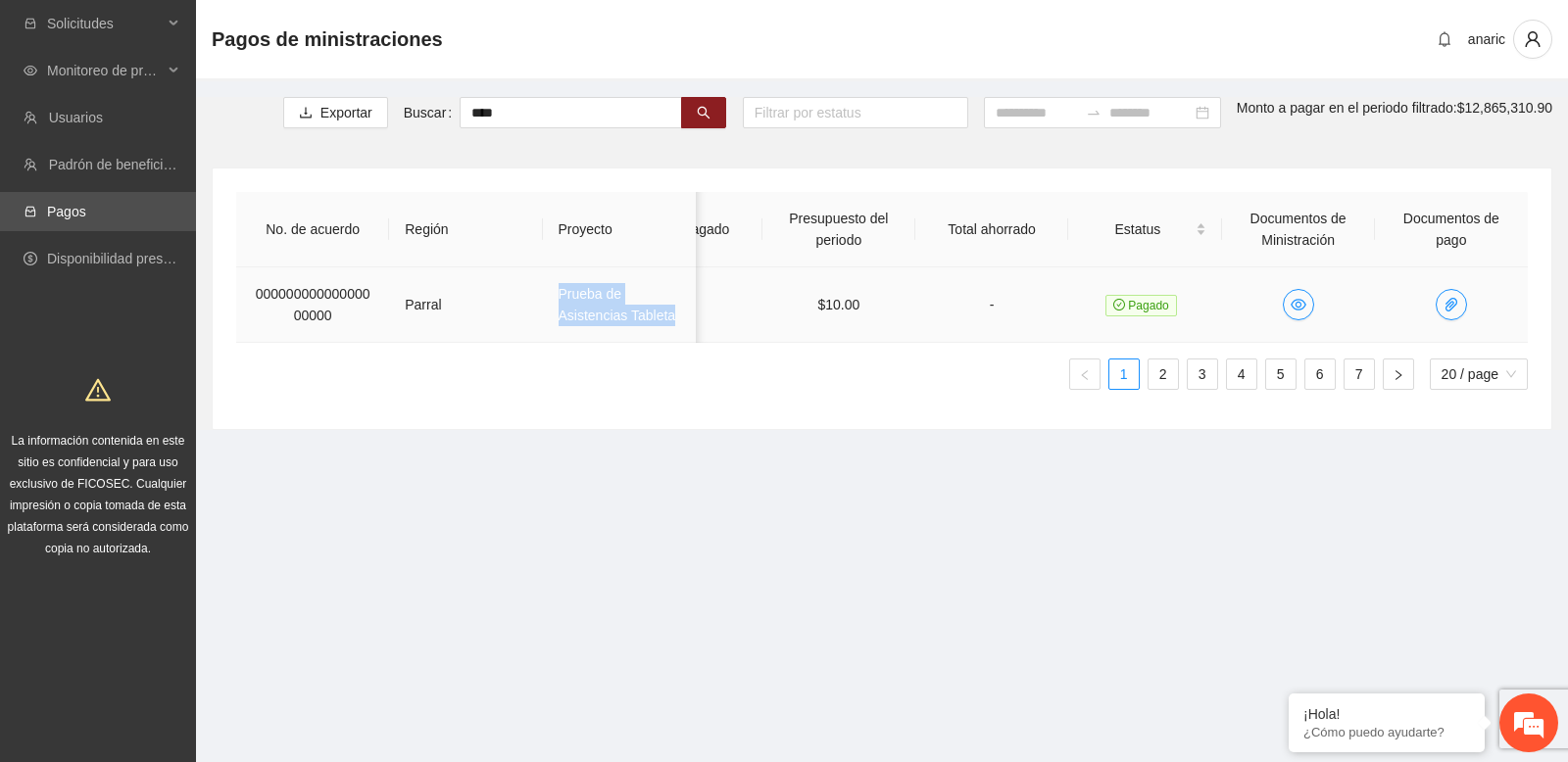drag, startPoint x: 560, startPoint y: 296, endPoint x: 679, endPoint y: 315, distance: 120.50726 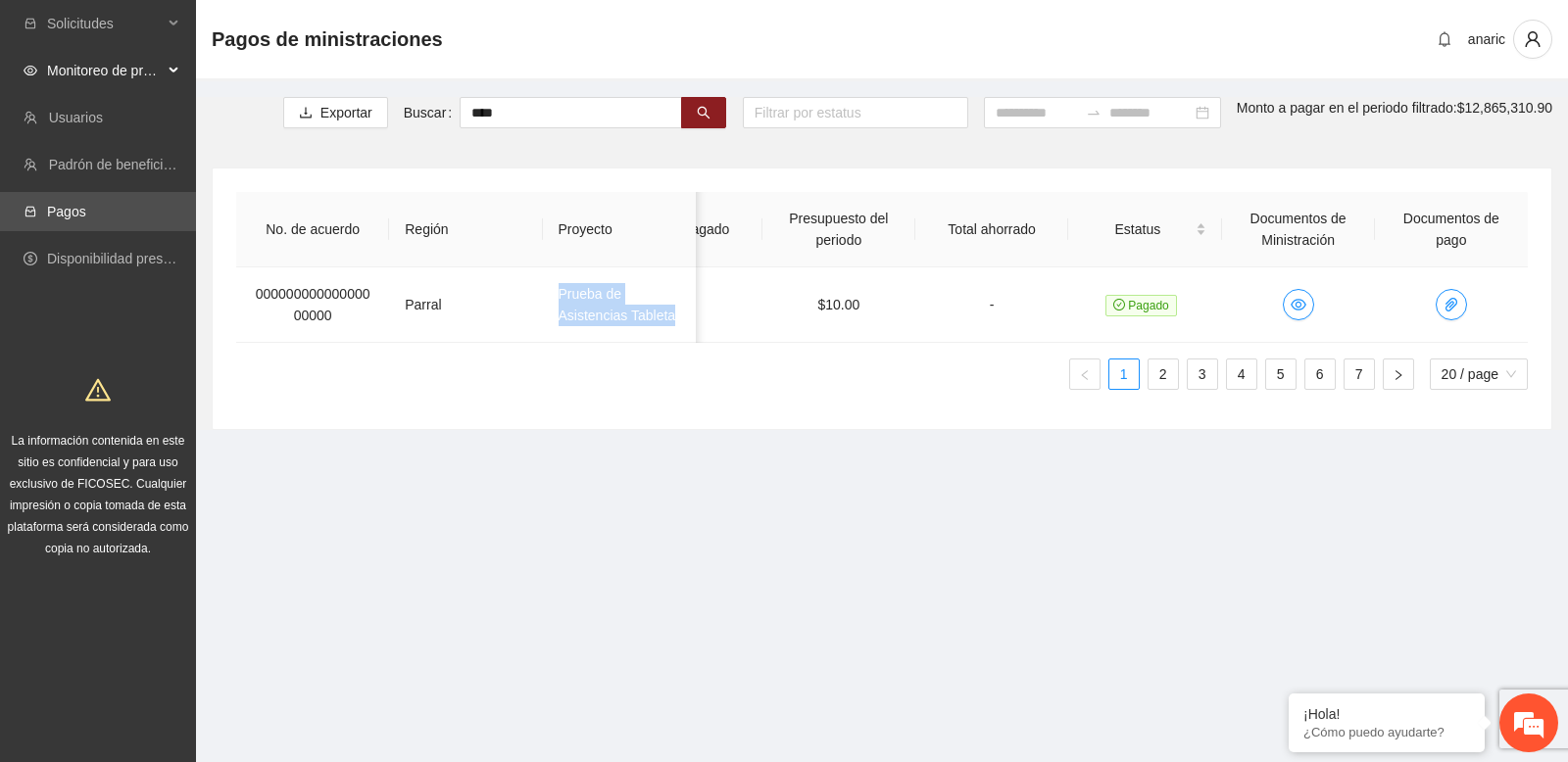 click on "Monitoreo de proyectos" at bounding box center [98, 71] 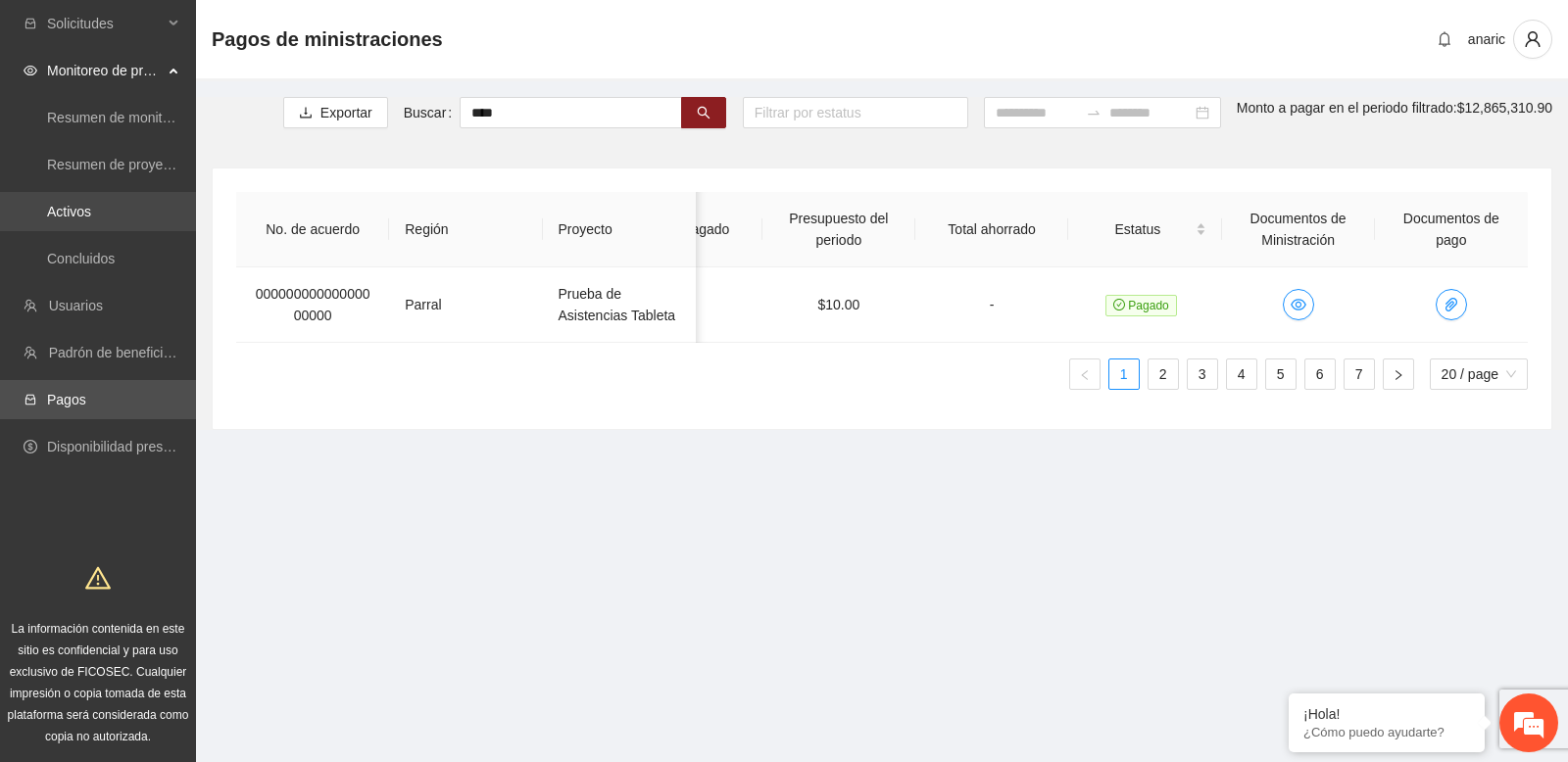click on "Activos" at bounding box center [69, 212] 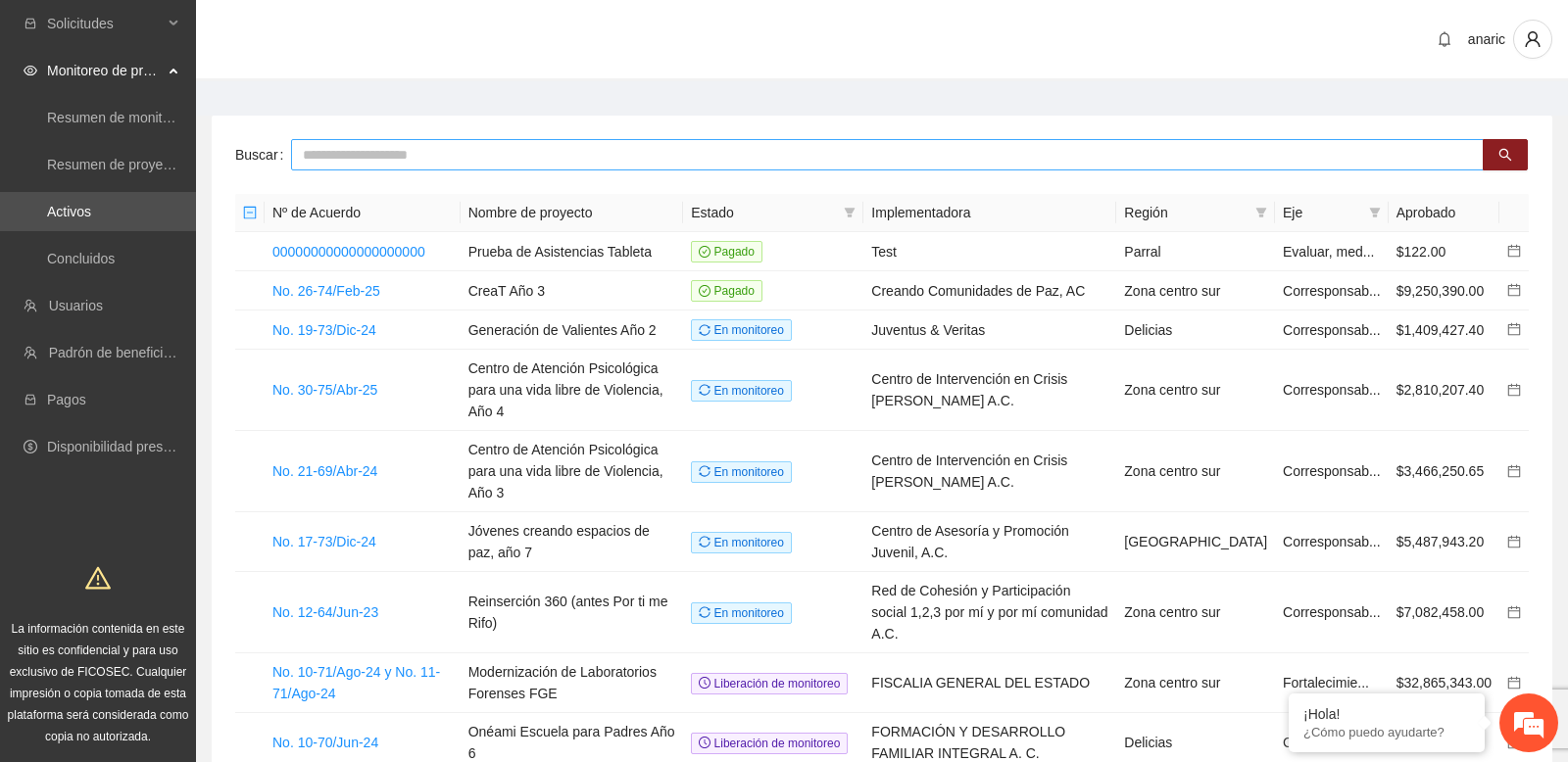 click at bounding box center (887, 155) 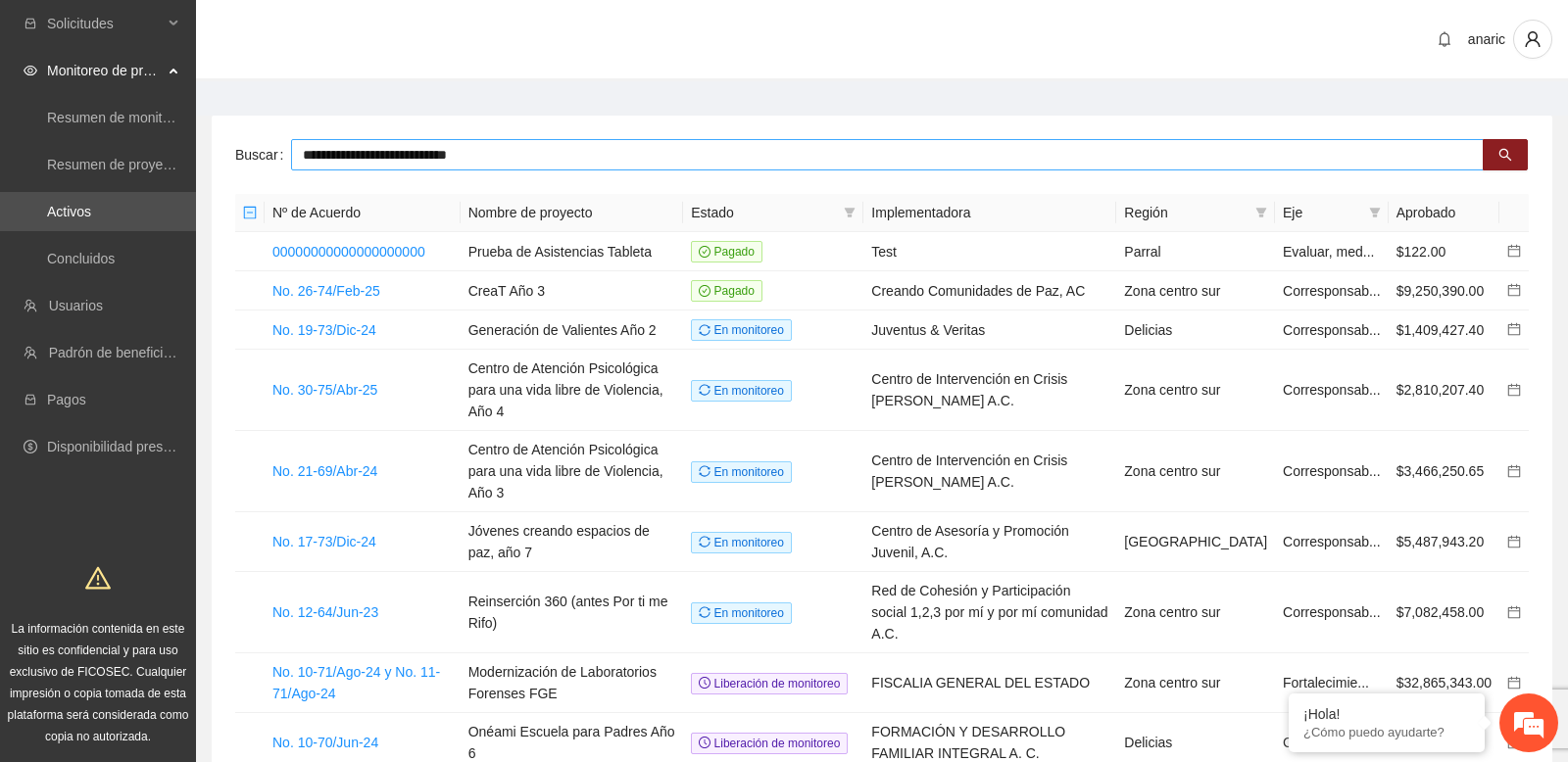 type on "**********" 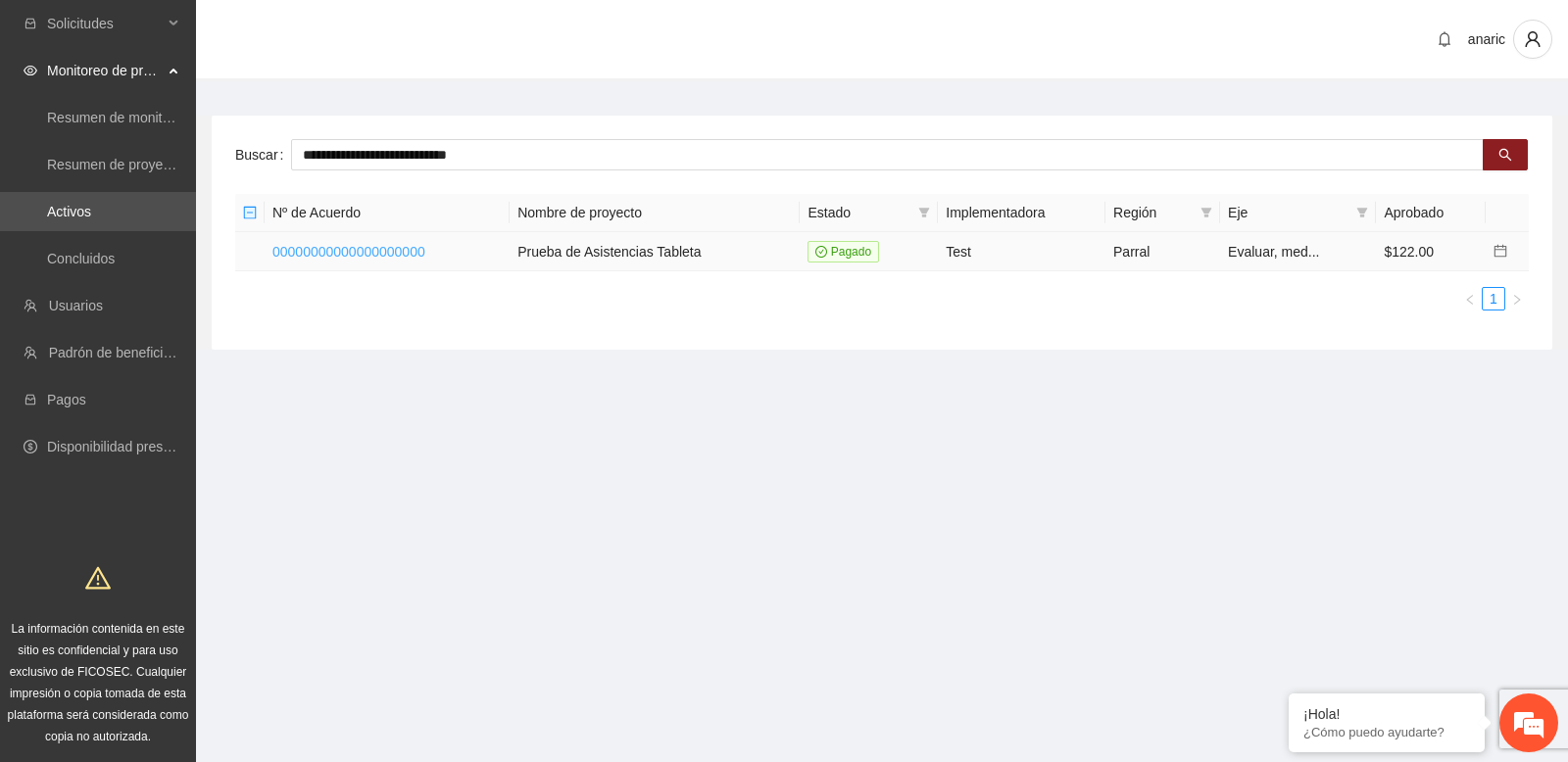 click on "00000000000000000000" at bounding box center (349, 252) 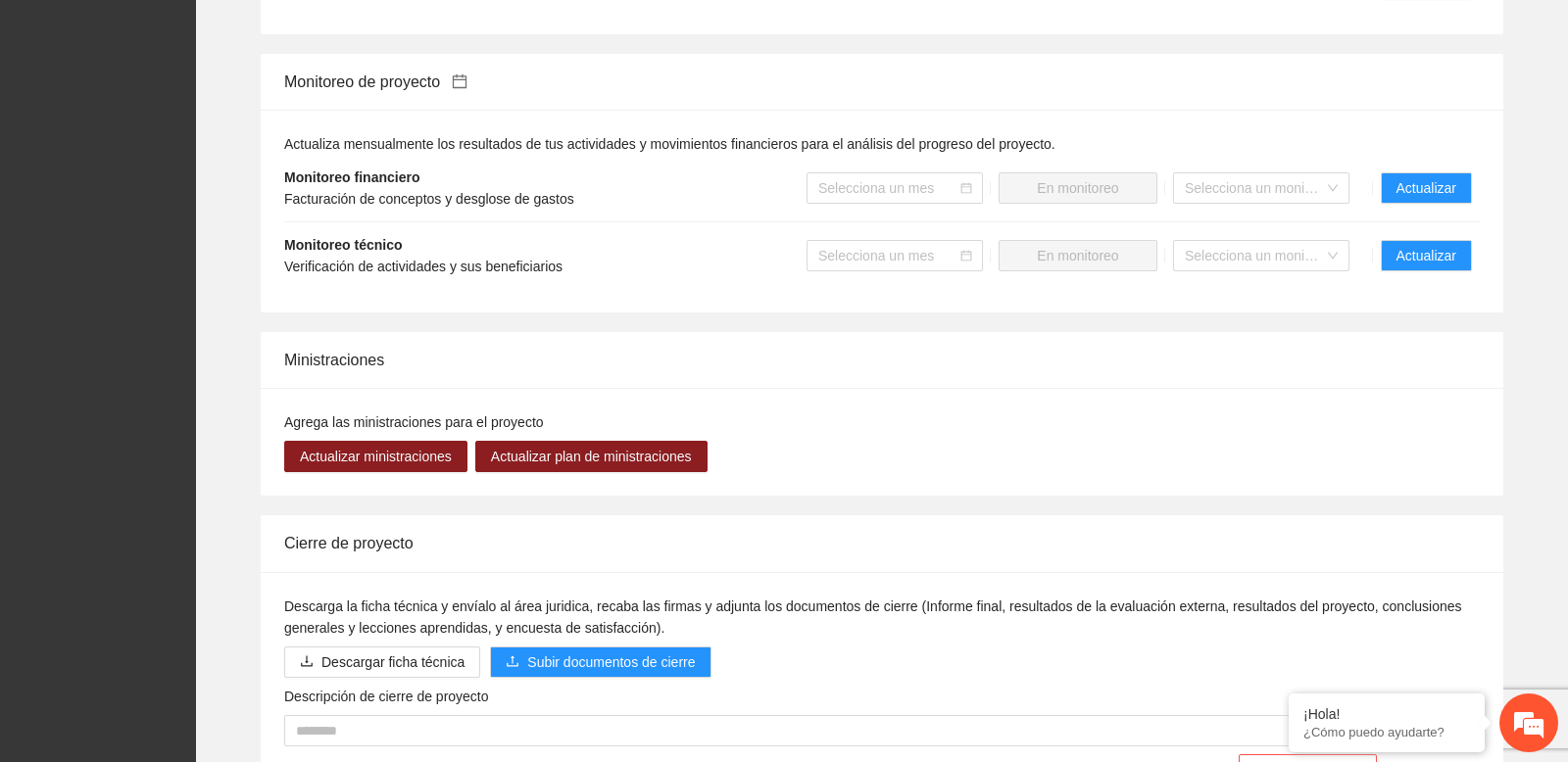 scroll, scrollTop: 1486, scrollLeft: 0, axis: vertical 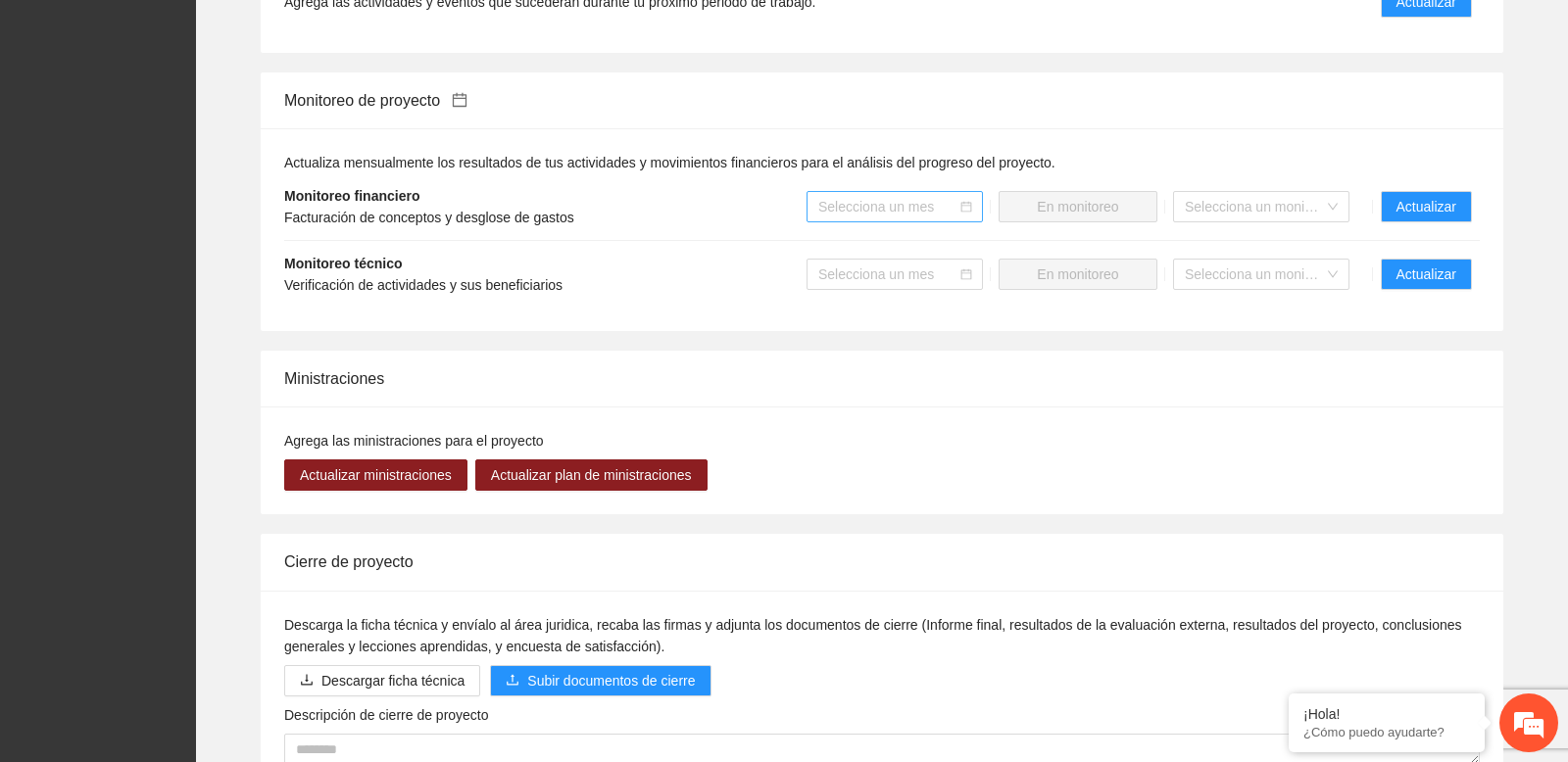 click at bounding box center [888, 207] 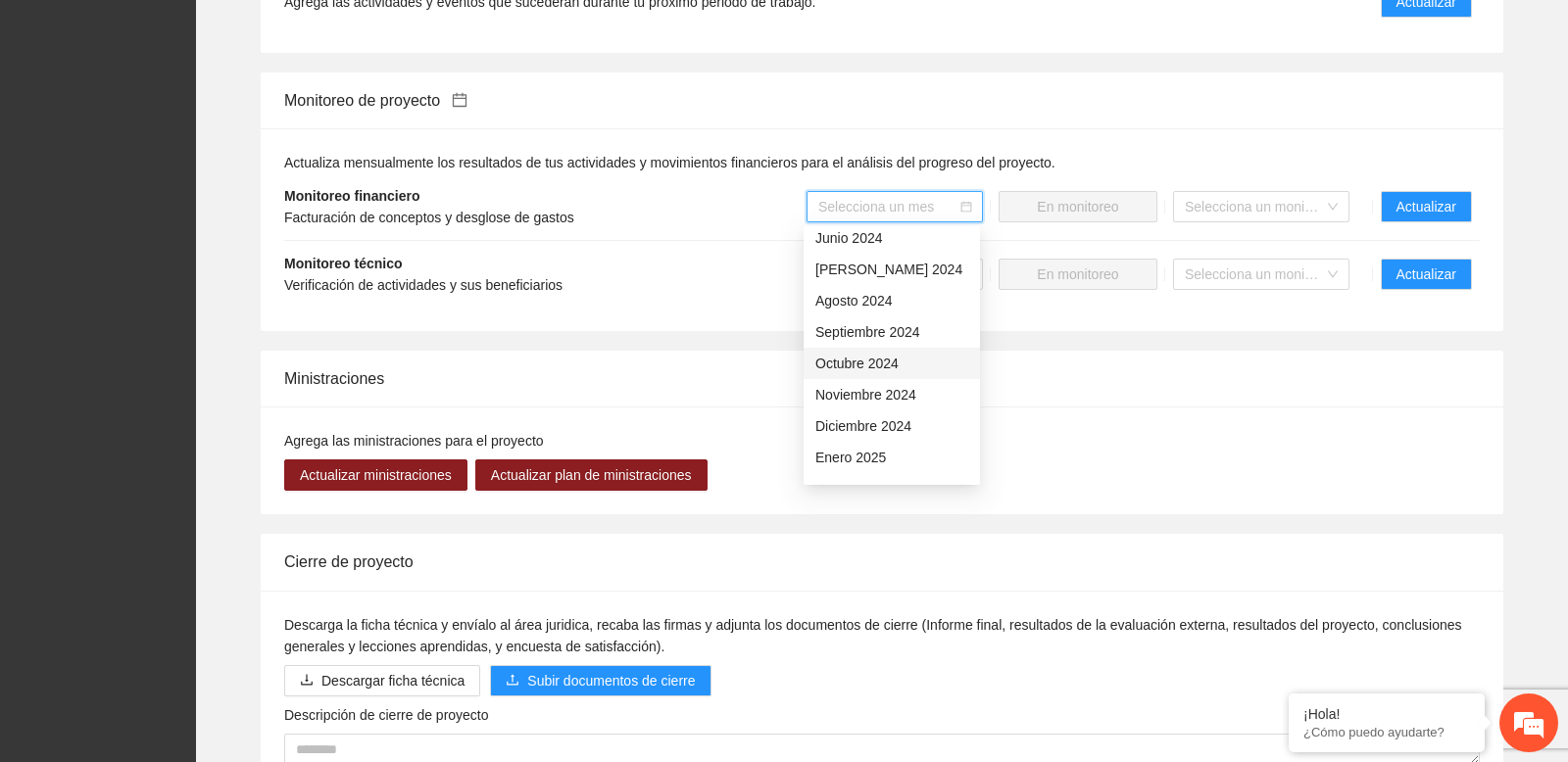 scroll, scrollTop: 157, scrollLeft: 0, axis: vertical 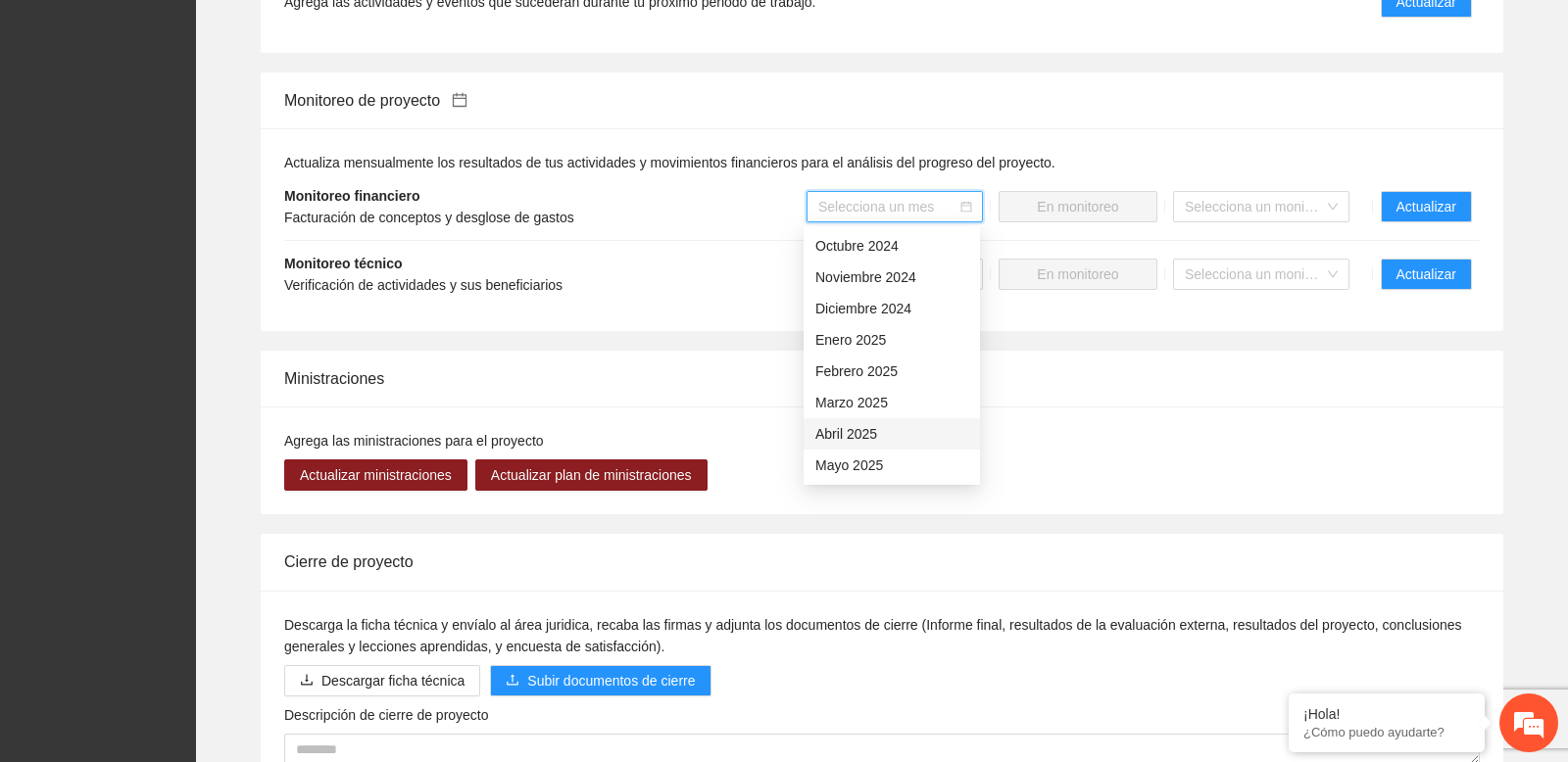 click on "Abril 2025" at bounding box center [892, 434] 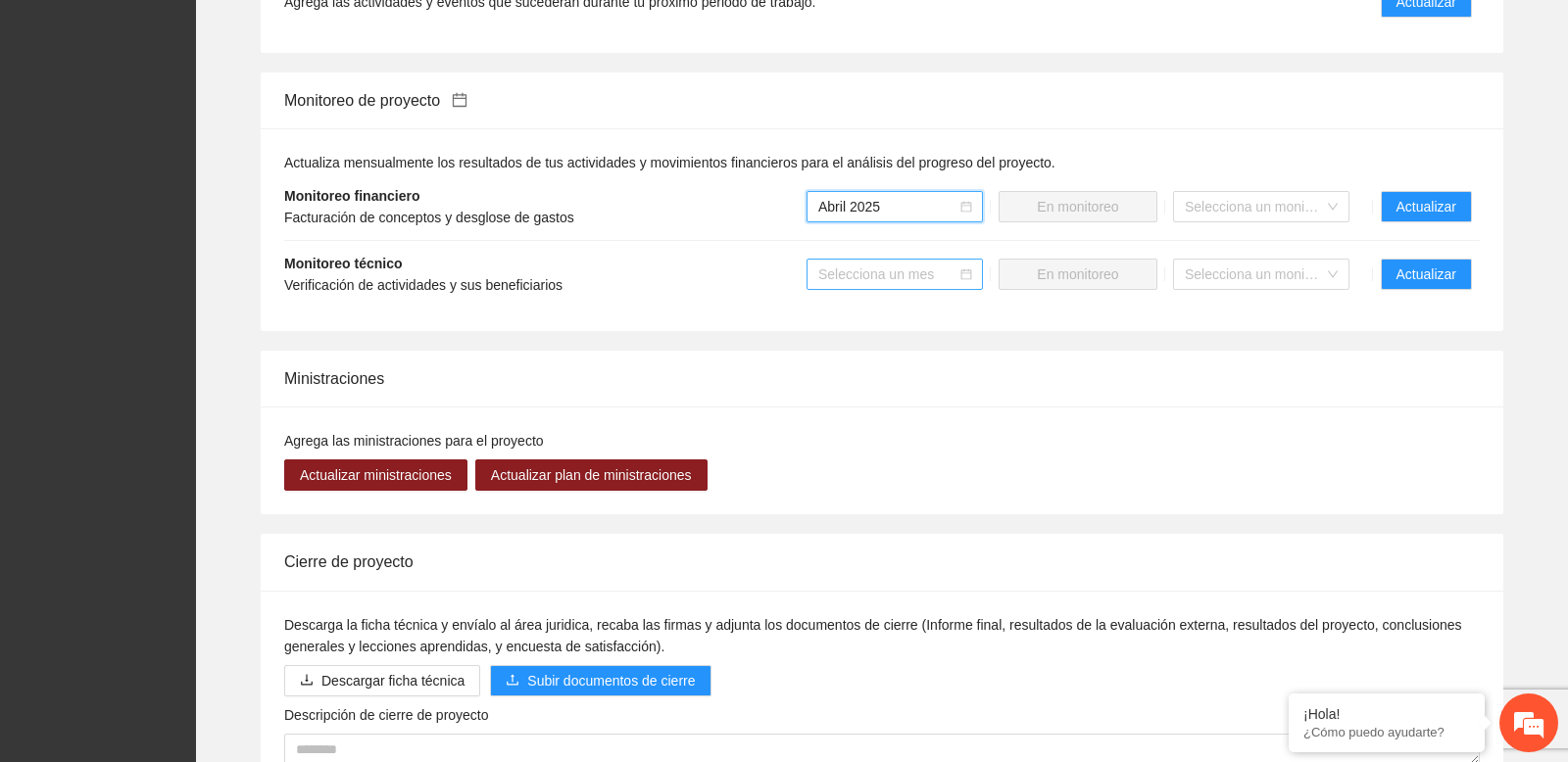 click at bounding box center [888, 274] 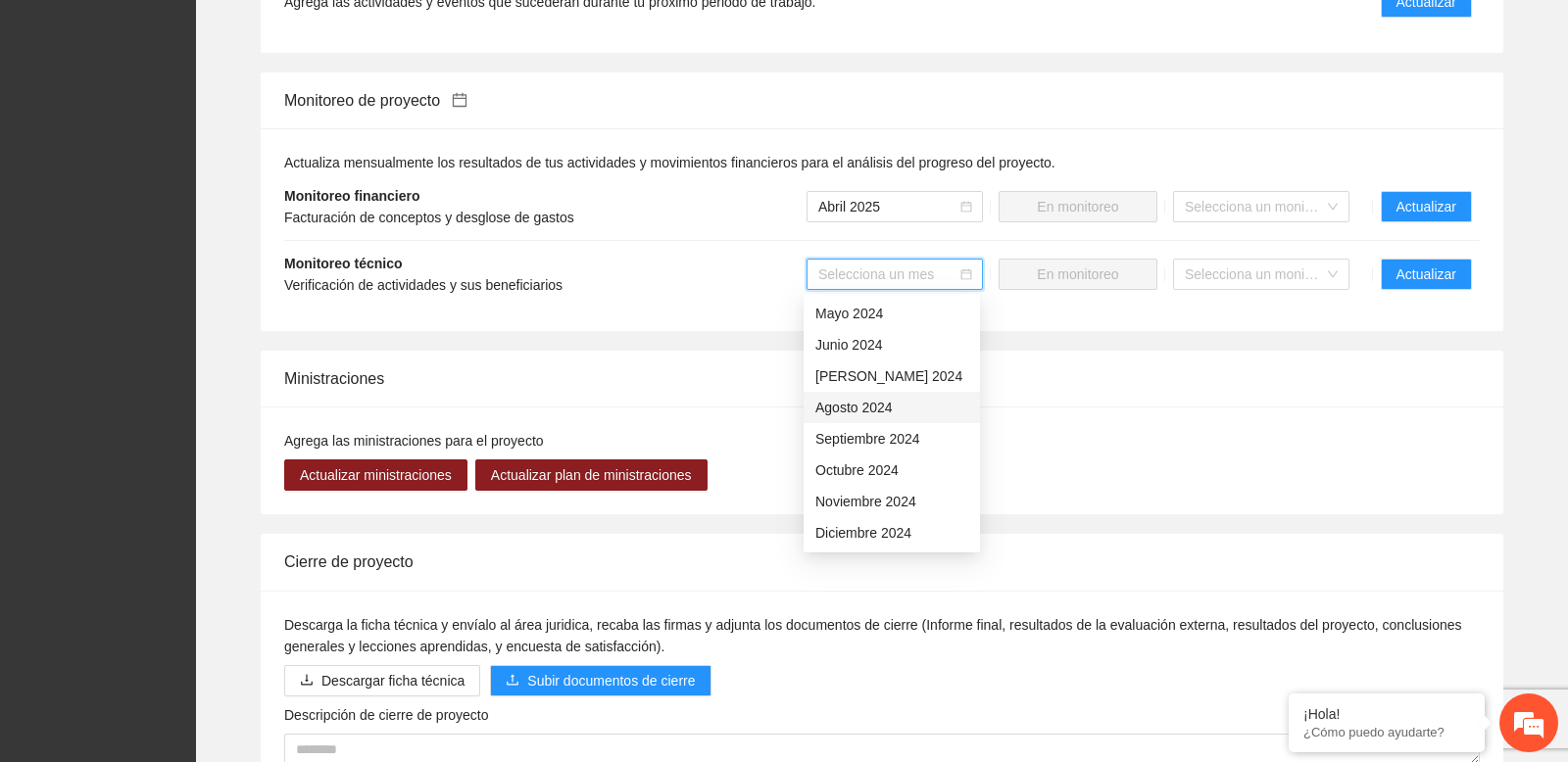 scroll, scrollTop: 157, scrollLeft: 0, axis: vertical 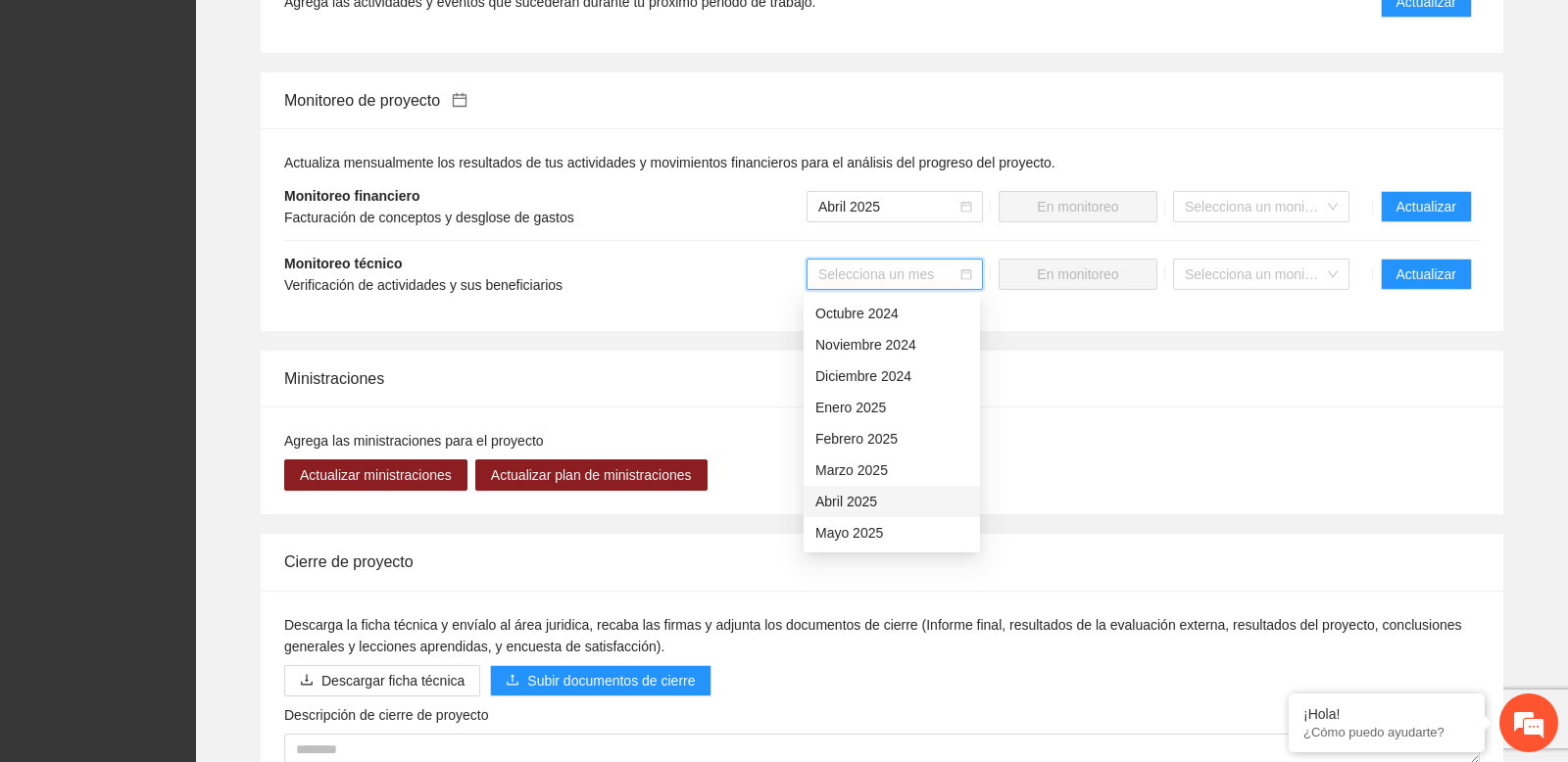 click on "Abril 2025" at bounding box center (892, 501) 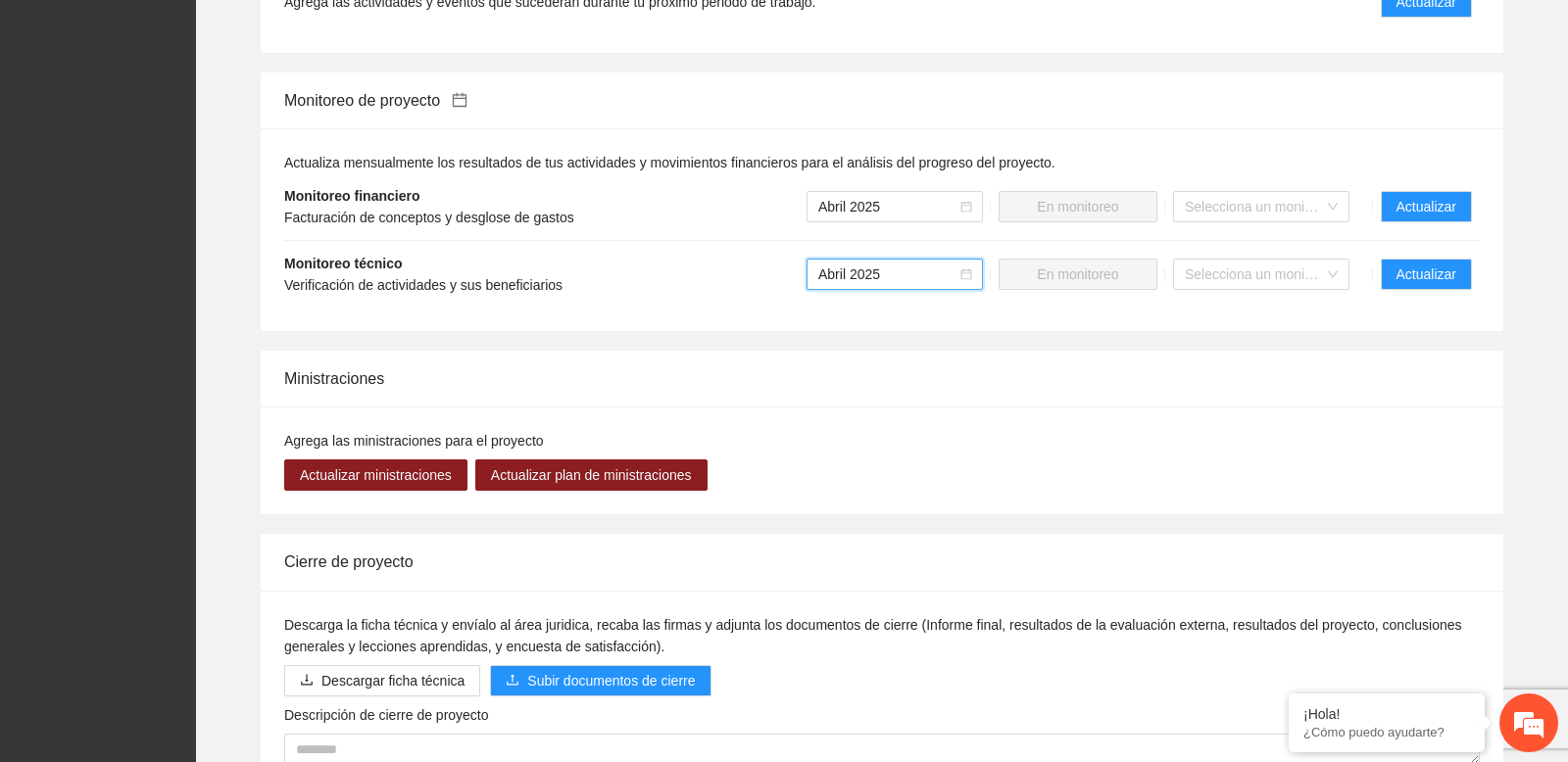 click on "En monitoreo" at bounding box center (1078, 274) 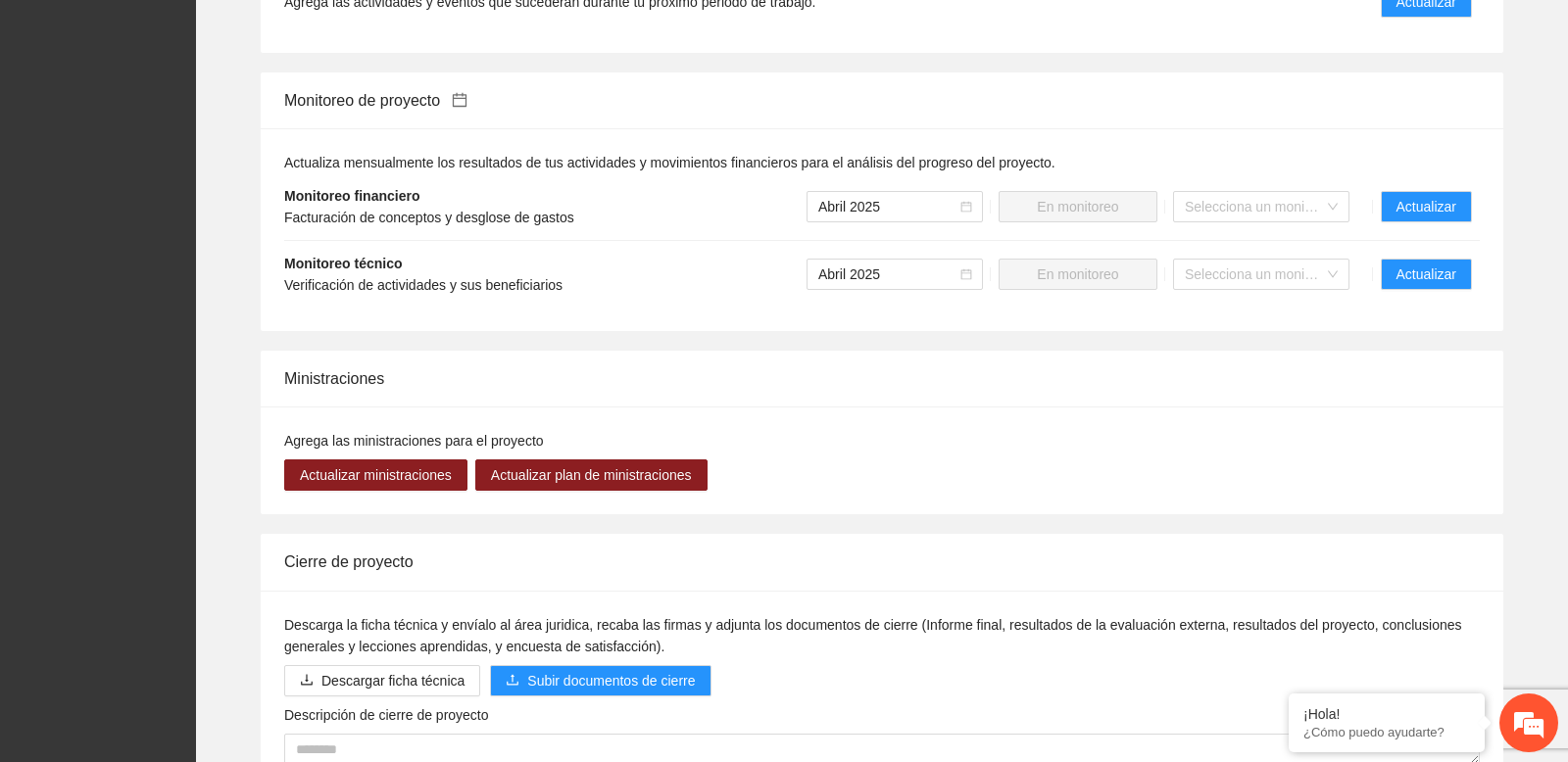 click on "En monitoreo" at bounding box center [1078, 207] 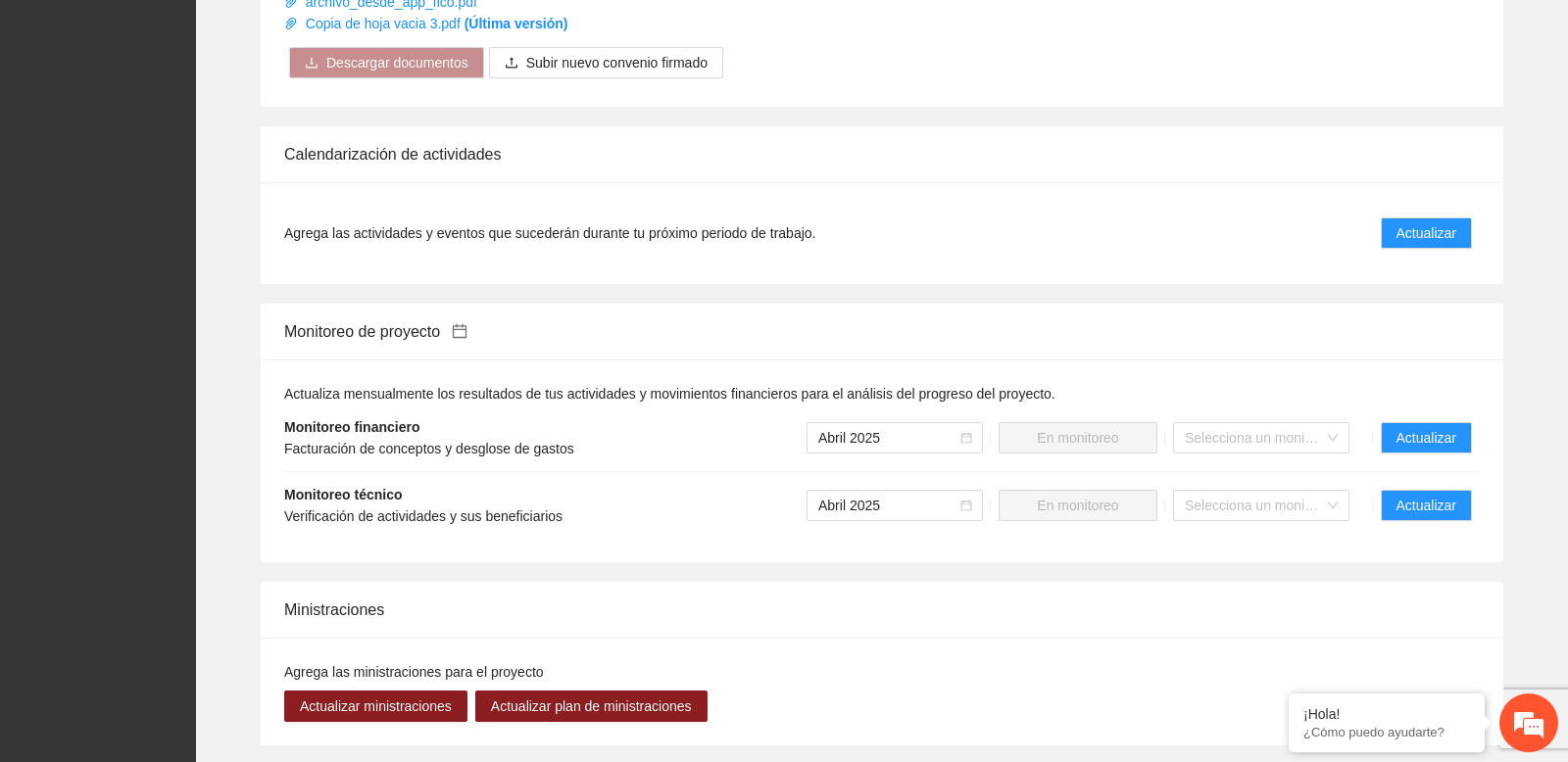 scroll, scrollTop: 1254, scrollLeft: 0, axis: vertical 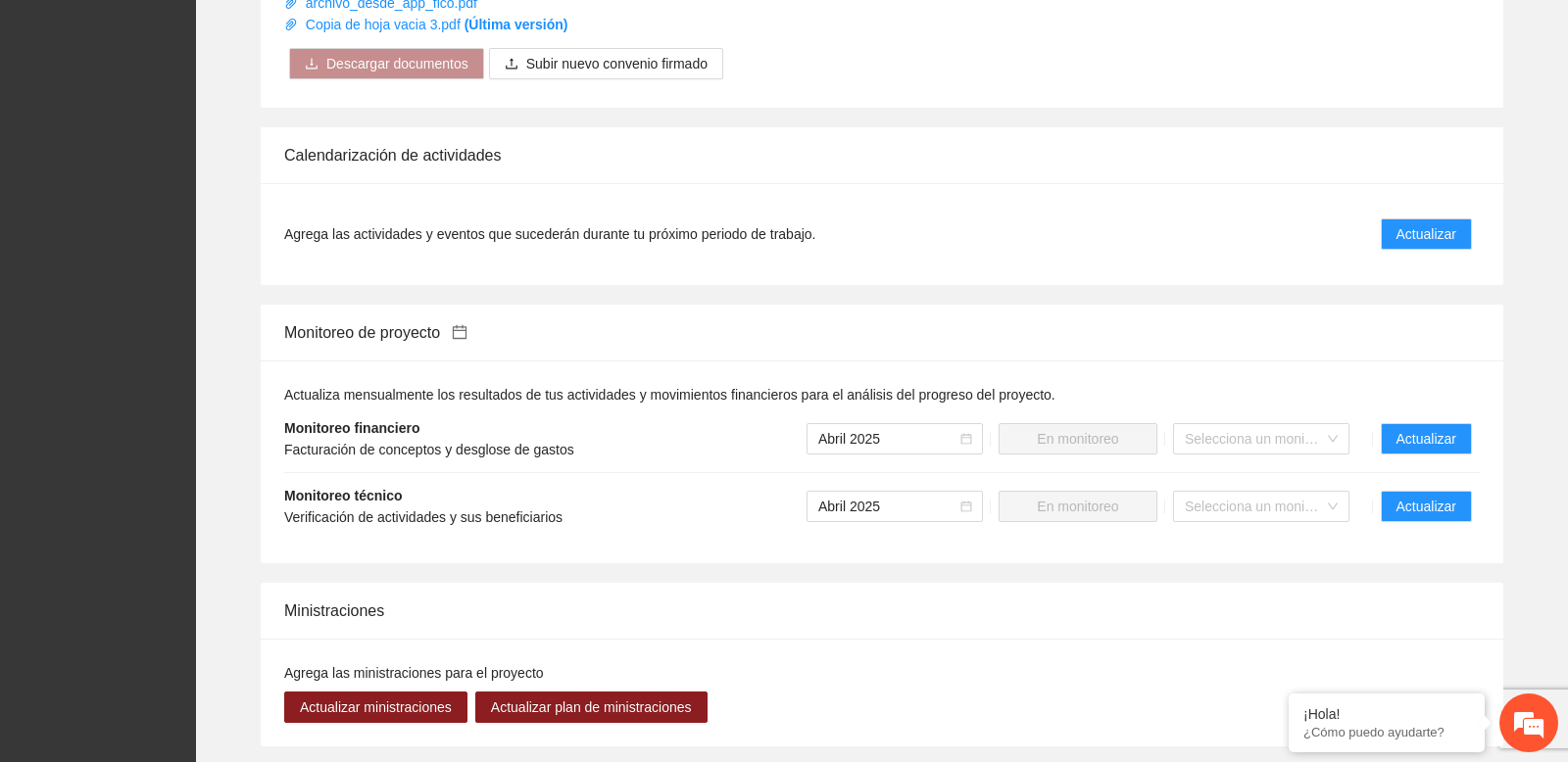 click on "Calendarización de actividades" at bounding box center [882, 155] 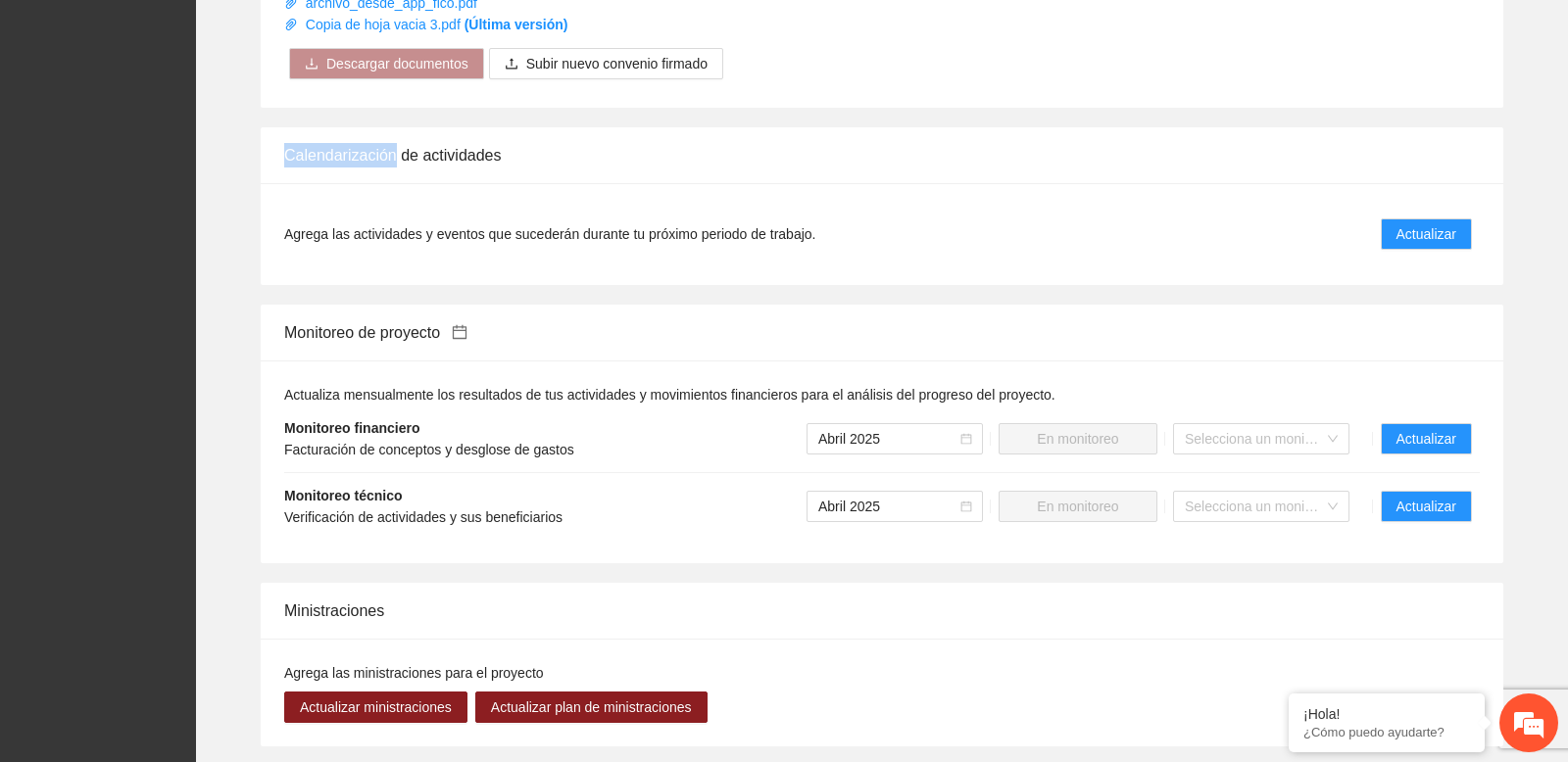 copy on "Calendarización" 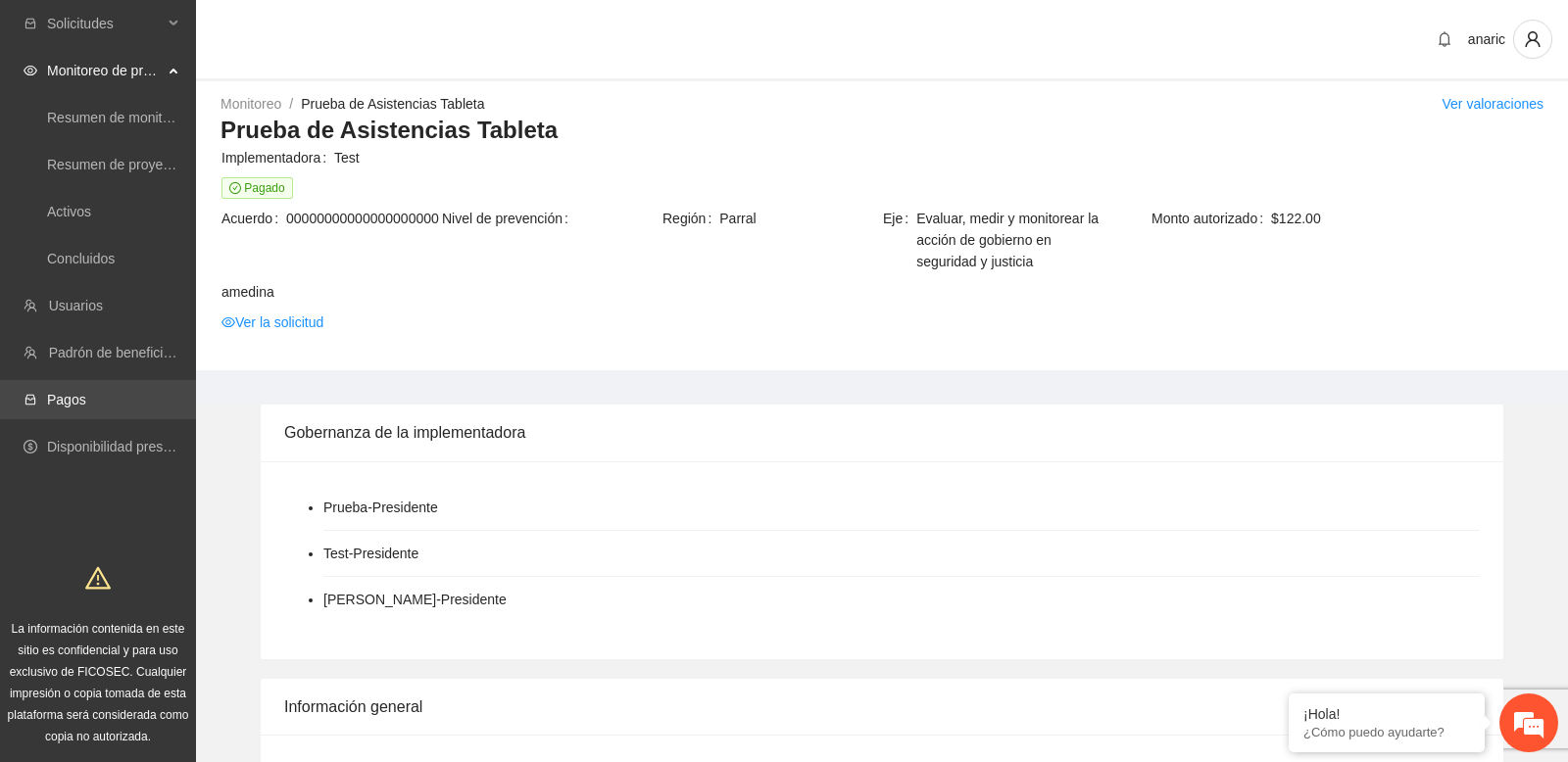 click on "Pagos" at bounding box center (67, 400) 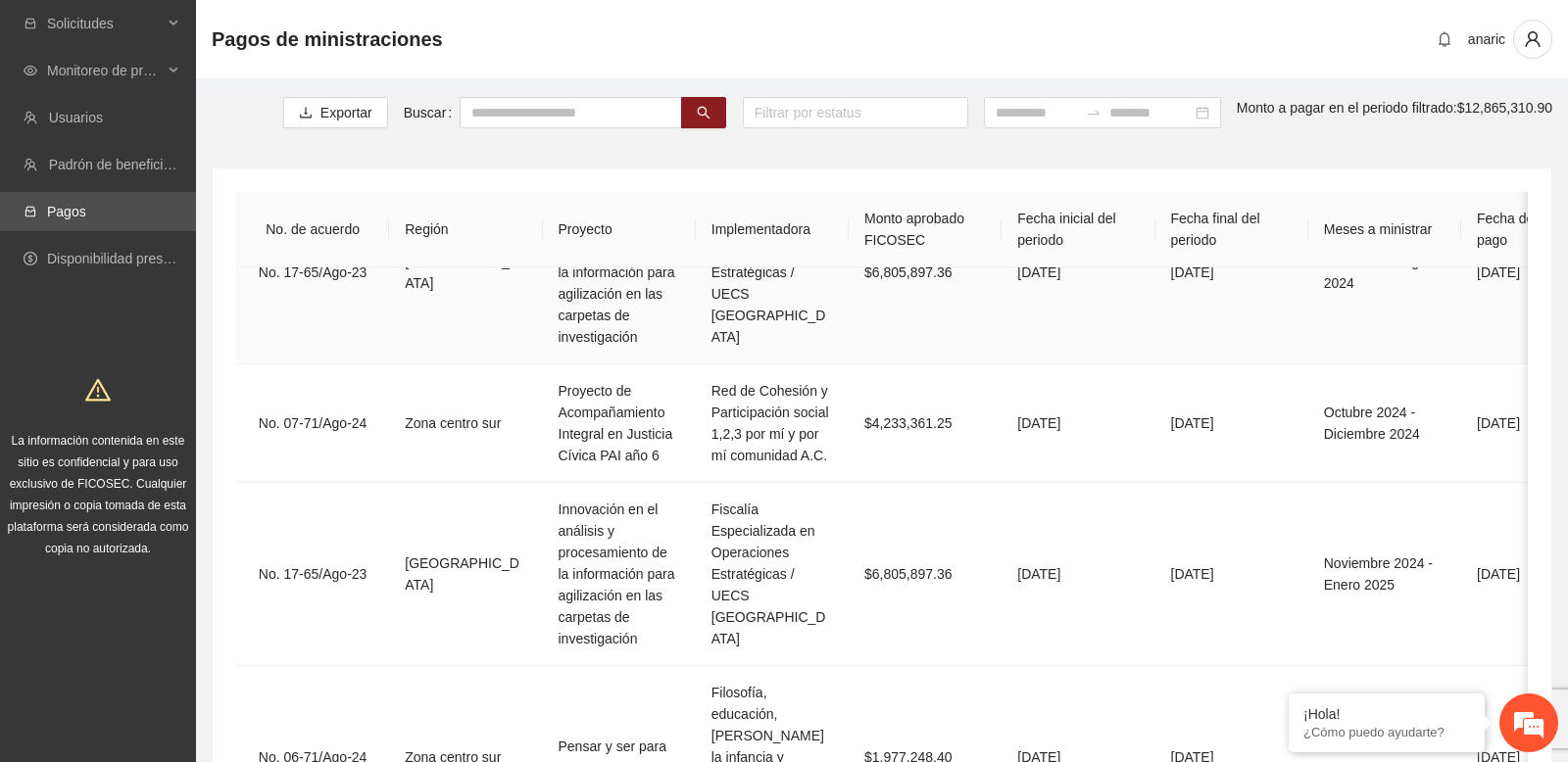 scroll, scrollTop: 0, scrollLeft: 0, axis: both 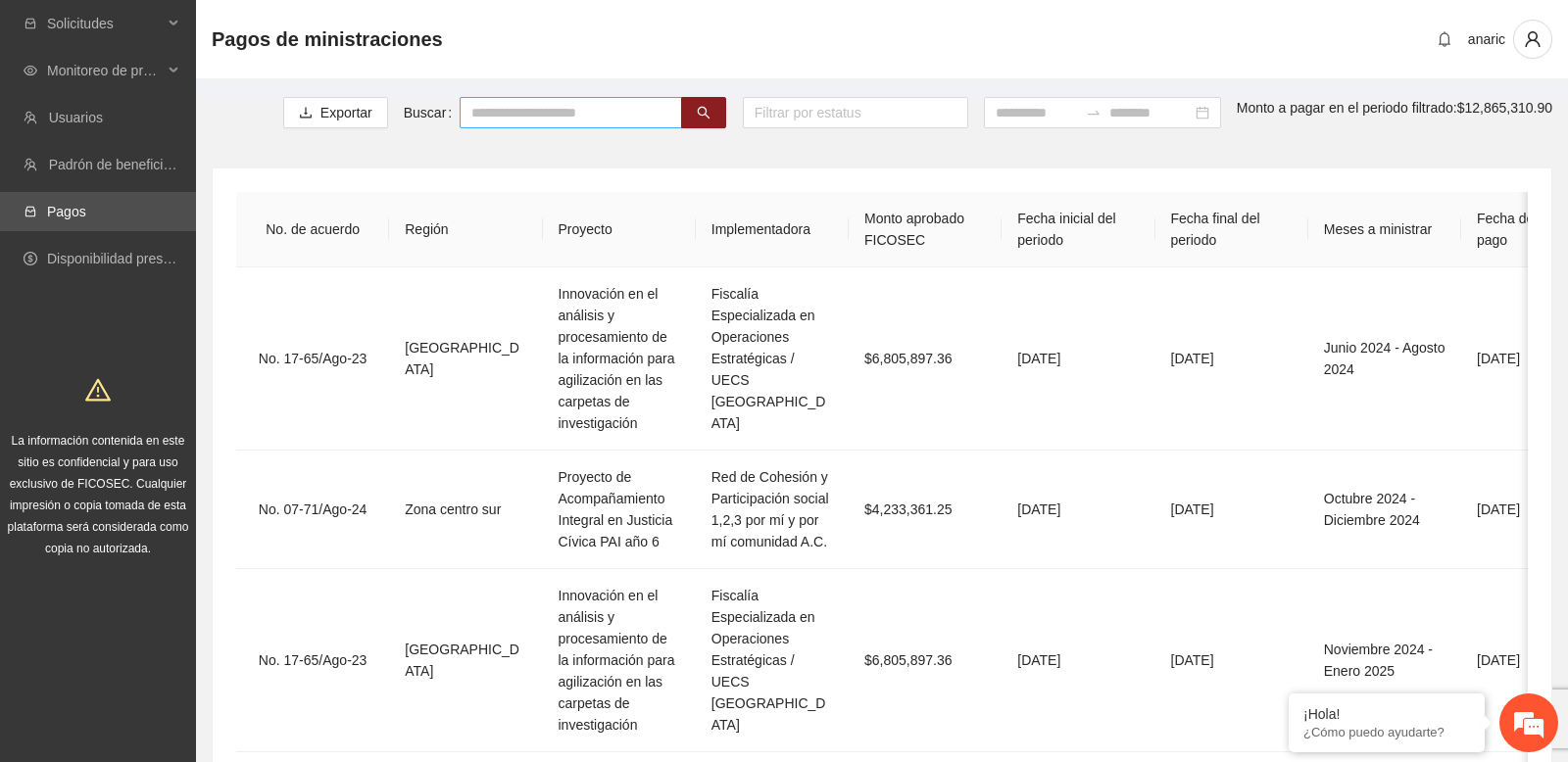 click at bounding box center [570, 113] 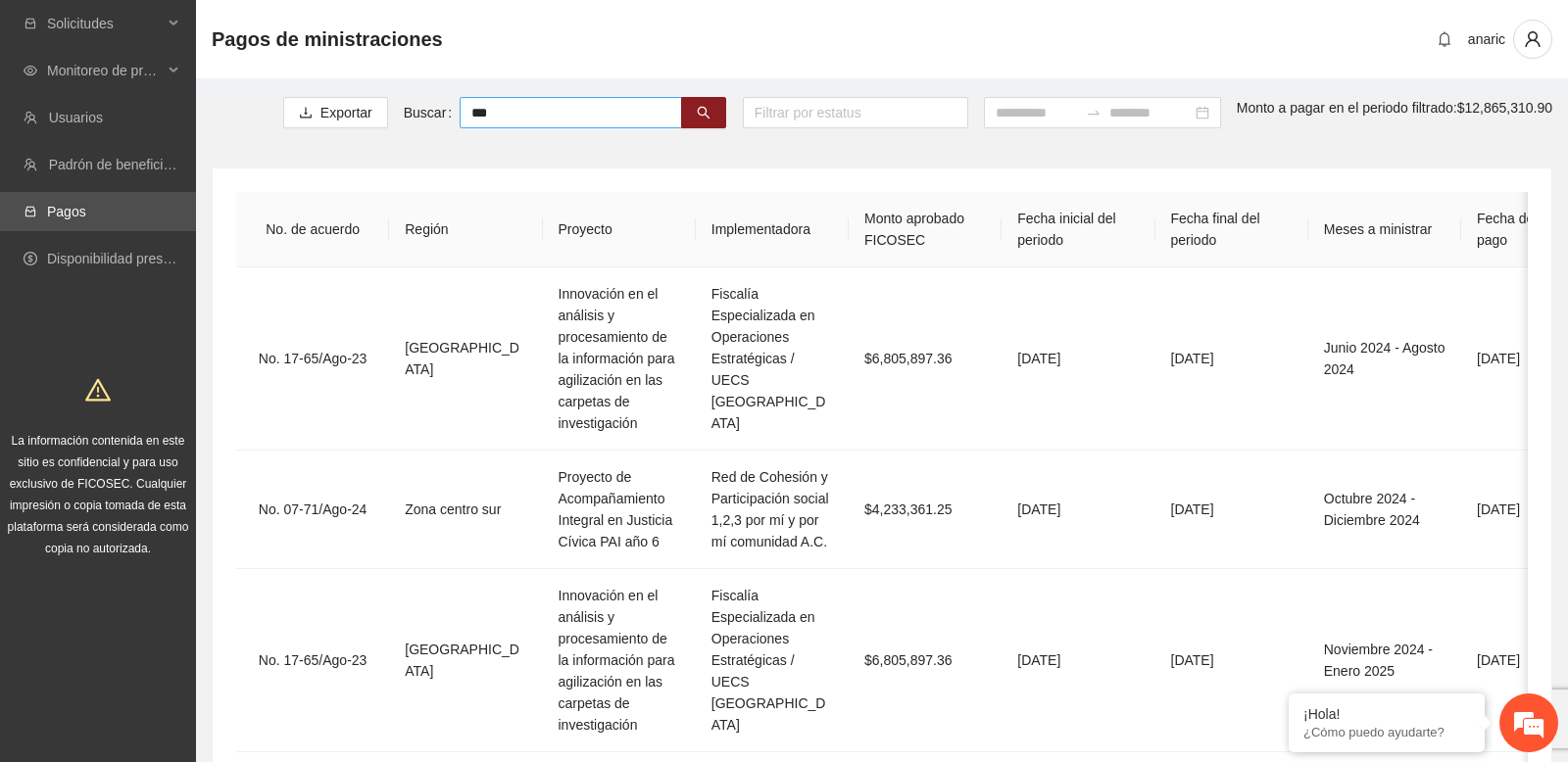 type on "***" 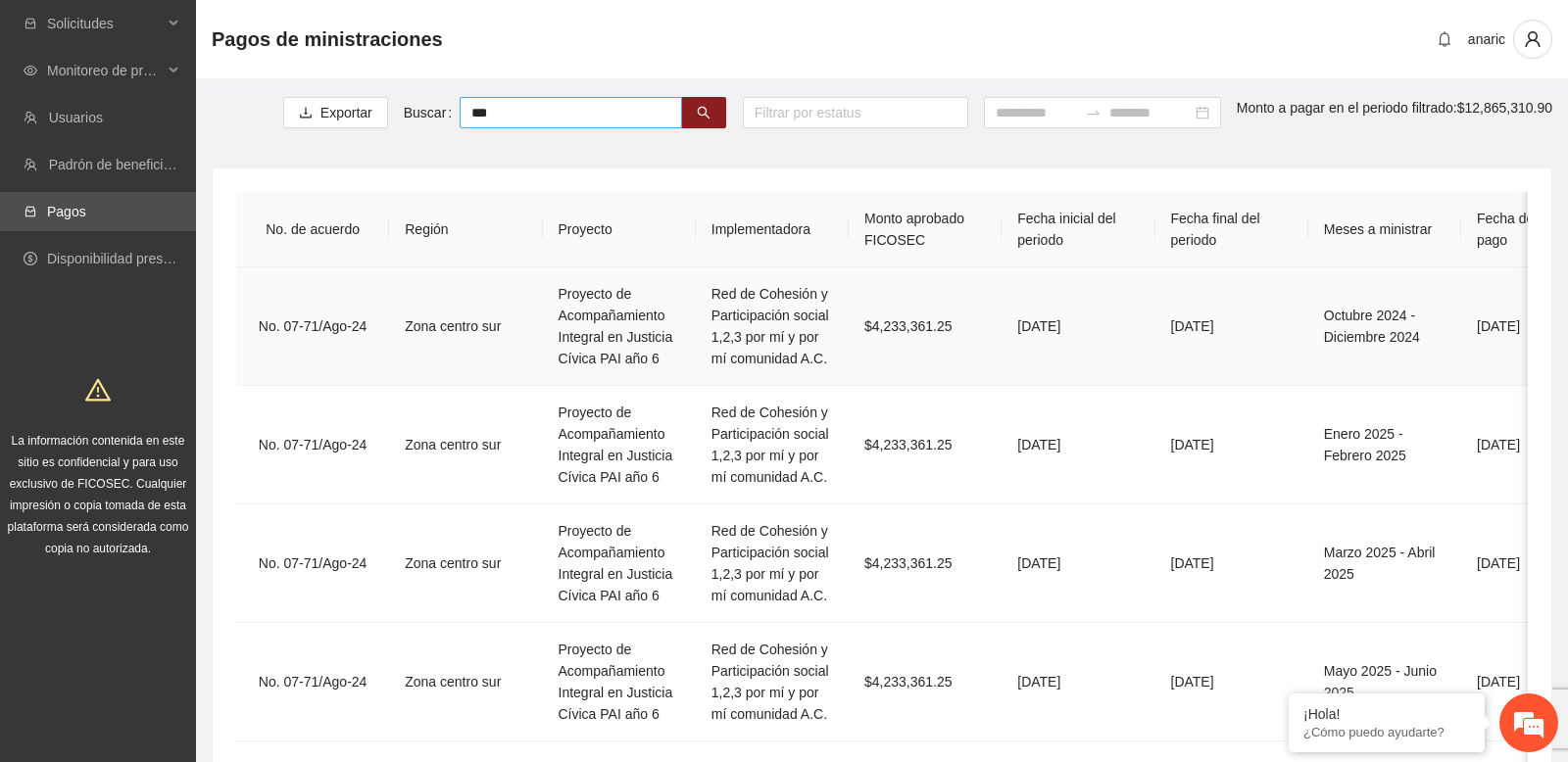 scroll, scrollTop: 0, scrollLeft: 6, axis: horizontal 